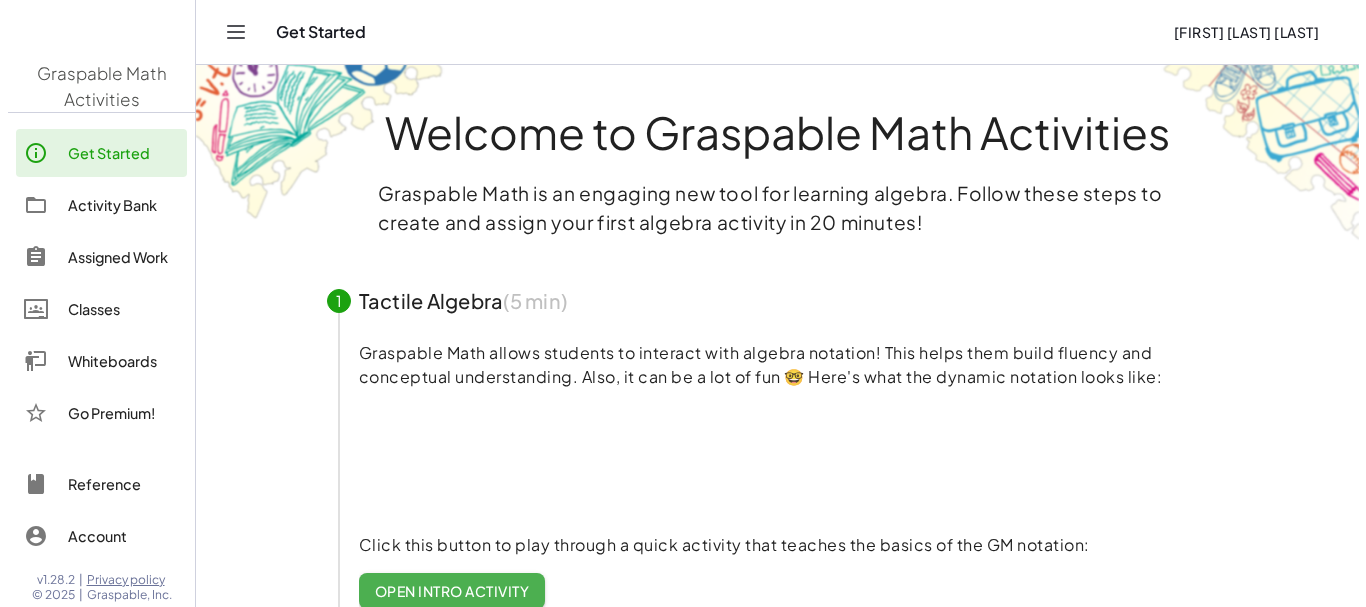 scroll, scrollTop: 0, scrollLeft: 0, axis: both 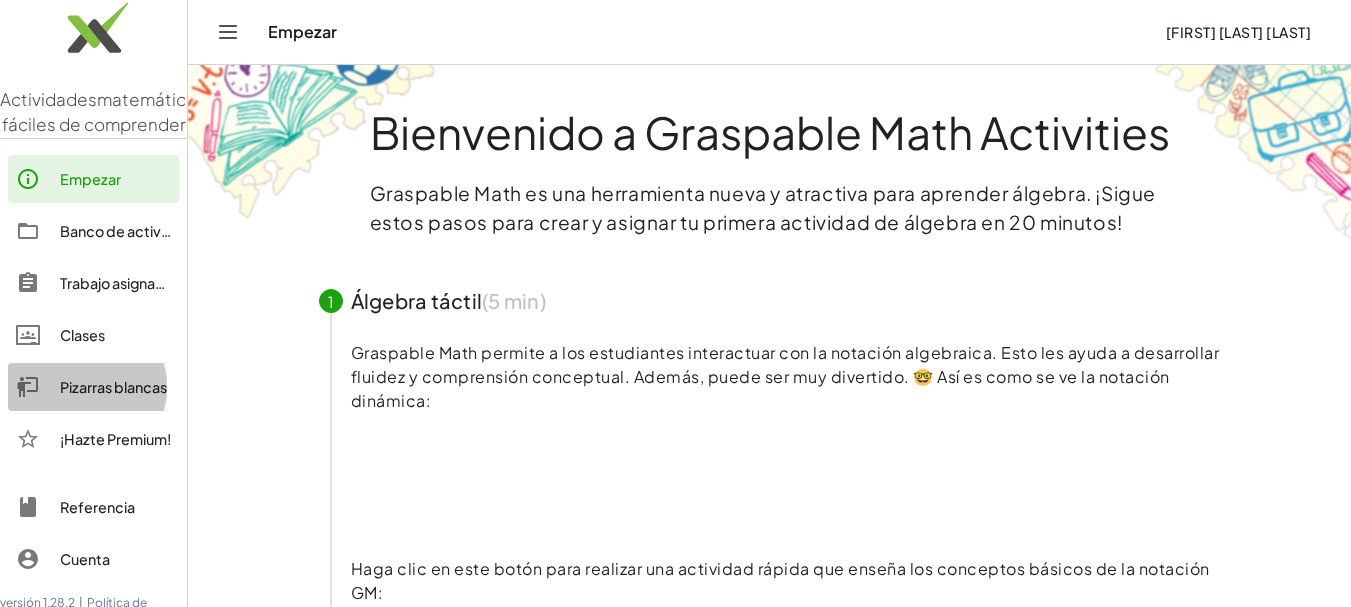 click on "Pizarras blancas" at bounding box center [113, 387] 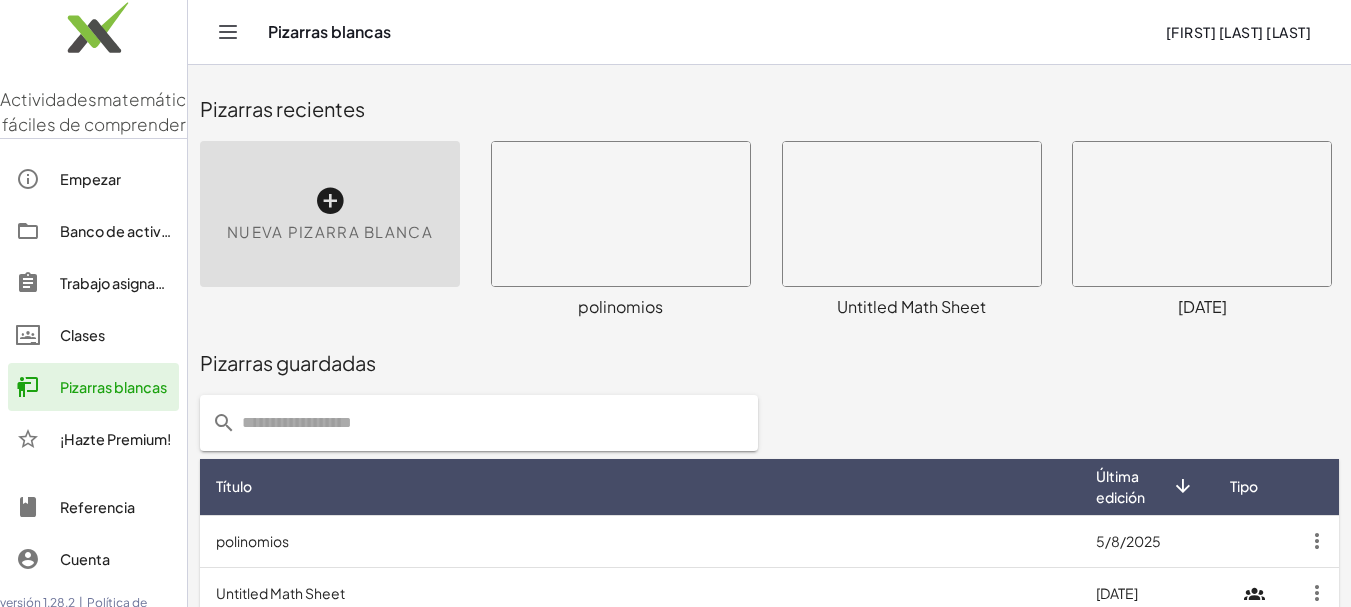 click at bounding box center (3717, 1942) 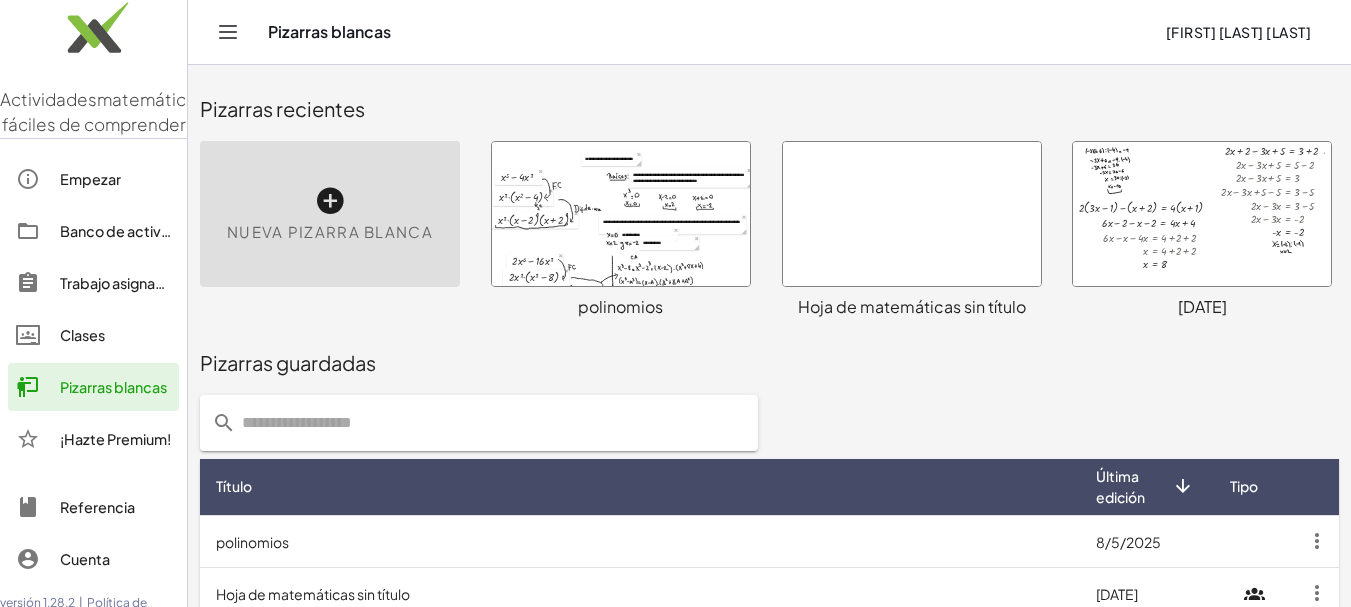 click at bounding box center (621, 214) 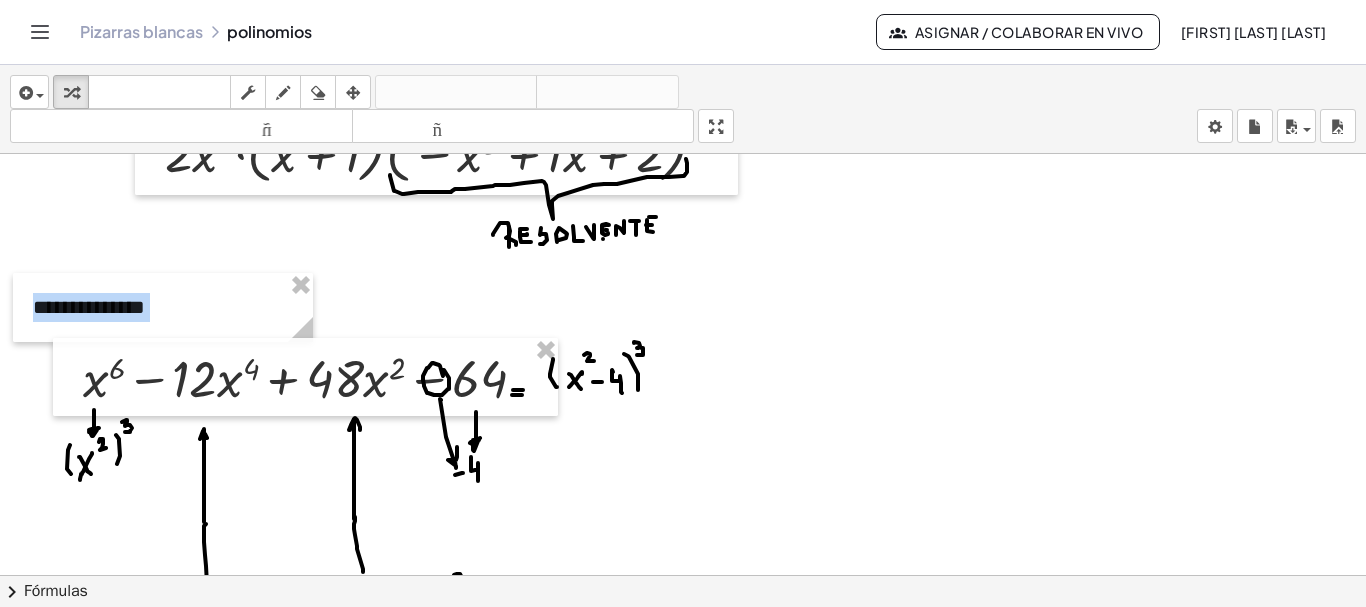 scroll, scrollTop: 3738, scrollLeft: 0, axis: vertical 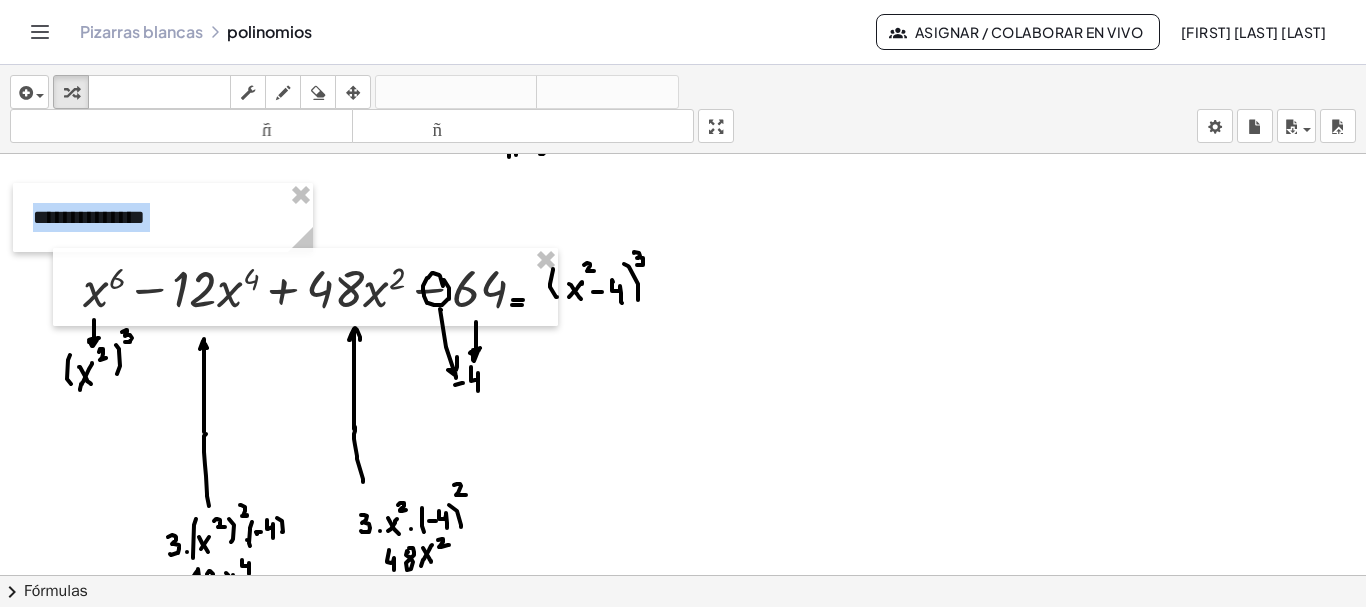 click at bounding box center (684, -796) 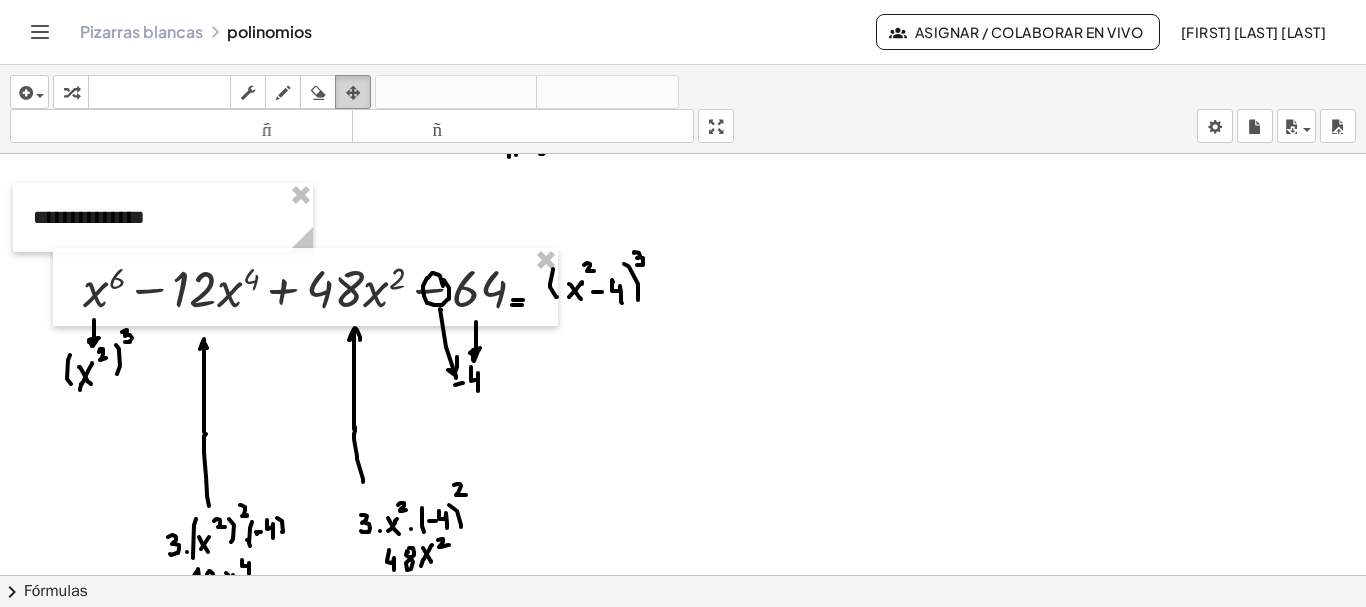 click at bounding box center [353, 93] 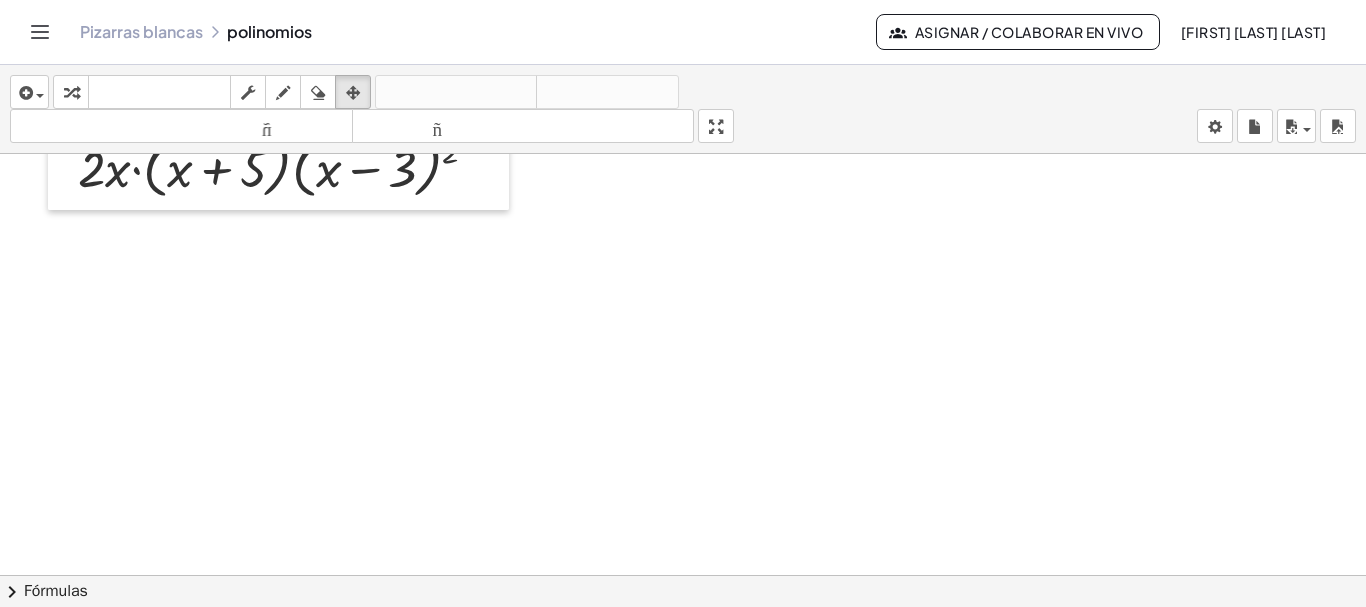 scroll, scrollTop: 5564, scrollLeft: 0, axis: vertical 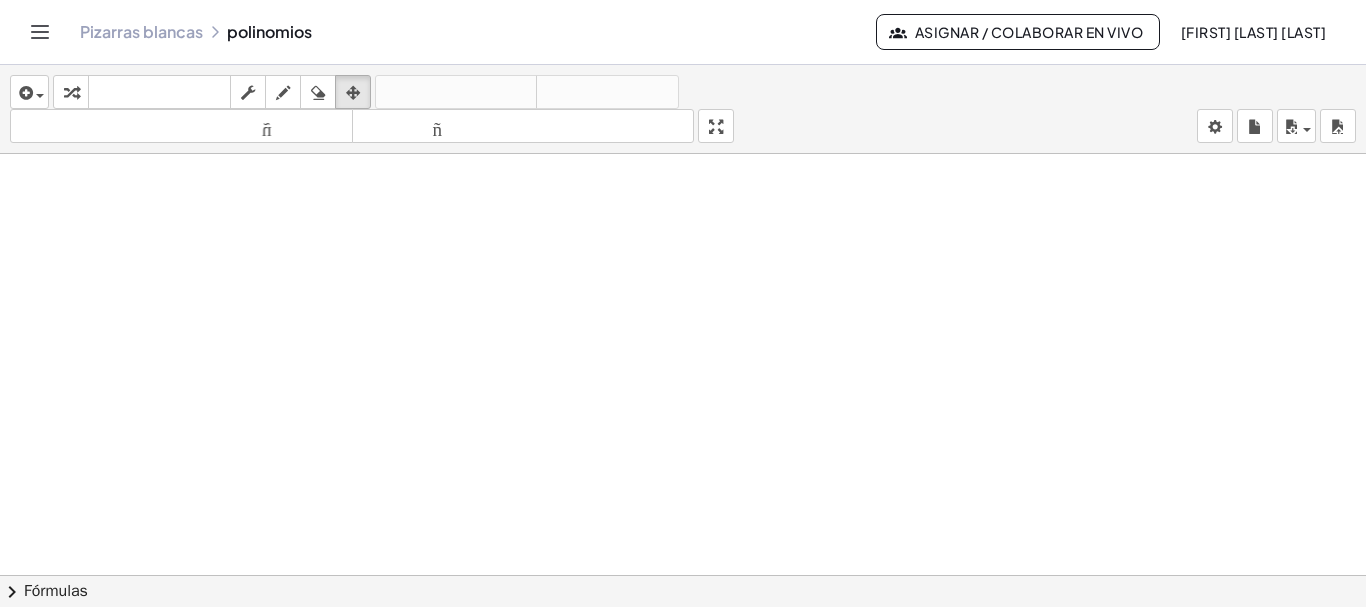drag, startPoint x: 271, startPoint y: 282, endPoint x: 328, endPoint y: 241, distance: 70.21396 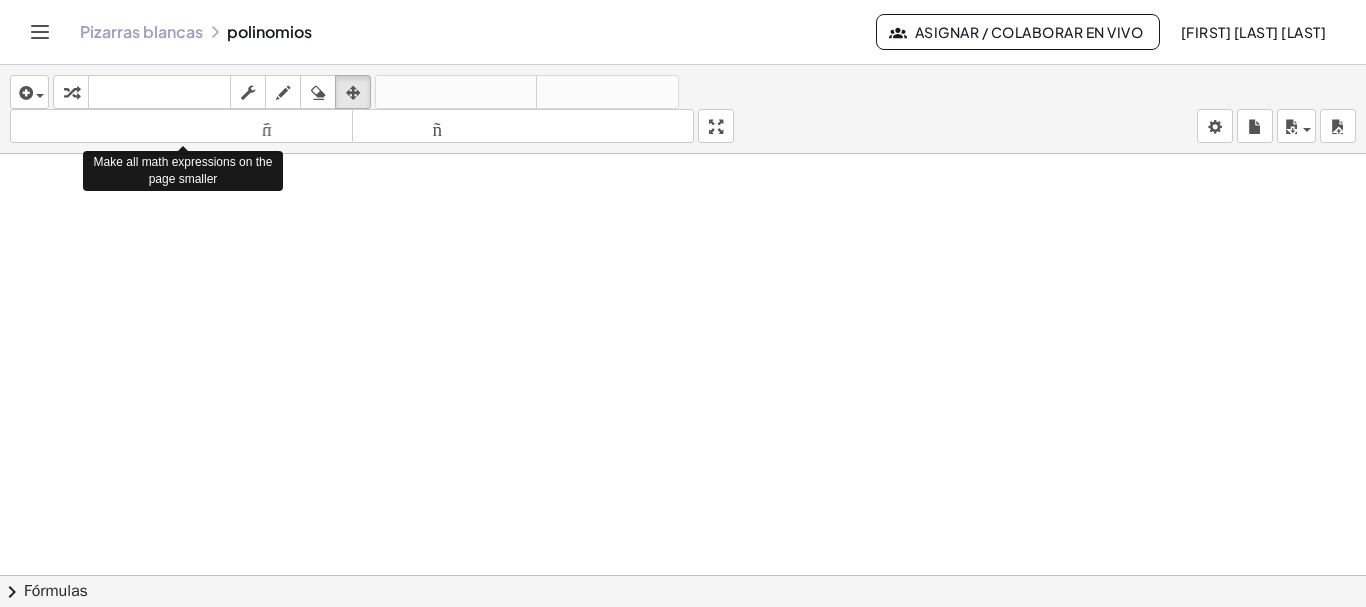 click at bounding box center [283, 93] 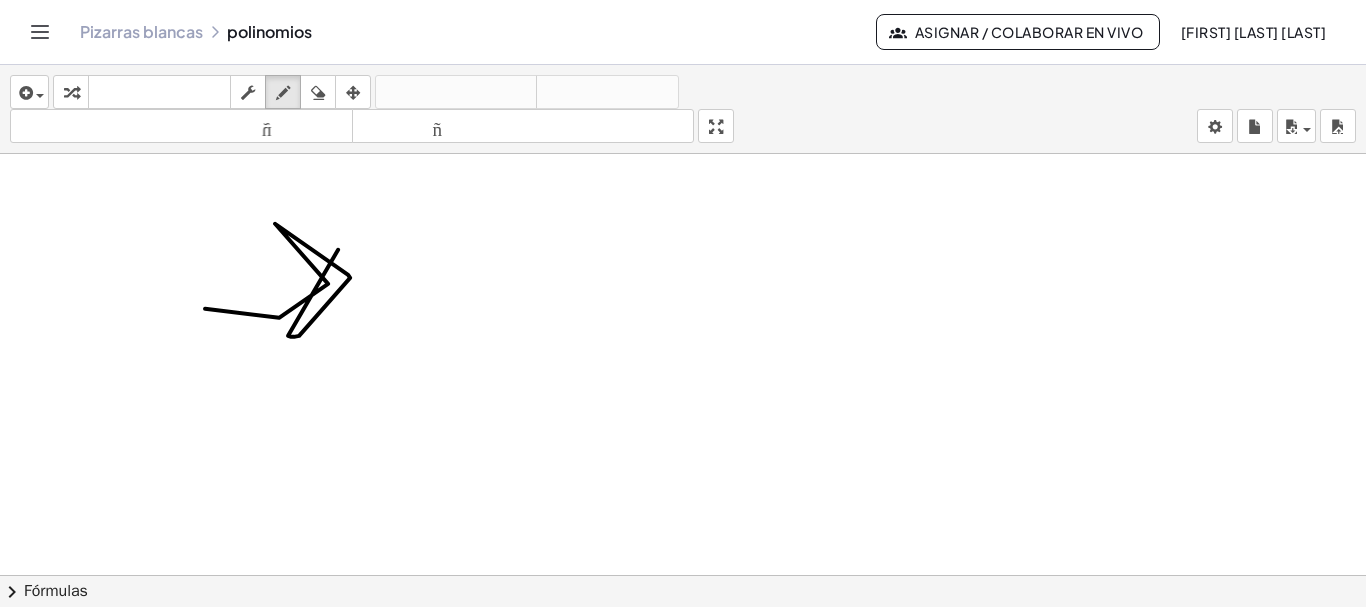 drag, startPoint x: 328, startPoint y: 282, endPoint x: 358, endPoint y: 253, distance: 41.725292 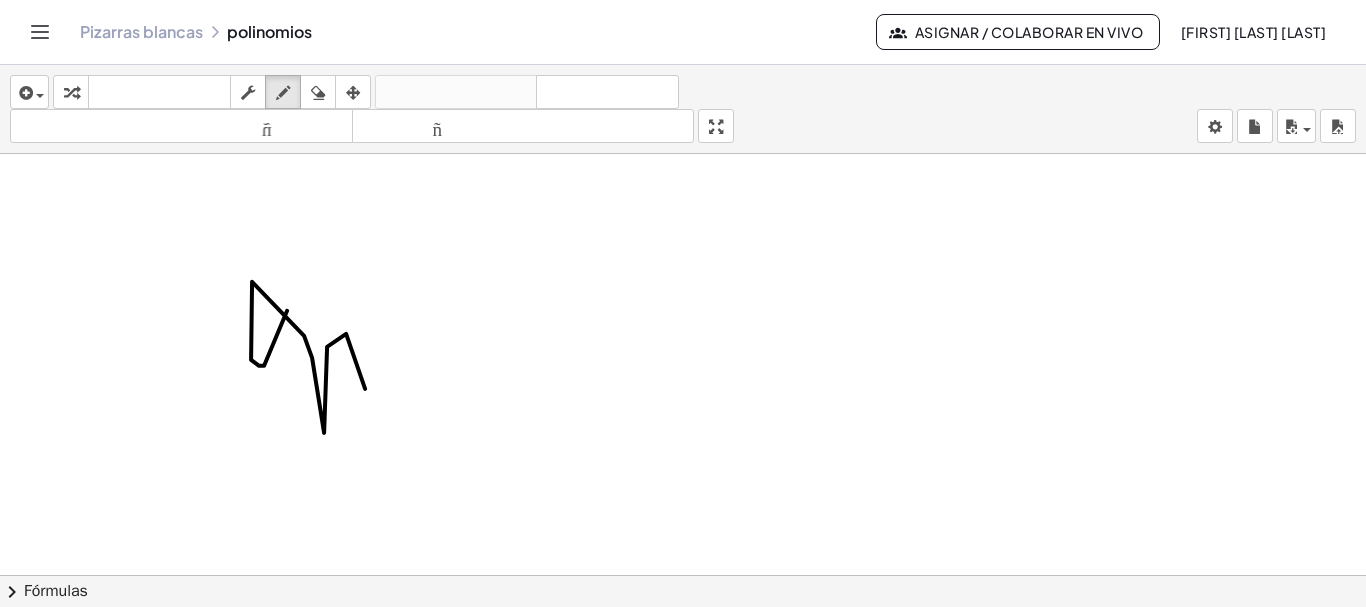 drag, startPoint x: 259, startPoint y: 364, endPoint x: 365, endPoint y: 387, distance: 108.46658 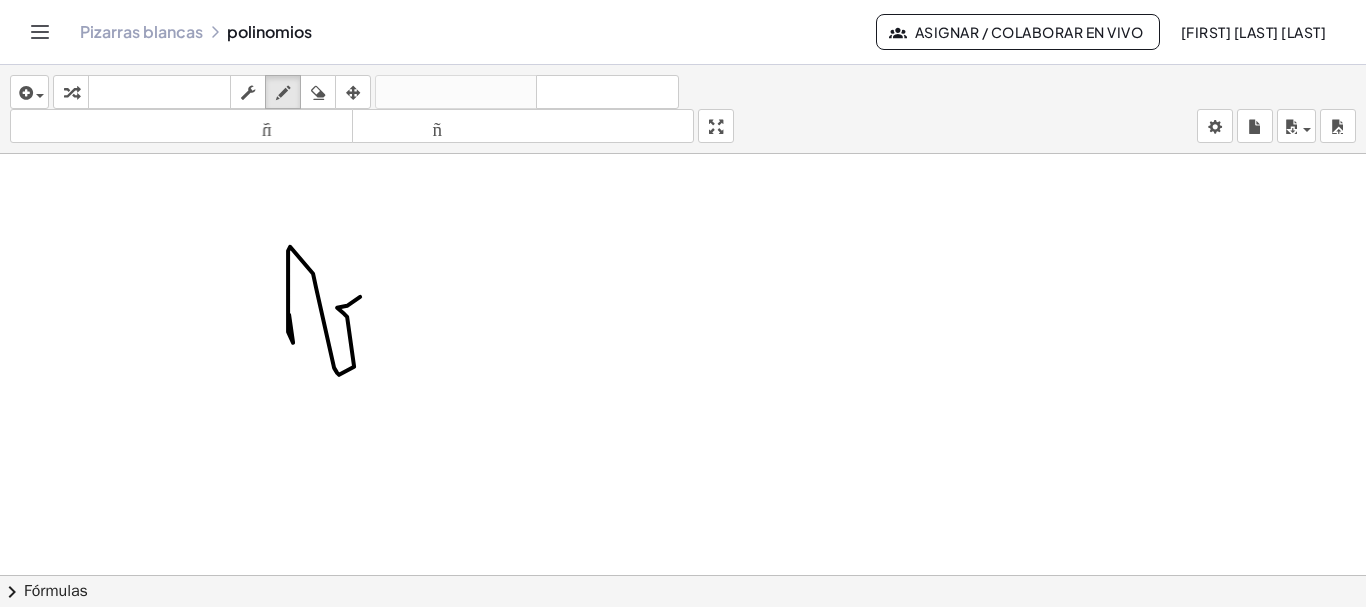 drag, startPoint x: 293, startPoint y: 341, endPoint x: 362, endPoint y: 295, distance: 82.92768 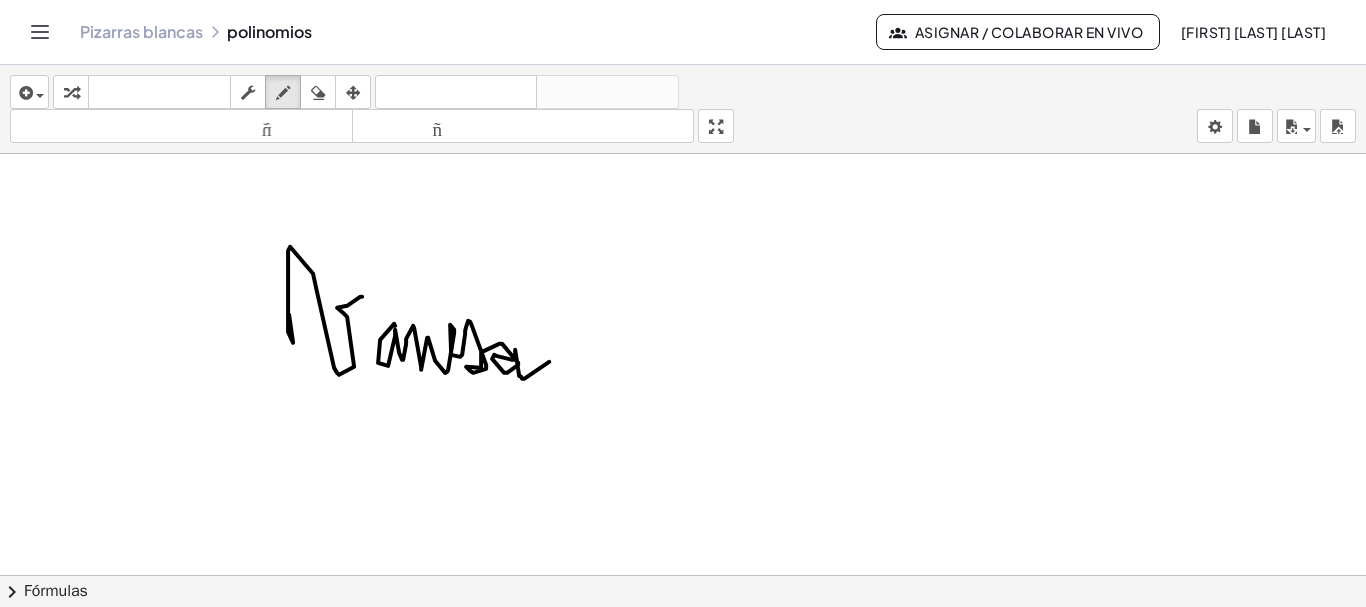 drag, startPoint x: 394, startPoint y: 322, endPoint x: 550, endPoint y: 356, distance: 159.66214 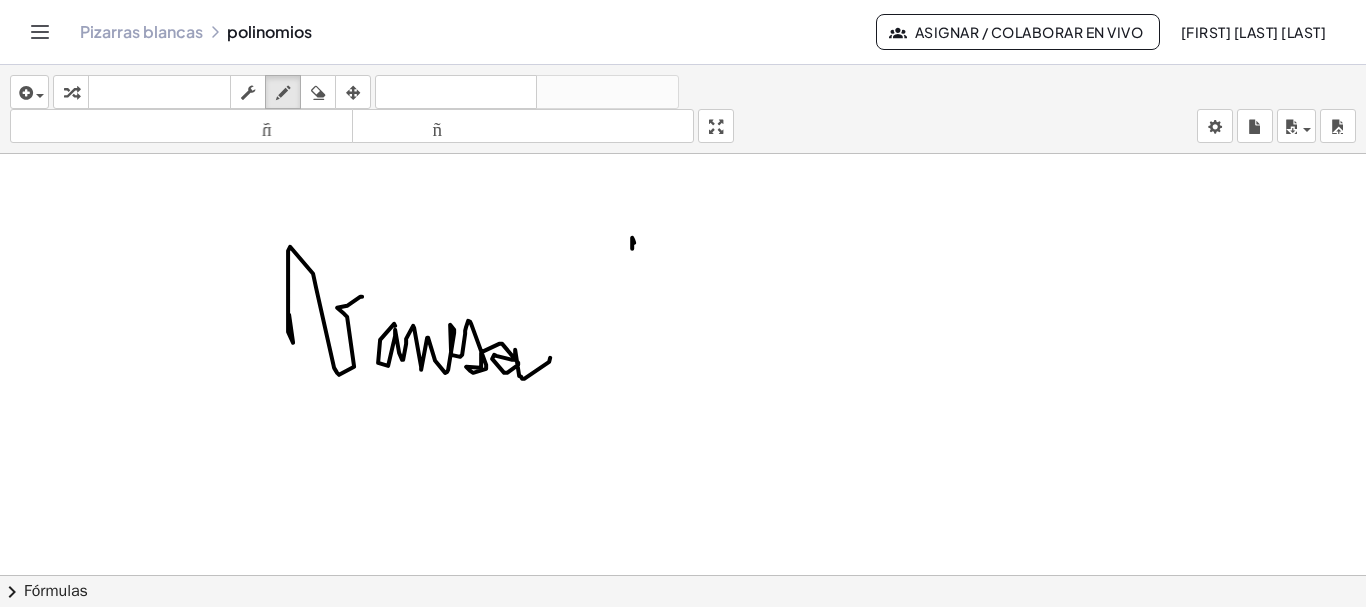 drag, startPoint x: 632, startPoint y: 236, endPoint x: 635, endPoint y: 299, distance: 63.07139 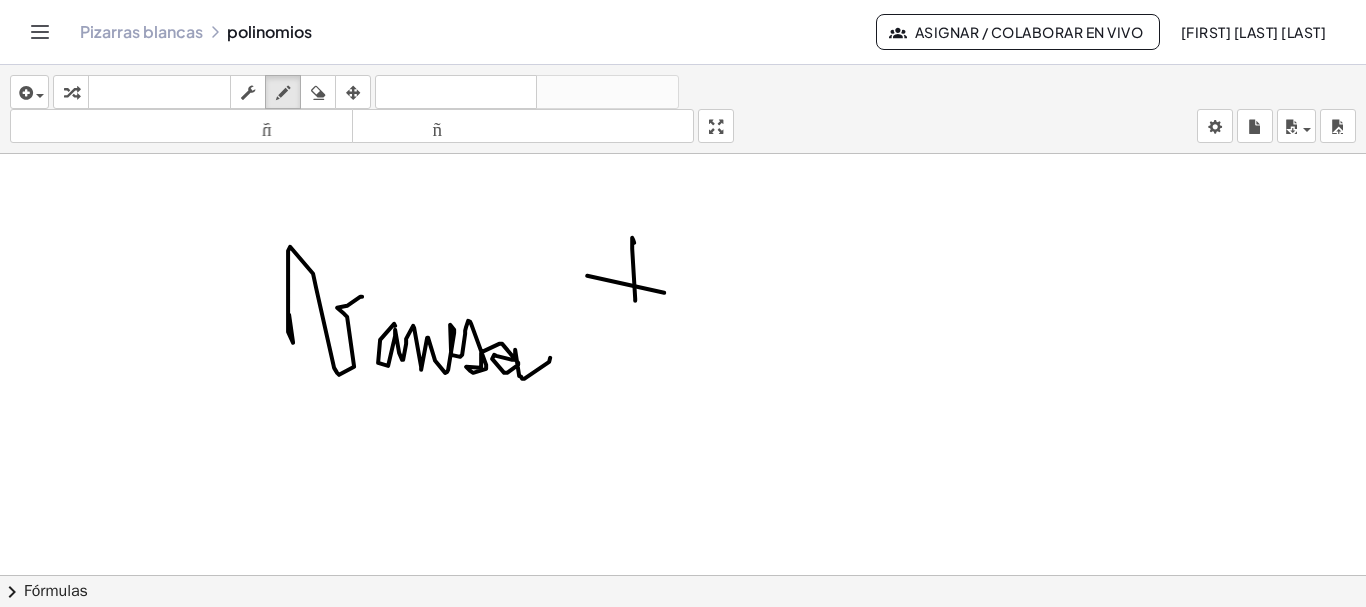 drag, startPoint x: 664, startPoint y: 291, endPoint x: 623, endPoint y: 259, distance: 52.009613 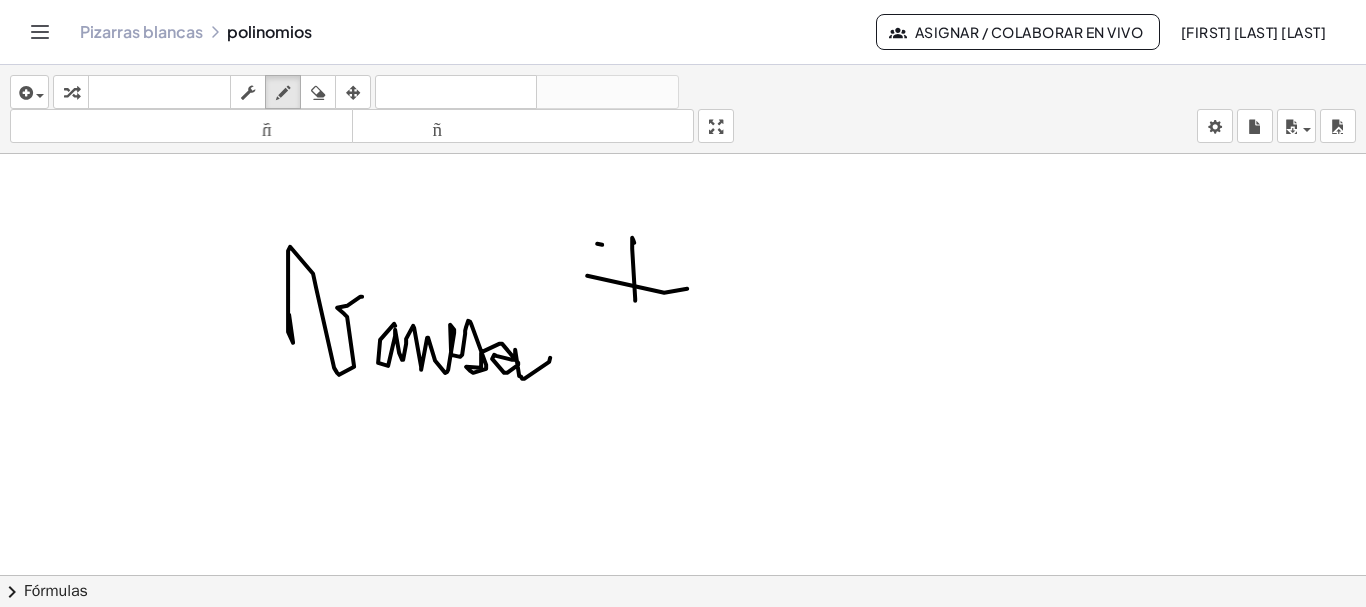 drag, startPoint x: 602, startPoint y: 243, endPoint x: 661, endPoint y: 250, distance: 59.413803 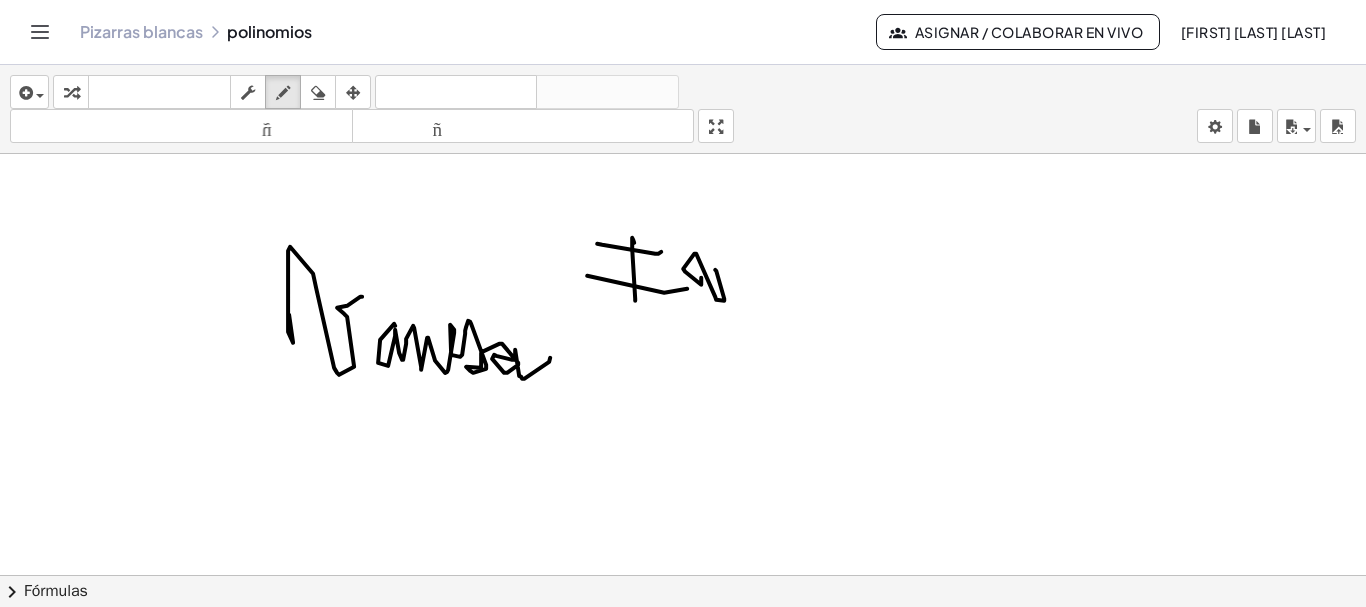 drag, startPoint x: 701, startPoint y: 283, endPoint x: 728, endPoint y: 265, distance: 32.449963 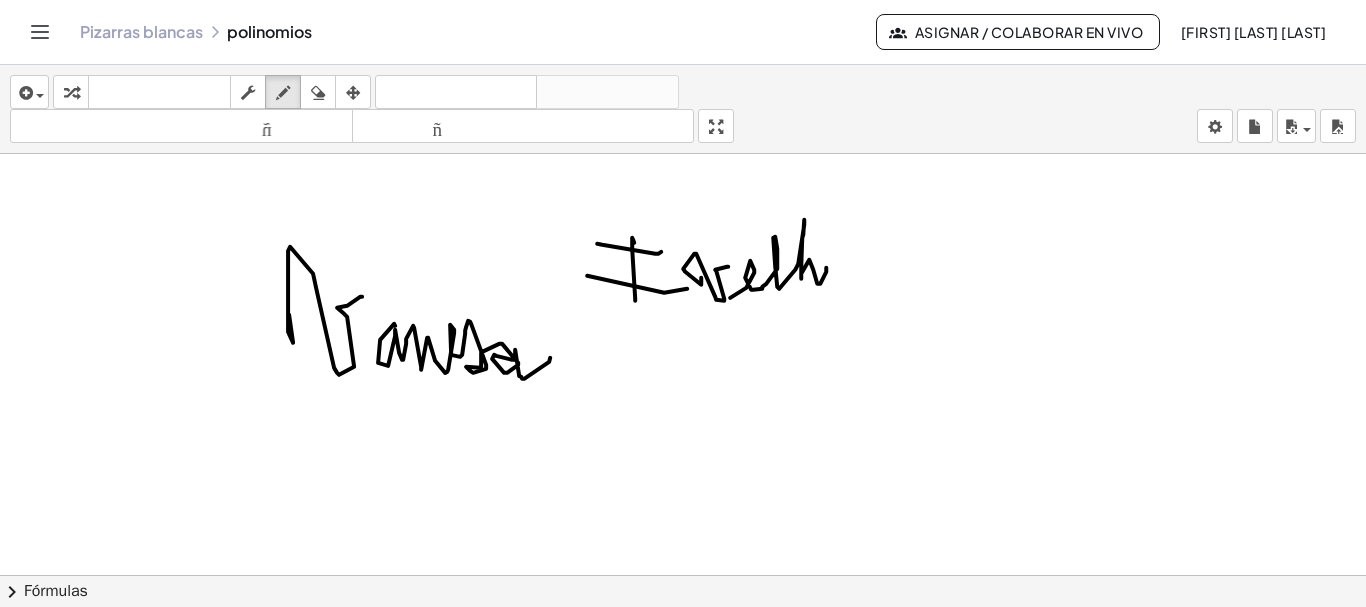 drag, startPoint x: 746, startPoint y: 286, endPoint x: 826, endPoint y: 266, distance: 82.46211 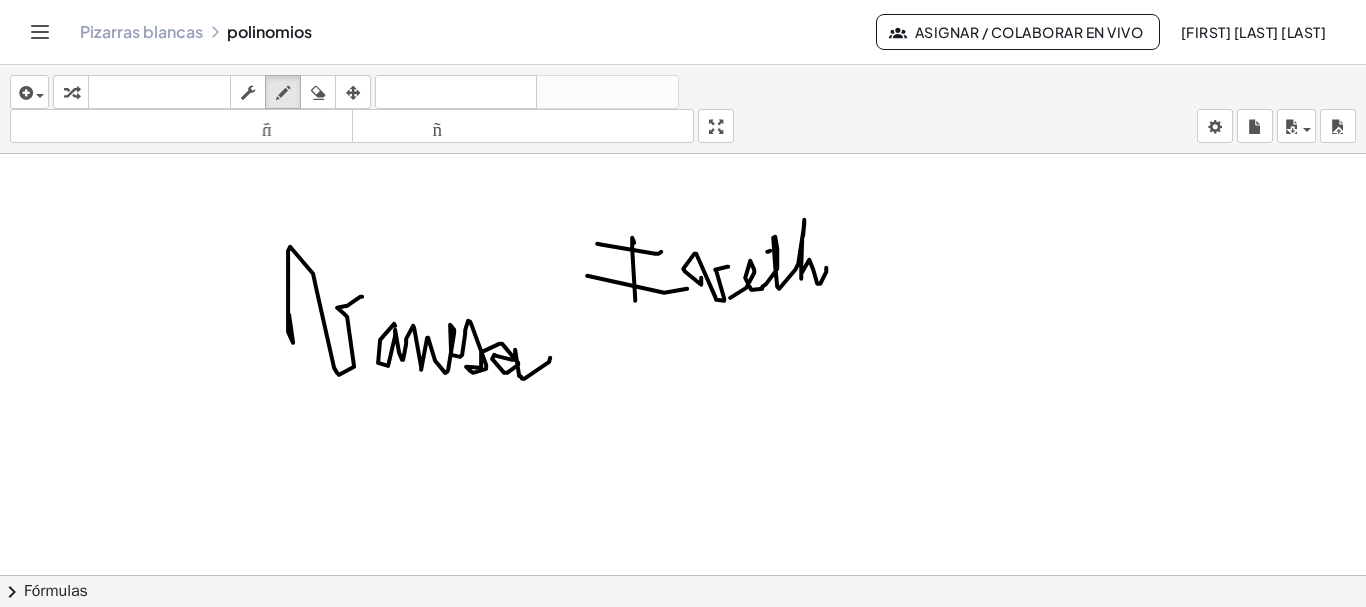 drag, startPoint x: 770, startPoint y: 249, endPoint x: 792, endPoint y: 244, distance: 22.561028 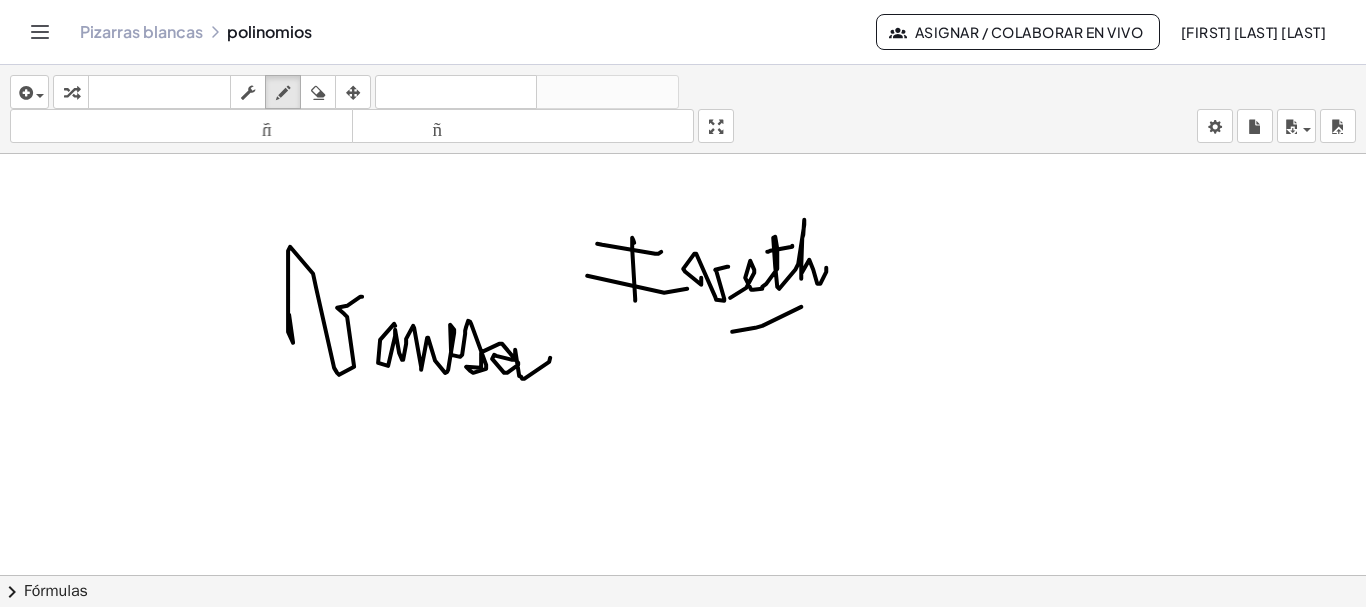 drag, startPoint x: 732, startPoint y: 330, endPoint x: 803, endPoint y: 304, distance: 75.61085 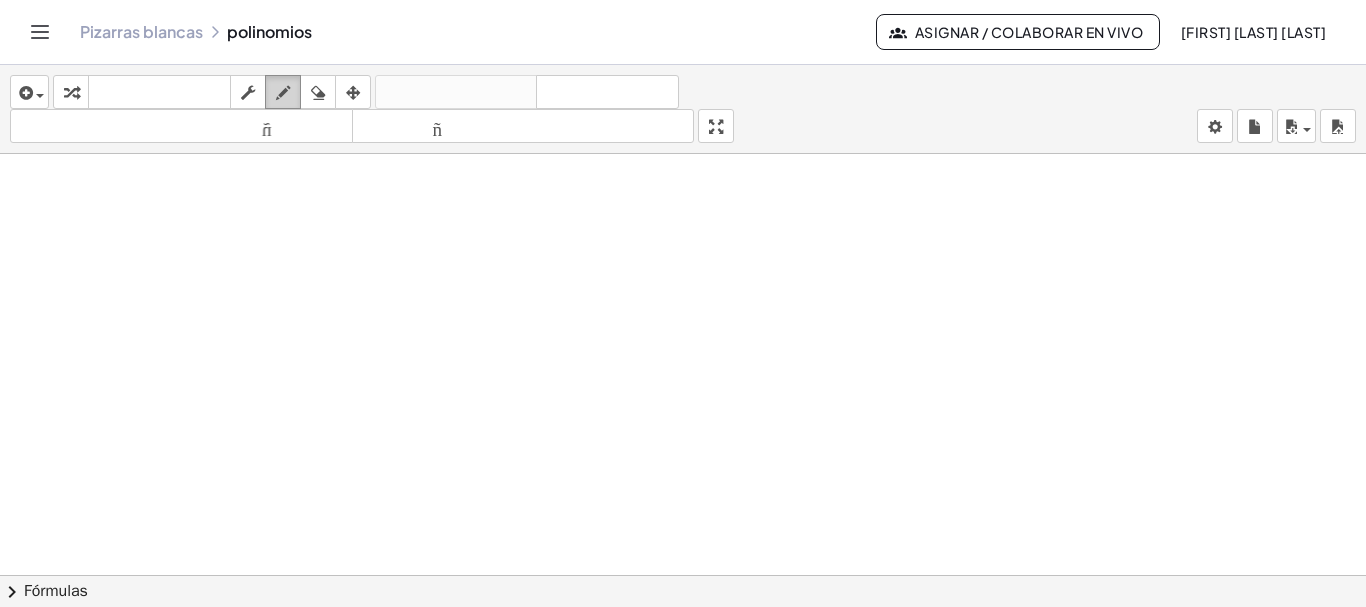 click at bounding box center (283, 93) 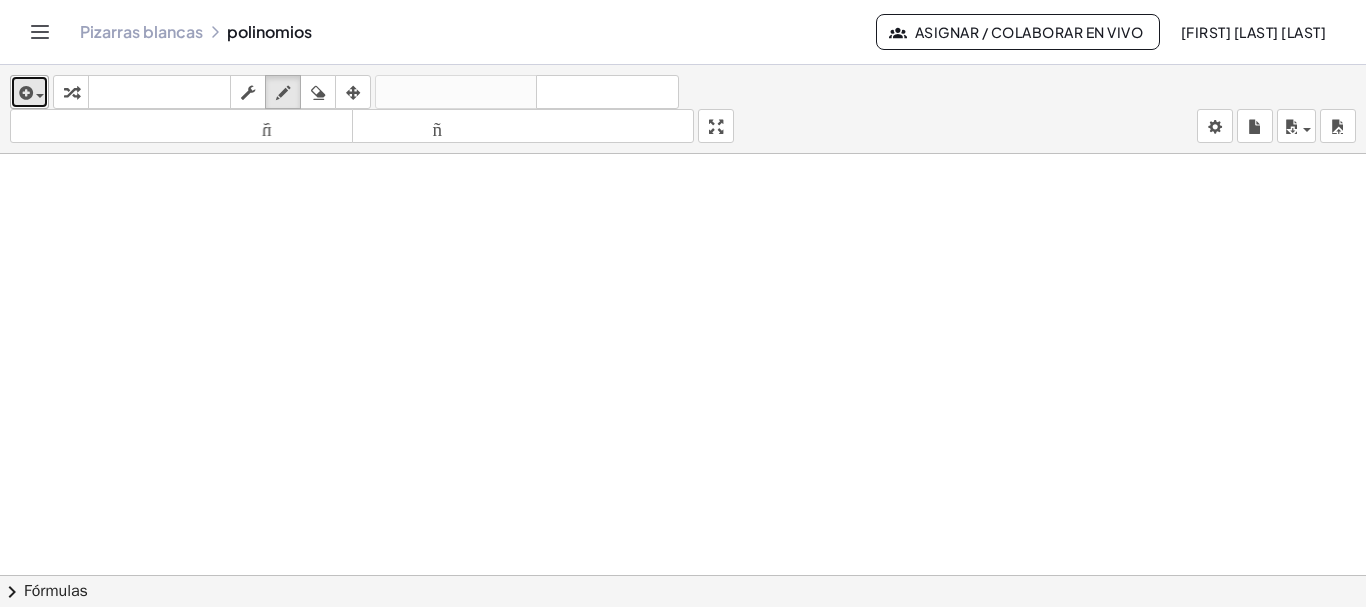 click at bounding box center (24, 93) 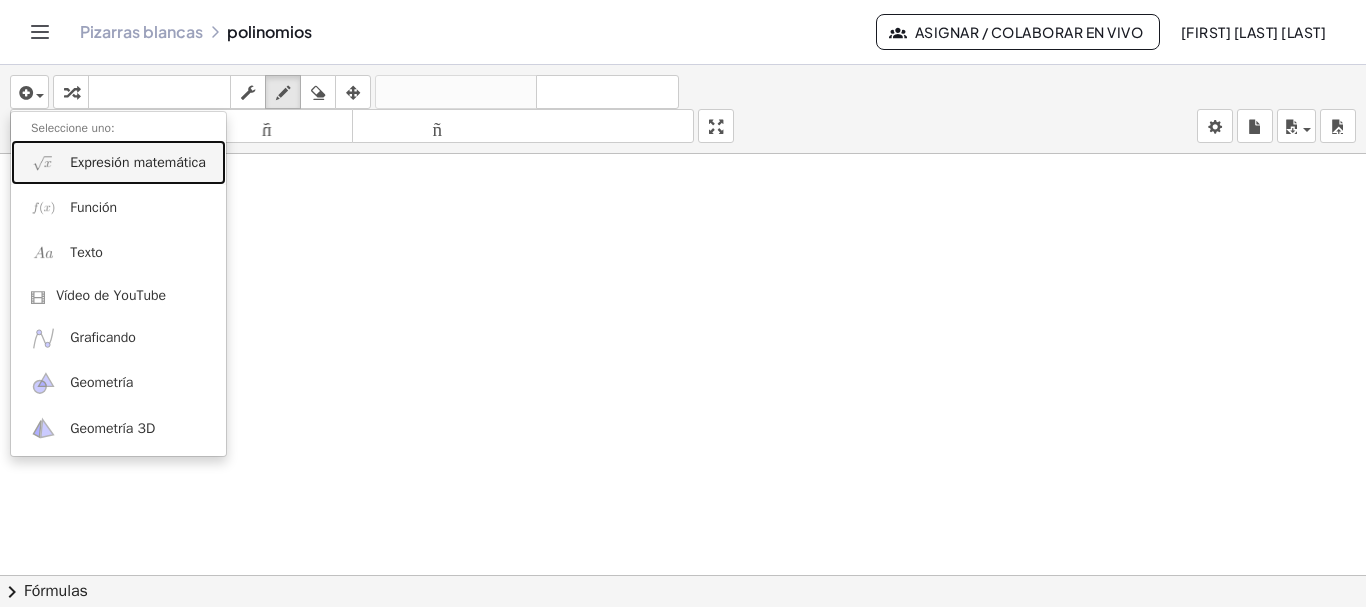 click on "Expresión matemática" at bounding box center [138, 162] 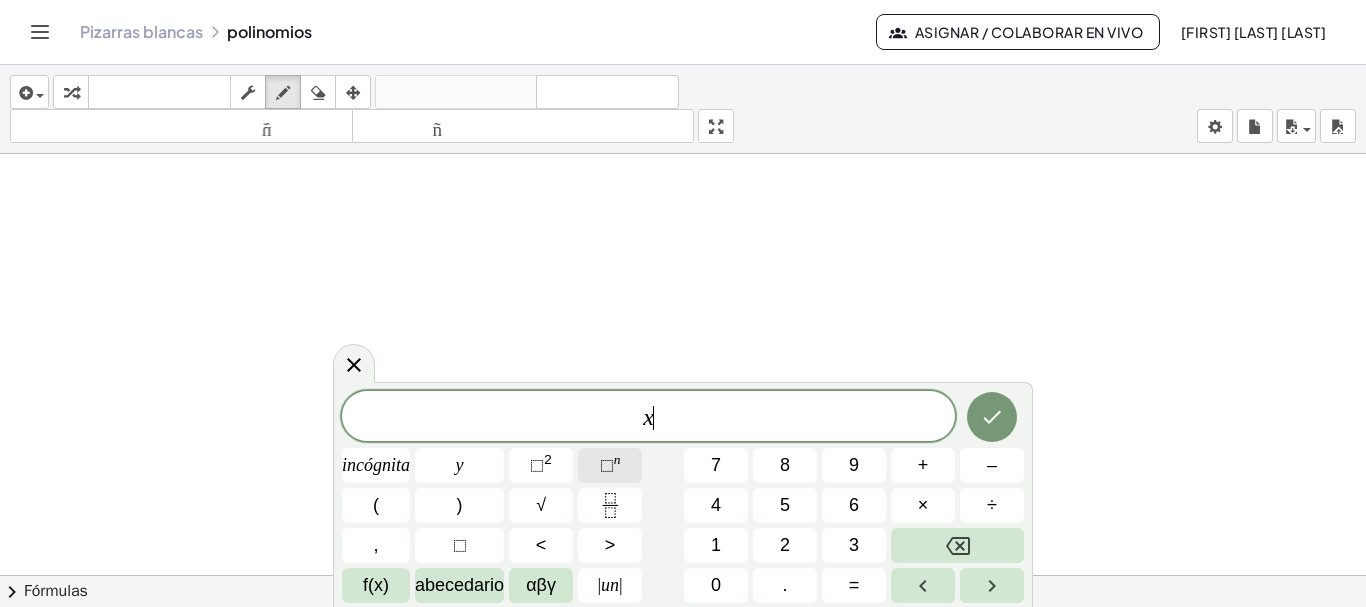 click on "⬚" at bounding box center (607, 465) 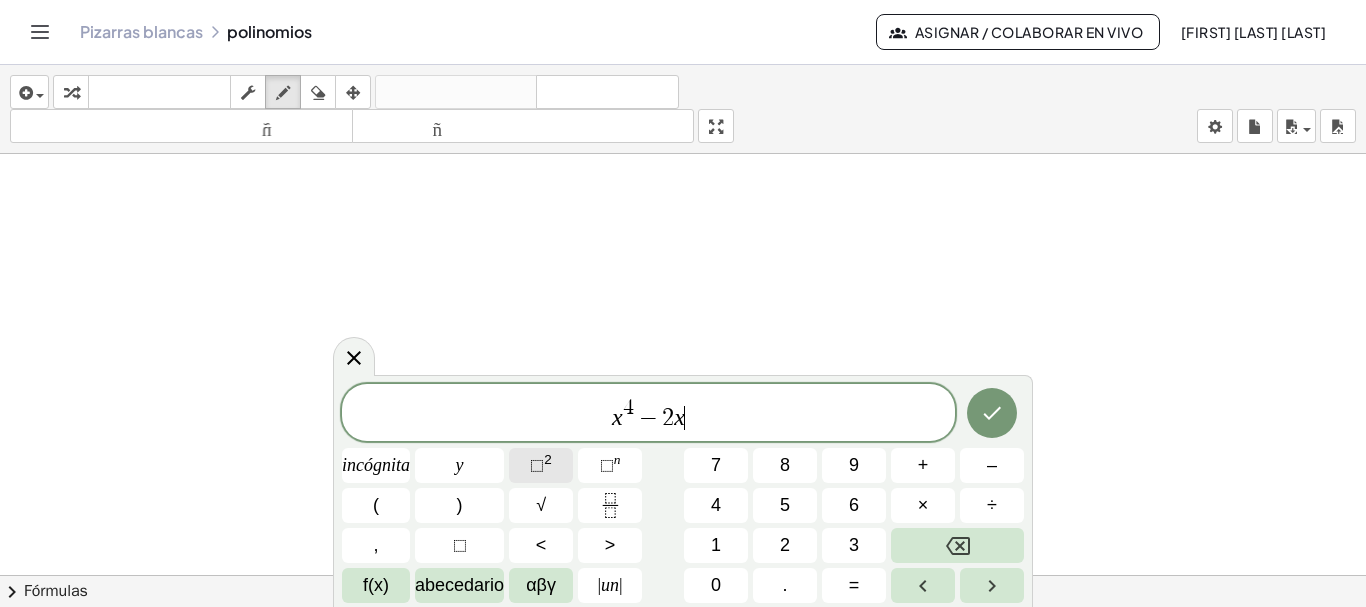 click on "⬚" at bounding box center (537, 465) 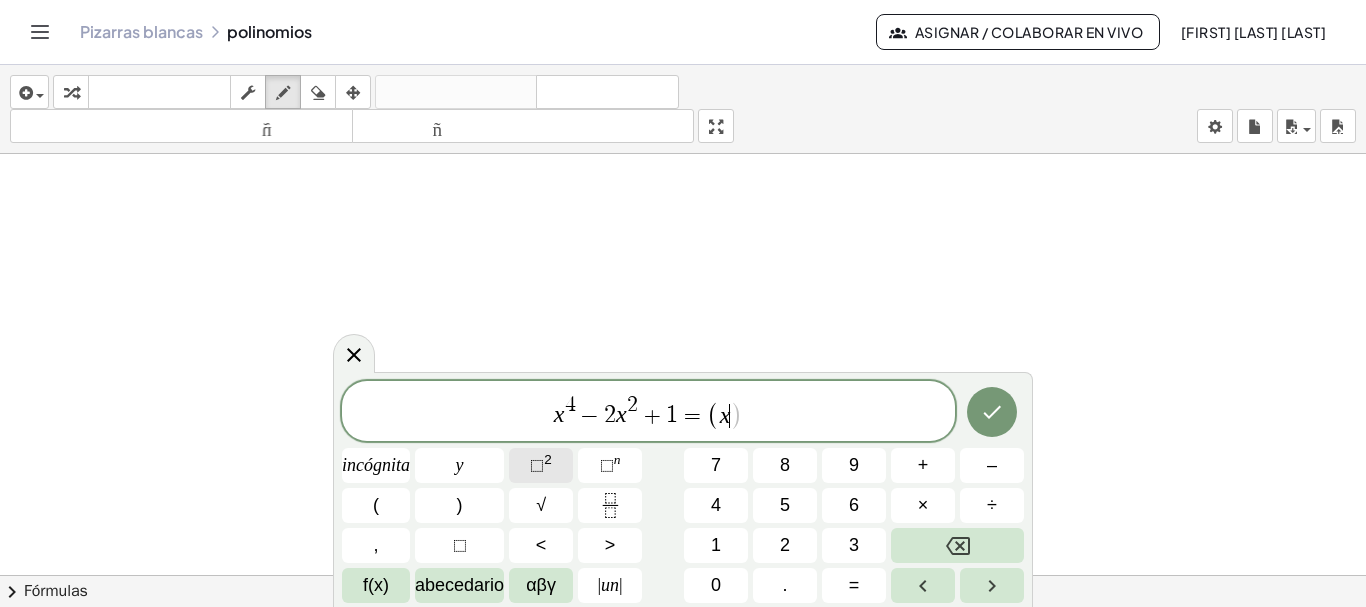 click on "⬚" at bounding box center [537, 465] 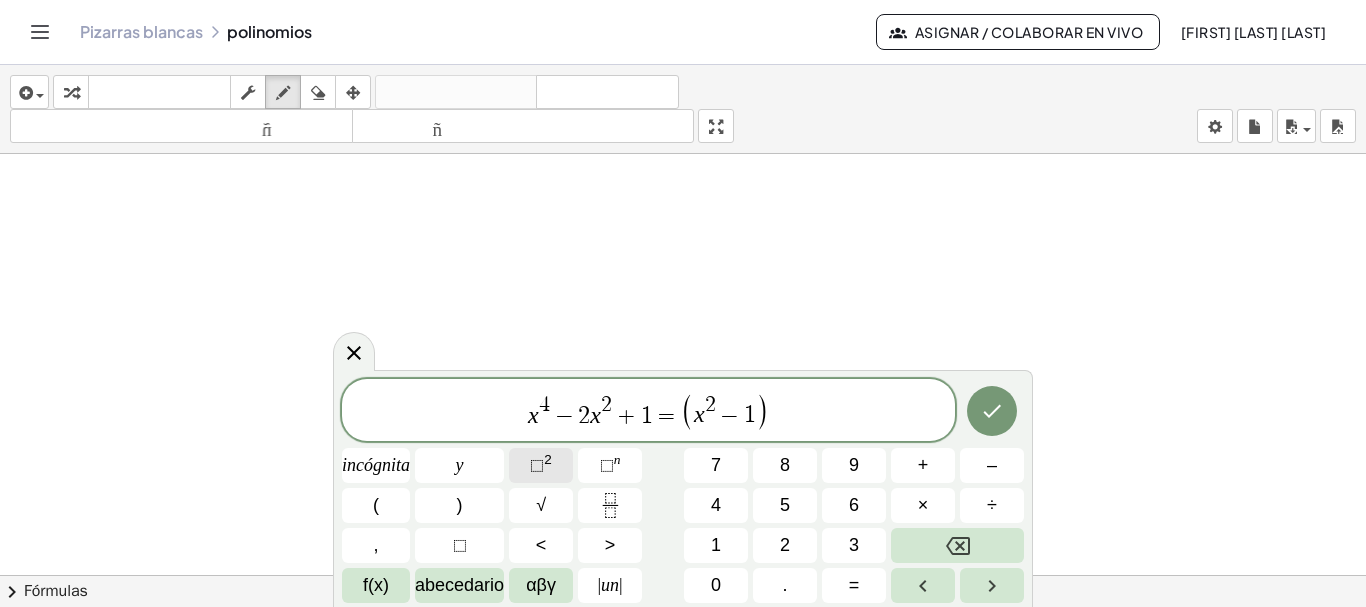 click on "⬚" at bounding box center [537, 465] 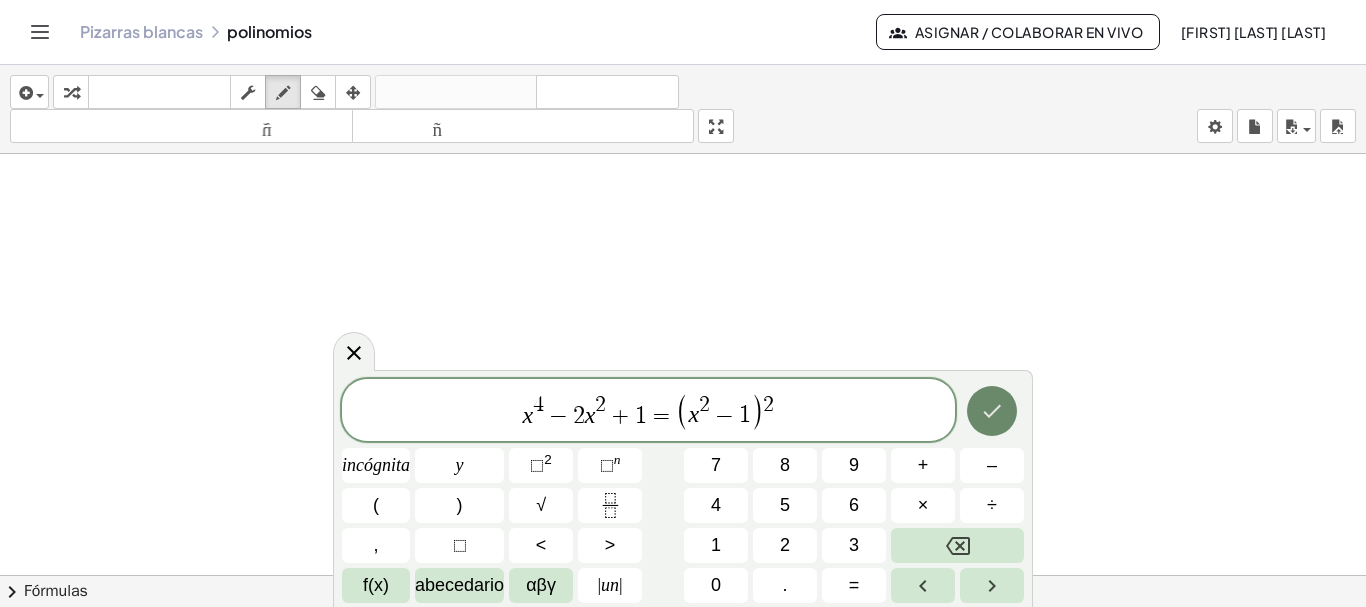 click at bounding box center [992, 411] 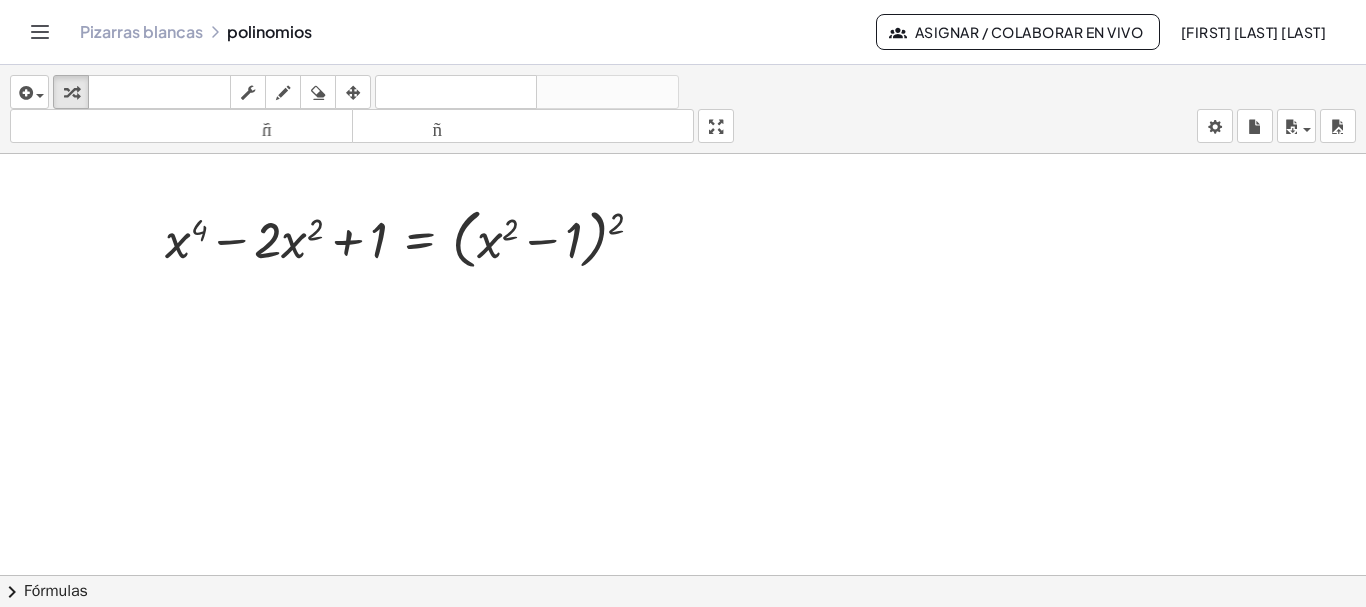 click at bounding box center (684, -2253) 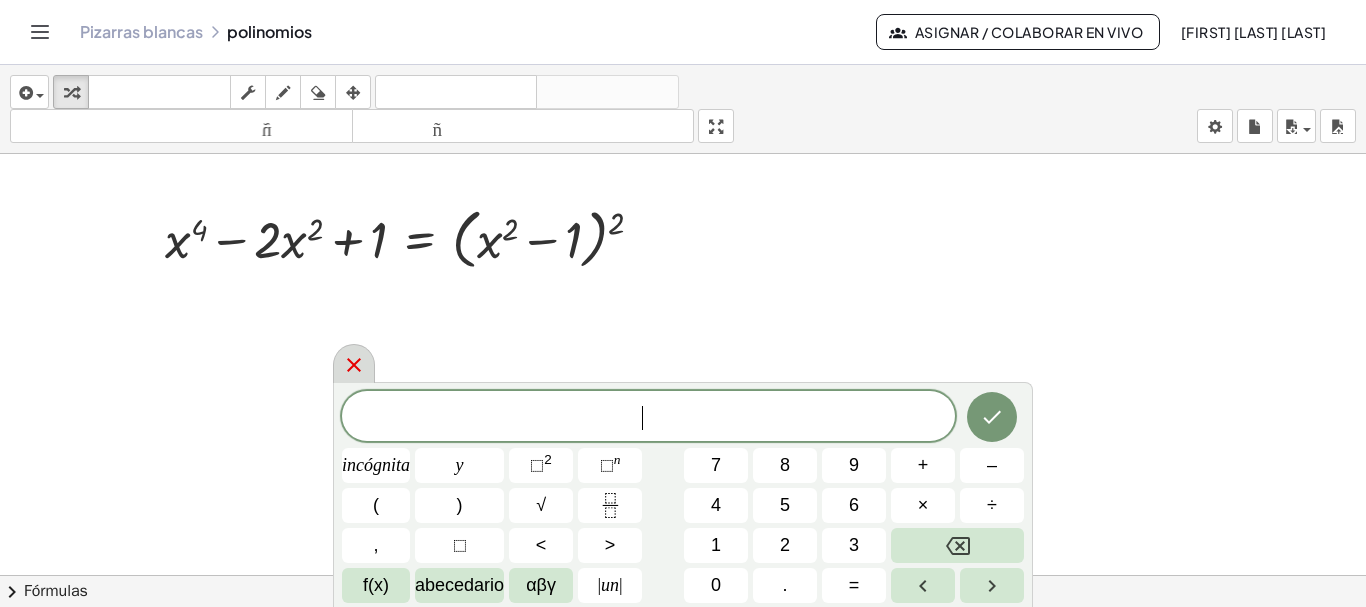 click 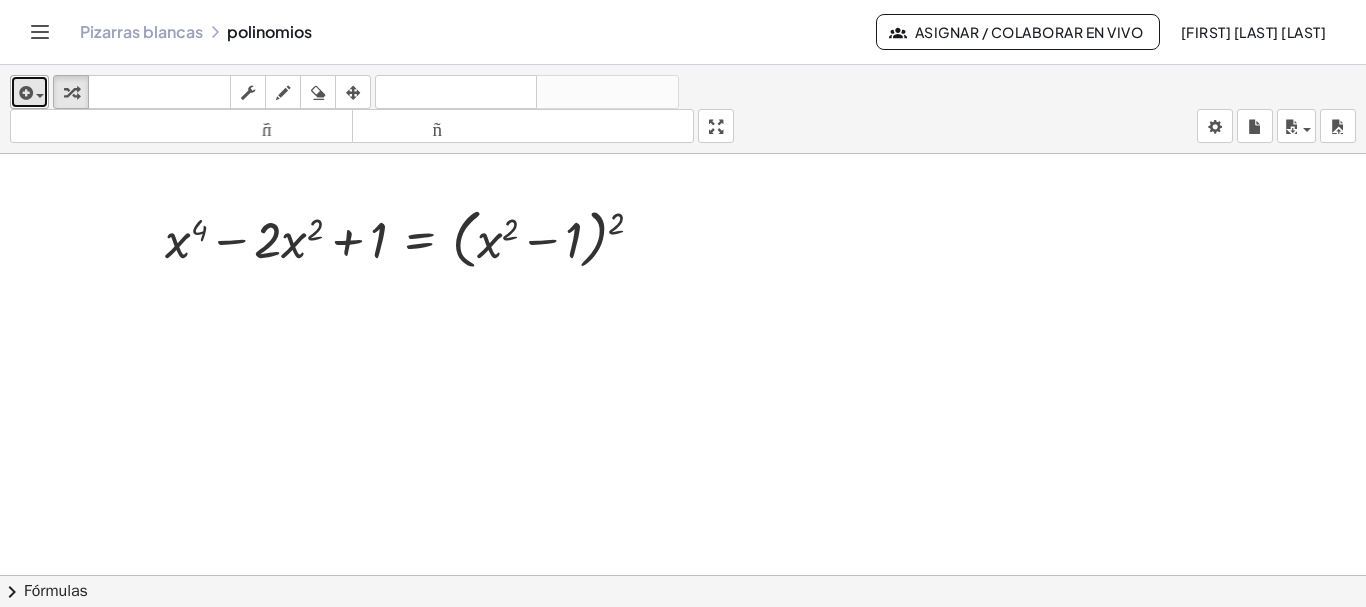 click at bounding box center [29, 92] 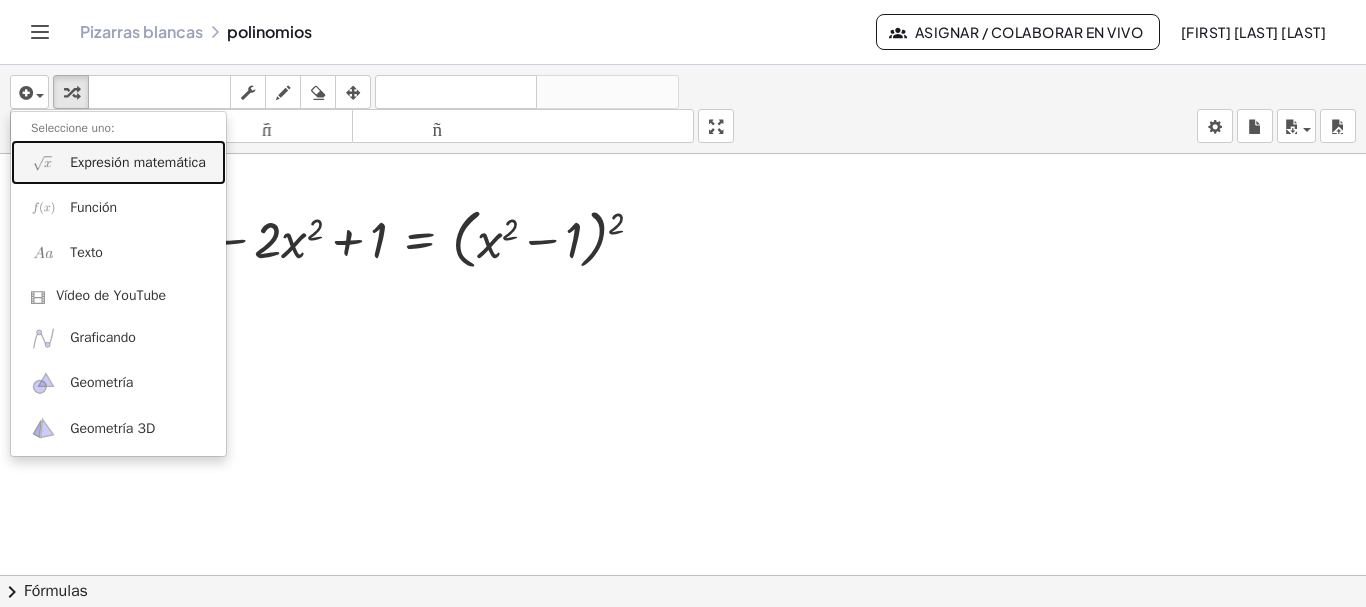click on "Expresión matemática" at bounding box center [138, 162] 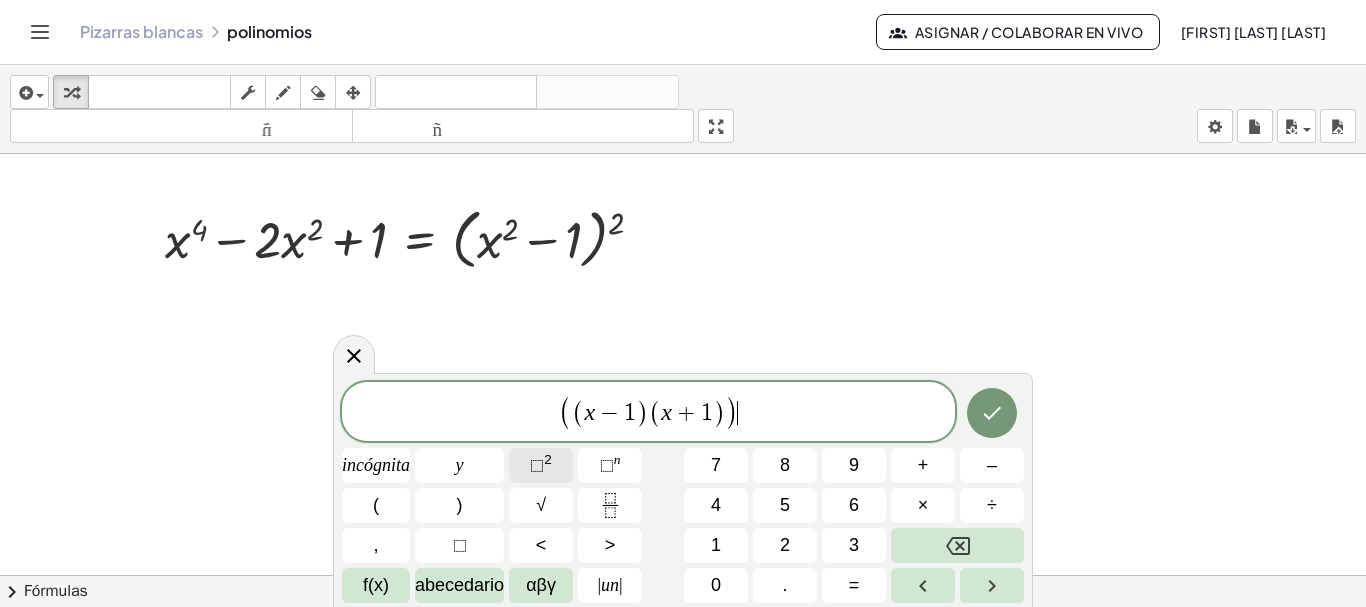 click on "⬚" at bounding box center (537, 465) 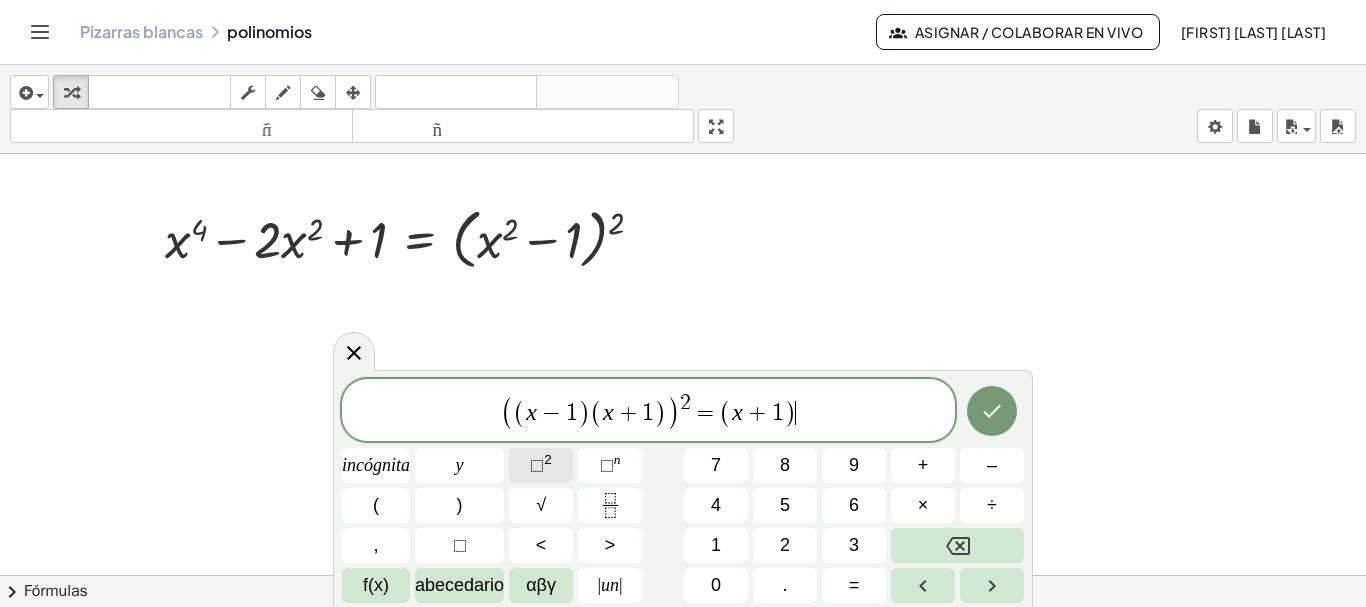 click on "⬚" at bounding box center [537, 465] 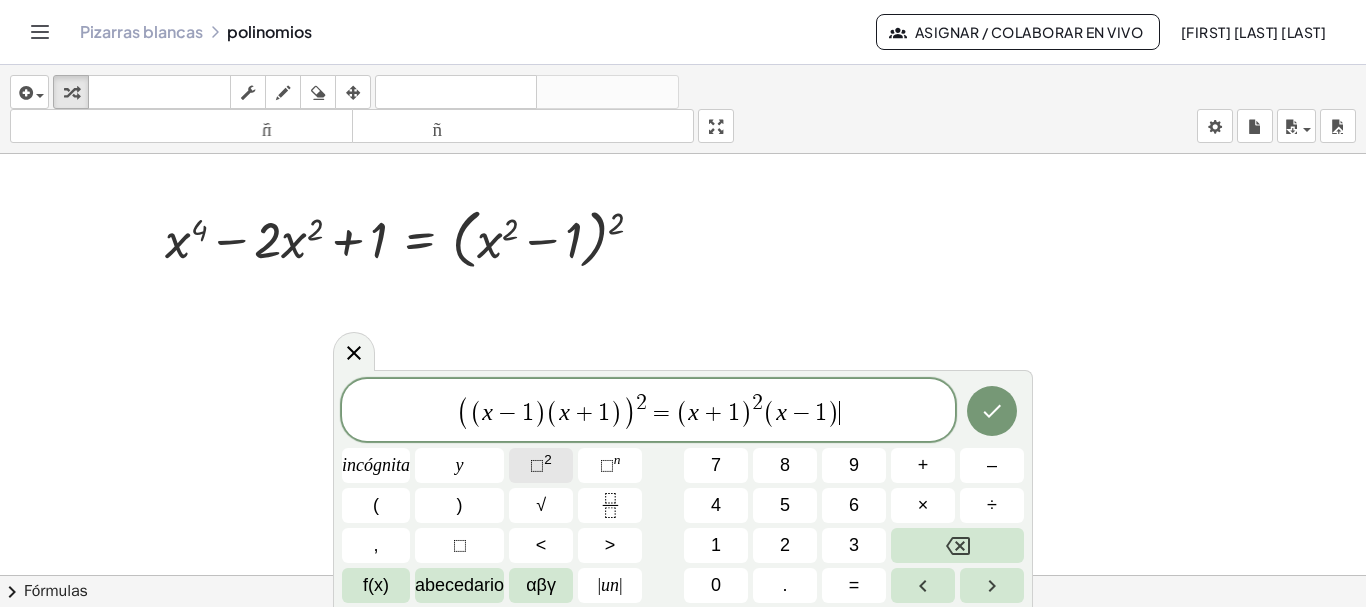 click on "2" at bounding box center [548, 459] 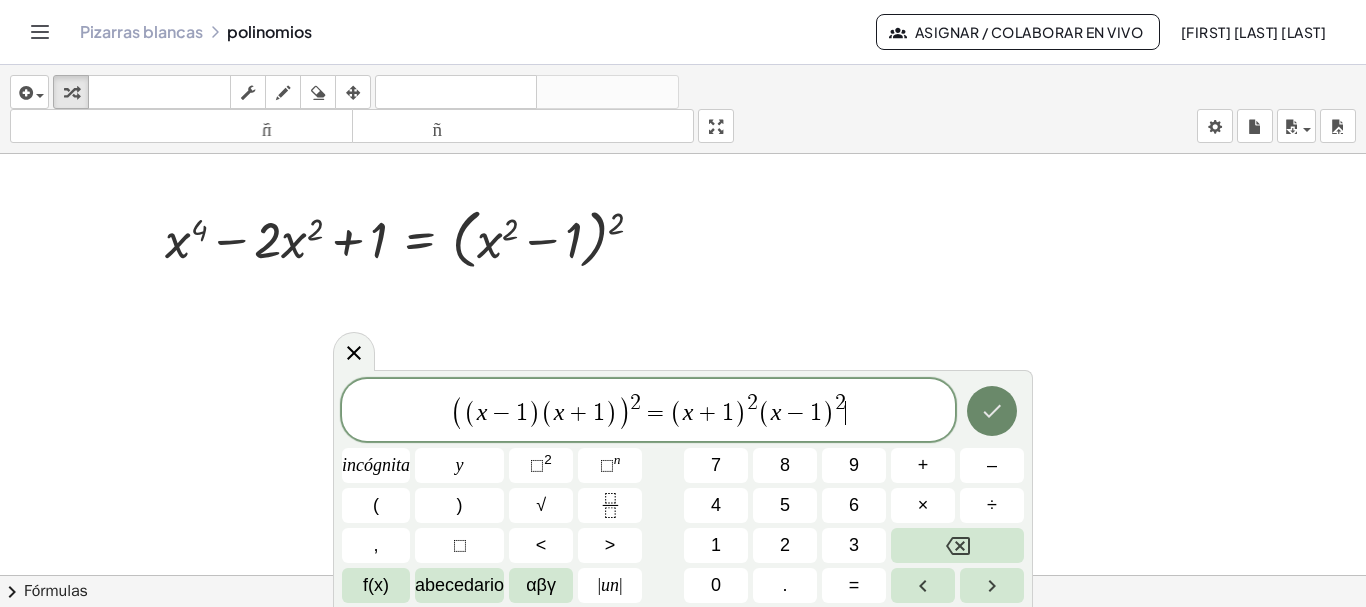 click 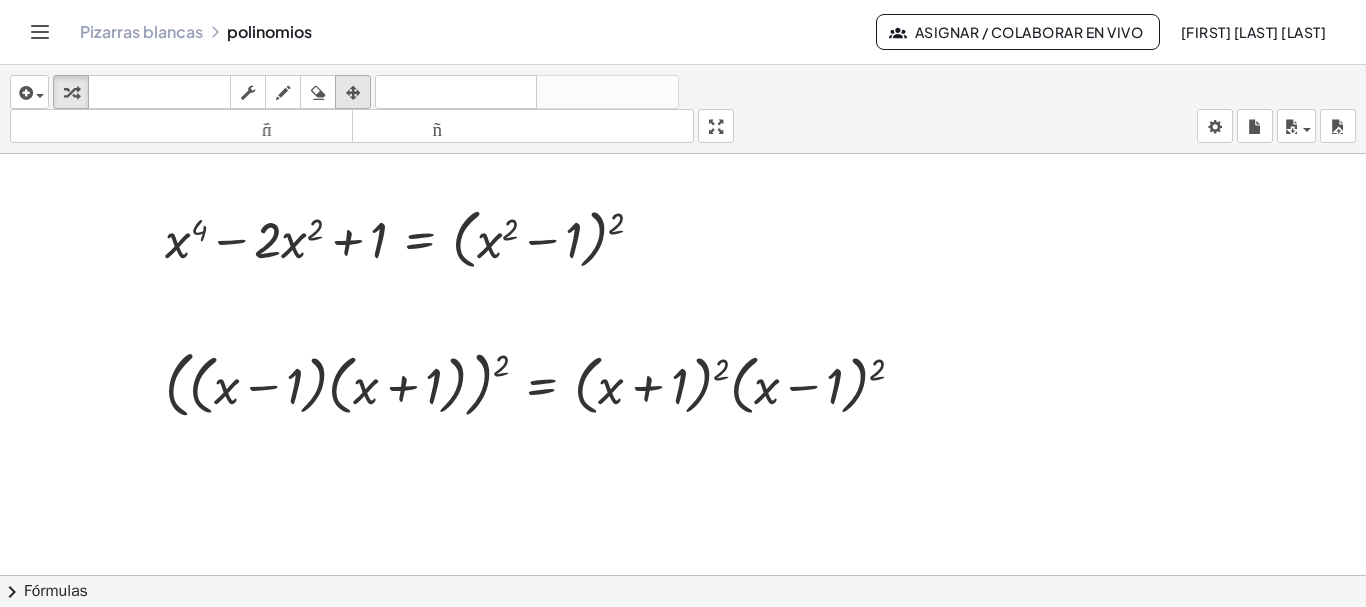 click at bounding box center (353, 93) 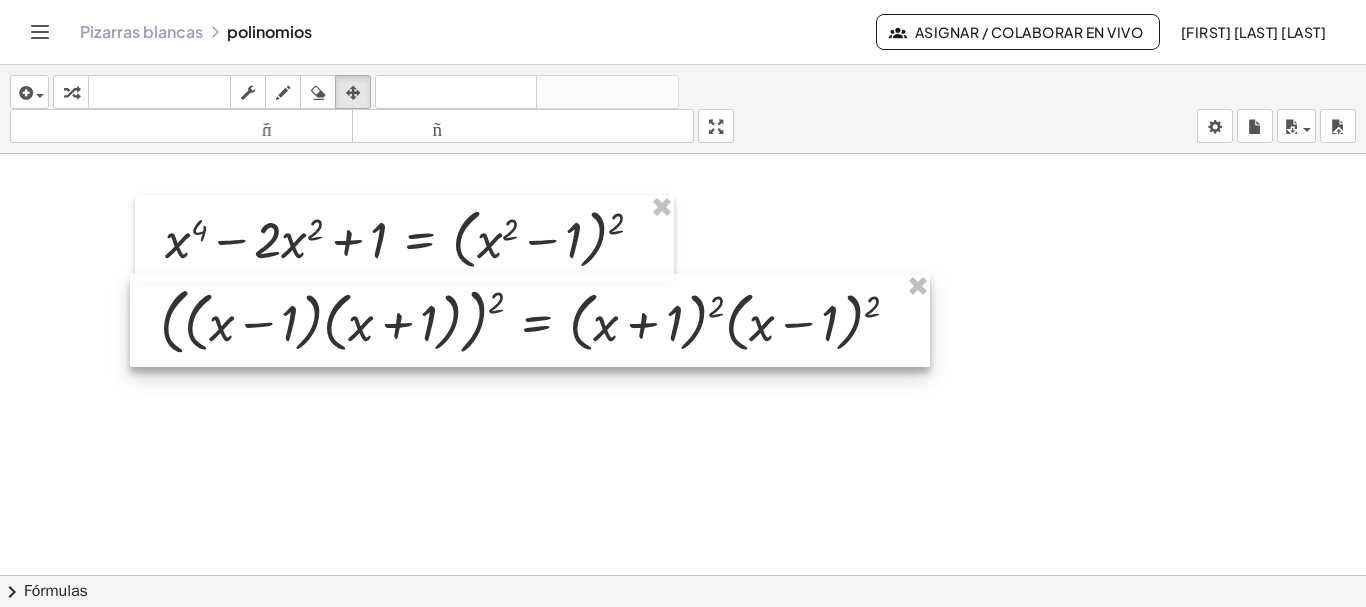 click at bounding box center [530, 320] 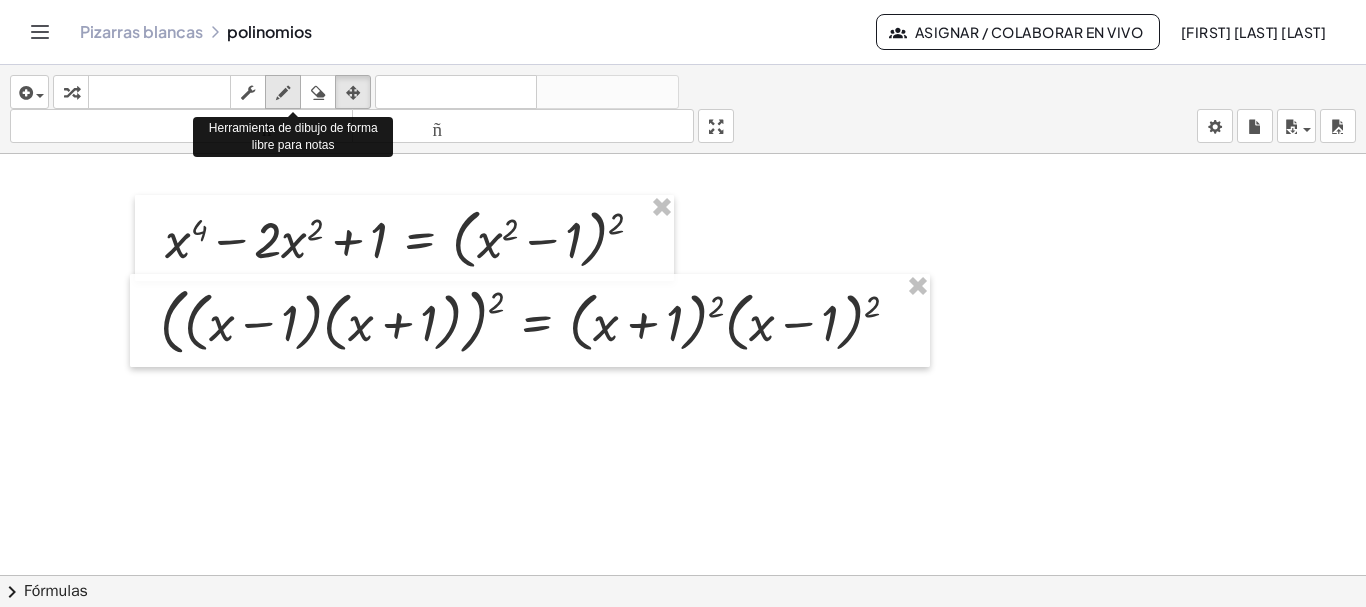 click at bounding box center [283, 93] 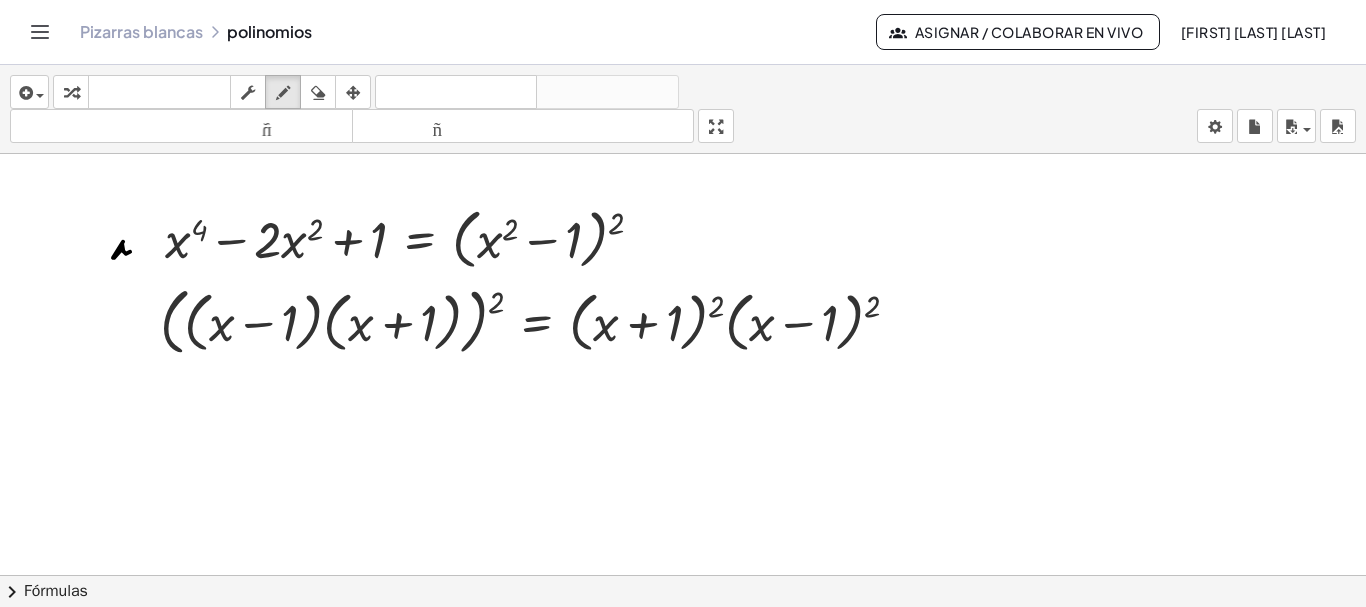 drag, startPoint x: 113, startPoint y: 256, endPoint x: 130, endPoint y: 250, distance: 18.027756 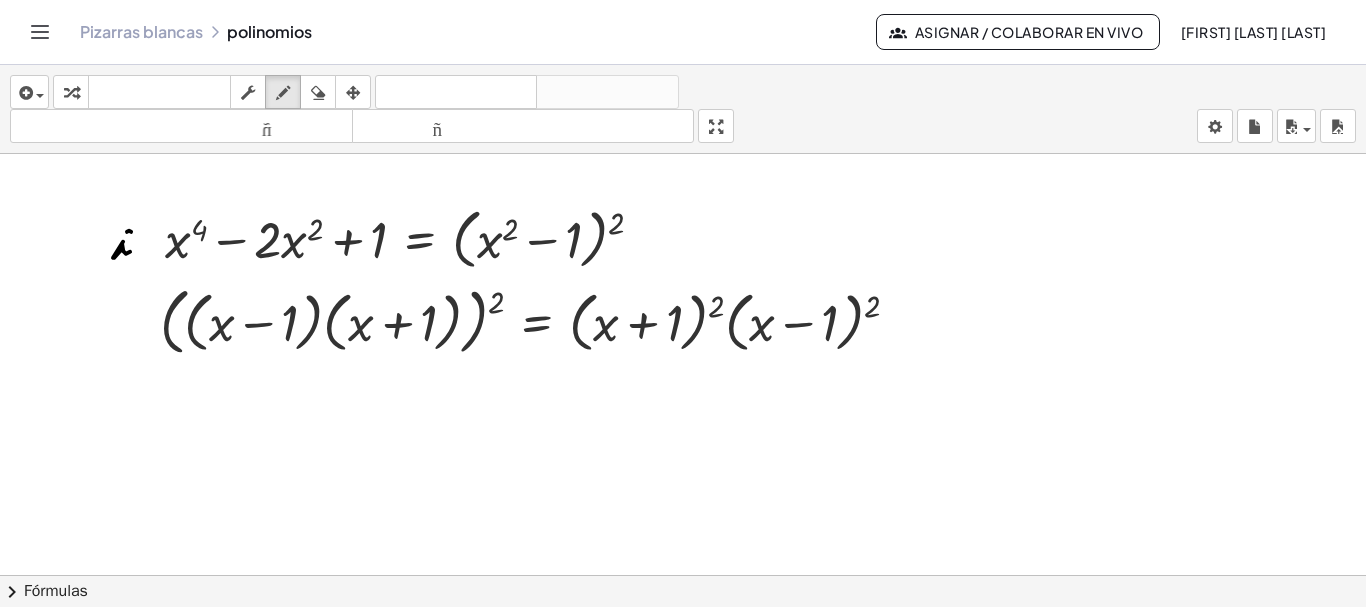 drag, startPoint x: 131, startPoint y: 230, endPoint x: 134, endPoint y: 263, distance: 33.13608 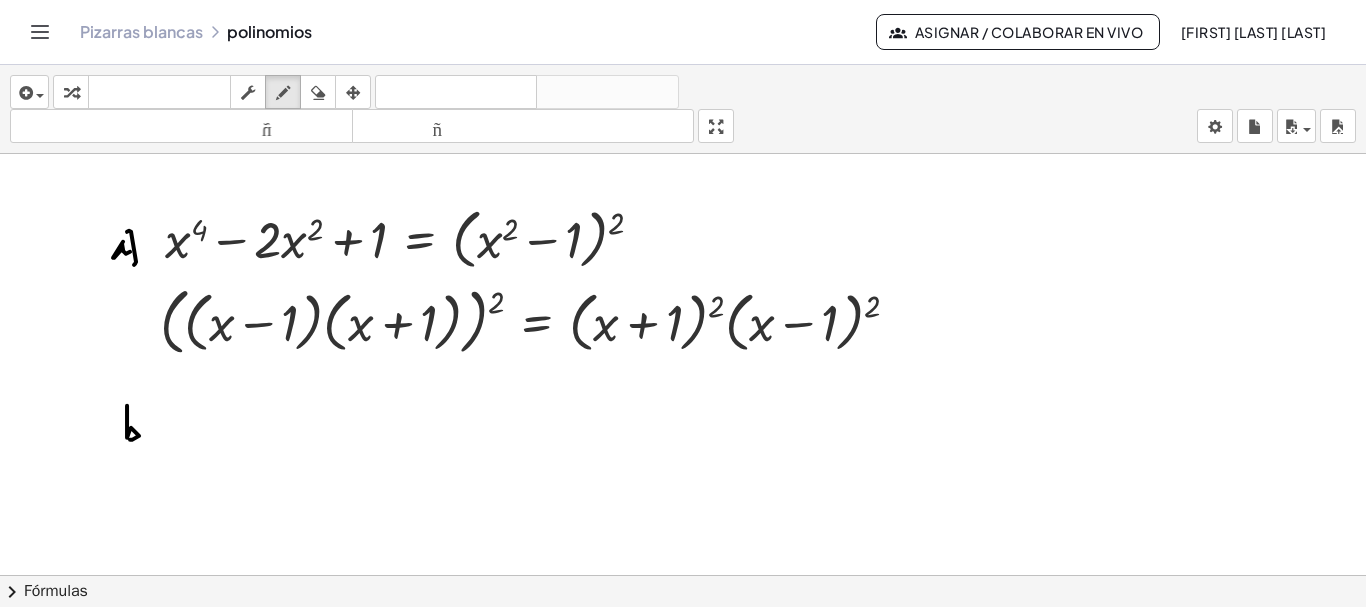 drag, startPoint x: 127, startPoint y: 422, endPoint x: 128, endPoint y: 439, distance: 17.029387 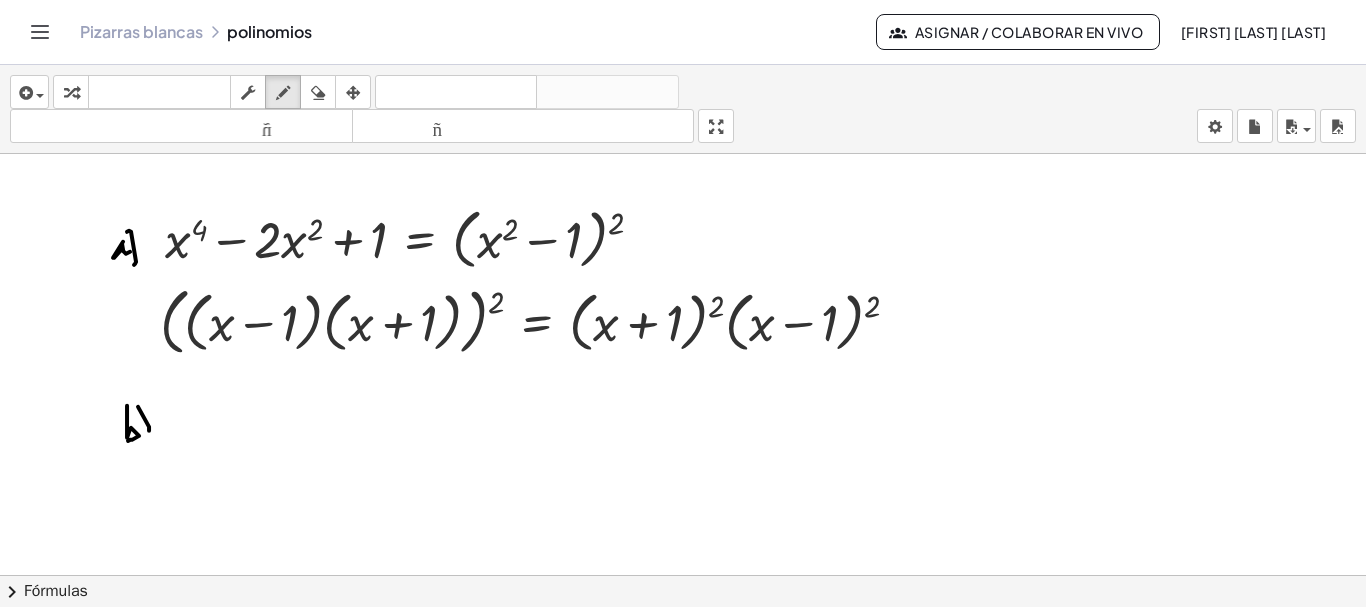 drag, startPoint x: 138, startPoint y: 405, endPoint x: 139, endPoint y: 452, distance: 47.010635 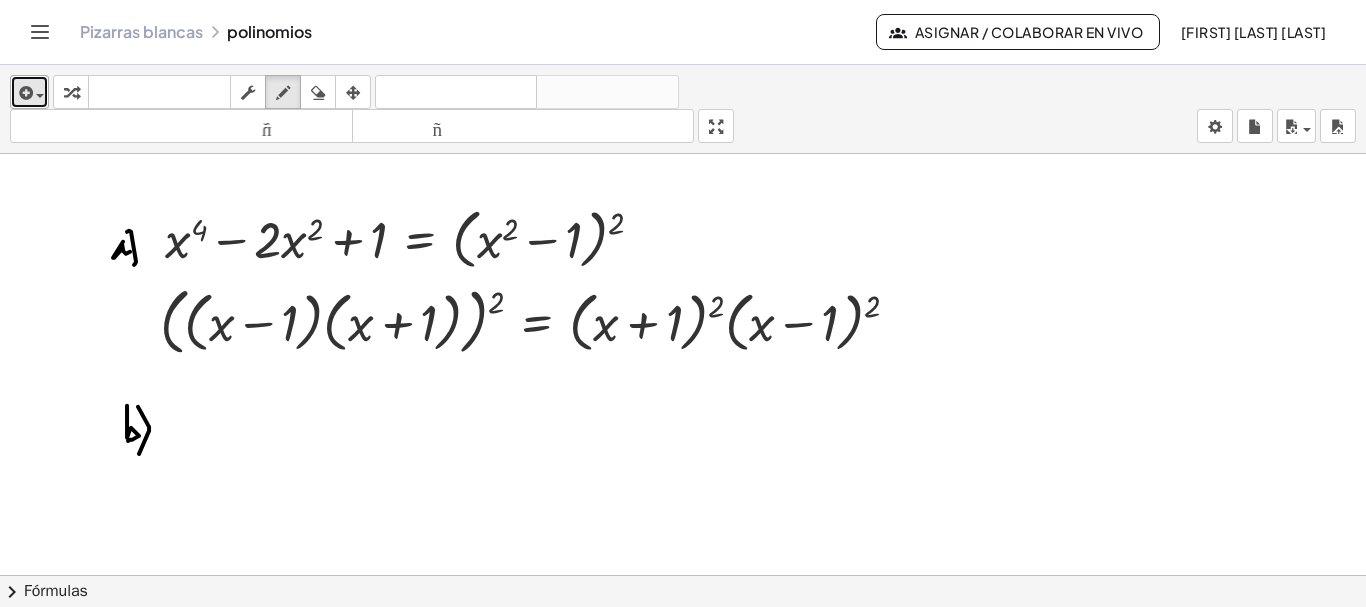 click on "insertar" at bounding box center [29, 92] 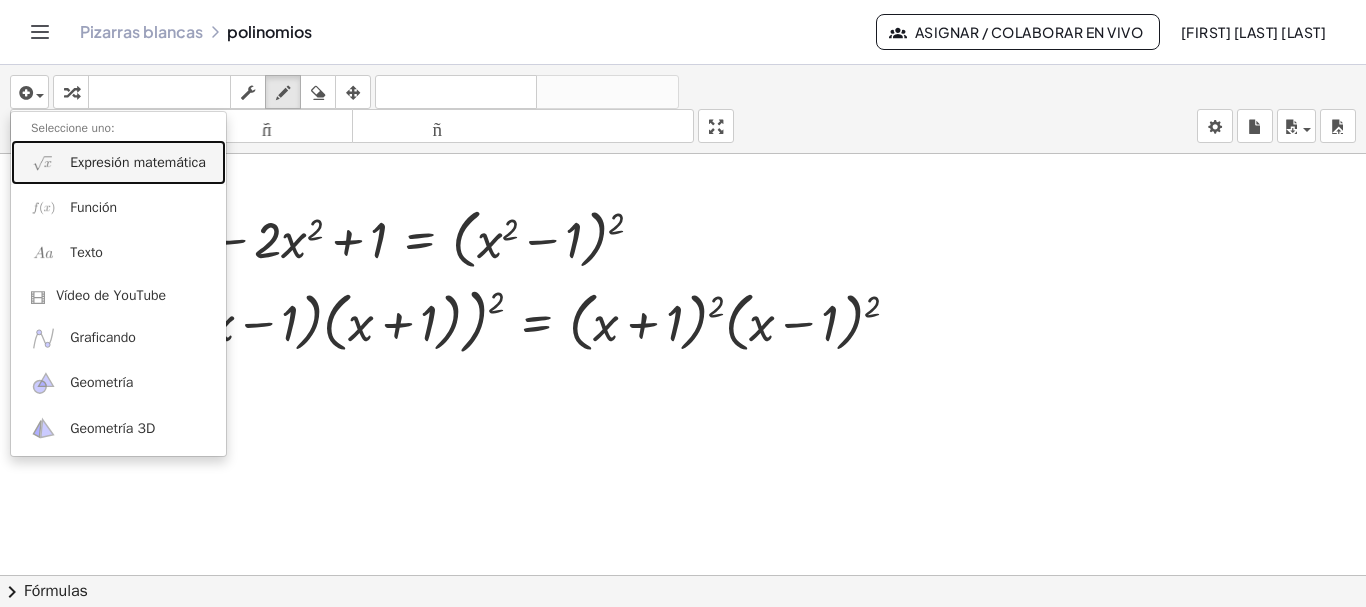 click on "Expresión matemática" at bounding box center [118, 162] 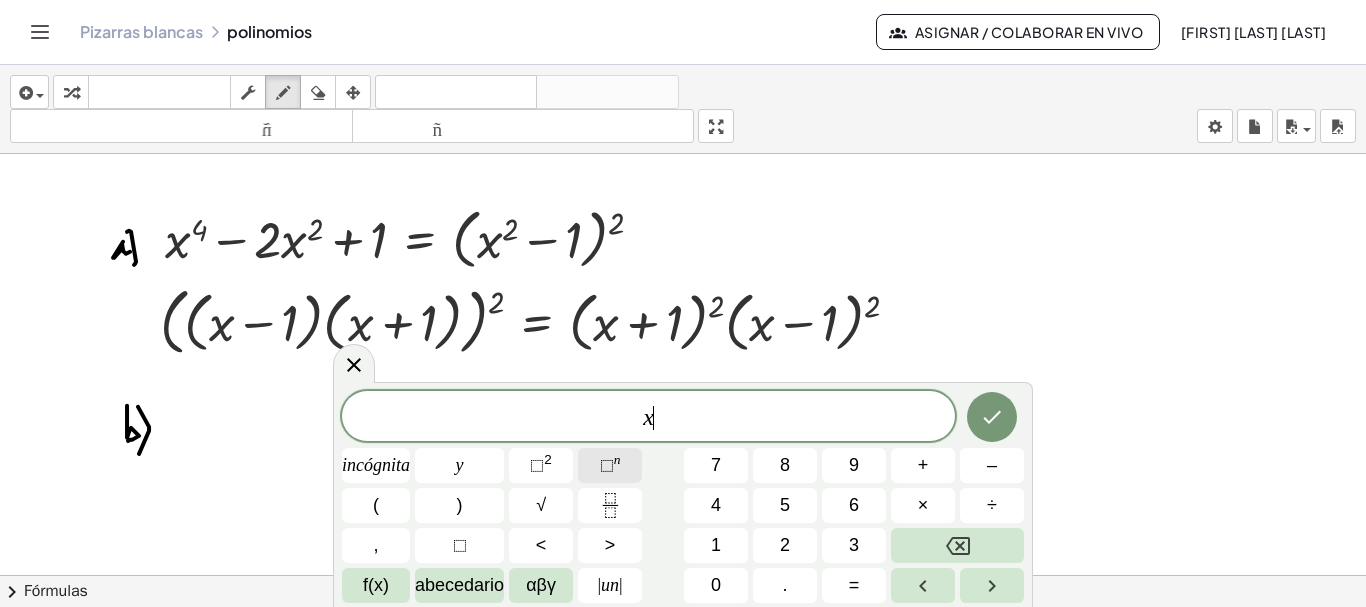 click on "⬚" at bounding box center [607, 465] 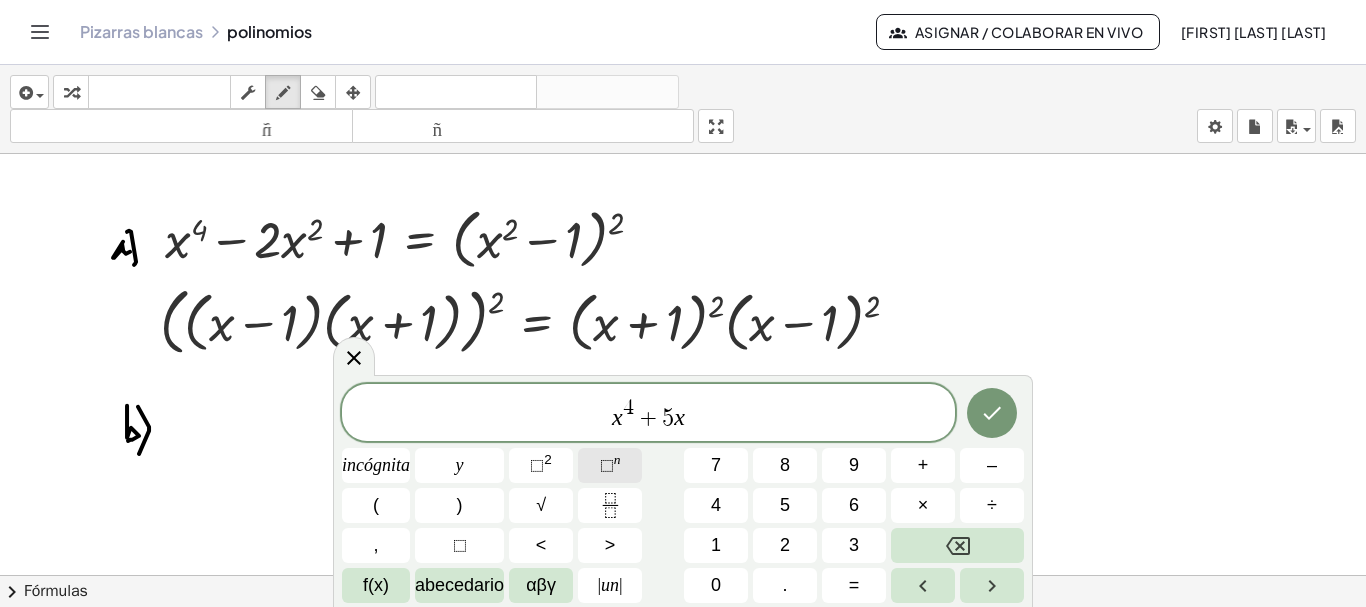 click on "⬚" at bounding box center [607, 465] 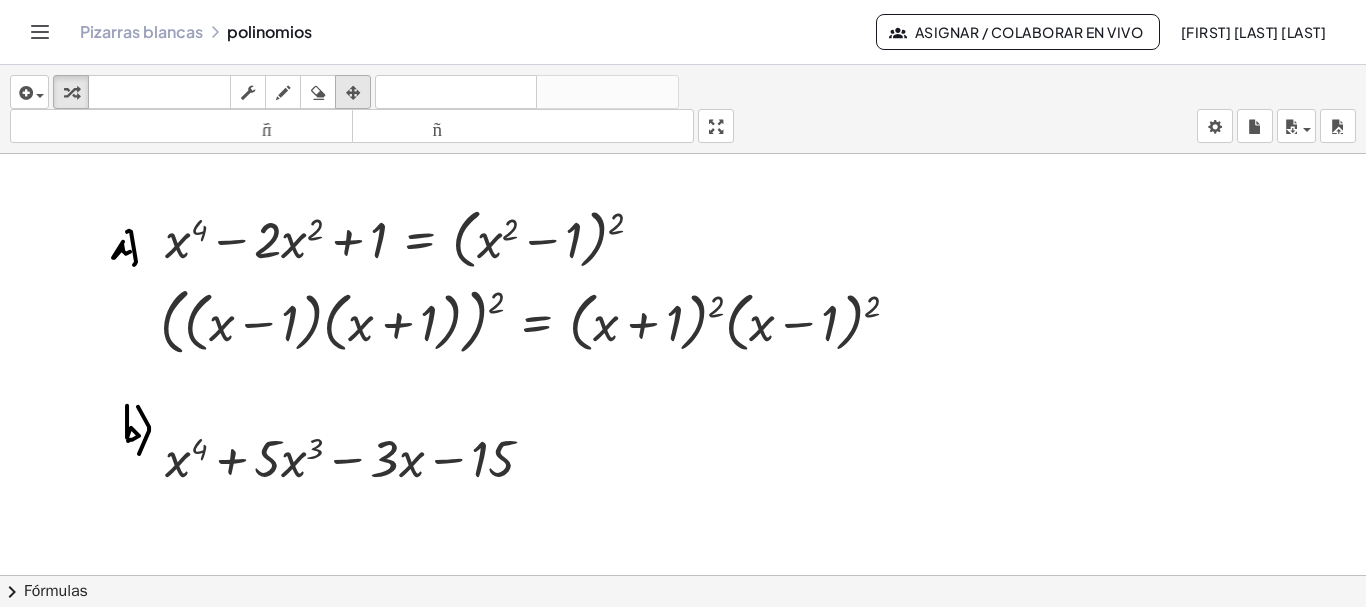 click at bounding box center (353, 93) 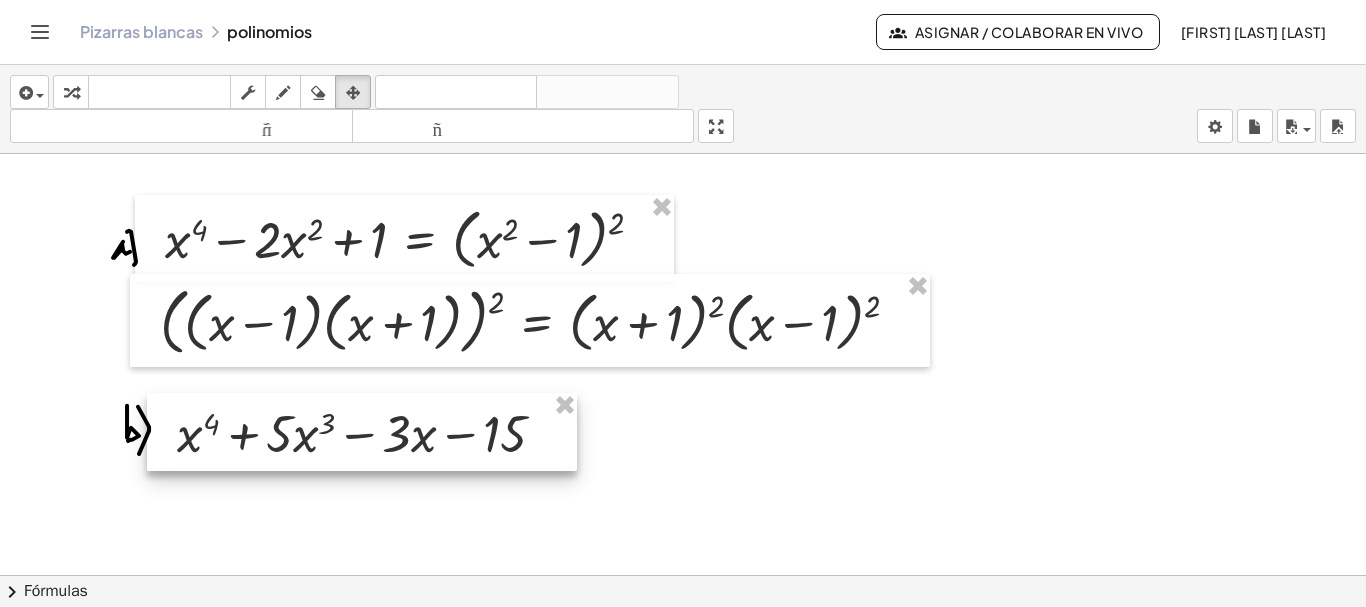 drag, startPoint x: 307, startPoint y: 457, endPoint x: 319, endPoint y: 432, distance: 27.730848 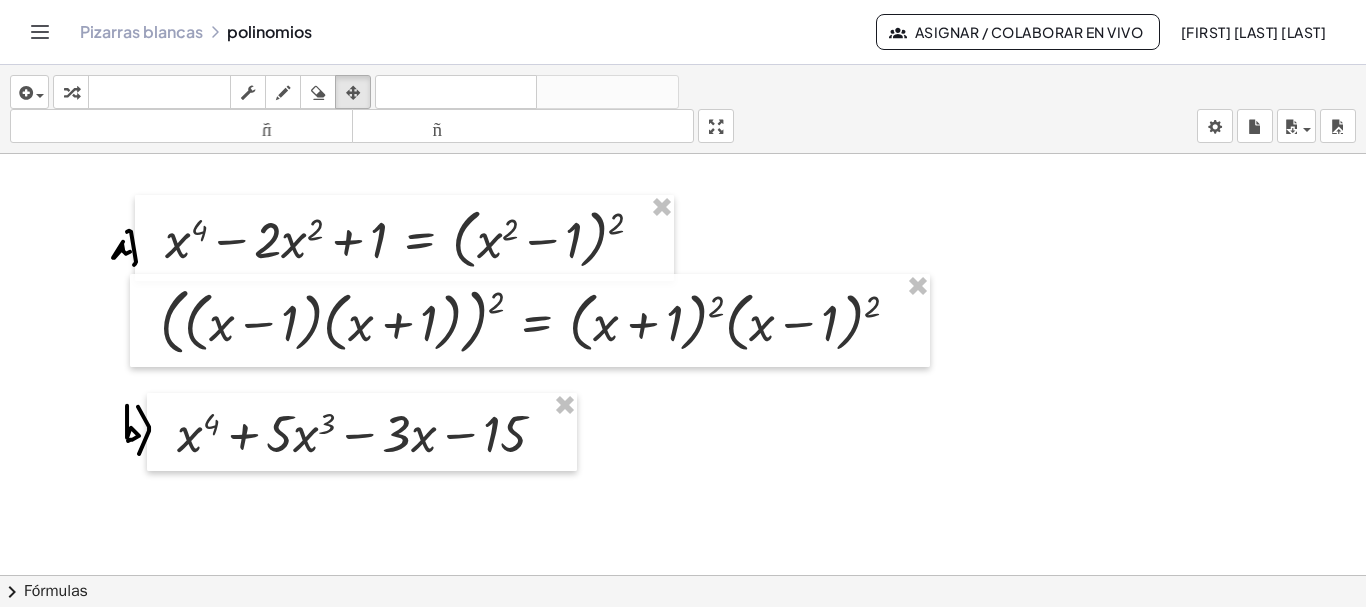 click at bounding box center [283, 92] 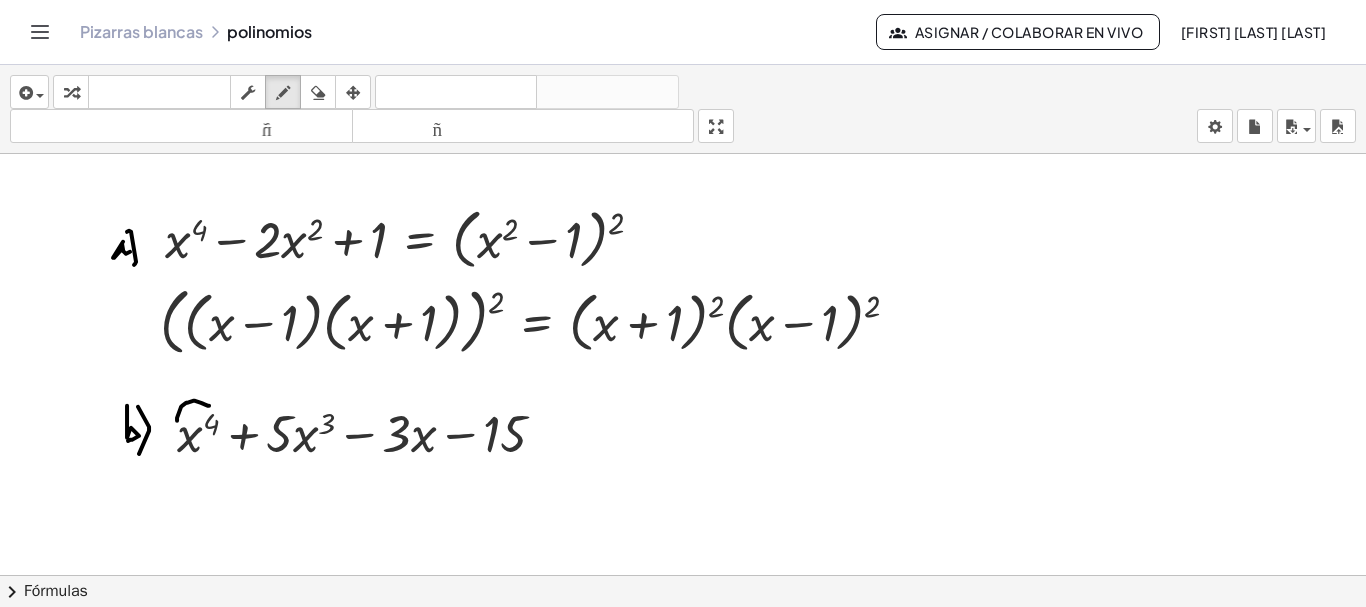drag, startPoint x: 177, startPoint y: 419, endPoint x: 216, endPoint y: 416, distance: 39.115215 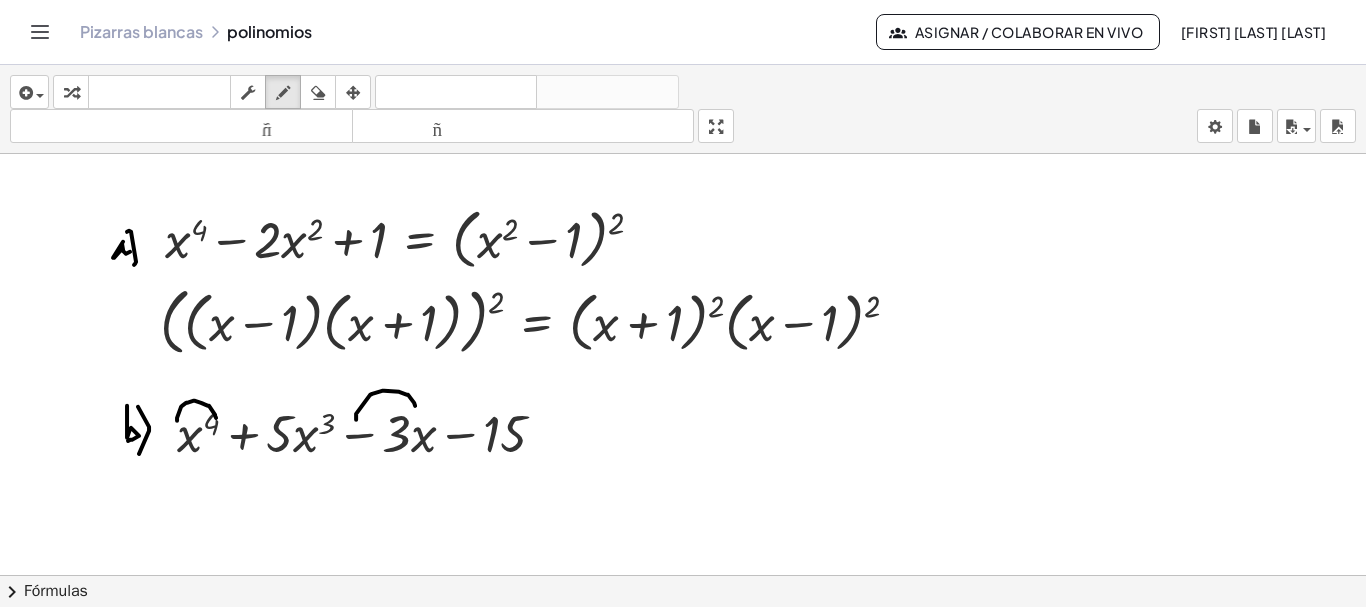 drag, startPoint x: 356, startPoint y: 412, endPoint x: 314, endPoint y: 503, distance: 100.22475 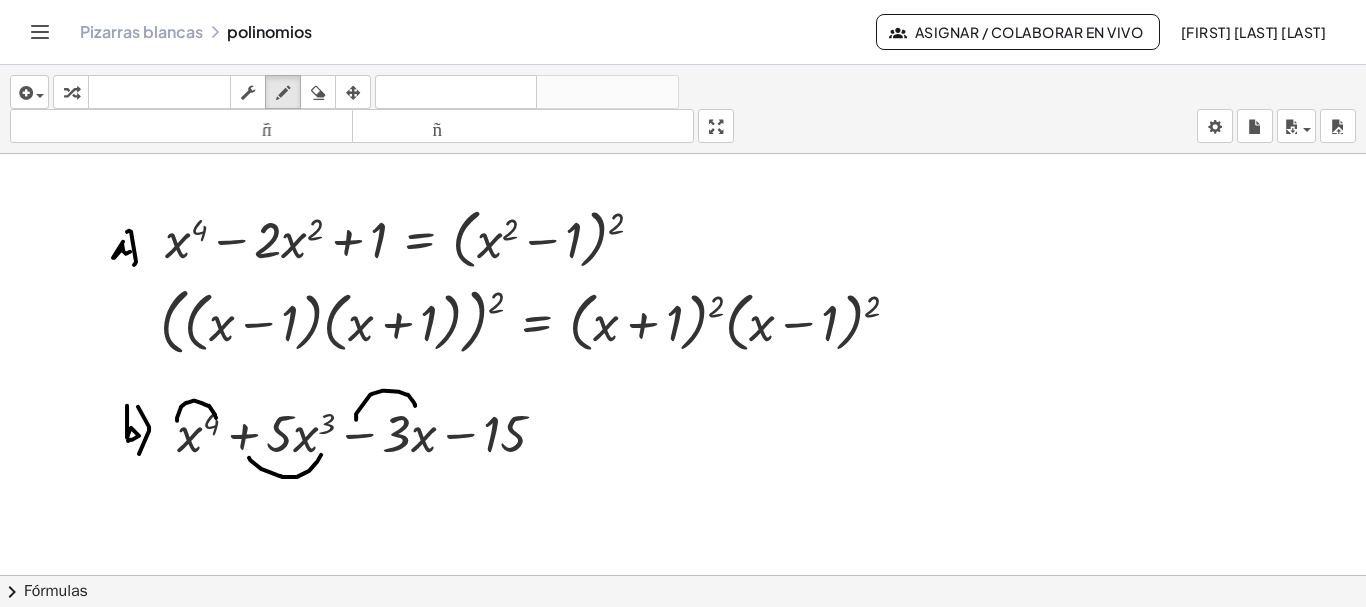 drag, startPoint x: 249, startPoint y: 456, endPoint x: 321, endPoint y: 452, distance: 72.11102 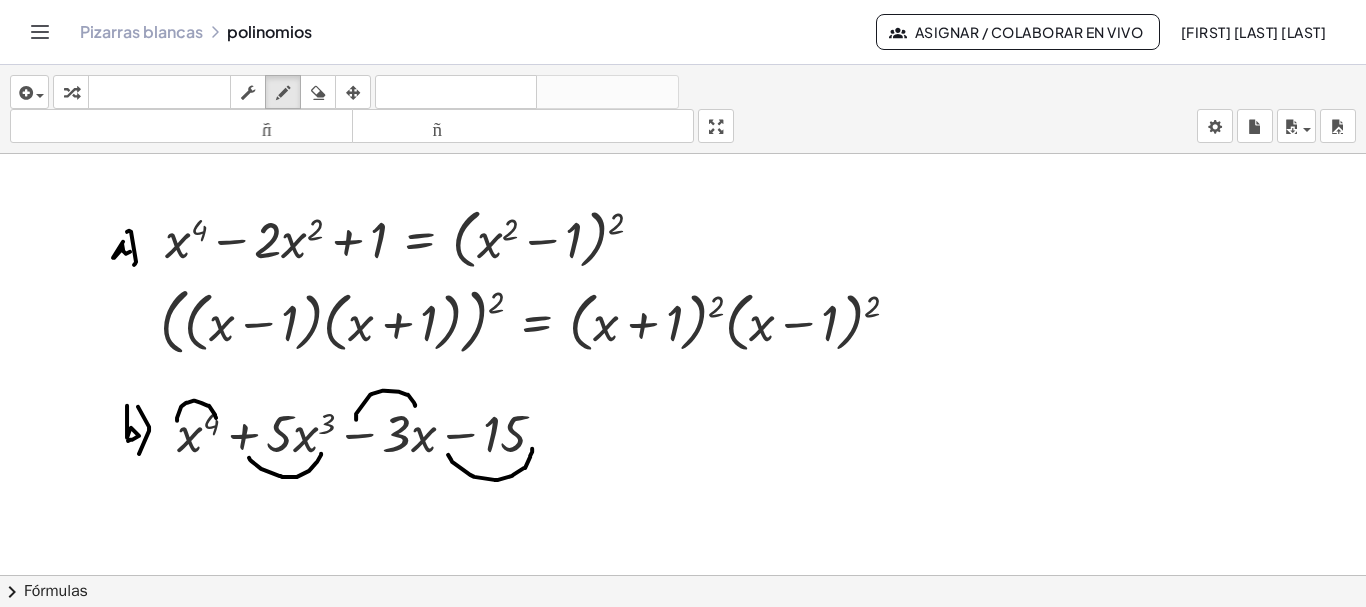 drag, startPoint x: 448, startPoint y: 453, endPoint x: 532, endPoint y: 447, distance: 84.21401 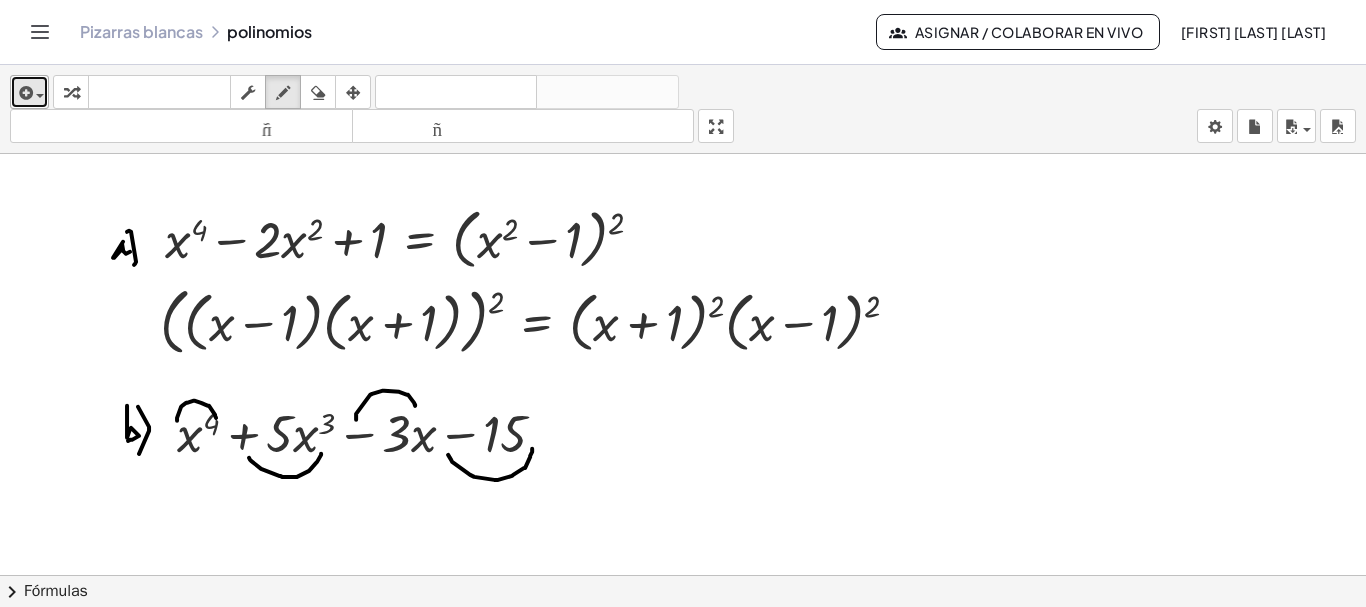 click at bounding box center (29, 92) 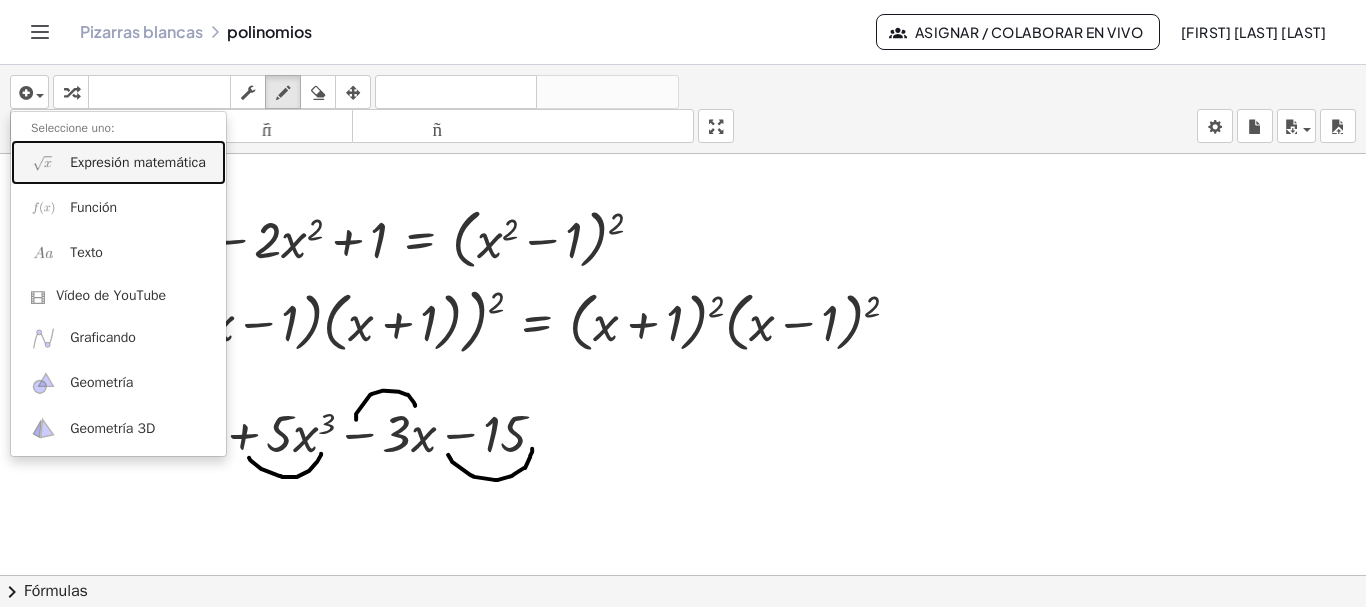 click on "Expresión matemática" at bounding box center (138, 162) 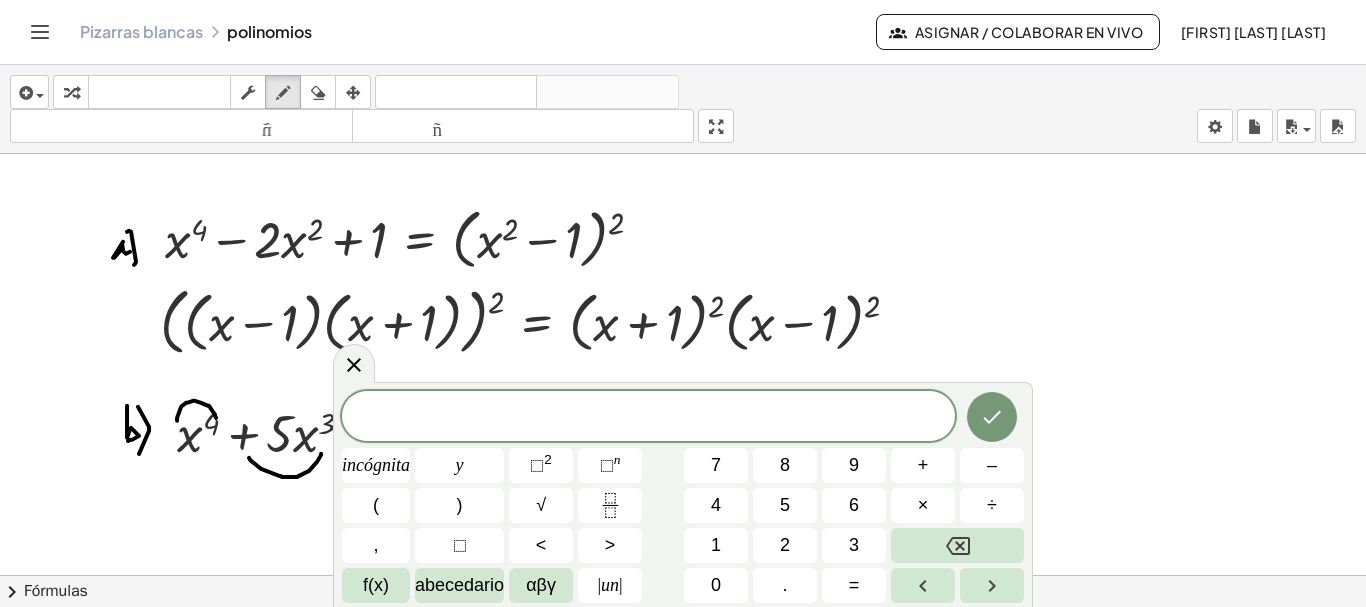 scroll, scrollTop: 5769, scrollLeft: 0, axis: vertical 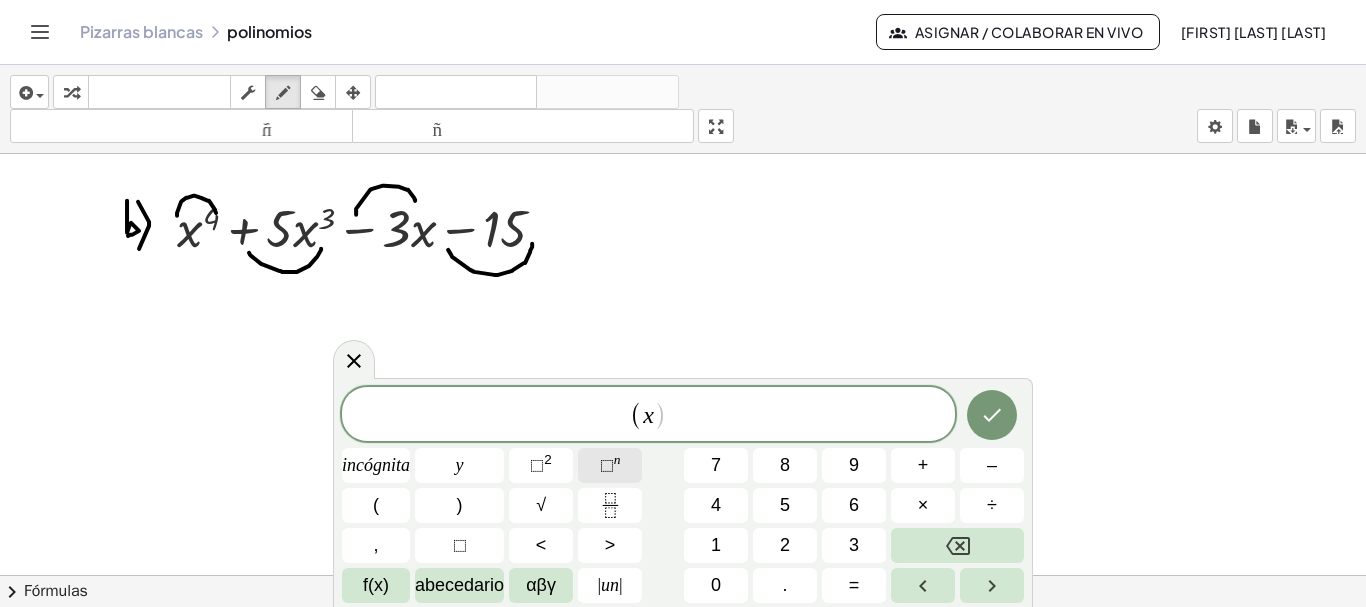 click on "⬚" at bounding box center [607, 465] 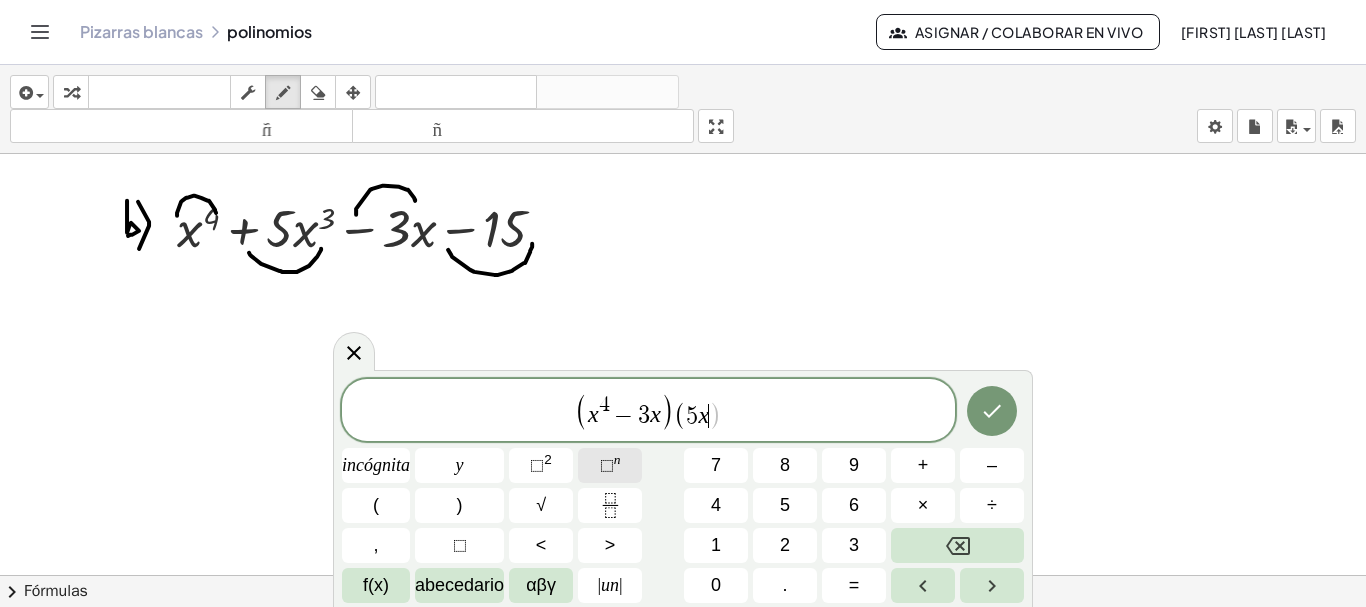 click on "n" at bounding box center (617, 459) 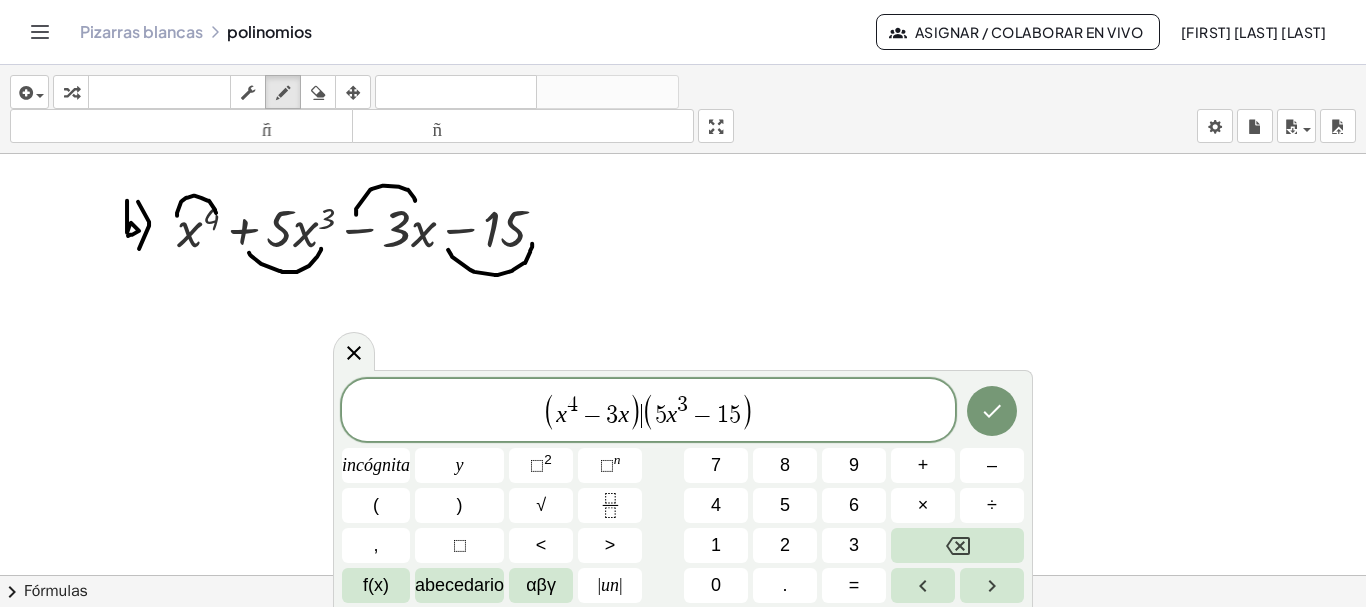 click on ")" at bounding box center (636, 411) 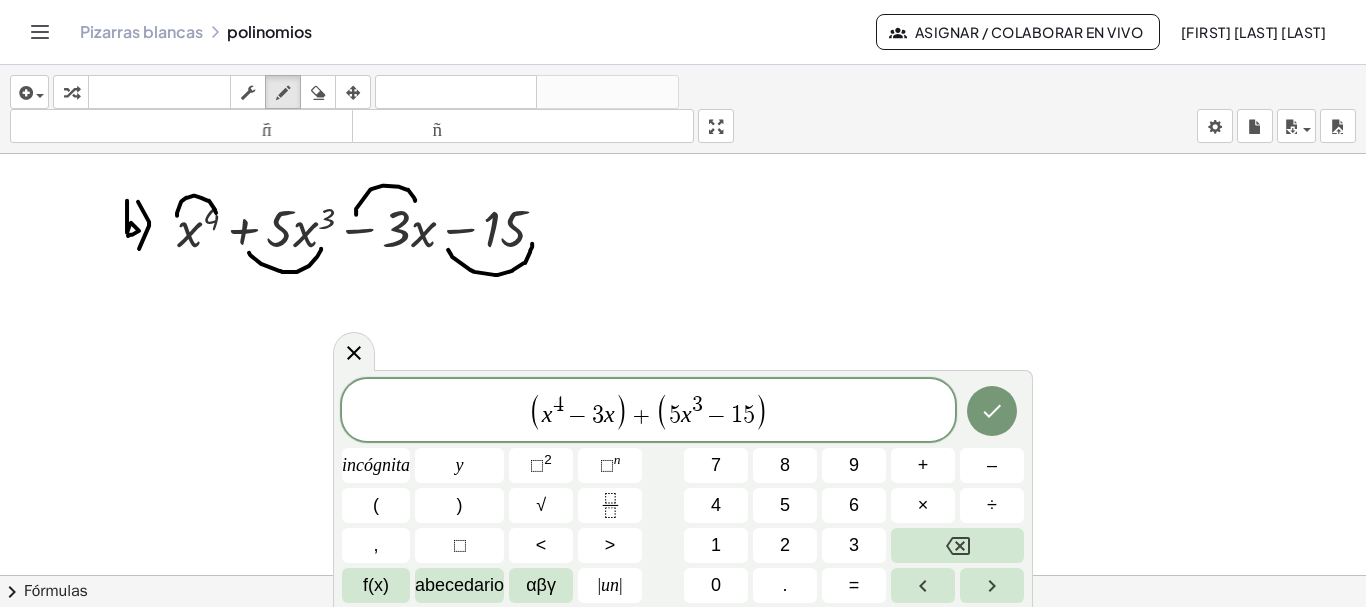 click on "( x 4 − 3 x ) + ​ ( 5 x 3 − 1 5 )" at bounding box center (648, 411) 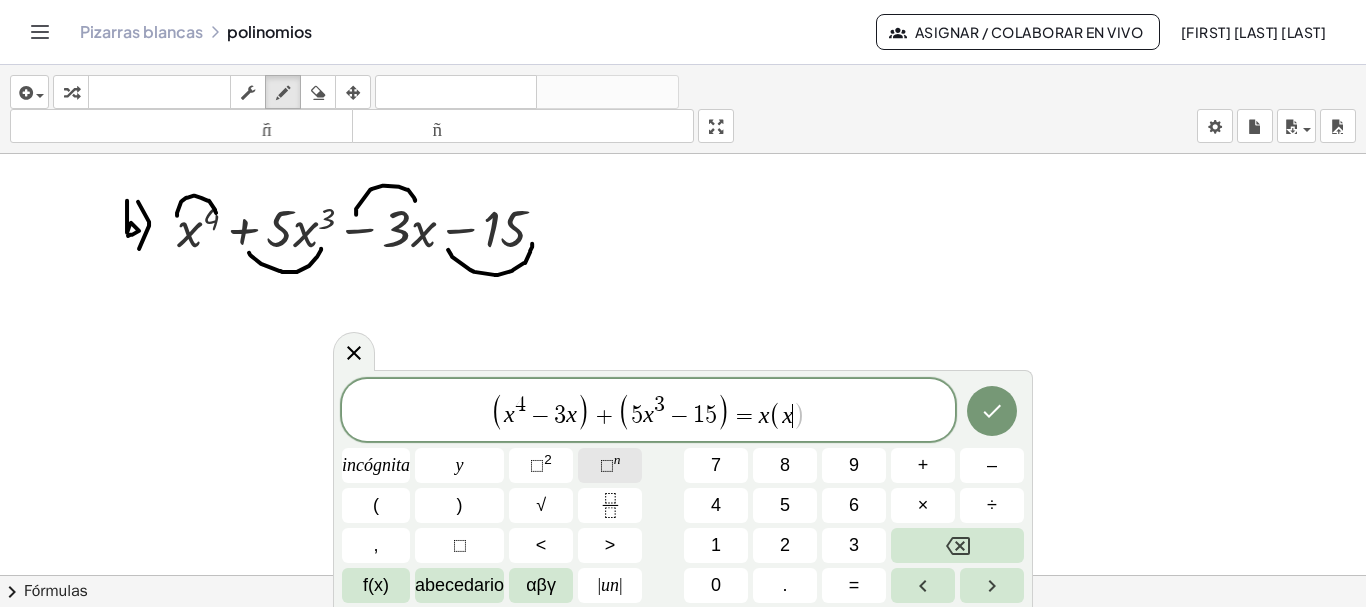 click on "⬚  n" at bounding box center (610, 465) 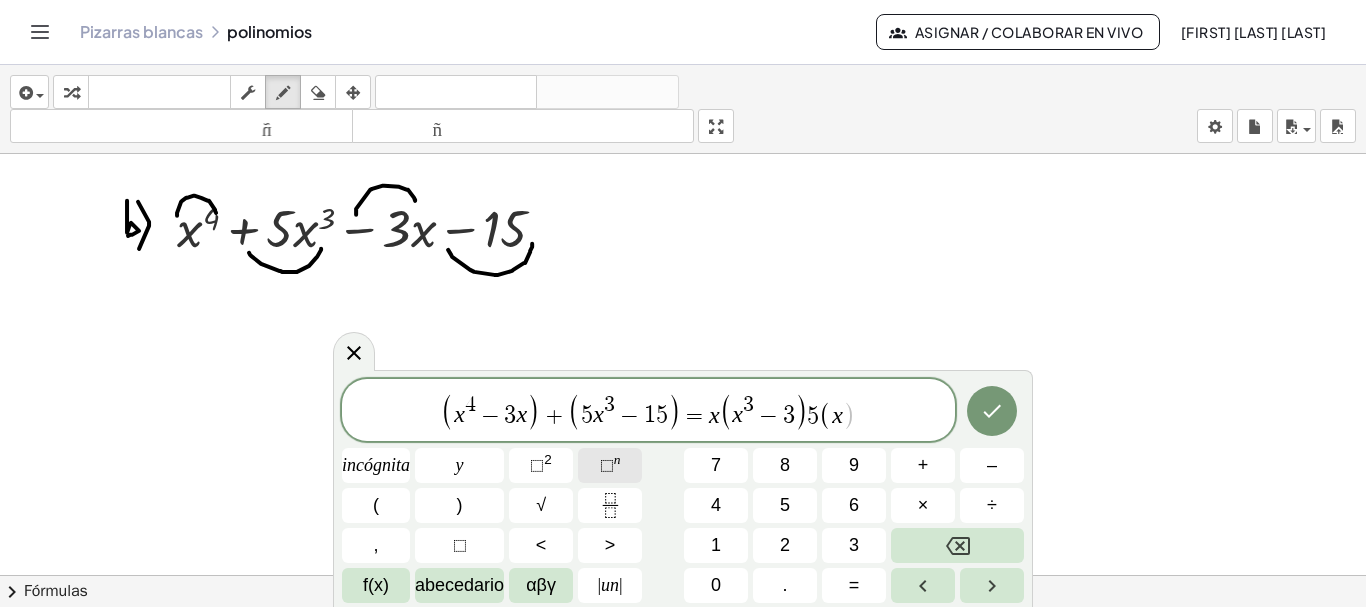 click on "n" at bounding box center [617, 459] 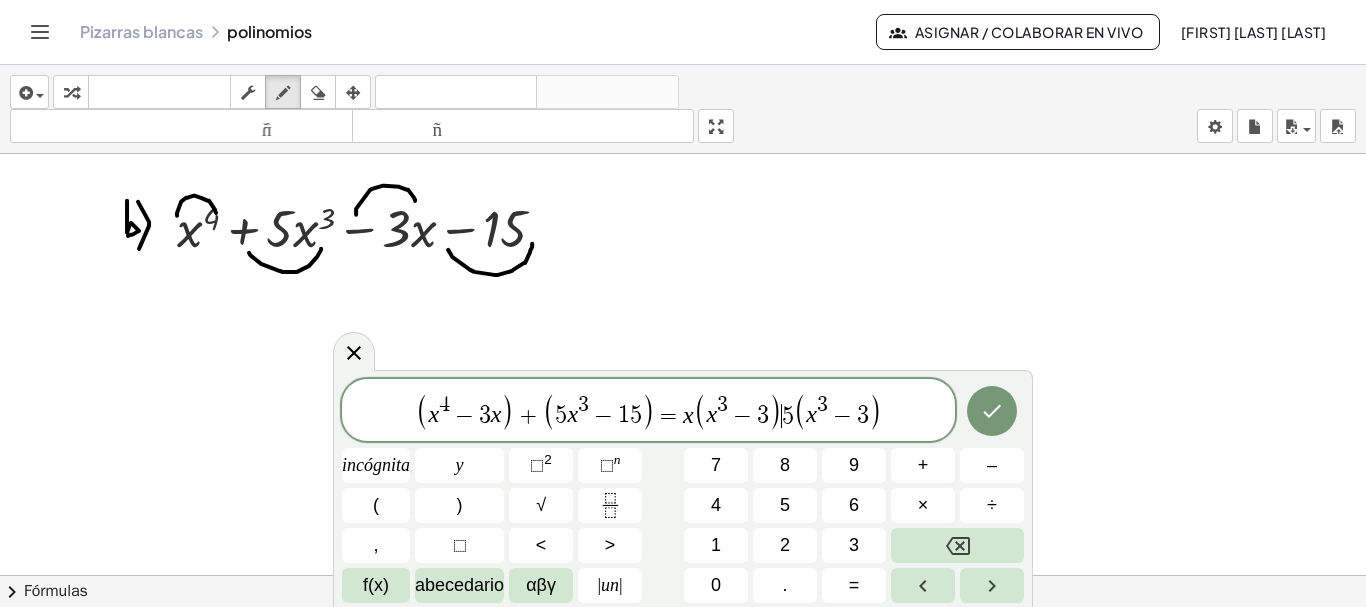 click on ")" at bounding box center [775, 411] 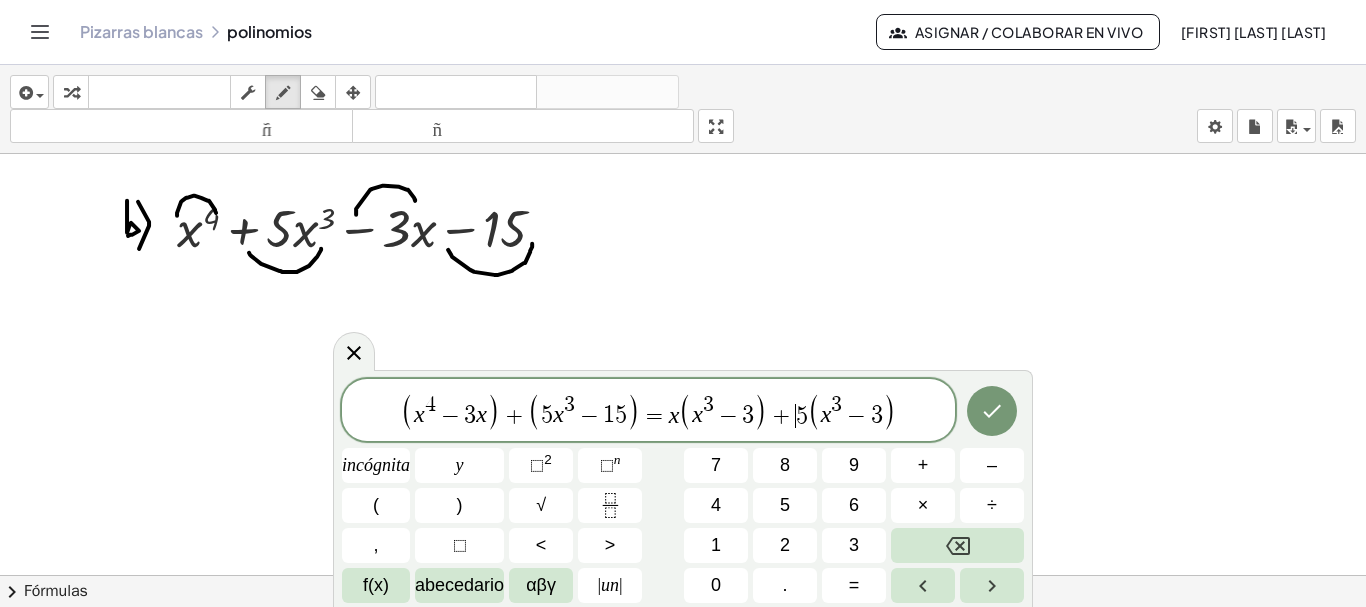 click on "( x 4 − 3 x ) + ( 5 x 3 − 1 5 ) = x ( x 3 − 3 ) + ​ 5 ( x 3 − 3 )" at bounding box center (648, 411) 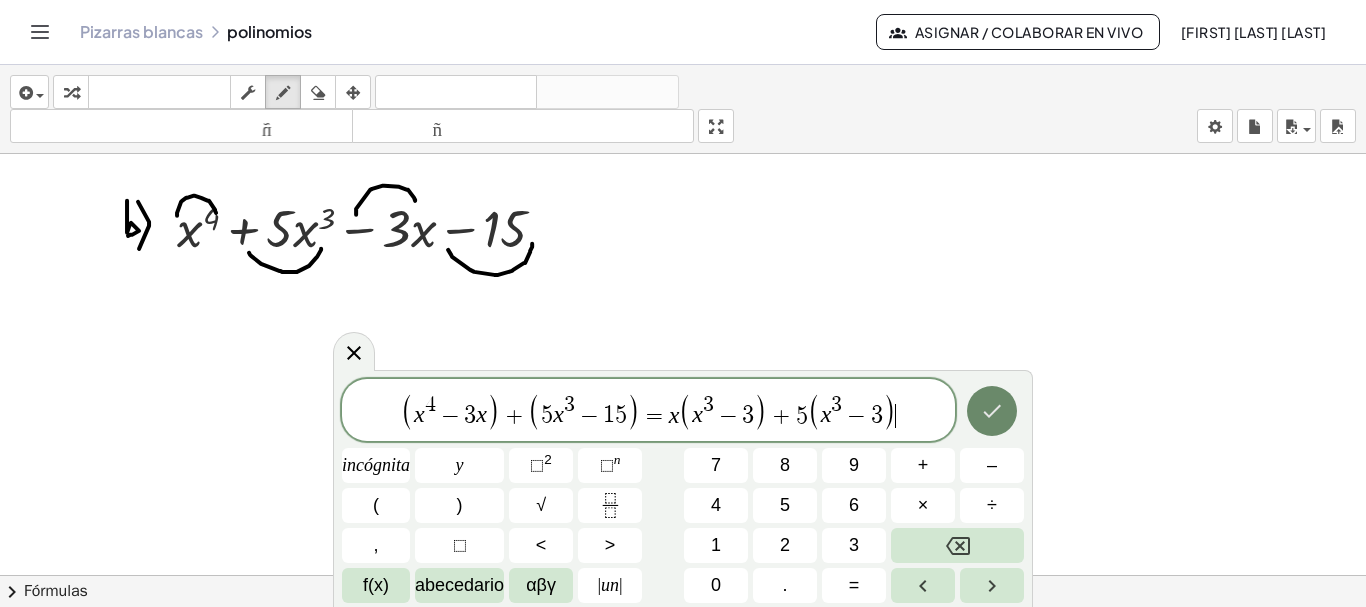 click 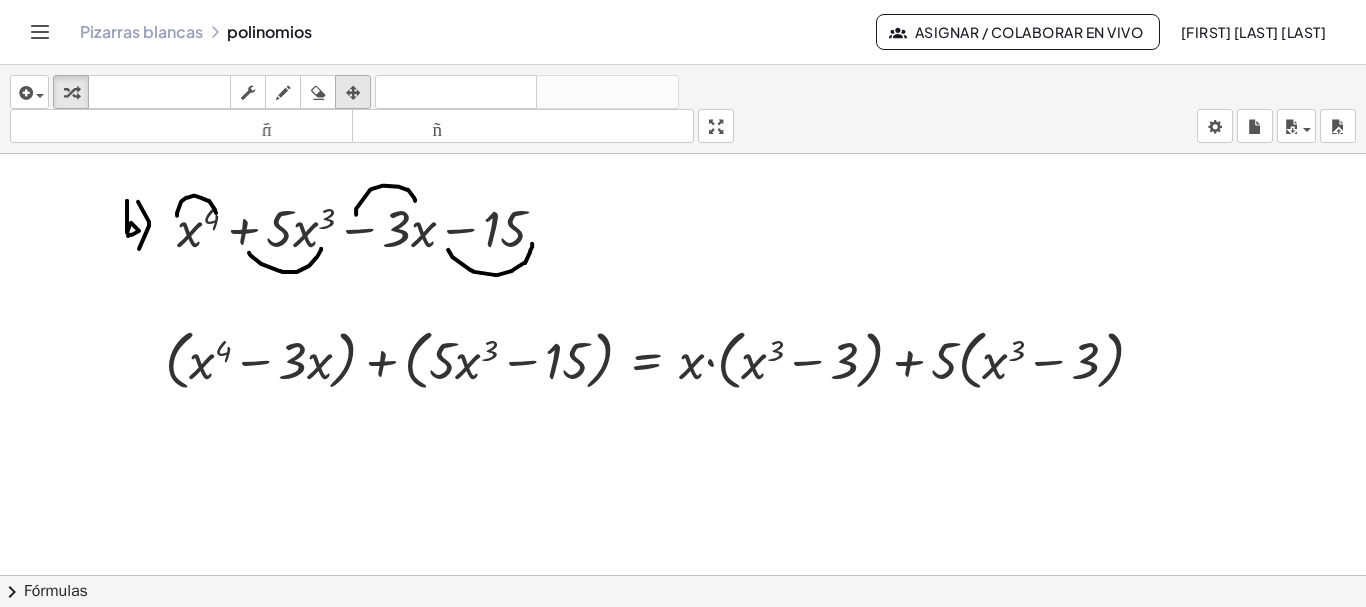 click at bounding box center (353, 92) 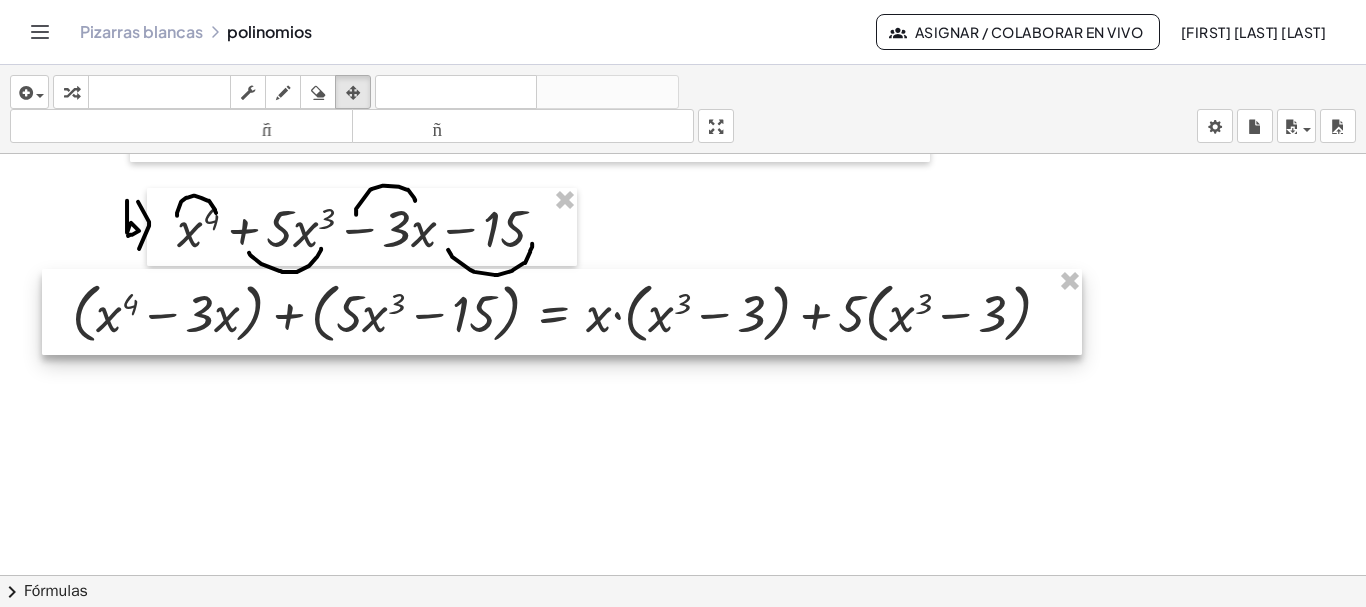 click at bounding box center [562, 312] 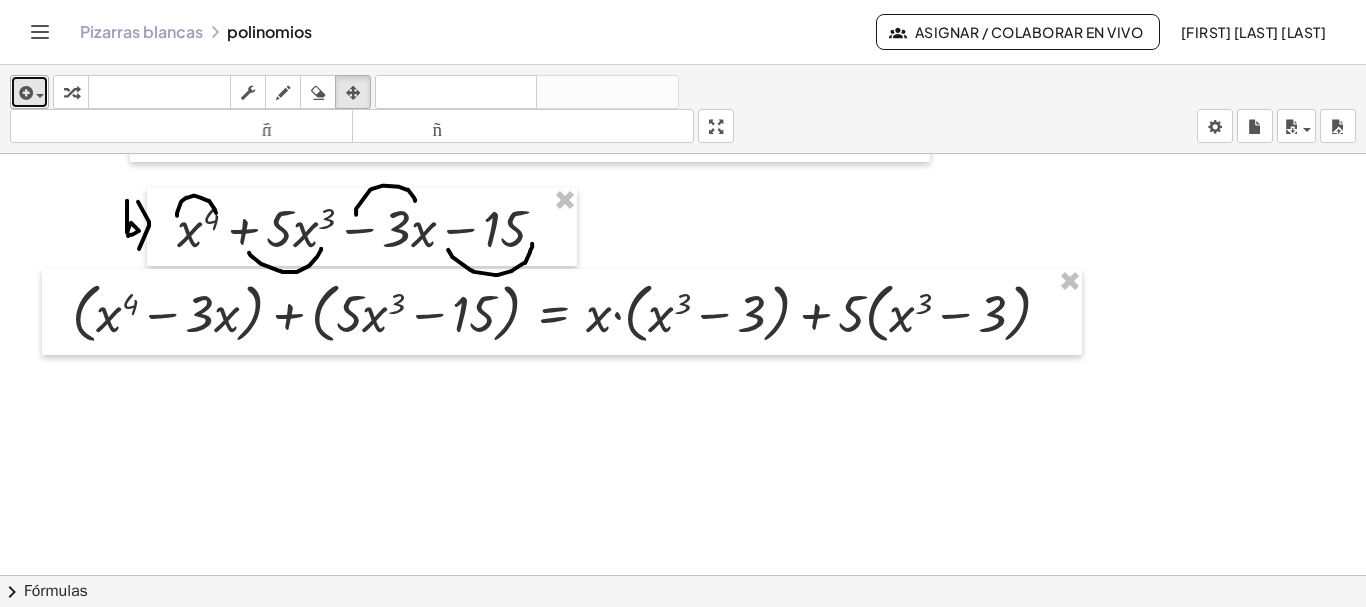 click at bounding box center [24, 93] 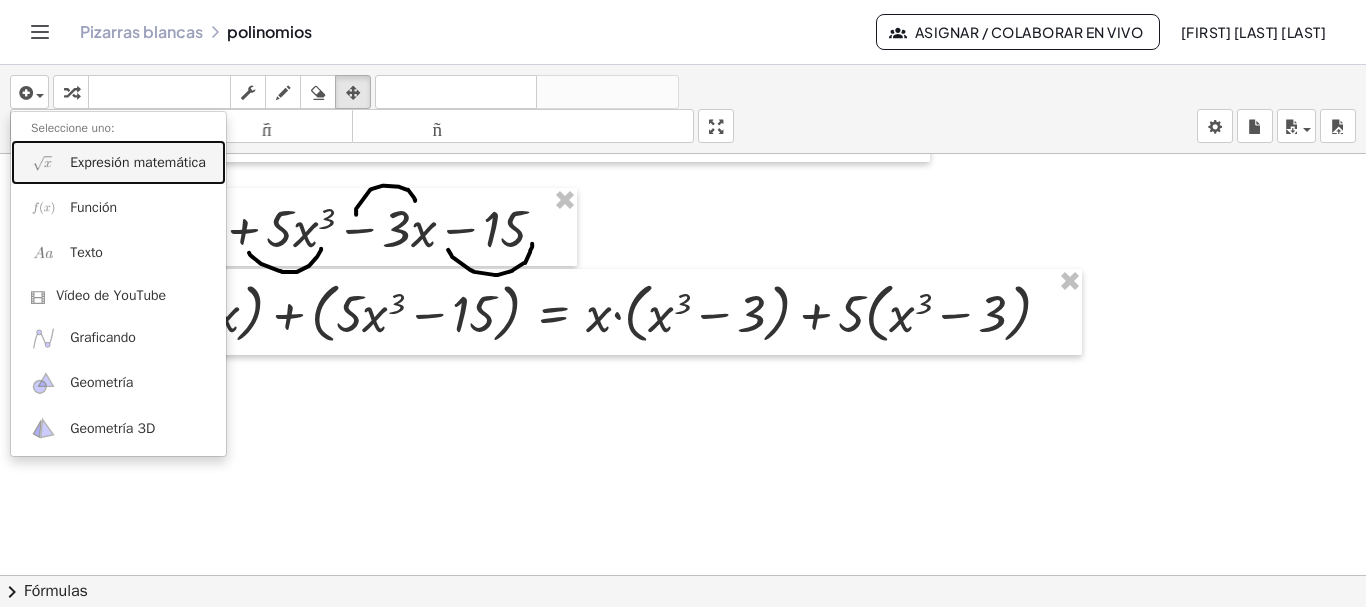 click on "Expresión matemática" at bounding box center (138, 162) 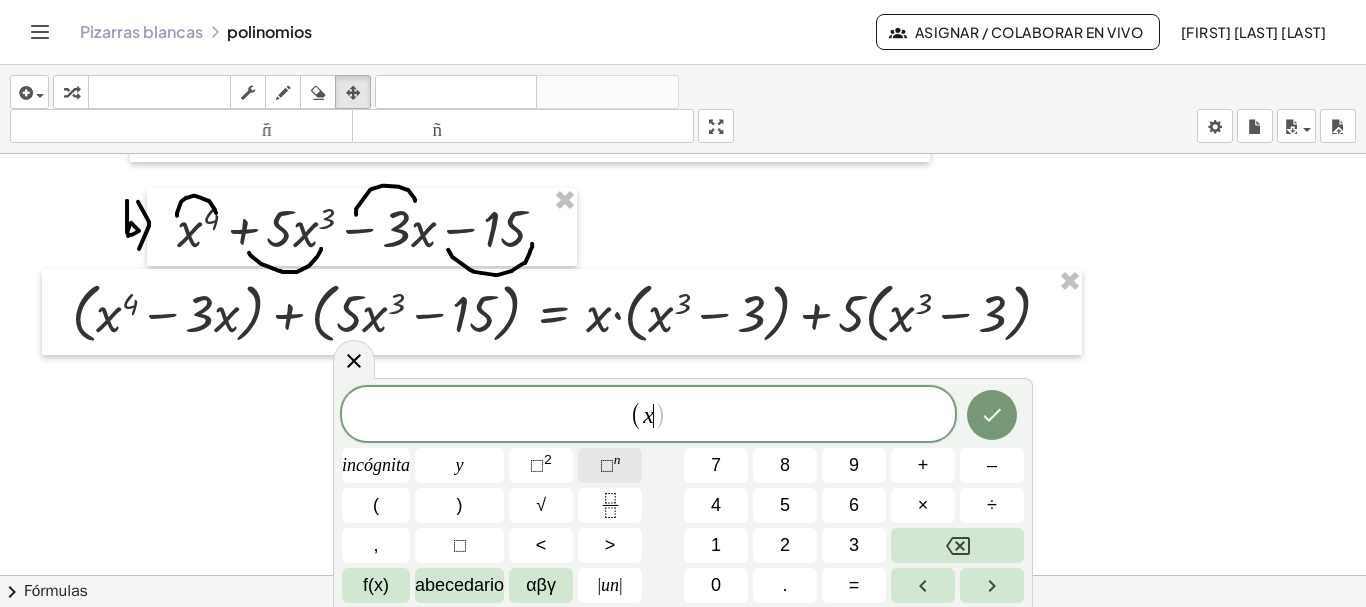 click on "⬚  n" 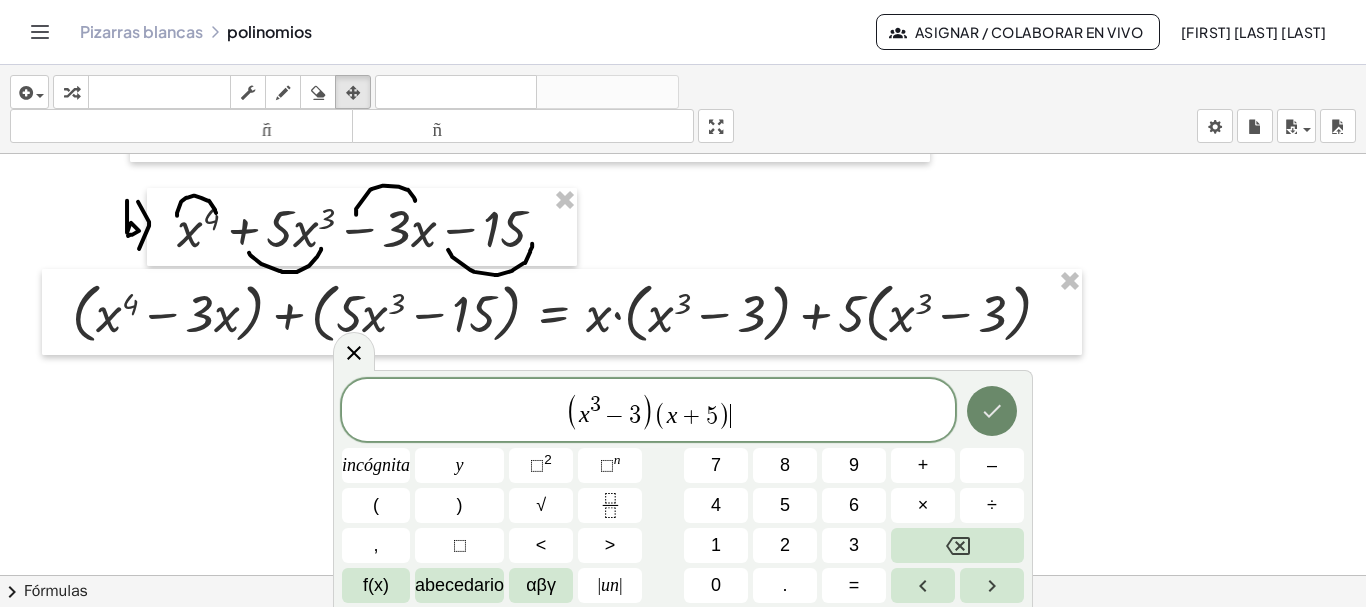 click 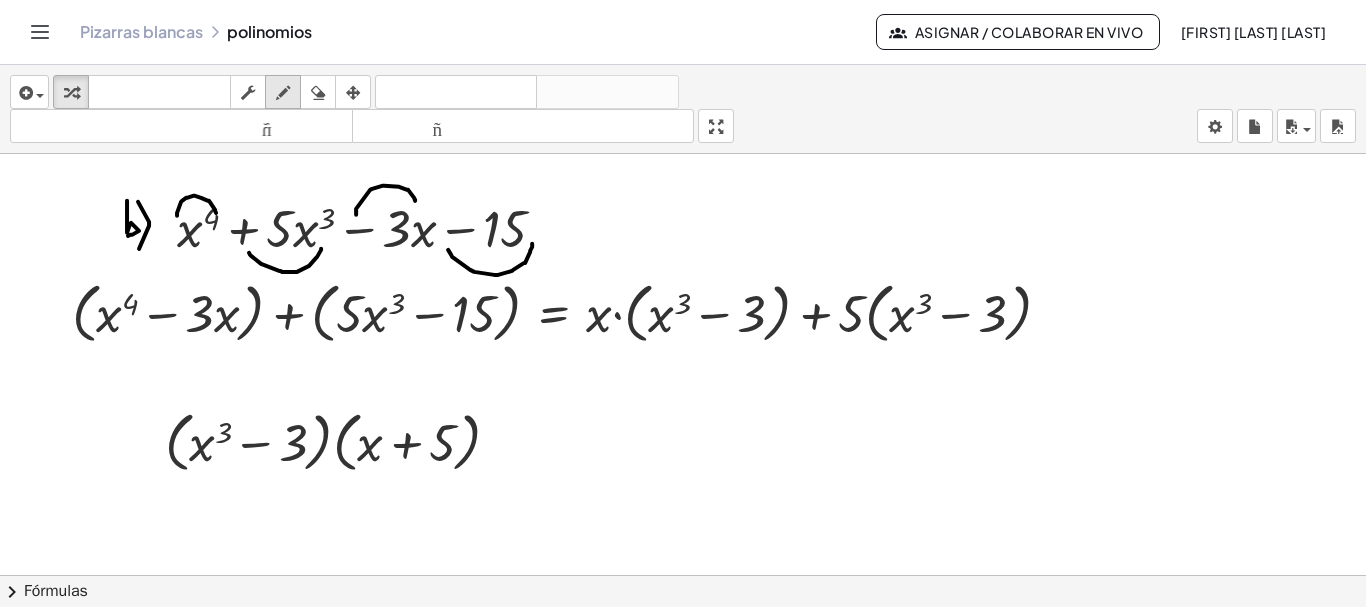 click at bounding box center [283, 92] 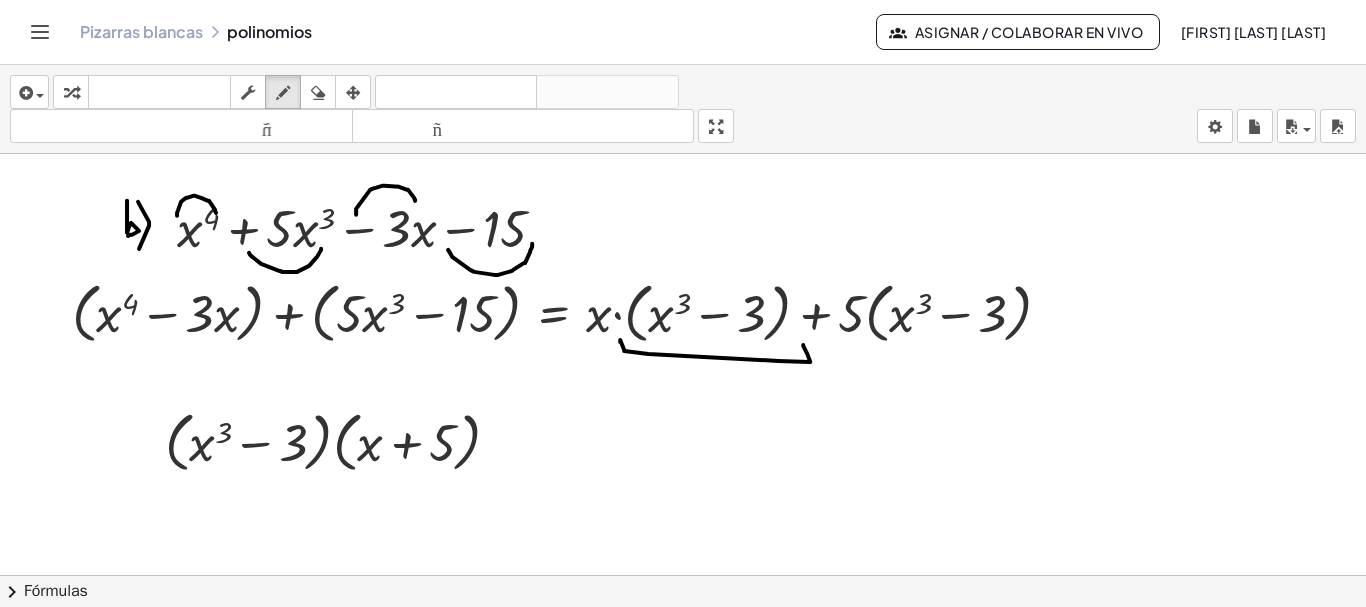 drag, startPoint x: 620, startPoint y: 340, endPoint x: 803, endPoint y: 343, distance: 183.02458 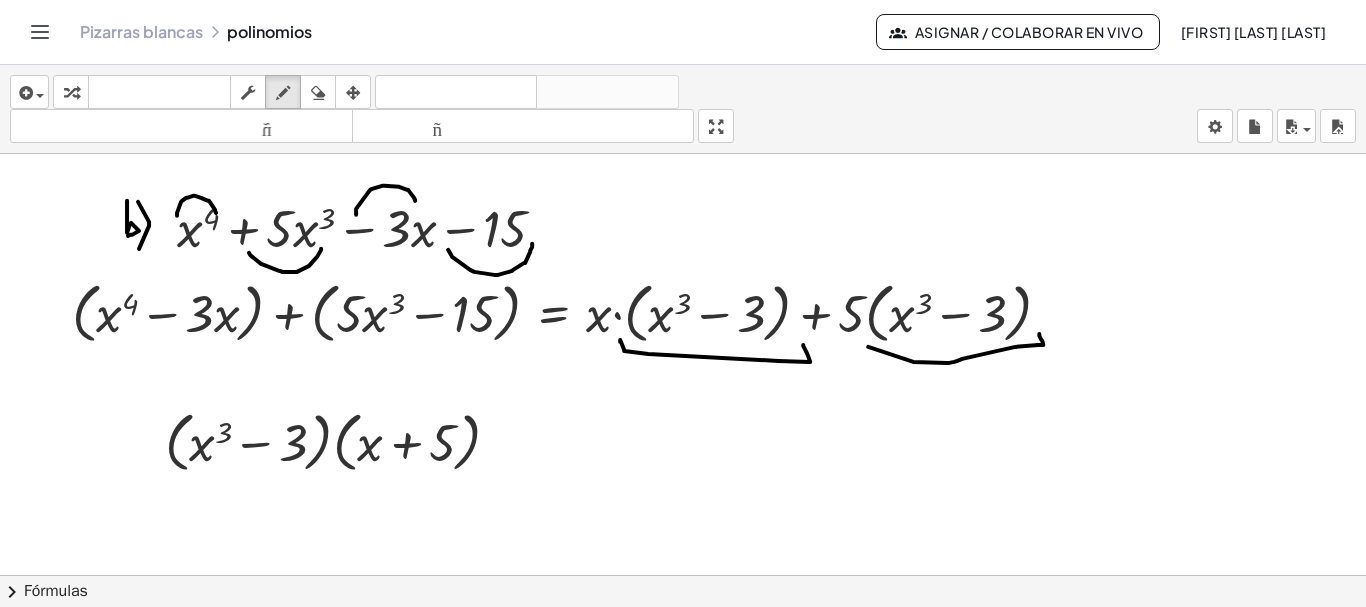drag, startPoint x: 913, startPoint y: 360, endPoint x: 1039, endPoint y: 332, distance: 129.07362 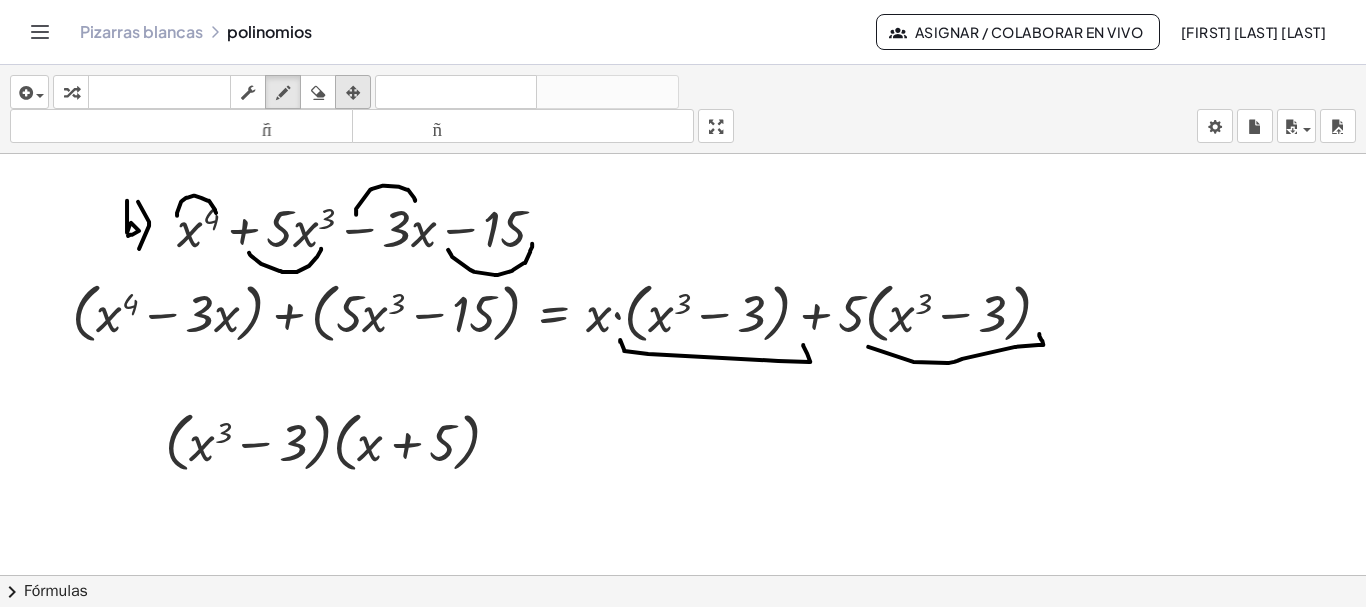 click at bounding box center [353, 93] 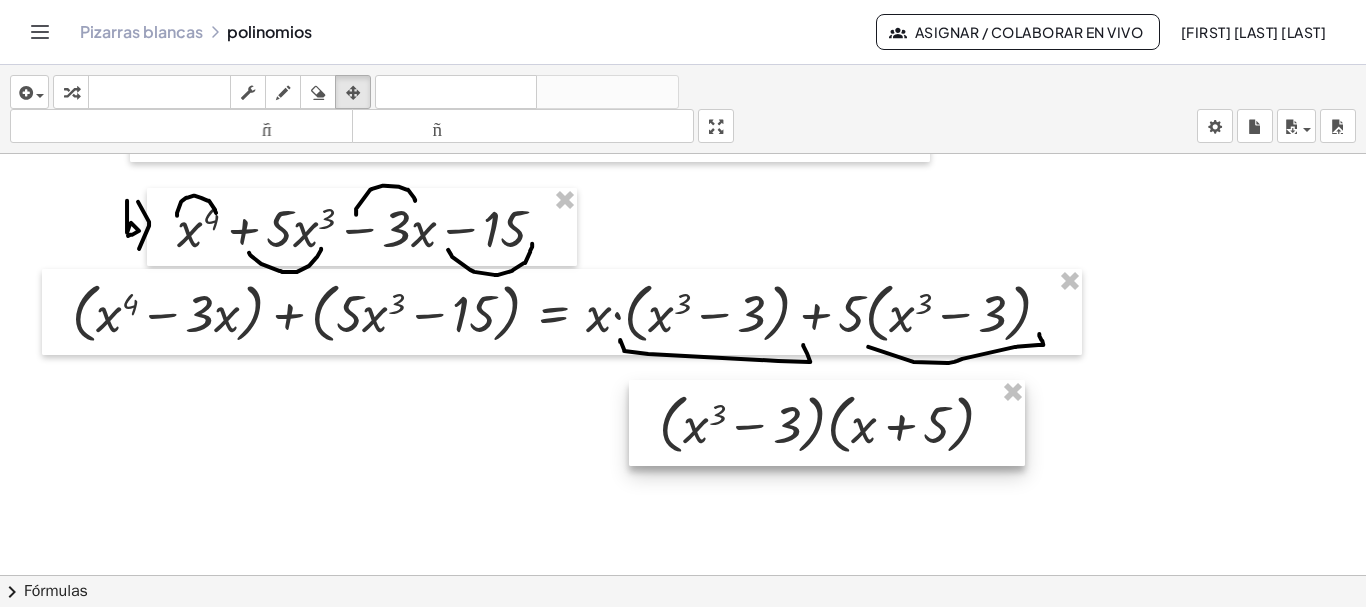 drag, startPoint x: 344, startPoint y: 437, endPoint x: 815, endPoint y: 425, distance: 471.15283 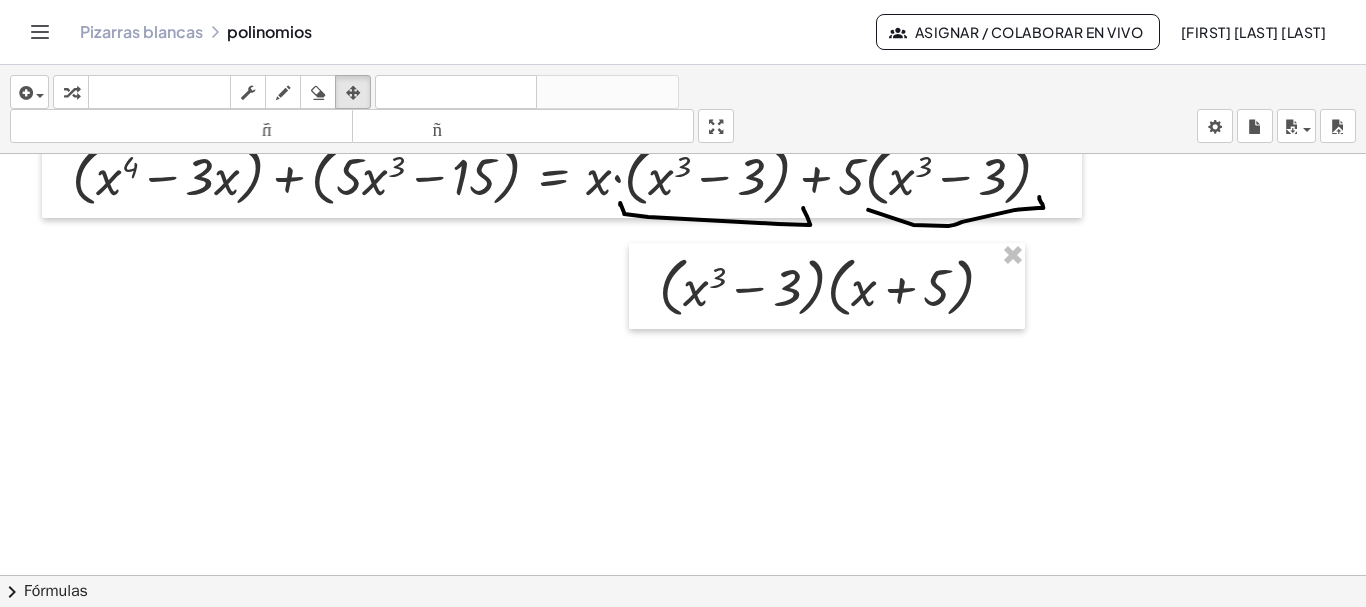 scroll, scrollTop: 6033, scrollLeft: 0, axis: vertical 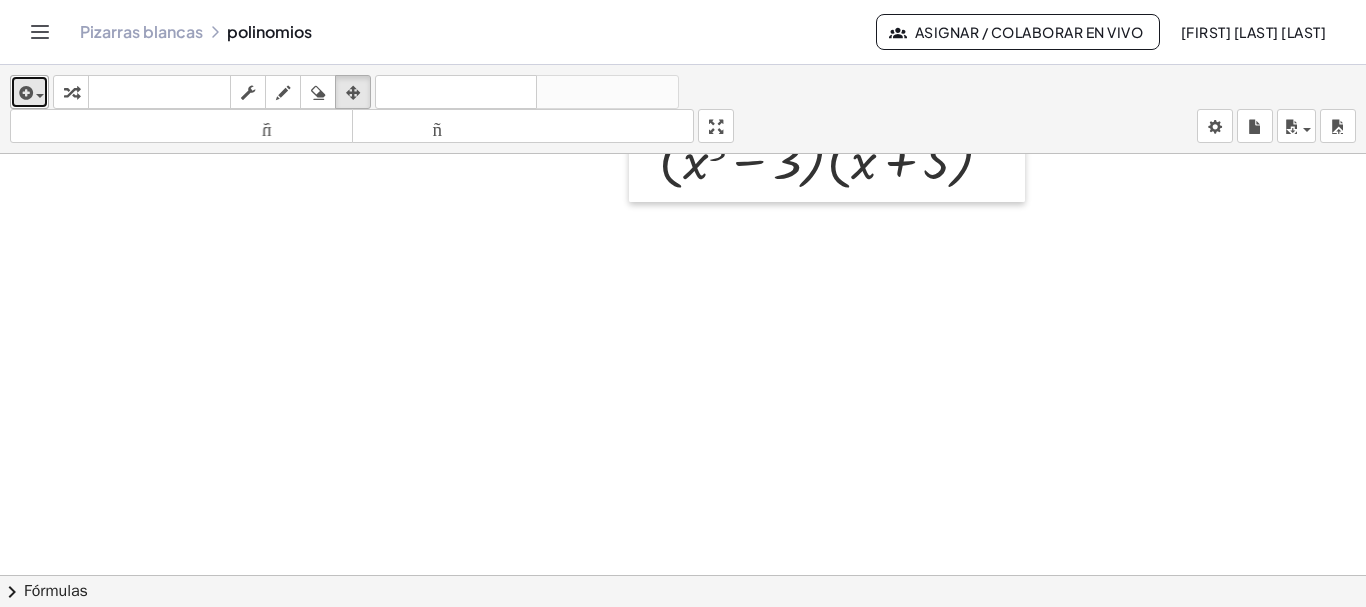 click at bounding box center (29, 92) 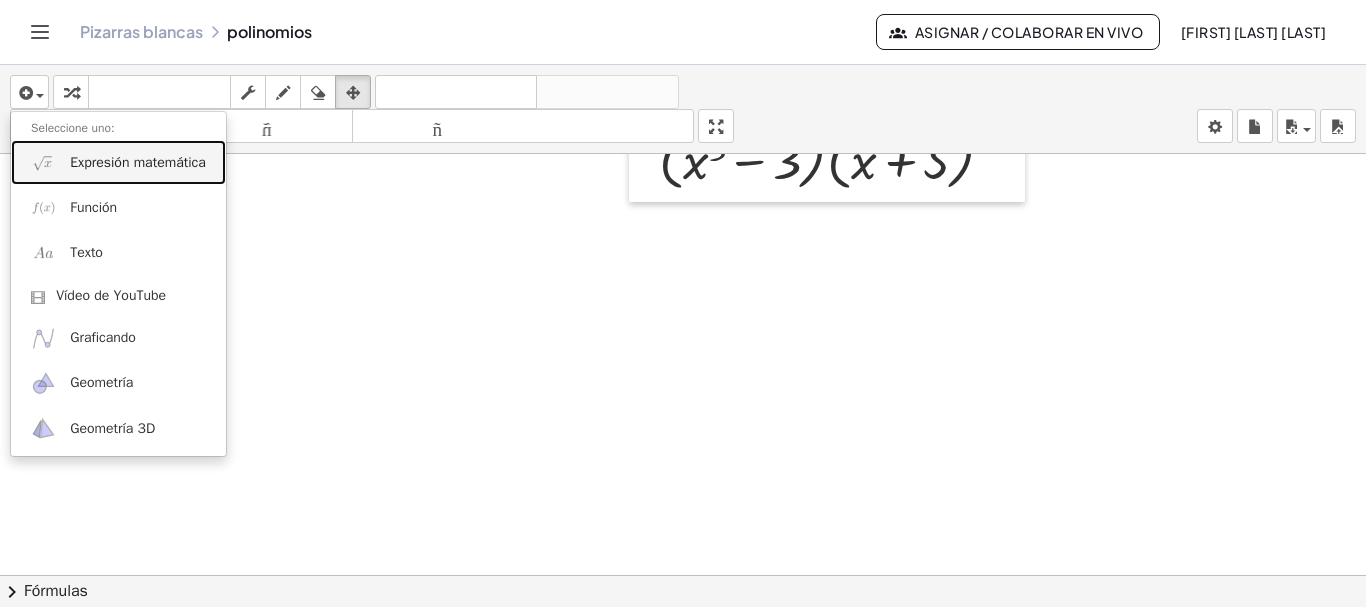 click on "Expresión matemática" at bounding box center (138, 162) 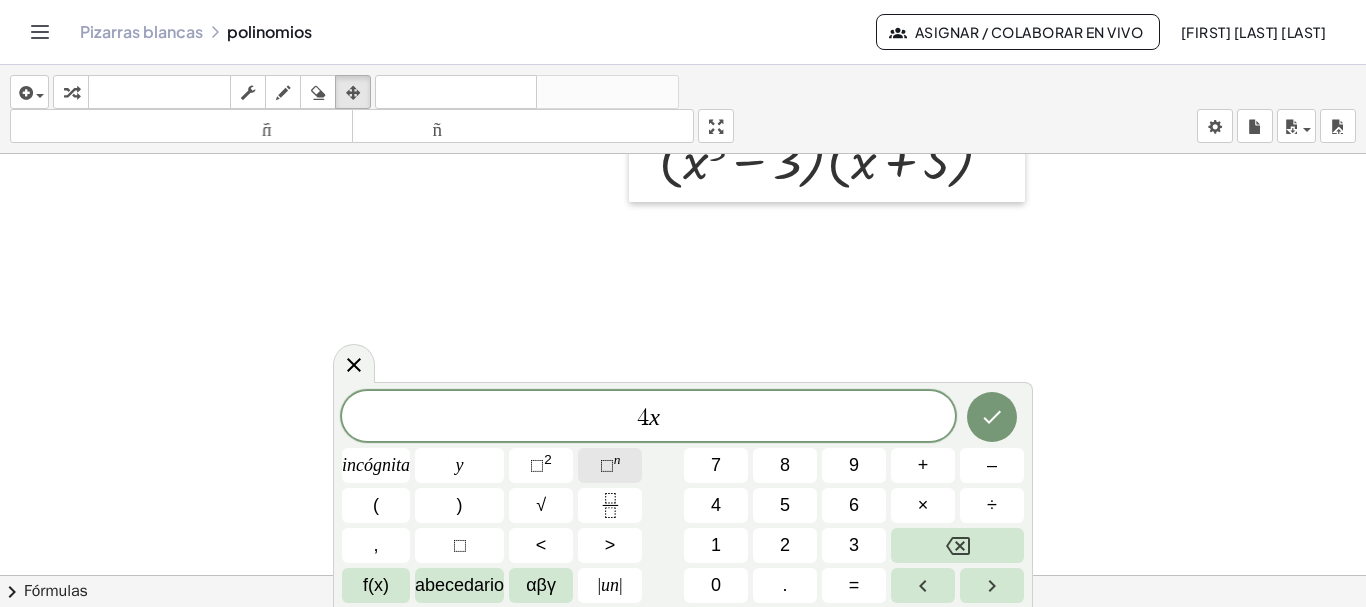 click on "⬚  n" at bounding box center (610, 465) 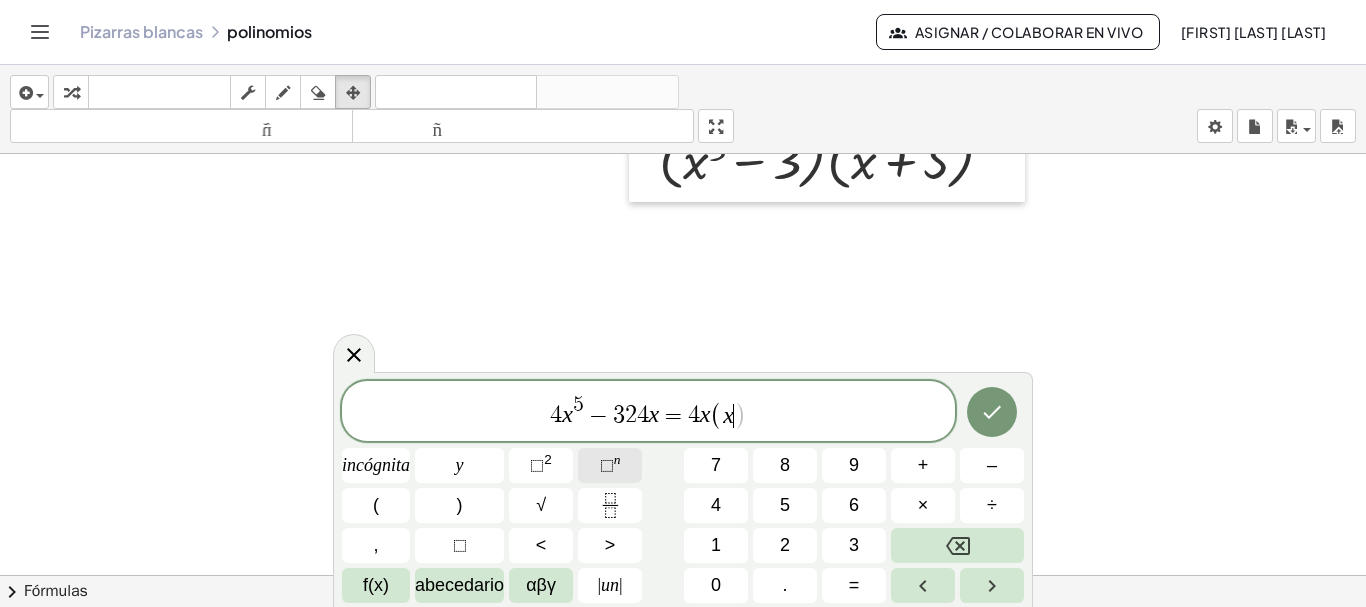 click on "⬚" at bounding box center [607, 465] 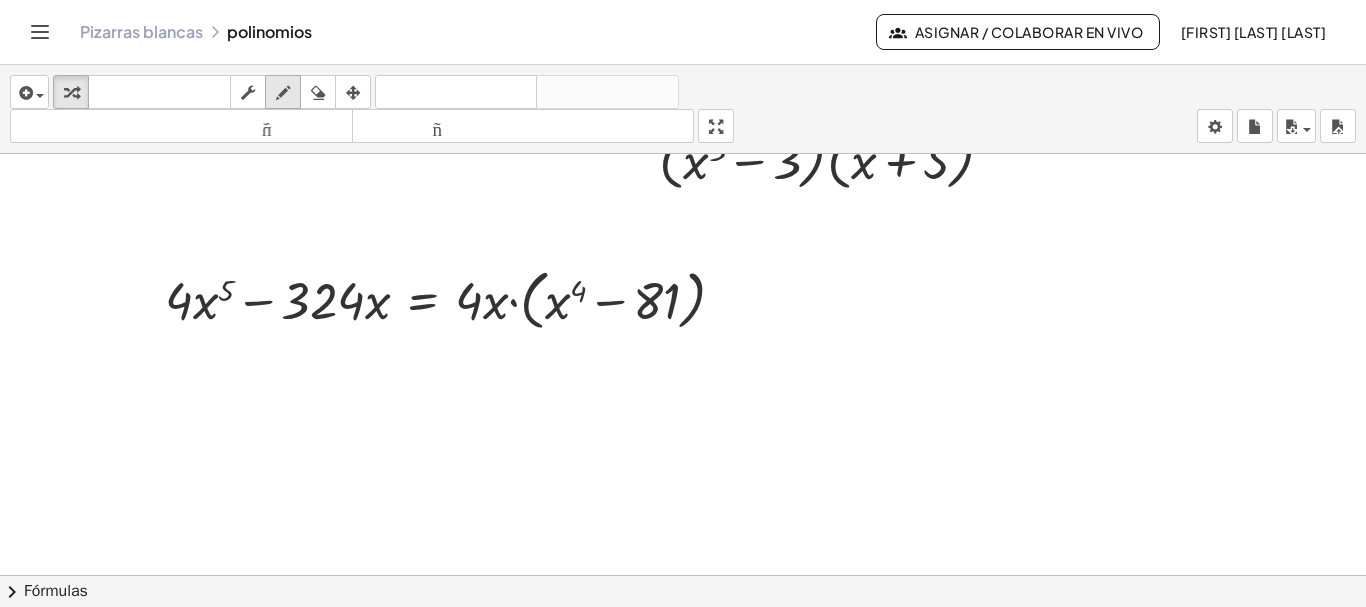 click at bounding box center [283, 93] 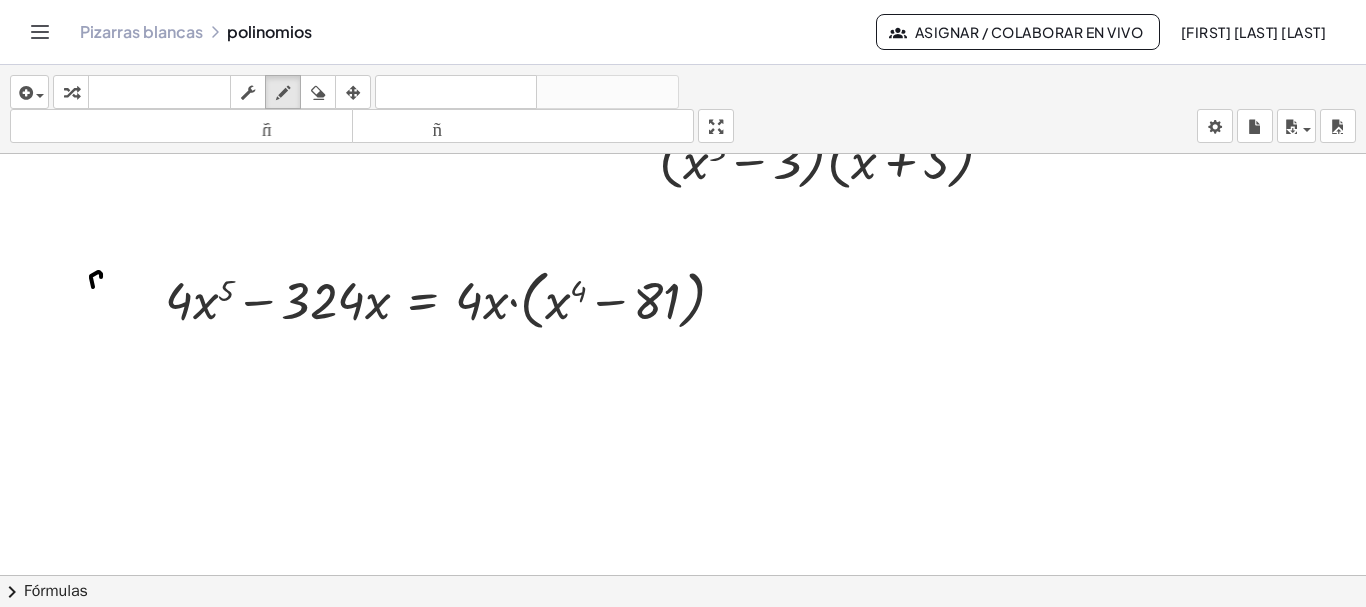 click at bounding box center (684, -2511) 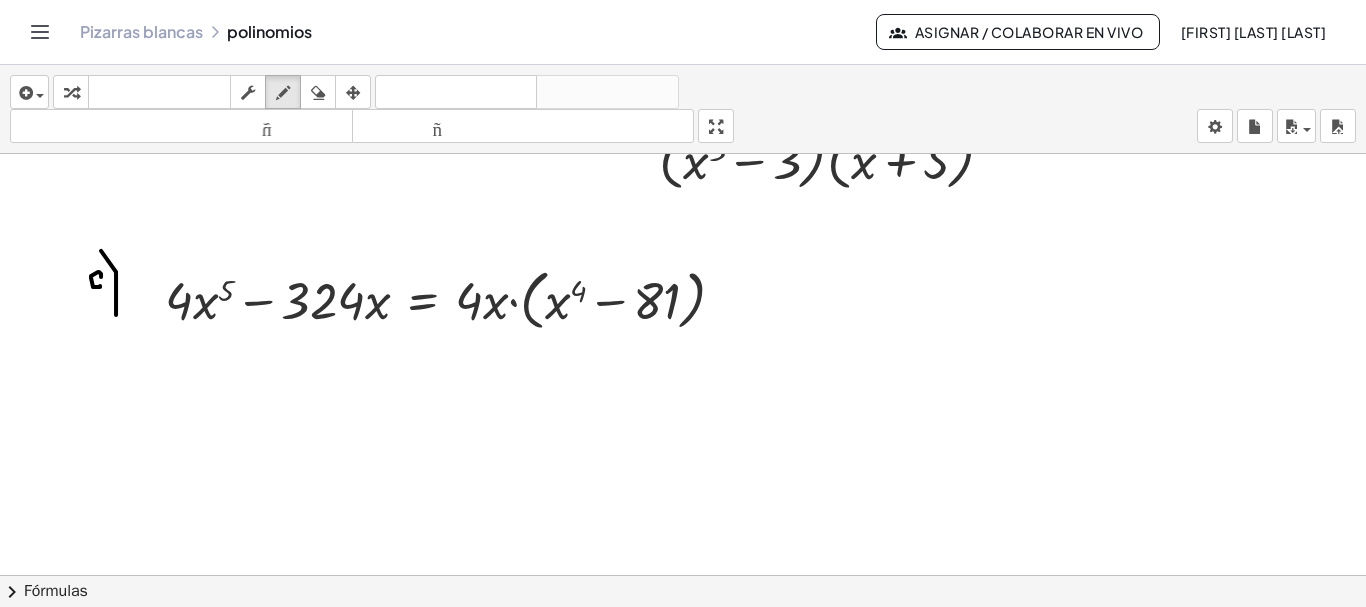 click at bounding box center [684, -2511] 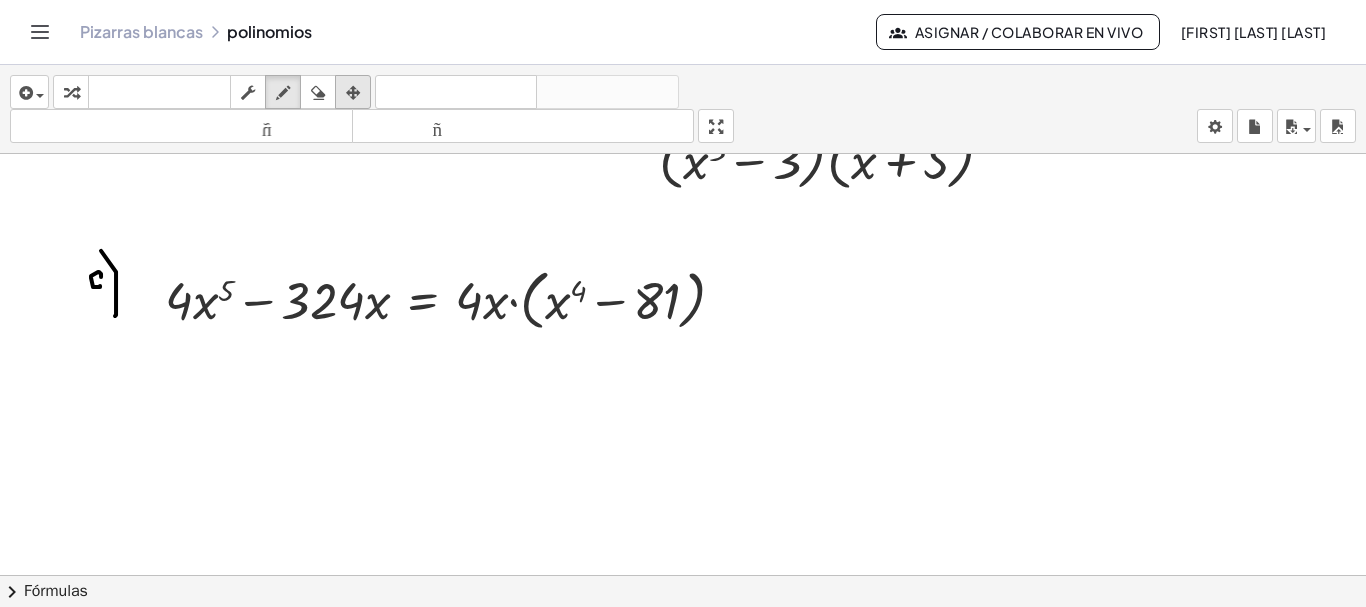 click at bounding box center (353, 93) 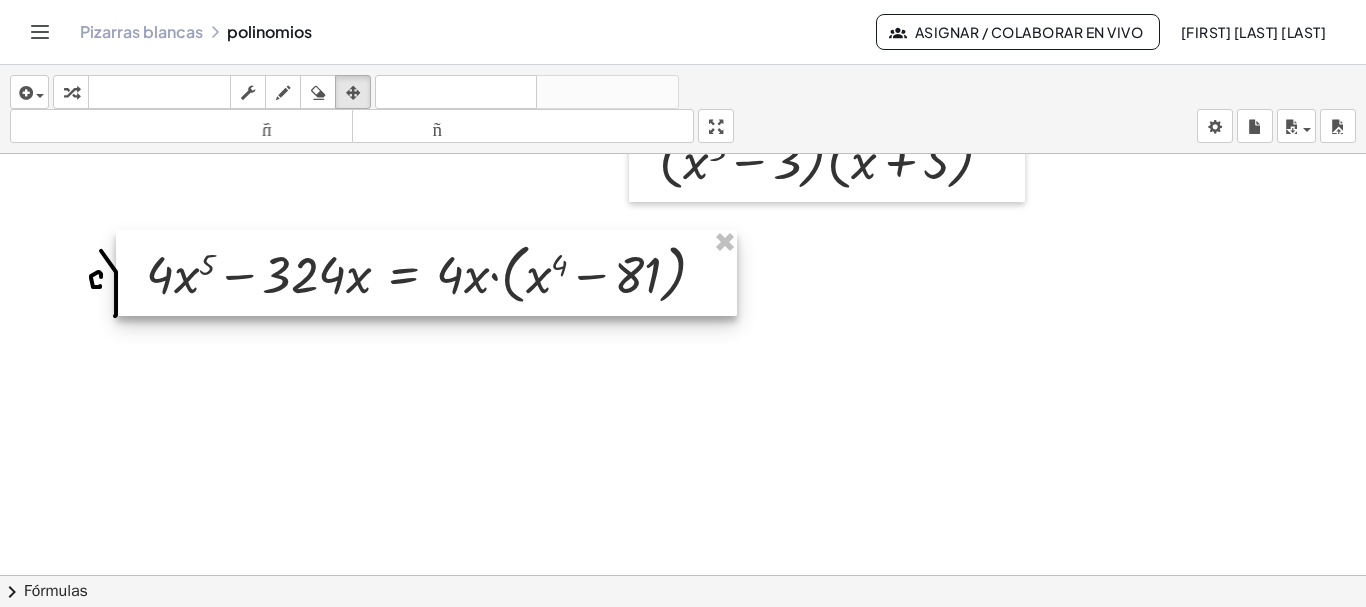drag, startPoint x: 361, startPoint y: 295, endPoint x: 343, endPoint y: 269, distance: 31.622776 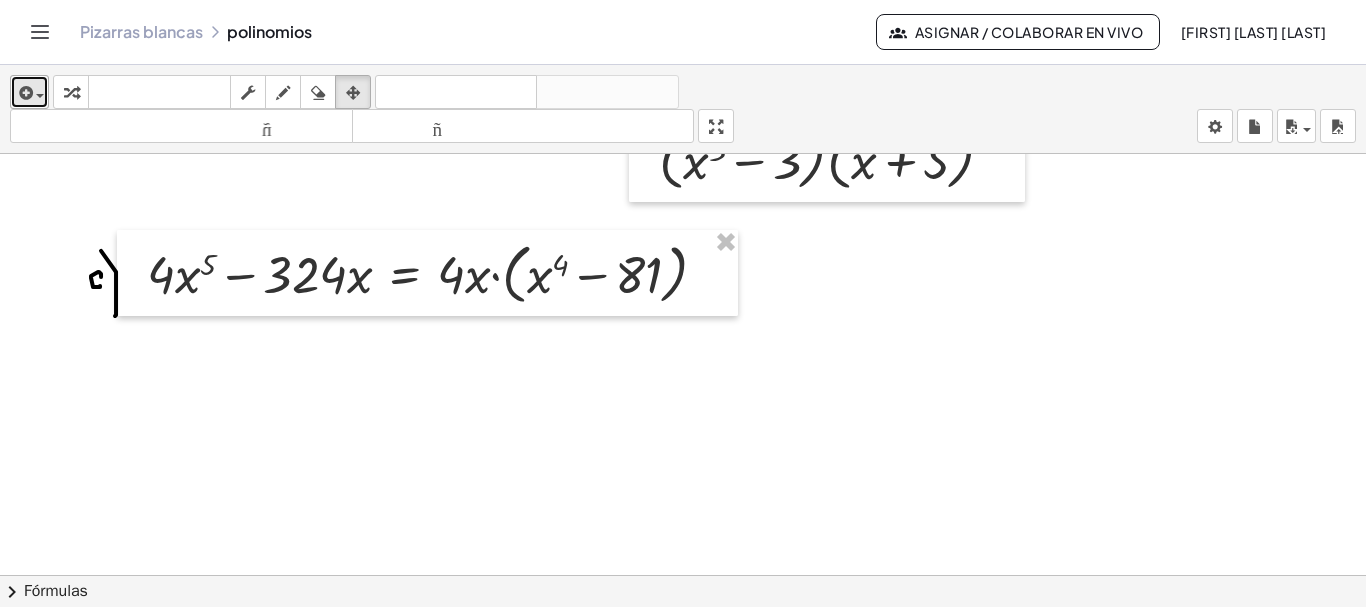 click at bounding box center (29, 92) 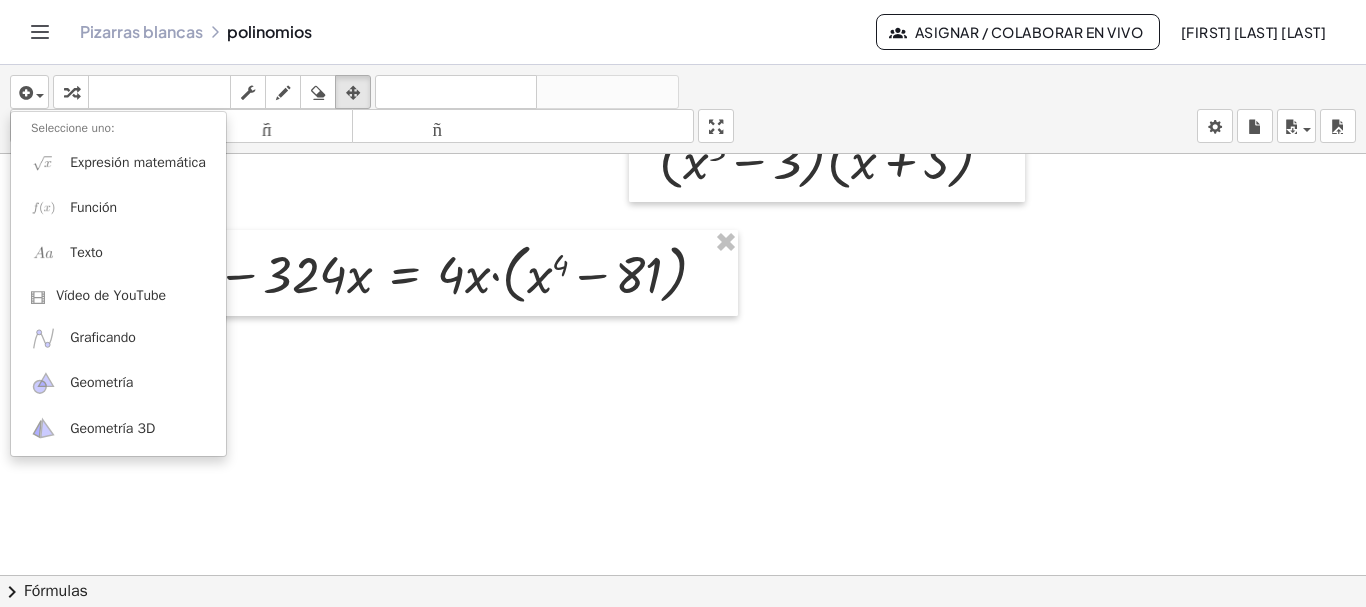 click on "Add some math to your whiteboard" at bounding box center [100, 137] 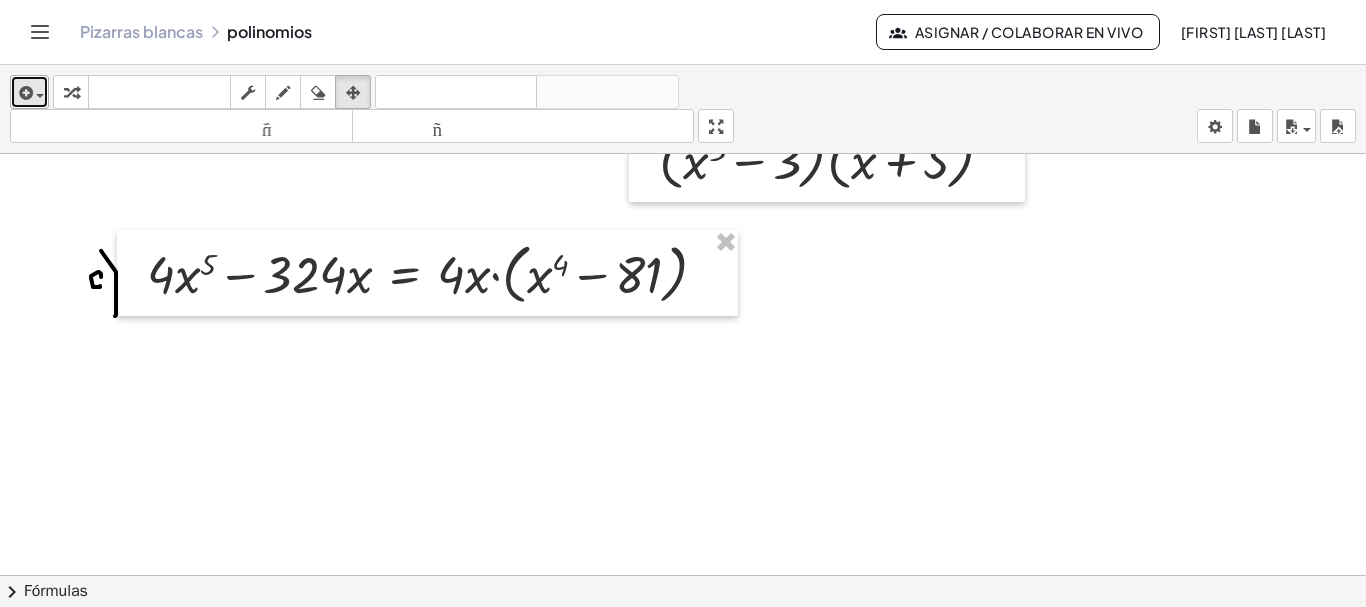 click on "insertar" at bounding box center [29, 92] 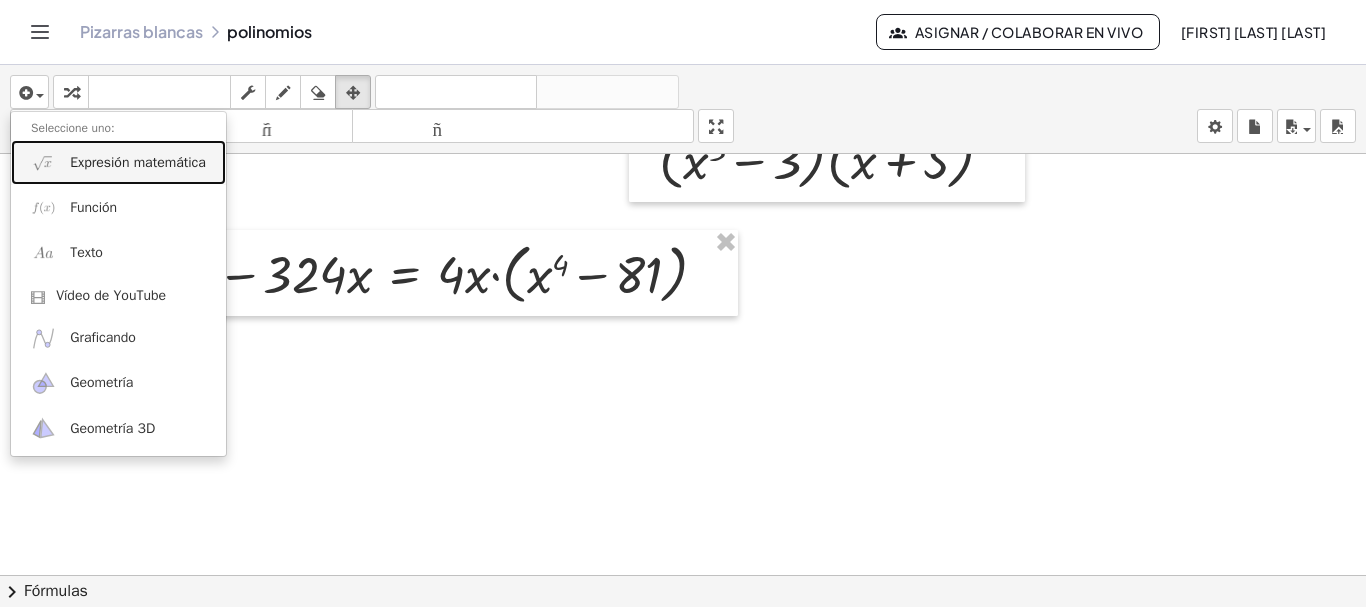 click on "Expresión matemática" at bounding box center [138, 162] 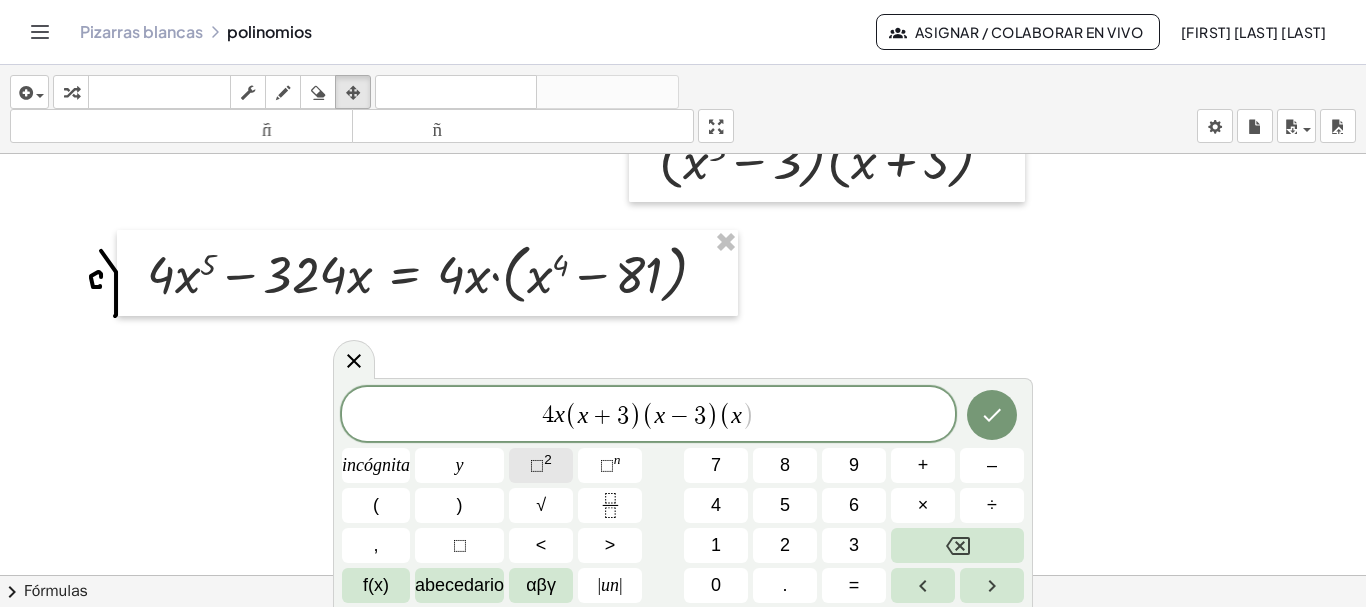 click on "⬚" at bounding box center [537, 465] 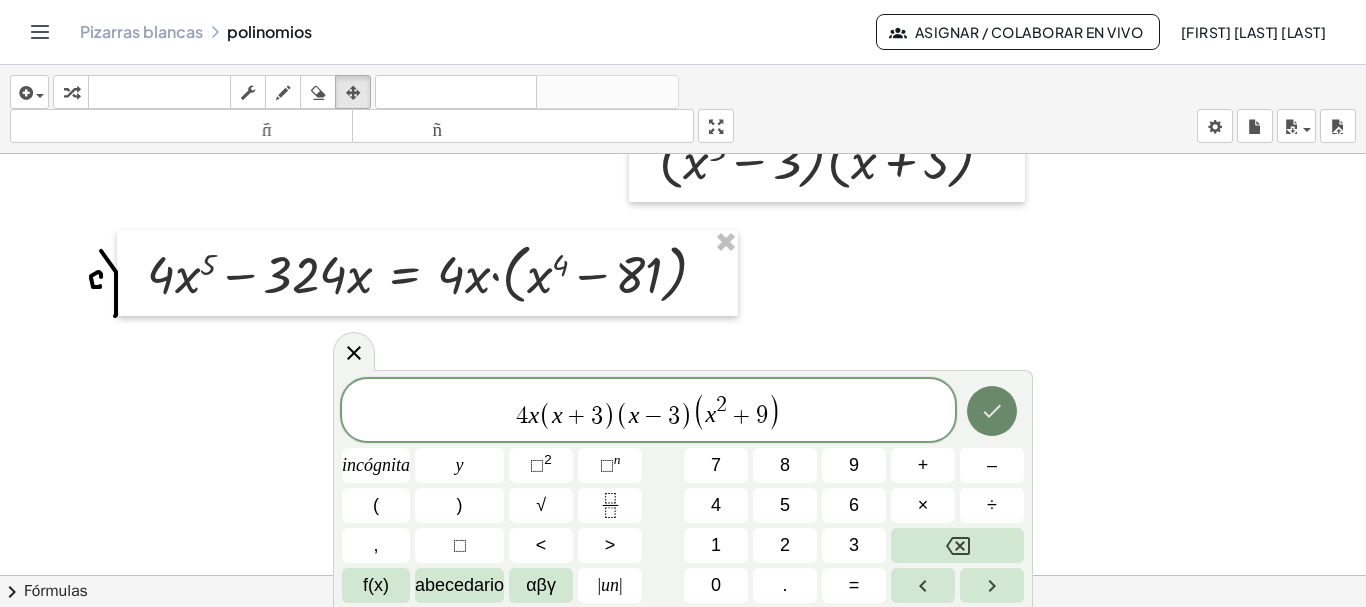 click 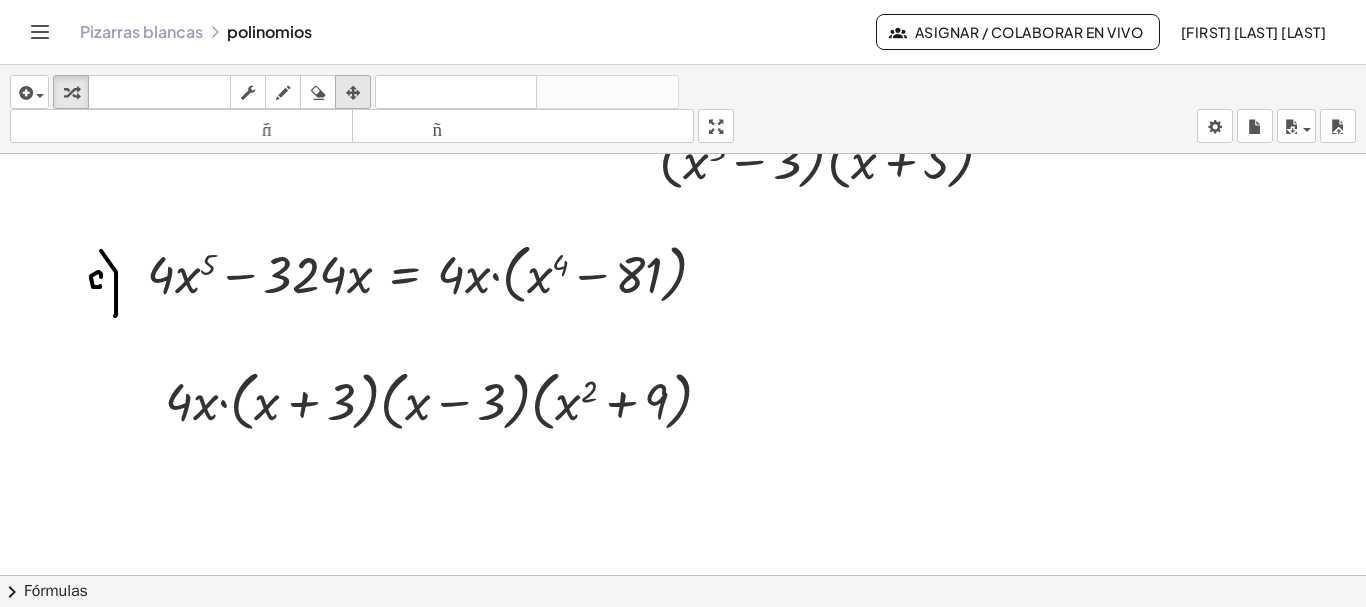 click at bounding box center [353, 93] 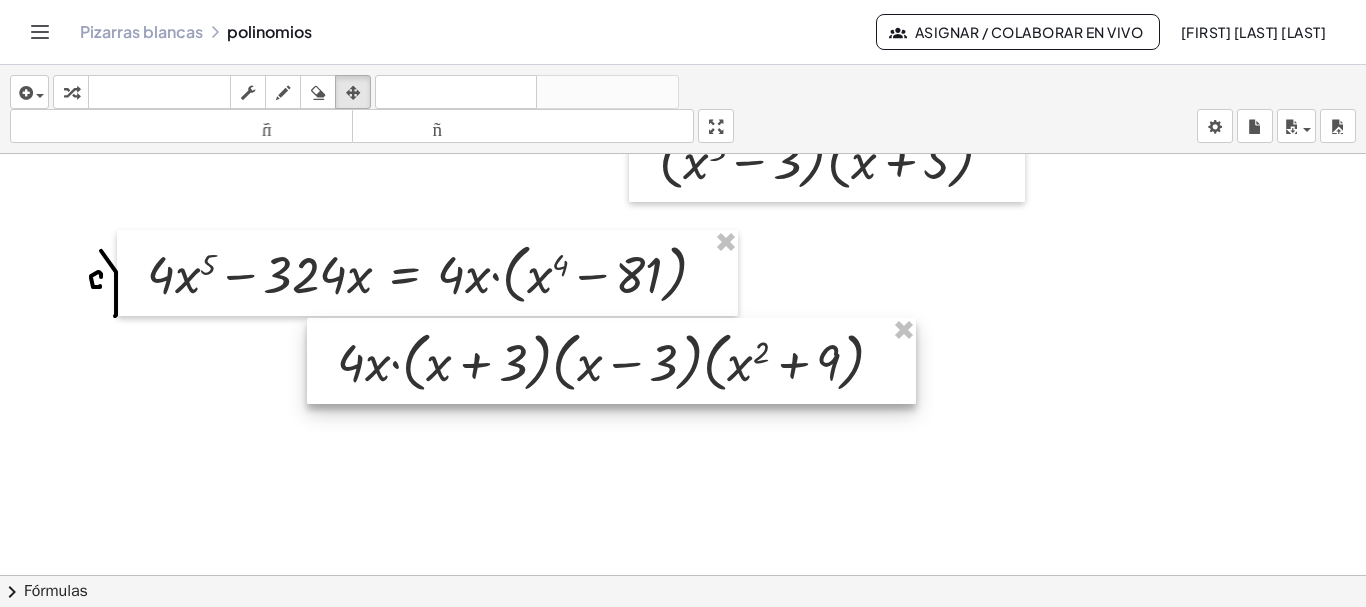 click at bounding box center (611, 361) 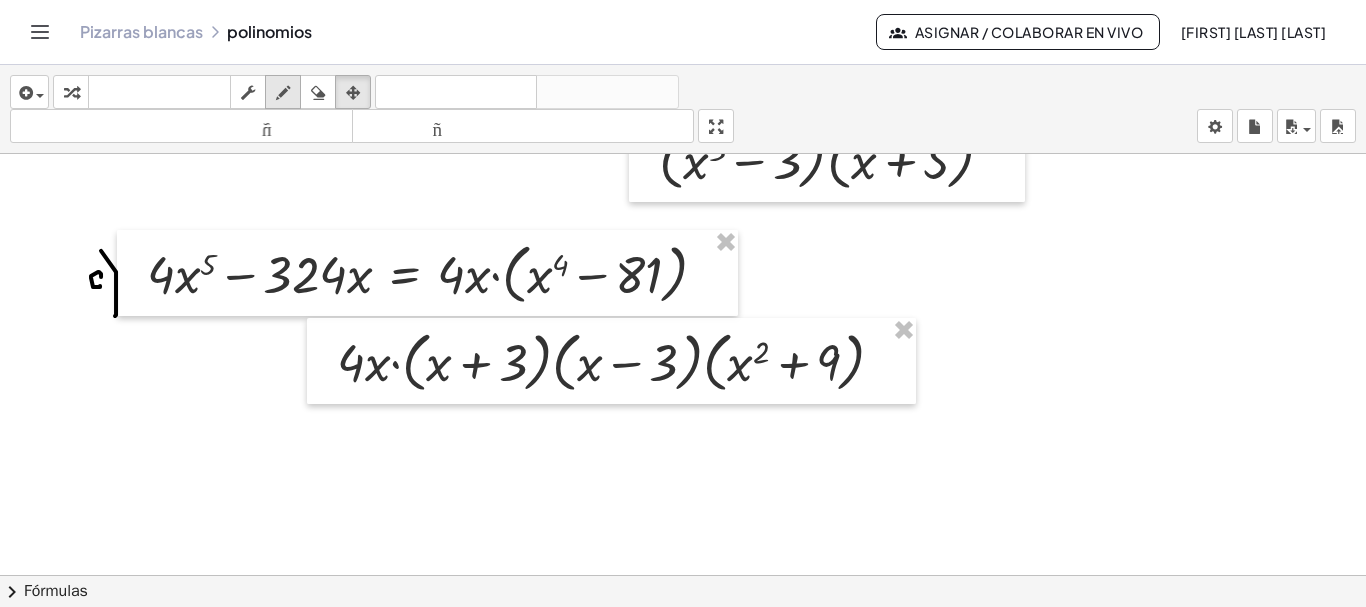 click at bounding box center [283, 93] 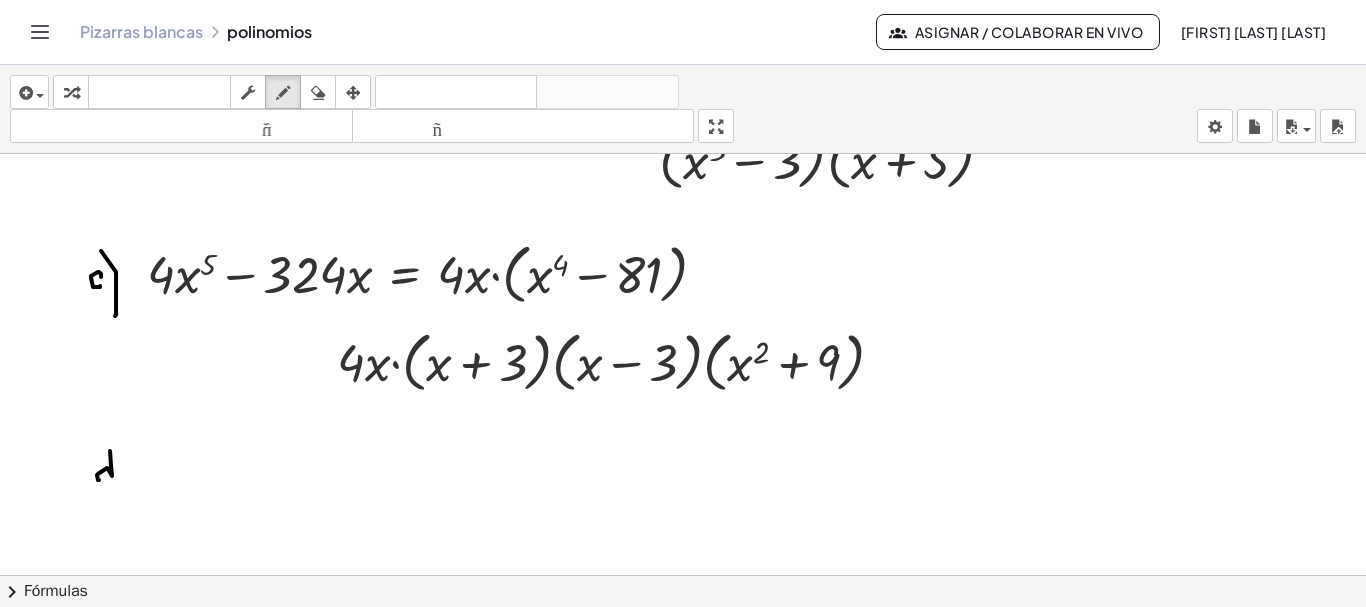 click at bounding box center [684, -2511] 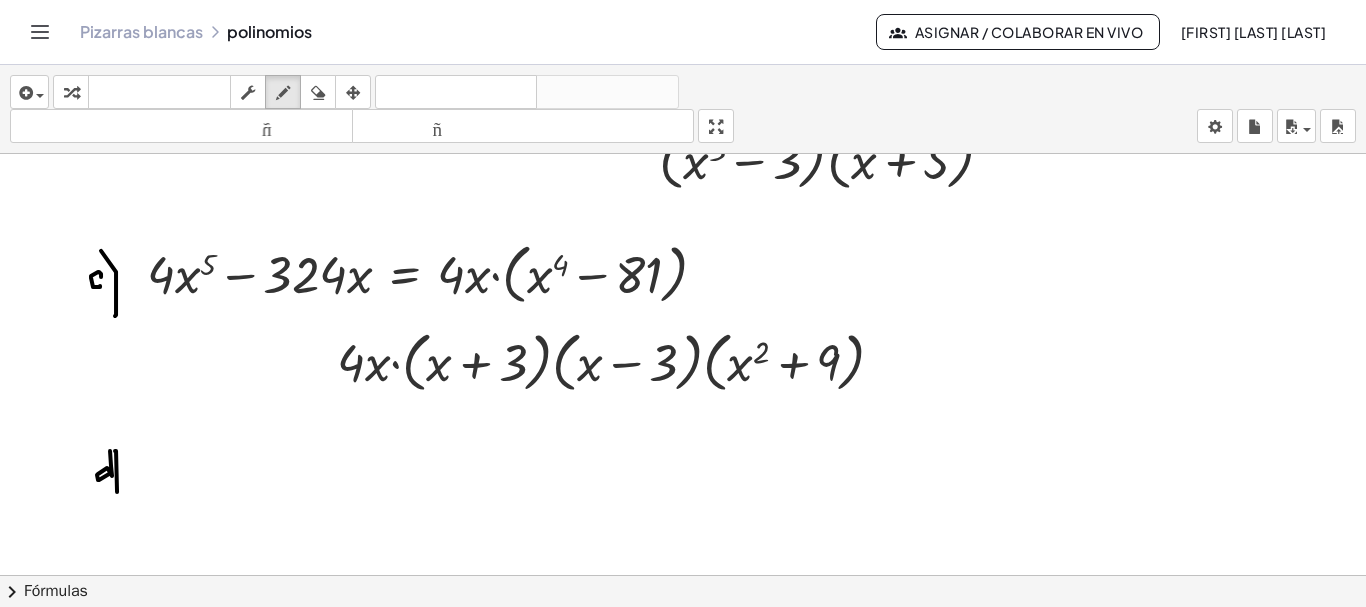 drag, startPoint x: 115, startPoint y: 449, endPoint x: 117, endPoint y: 490, distance: 41.04875 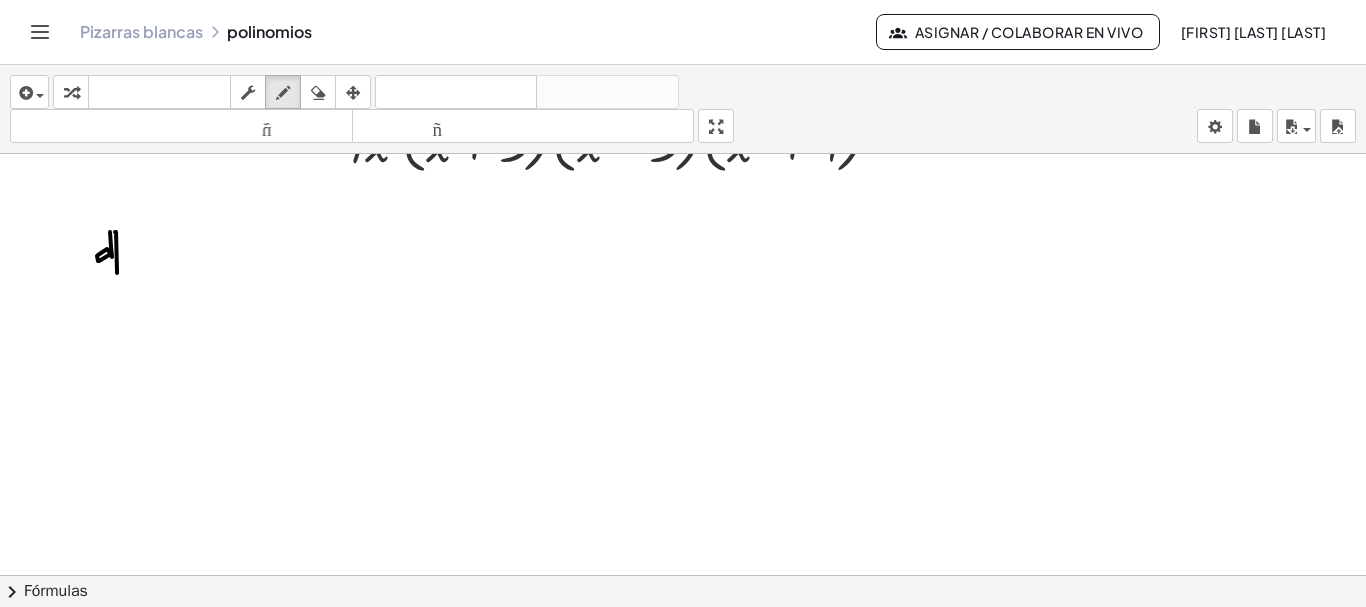 scroll, scrollTop: 6270, scrollLeft: 0, axis: vertical 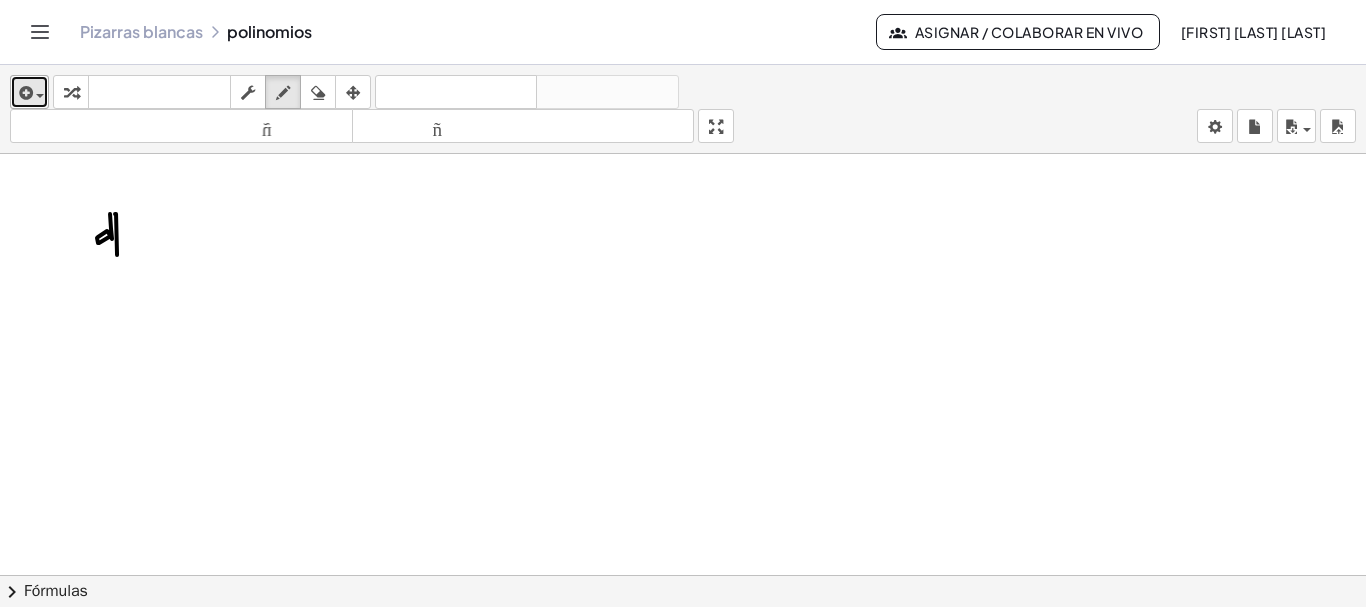click at bounding box center [24, 93] 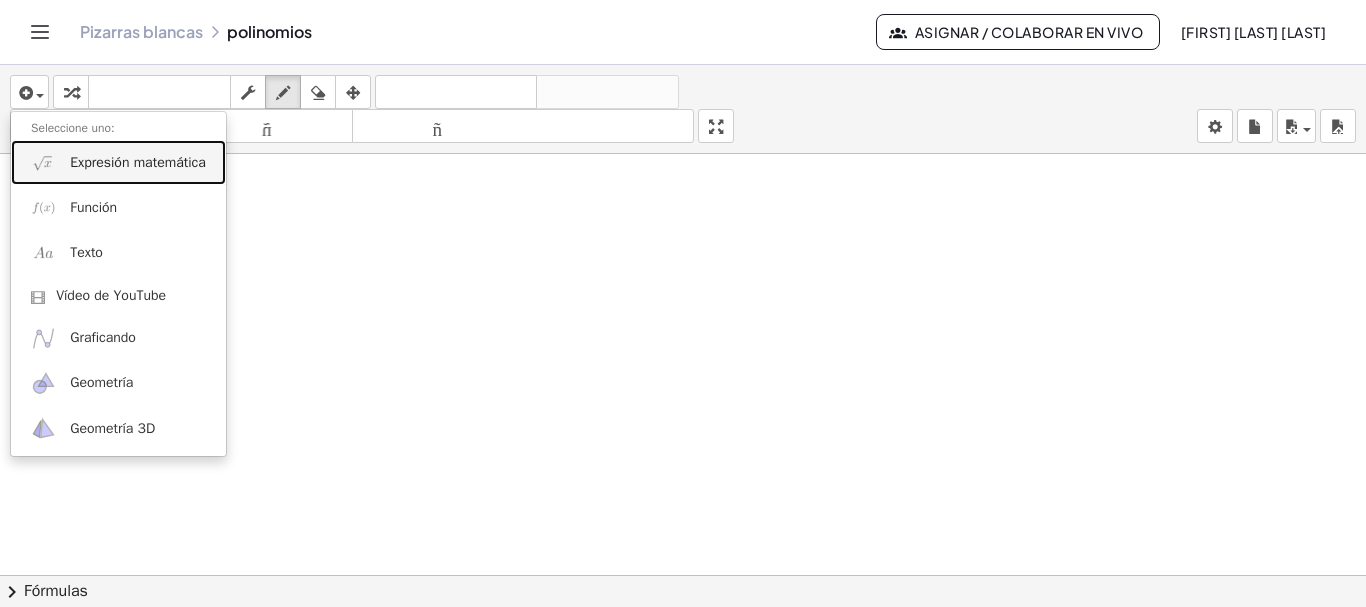 click on "Expresión matemática" at bounding box center (138, 163) 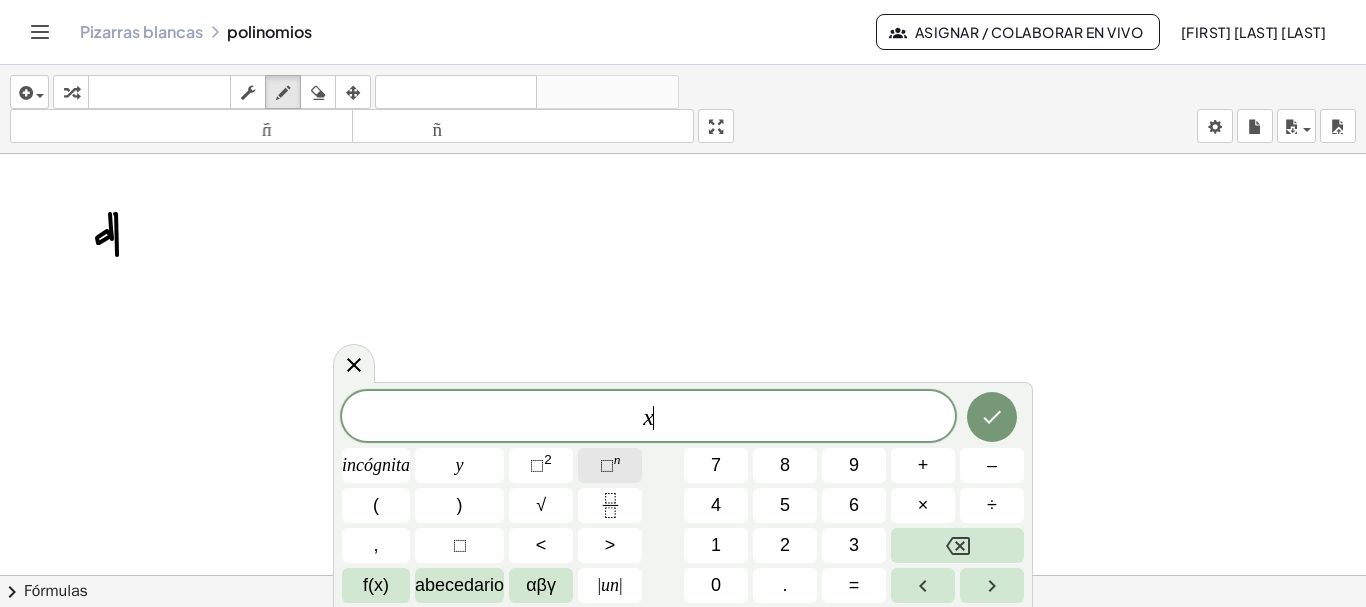click on "⬚  n" 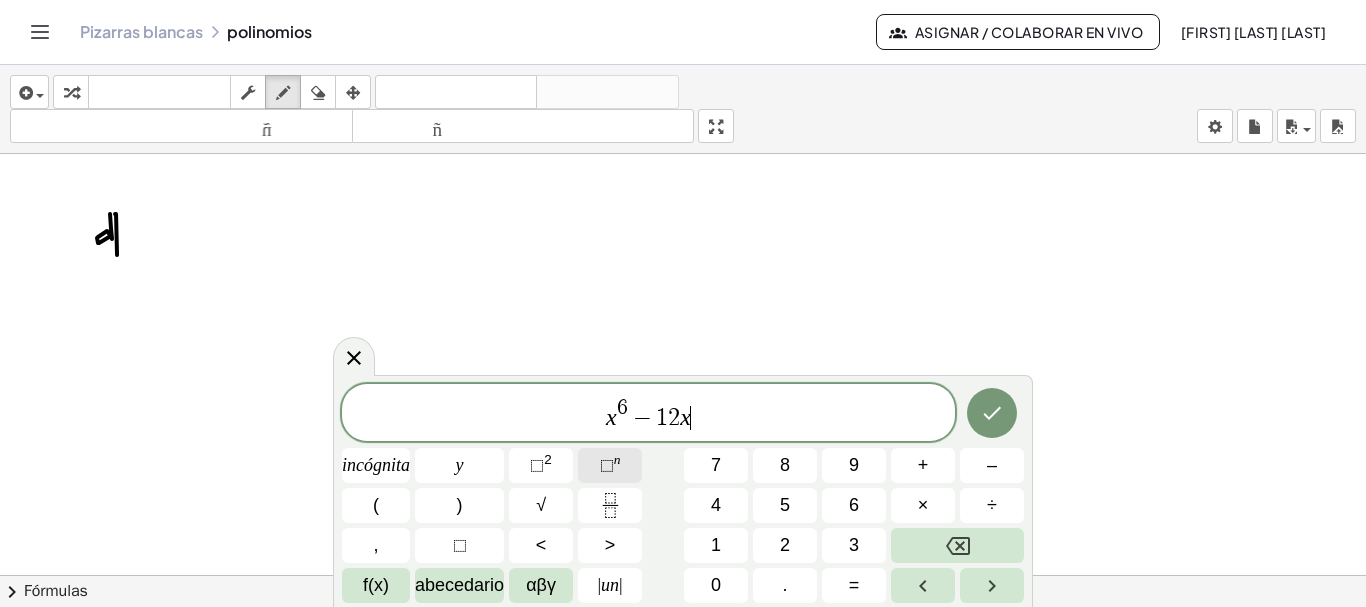 click on "⬚" at bounding box center [607, 465] 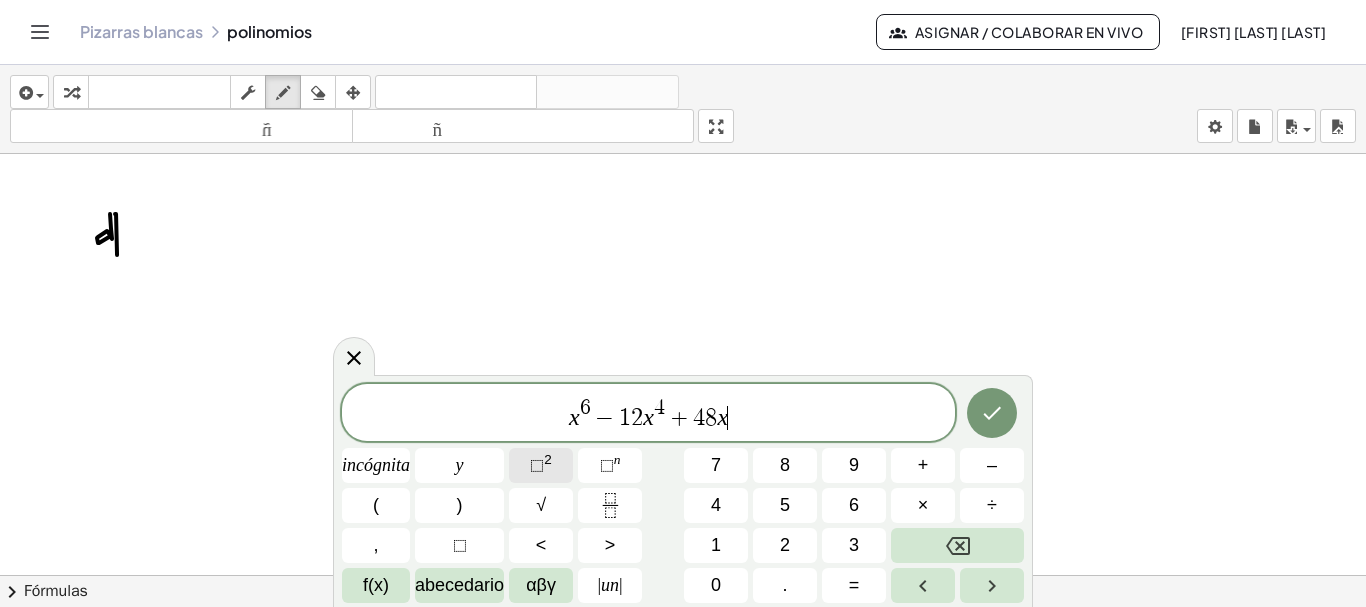 click on "⬚  2" at bounding box center (541, 465) 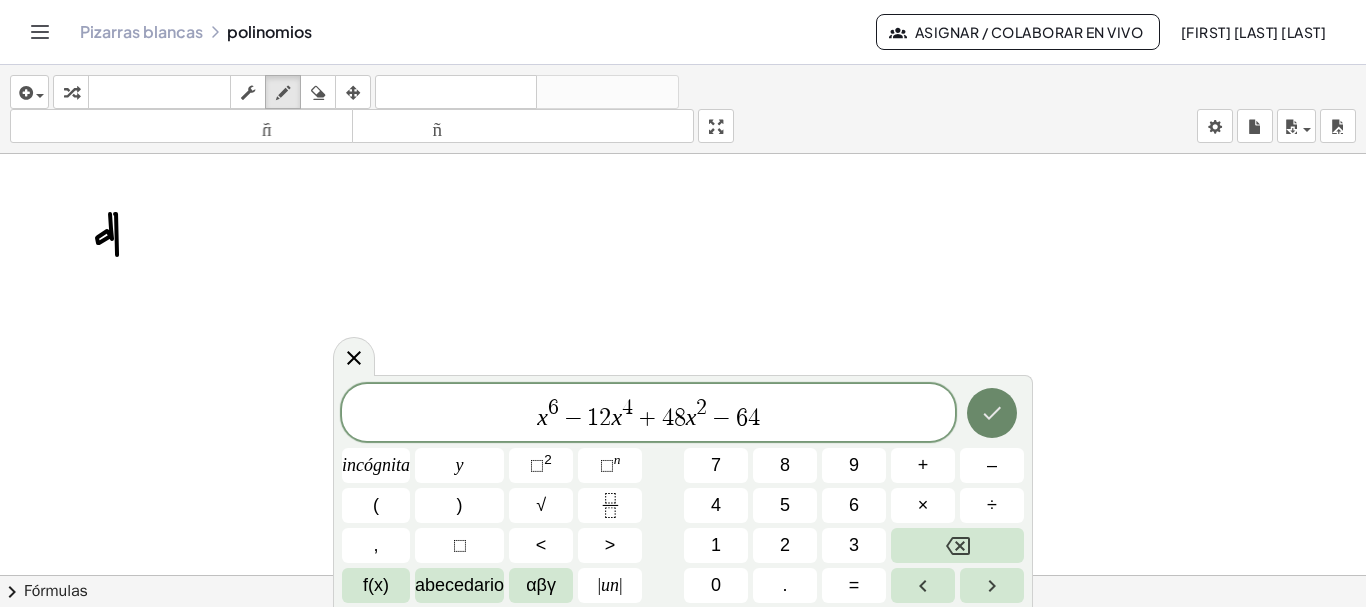 click 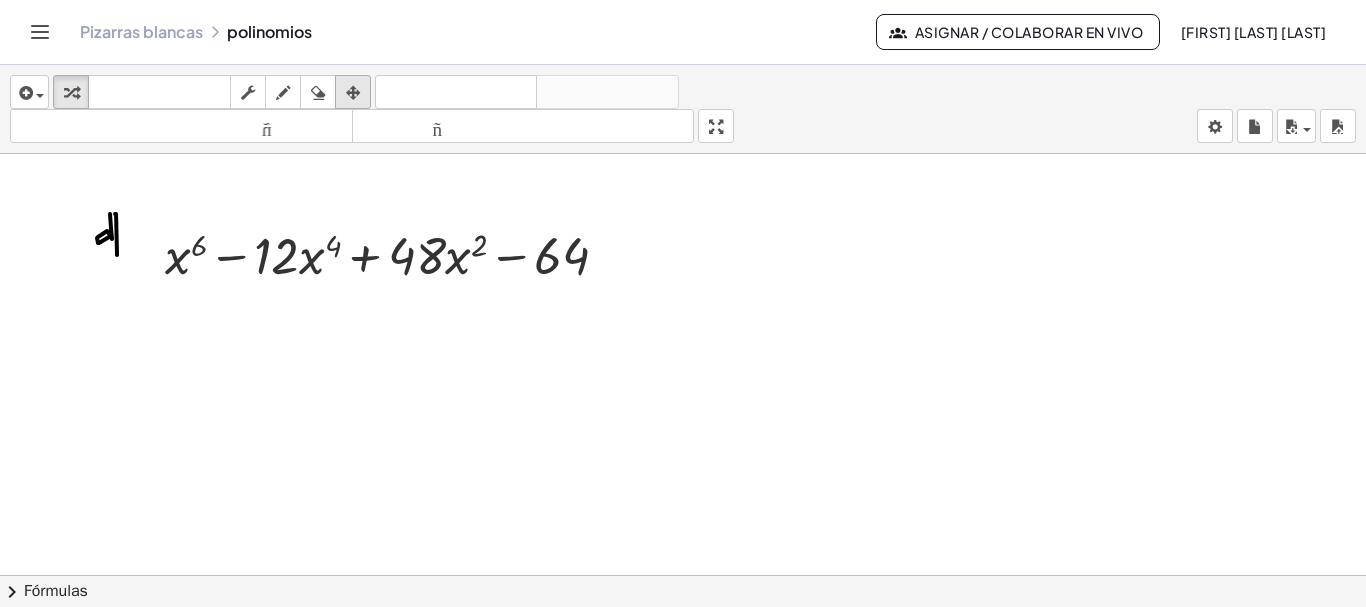 click at bounding box center (353, 93) 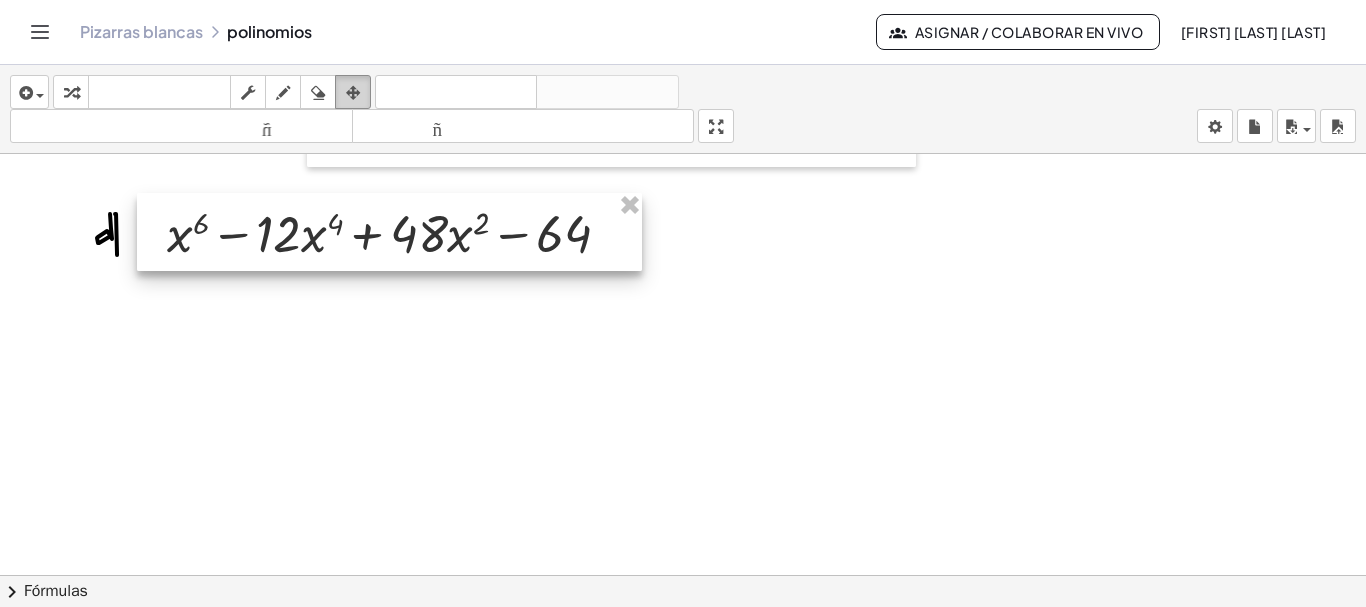 click at bounding box center (389, 232) 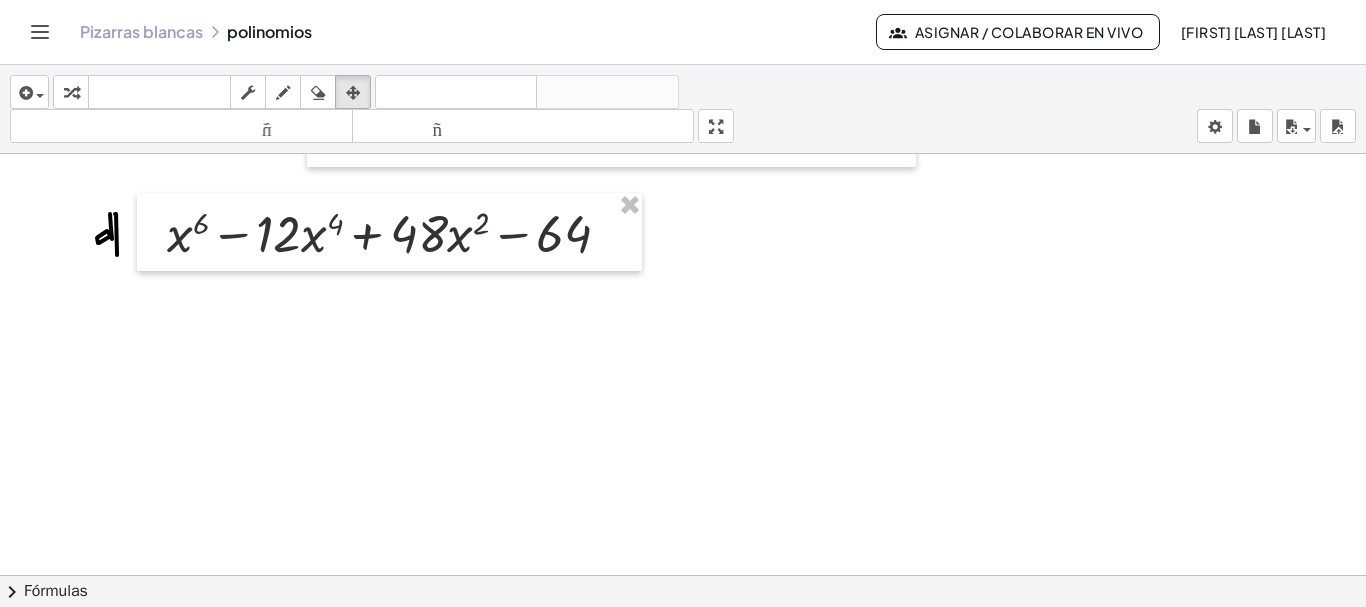 click at bounding box center (283, 93) 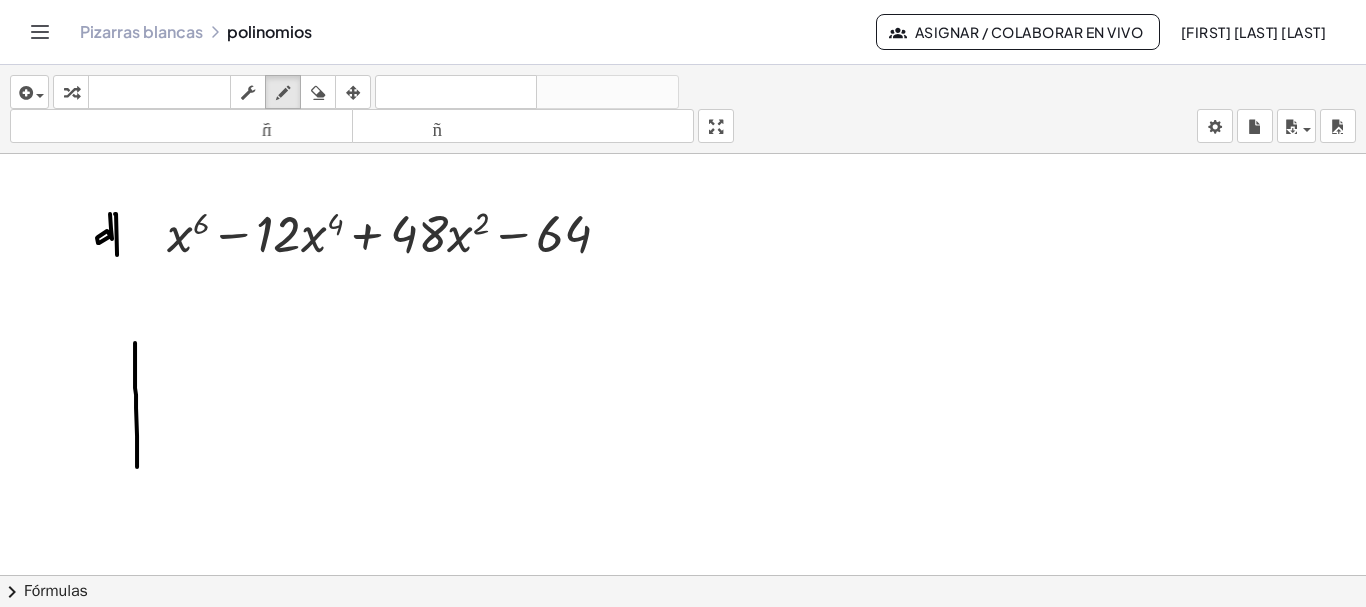 drag, startPoint x: 135, startPoint y: 345, endPoint x: 137, endPoint y: 473, distance: 128.01562 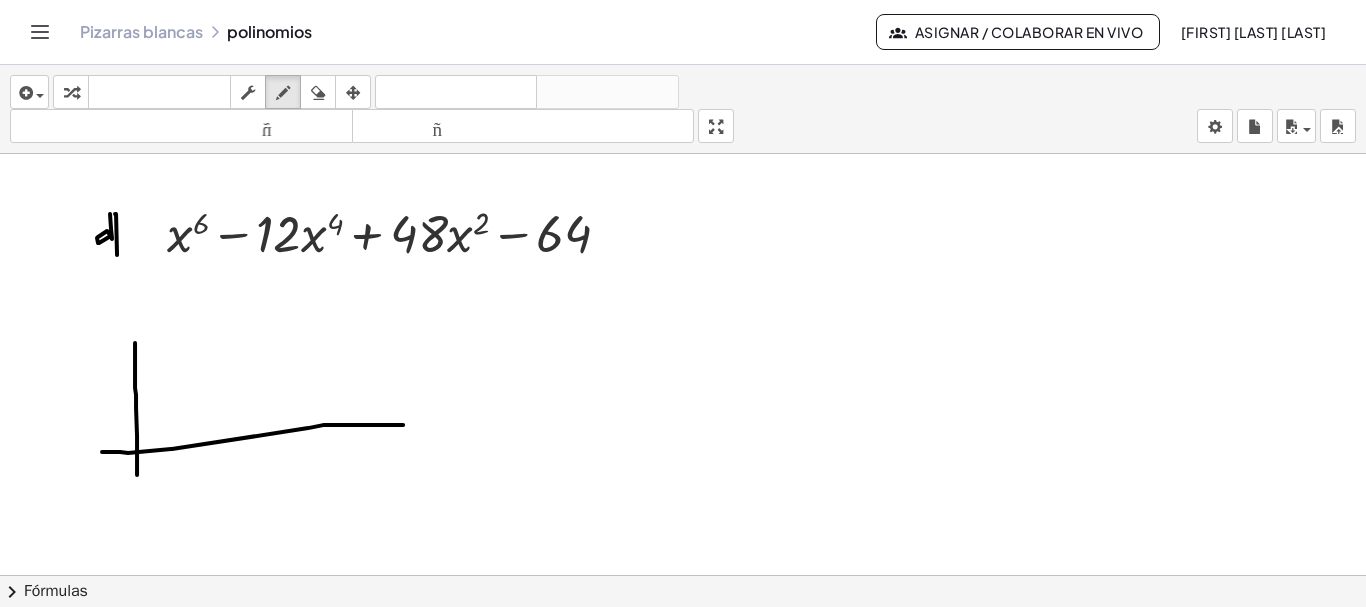 drag, startPoint x: 172, startPoint y: 447, endPoint x: 403, endPoint y: 423, distance: 232.24341 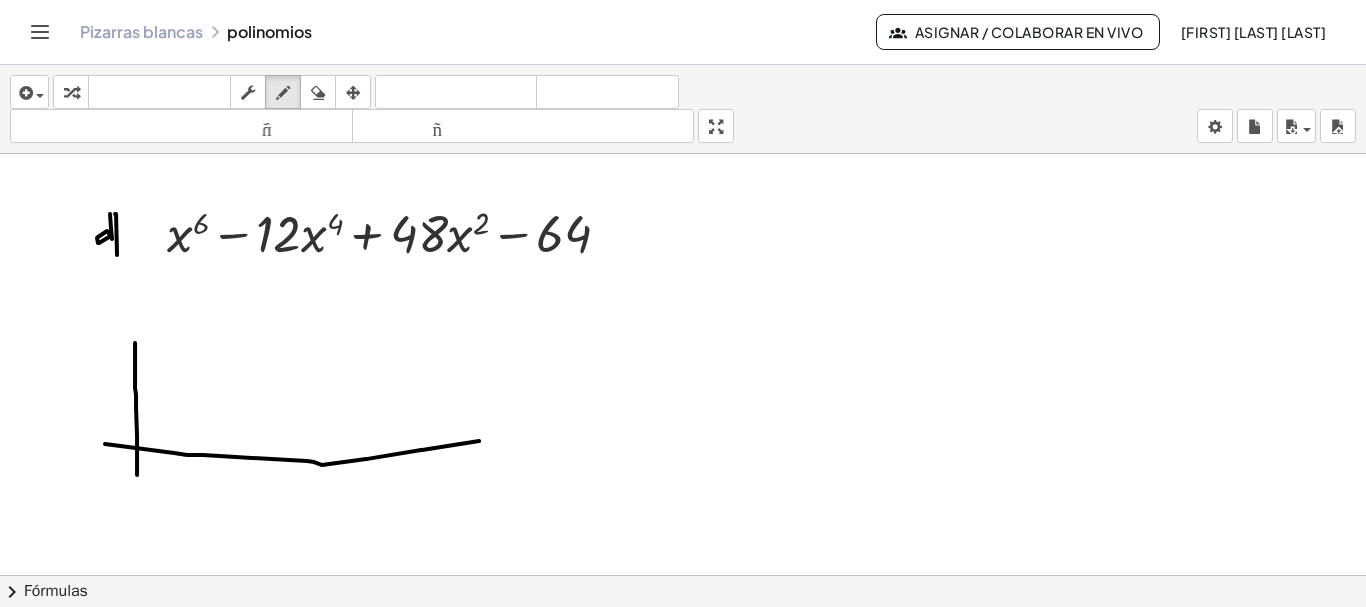 drag, startPoint x: 105, startPoint y: 442, endPoint x: 485, endPoint y: 439, distance: 380.01184 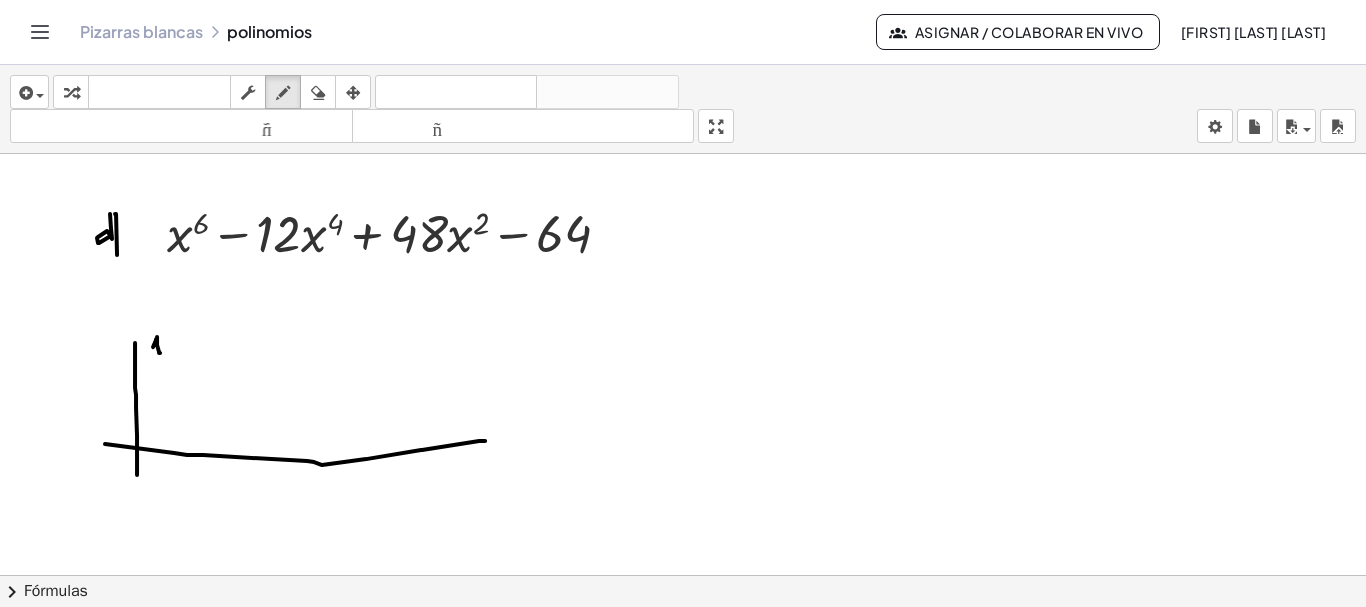 click at bounding box center (684, -2748) 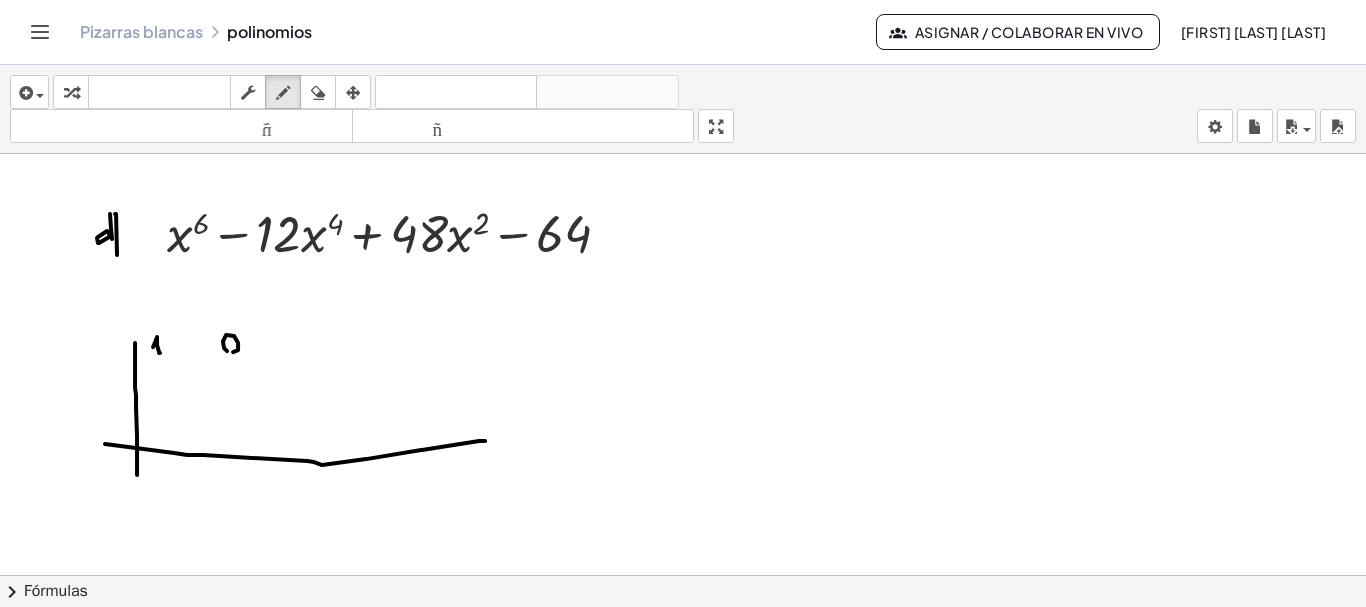 click at bounding box center (684, -2748) 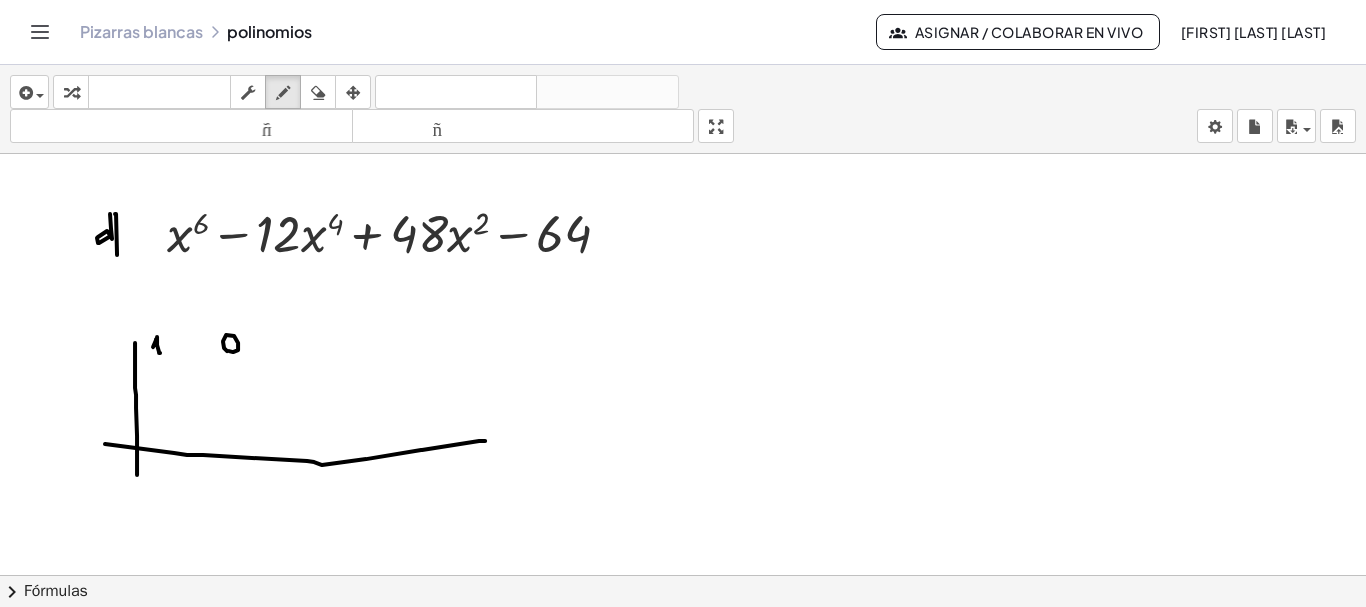 click at bounding box center [684, -2748] 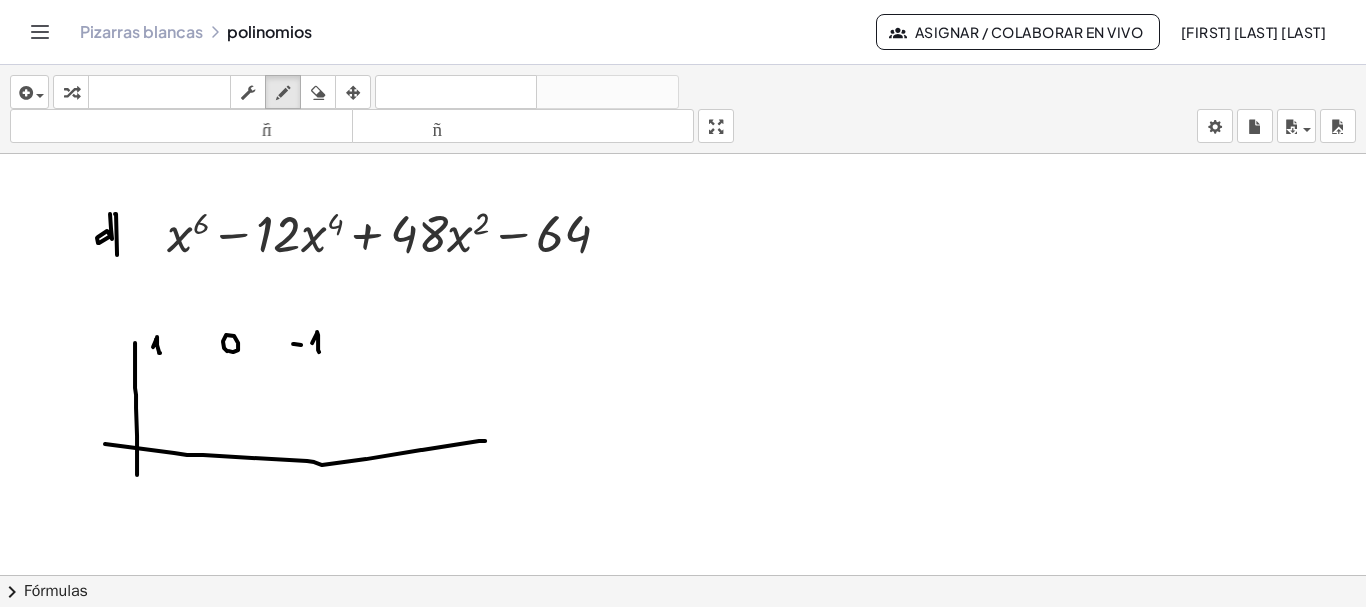 drag, startPoint x: 312, startPoint y: 341, endPoint x: 319, endPoint y: 350, distance: 11.401754 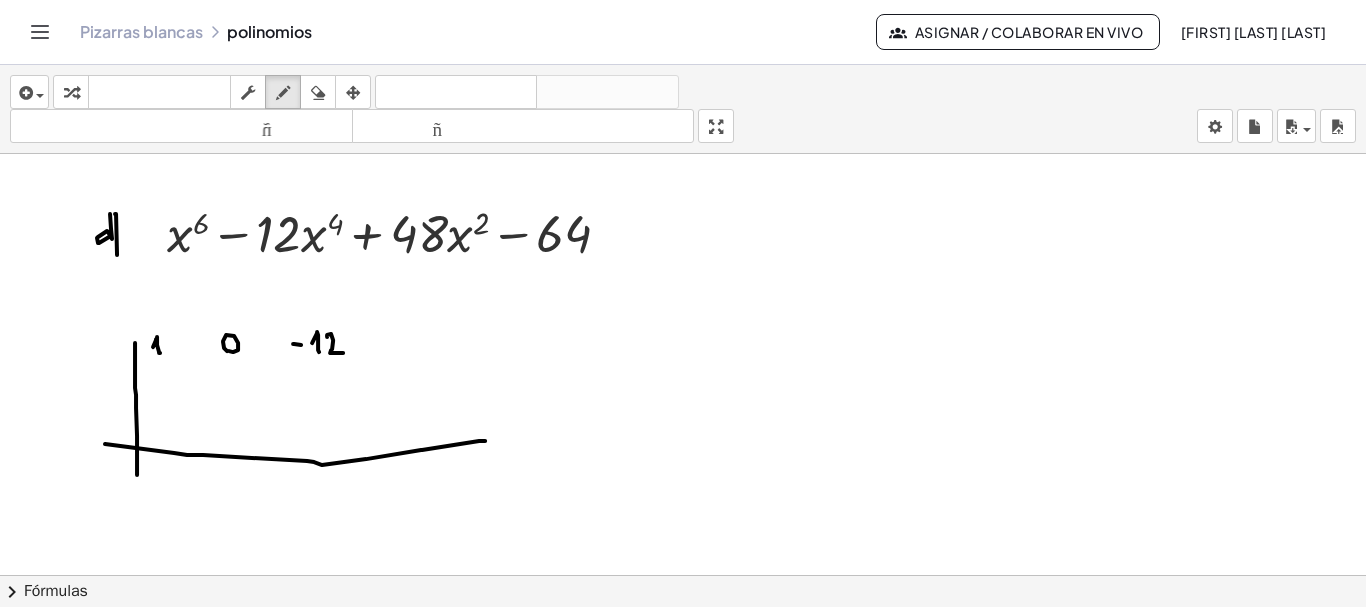 drag, startPoint x: 327, startPoint y: 335, endPoint x: 343, endPoint y: 351, distance: 22.627417 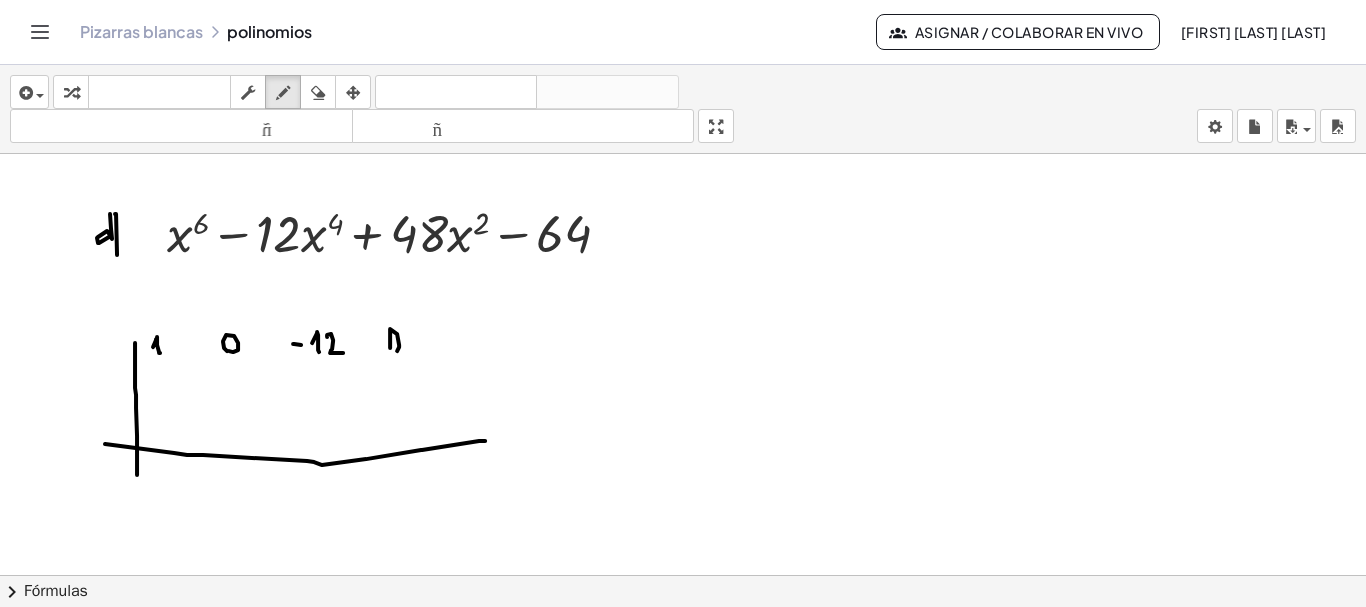 drag, startPoint x: 390, startPoint y: 327, endPoint x: 389, endPoint y: 342, distance: 15.033297 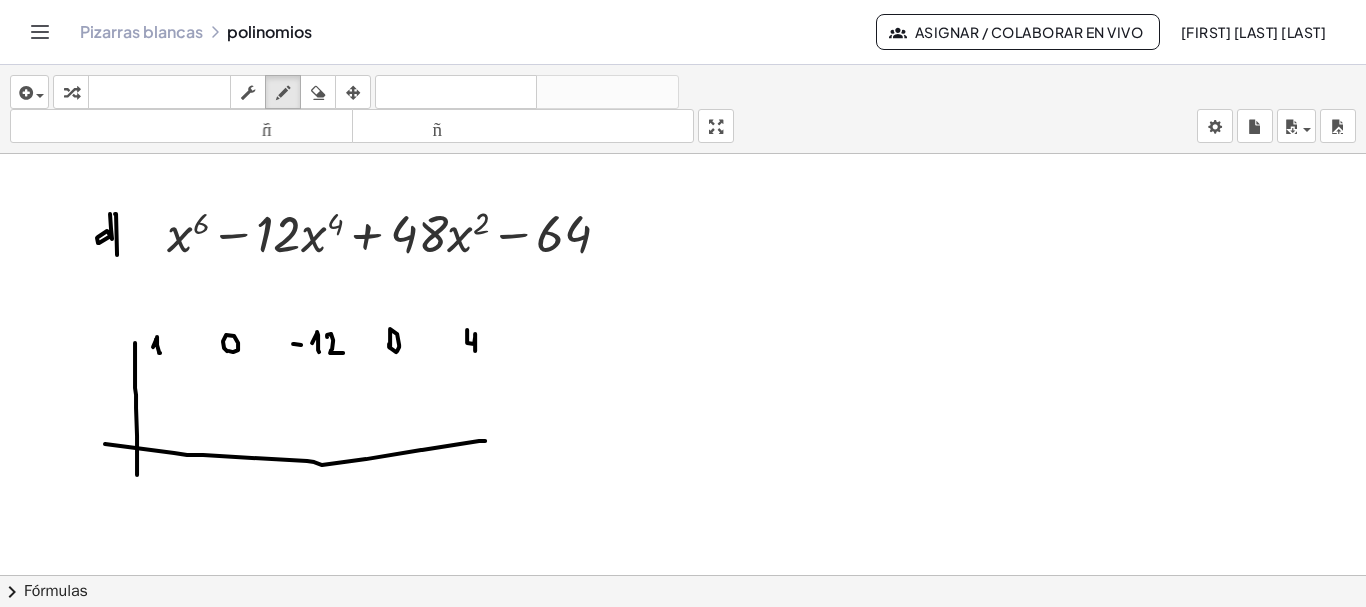 drag, startPoint x: 467, startPoint y: 328, endPoint x: 476, endPoint y: 351, distance: 24.698177 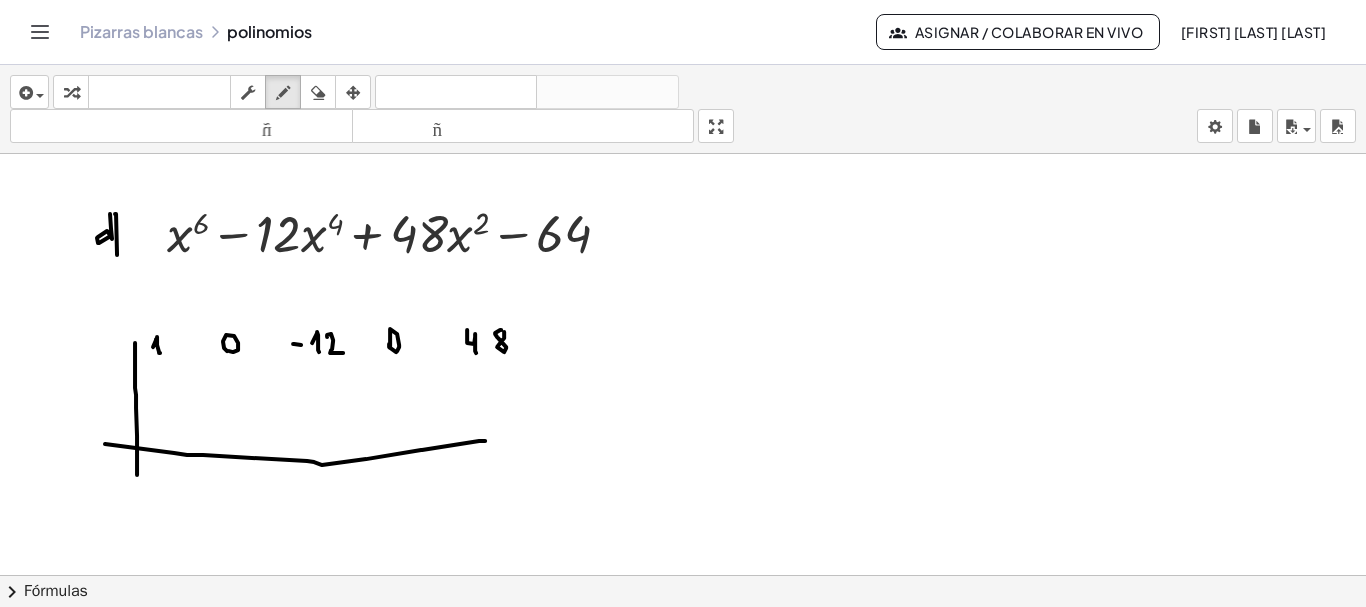 click at bounding box center (684, -2748) 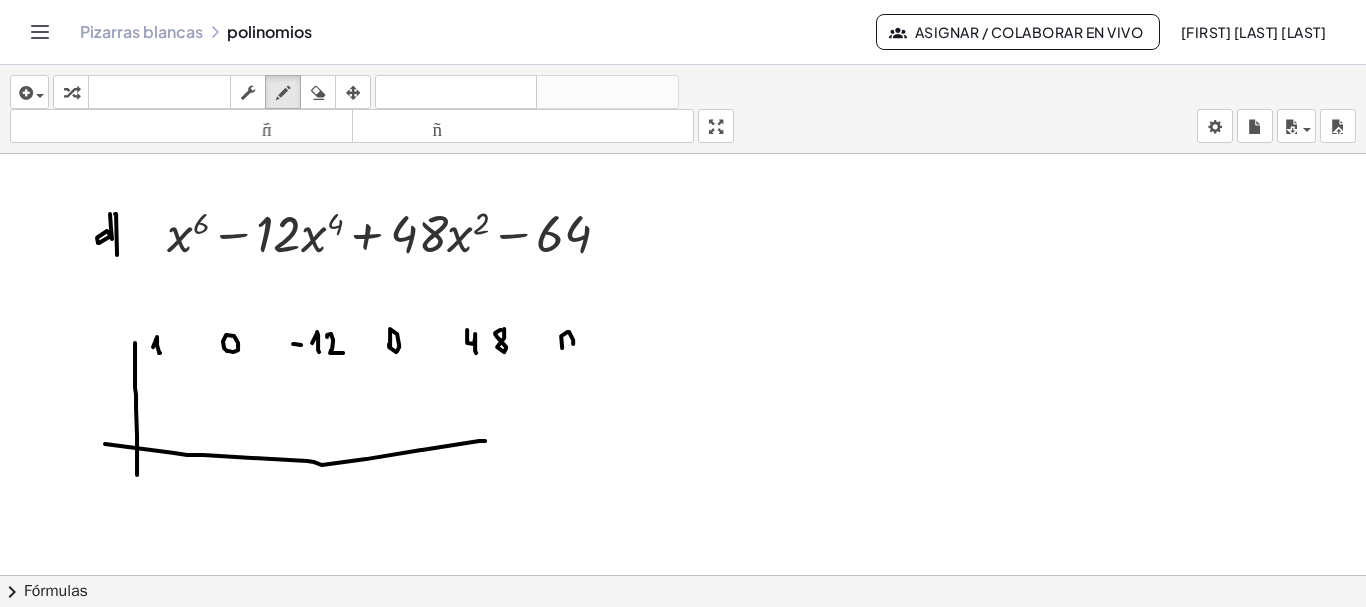 click at bounding box center [684, -2748] 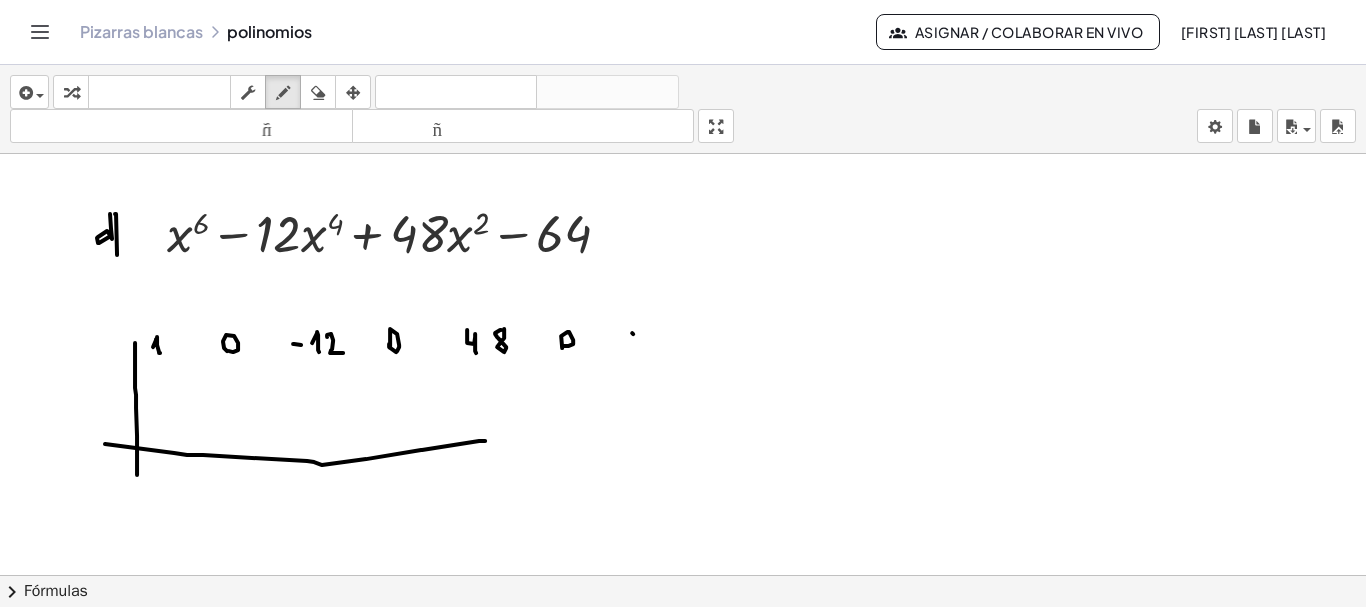 click at bounding box center [684, -2748] 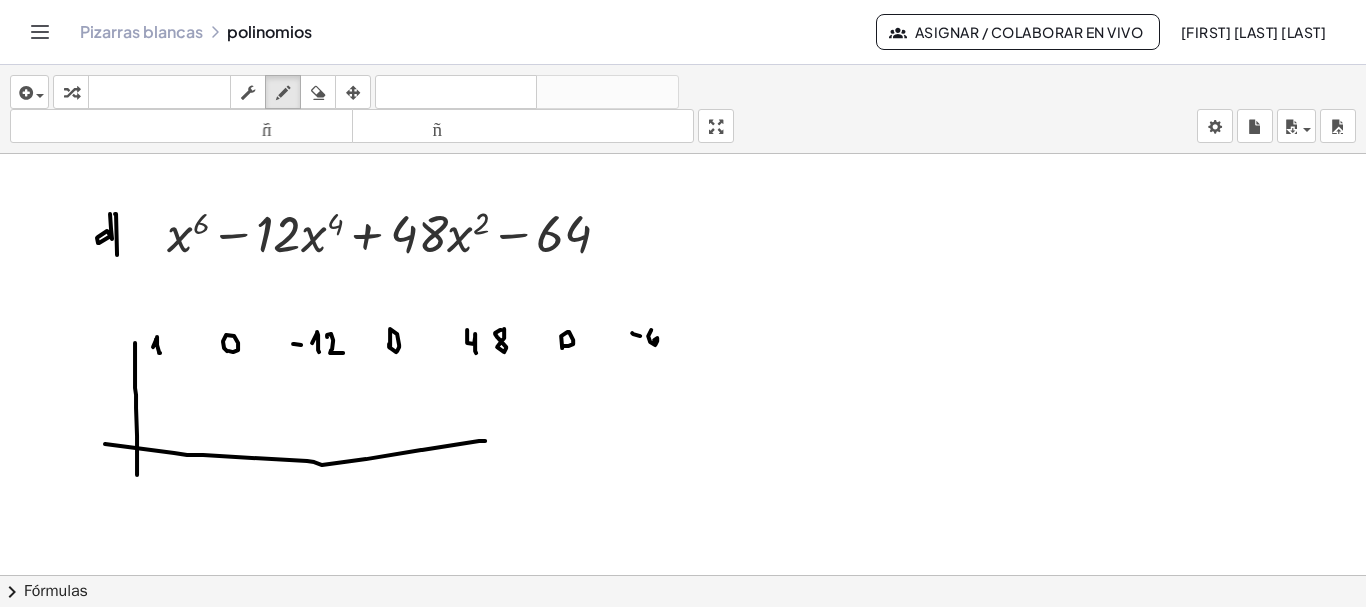 drag, startPoint x: 651, startPoint y: 328, endPoint x: 658, endPoint y: 339, distance: 13.038404 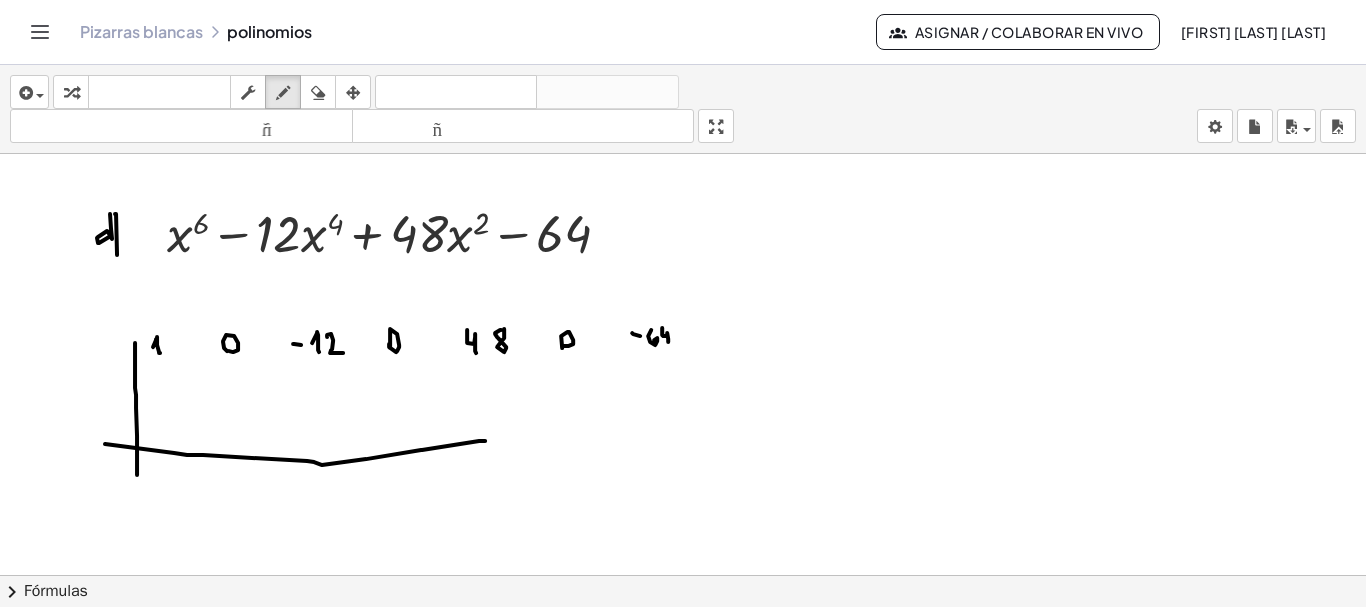 drag, startPoint x: 662, startPoint y: 326, endPoint x: 668, endPoint y: 340, distance: 15.231546 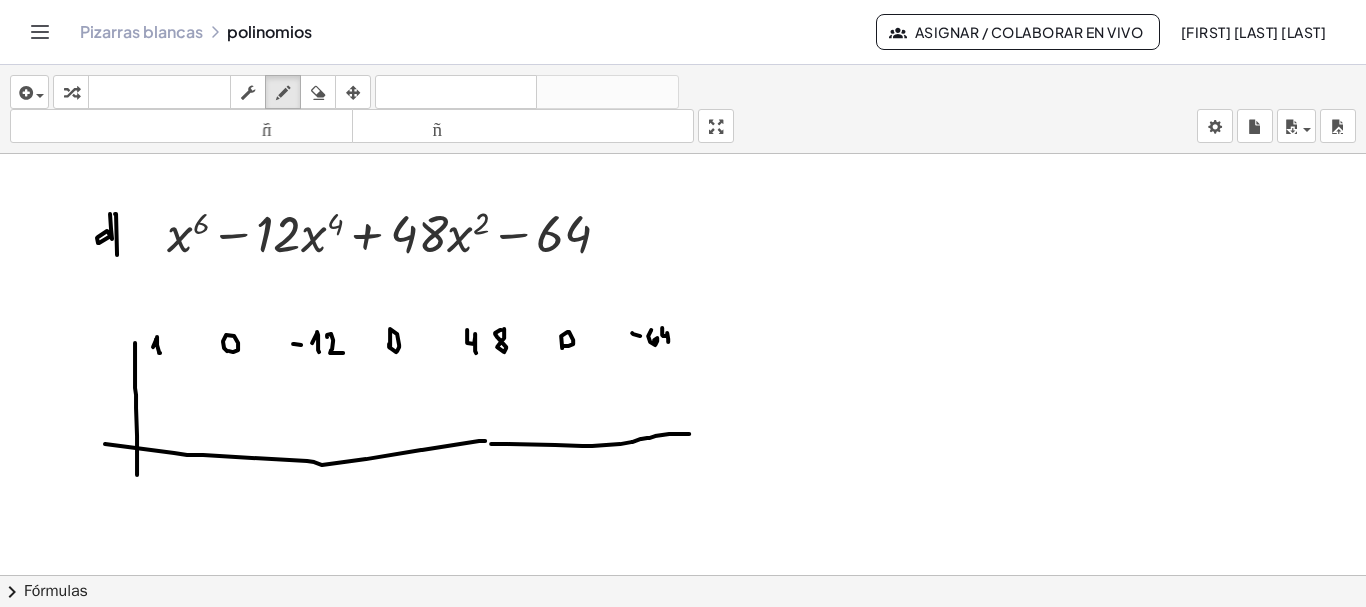drag, startPoint x: 491, startPoint y: 442, endPoint x: 689, endPoint y: 432, distance: 198.25237 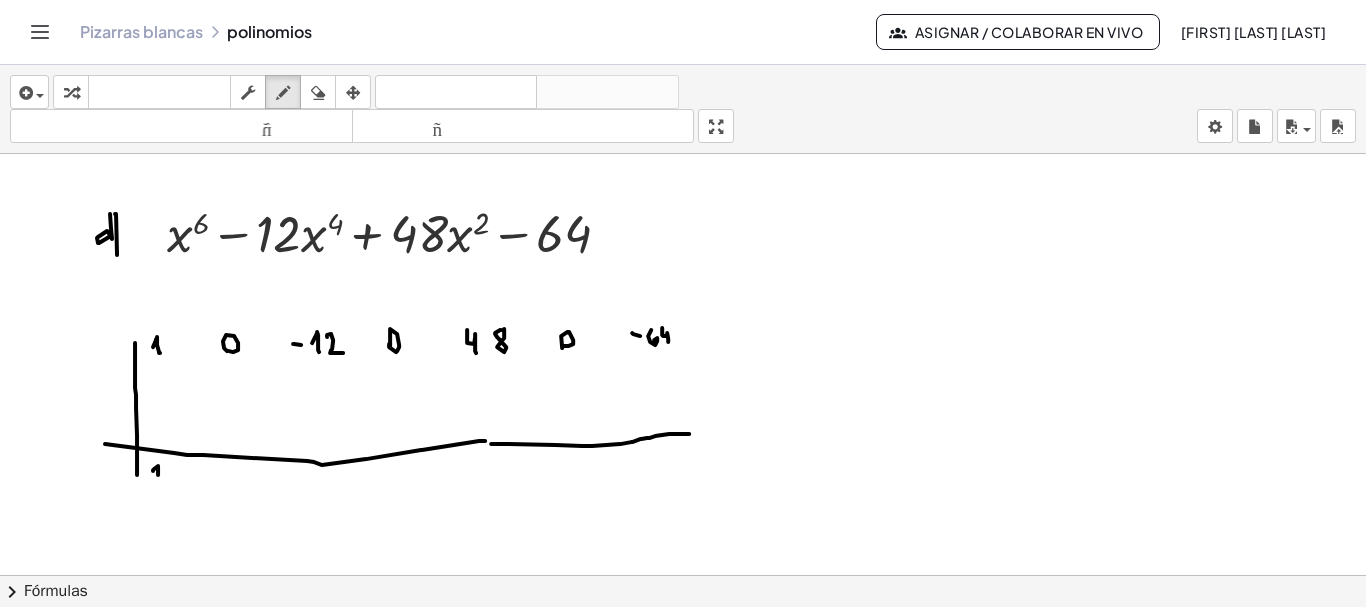 click at bounding box center (684, -2748) 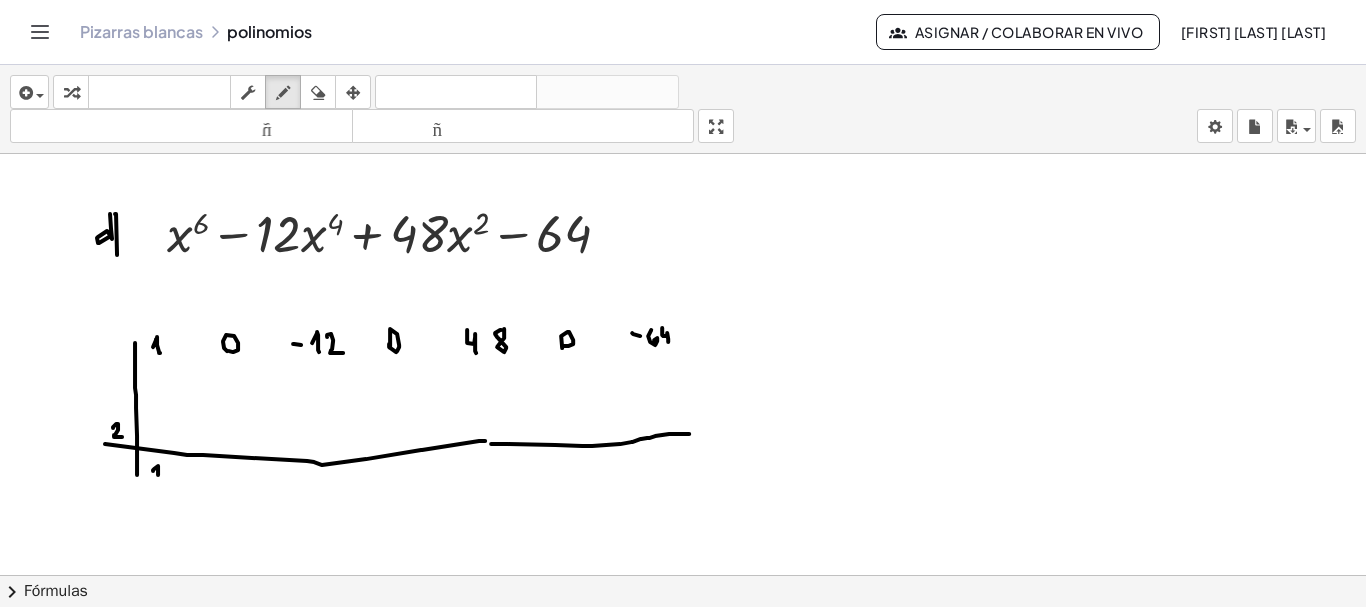 drag, startPoint x: 113, startPoint y: 425, endPoint x: 122, endPoint y: 435, distance: 13.453624 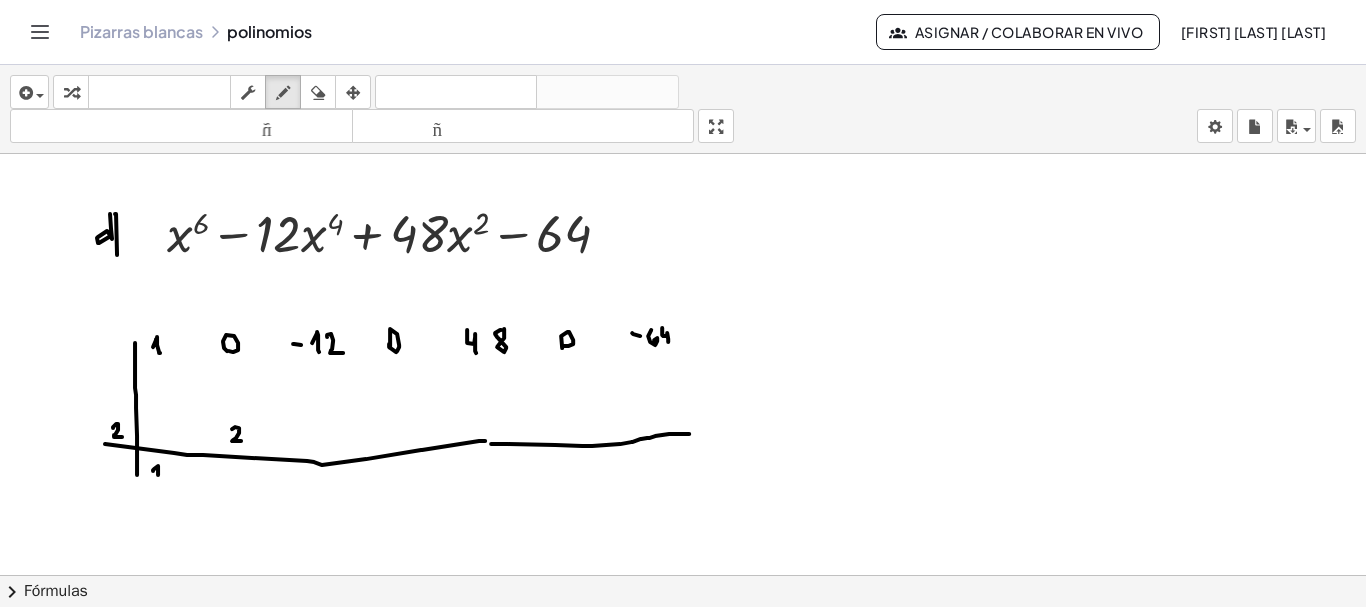 drag, startPoint x: 235, startPoint y: 425, endPoint x: 241, endPoint y: 439, distance: 15.231546 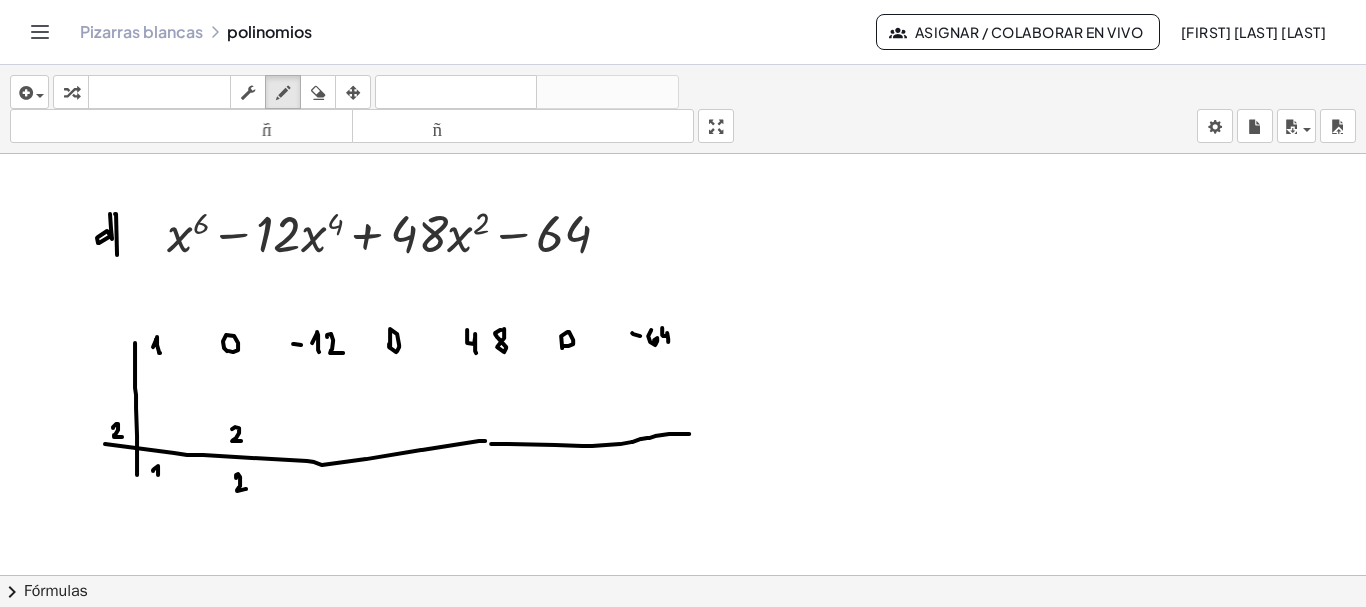 drag, startPoint x: 236, startPoint y: 476, endPoint x: 246, endPoint y: 487, distance: 14.866069 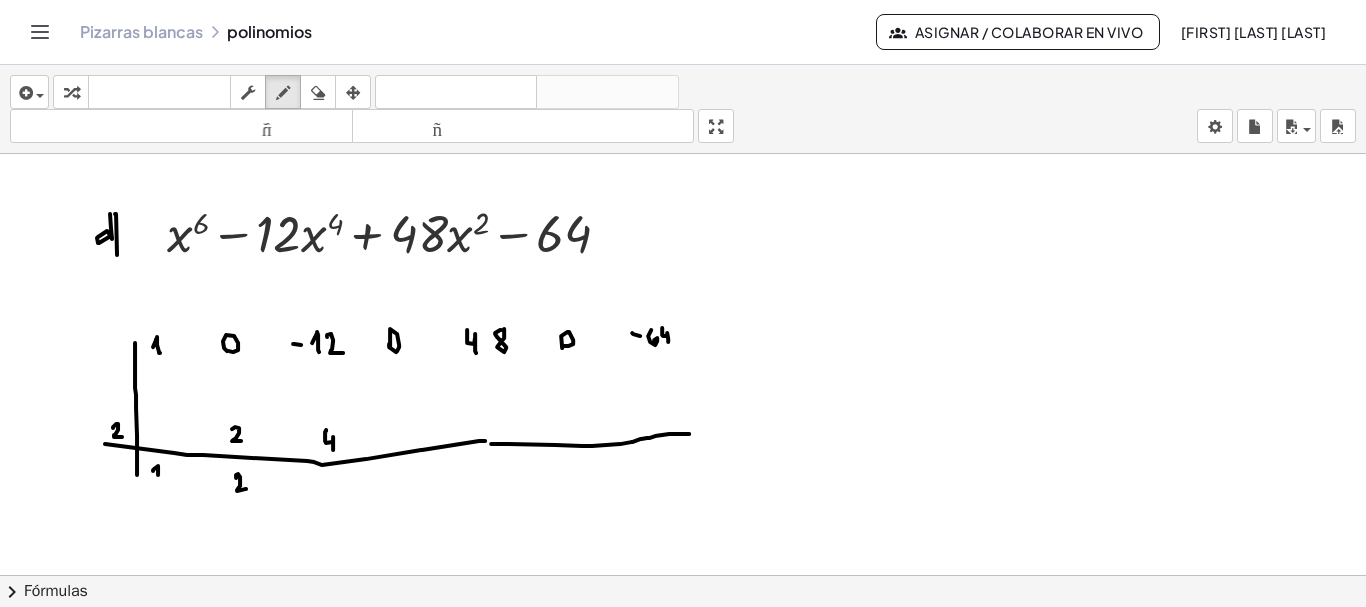drag, startPoint x: 326, startPoint y: 428, endPoint x: 333, endPoint y: 448, distance: 21.189621 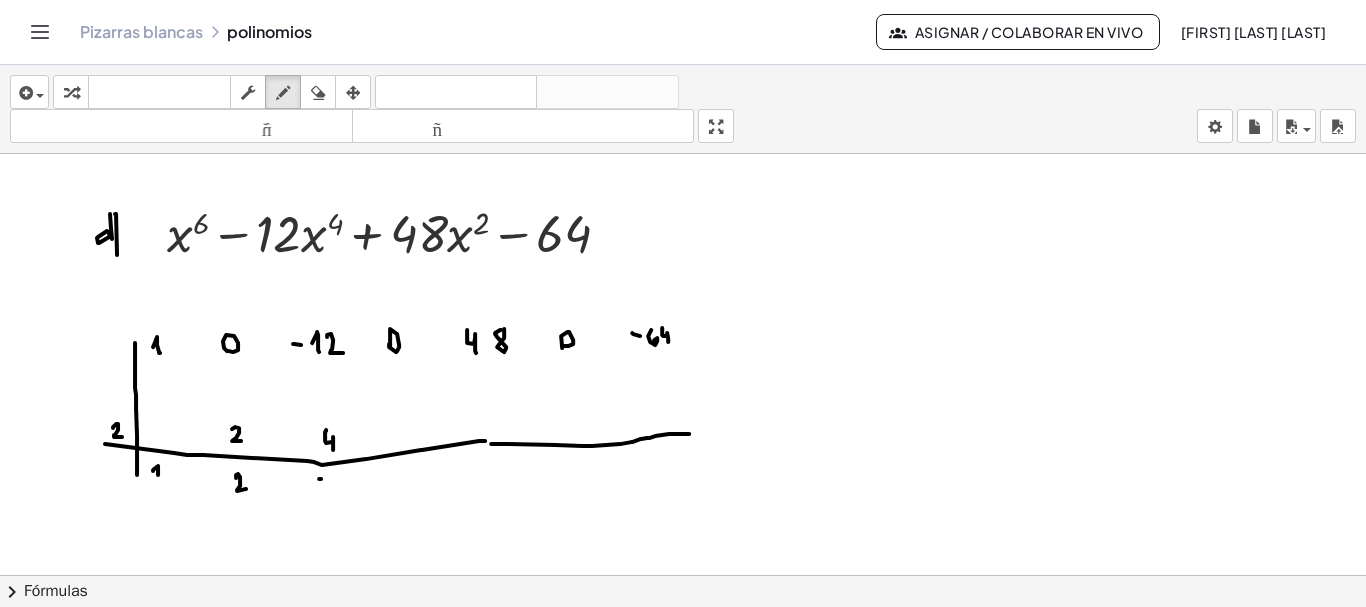 click at bounding box center (684, -2748) 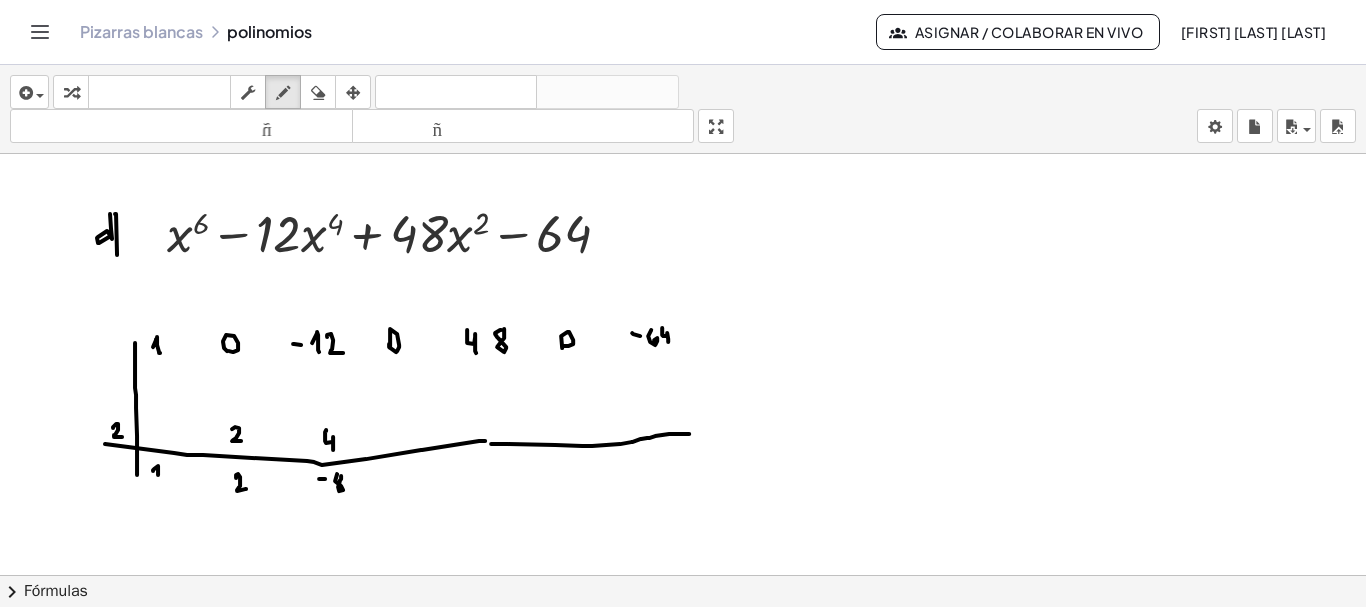 click at bounding box center [684, -2748] 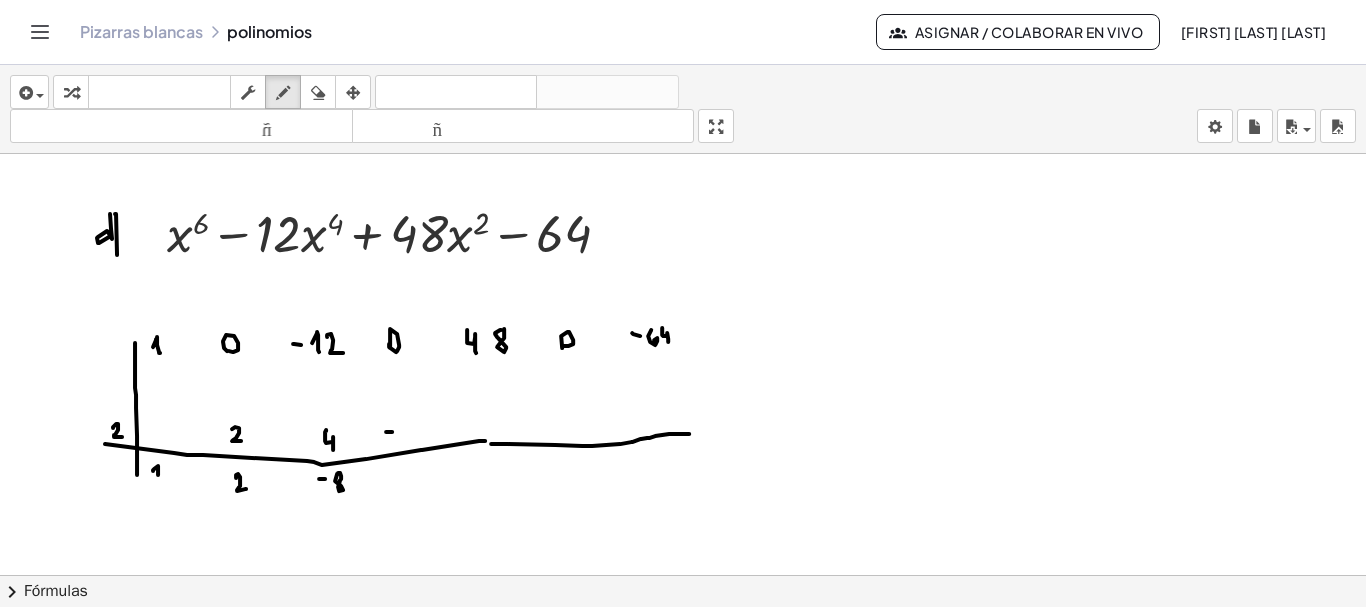 click at bounding box center [684, -2748] 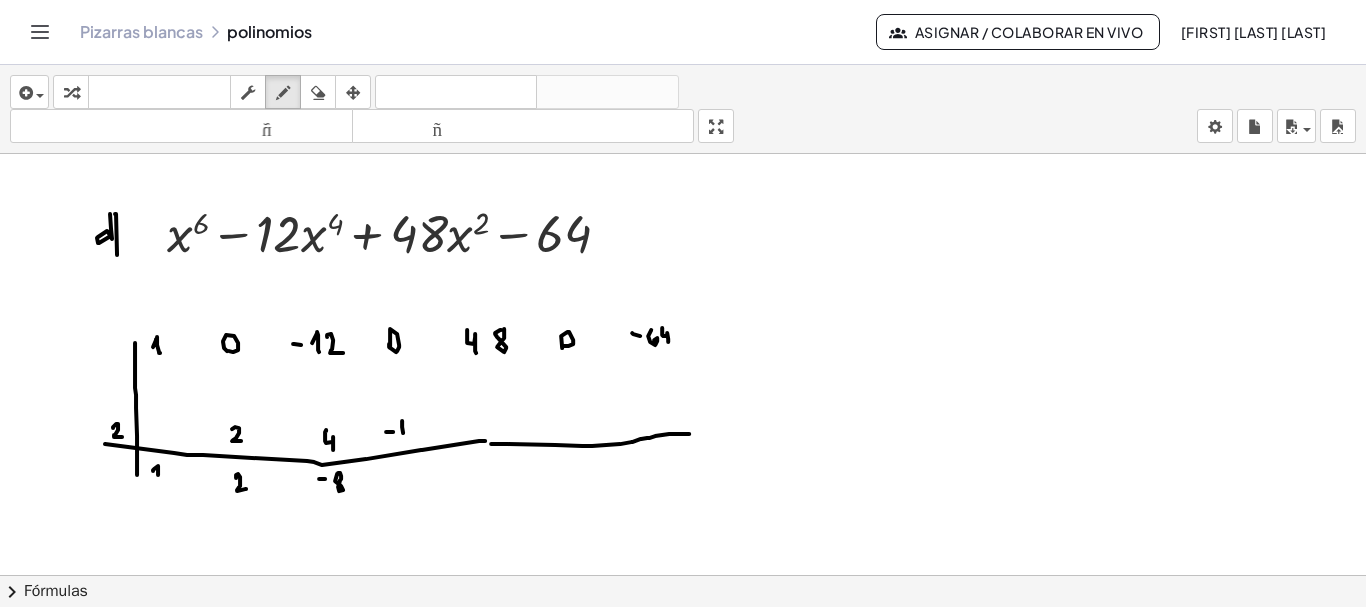 drag, startPoint x: 402, startPoint y: 419, endPoint x: 403, endPoint y: 433, distance: 14.035668 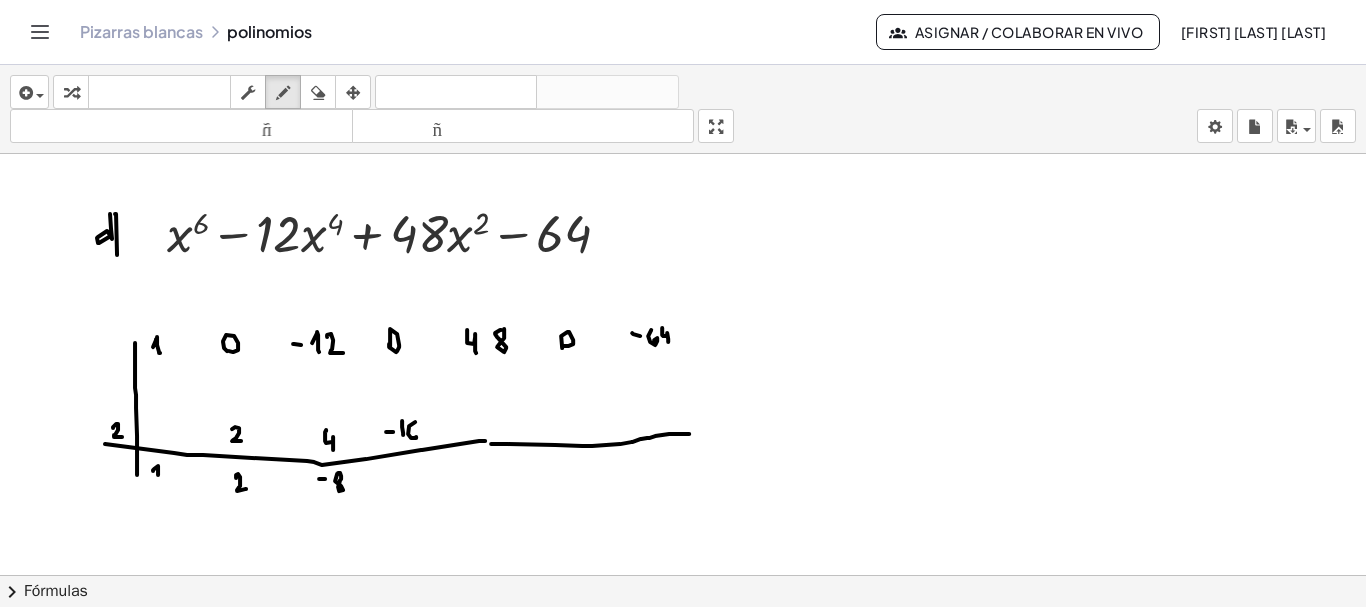 drag, startPoint x: 415, startPoint y: 420, endPoint x: 396, endPoint y: 469, distance: 52.554733 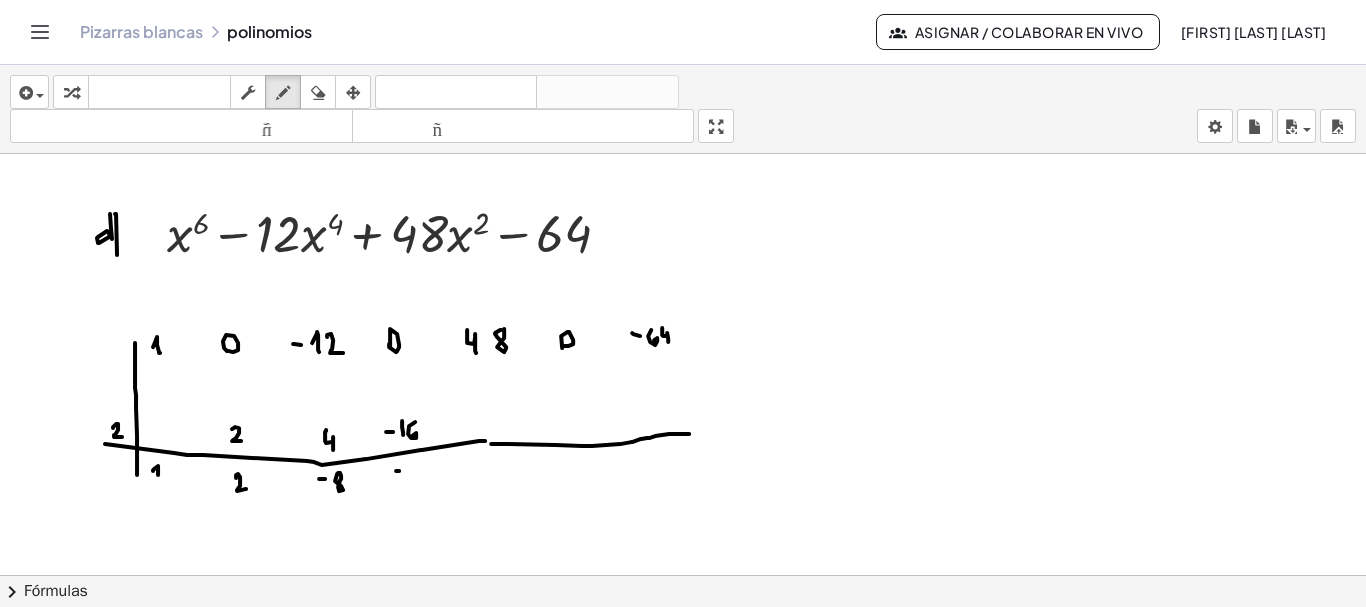 click at bounding box center (684, -2748) 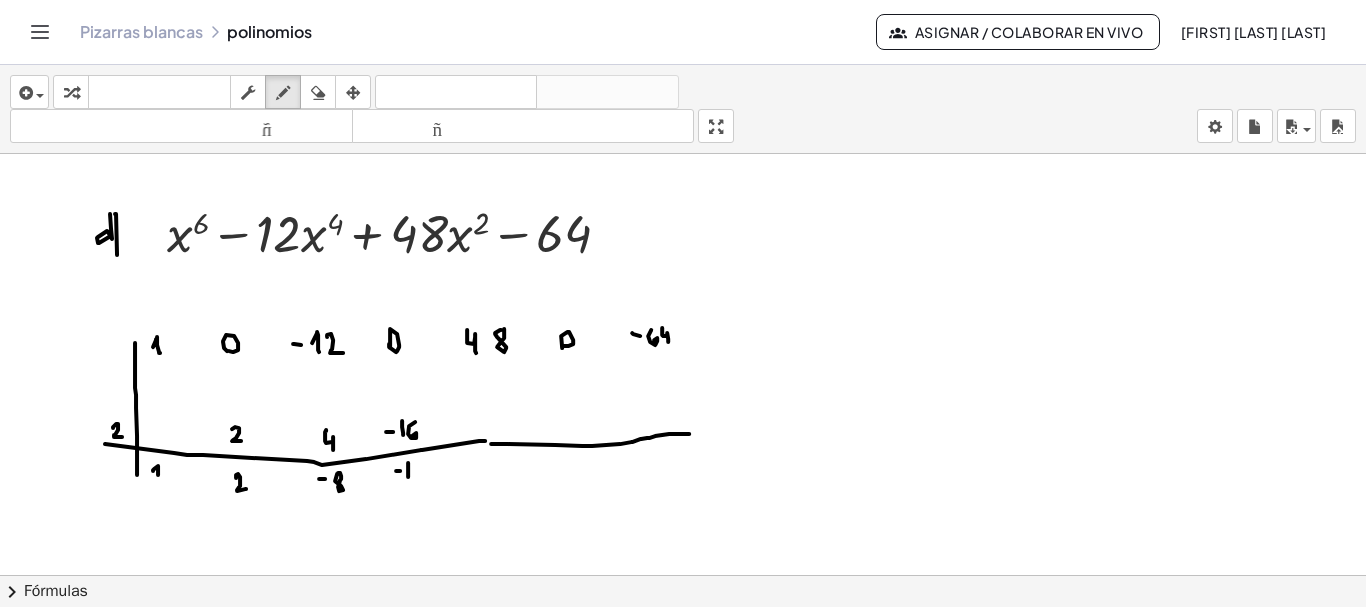 drag, startPoint x: 408, startPoint y: 474, endPoint x: 408, endPoint y: 461, distance: 13 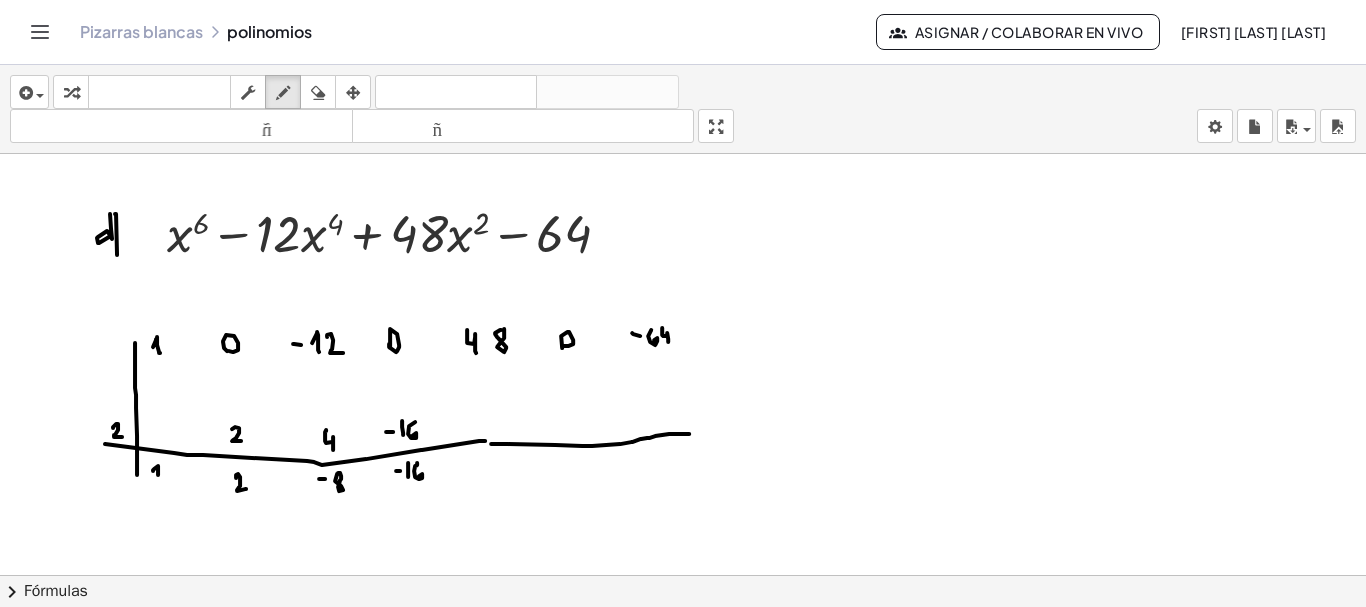drag, startPoint x: 417, startPoint y: 461, endPoint x: 418, endPoint y: 477, distance: 16.03122 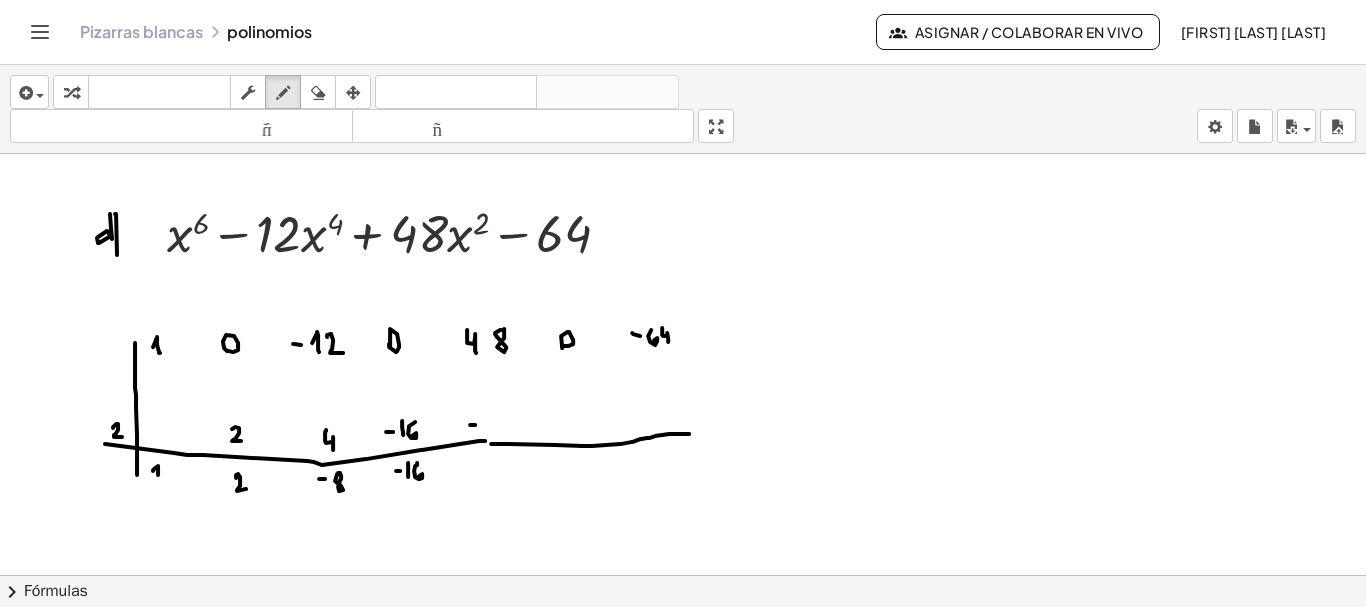 click at bounding box center [684, -2748] 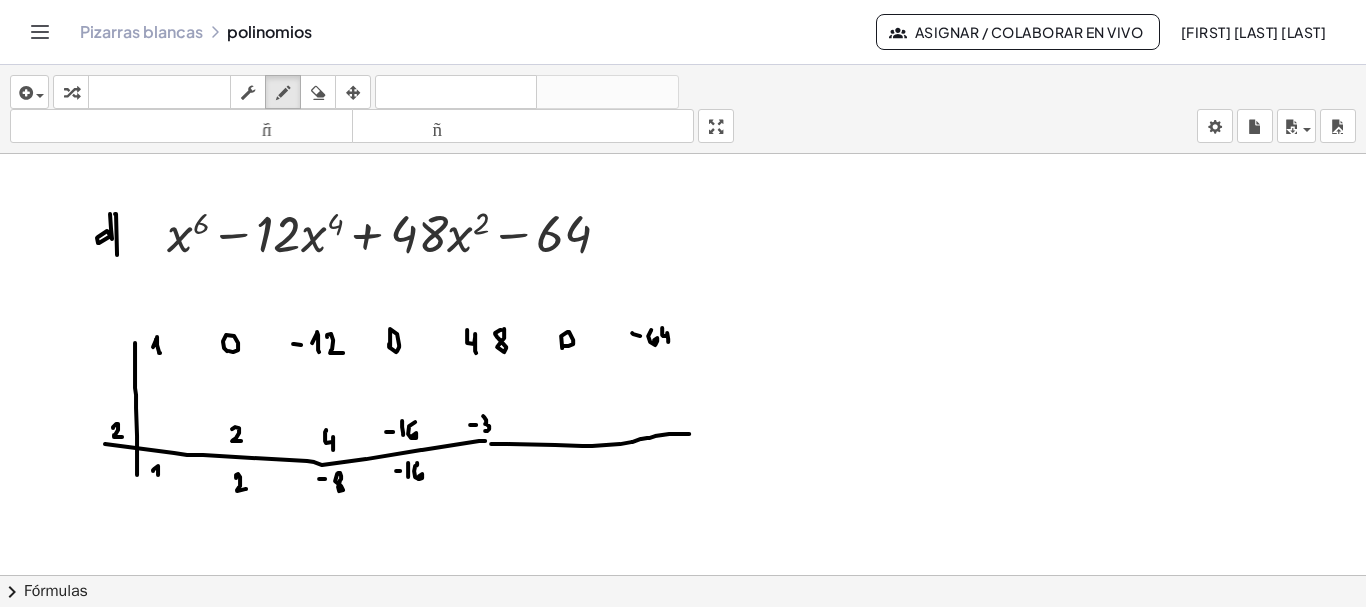 drag, startPoint x: 483, startPoint y: 414, endPoint x: 485, endPoint y: 429, distance: 15.132746 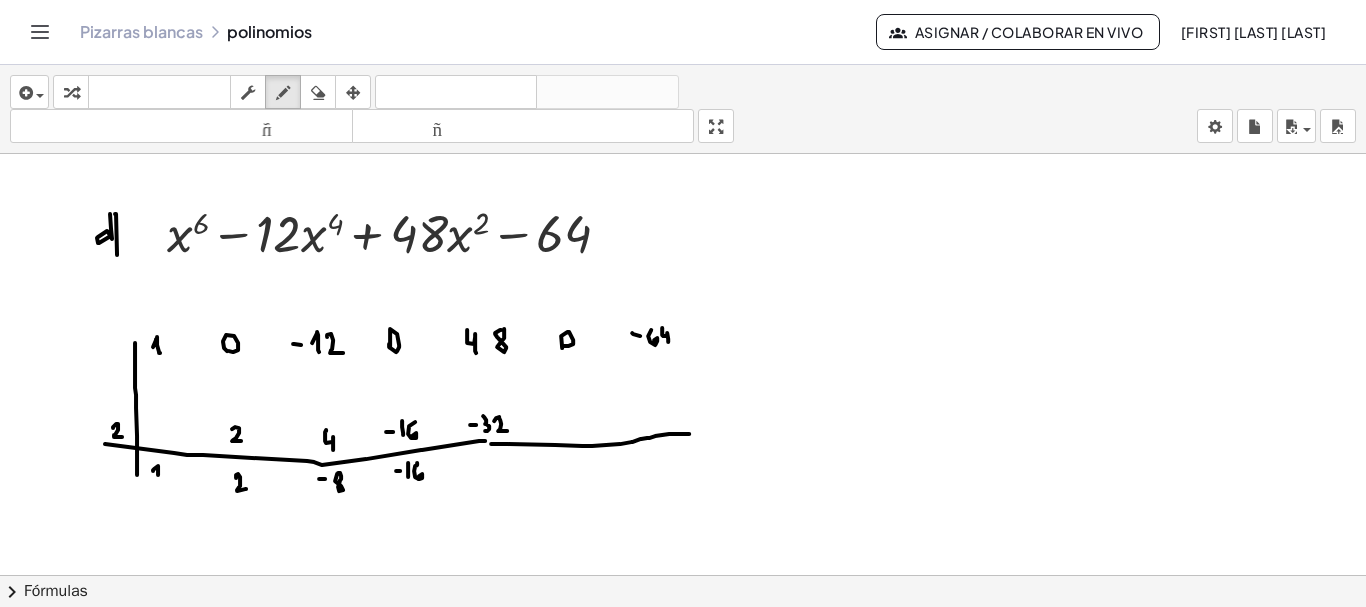 drag, startPoint x: 496, startPoint y: 416, endPoint x: 507, endPoint y: 429, distance: 17.029387 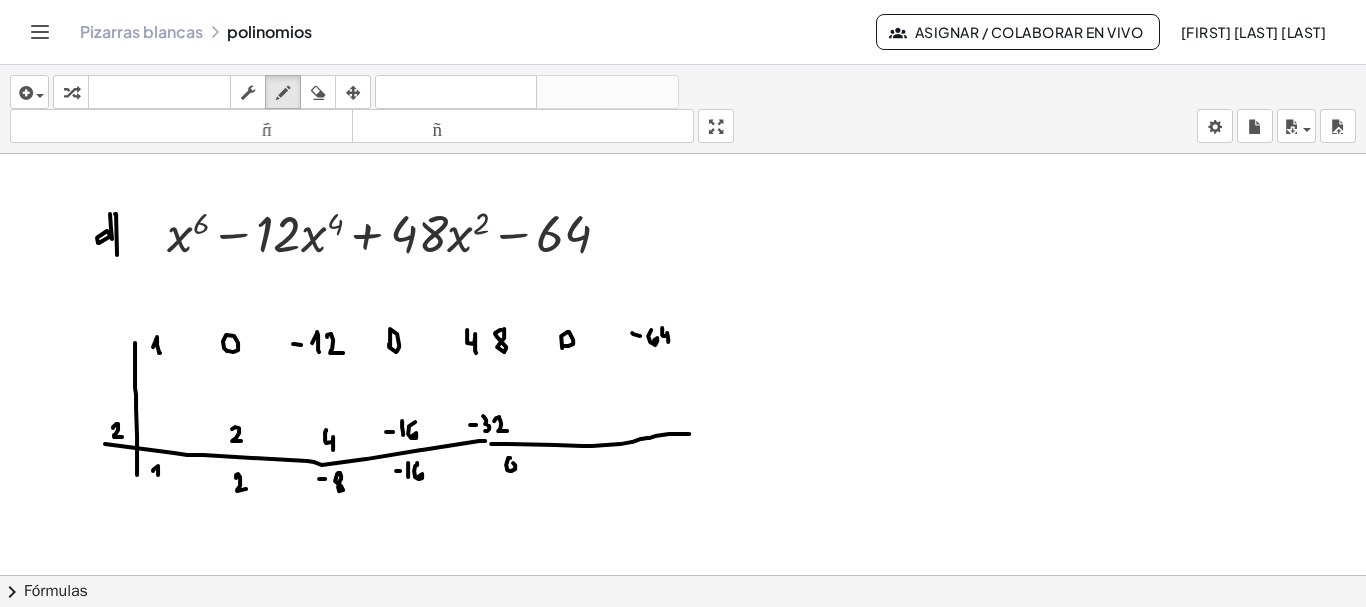 drag, startPoint x: 510, startPoint y: 456, endPoint x: 509, endPoint y: 466, distance: 10.049875 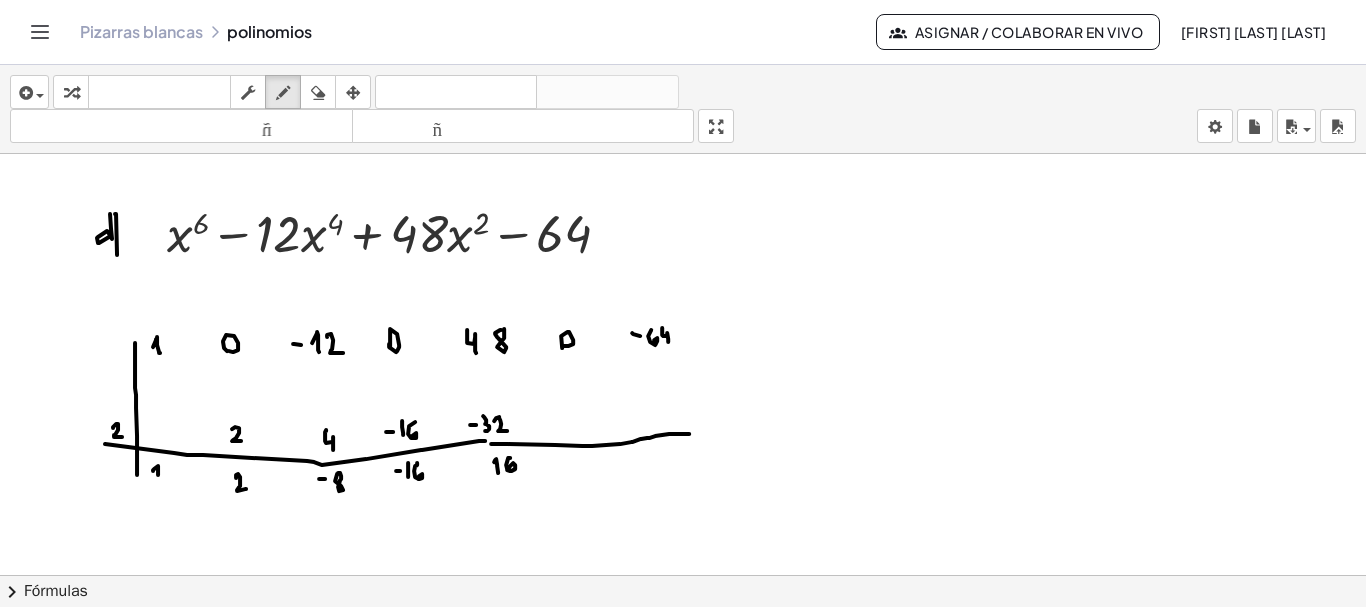 drag, startPoint x: 498, startPoint y: 471, endPoint x: 494, endPoint y: 461, distance: 10.770329 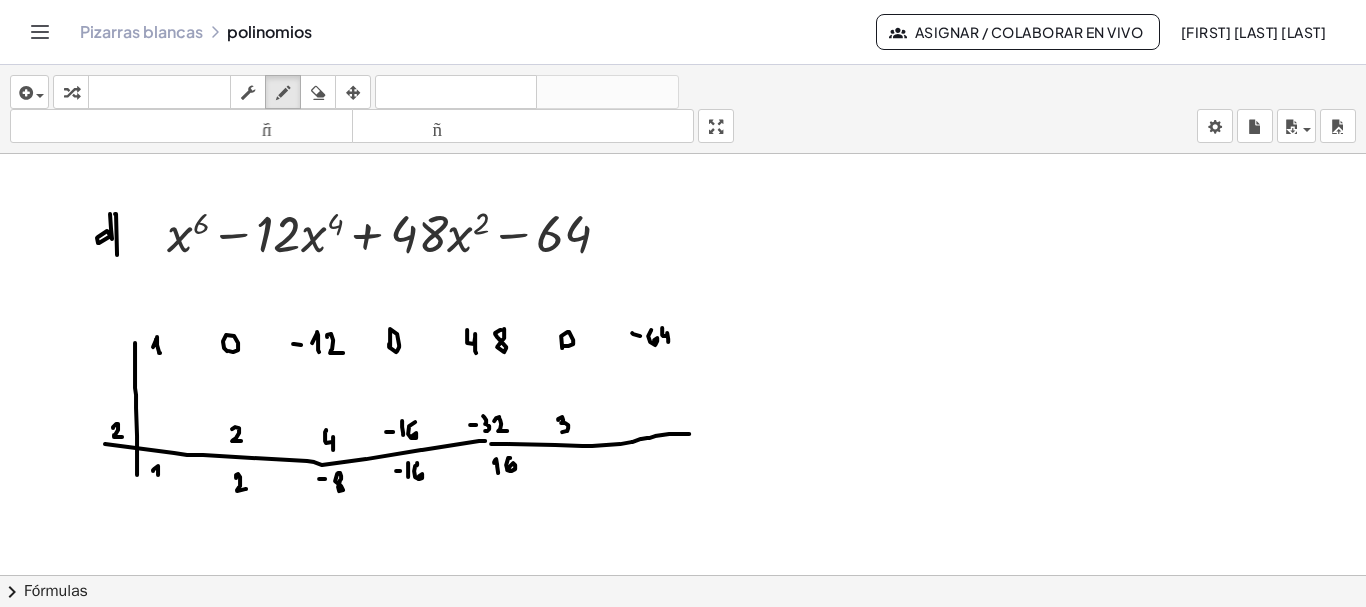 drag, startPoint x: 558, startPoint y: 417, endPoint x: 562, endPoint y: 430, distance: 13.601471 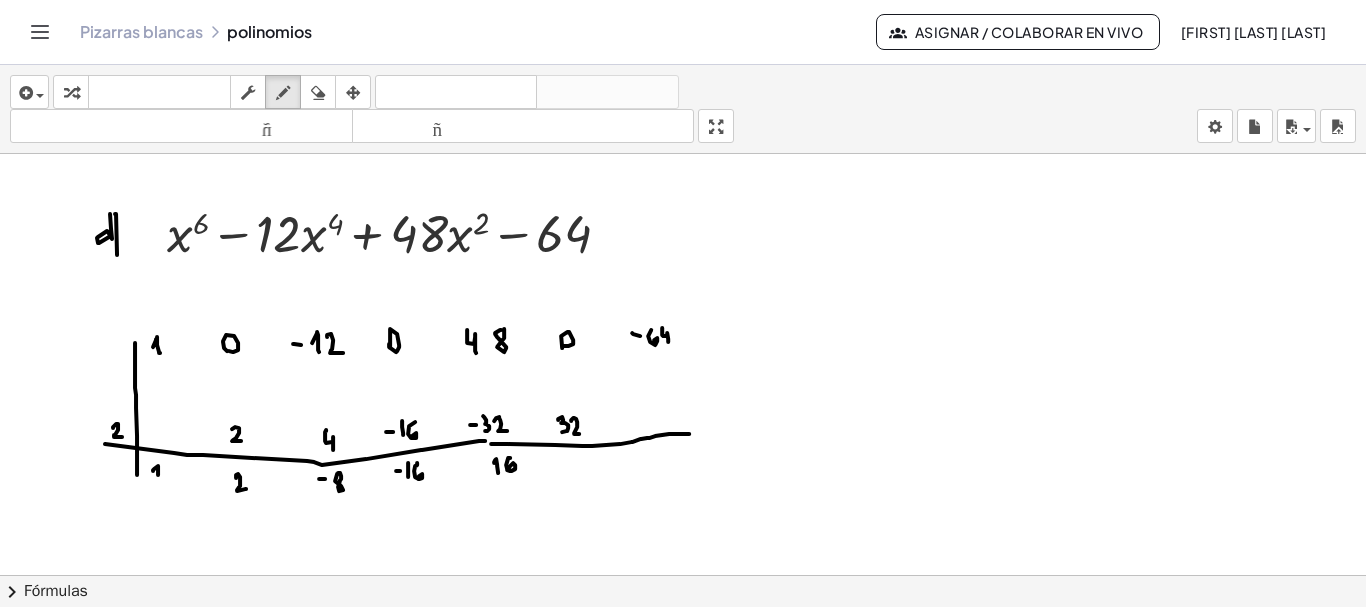 drag, startPoint x: 571, startPoint y: 418, endPoint x: 581, endPoint y: 431, distance: 16.40122 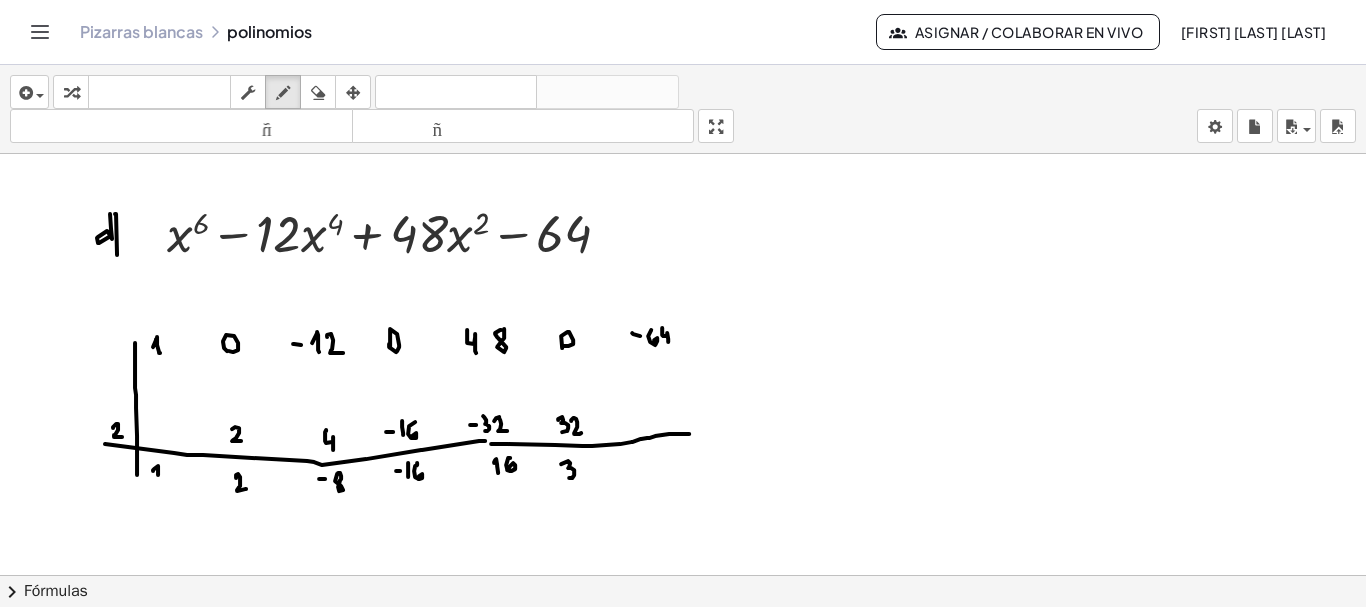 drag, startPoint x: 561, startPoint y: 462, endPoint x: 569, endPoint y: 476, distance: 16.124516 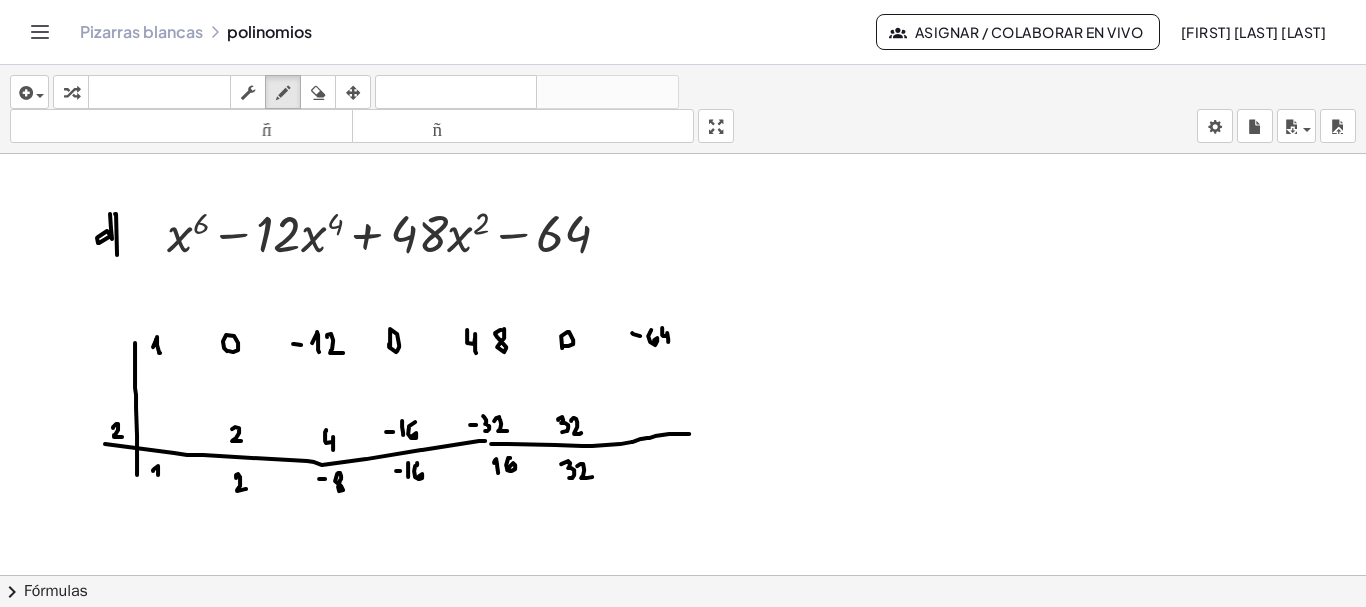 drag, startPoint x: 580, startPoint y: 462, endPoint x: 592, endPoint y: 475, distance: 17.691807 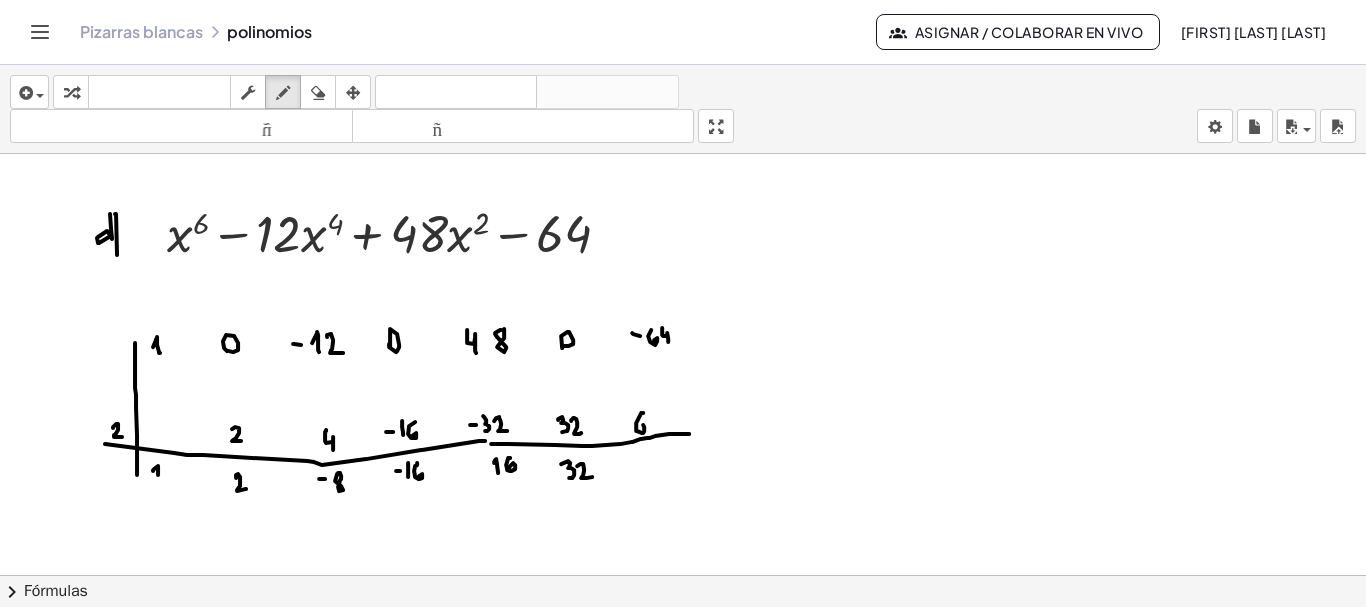drag, startPoint x: 643, startPoint y: 411, endPoint x: 639, endPoint y: 425, distance: 14.56022 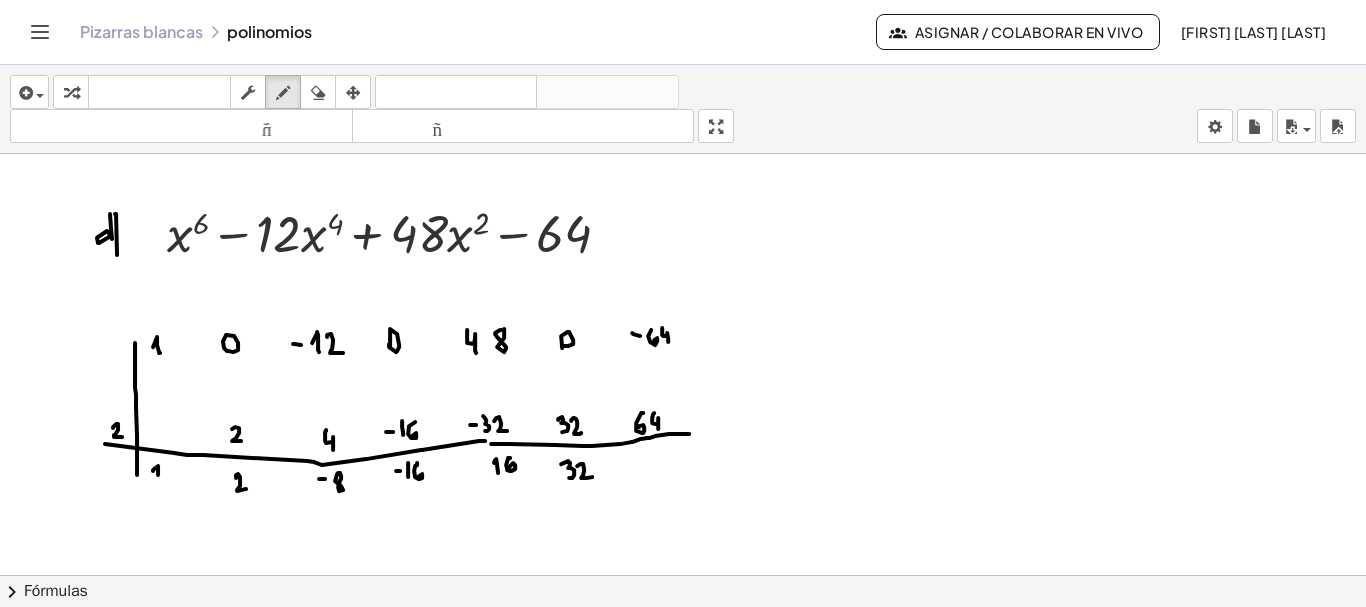 drag, startPoint x: 654, startPoint y: 411, endPoint x: 658, endPoint y: 427, distance: 16.492422 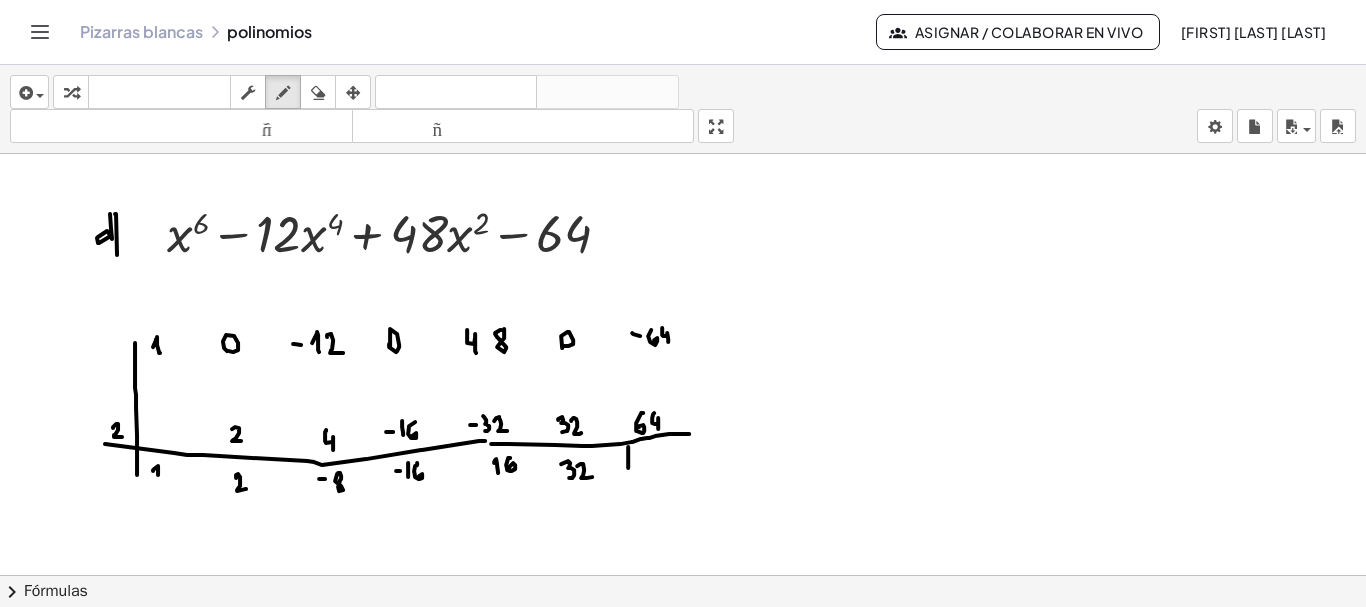 drag, startPoint x: 628, startPoint y: 454, endPoint x: 628, endPoint y: 467, distance: 13 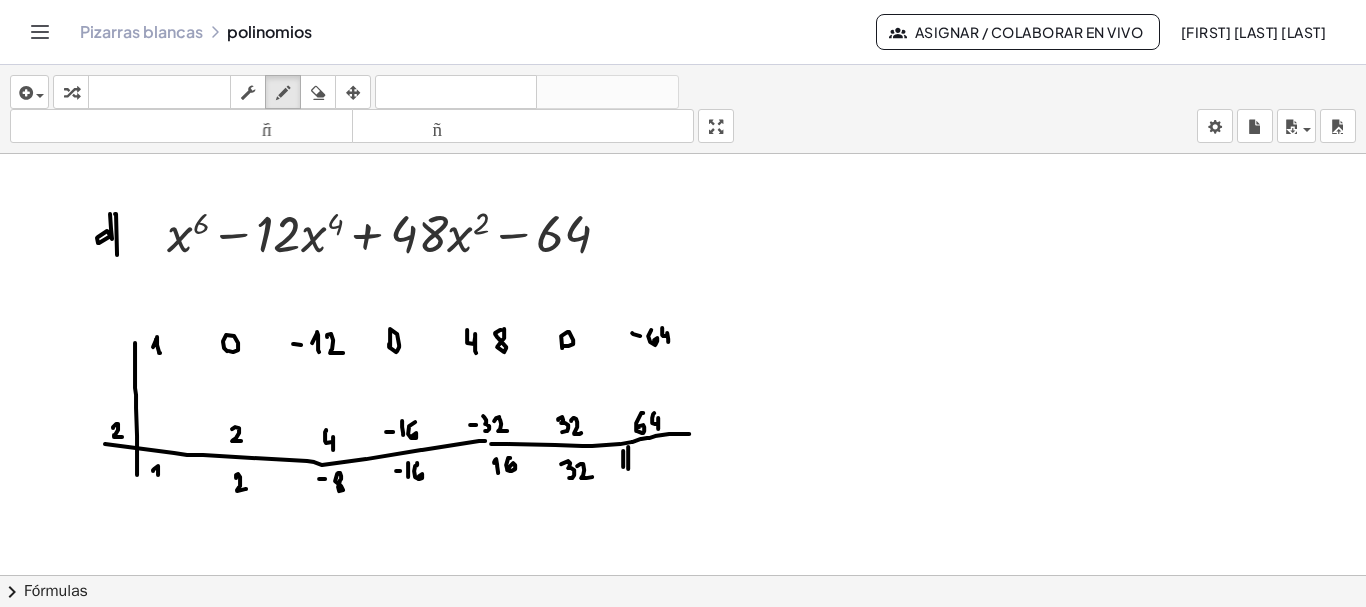 drag, startPoint x: 623, startPoint y: 449, endPoint x: 623, endPoint y: 470, distance: 21 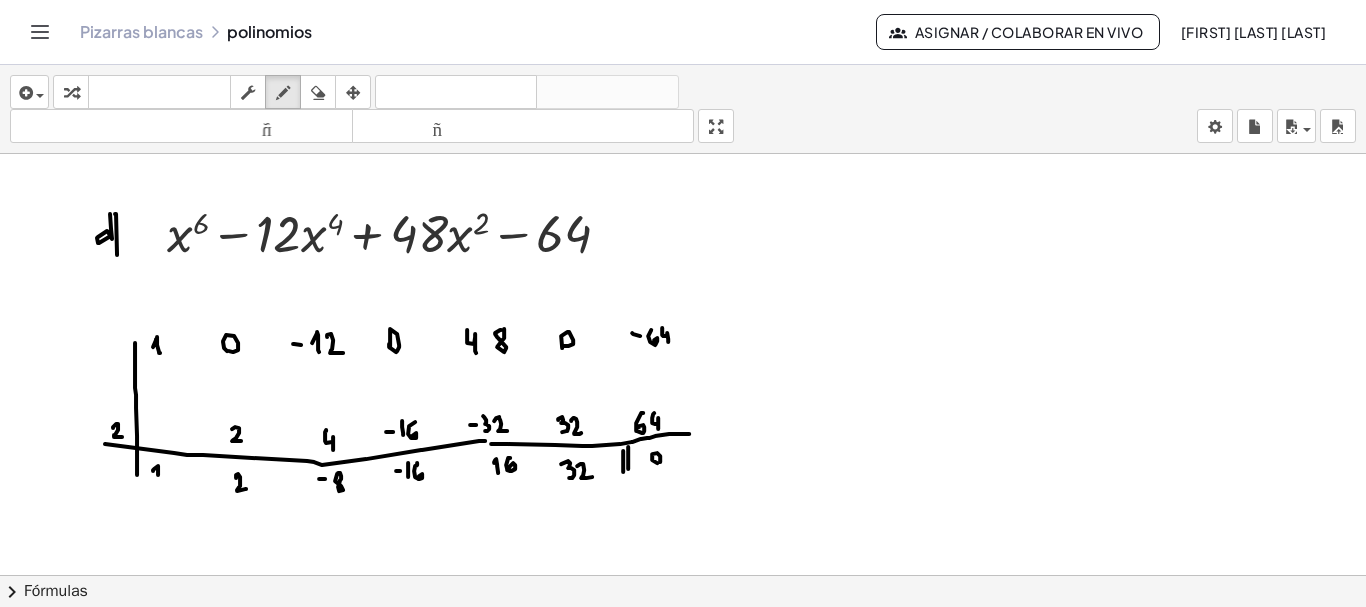 click at bounding box center (684, -2748) 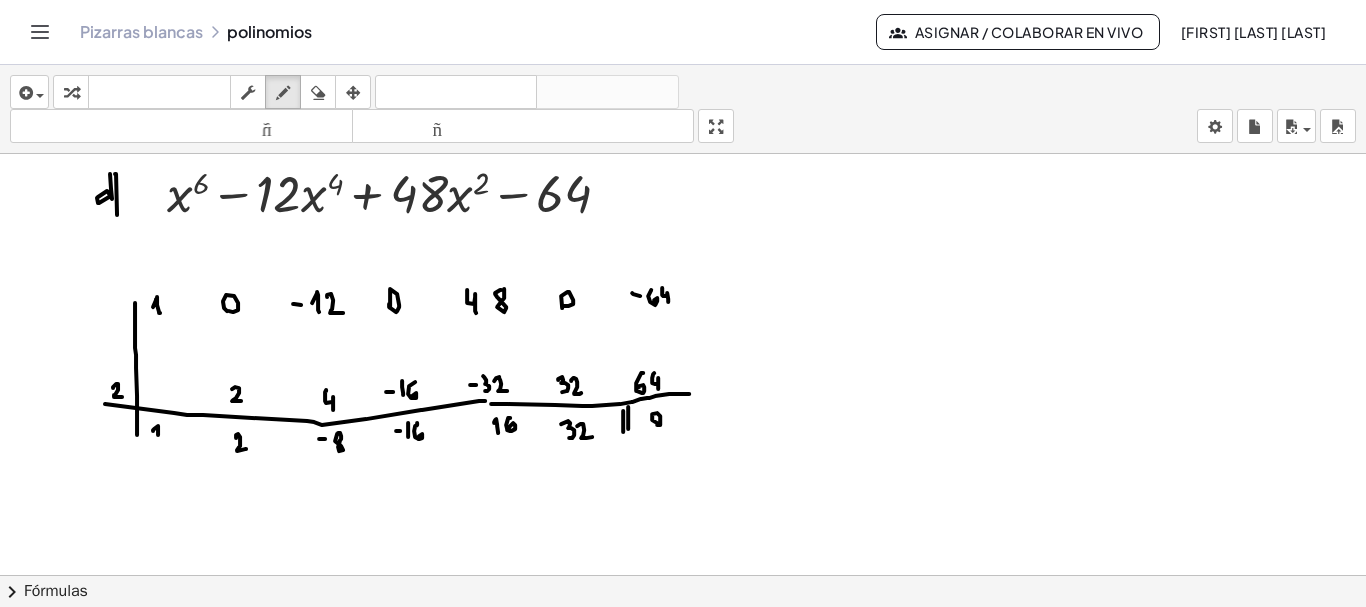scroll, scrollTop: 6350, scrollLeft: 0, axis: vertical 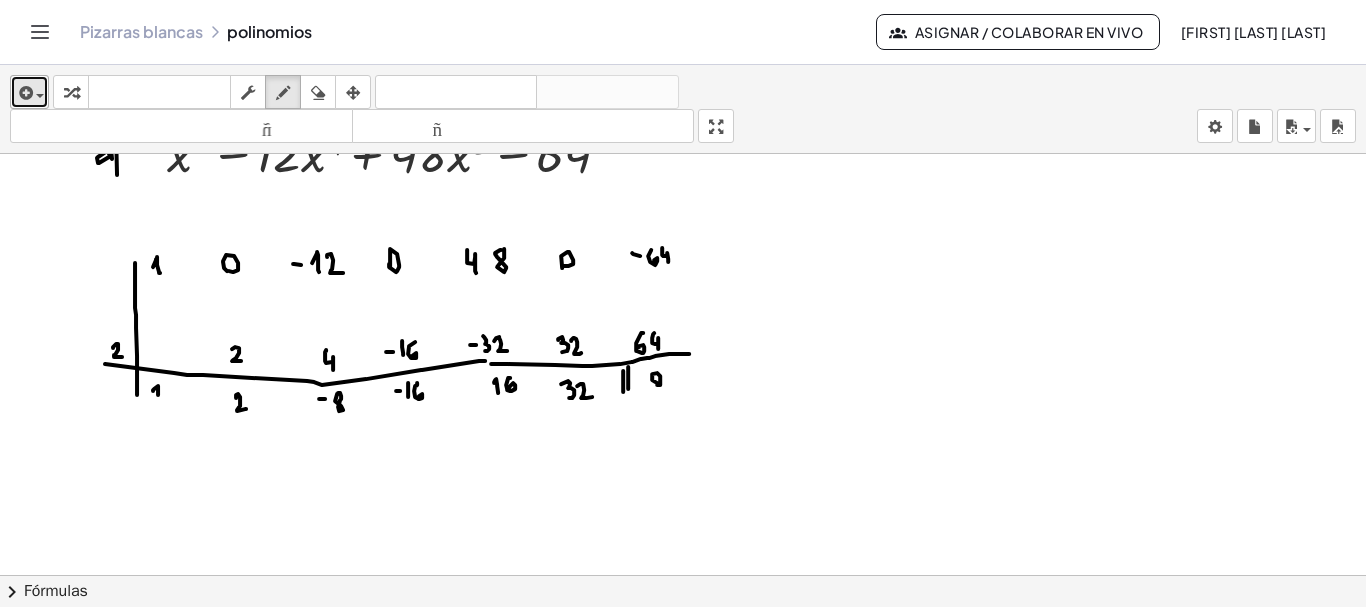 click at bounding box center (24, 93) 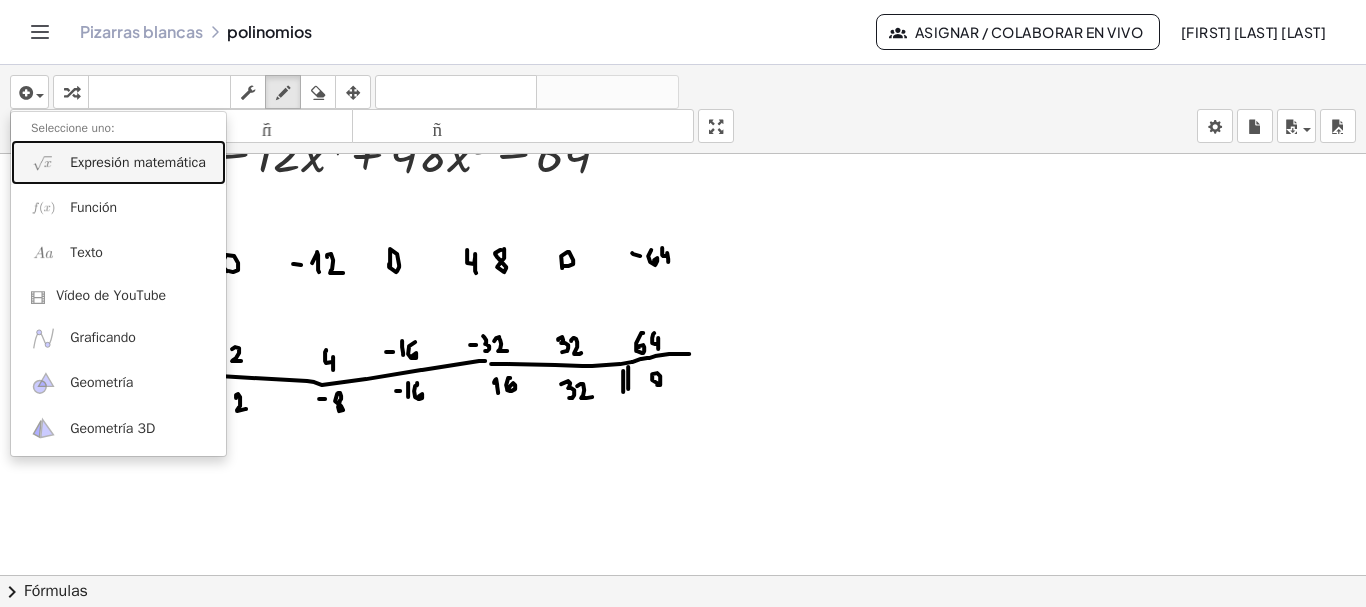 click on "Expresión matemática" at bounding box center (138, 162) 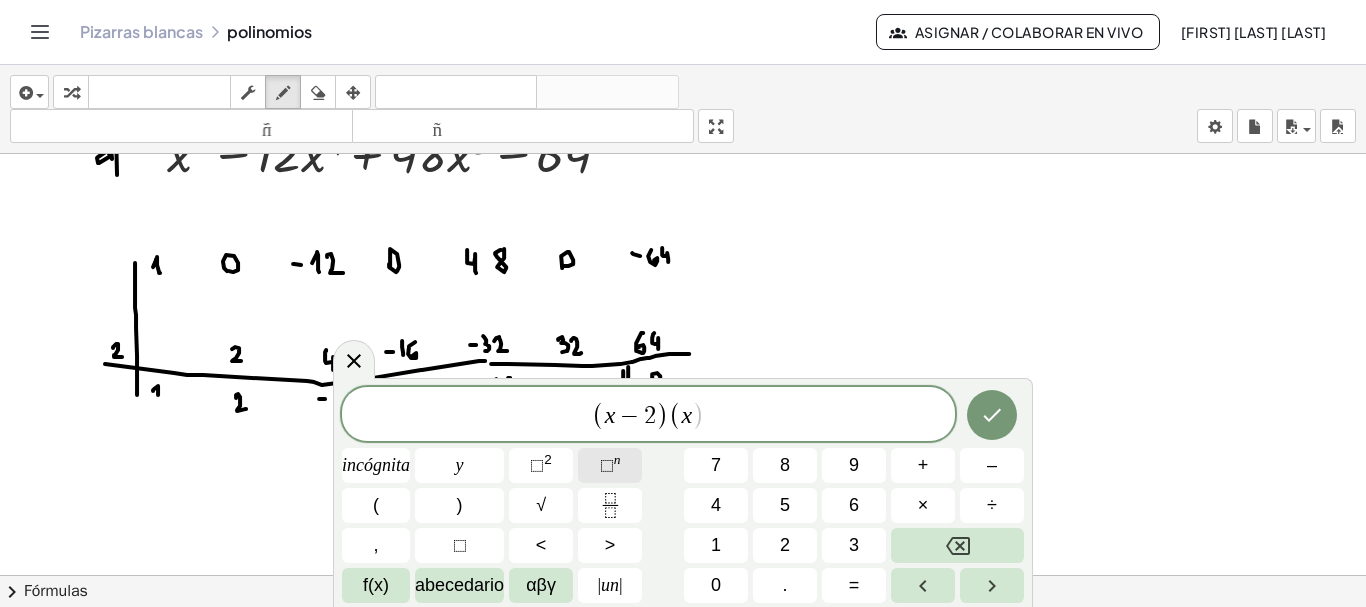click on "⬚" at bounding box center (607, 465) 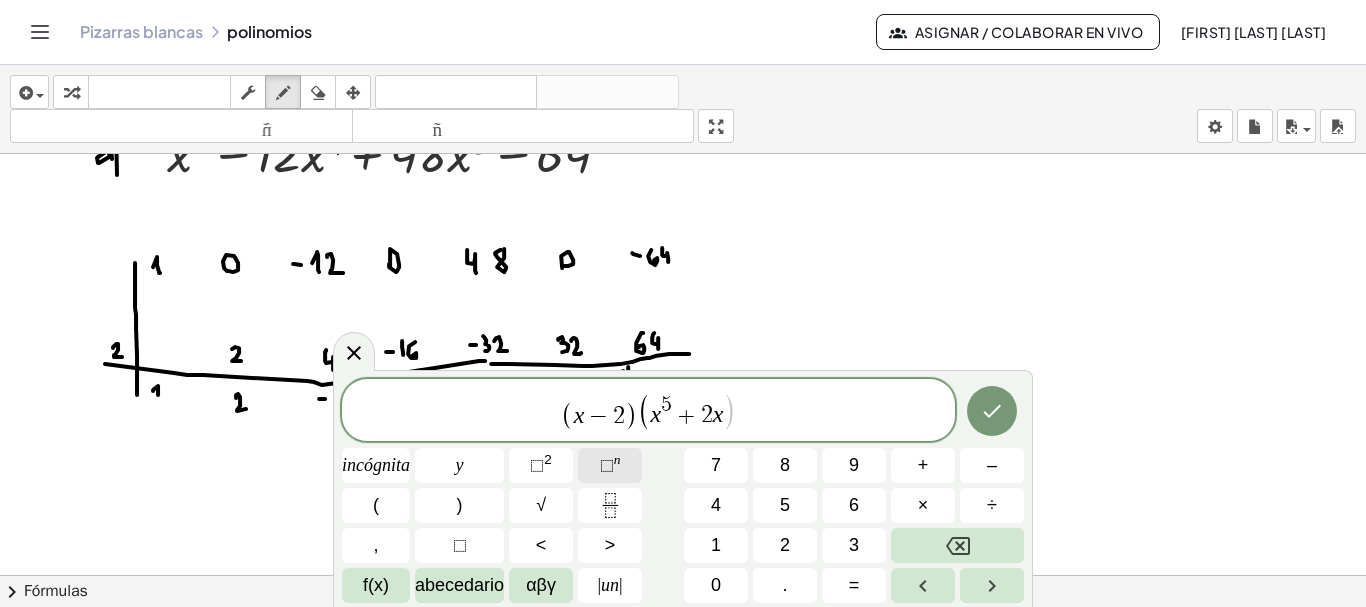 click on "⬚" at bounding box center (607, 465) 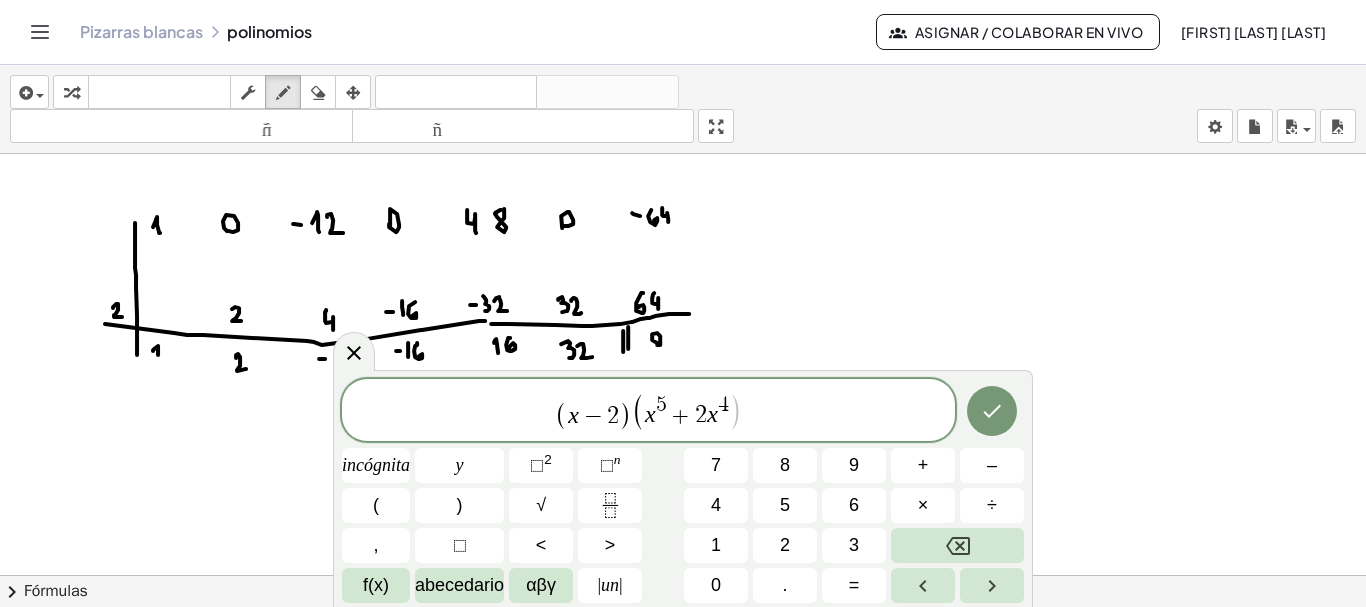 scroll, scrollTop: 6470, scrollLeft: 0, axis: vertical 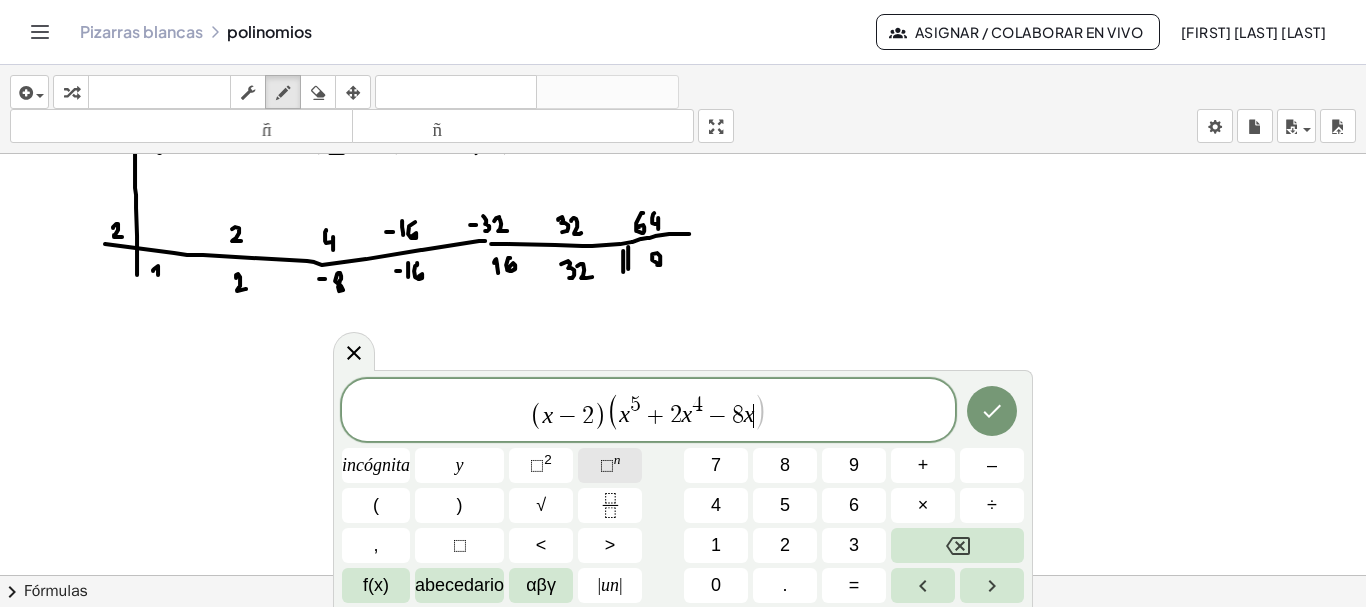 click on "⬚  n" at bounding box center [610, 465] 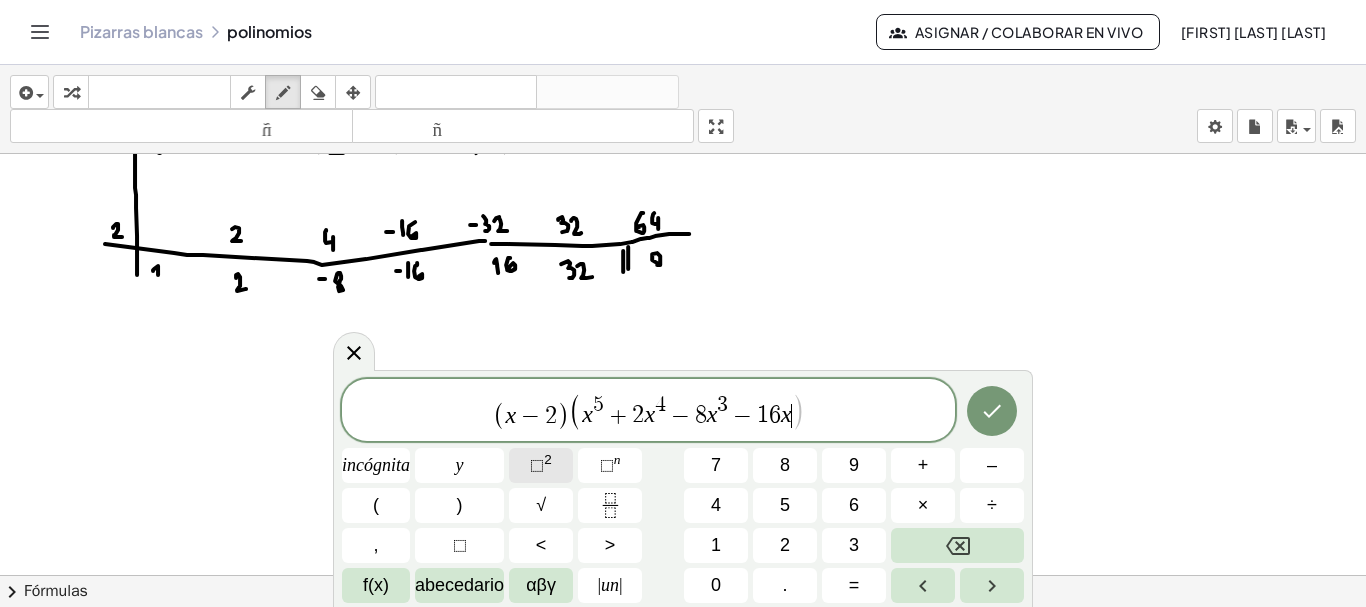 click on "⬚" at bounding box center (537, 465) 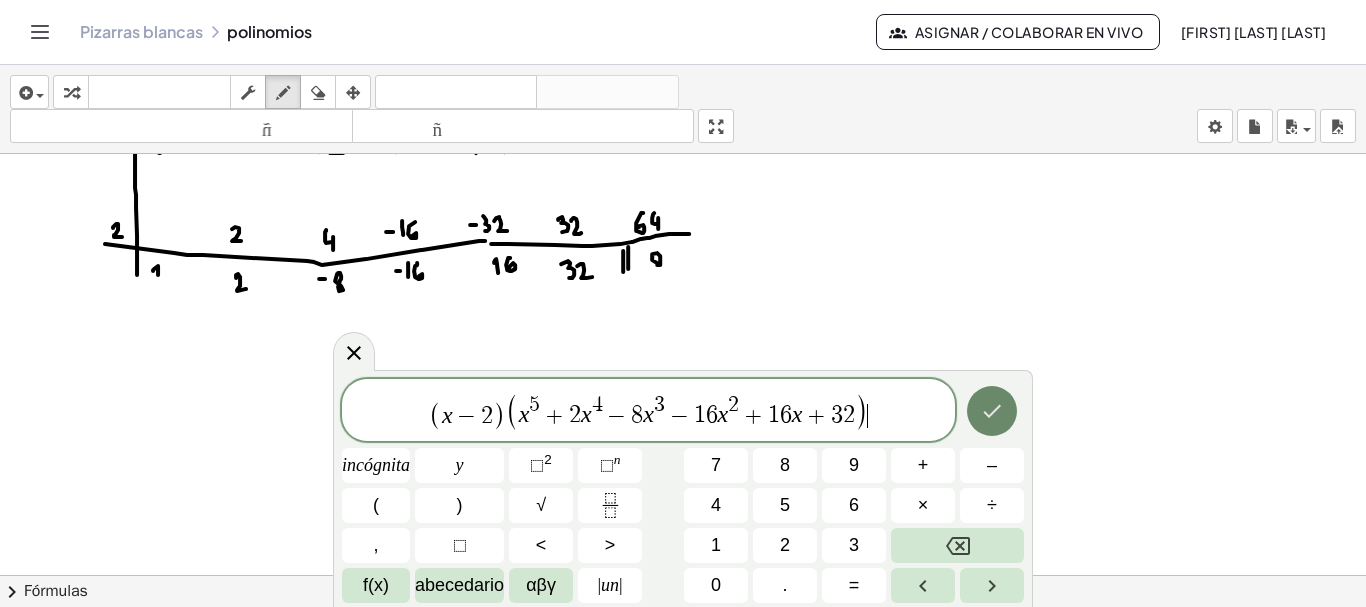 click at bounding box center (992, 411) 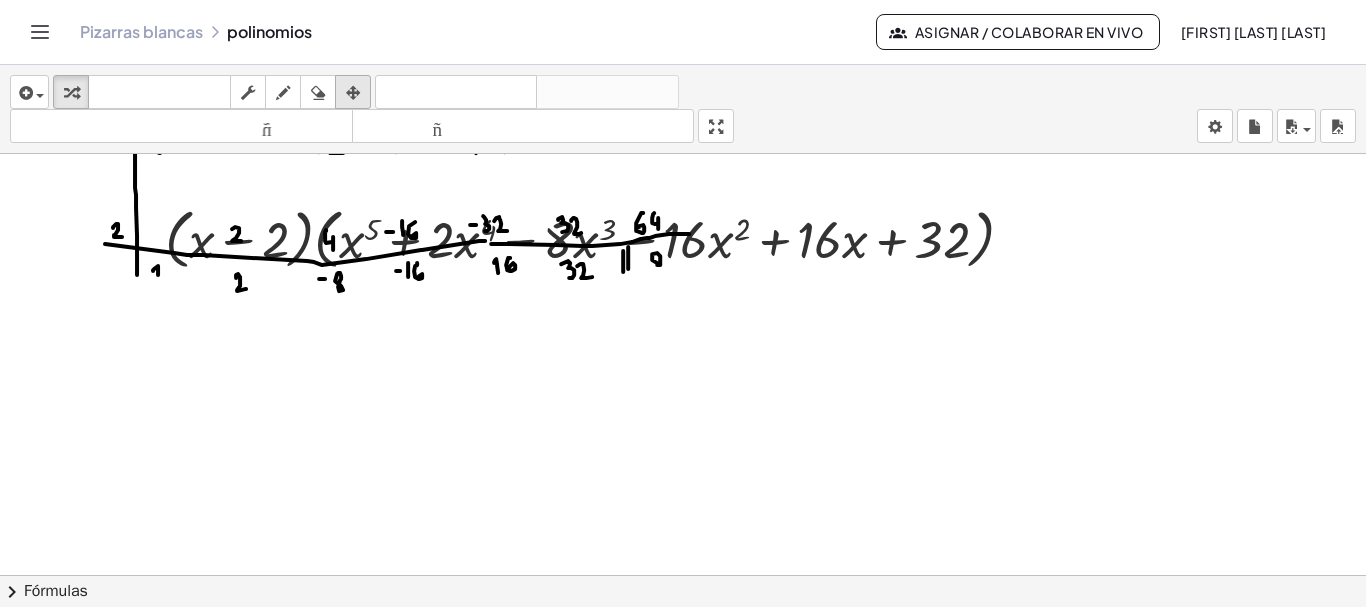click on "arreglar" at bounding box center (353, 92) 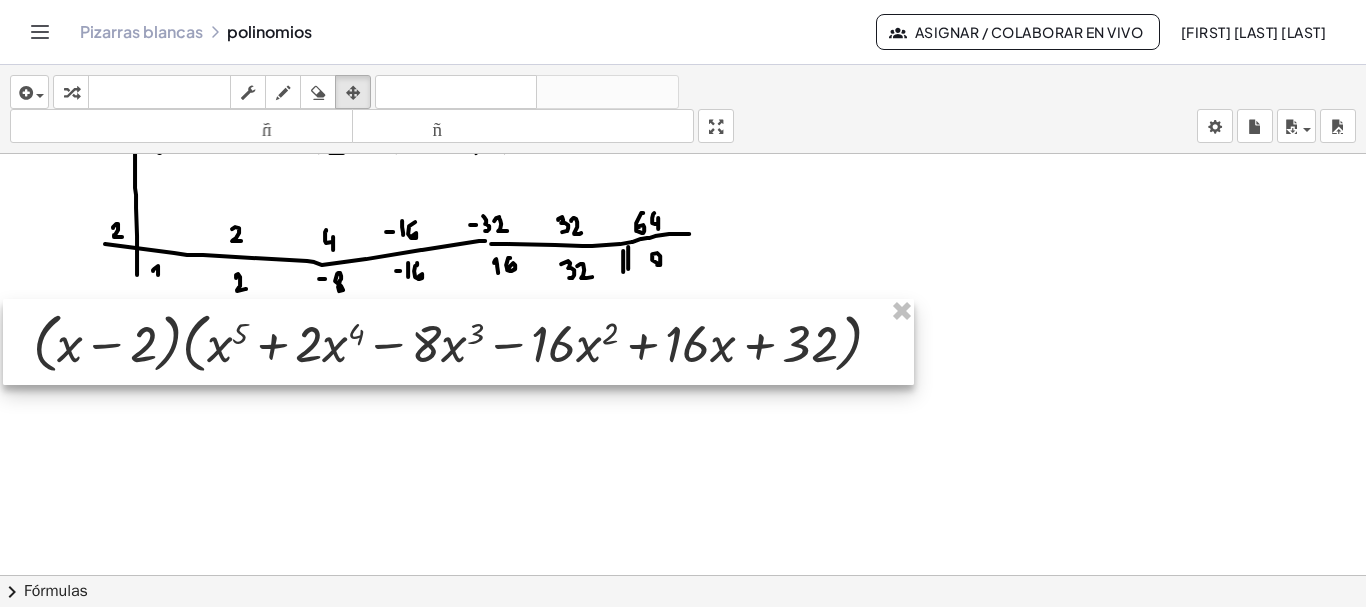 click at bounding box center [458, 342] 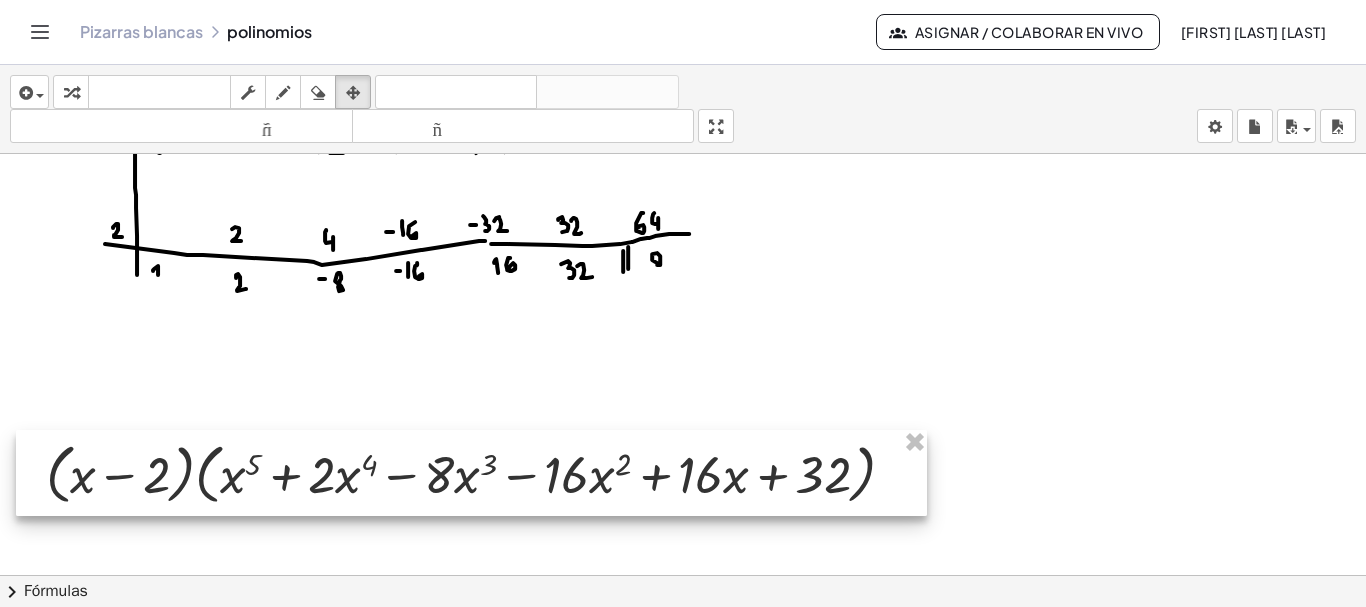 drag, startPoint x: 564, startPoint y: 373, endPoint x: 579, endPoint y: 504, distance: 131.85599 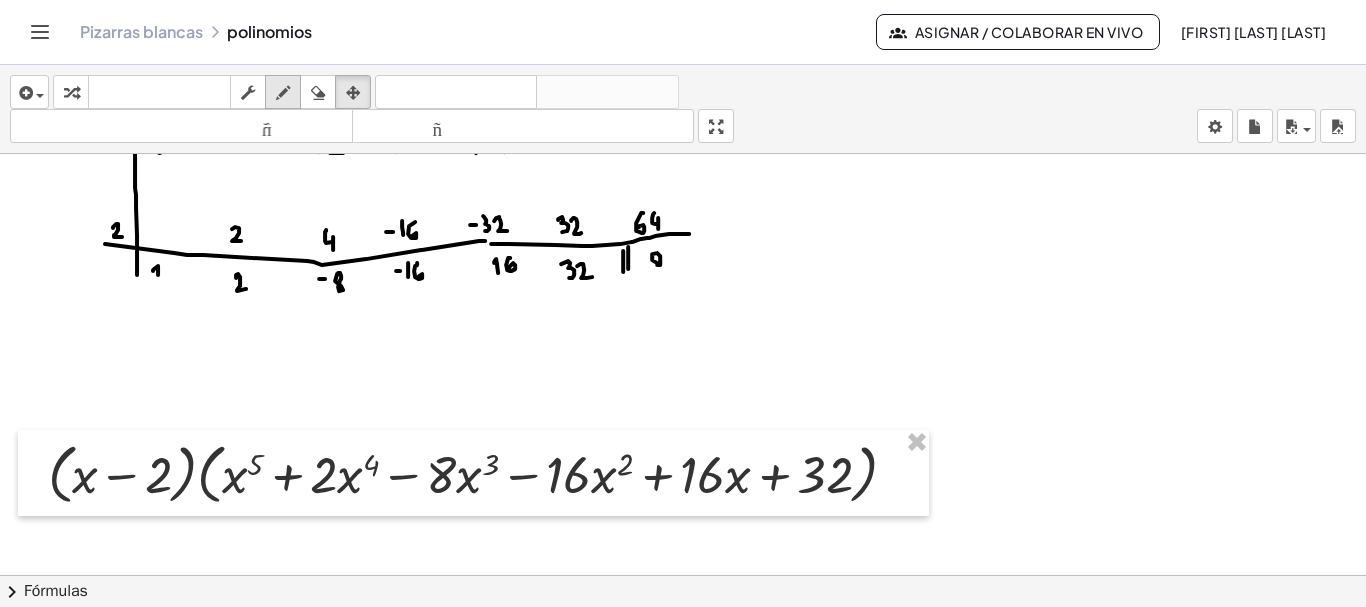 click at bounding box center (283, 93) 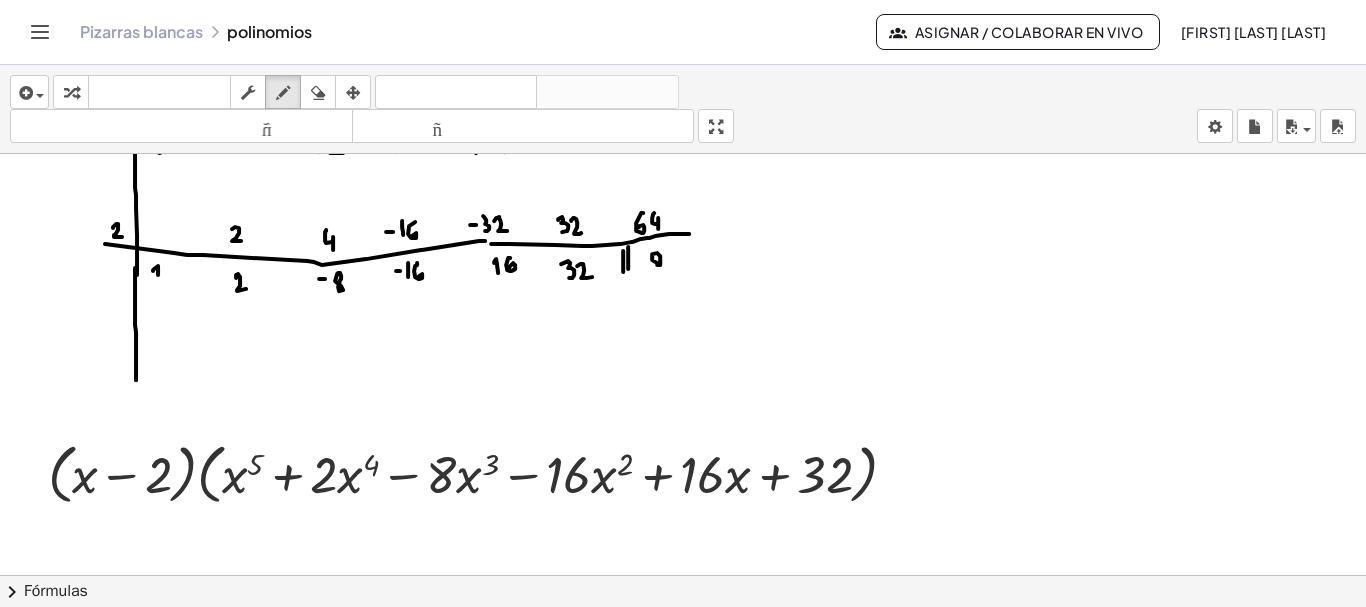 drag, startPoint x: 135, startPoint y: 269, endPoint x: 136, endPoint y: 378, distance: 109.004585 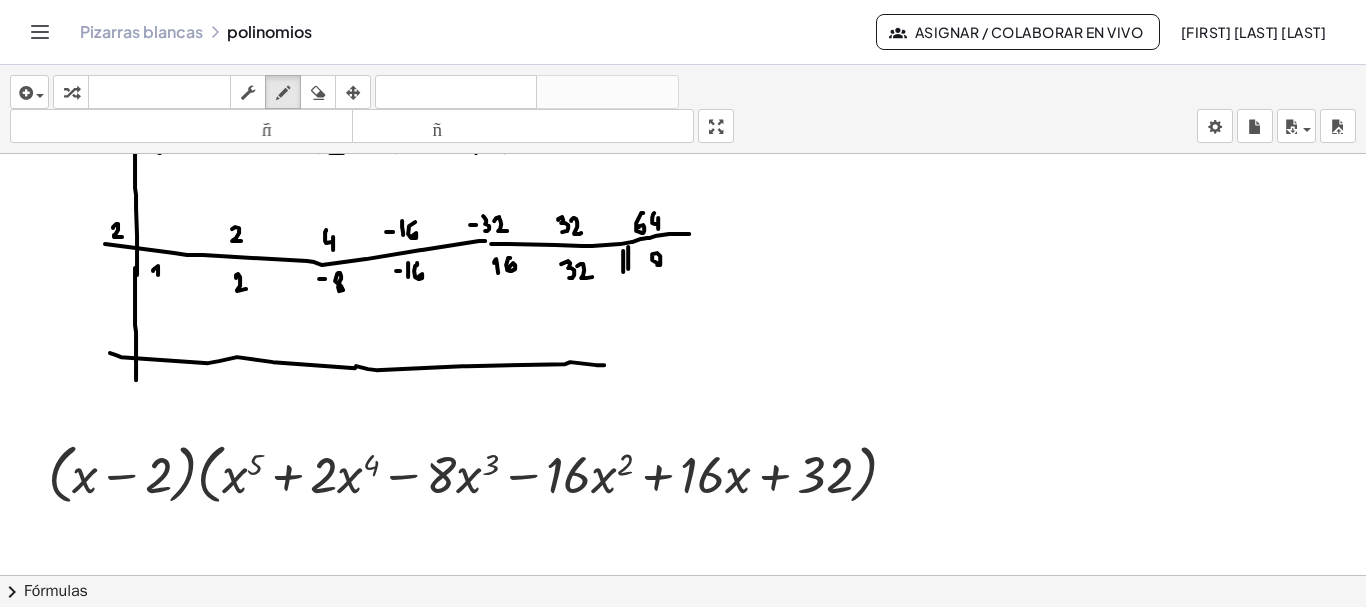 drag, startPoint x: 110, startPoint y: 351, endPoint x: 614, endPoint y: 363, distance: 504.14282 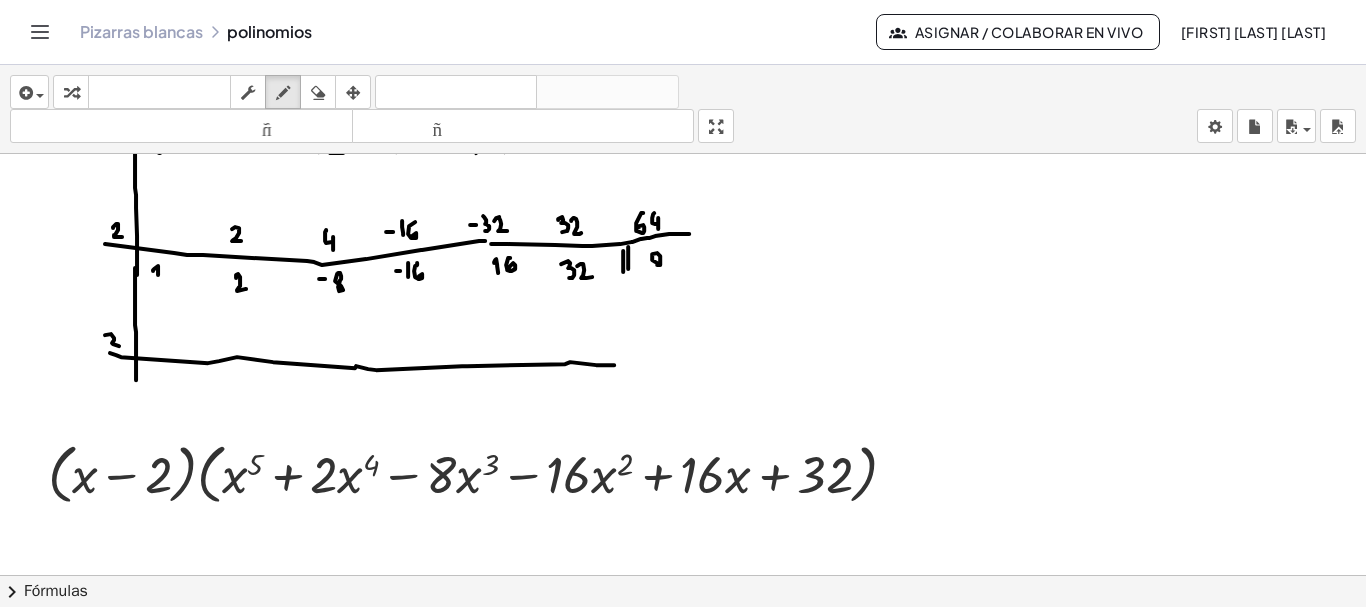 click at bounding box center (684, -2738) 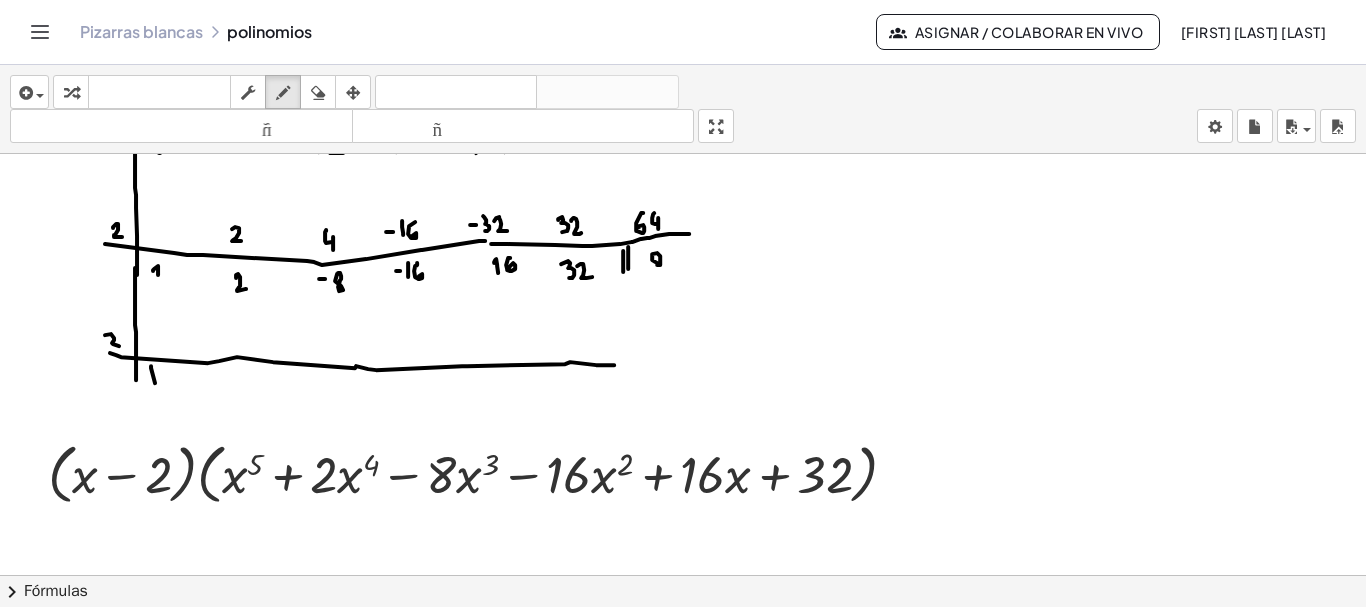 drag, startPoint x: 155, startPoint y: 381, endPoint x: 146, endPoint y: 372, distance: 12.727922 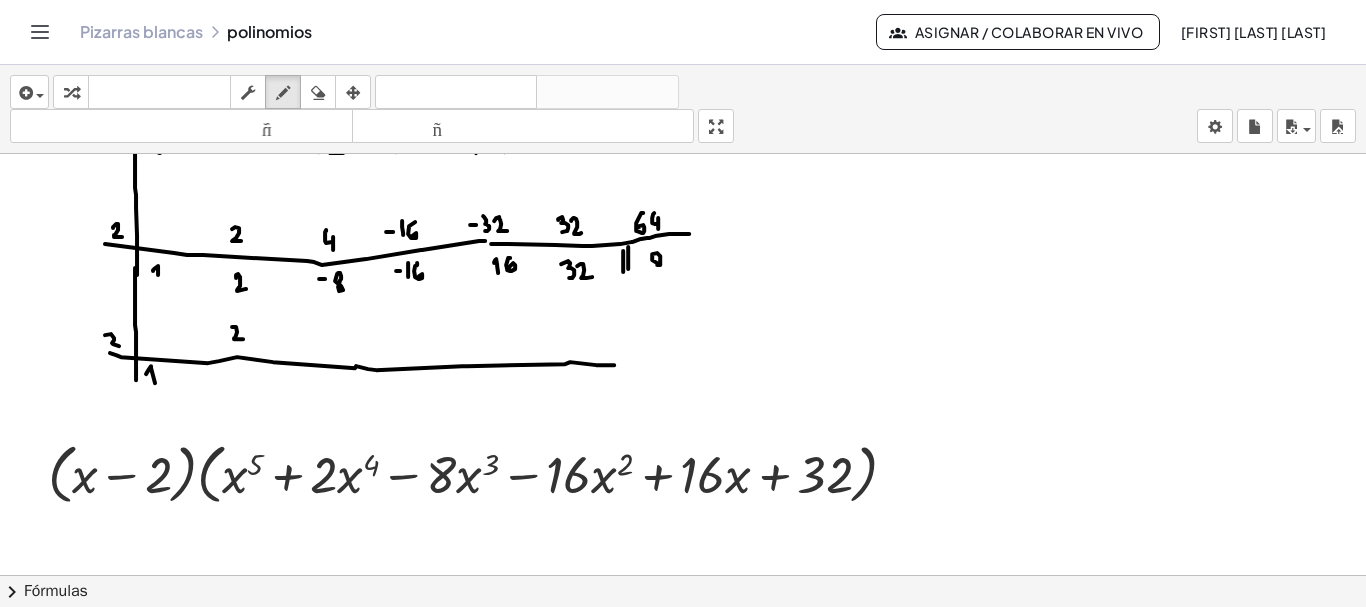 drag, startPoint x: 232, startPoint y: 325, endPoint x: 244, endPoint y: 337, distance: 16.970562 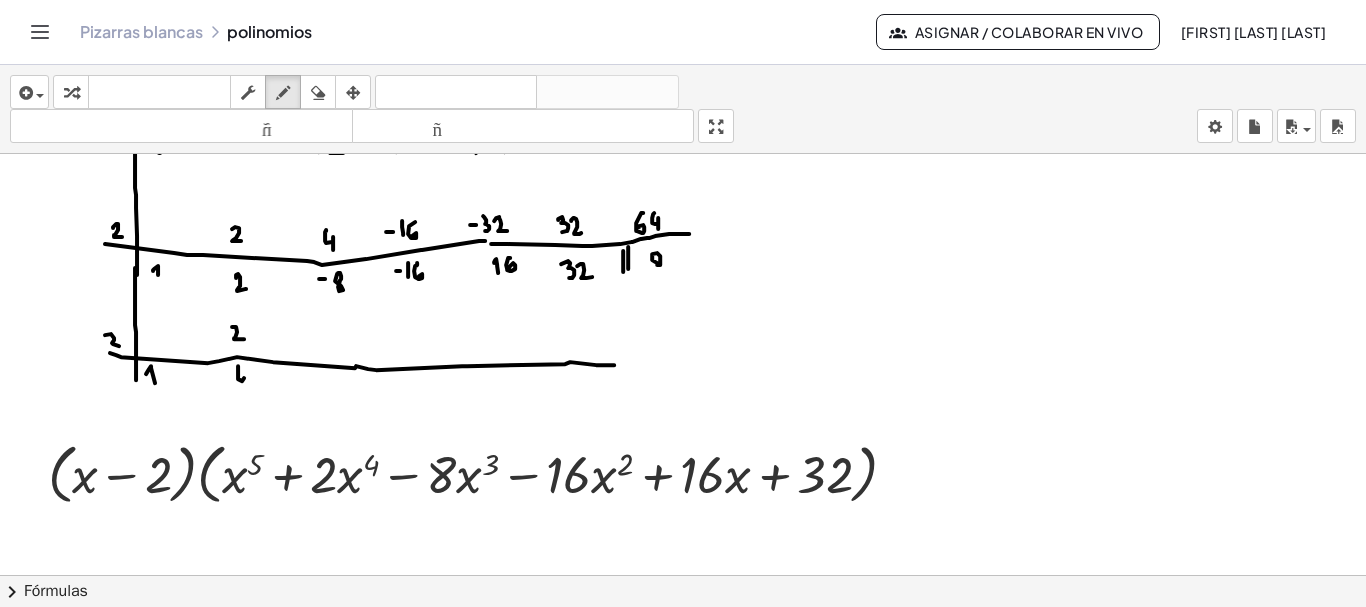 drag, startPoint x: 238, startPoint y: 364, endPoint x: 244, endPoint y: 394, distance: 30.594116 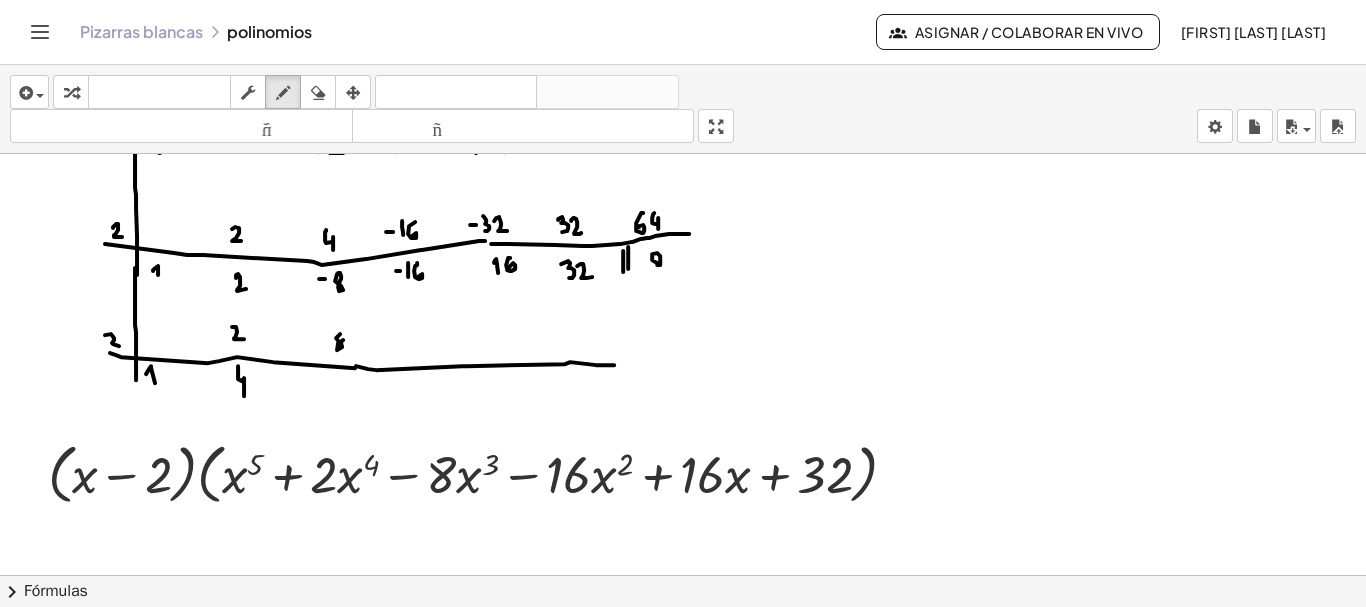 click at bounding box center [684, -2738] 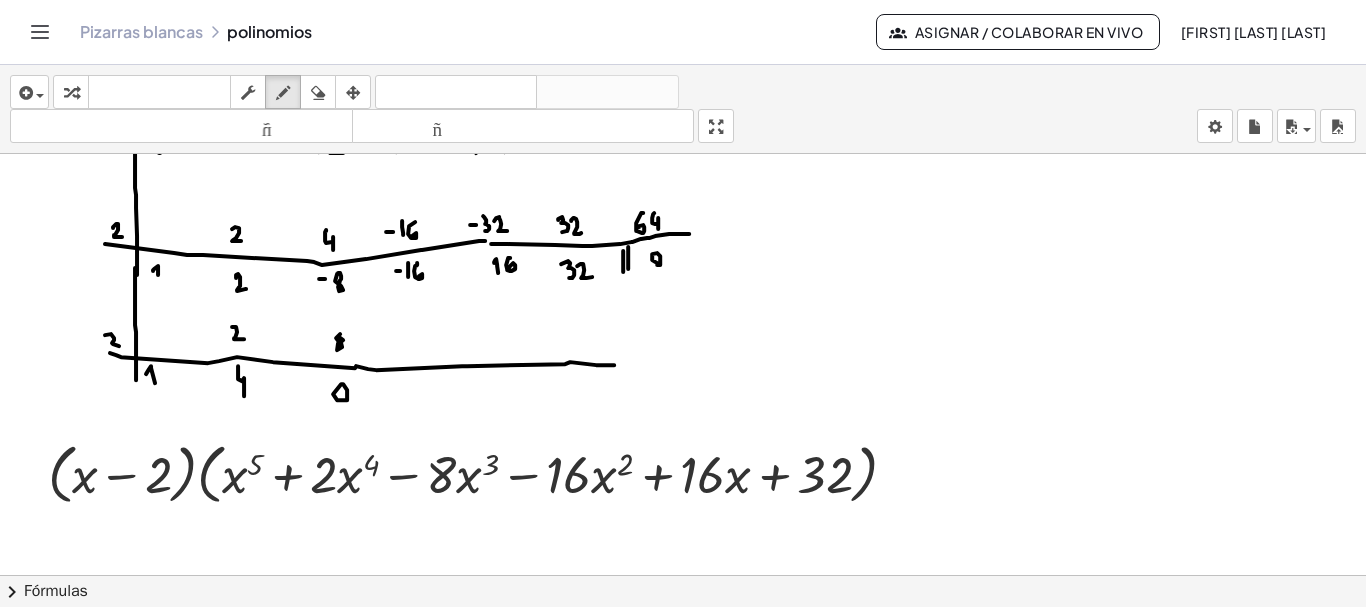 drag, startPoint x: 343, startPoint y: 382, endPoint x: 338, endPoint y: 398, distance: 16.763054 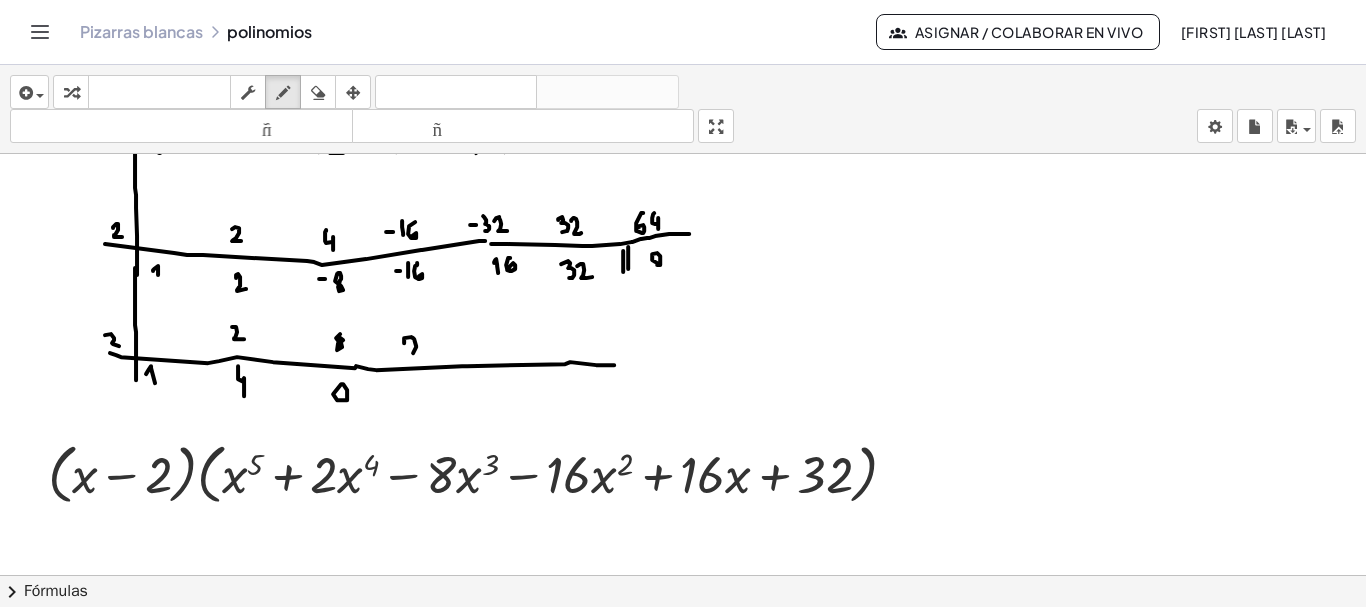 click at bounding box center [684, -2738] 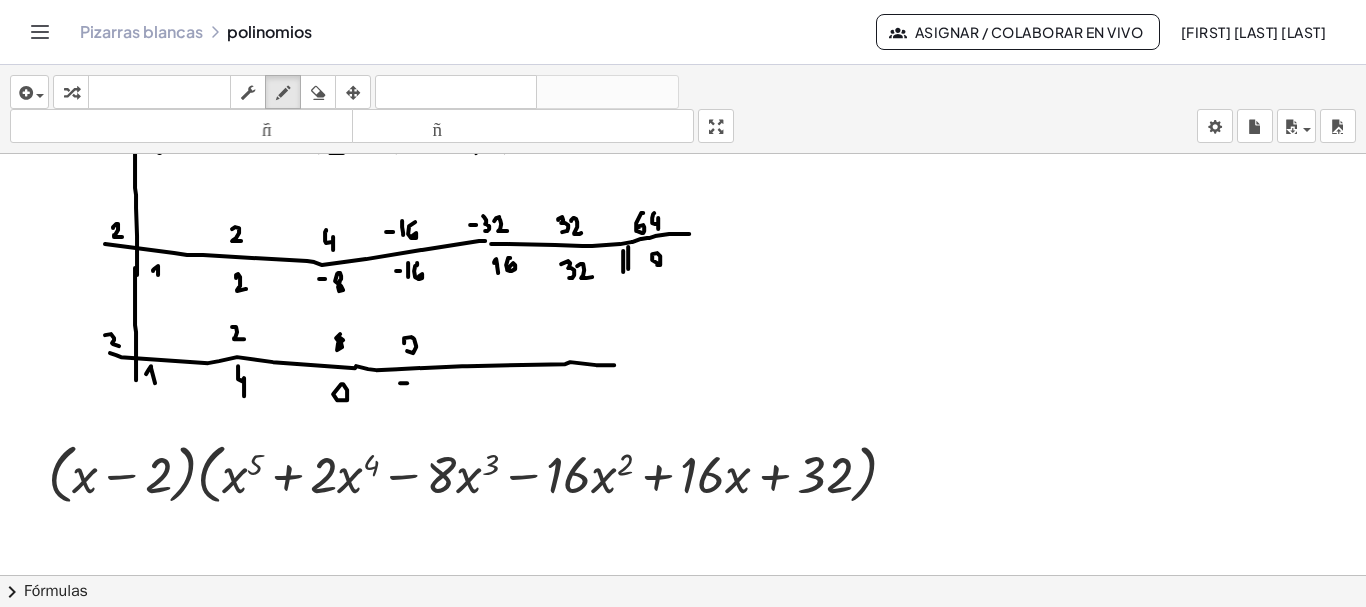 click at bounding box center [684, -2738] 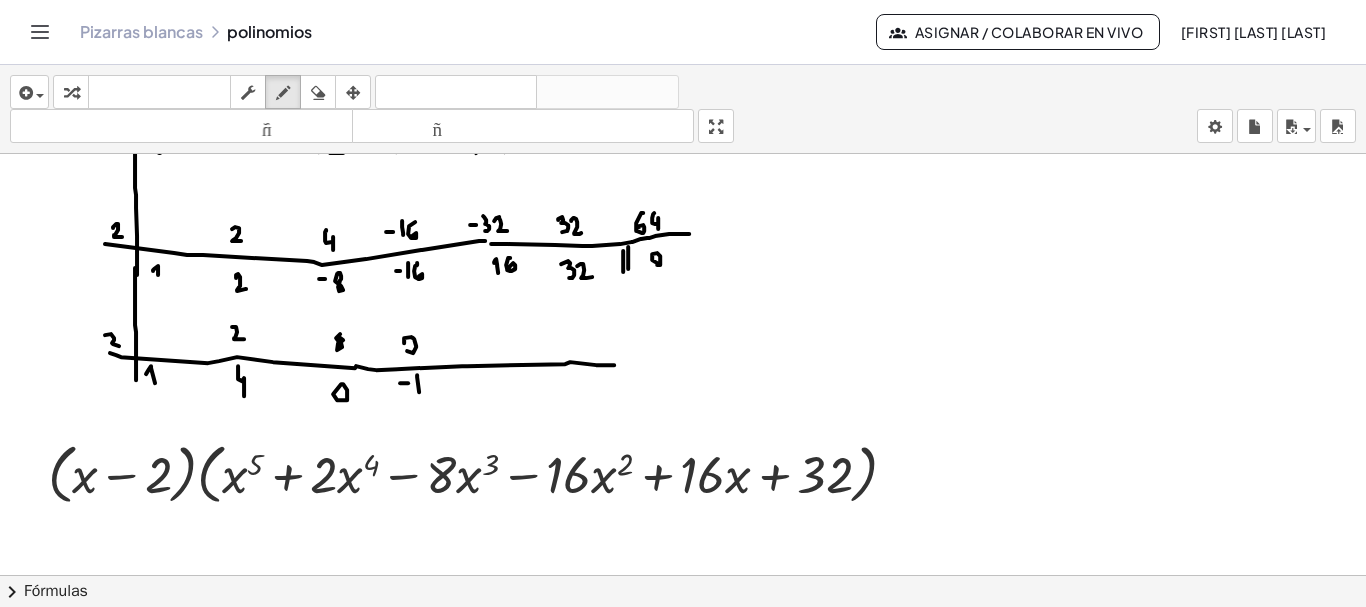 drag, startPoint x: 417, startPoint y: 375, endPoint x: 419, endPoint y: 391, distance: 16.124516 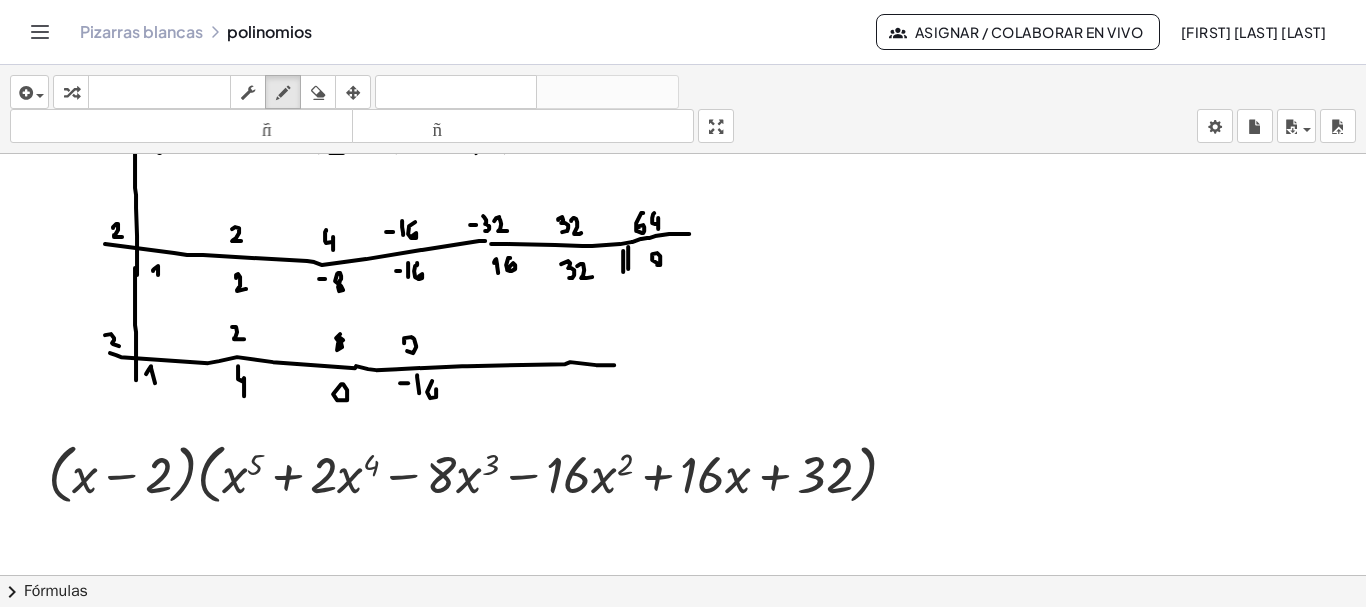 drag, startPoint x: 432, startPoint y: 379, endPoint x: 431, endPoint y: 394, distance: 15.033297 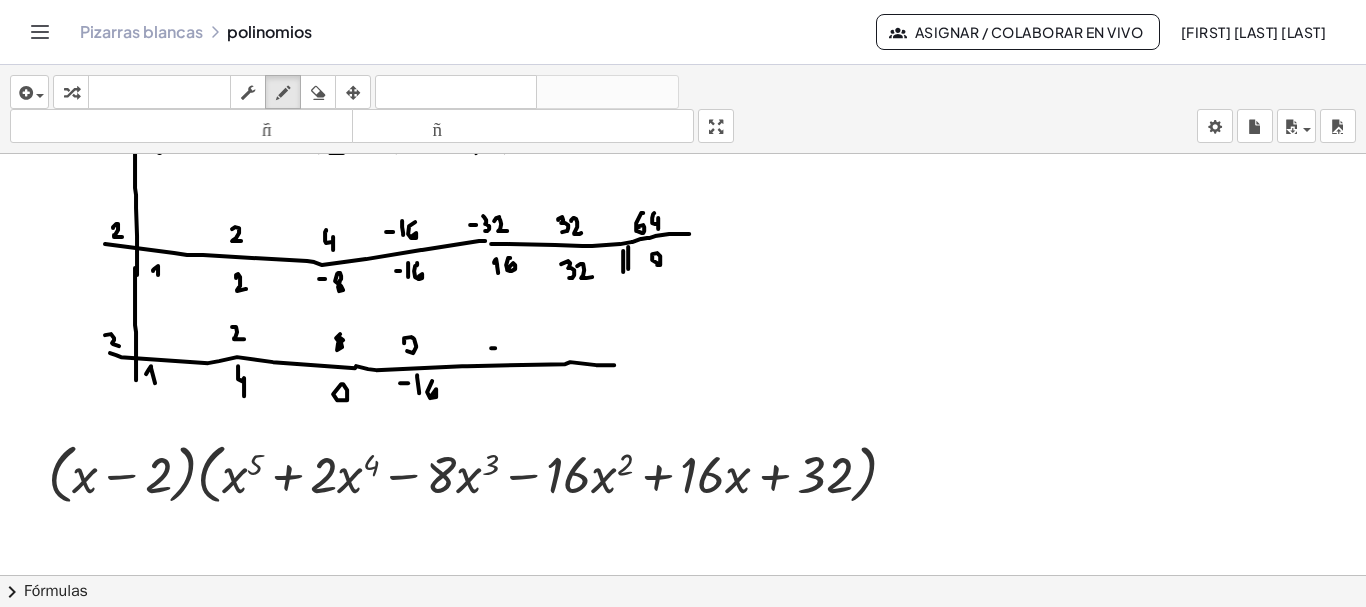 click at bounding box center [684, -2738] 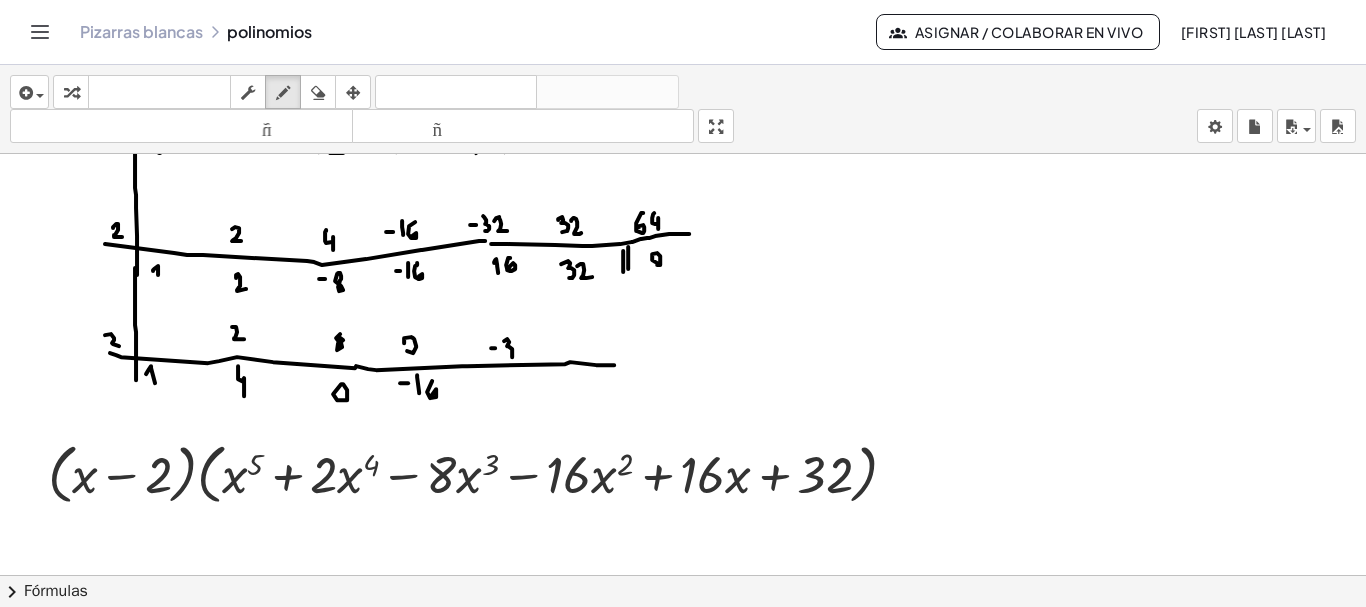 drag, startPoint x: 504, startPoint y: 339, endPoint x: 506, endPoint y: 355, distance: 16.124516 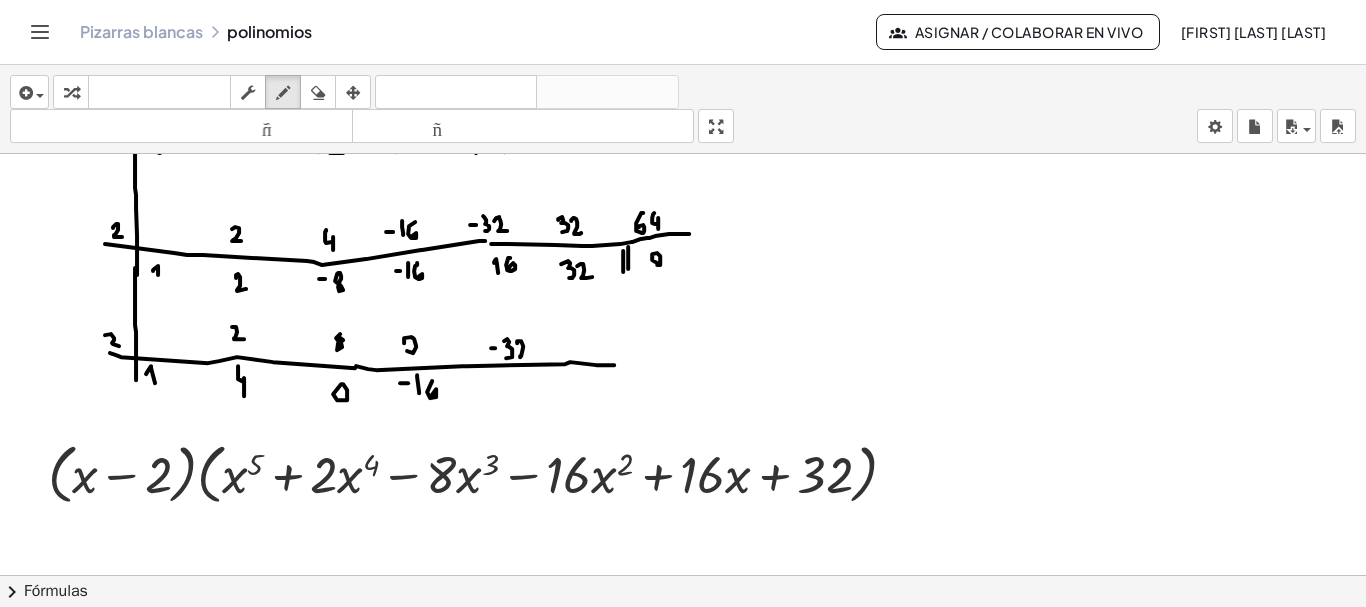 drag, startPoint x: 517, startPoint y: 339, endPoint x: 528, endPoint y: 355, distance: 19.416489 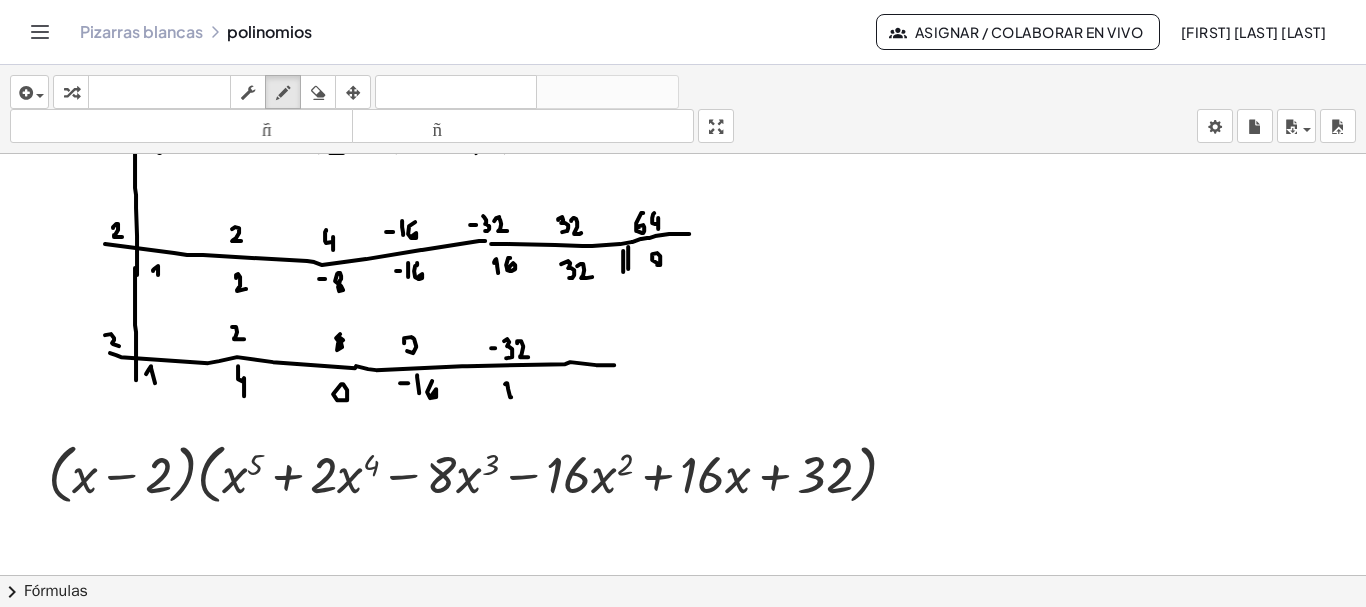 drag, startPoint x: 511, startPoint y: 395, endPoint x: 503, endPoint y: 385, distance: 12.806249 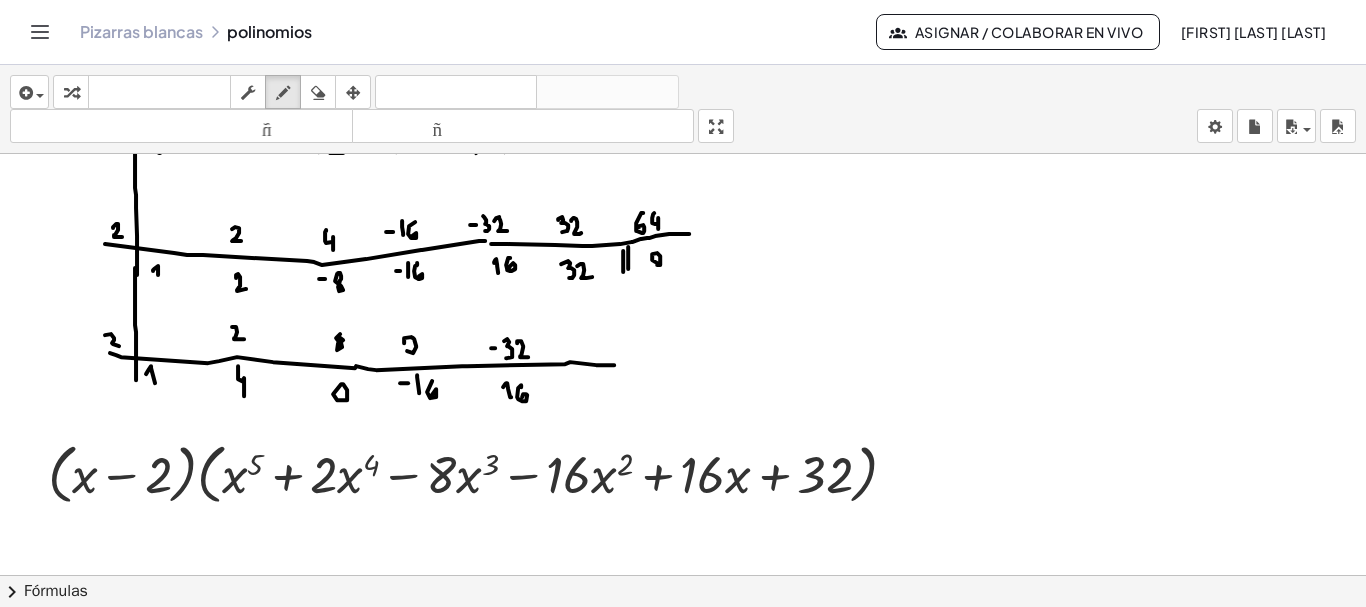 drag, startPoint x: 521, startPoint y: 385, endPoint x: 522, endPoint y: 396, distance: 11.045361 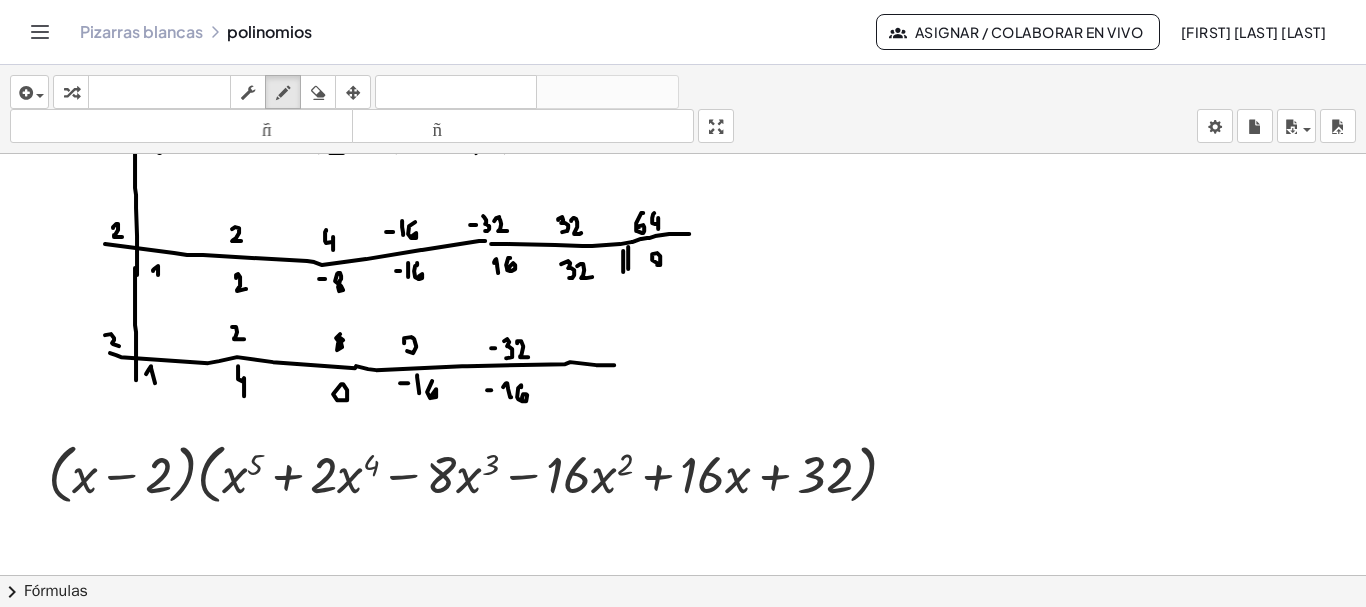 click at bounding box center [684, -2738] 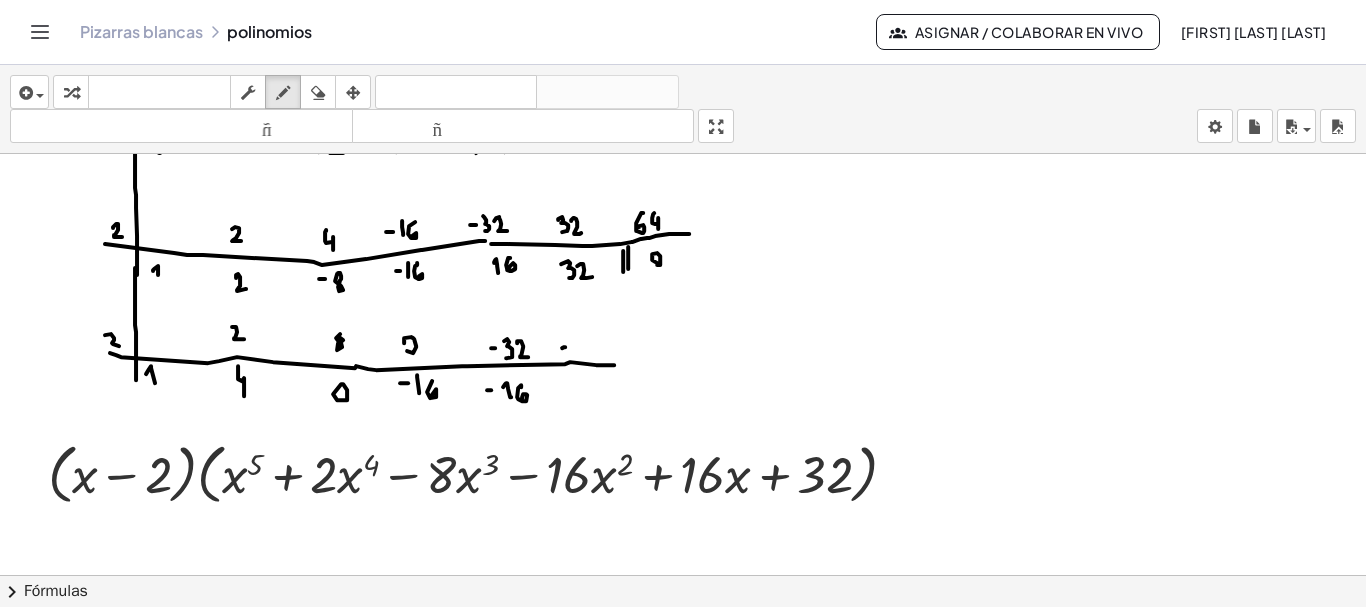 click at bounding box center [684, -2738] 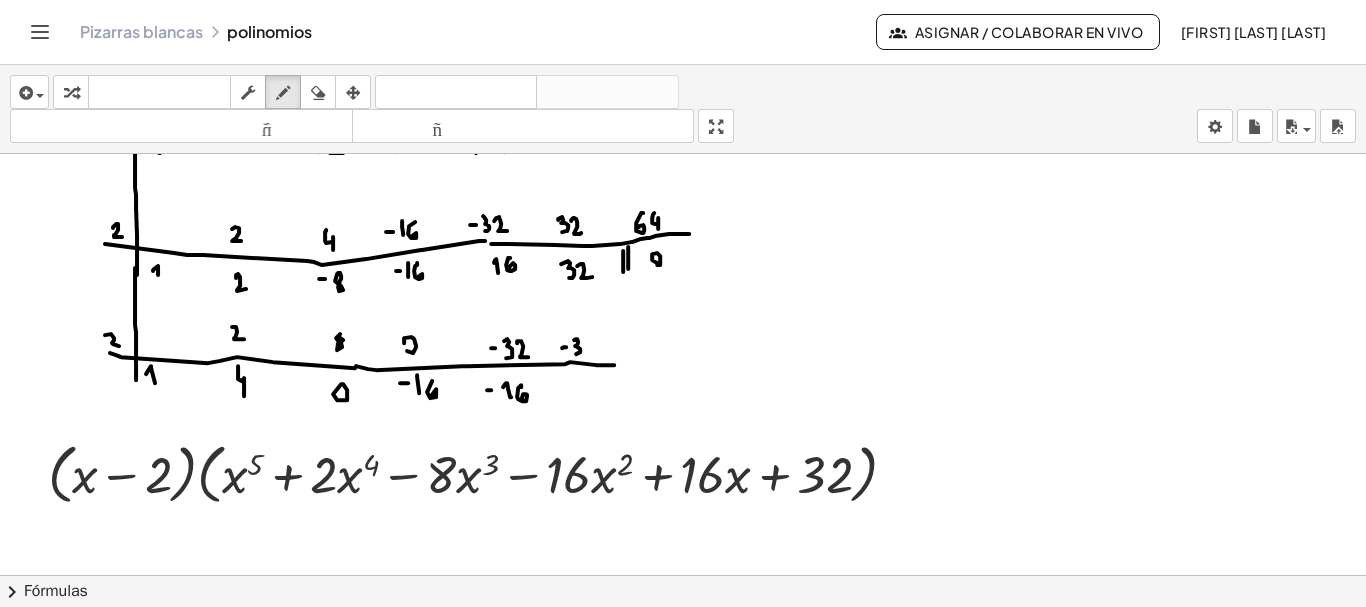 drag, startPoint x: 577, startPoint y: 337, endPoint x: 576, endPoint y: 352, distance: 15.033297 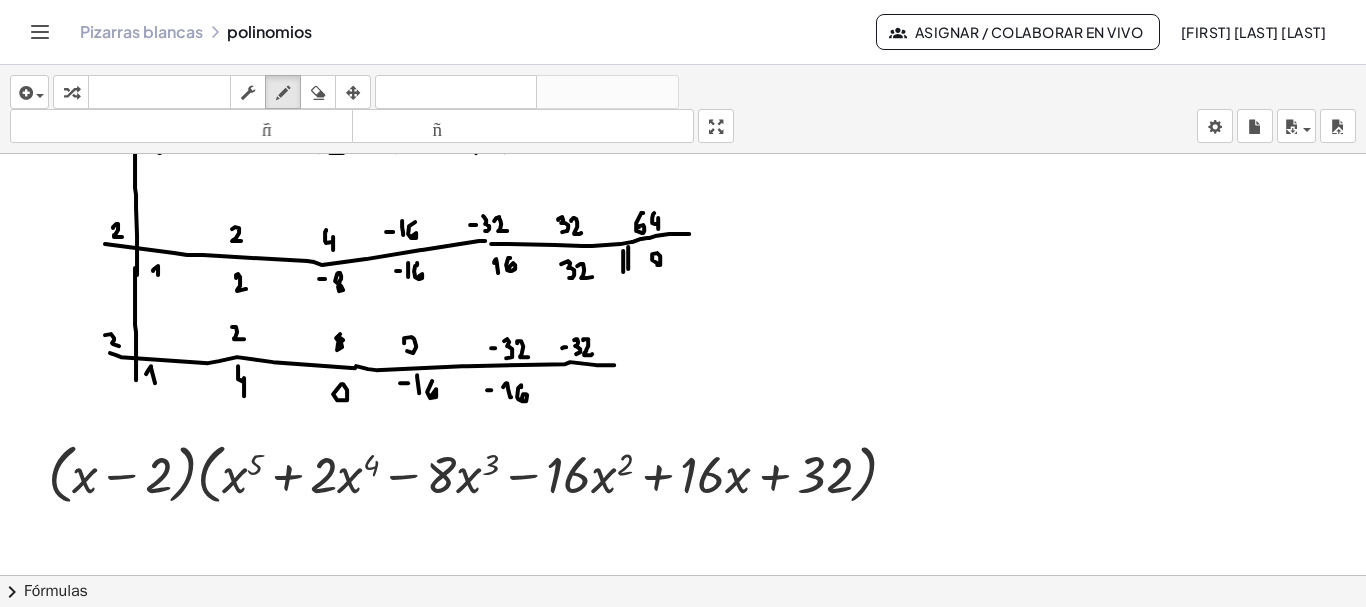drag, startPoint x: 583, startPoint y: 338, endPoint x: 593, endPoint y: 352, distance: 17.20465 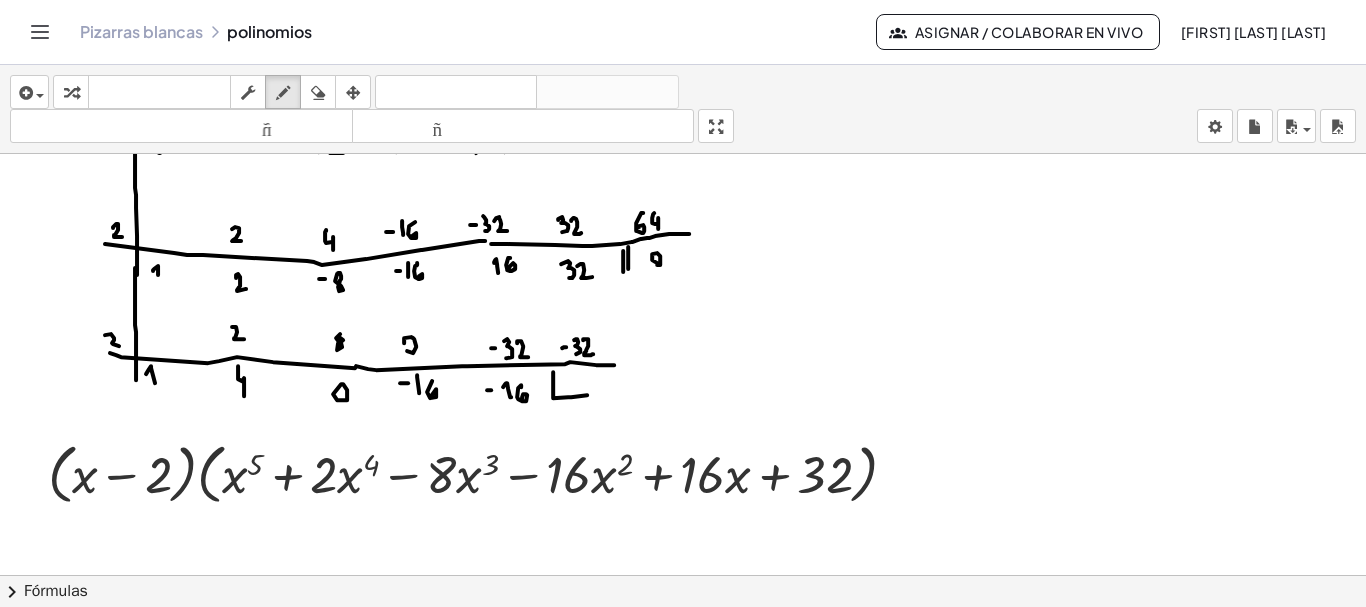 drag, startPoint x: 553, startPoint y: 379, endPoint x: 587, endPoint y: 393, distance: 36.769554 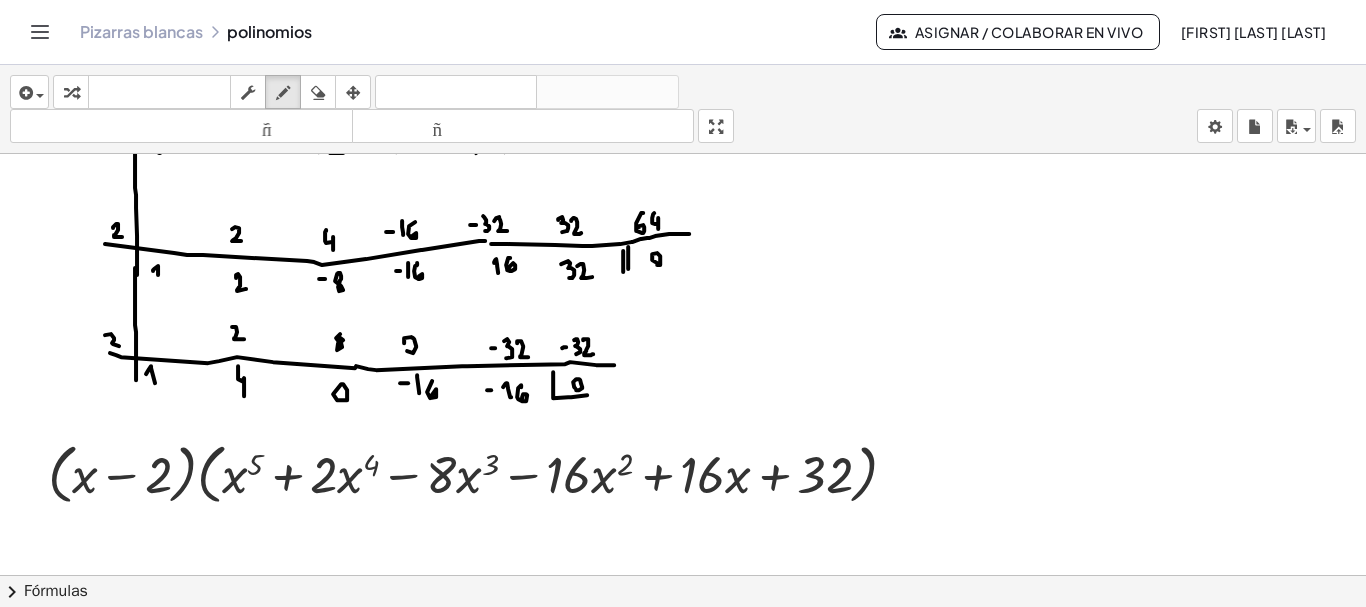 click at bounding box center (684, -2738) 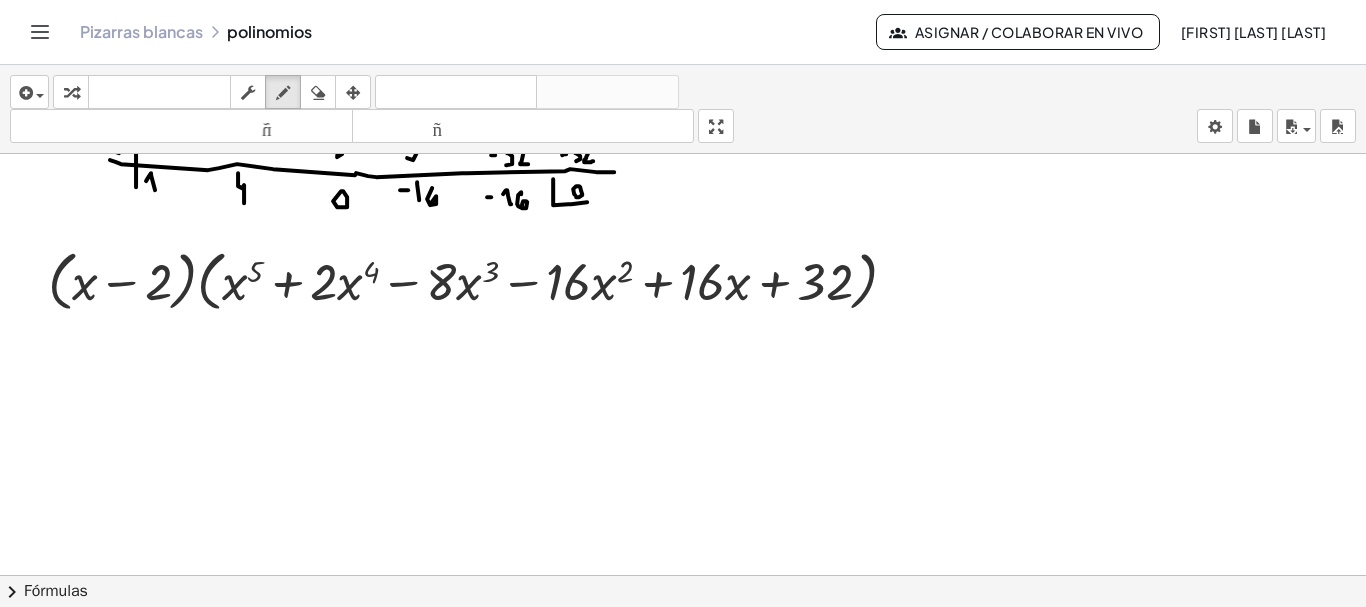 scroll, scrollTop: 6625, scrollLeft: 0, axis: vertical 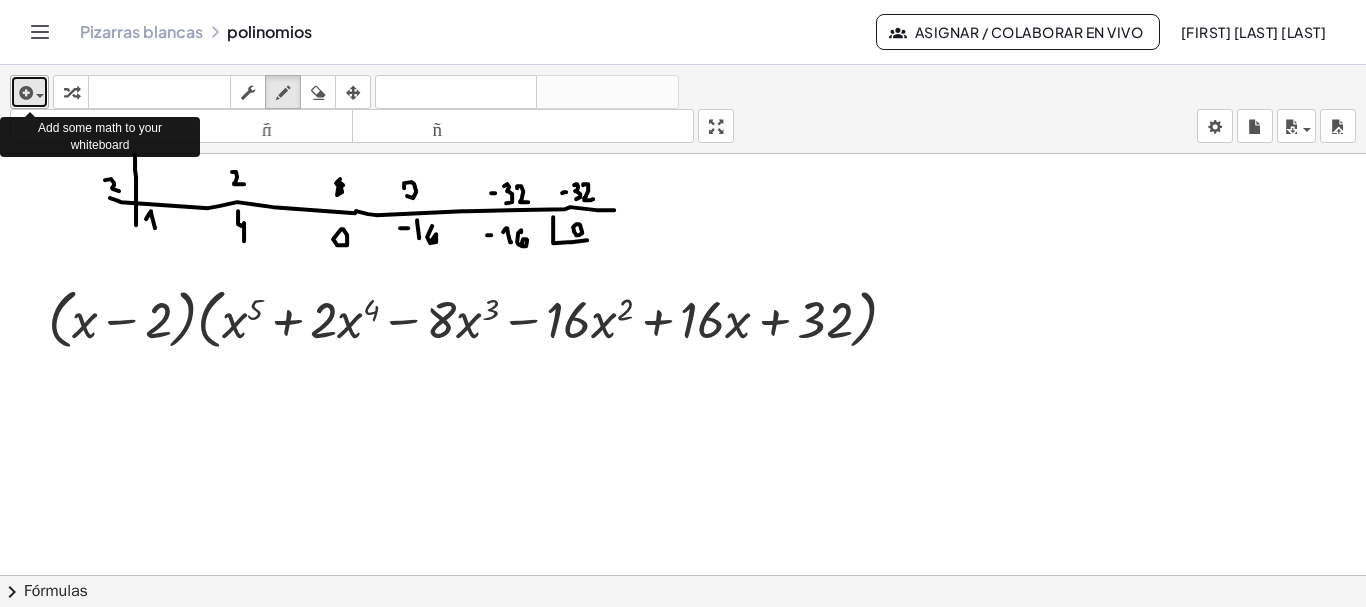 click at bounding box center (29, 92) 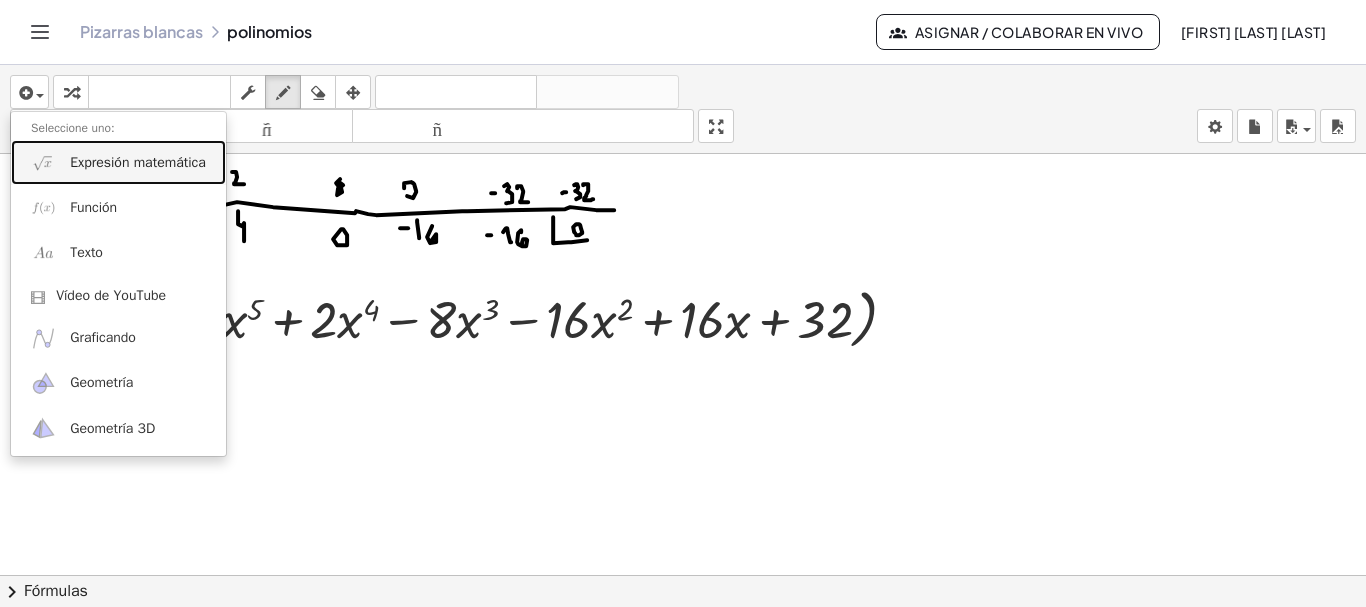 click on "Expresión matemática" at bounding box center [138, 162] 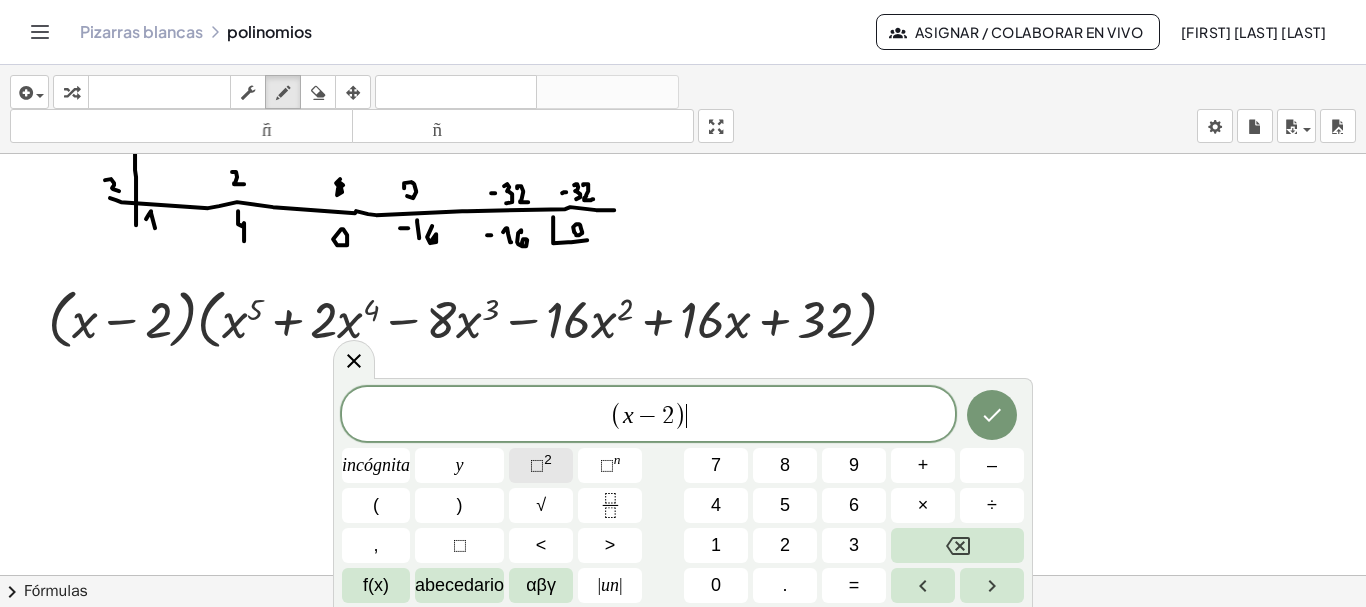 click on "⬚" at bounding box center (537, 465) 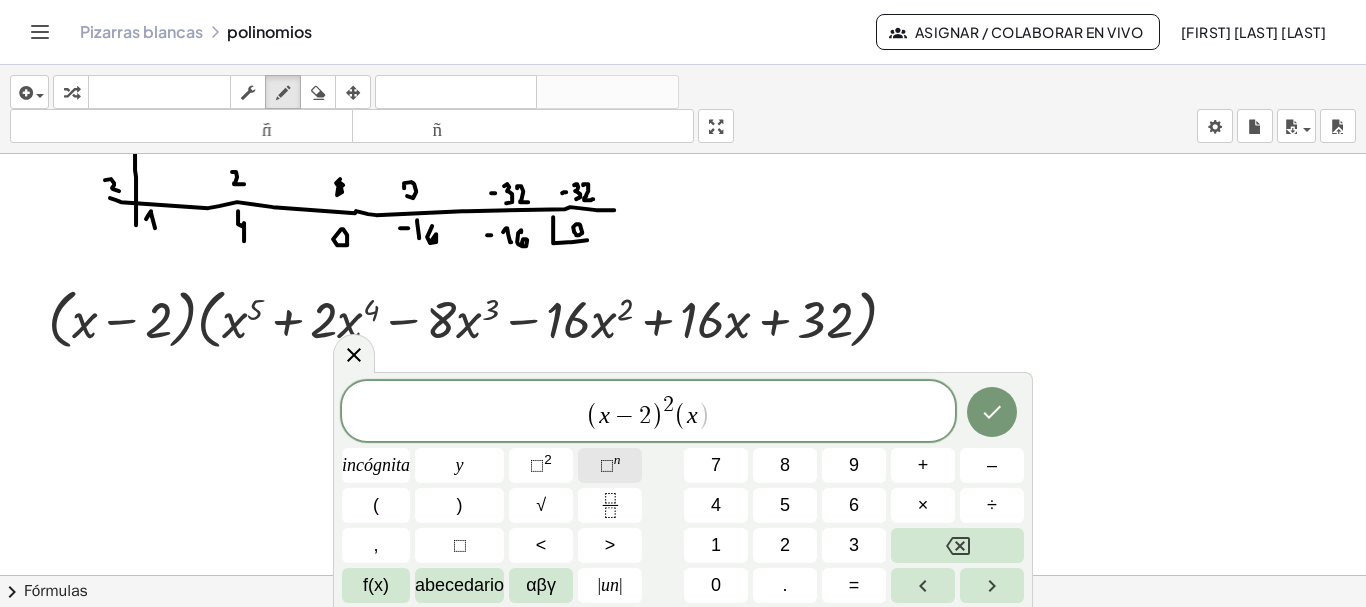 click on "⬚" at bounding box center (607, 465) 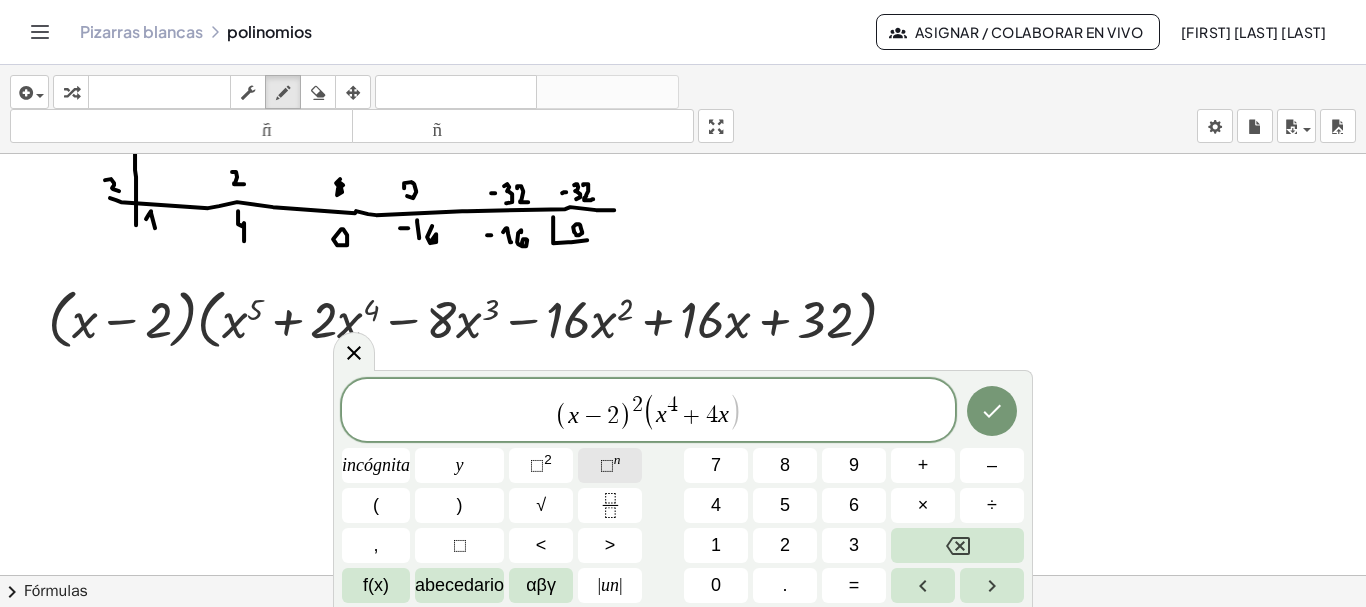 click on "⬚" at bounding box center [607, 465] 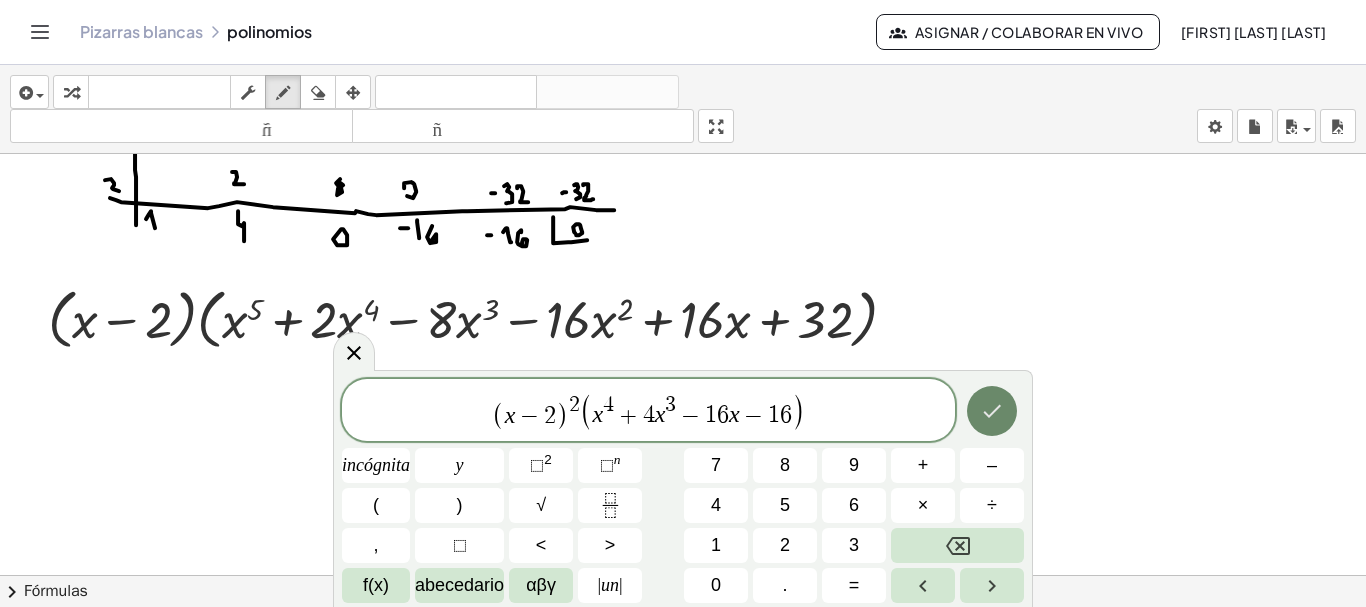 click 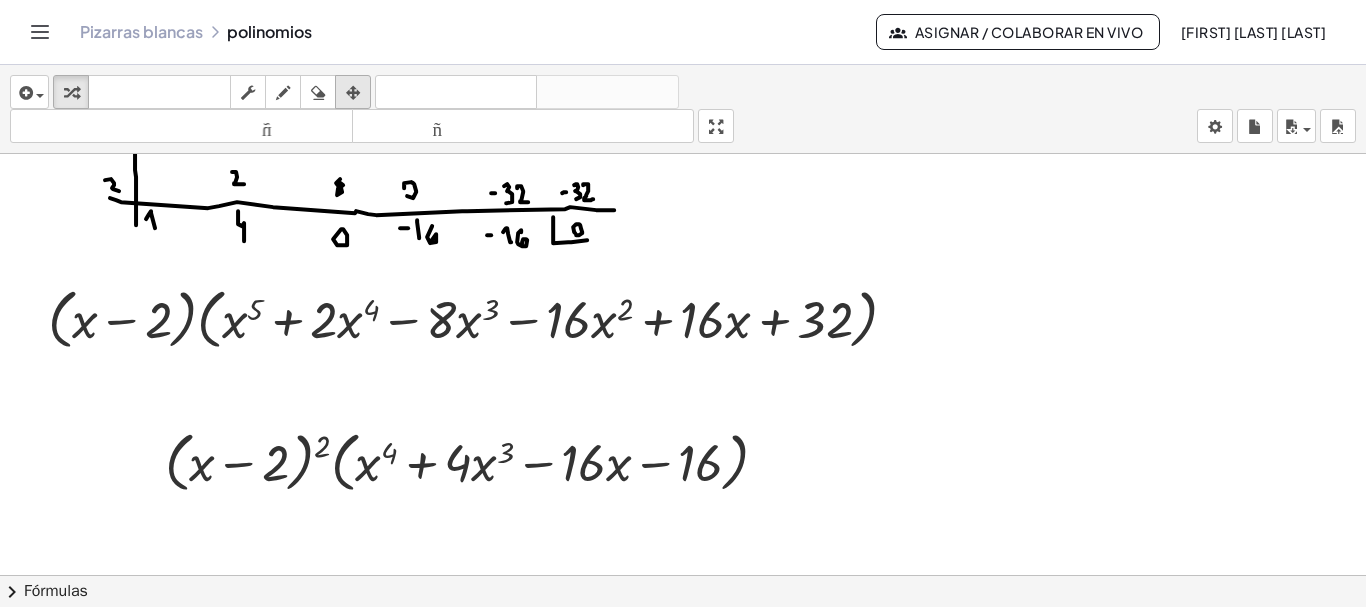click at bounding box center (353, 93) 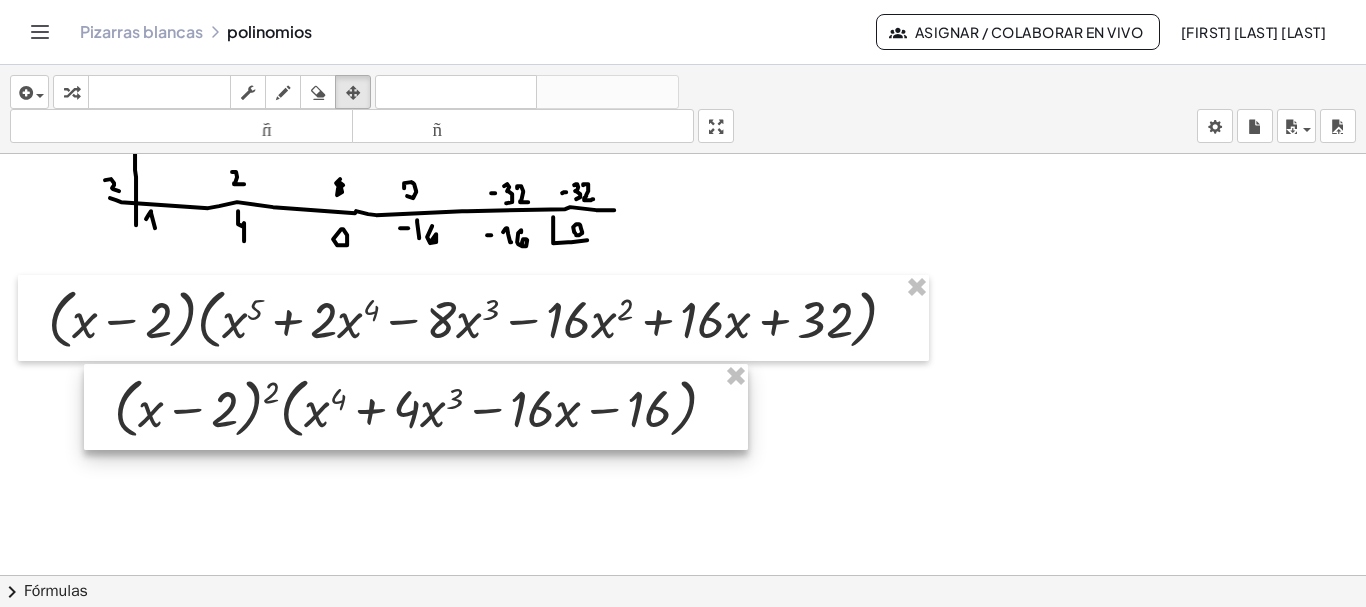 click at bounding box center [416, 407] 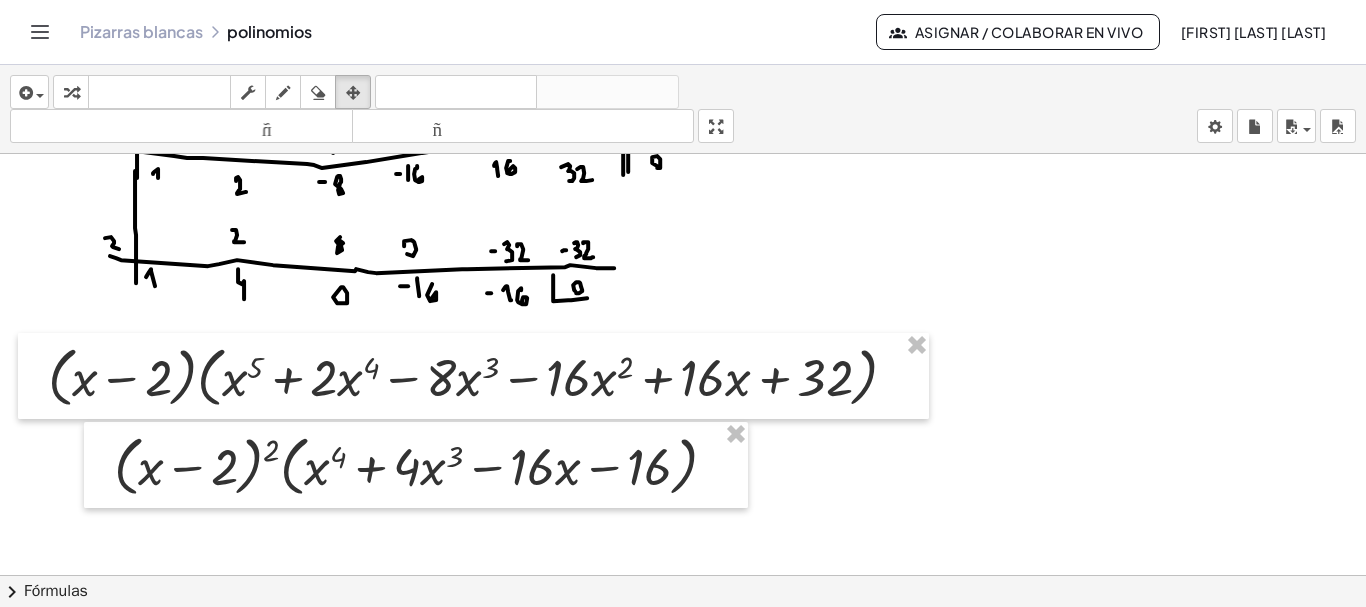 scroll, scrollTop: 6644, scrollLeft: 0, axis: vertical 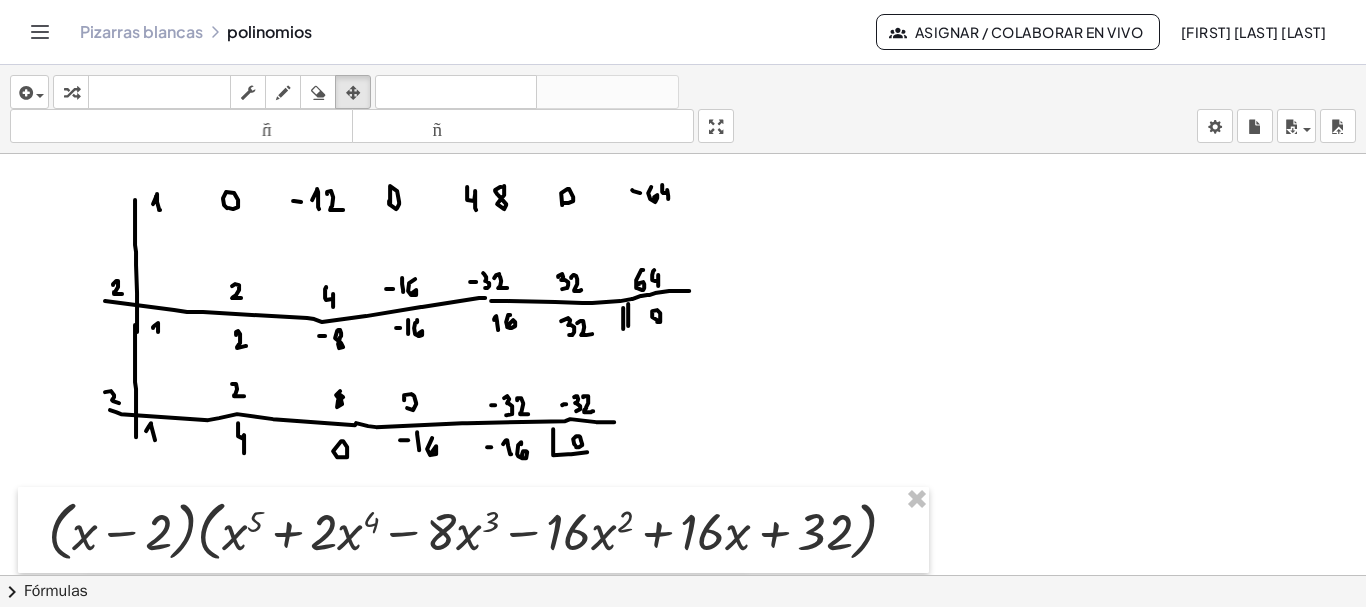 click at bounding box center (283, 92) 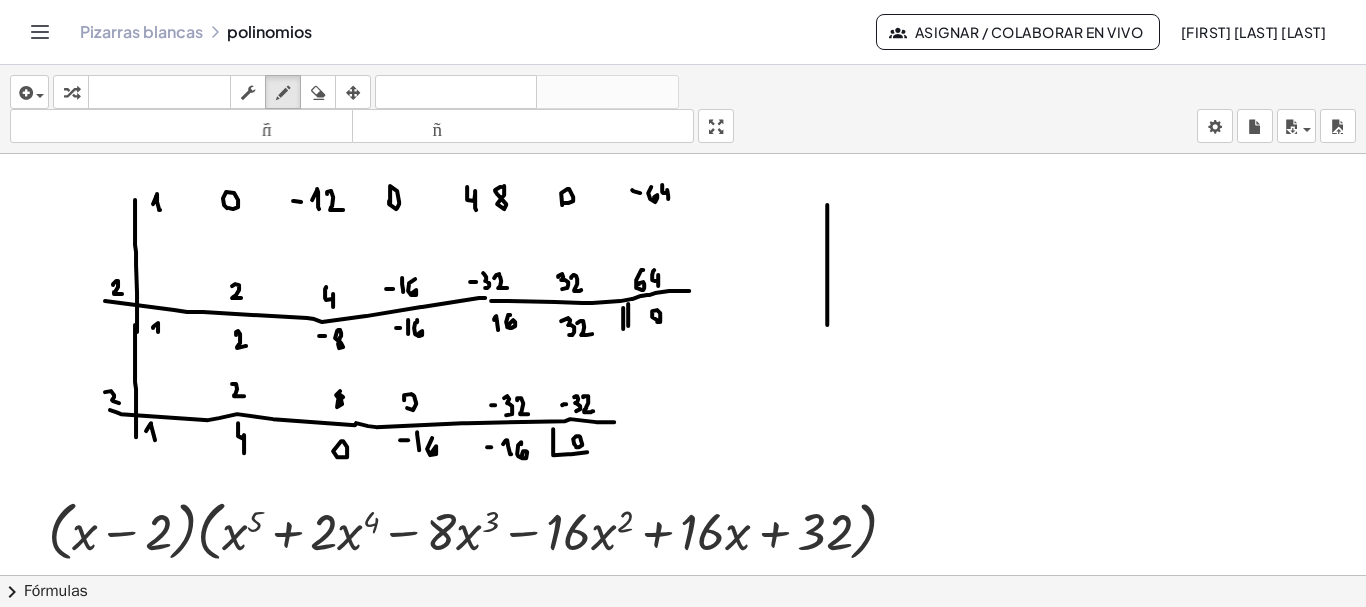 drag, startPoint x: 827, startPoint y: 203, endPoint x: 827, endPoint y: 323, distance: 120 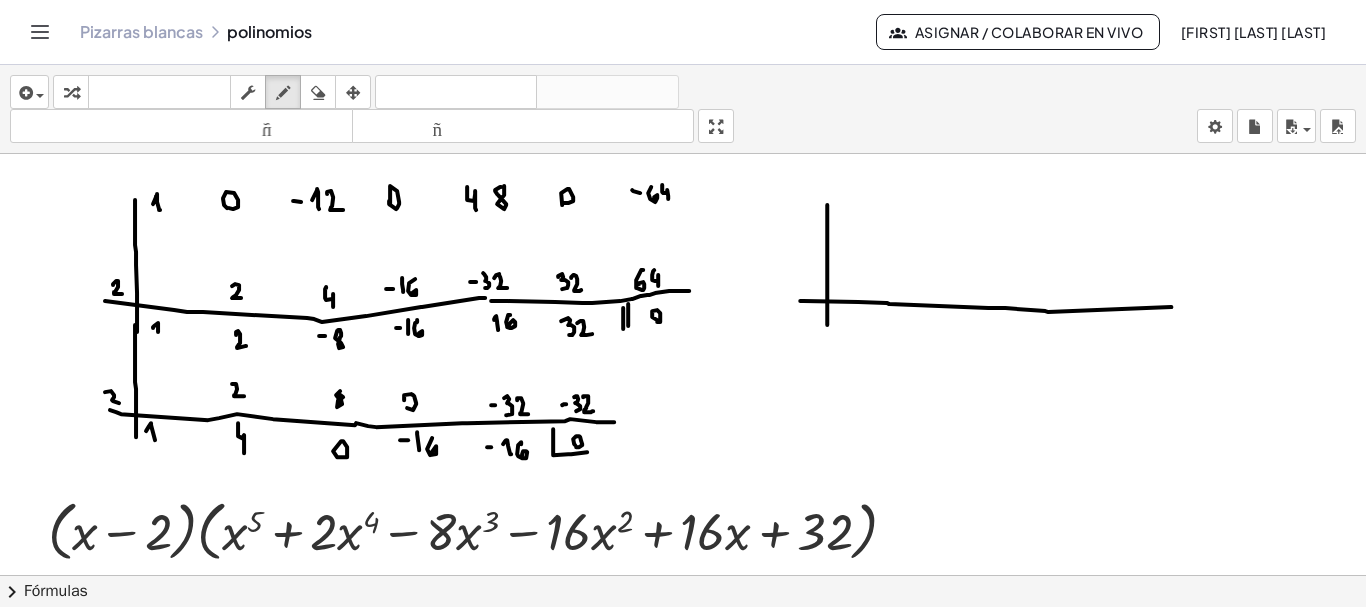 drag, startPoint x: 803, startPoint y: 299, endPoint x: 1171, endPoint y: 305, distance: 368.04892 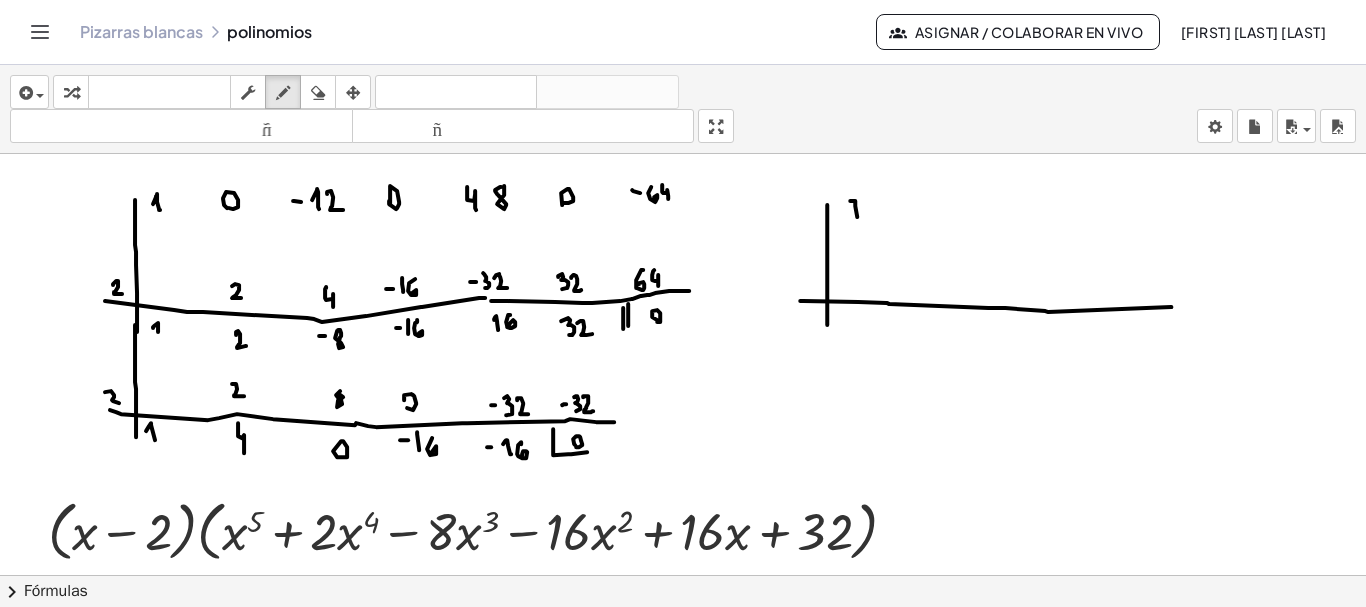 drag, startPoint x: 857, startPoint y: 215, endPoint x: 847, endPoint y: 201, distance: 17.20465 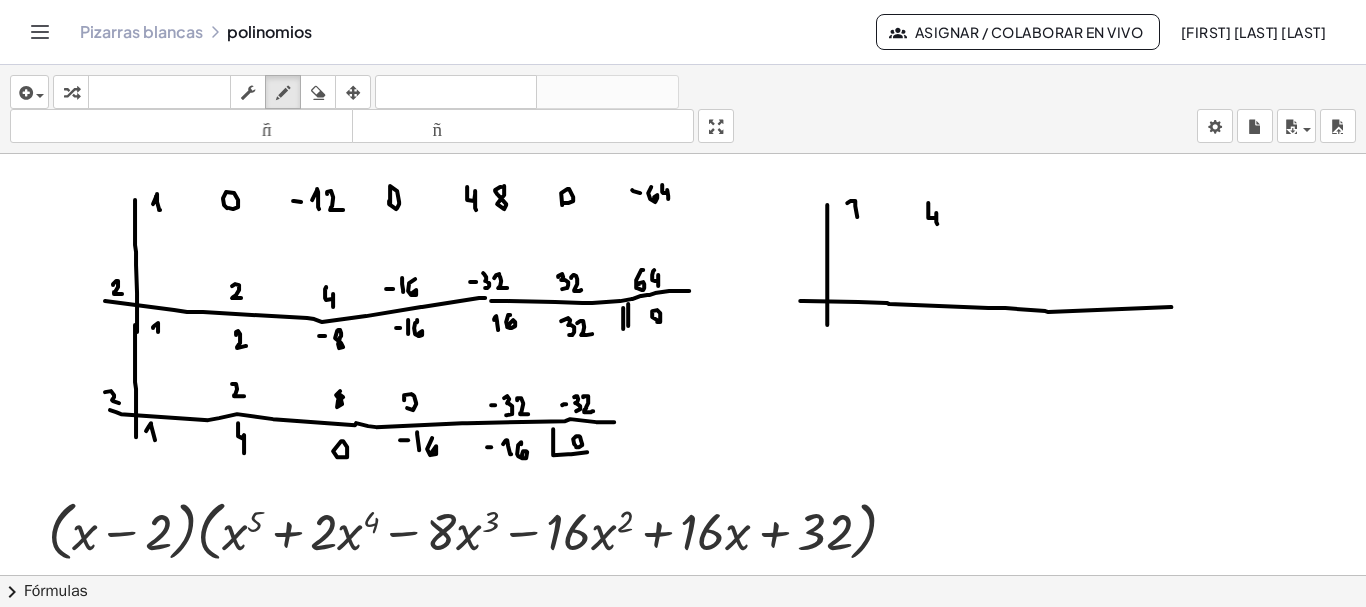 drag, startPoint x: 928, startPoint y: 201, endPoint x: 937, endPoint y: 226, distance: 26.57066 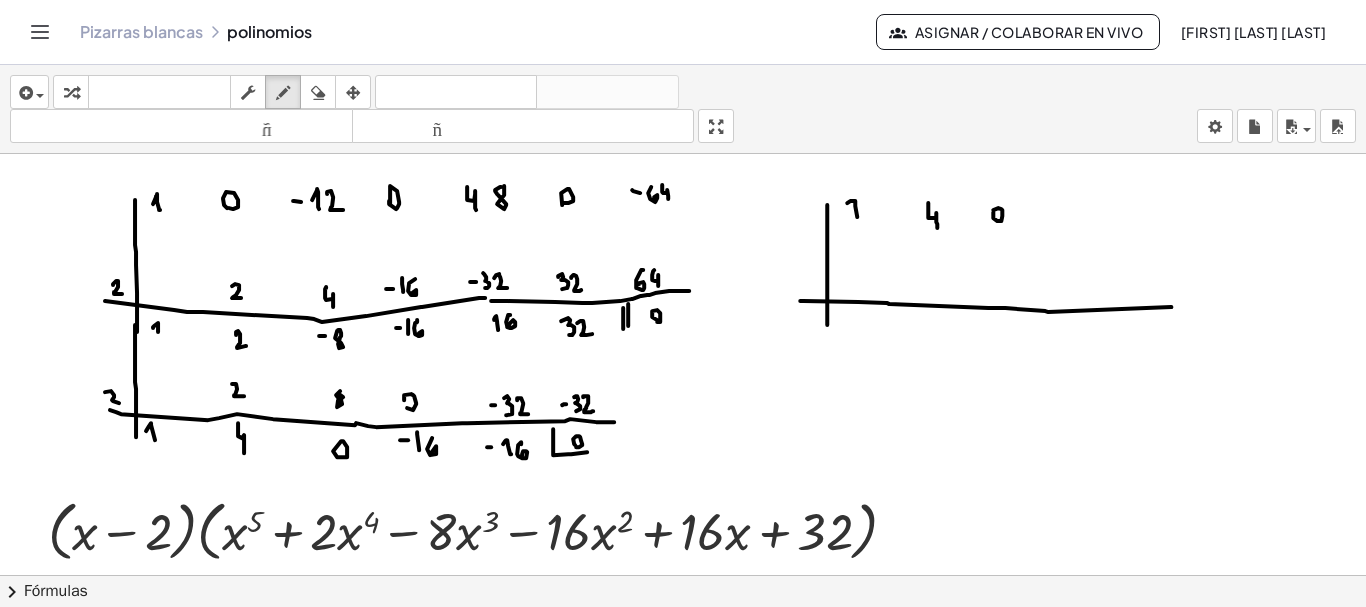 click at bounding box center [684, -2470] 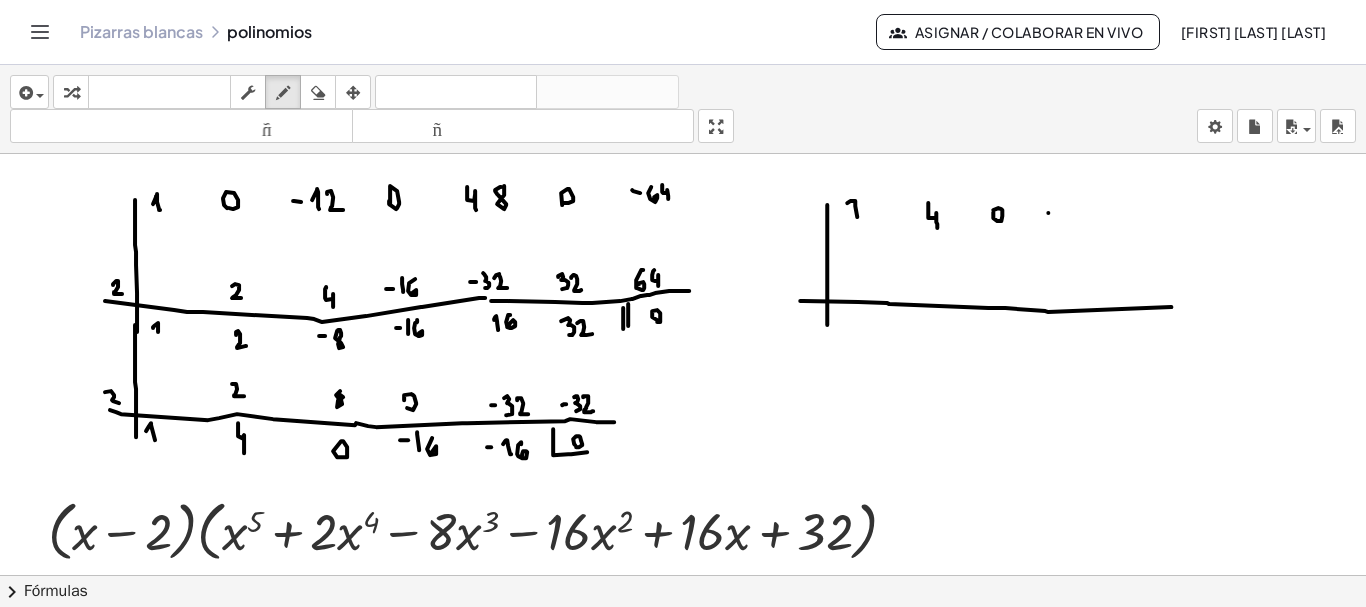 click at bounding box center (684, -2470) 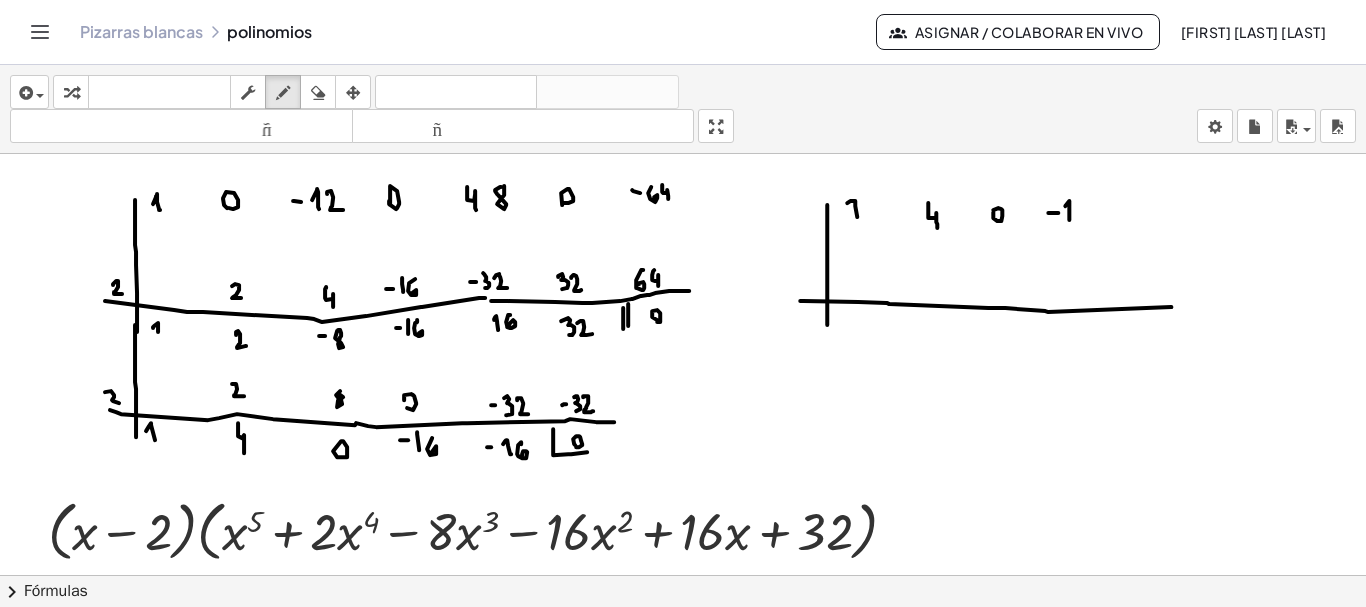 drag, startPoint x: 1069, startPoint y: 218, endPoint x: 1065, endPoint y: 204, distance: 14.56022 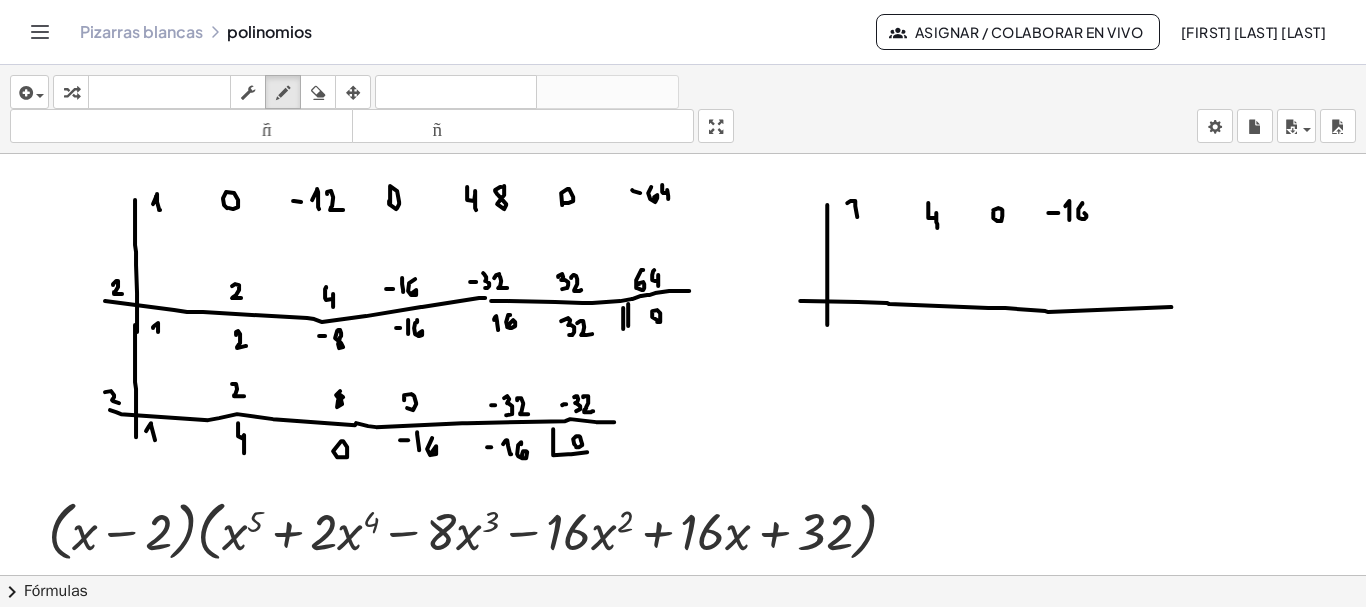 drag, startPoint x: 1082, startPoint y: 202, endPoint x: 1083, endPoint y: 215, distance: 13.038404 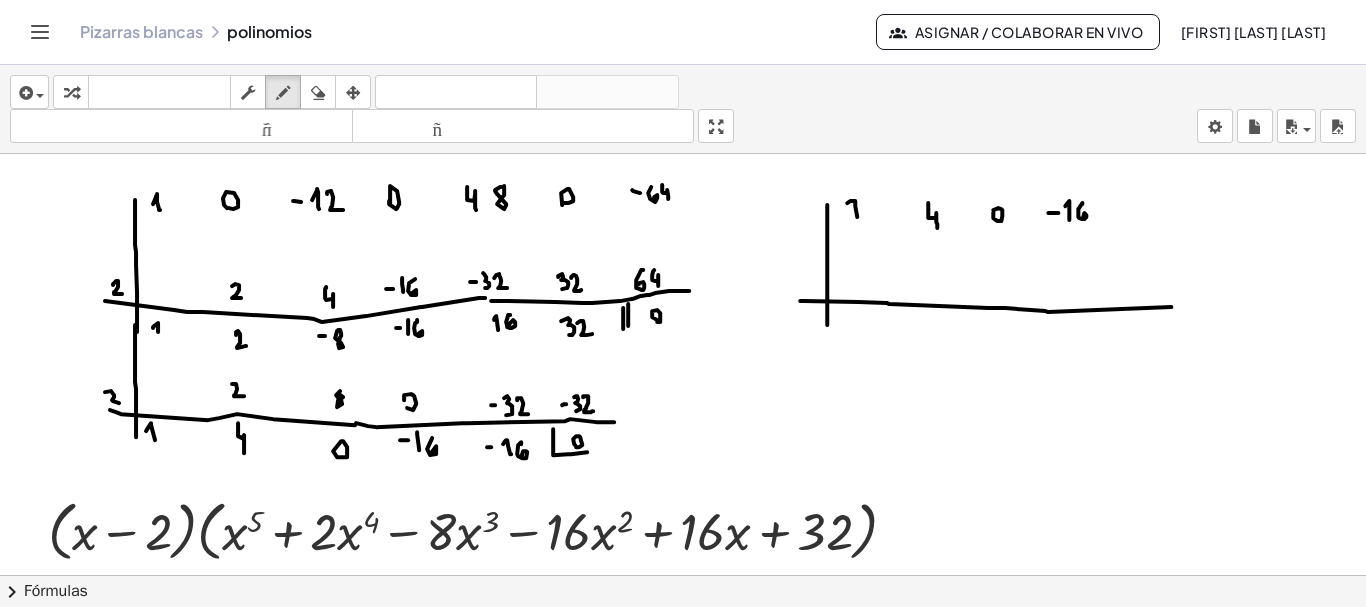 click at bounding box center (684, -2470) 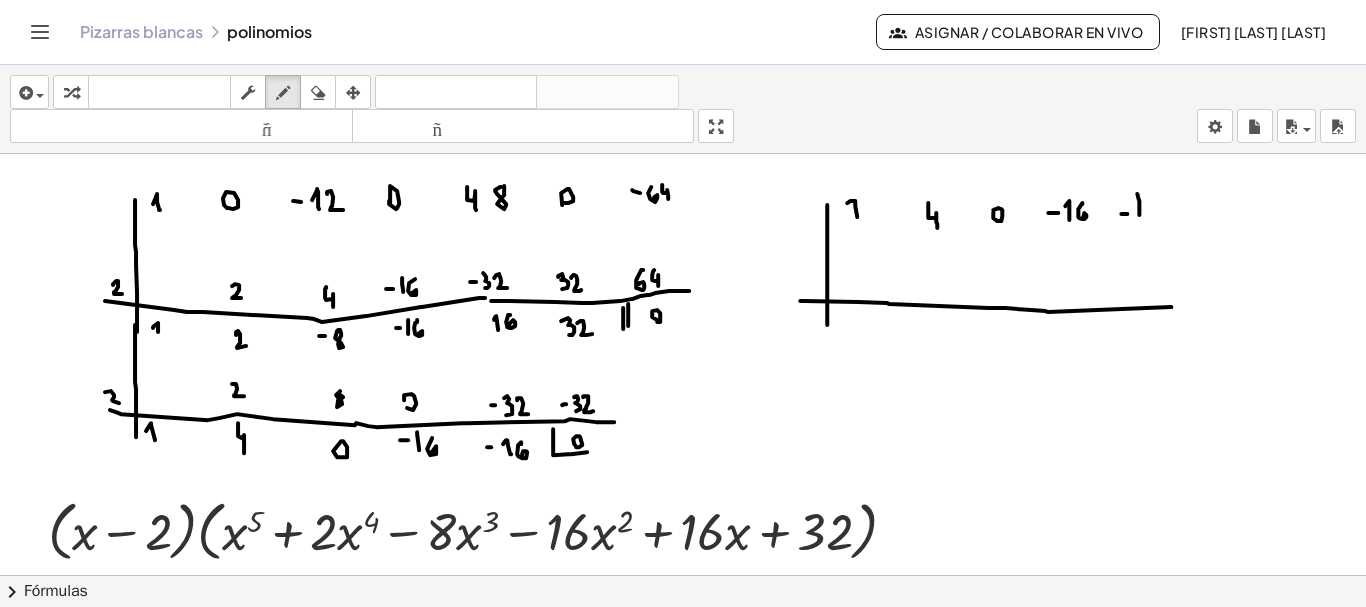 drag, startPoint x: 1139, startPoint y: 213, endPoint x: 1133, endPoint y: 198, distance: 16.155495 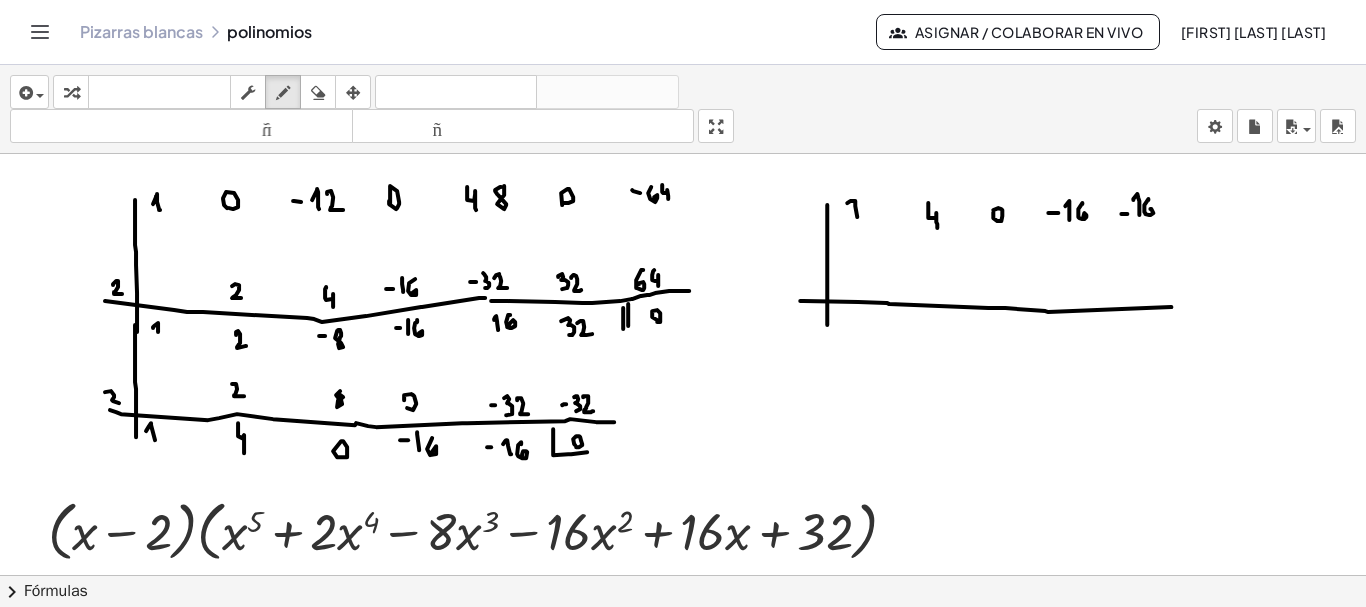 drag, startPoint x: 1148, startPoint y: 197, endPoint x: 1147, endPoint y: 212, distance: 15.033297 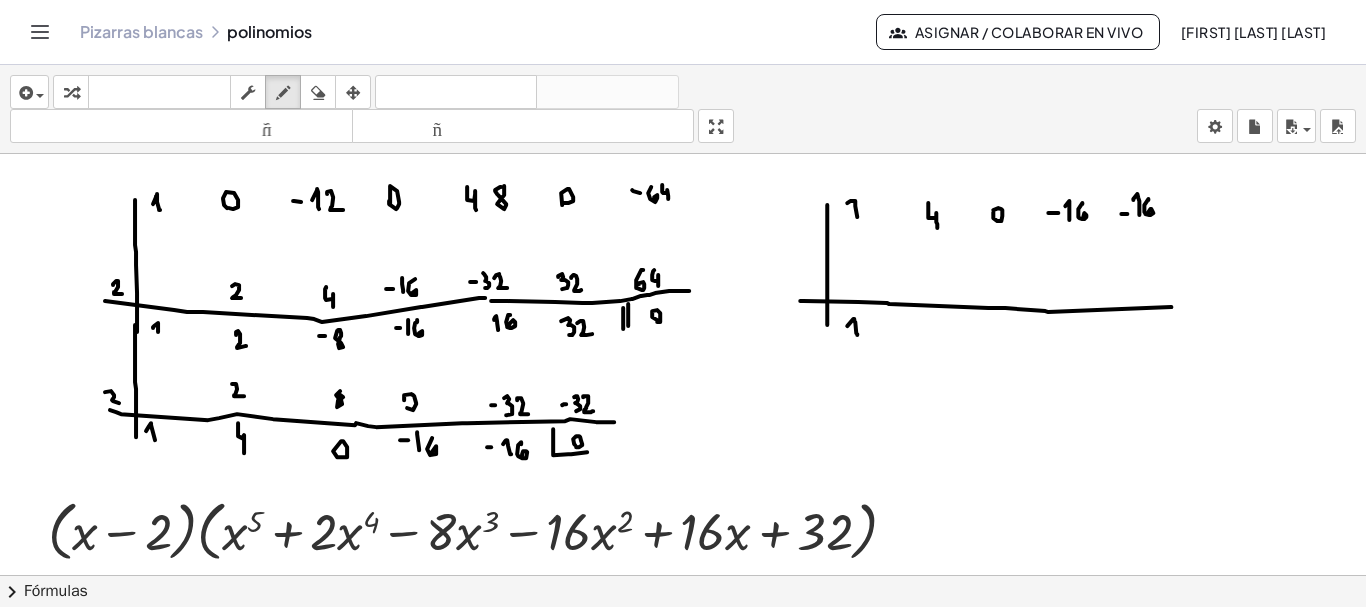 drag, startPoint x: 857, startPoint y: 333, endPoint x: 847, endPoint y: 324, distance: 13.453624 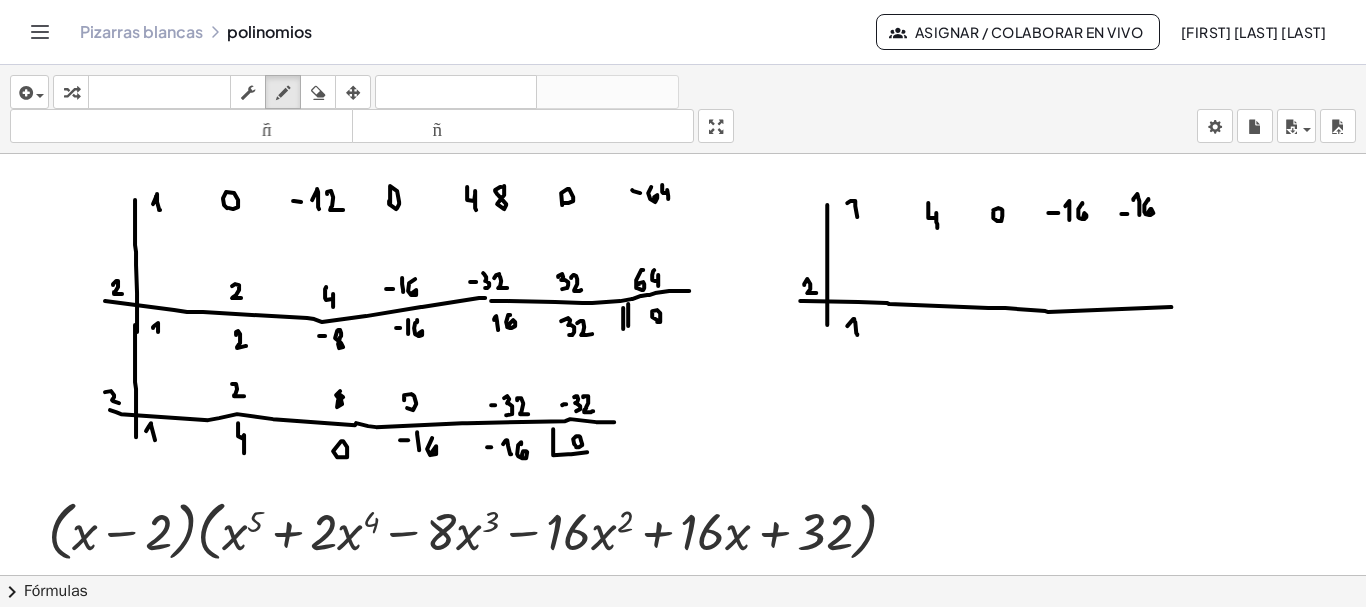 drag, startPoint x: 807, startPoint y: 277, endPoint x: 816, endPoint y: 291, distance: 16.643316 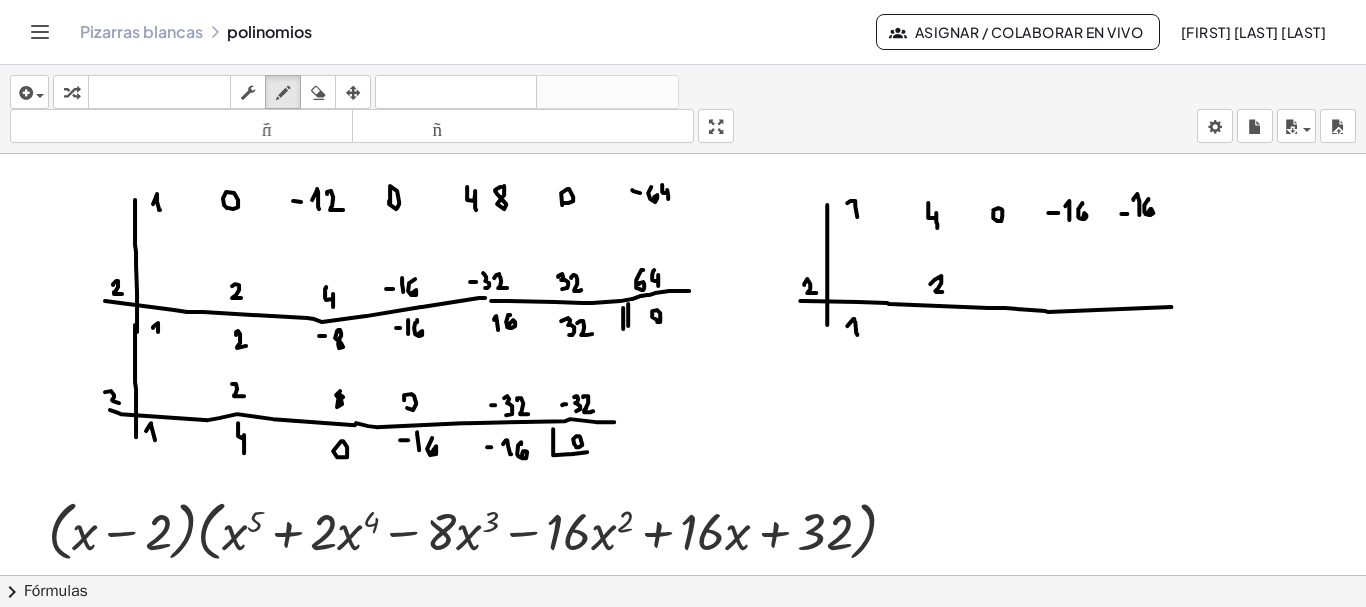 drag, startPoint x: 930, startPoint y: 282, endPoint x: 942, endPoint y: 290, distance: 14.422205 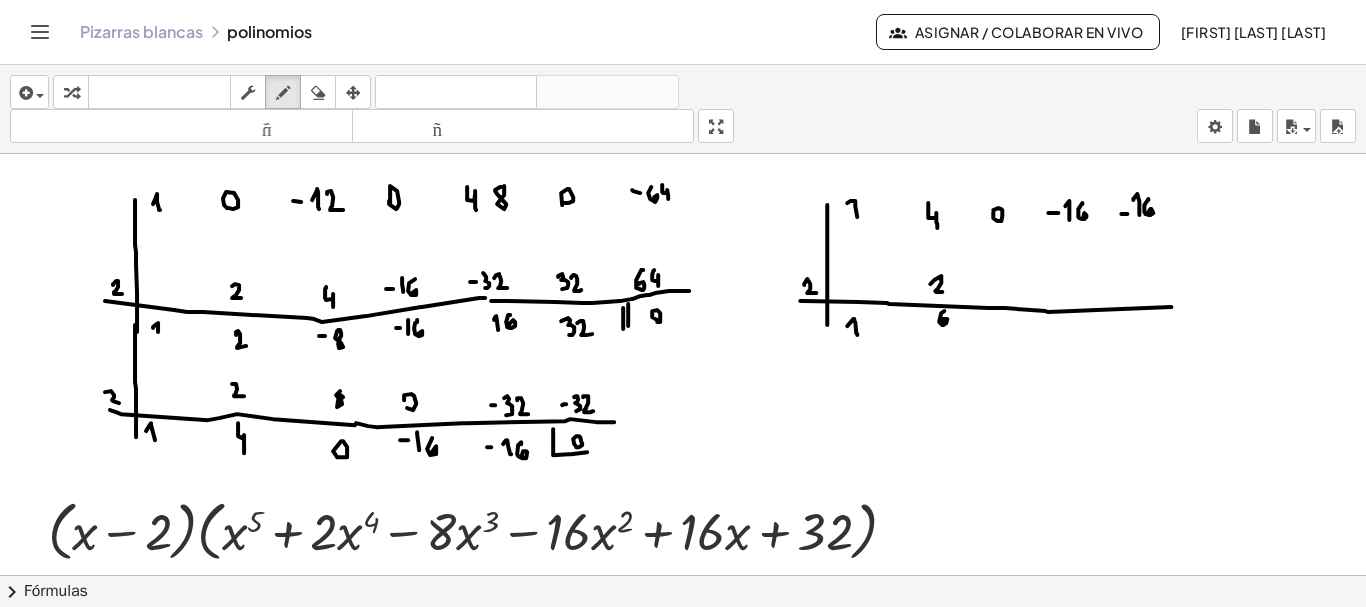 drag, startPoint x: 944, startPoint y: 309, endPoint x: 943, endPoint y: 319, distance: 10.049875 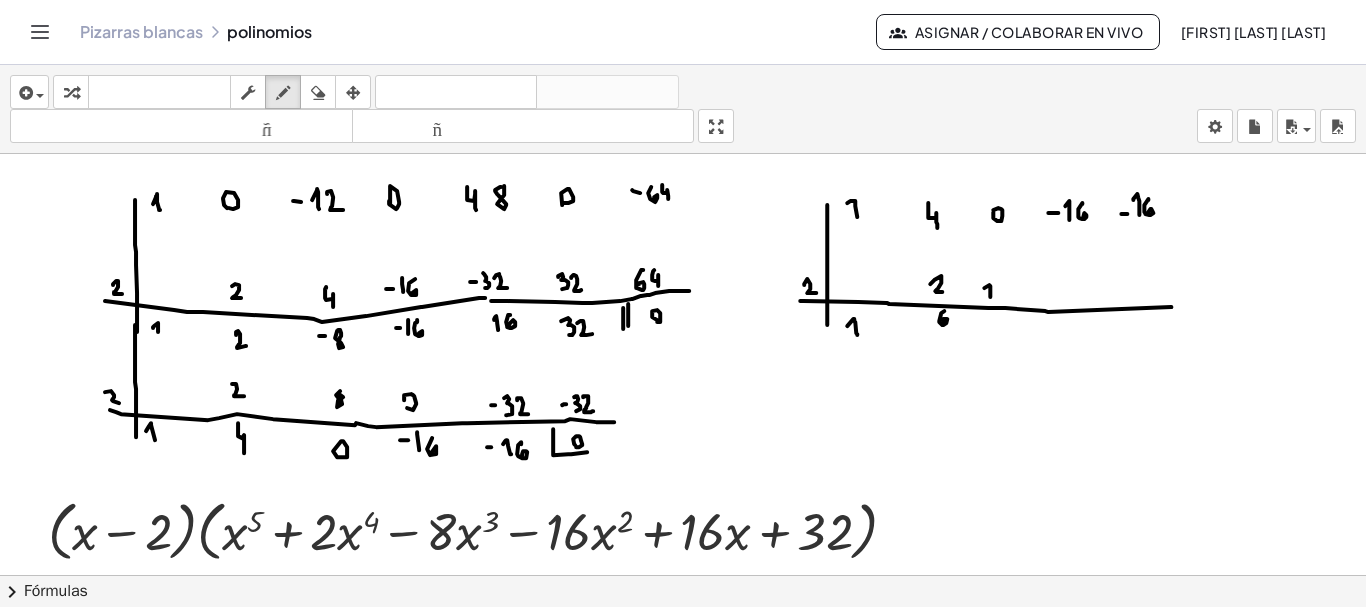drag, startPoint x: 990, startPoint y: 295, endPoint x: 983, endPoint y: 286, distance: 11.401754 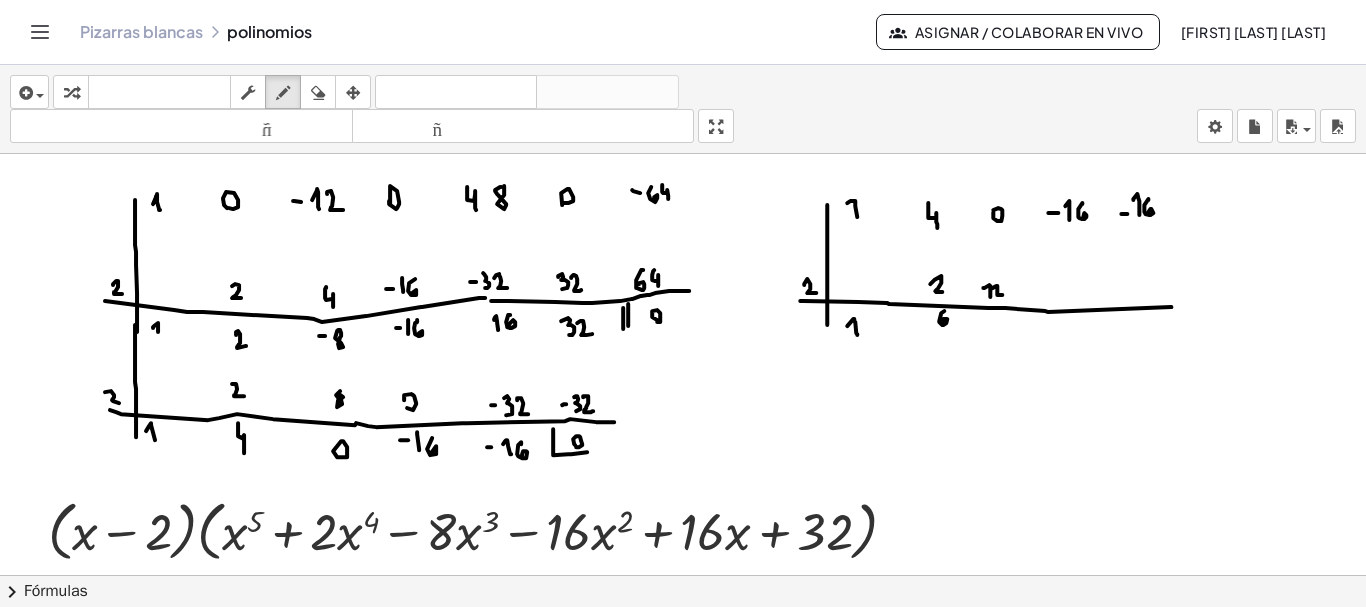 drag, startPoint x: 992, startPoint y: 286, endPoint x: 1002, endPoint y: 293, distance: 12.206555 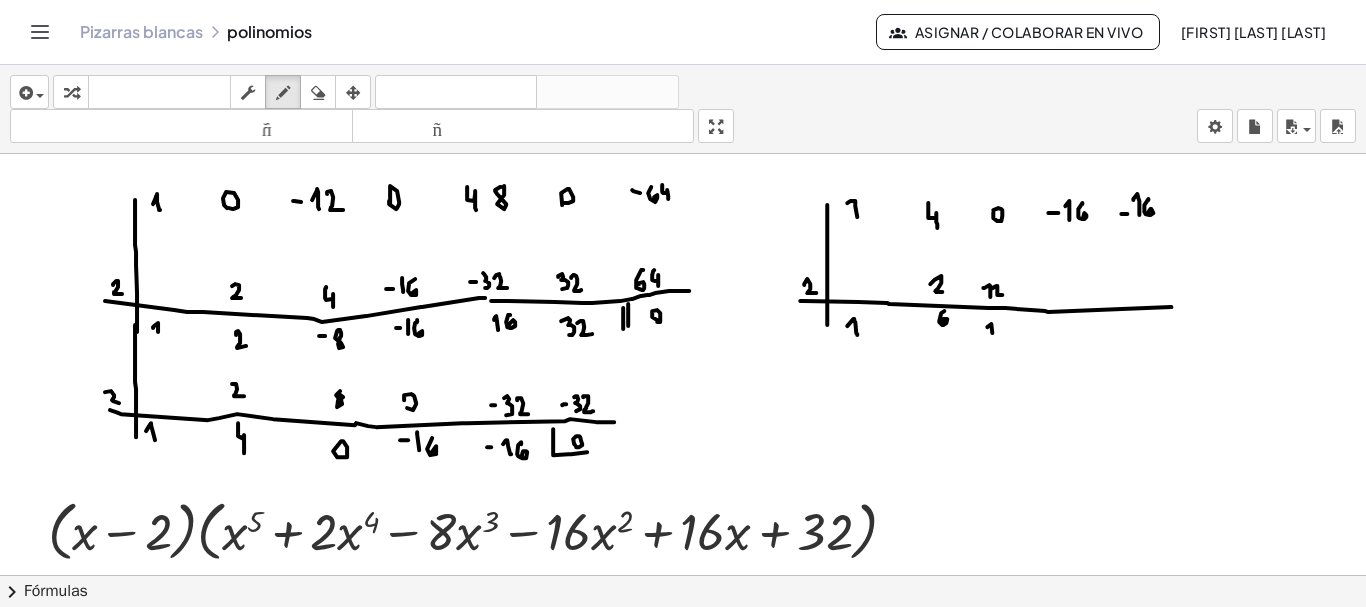 click at bounding box center [684, -2470] 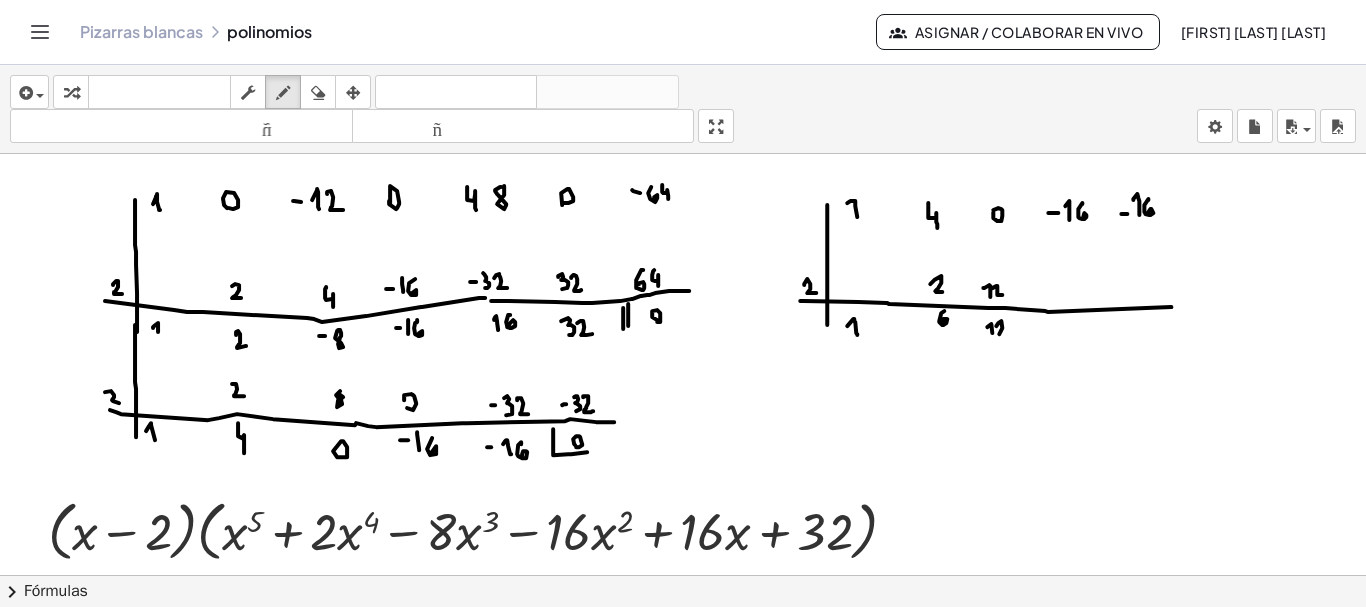 drag, startPoint x: 996, startPoint y: 324, endPoint x: 1005, endPoint y: 332, distance: 12.0415945 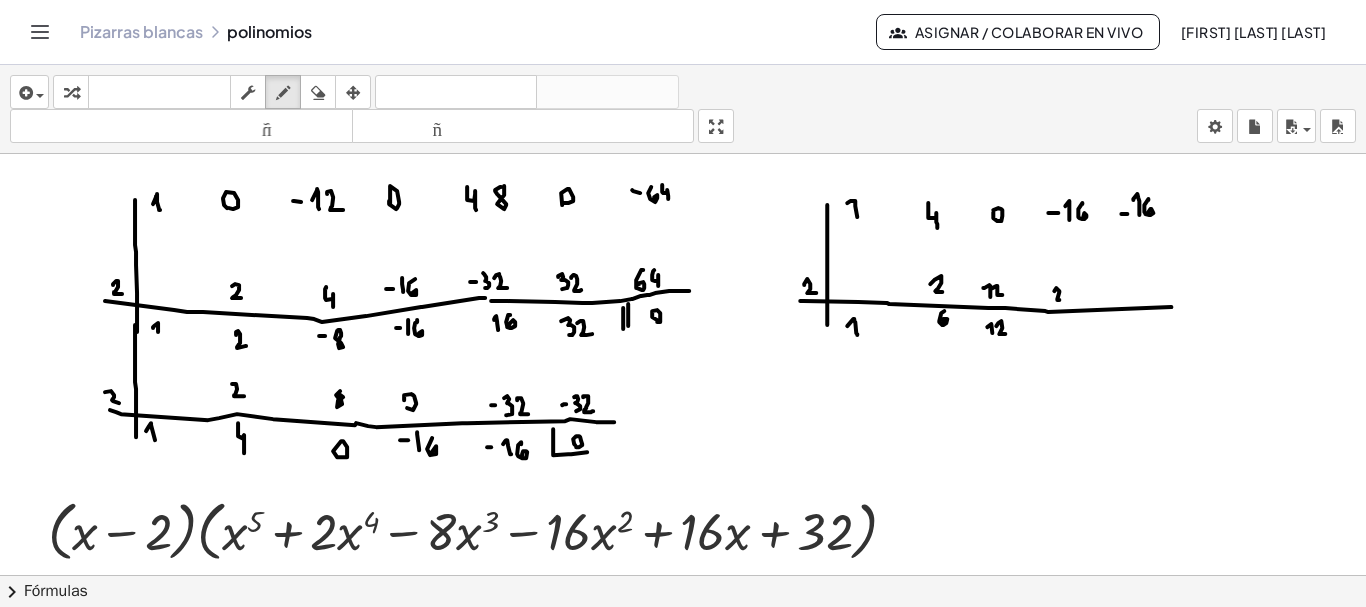 drag, startPoint x: 1054, startPoint y: 289, endPoint x: 1059, endPoint y: 298, distance: 10.29563 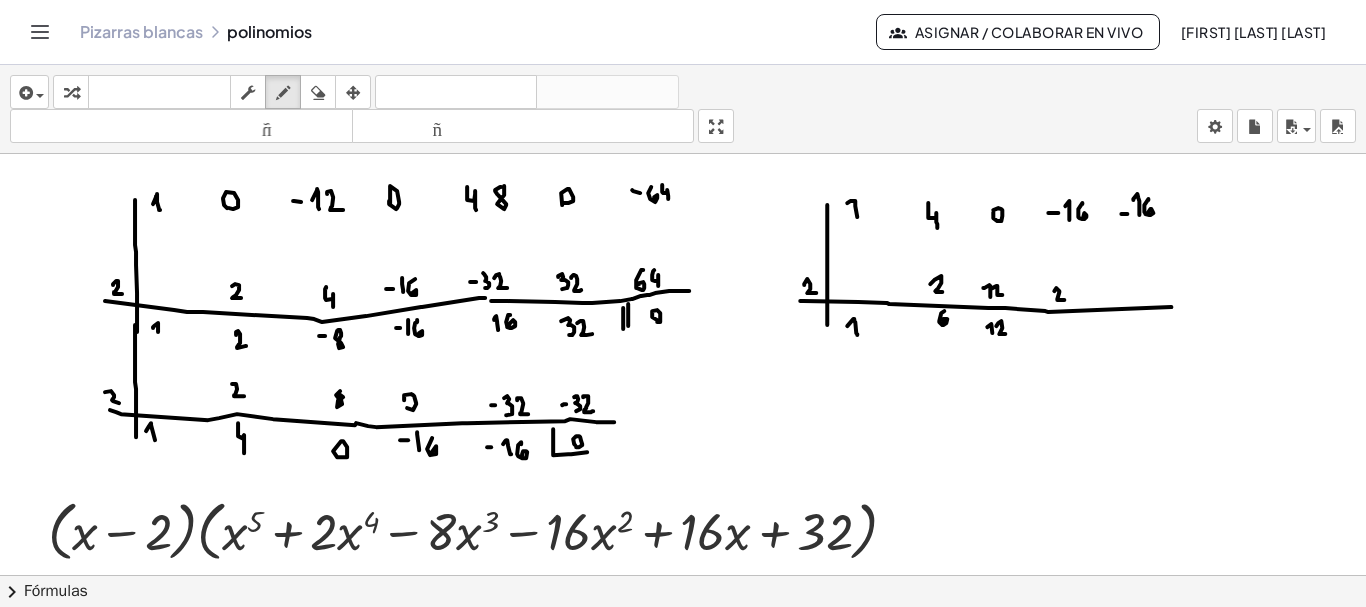click at bounding box center [684, -2470] 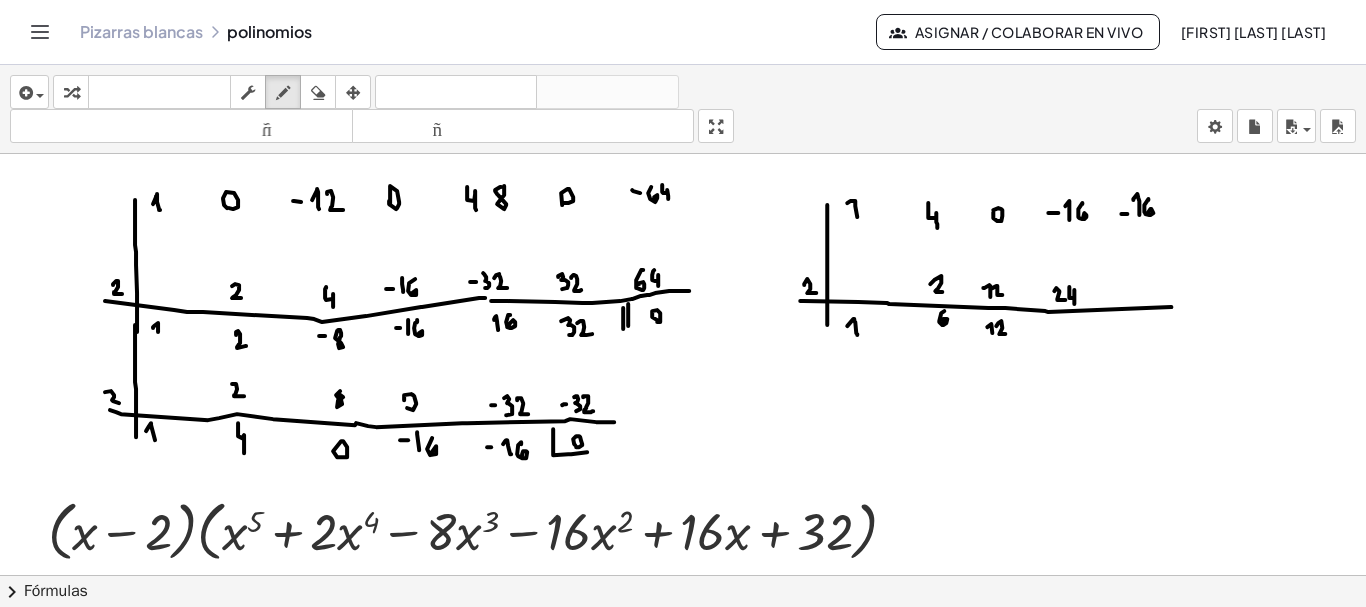 drag, startPoint x: 1069, startPoint y: 285, endPoint x: 1074, endPoint y: 303, distance: 18.681541 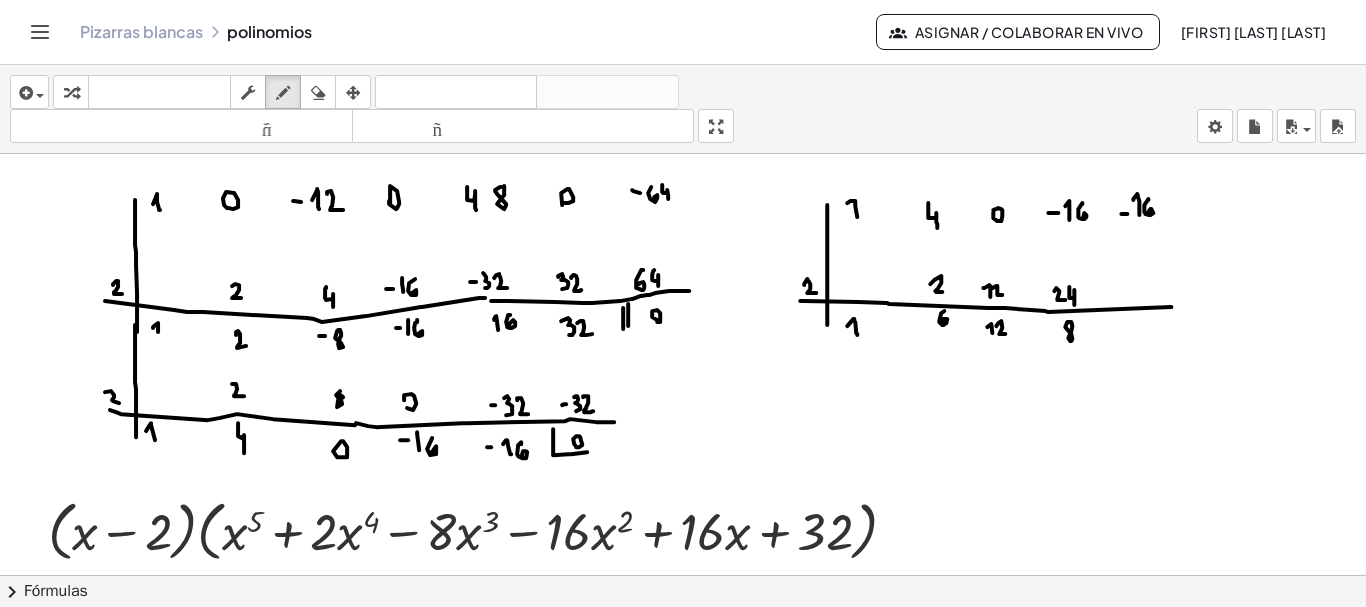 click at bounding box center [684, -2470] 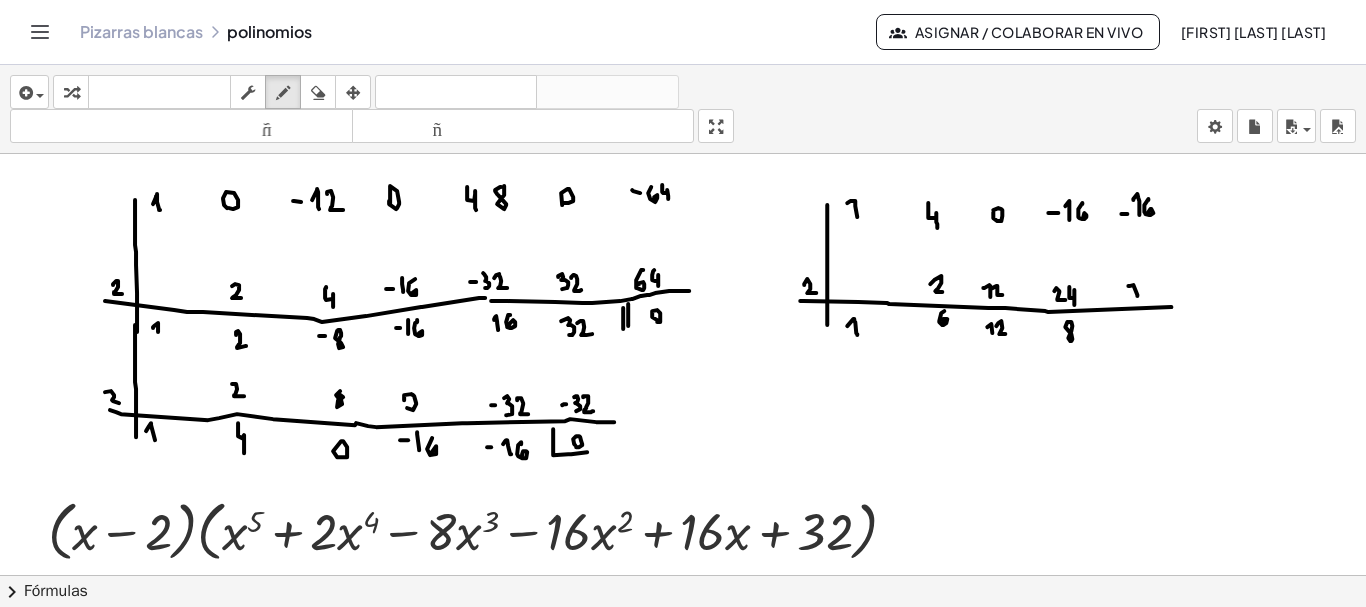 drag, startPoint x: 1137, startPoint y: 294, endPoint x: 1128, endPoint y: 284, distance: 13.453624 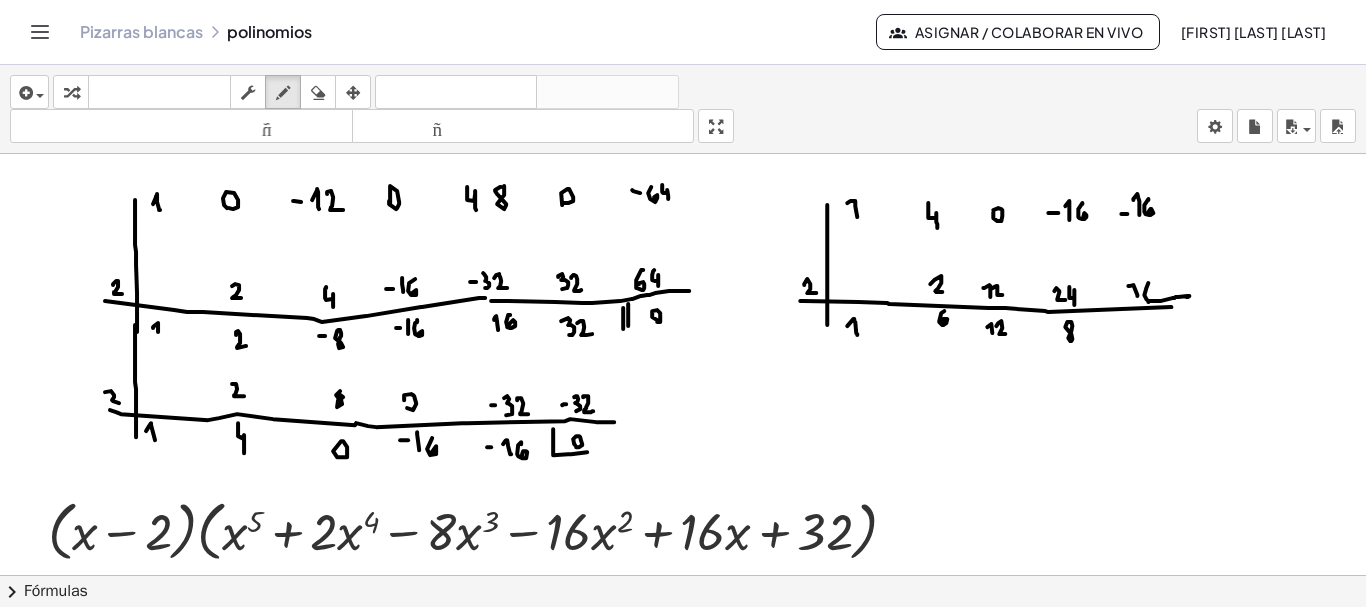 drag, startPoint x: 1148, startPoint y: 281, endPoint x: 1186, endPoint y: 295, distance: 40.496914 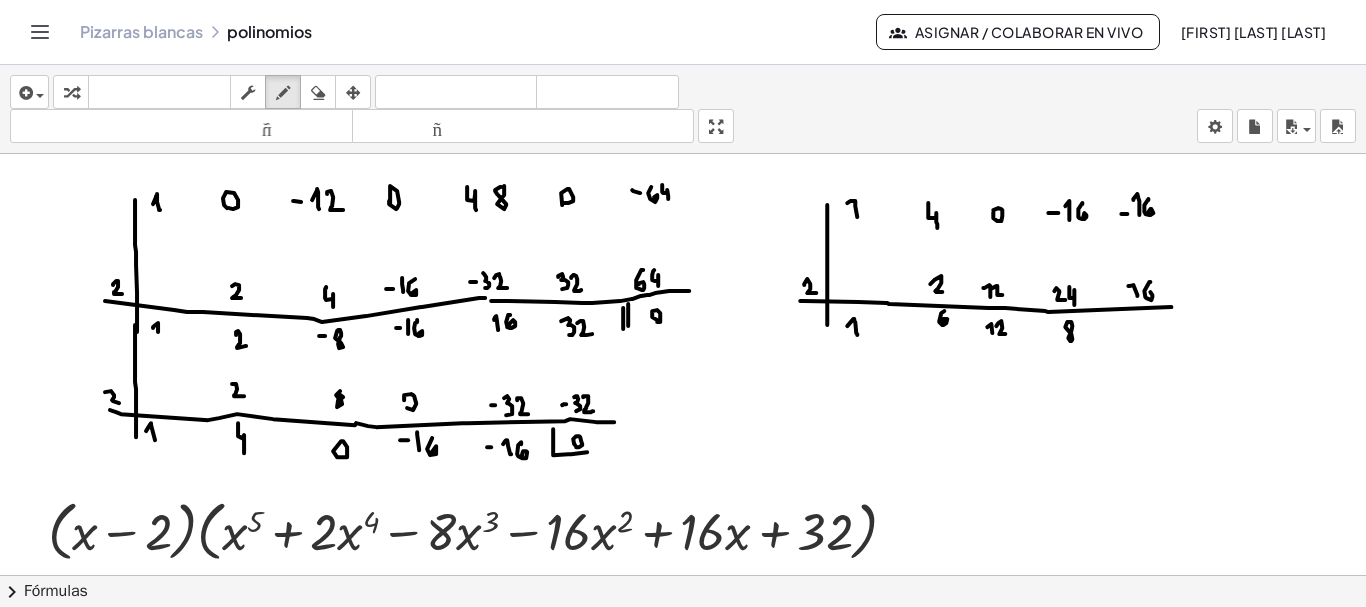 drag, startPoint x: 1150, startPoint y: 280, endPoint x: 1147, endPoint y: 292, distance: 12.369317 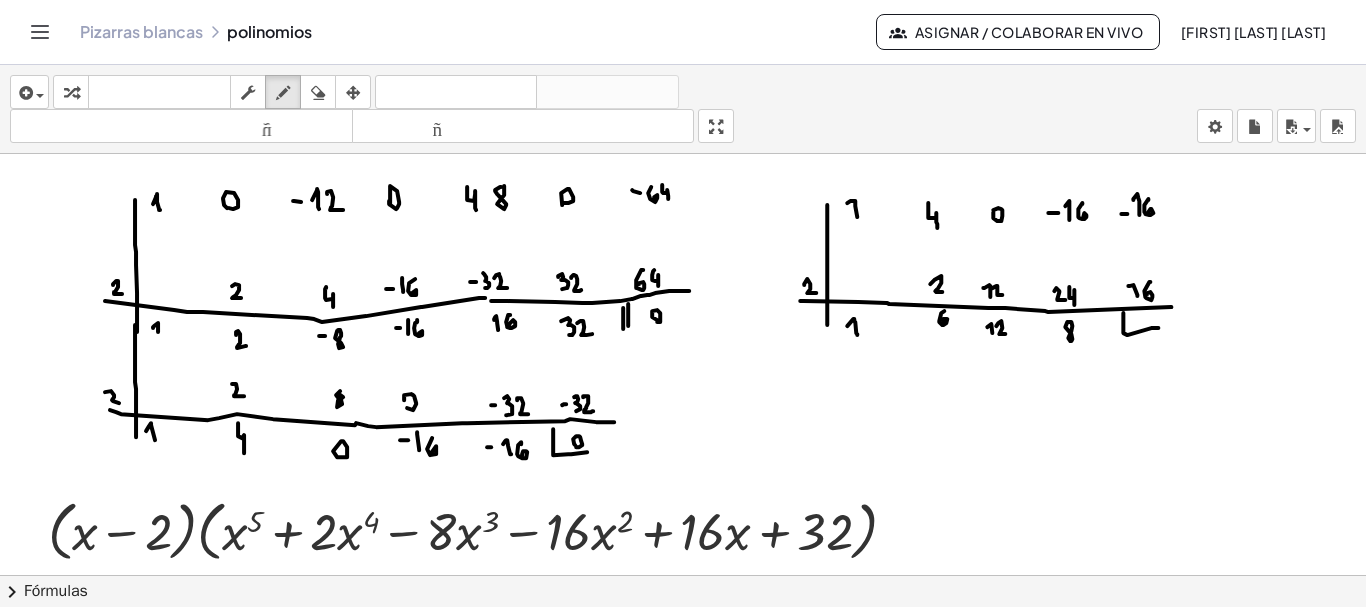 drag, startPoint x: 1123, startPoint y: 312, endPoint x: 1158, endPoint y: 326, distance: 37.696156 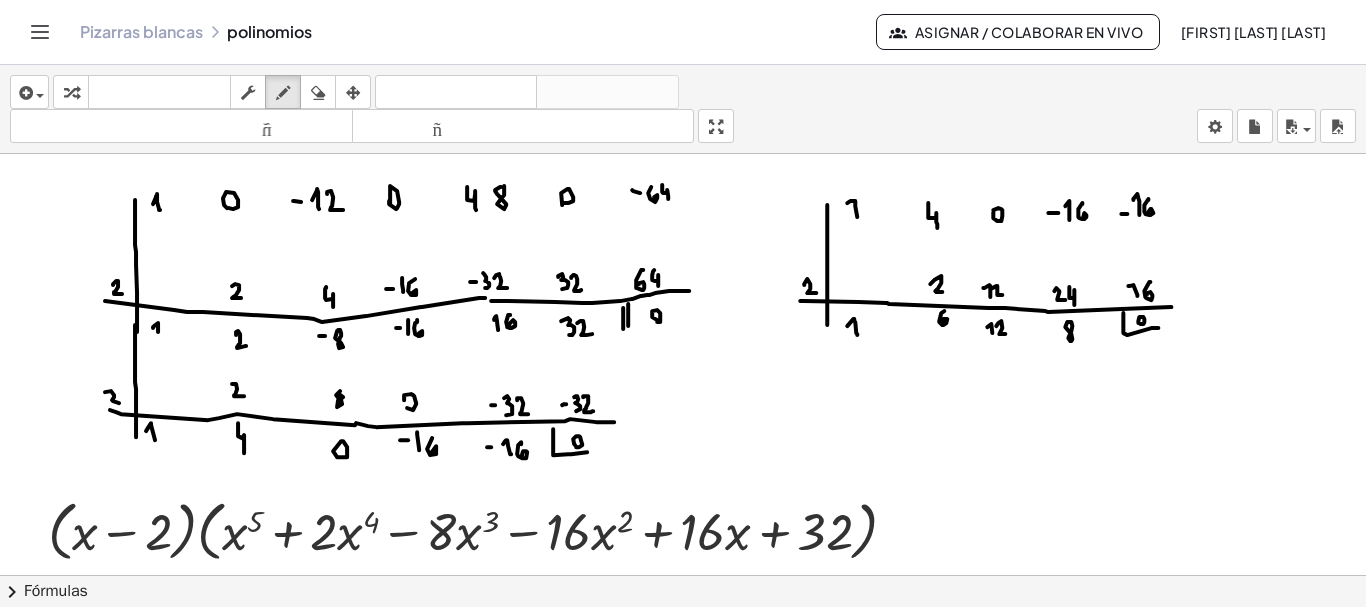 click at bounding box center [684, -2470] 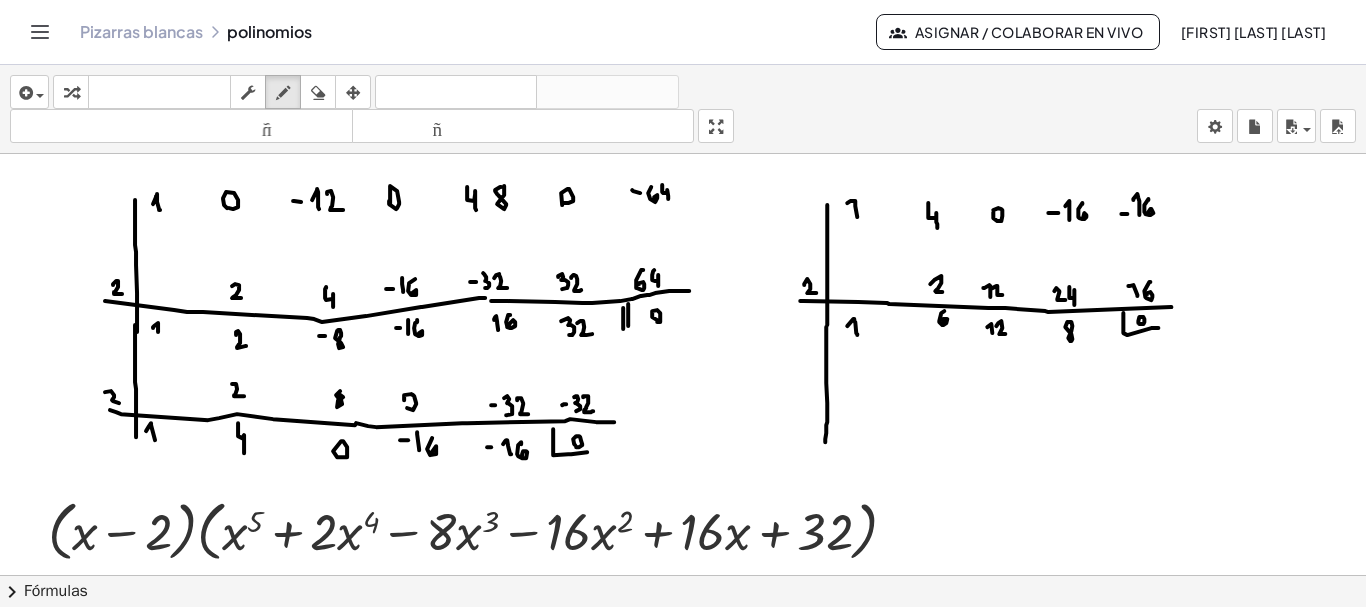 drag, startPoint x: 826, startPoint y: 325, endPoint x: 825, endPoint y: 440, distance: 115.00435 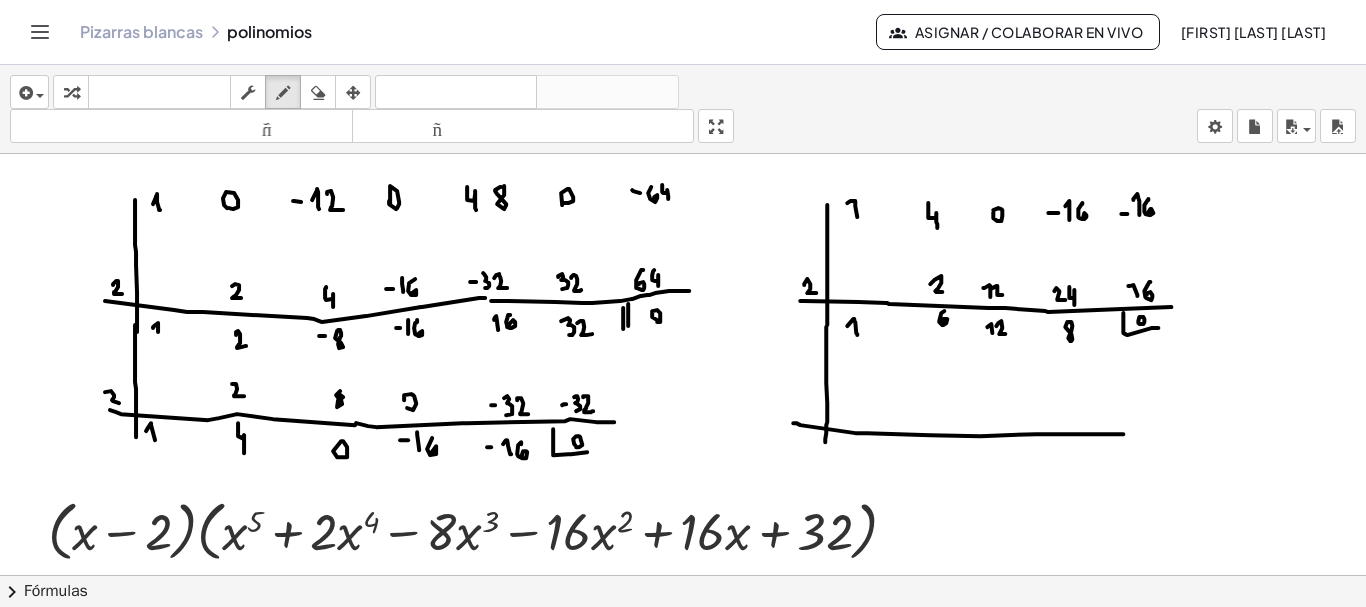 drag, startPoint x: 793, startPoint y: 421, endPoint x: 1153, endPoint y: 429, distance: 360.08887 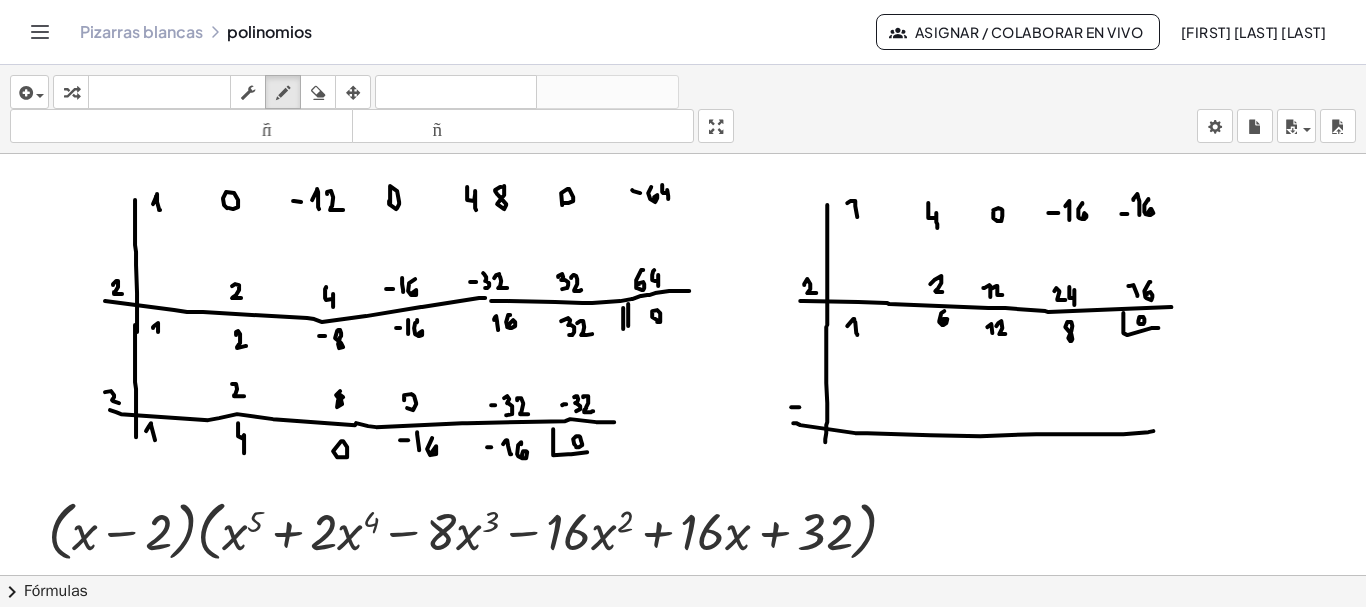 click at bounding box center (684, -2470) 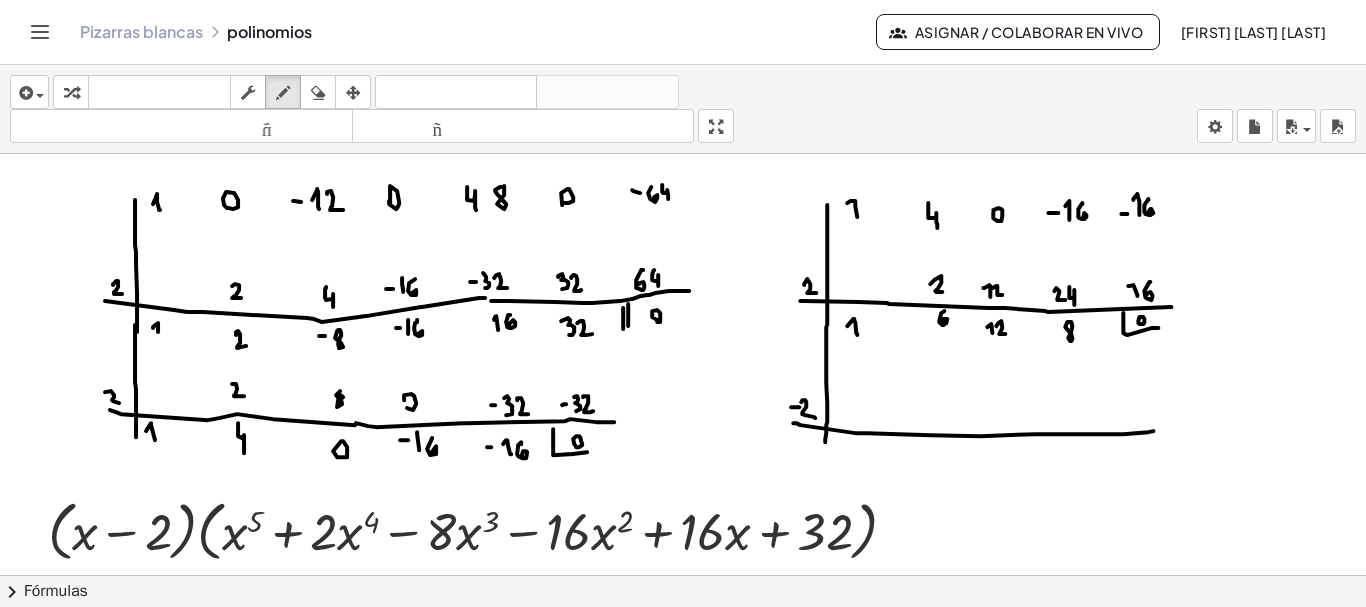 drag, startPoint x: 802, startPoint y: 398, endPoint x: 815, endPoint y: 416, distance: 22.203604 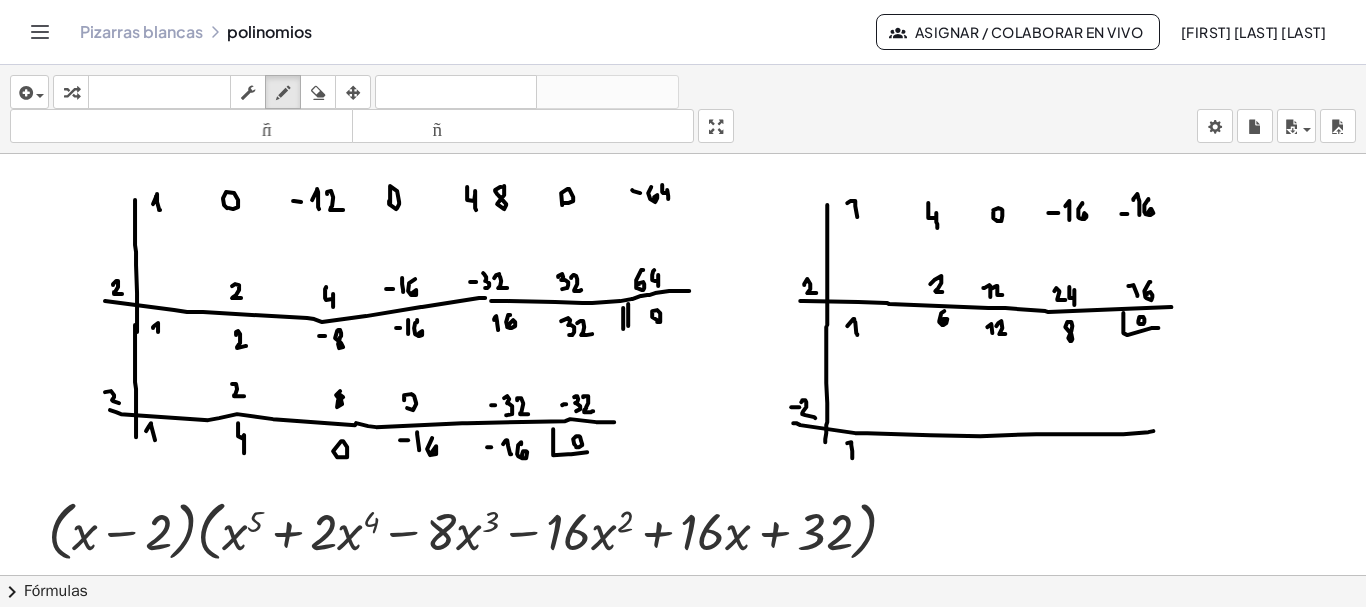 drag, startPoint x: 852, startPoint y: 455, endPoint x: 845, endPoint y: 442, distance: 14.764823 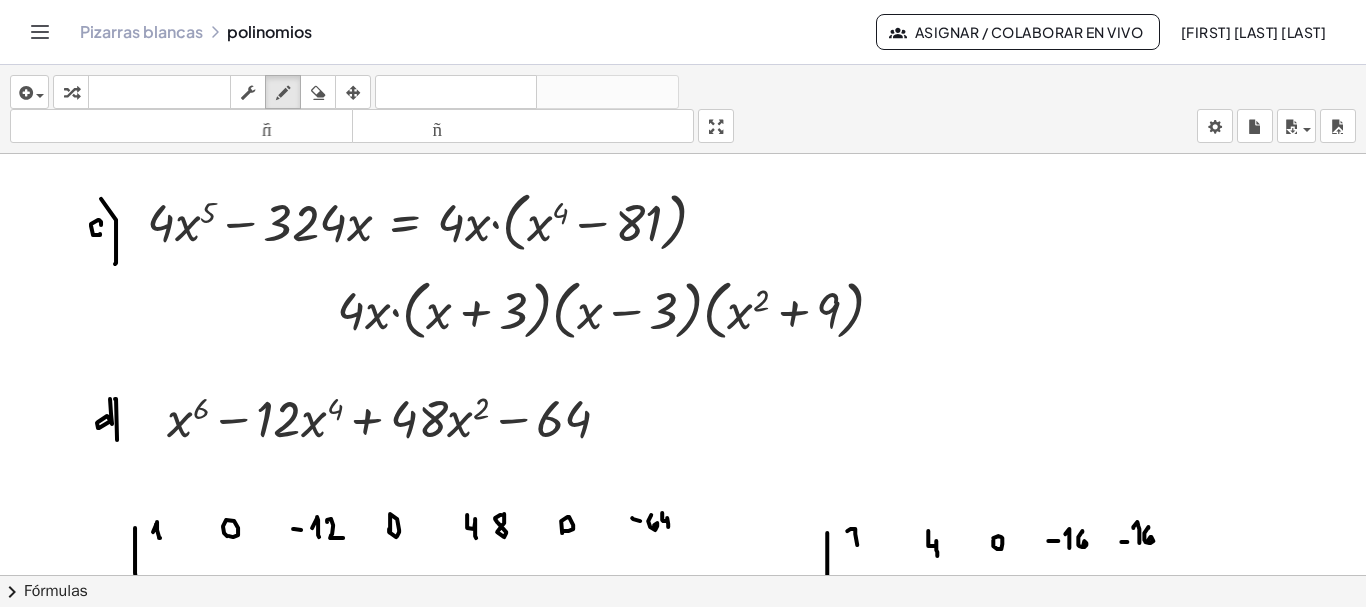 scroll, scrollTop: 6146, scrollLeft: 0, axis: vertical 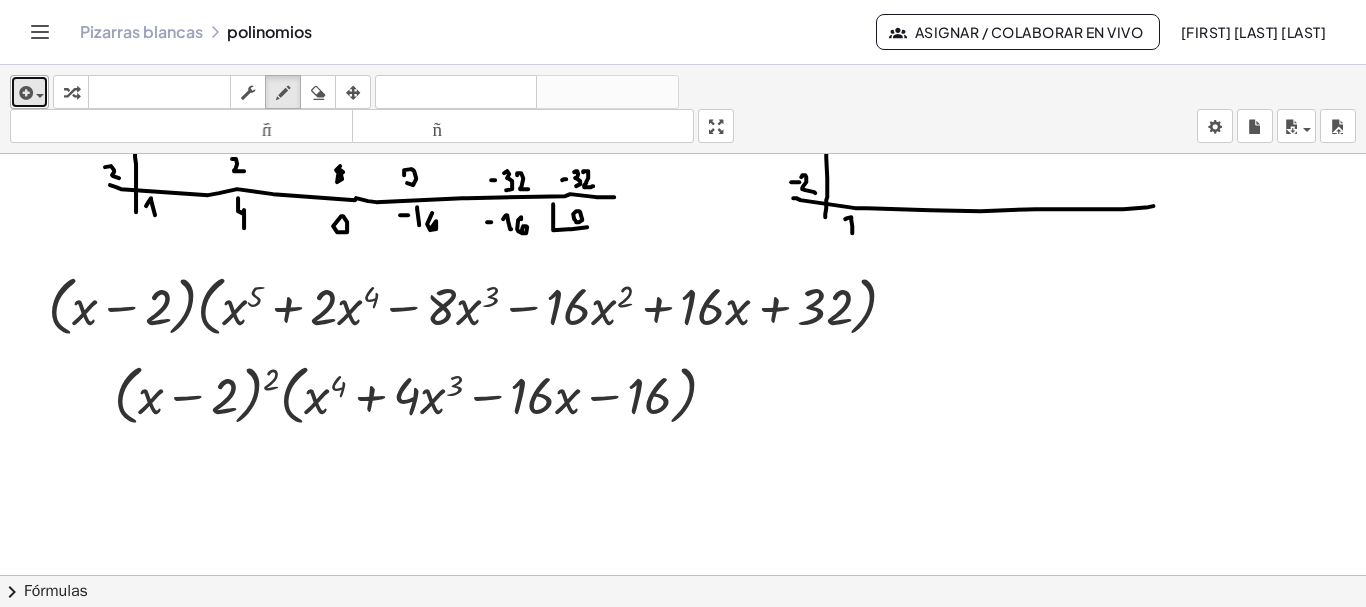 click at bounding box center [24, 93] 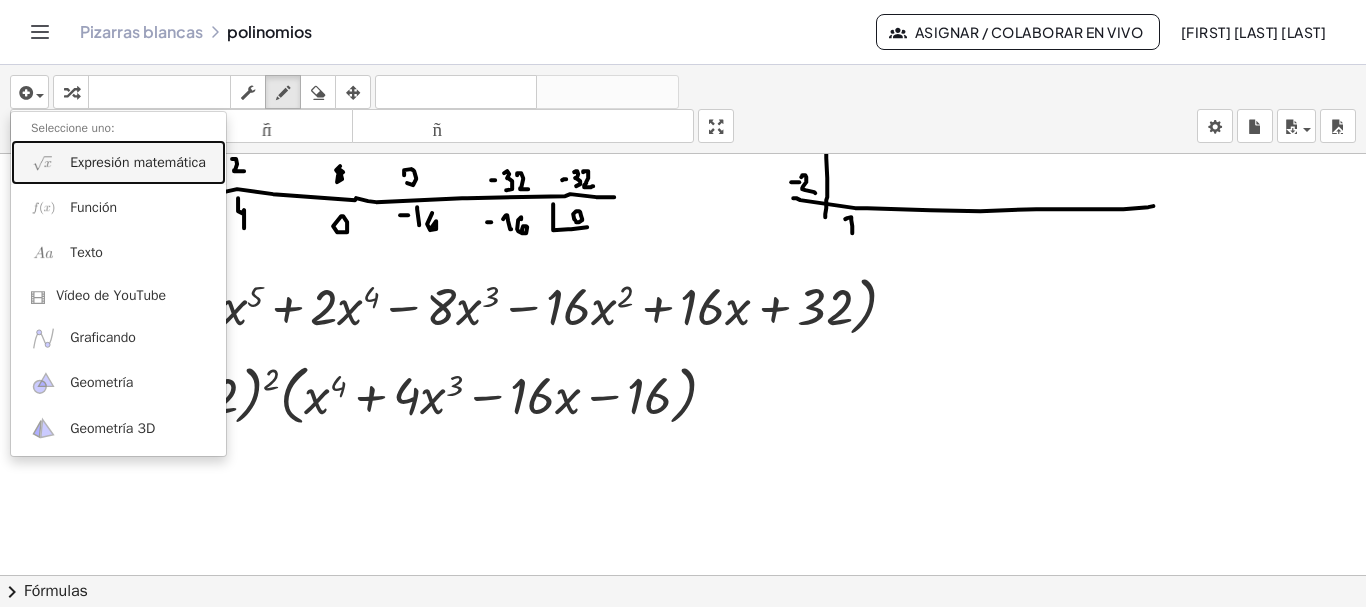 click on "Expresión matemática" at bounding box center (138, 162) 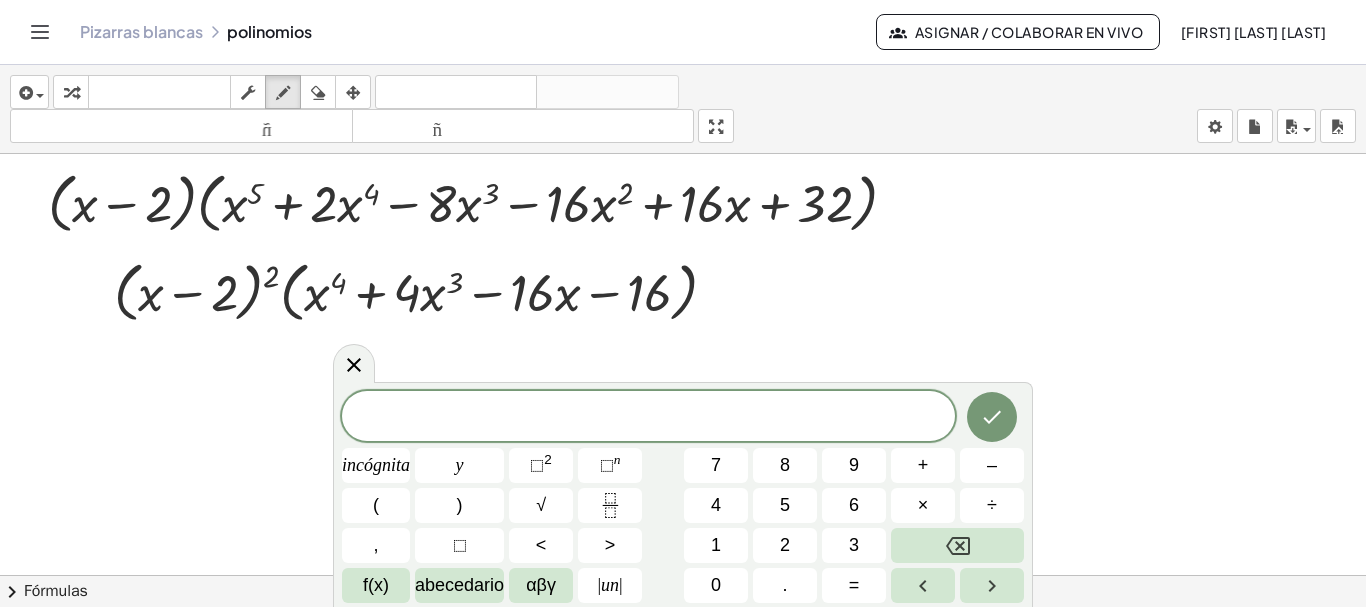 scroll, scrollTop: 6761, scrollLeft: 0, axis: vertical 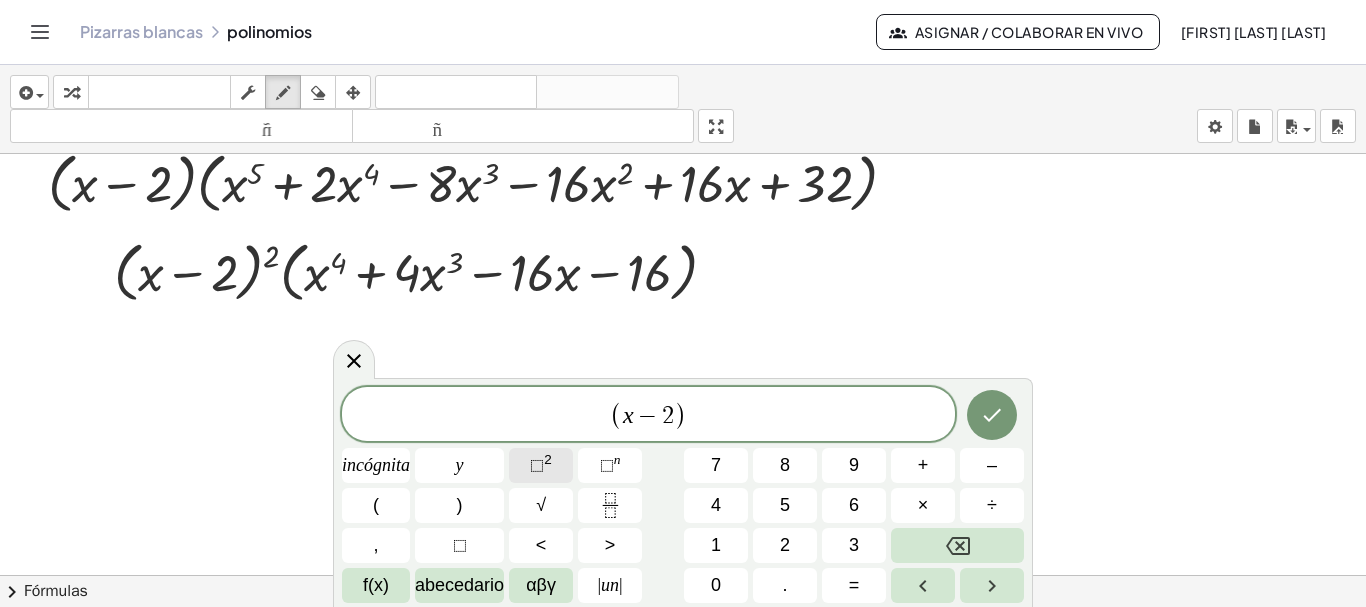 click on "⬚" at bounding box center (537, 465) 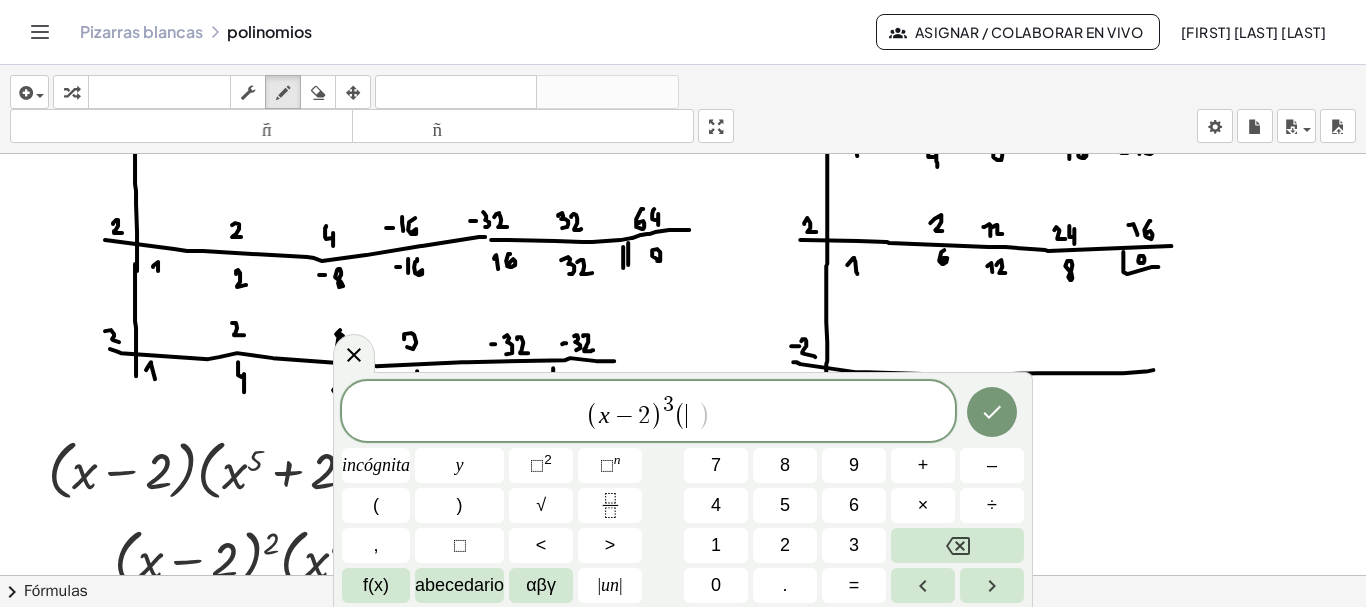 scroll, scrollTop: 6515, scrollLeft: 0, axis: vertical 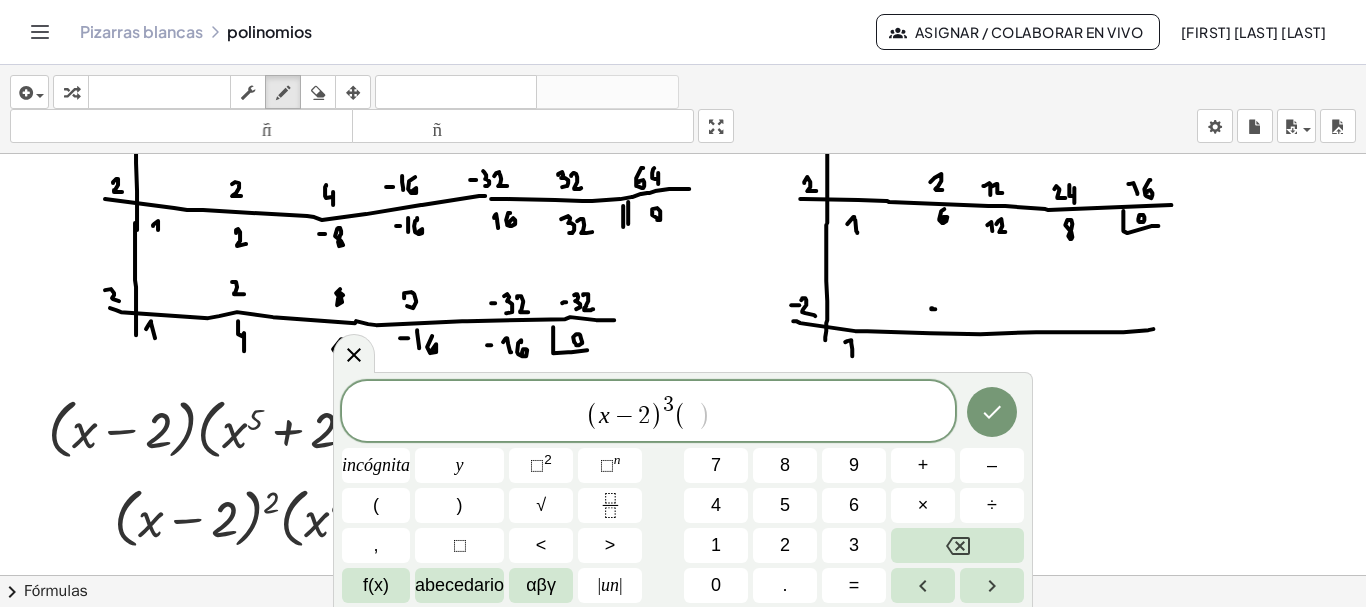click at bounding box center (684, -2572) 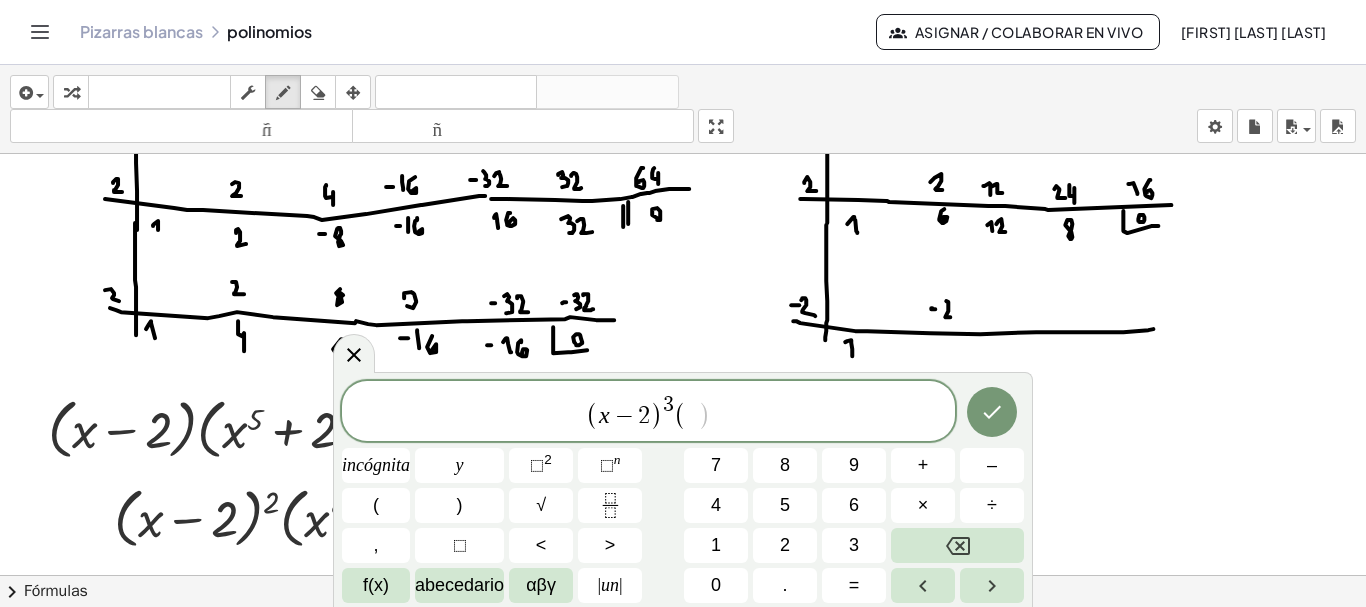 drag, startPoint x: 946, startPoint y: 299, endPoint x: 951, endPoint y: 315, distance: 16.763054 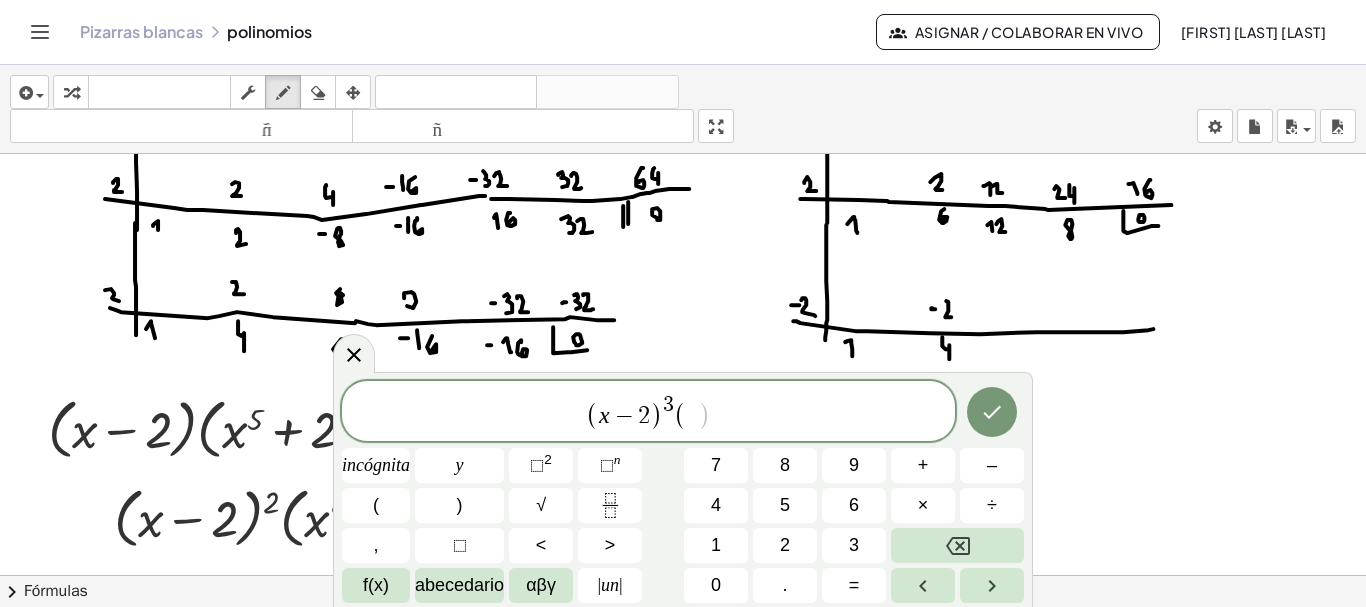 drag, startPoint x: 942, startPoint y: 340, endPoint x: 949, endPoint y: 357, distance: 18.384777 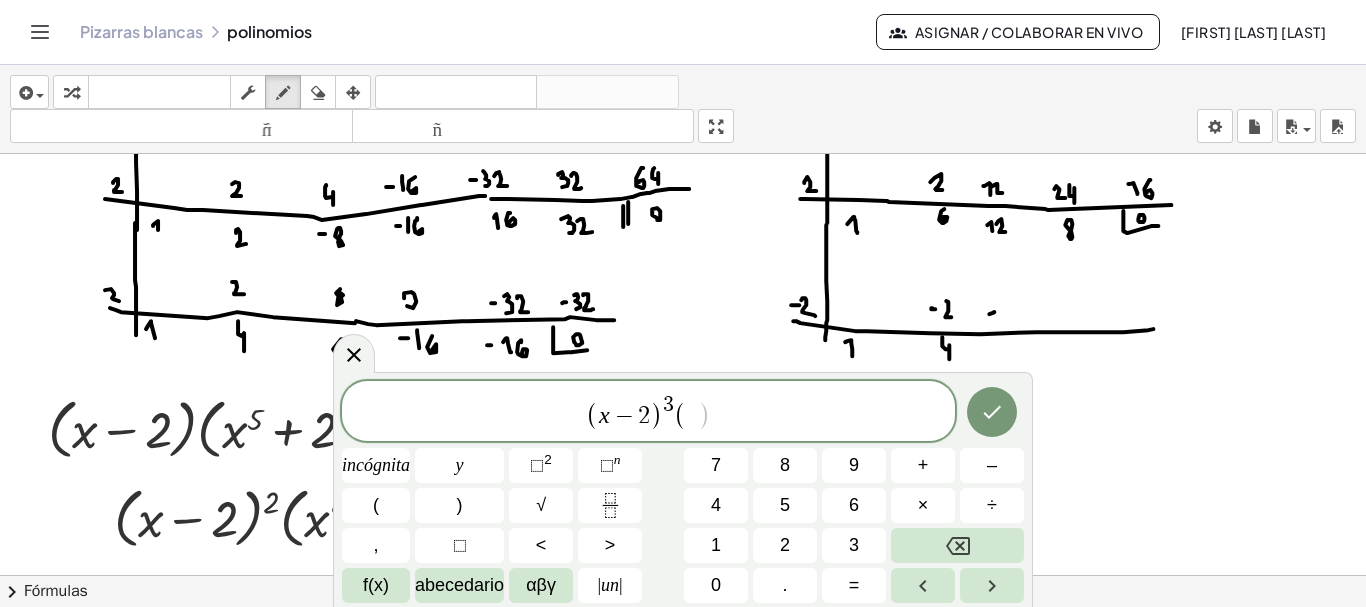 click at bounding box center (684, -2572) 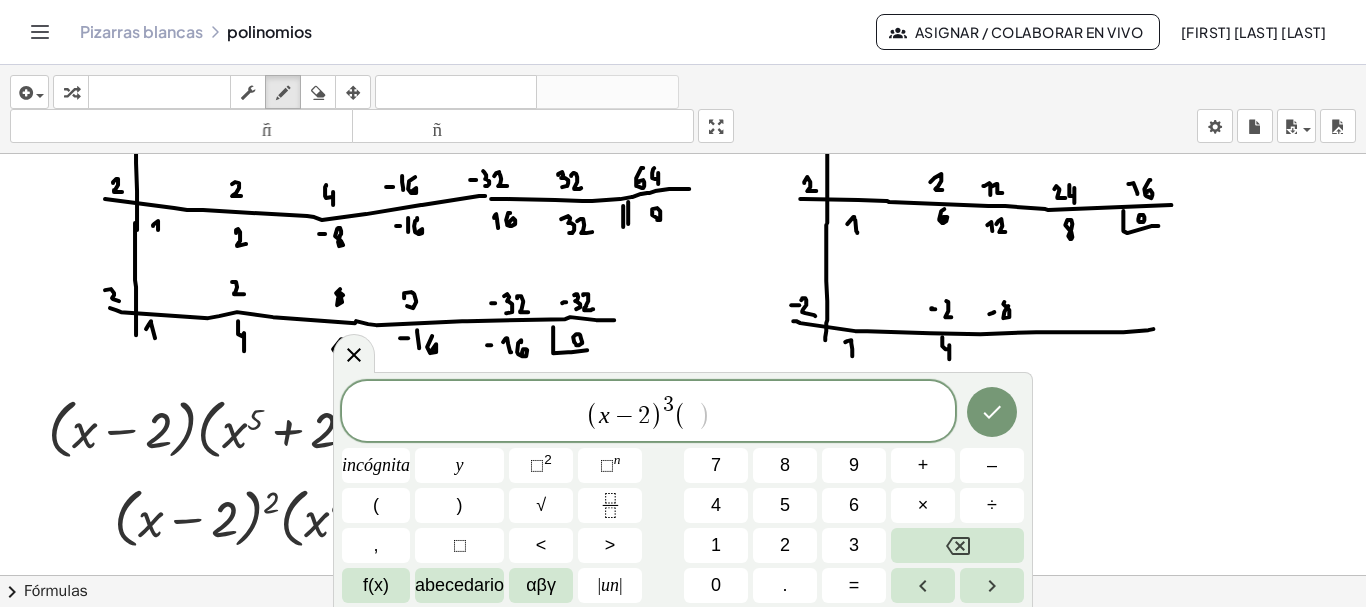 click at bounding box center [684, -2572] 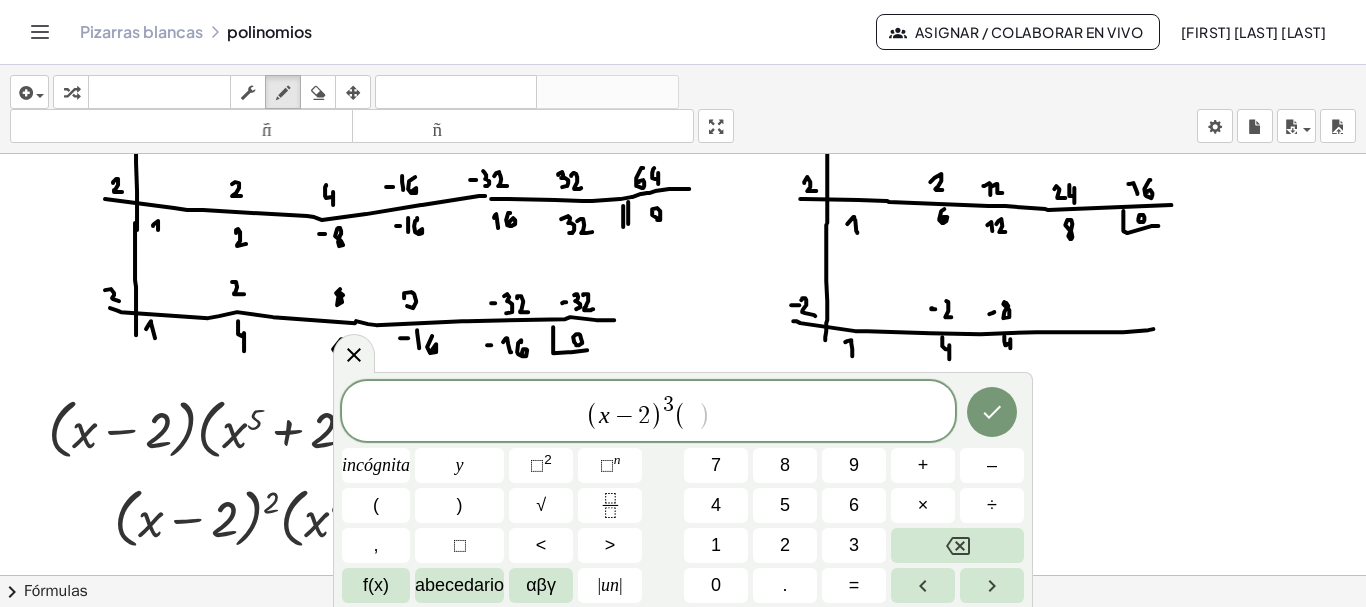 drag, startPoint x: 1004, startPoint y: 334, endPoint x: 1010, endPoint y: 349, distance: 16.155495 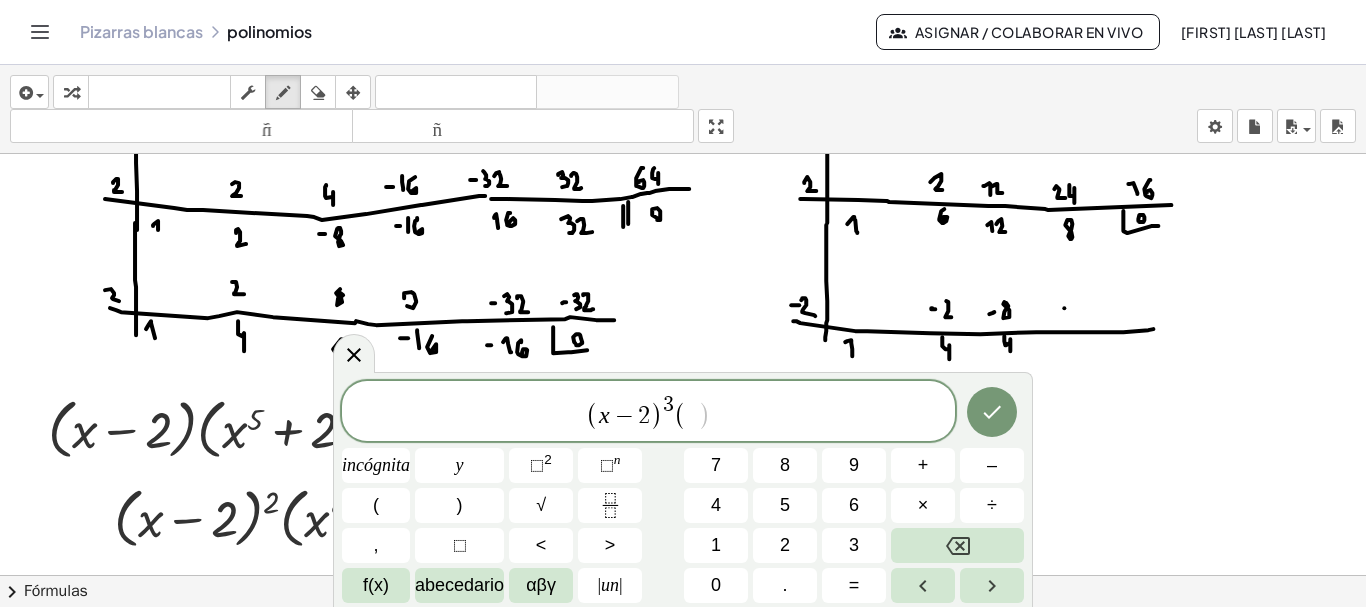 click at bounding box center (684, -2572) 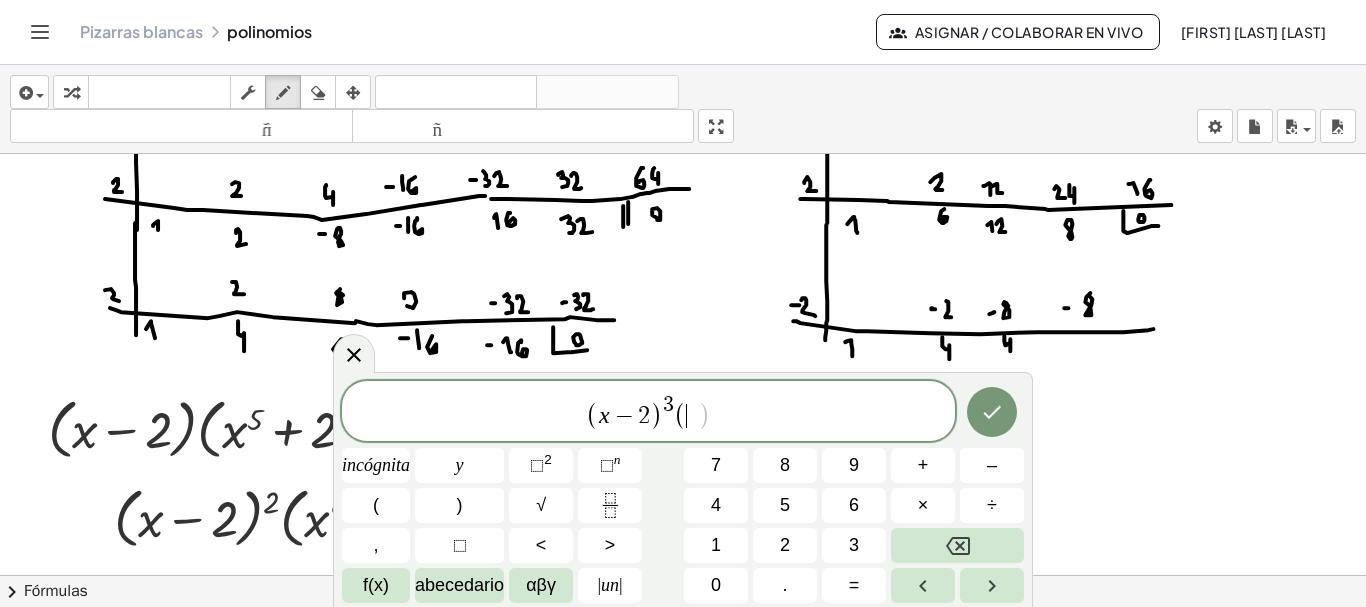 click at bounding box center (684, -2572) 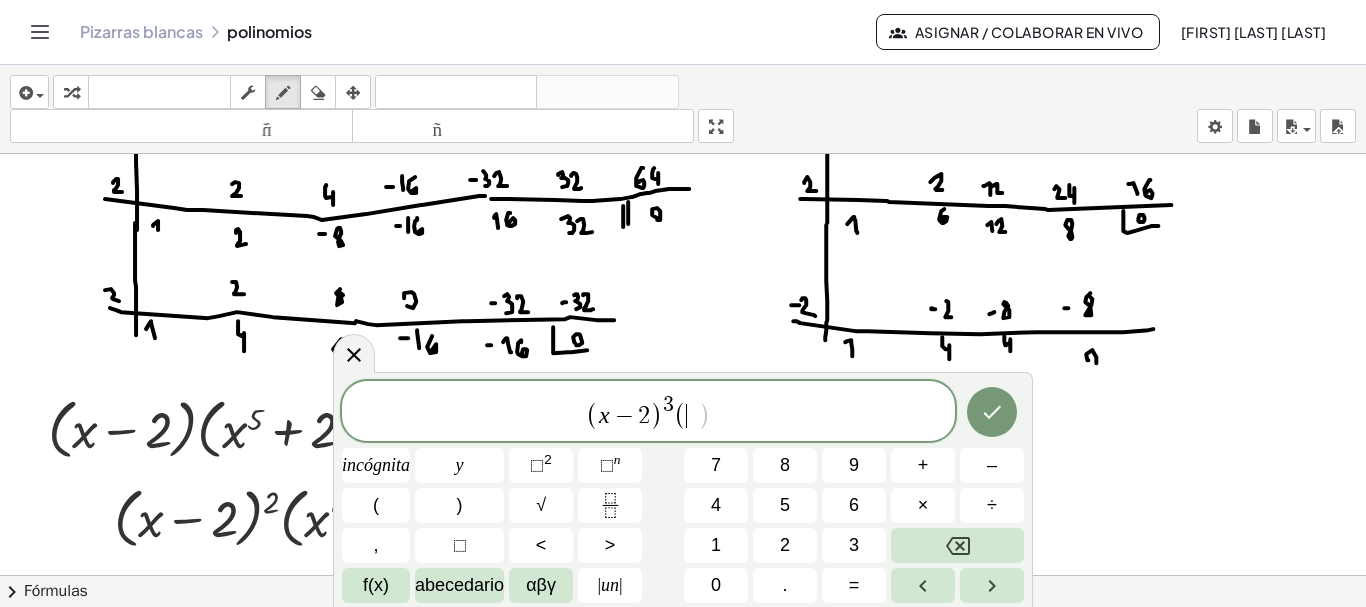 click at bounding box center (684, -2572) 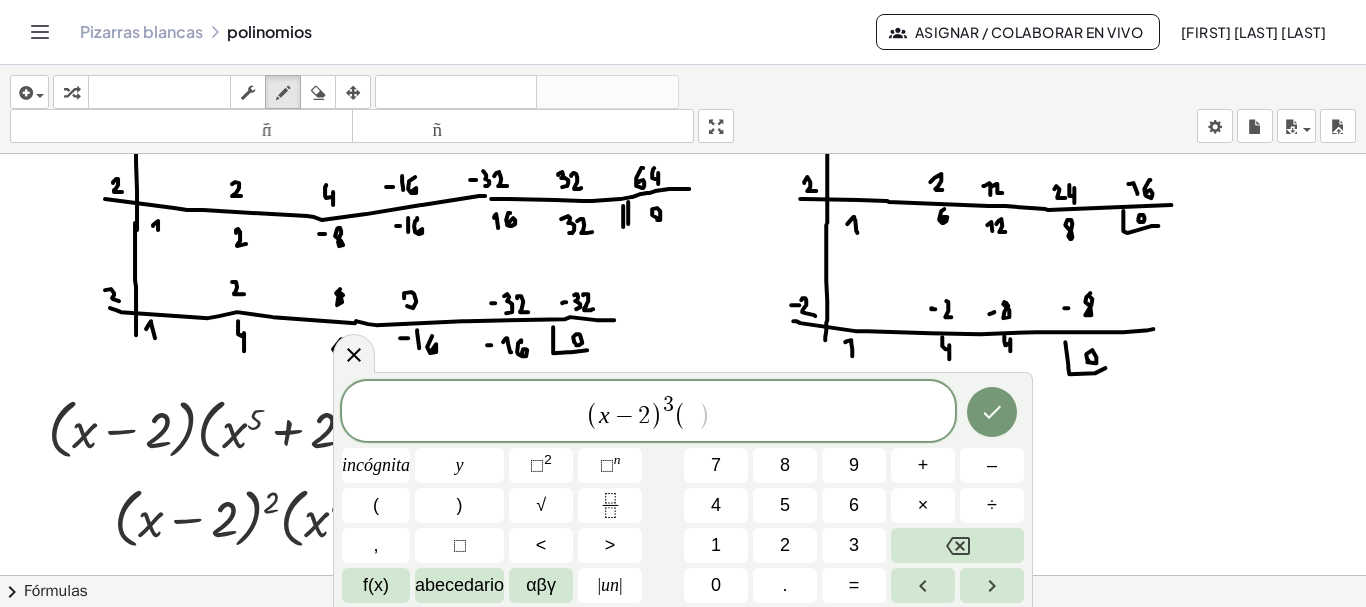 drag, startPoint x: 1065, startPoint y: 340, endPoint x: 1105, endPoint y: 366, distance: 47.707443 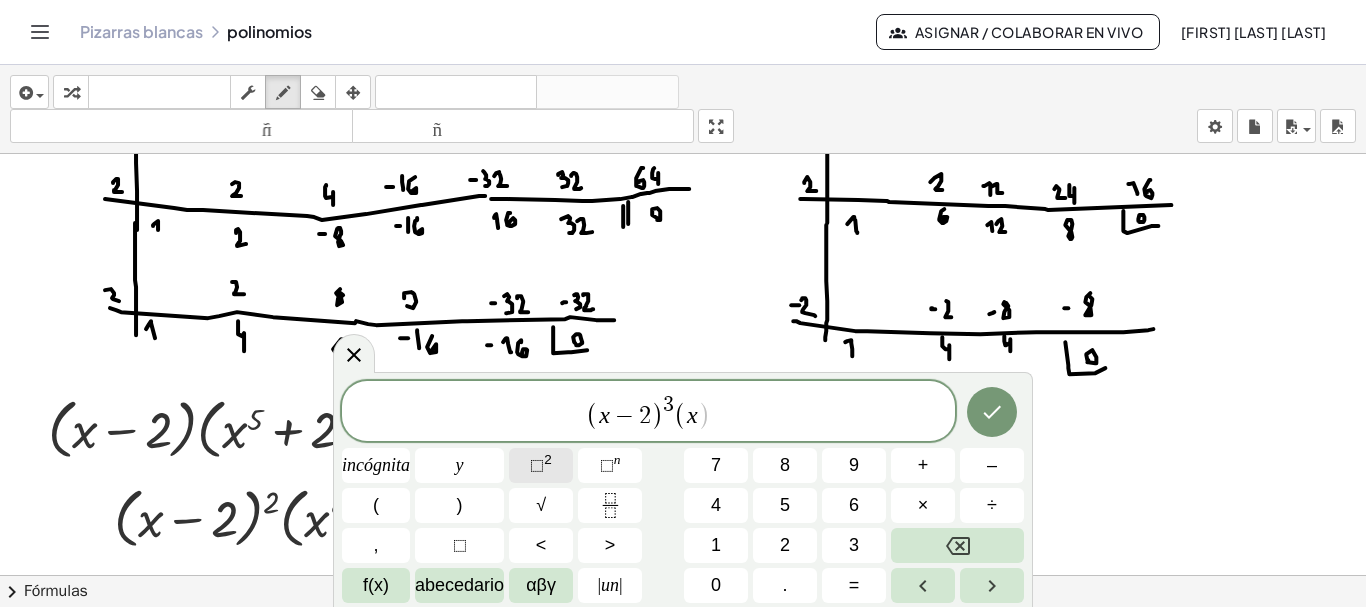 click on "⬚" at bounding box center [537, 465] 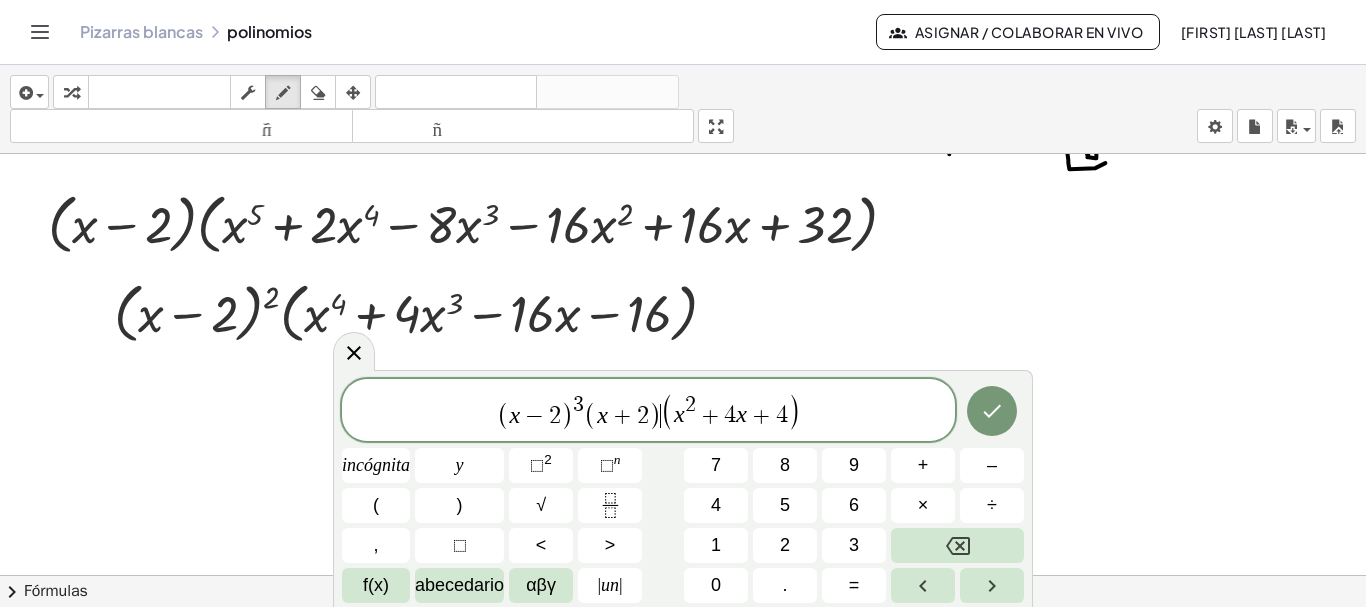 scroll, scrollTop: 6741, scrollLeft: 0, axis: vertical 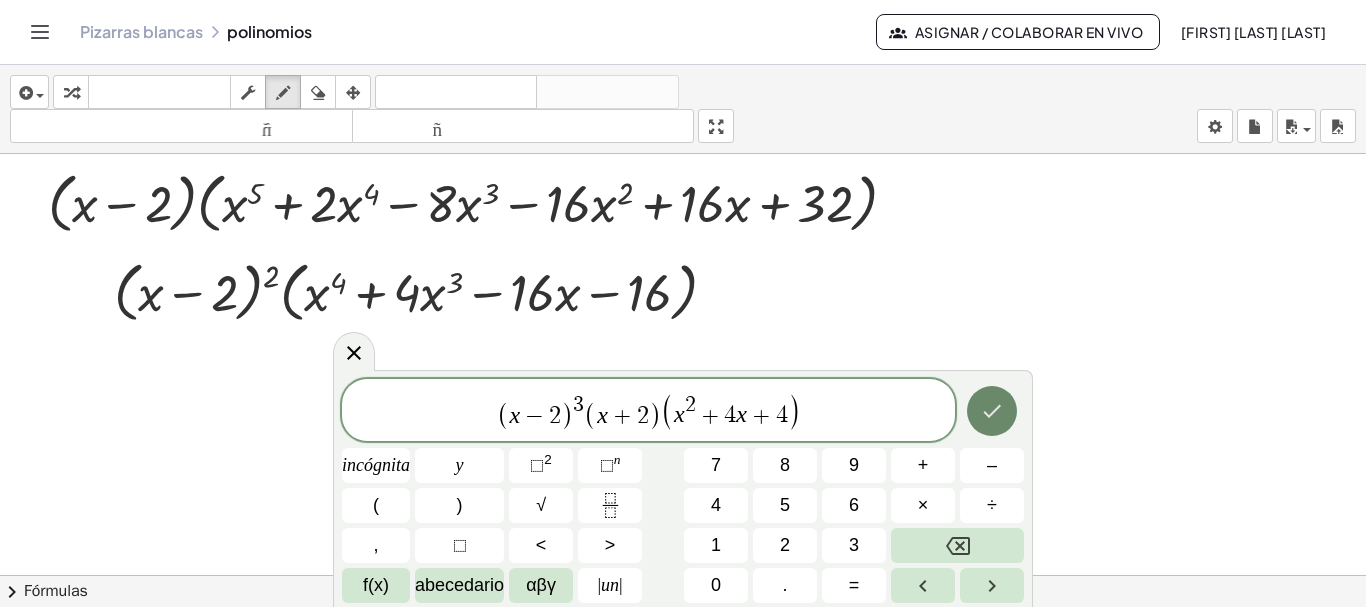 click 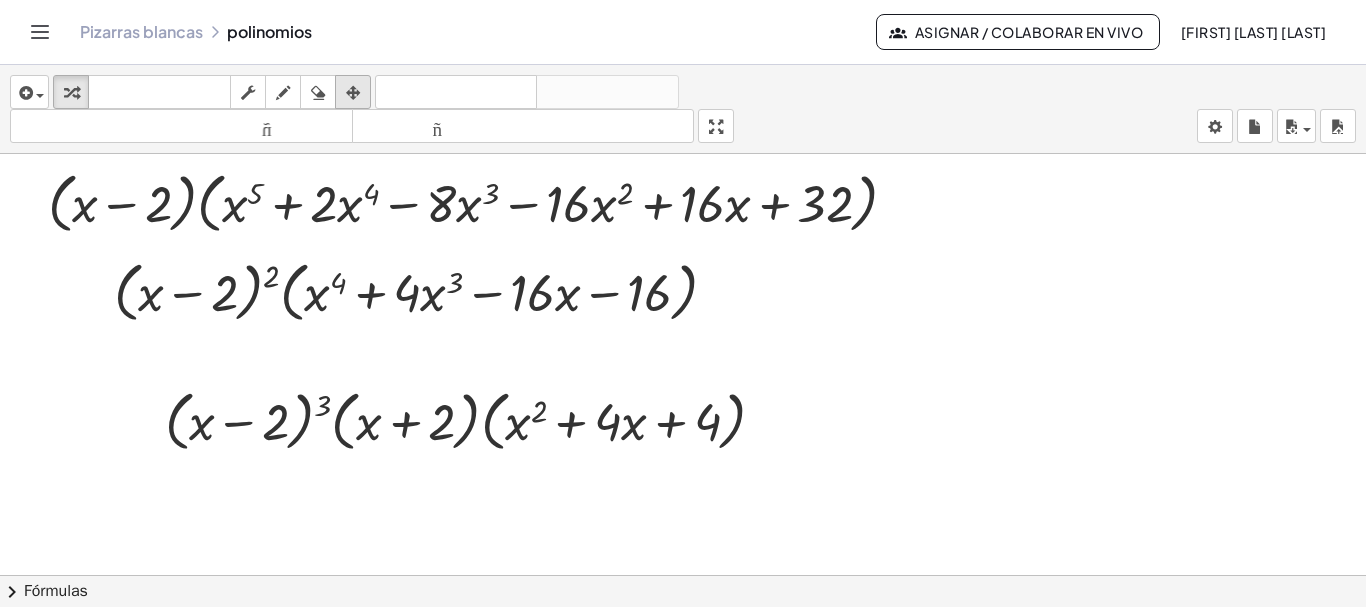 click at bounding box center (353, 93) 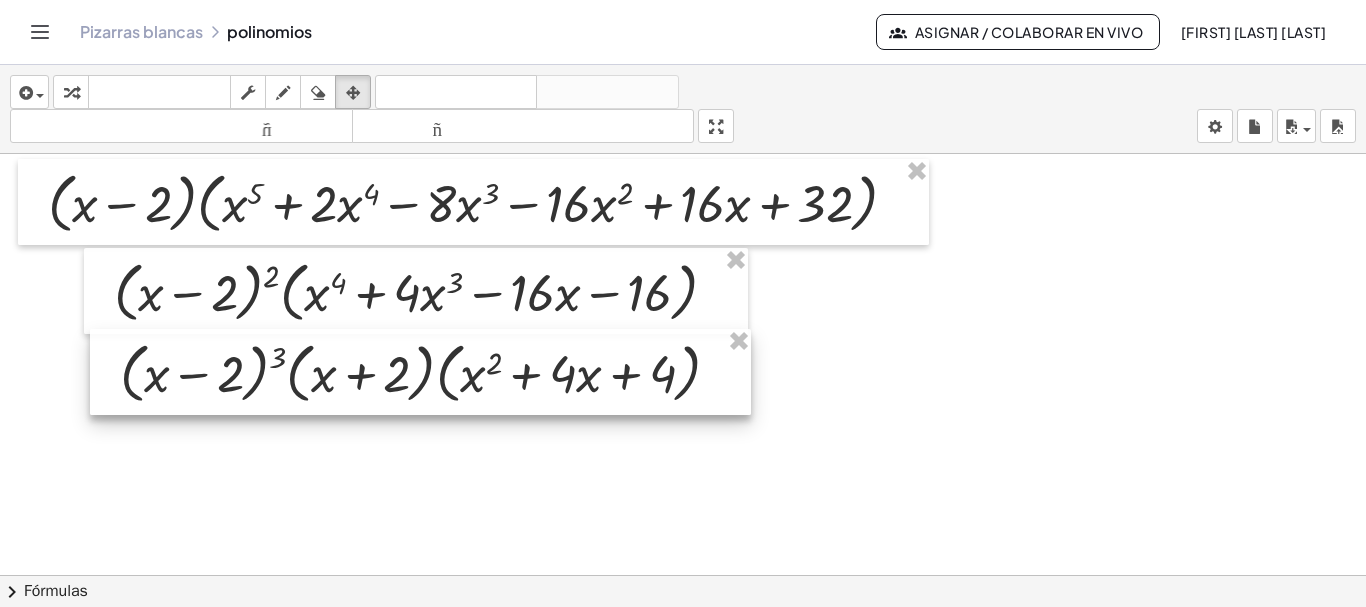drag, startPoint x: 376, startPoint y: 411, endPoint x: 331, endPoint y: 363, distance: 65.795135 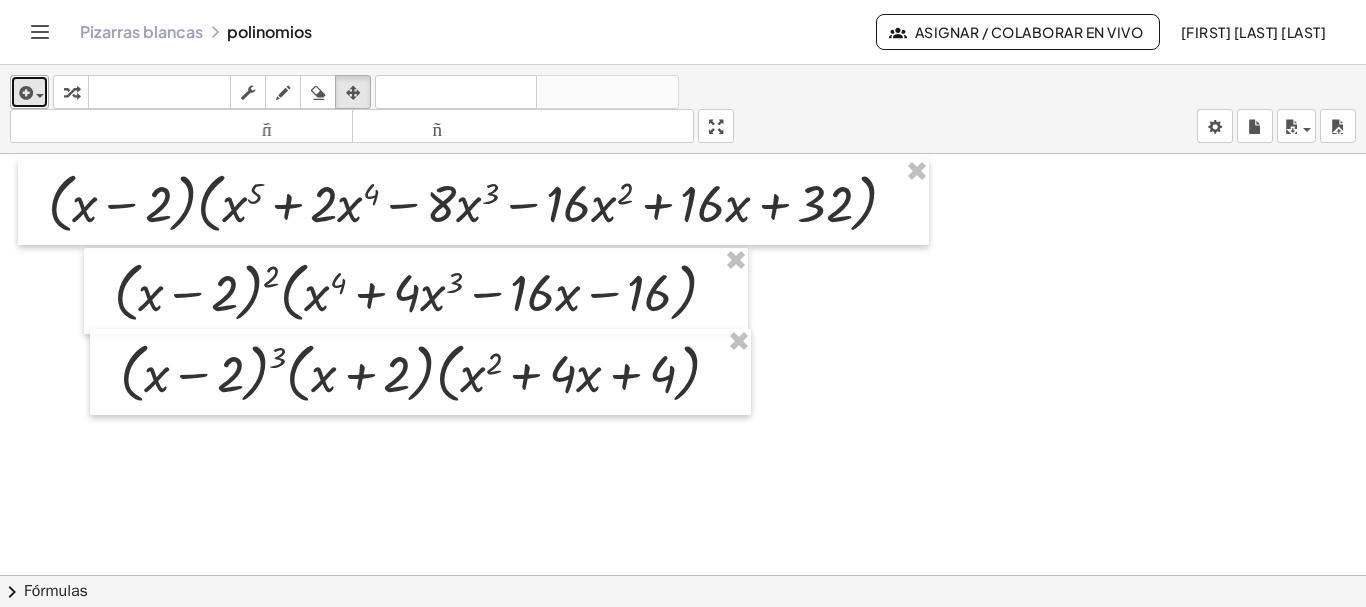 click at bounding box center [29, 92] 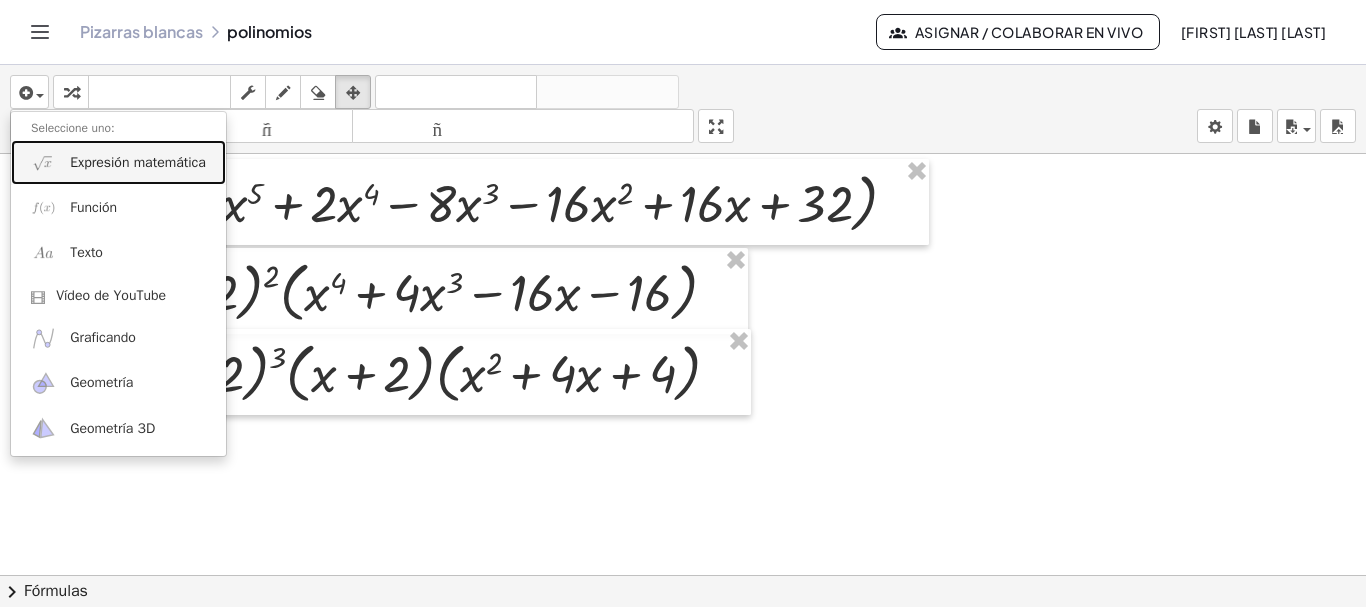 click on "Expresión matemática" at bounding box center (138, 162) 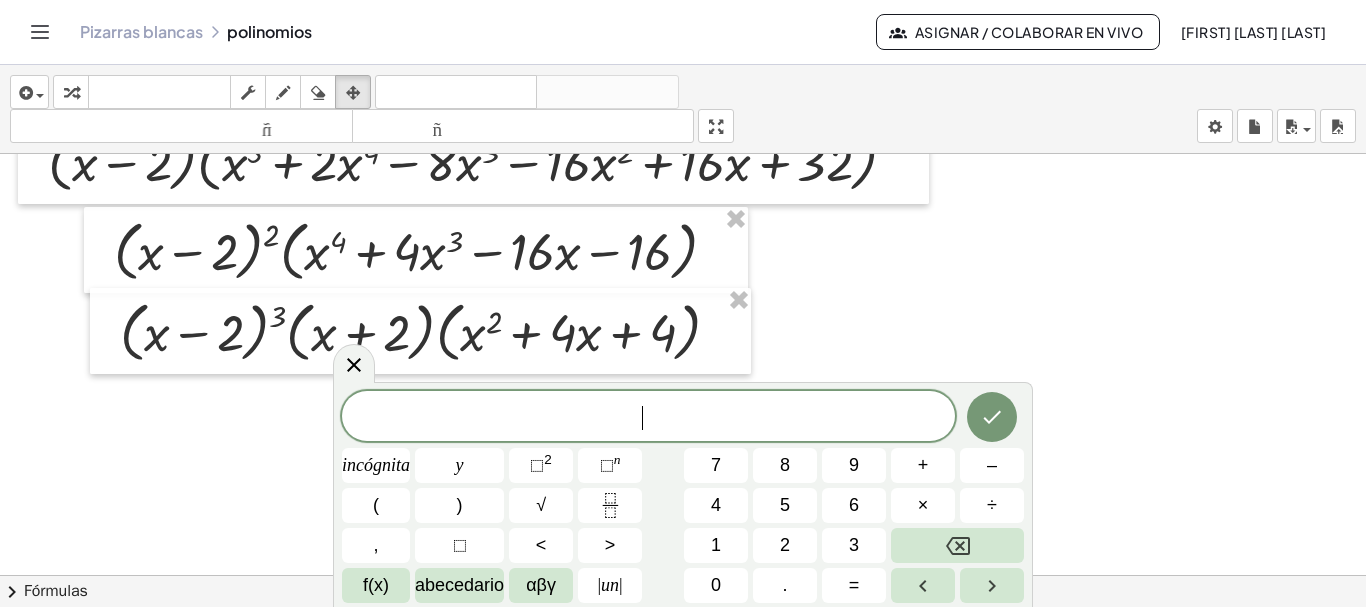 scroll, scrollTop: 6823, scrollLeft: 0, axis: vertical 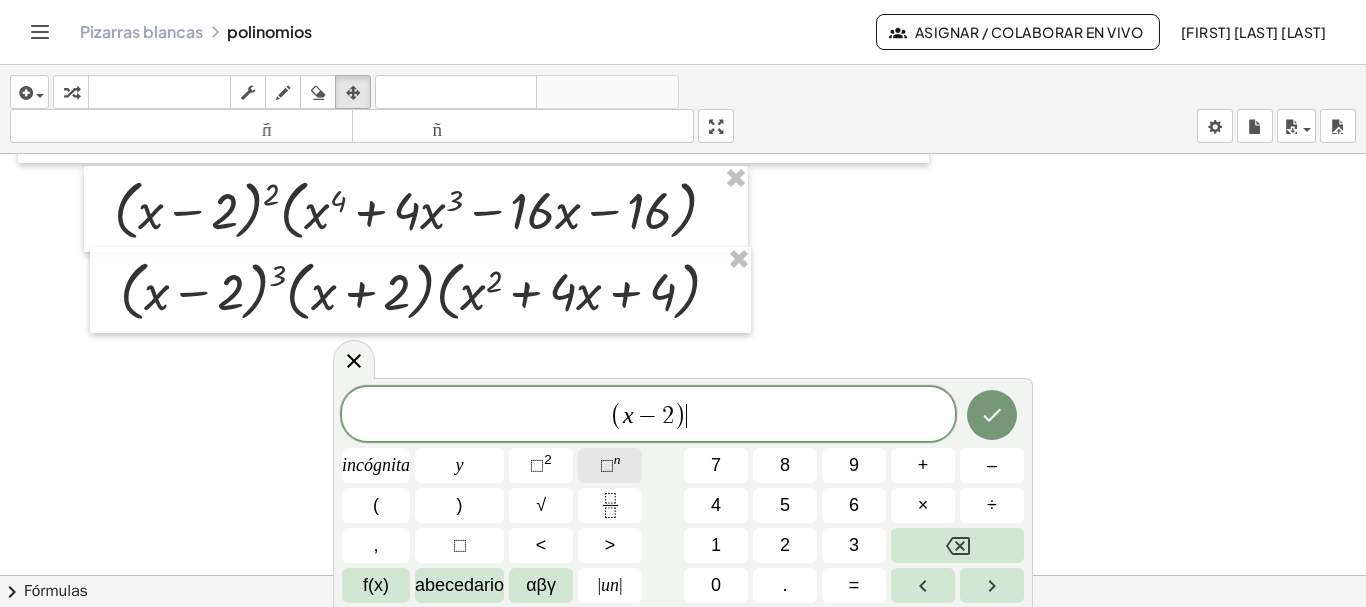 click on "⬚" at bounding box center (607, 465) 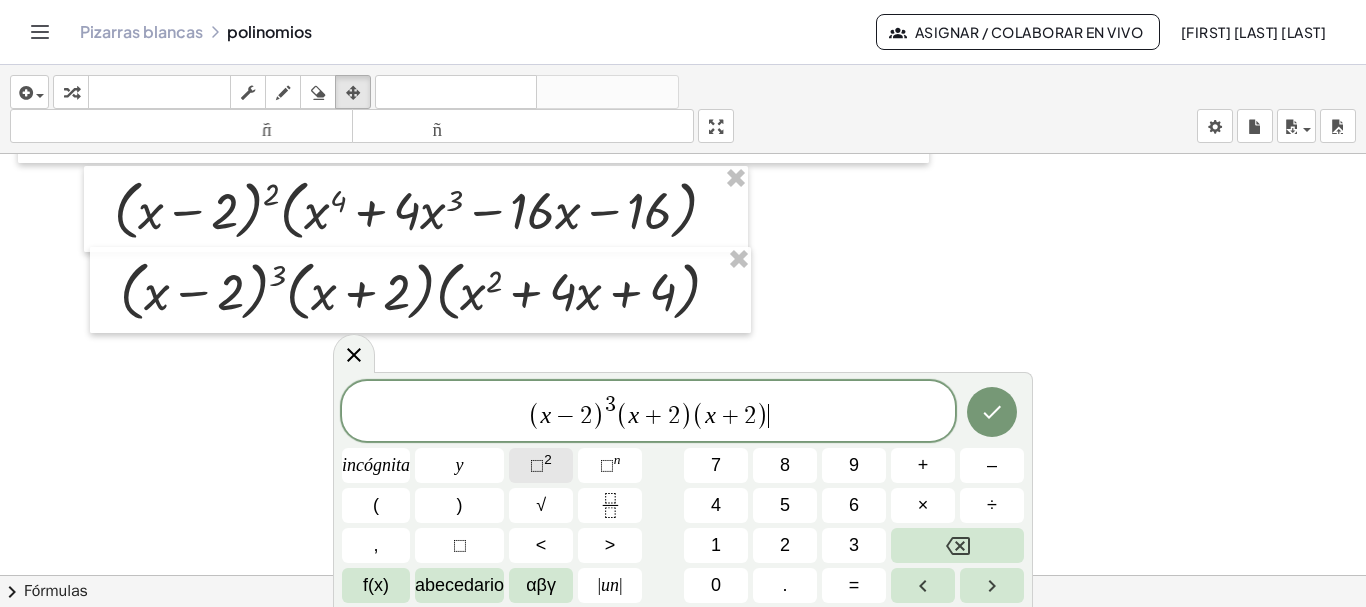 click on "⬚  2" at bounding box center (541, 465) 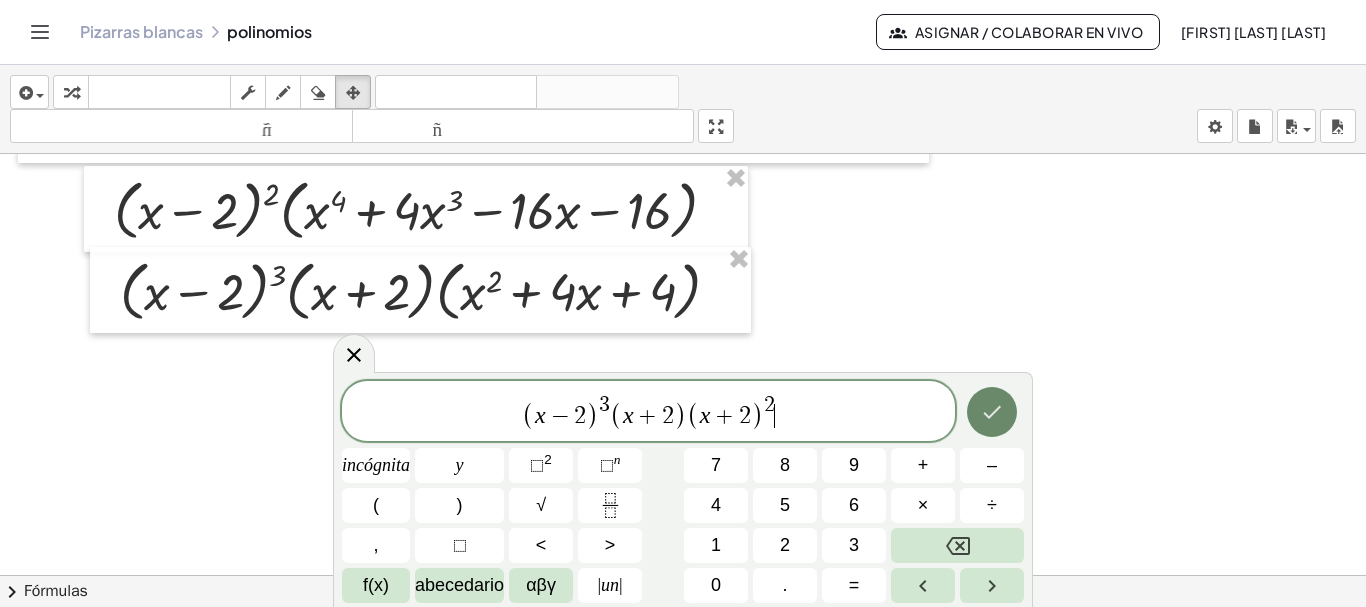 click 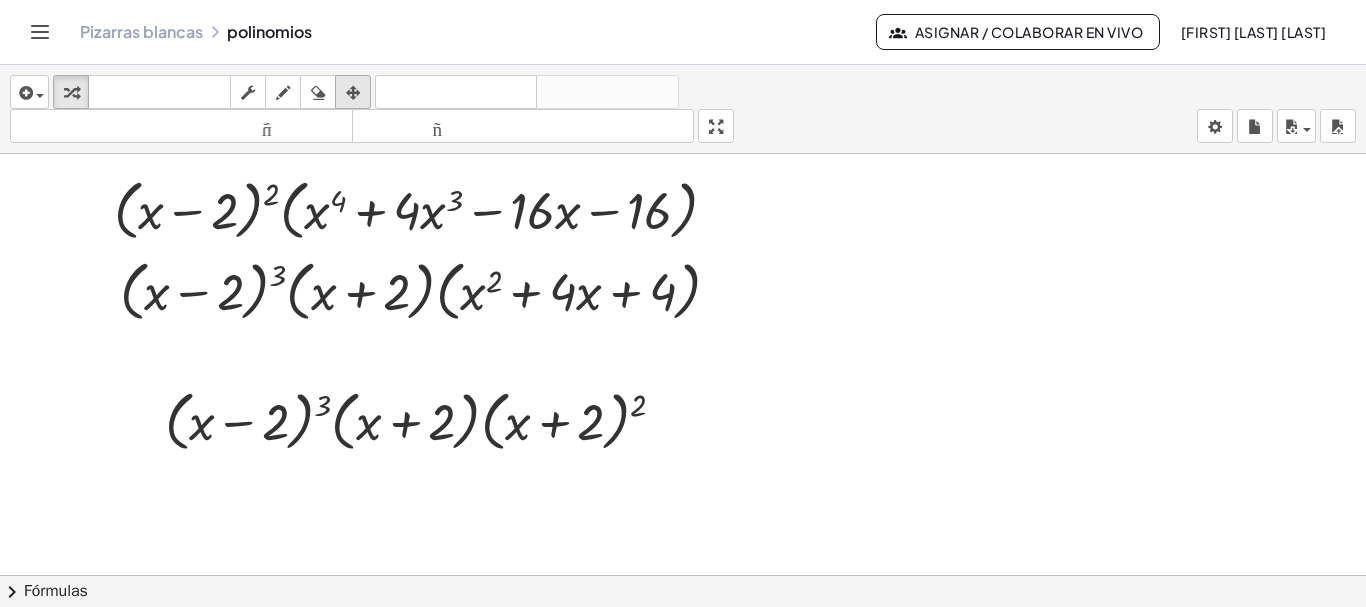 click at bounding box center [353, 93] 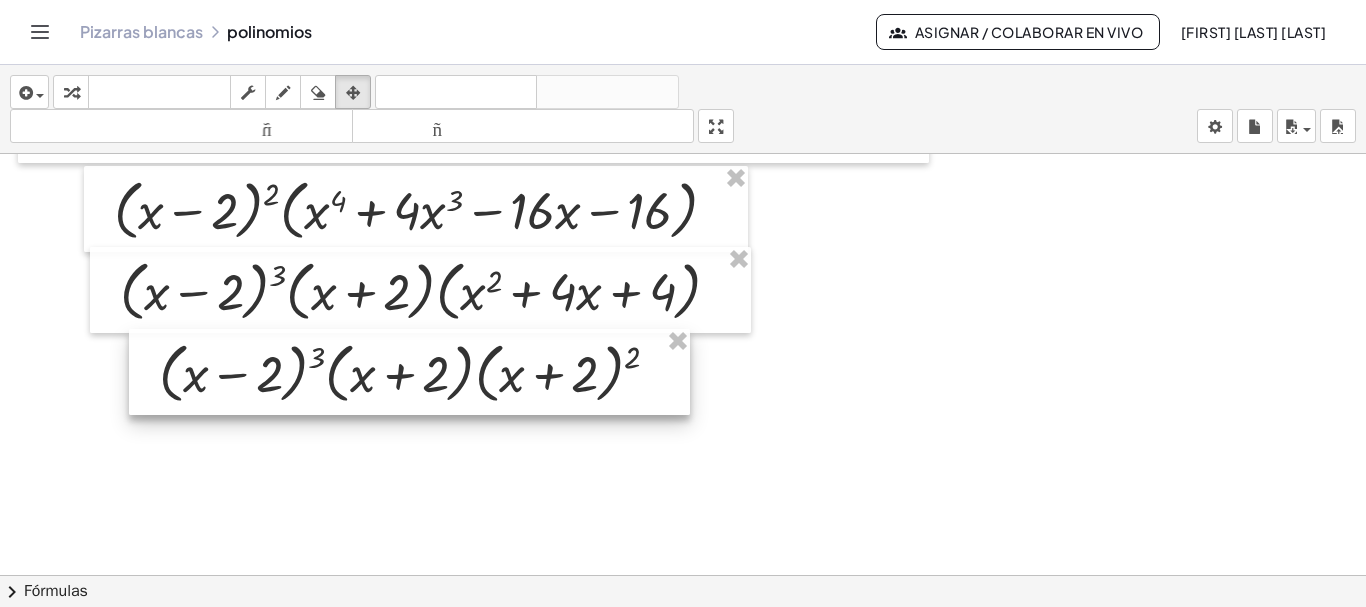 click at bounding box center [409, 372] 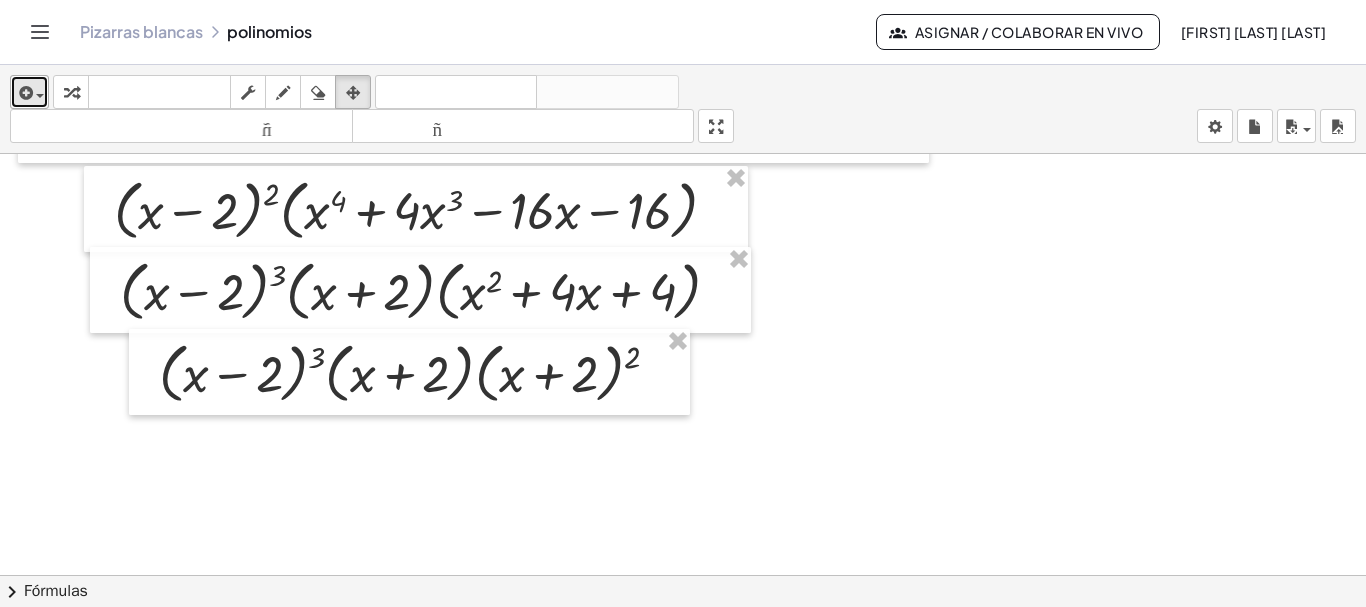 click at bounding box center (29, 92) 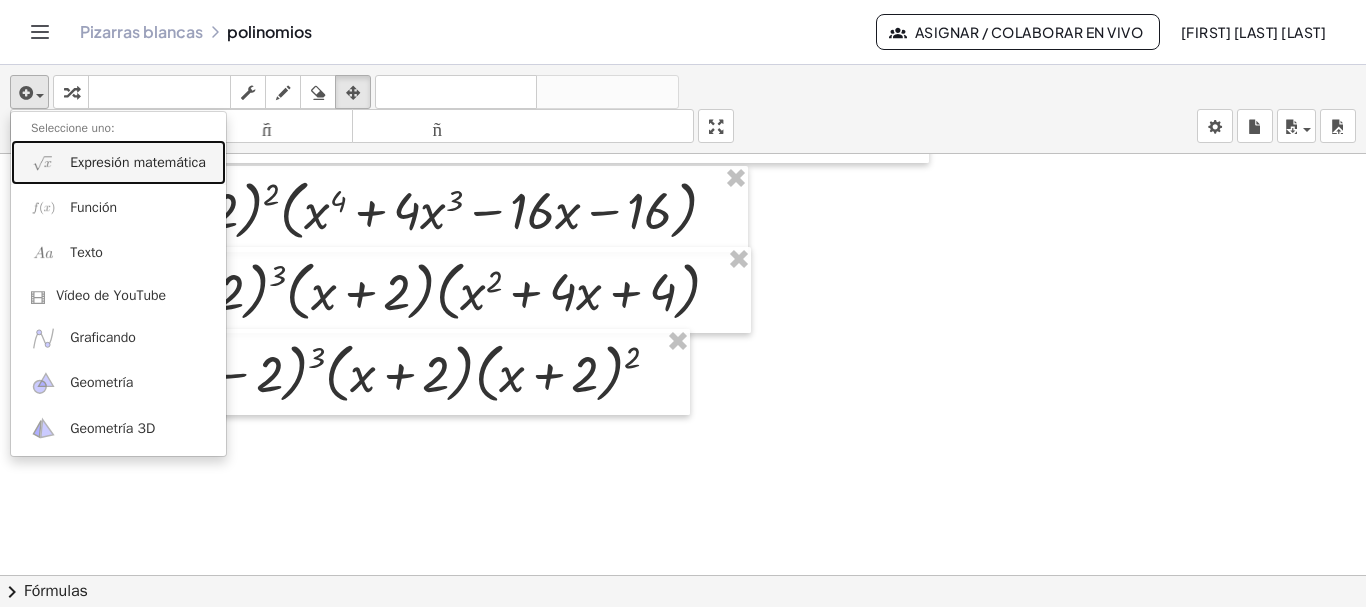 drag, startPoint x: 78, startPoint y: 150, endPoint x: 33, endPoint y: 93, distance: 72.62231 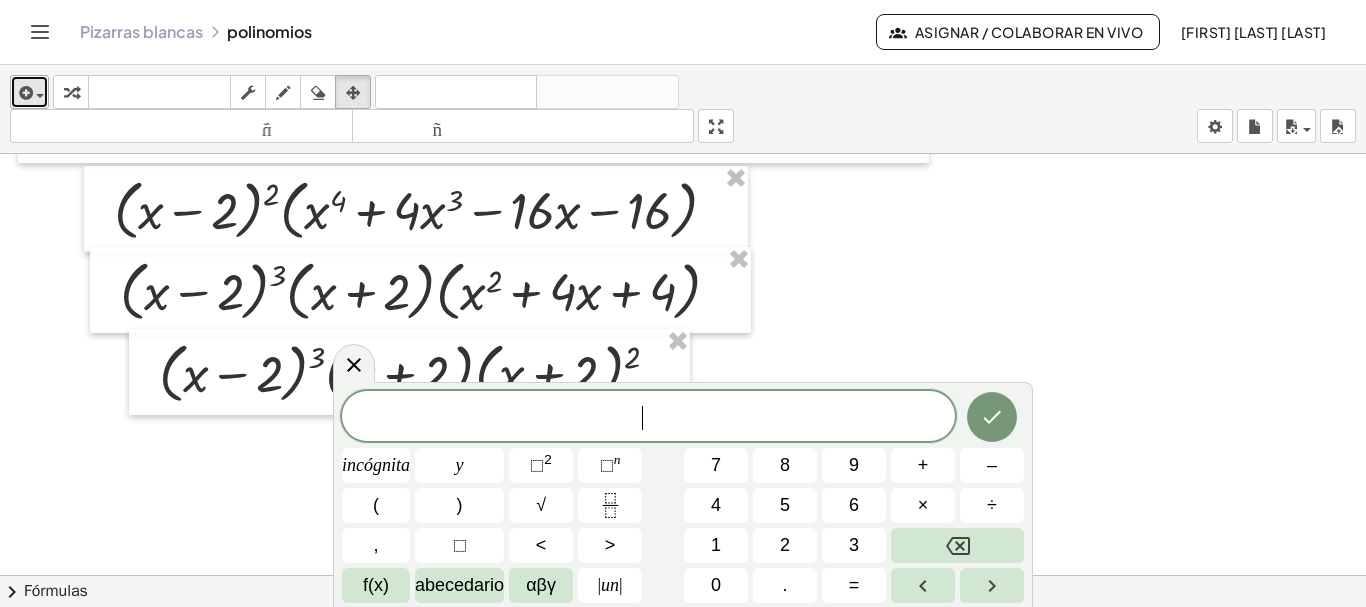 click at bounding box center (24, 93) 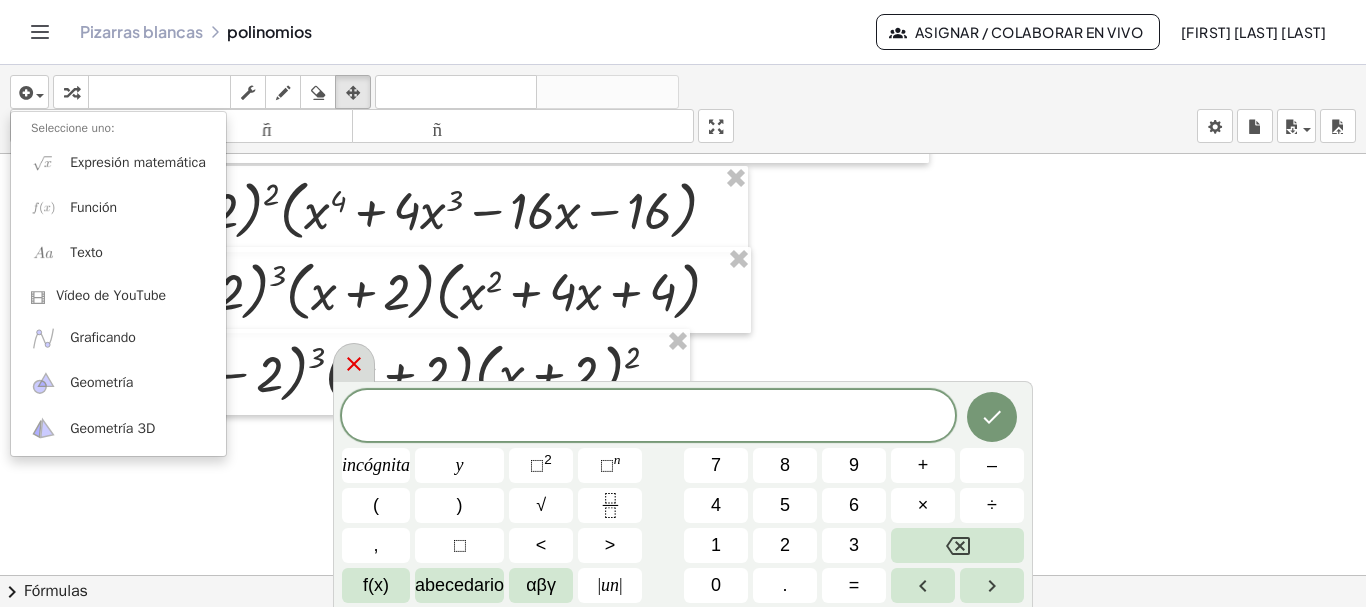 click 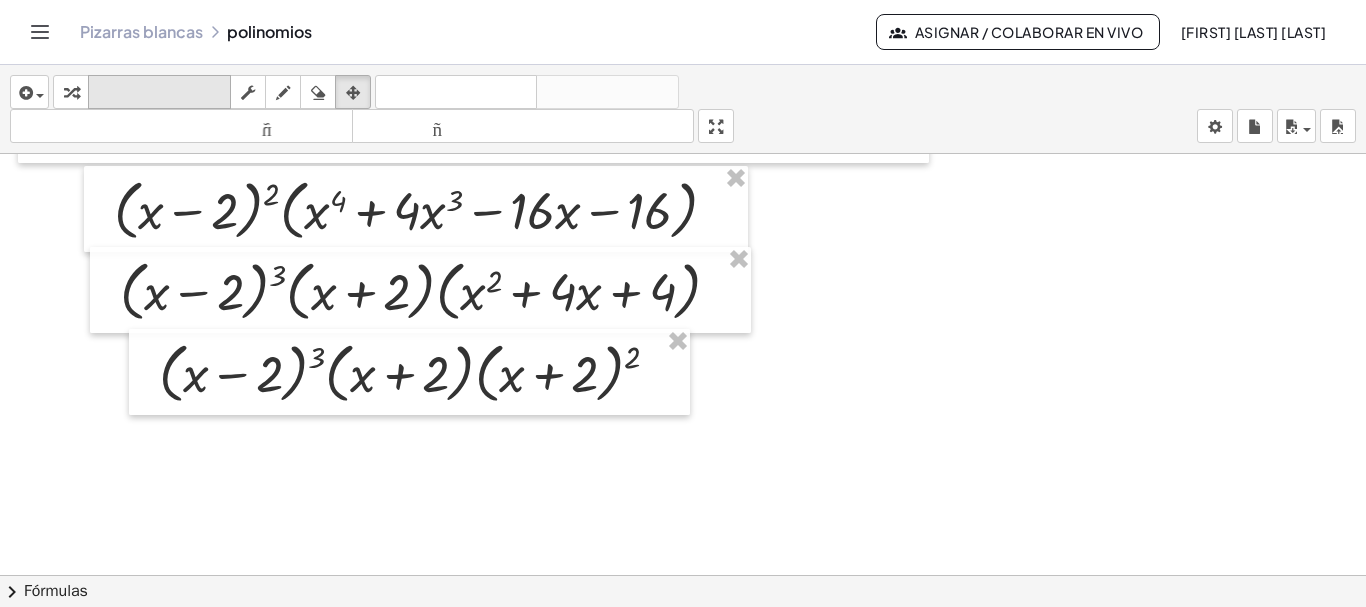 click on "teclado" at bounding box center (159, 93) 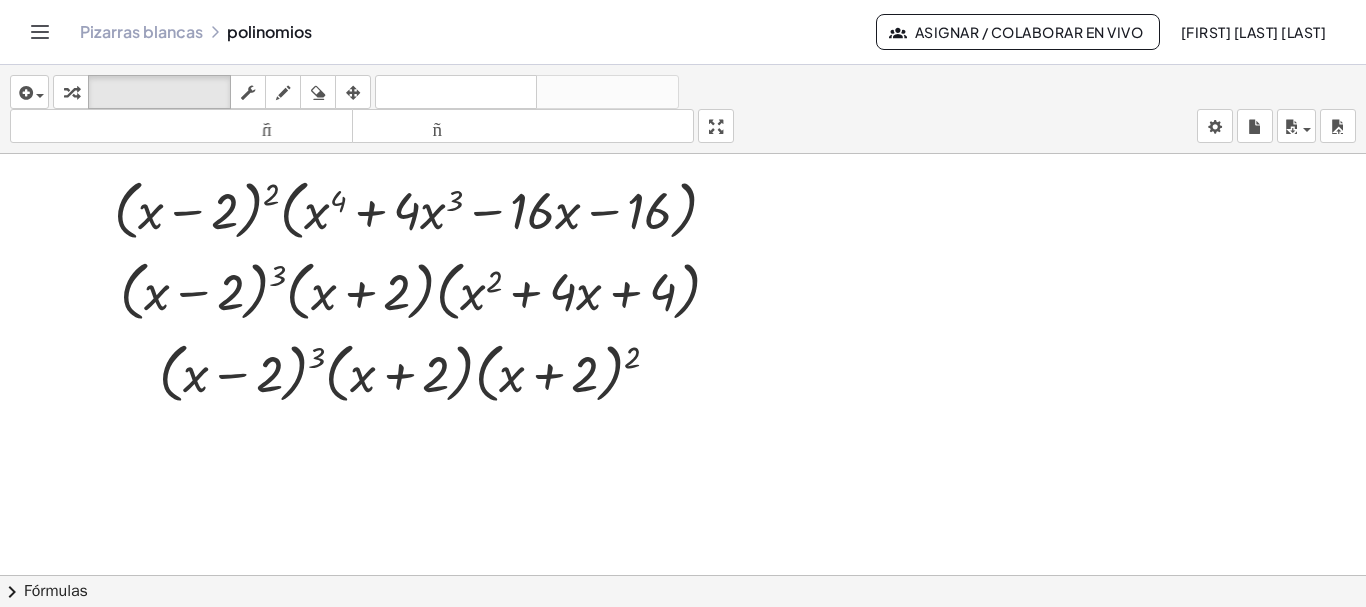 click at bounding box center [71, 93] 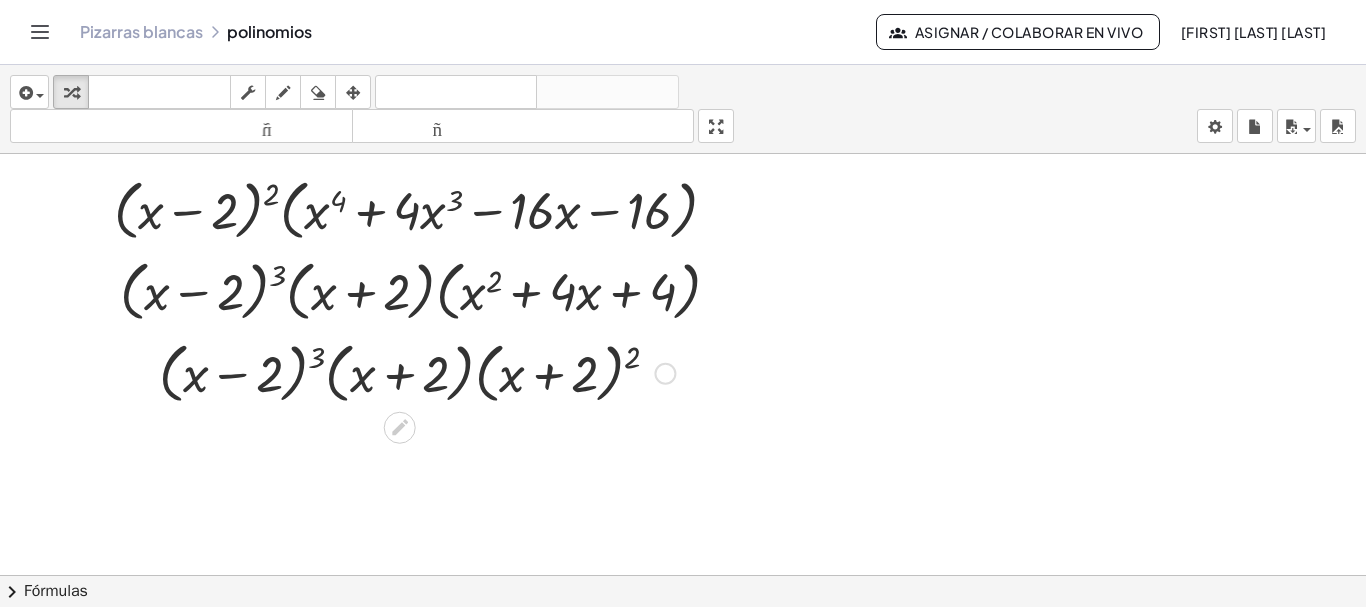 click at bounding box center (417, 372) 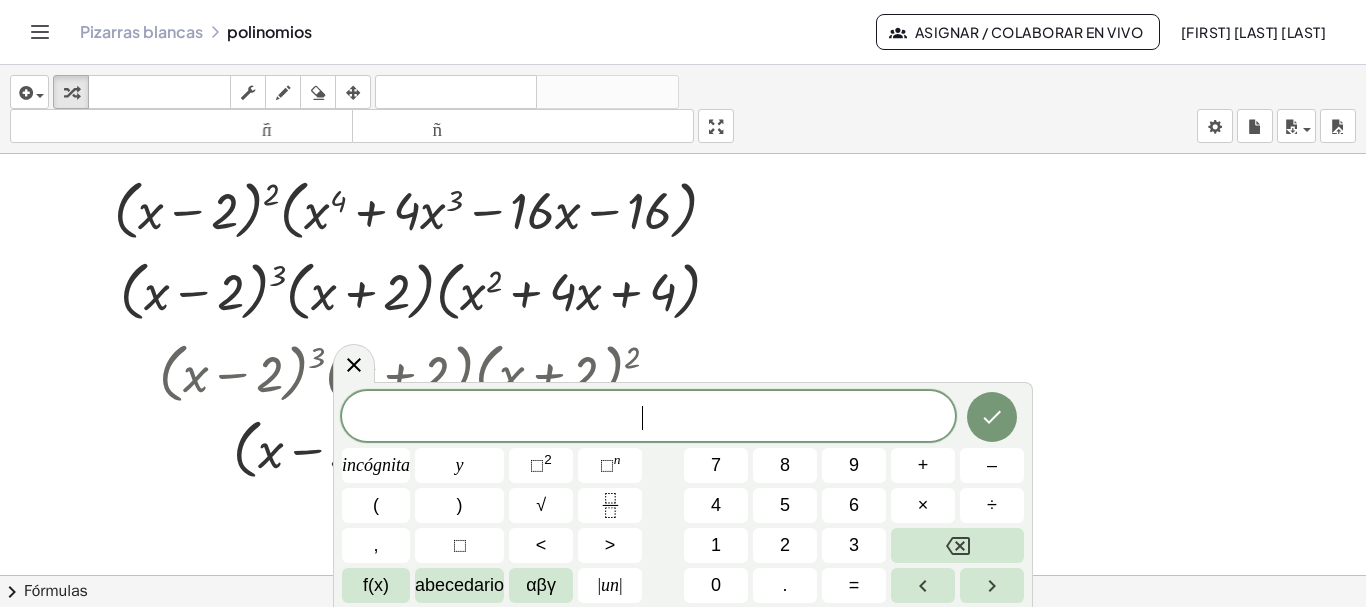 click 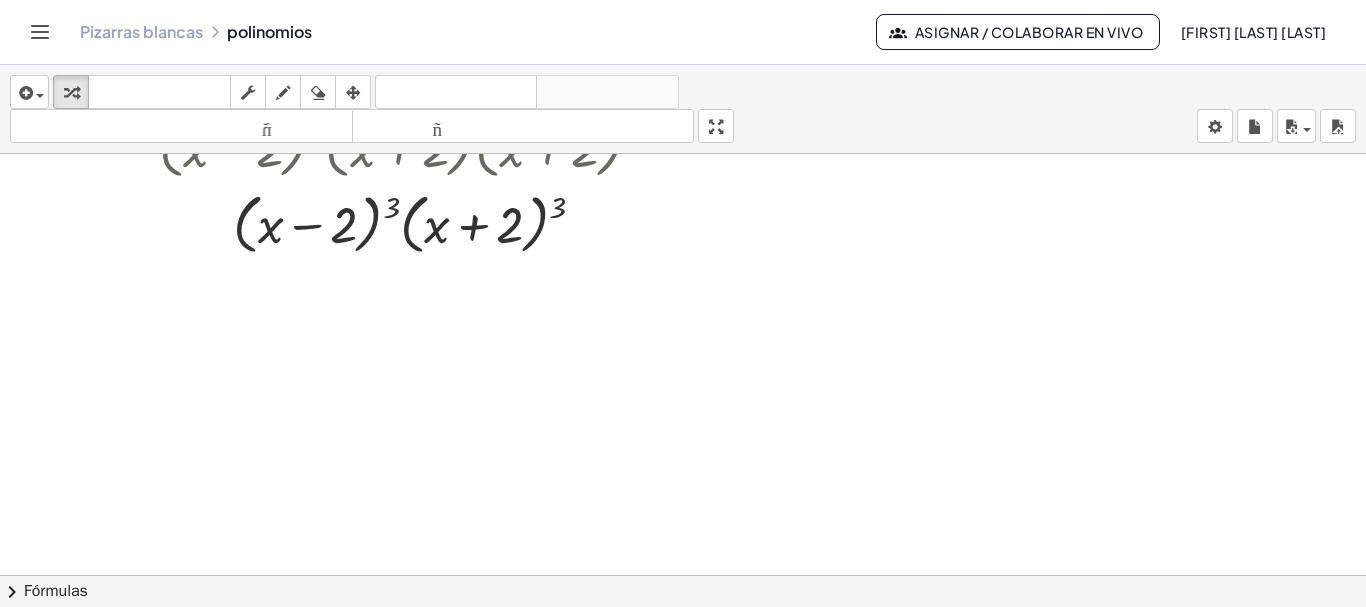 scroll, scrollTop: 7110, scrollLeft: 0, axis: vertical 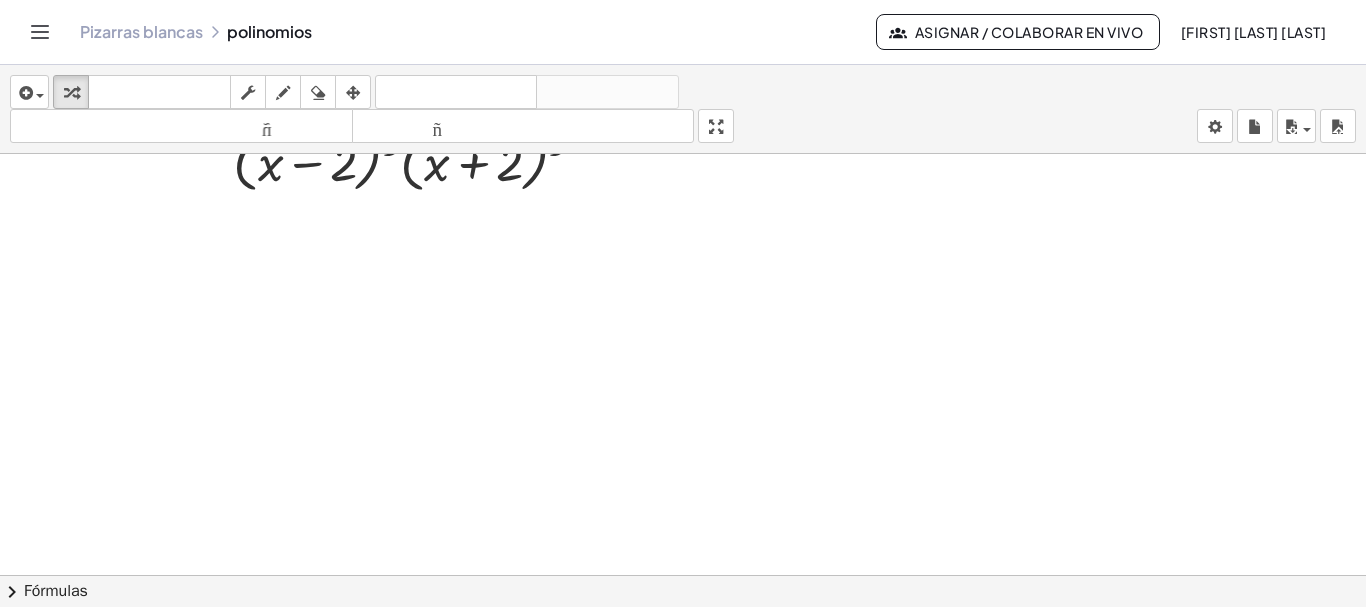 click at bounding box center (283, 93) 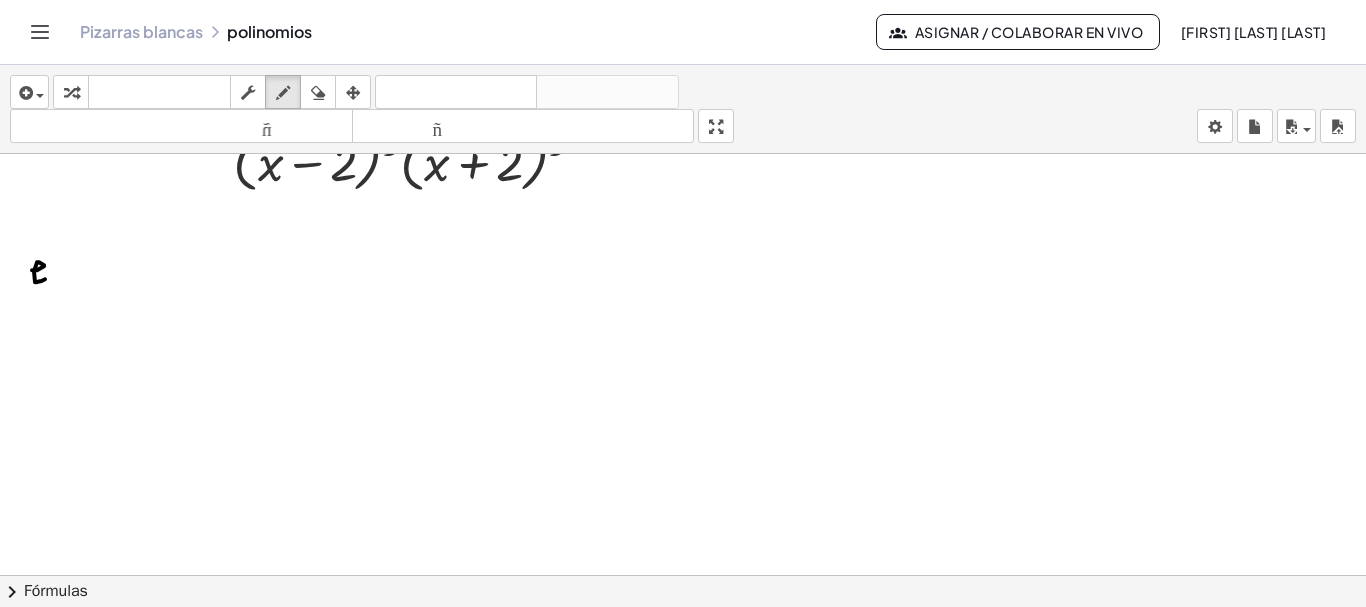 drag, startPoint x: 32, startPoint y: 268, endPoint x: 45, endPoint y: 277, distance: 15.811388 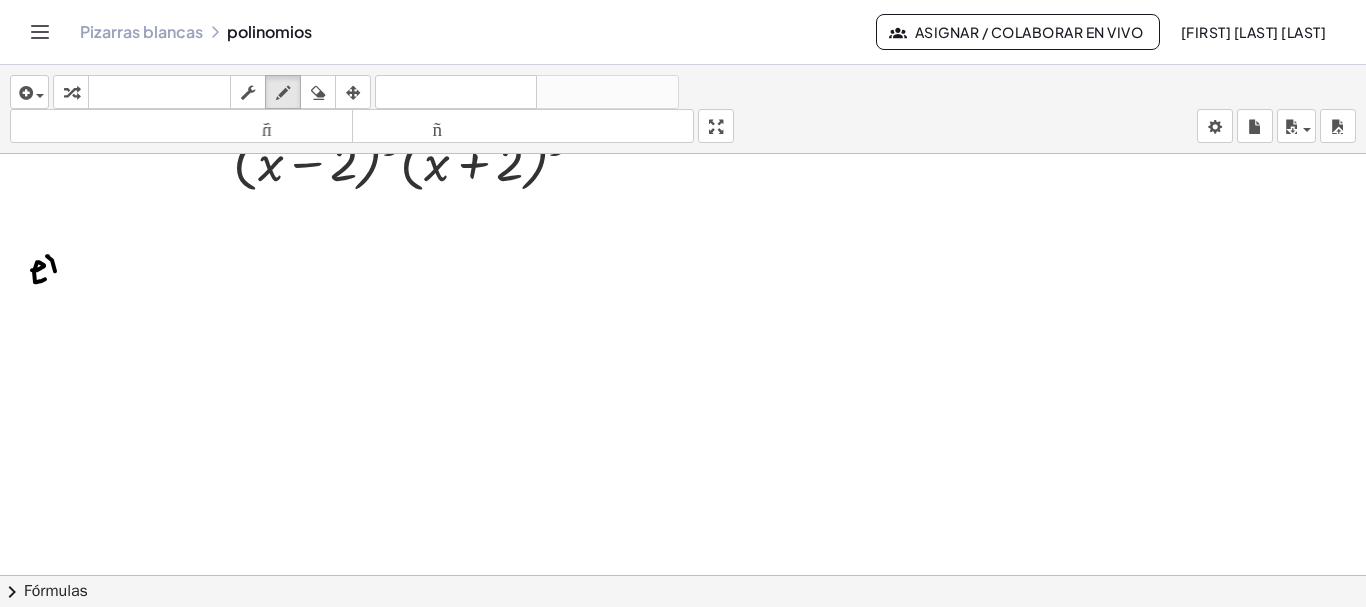 drag, startPoint x: 48, startPoint y: 254, endPoint x: 55, endPoint y: 284, distance: 30.805843 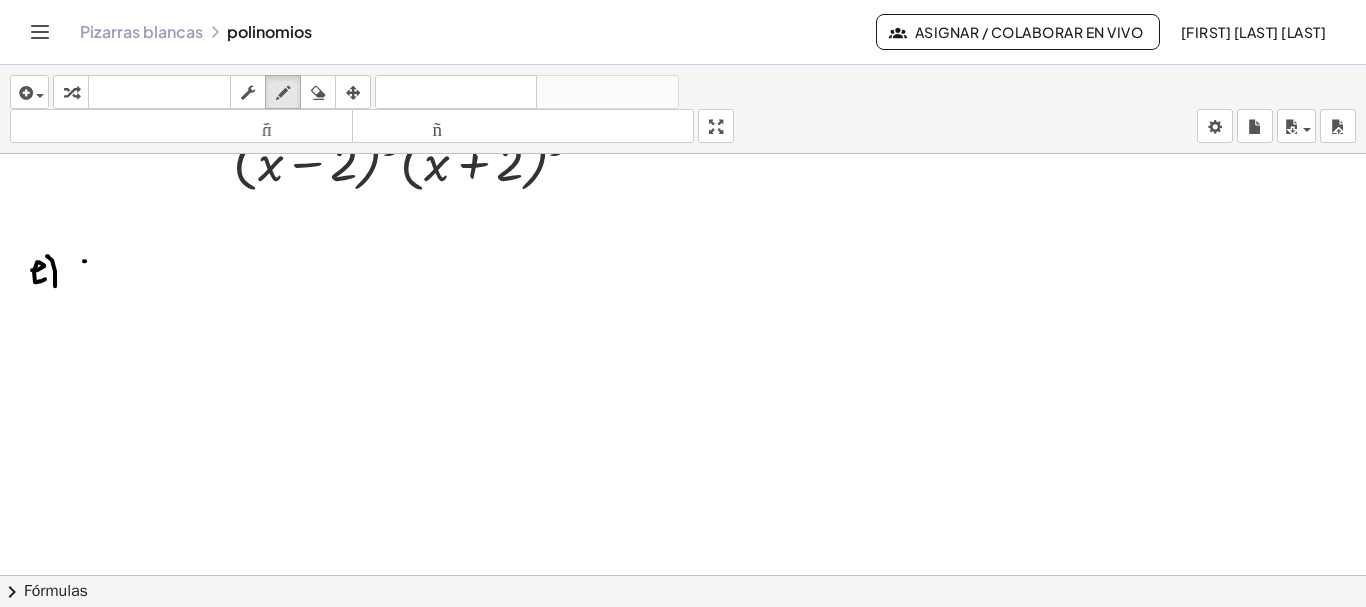 drag, startPoint x: 85, startPoint y: 259, endPoint x: 87, endPoint y: 287, distance: 28.071337 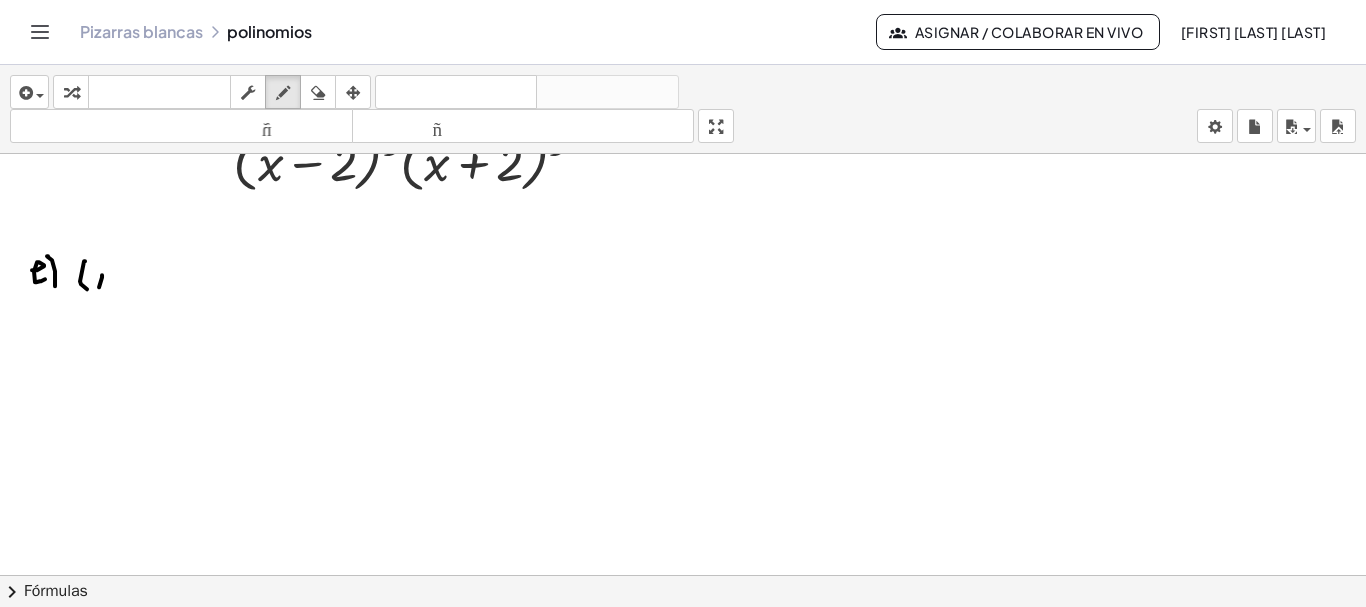 click at bounding box center (684, -3167) 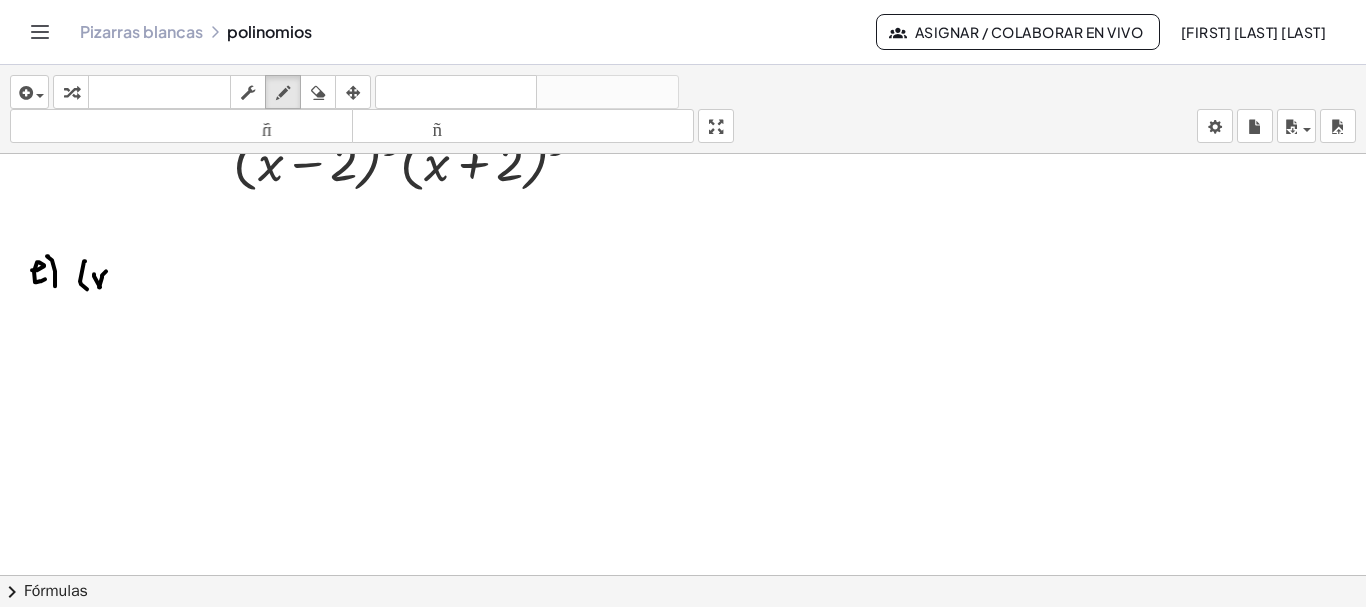 drag, startPoint x: 94, startPoint y: 272, endPoint x: 100, endPoint y: 285, distance: 14.3178215 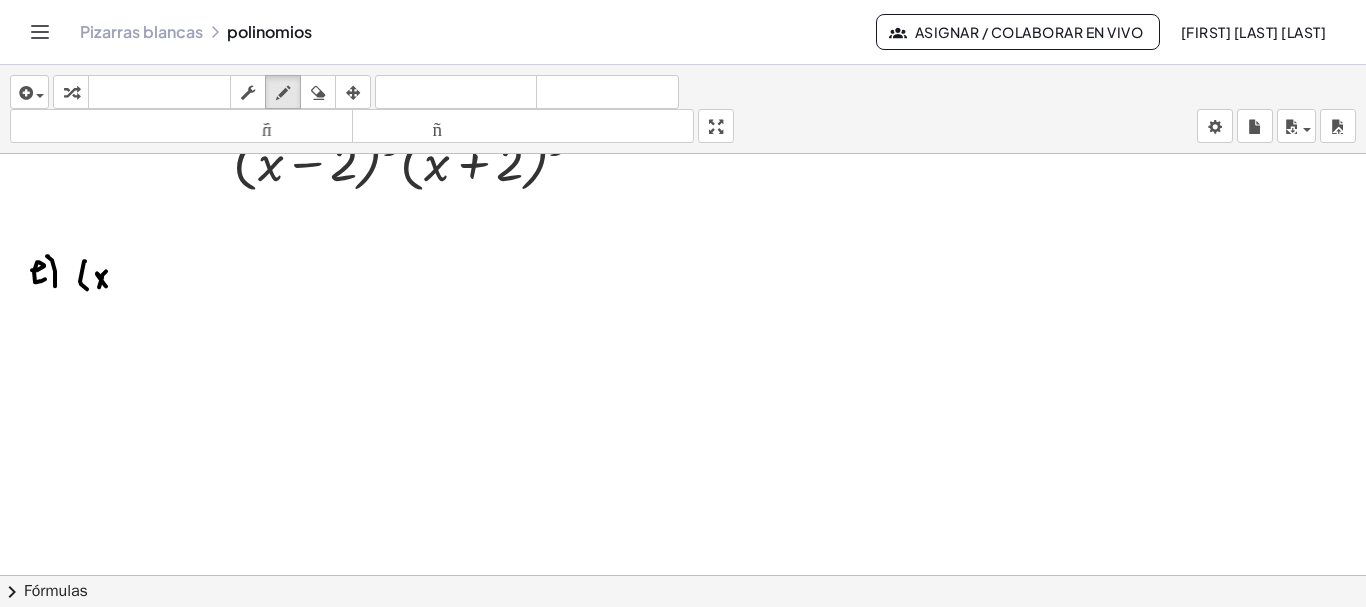 drag, startPoint x: 97, startPoint y: 271, endPoint x: 106, endPoint y: 285, distance: 16.643316 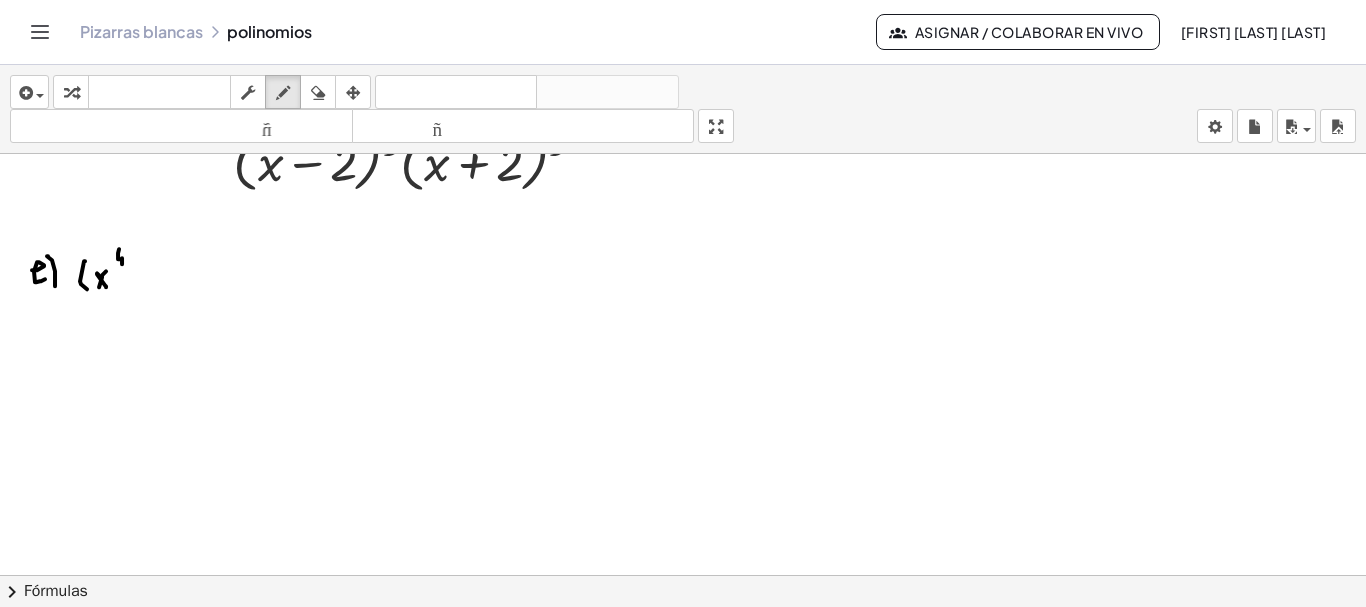 drag, startPoint x: 118, startPoint y: 251, endPoint x: 122, endPoint y: 268, distance: 17.464249 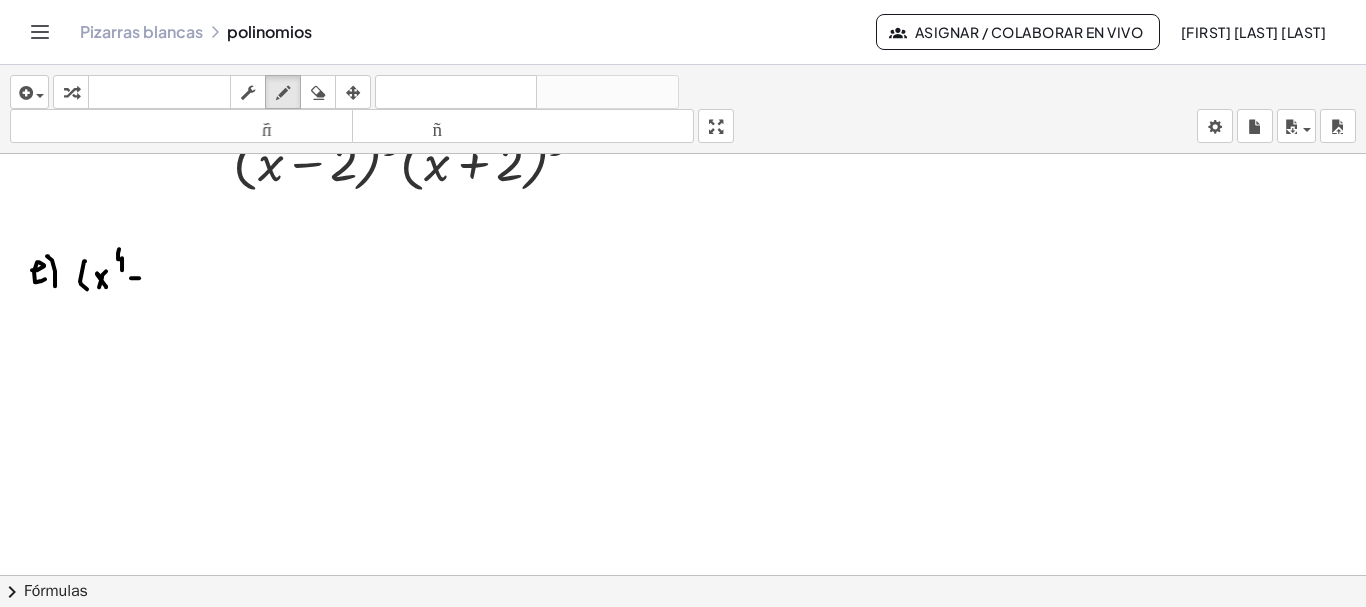 click at bounding box center (684, -3167) 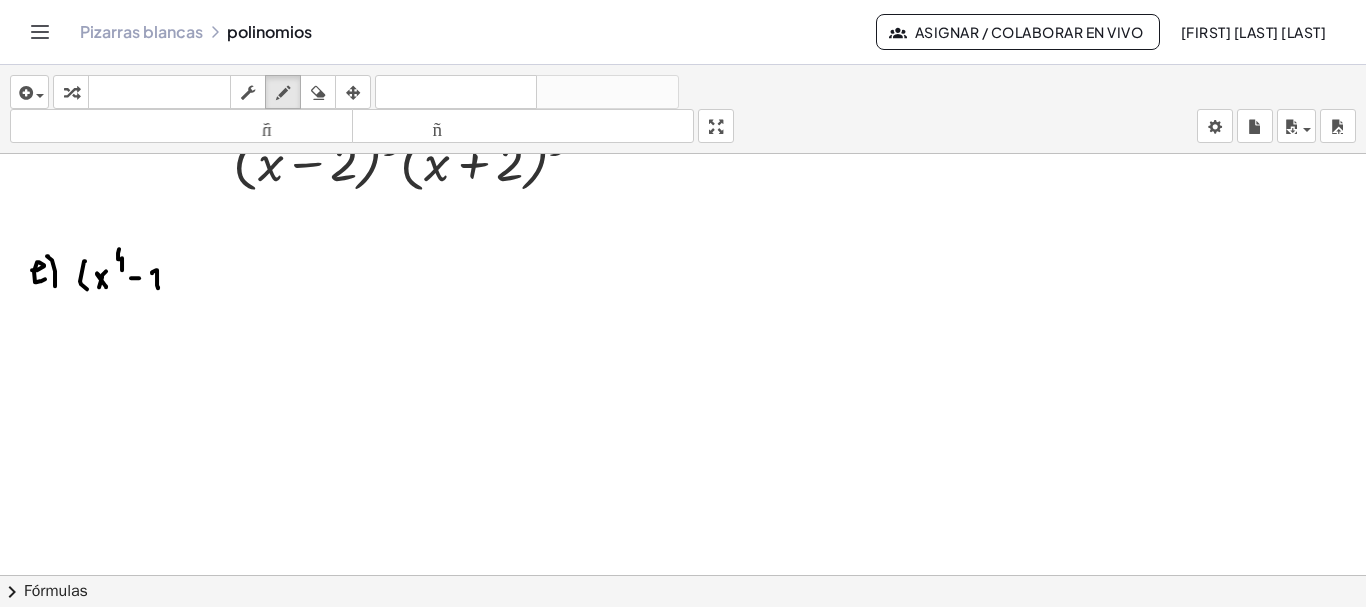 drag, startPoint x: 157, startPoint y: 283, endPoint x: 151, endPoint y: 271, distance: 13.416408 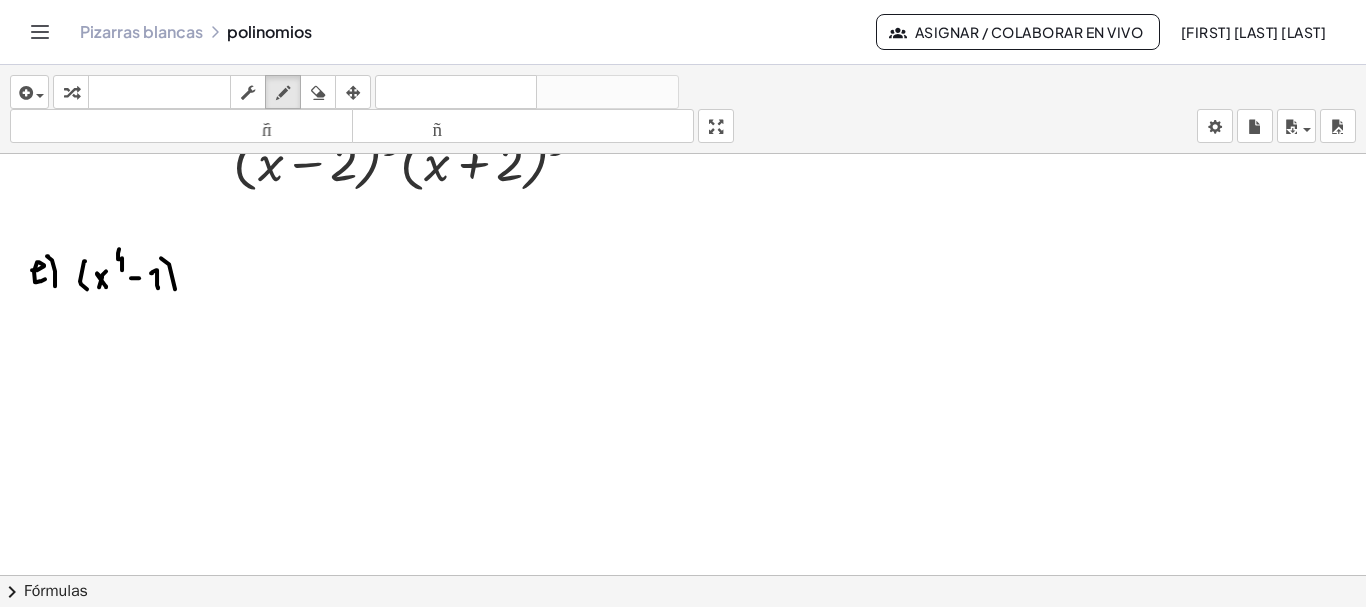 drag, startPoint x: 161, startPoint y: 256, endPoint x: 175, endPoint y: 288, distance: 34.928497 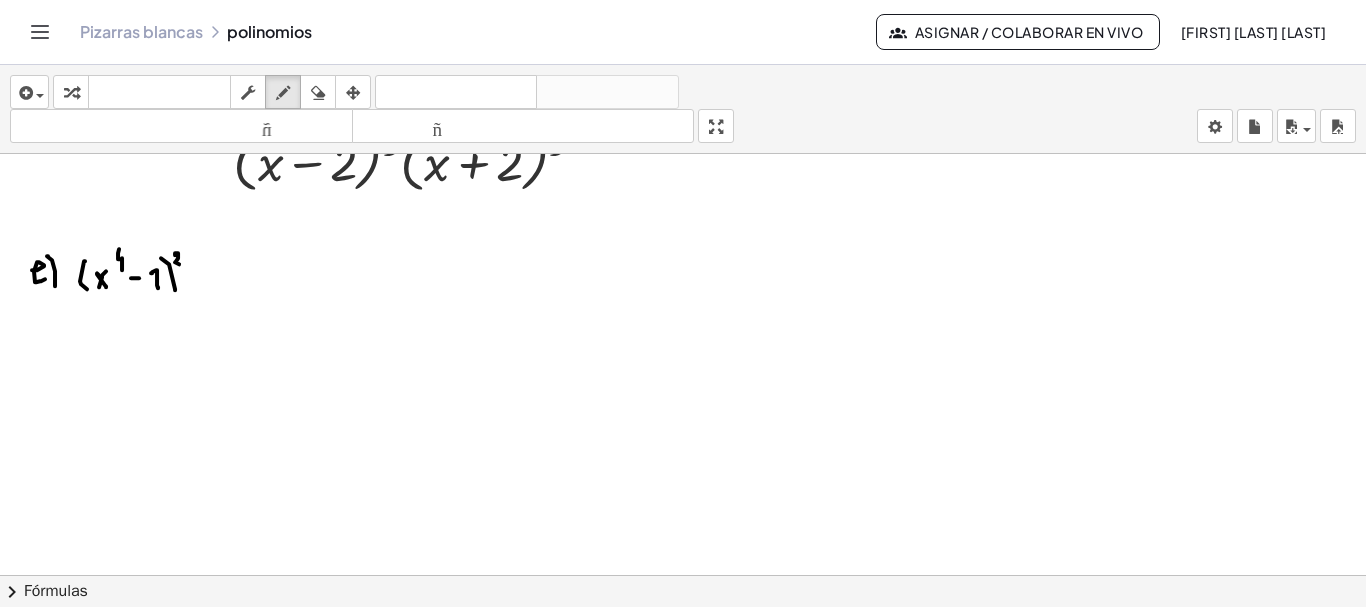 drag, startPoint x: 175, startPoint y: 253, endPoint x: 182, endPoint y: 263, distance: 12.206555 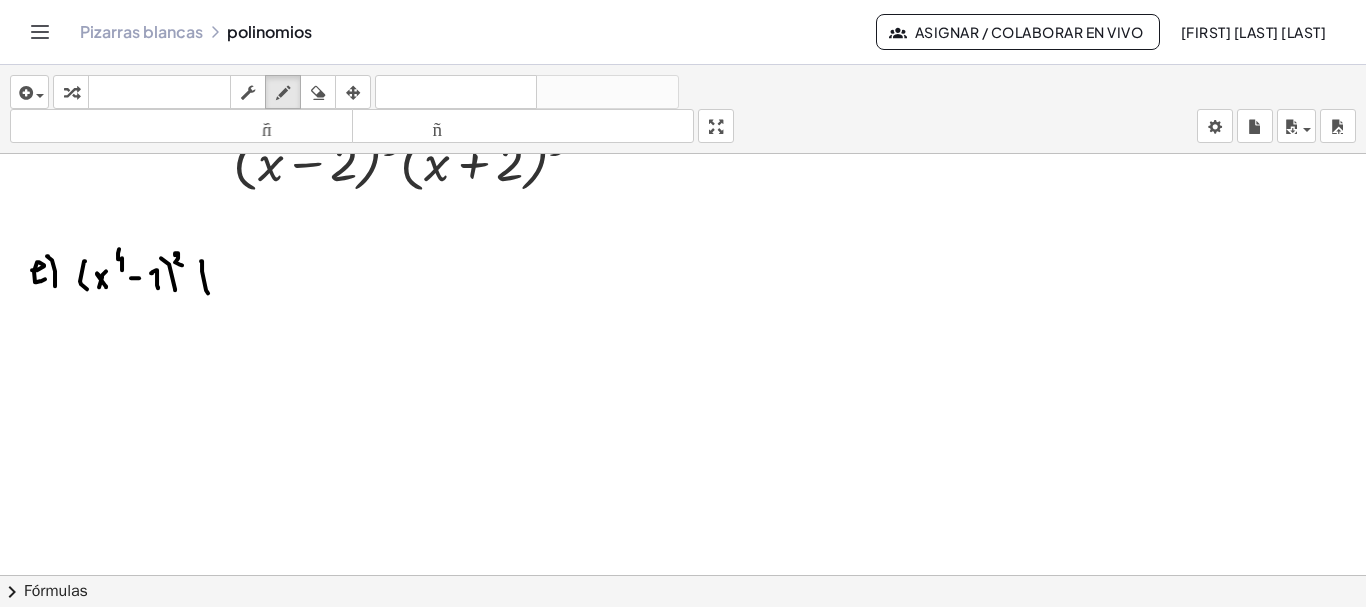drag, startPoint x: 202, startPoint y: 259, endPoint x: 208, endPoint y: 291, distance: 32.55764 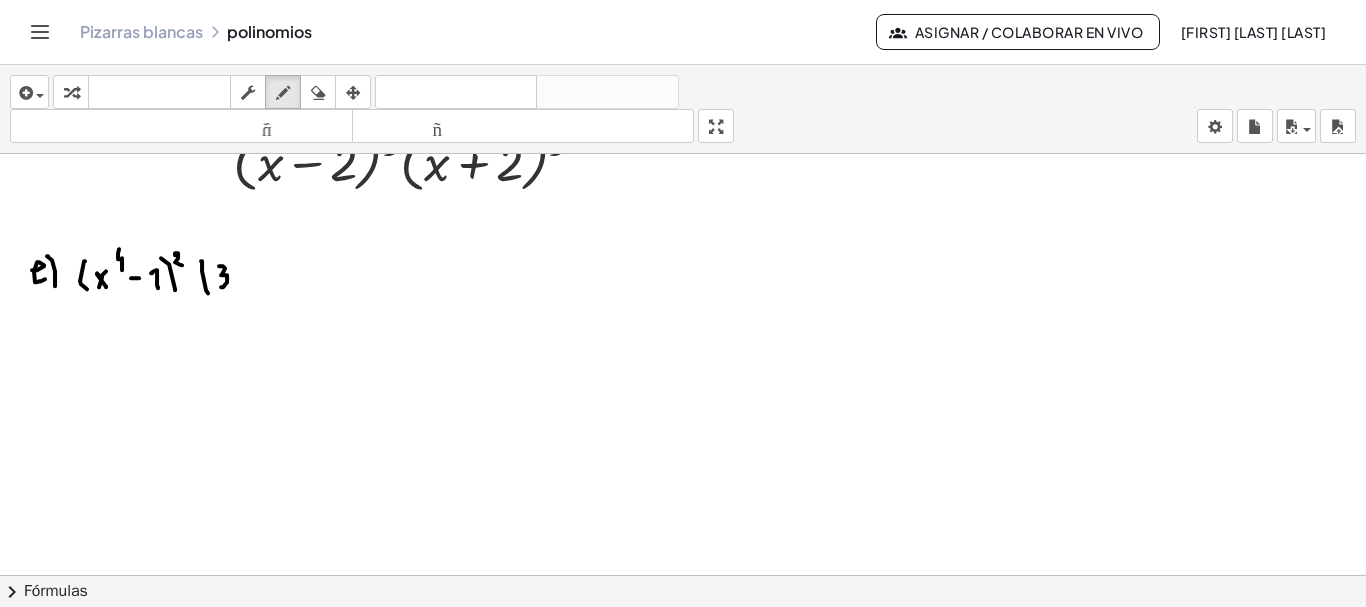 drag, startPoint x: 225, startPoint y: 266, endPoint x: 221, endPoint y: 285, distance: 19.416489 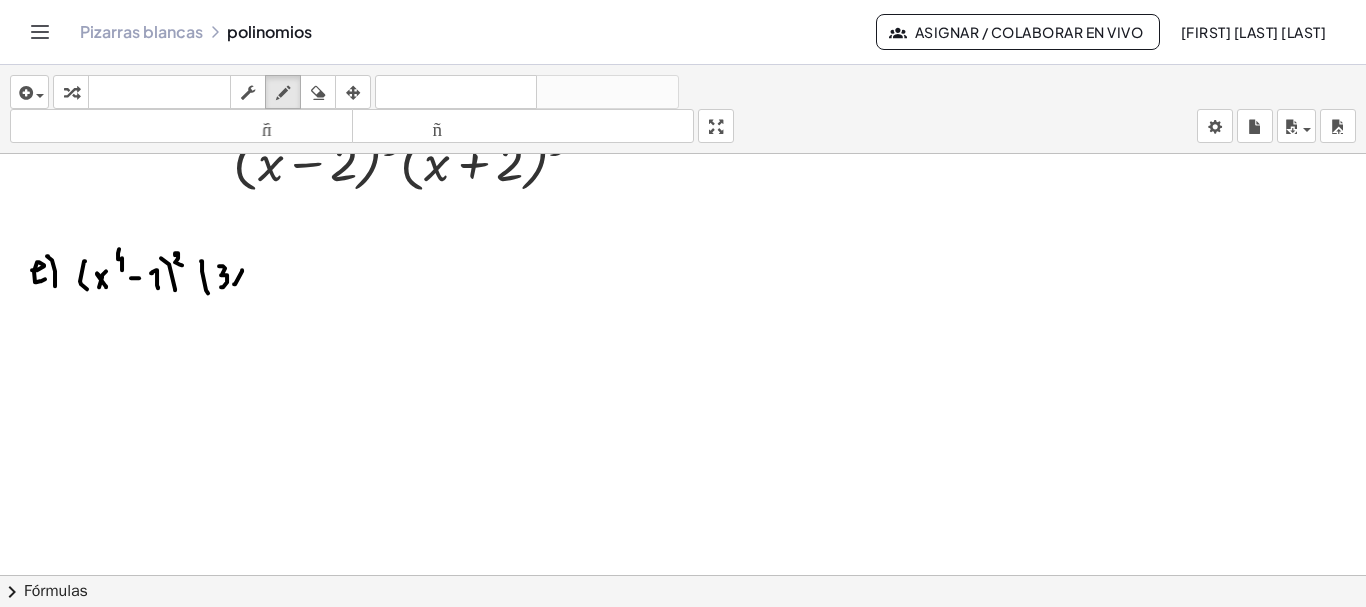drag, startPoint x: 234, startPoint y: 282, endPoint x: 243, endPoint y: 268, distance: 16.643316 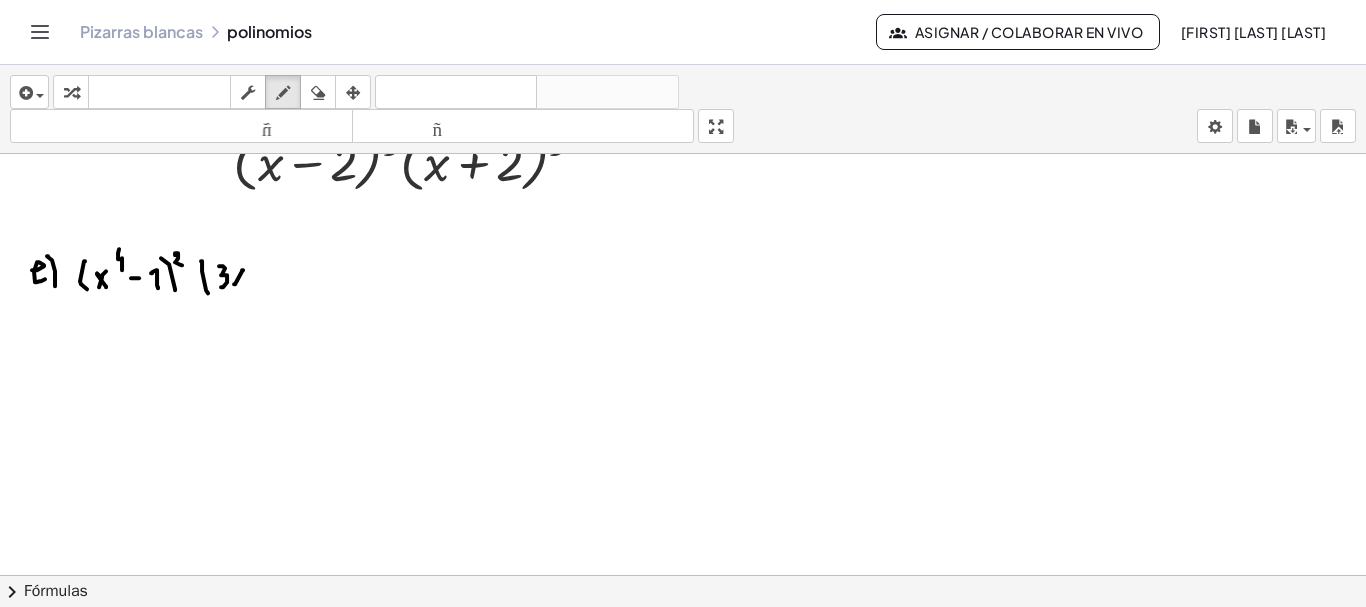 click at bounding box center [684, -3167] 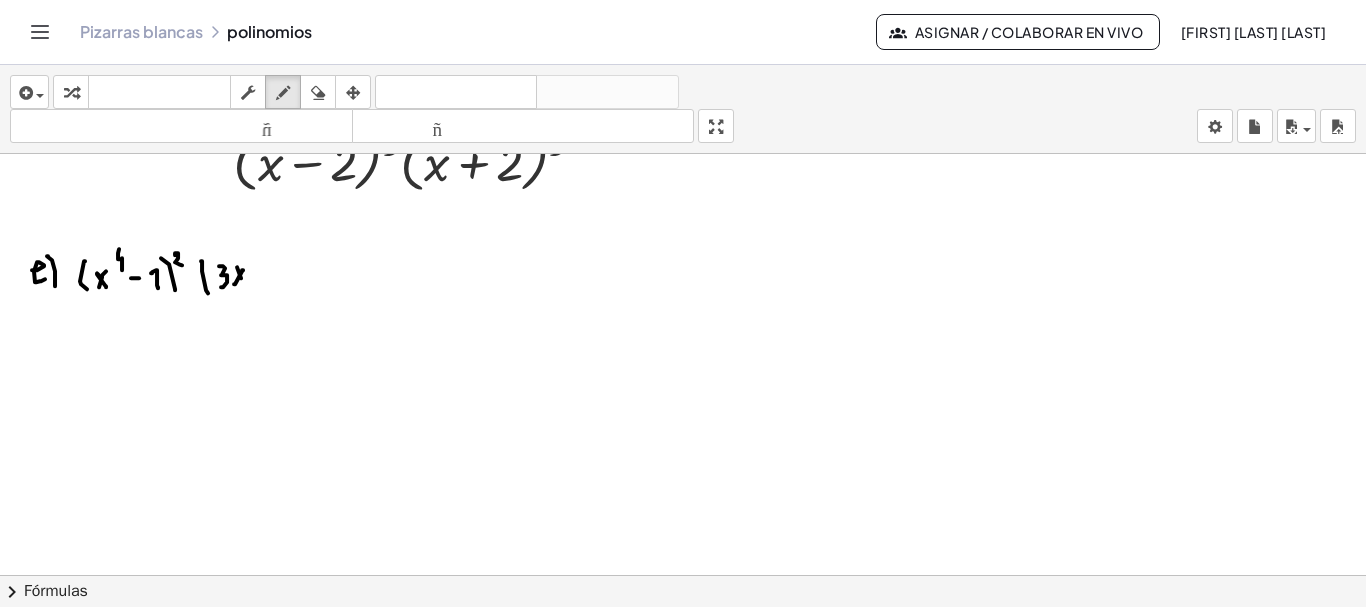 click at bounding box center (684, -3167) 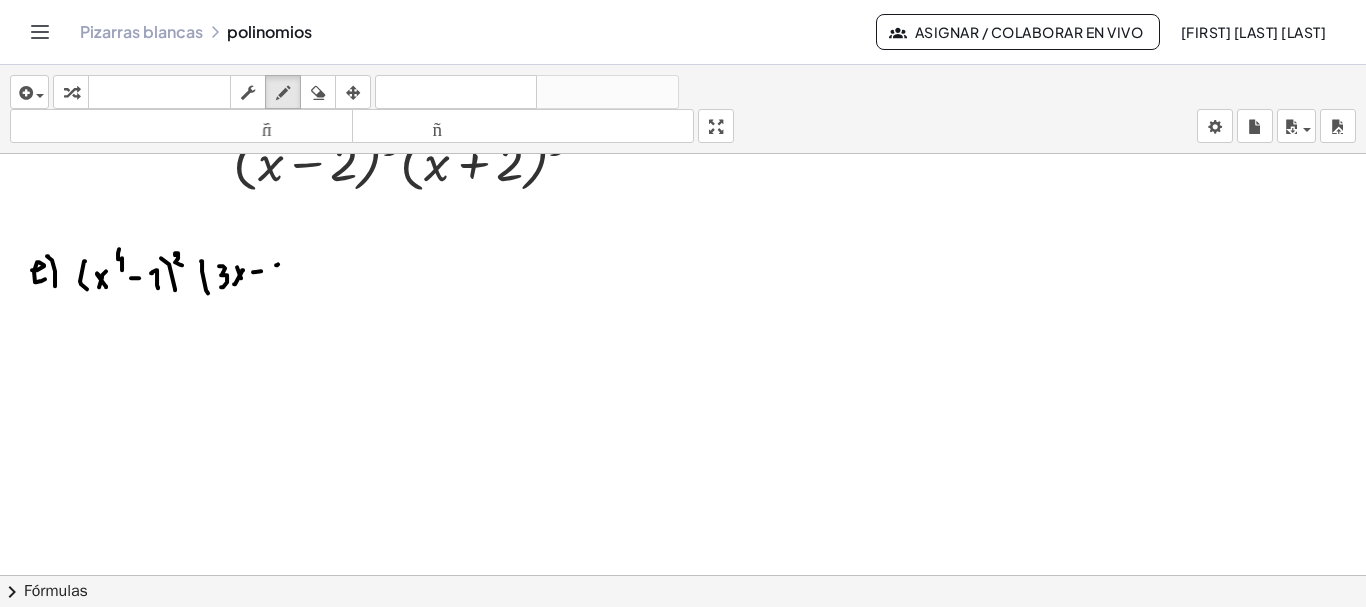 click at bounding box center [684, -3167] 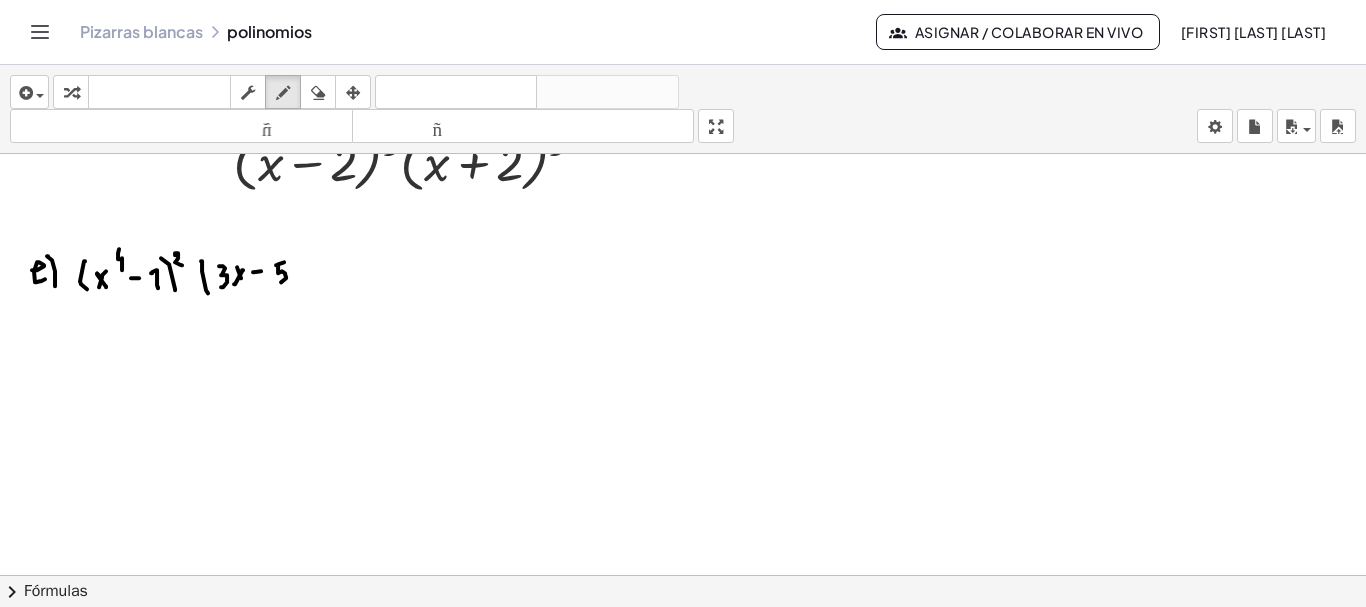 drag, startPoint x: 278, startPoint y: 263, endPoint x: 275, endPoint y: 278, distance: 15.297058 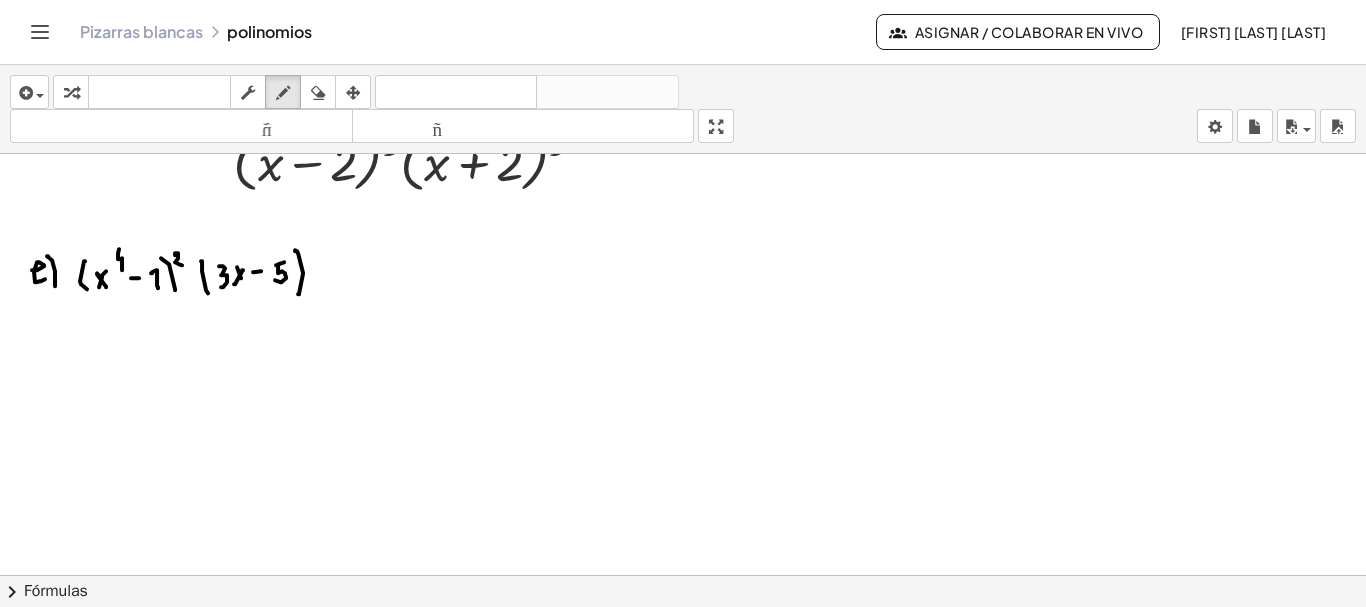 drag, startPoint x: 303, startPoint y: 271, endPoint x: 298, endPoint y: 292, distance: 21.587032 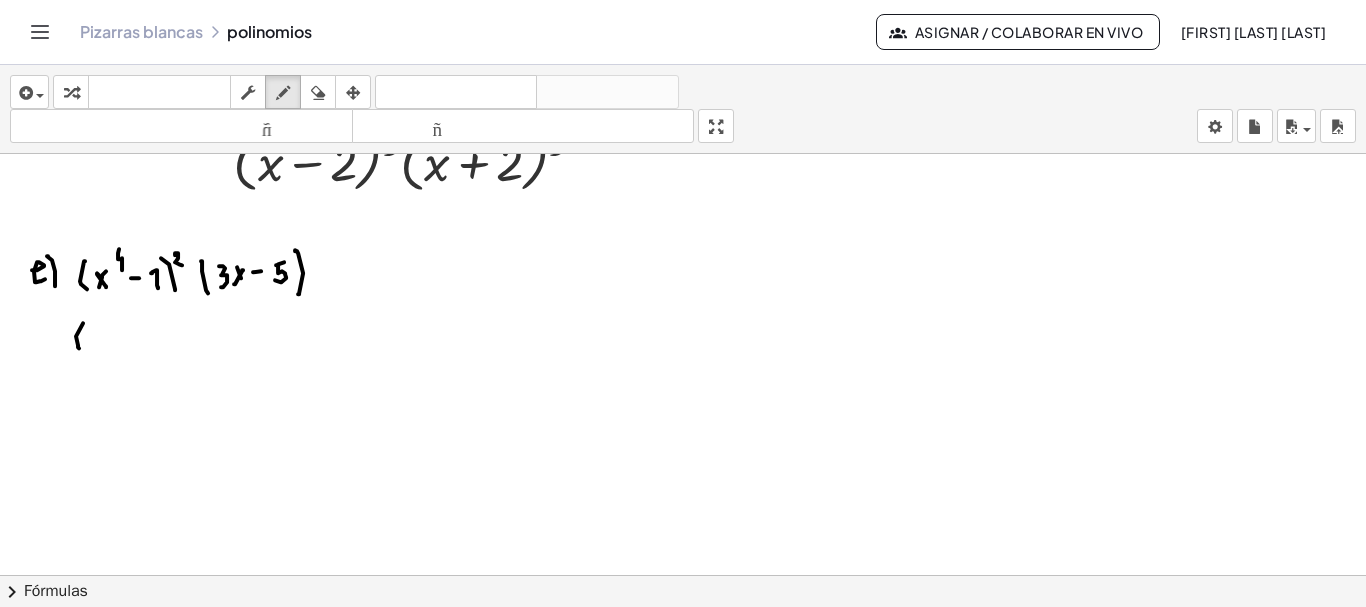 drag, startPoint x: 83, startPoint y: 321, endPoint x: 79, endPoint y: 346, distance: 25.317978 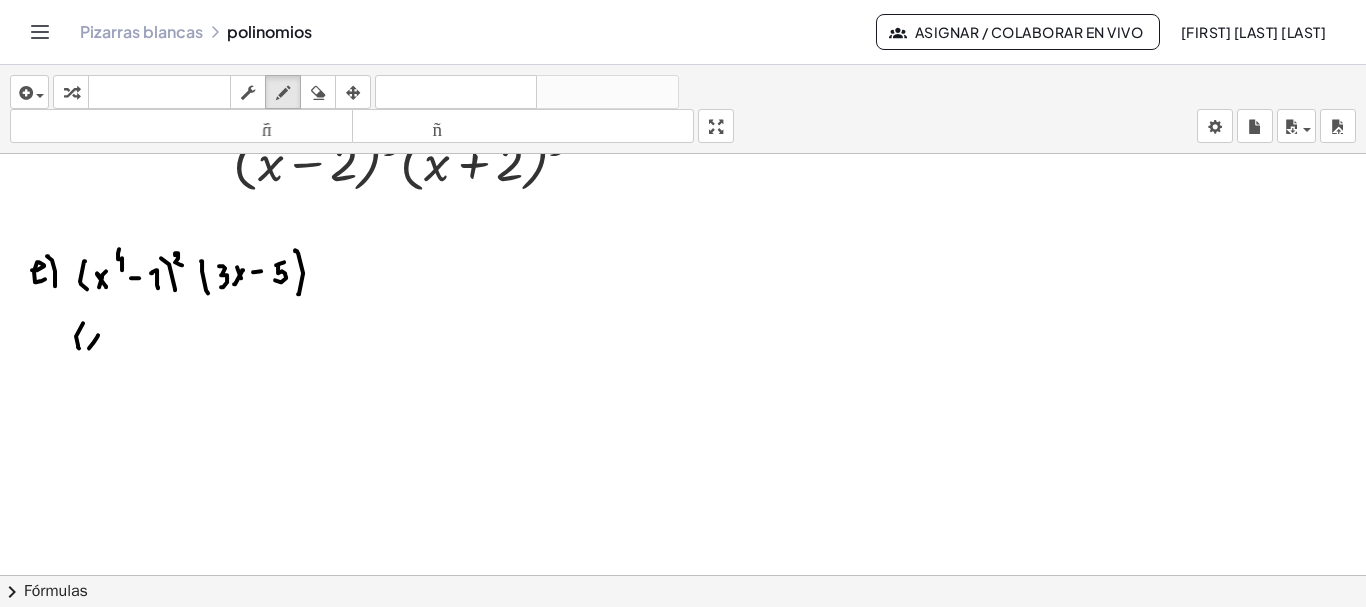 drag, startPoint x: 89, startPoint y: 346, endPoint x: 98, endPoint y: 333, distance: 15.811388 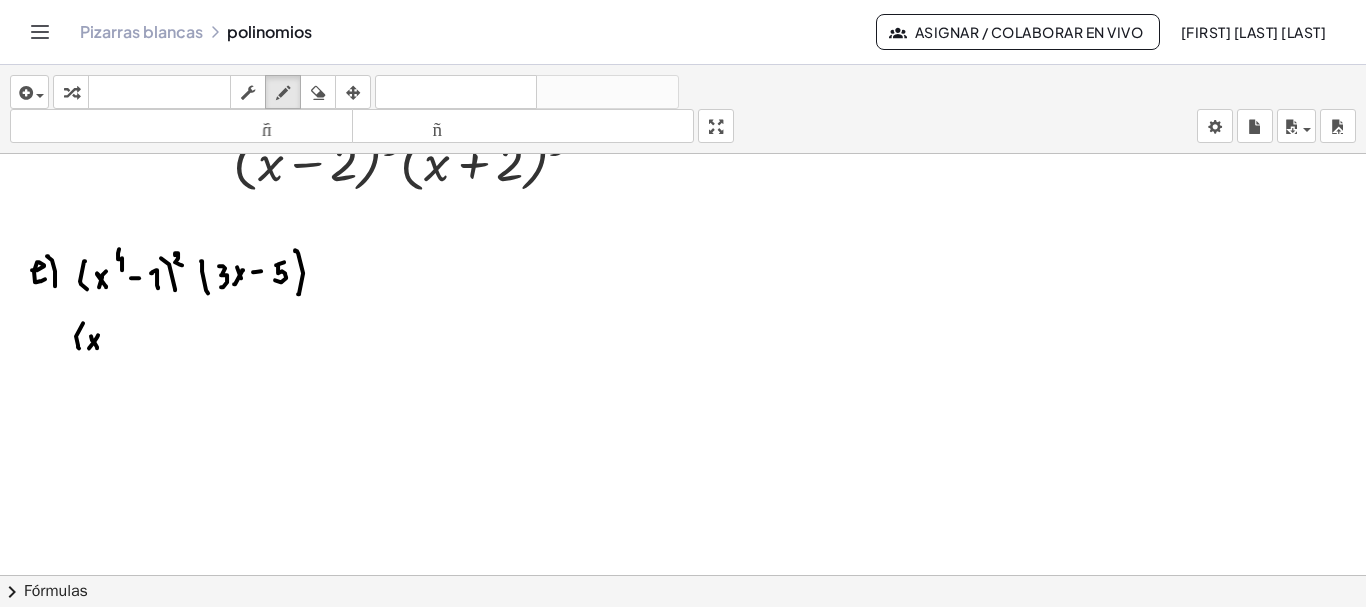 drag, startPoint x: 91, startPoint y: 334, endPoint x: 97, endPoint y: 346, distance: 13.416408 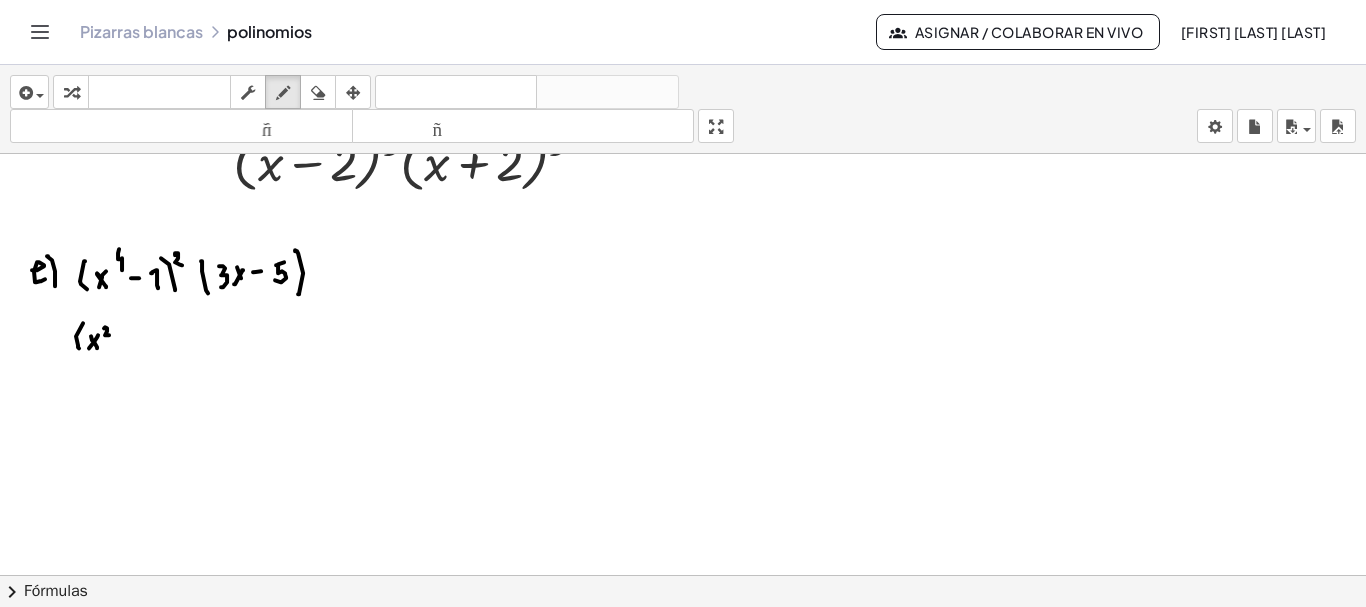 click at bounding box center [684, -3167] 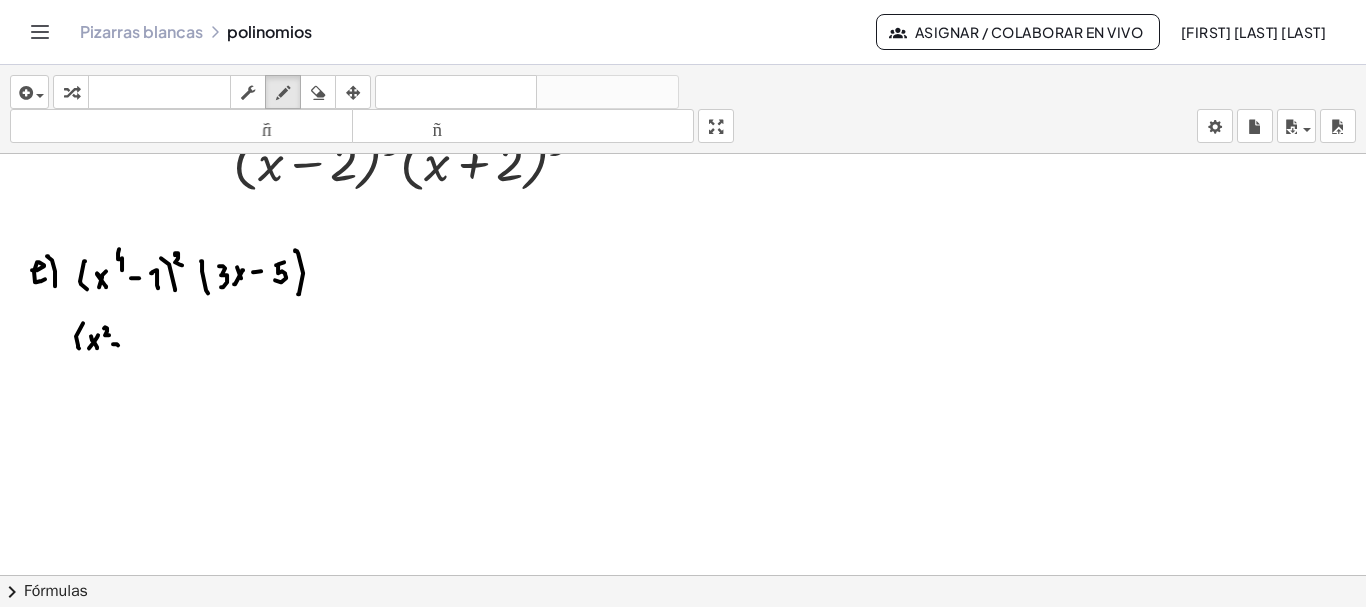 click at bounding box center [684, -3167] 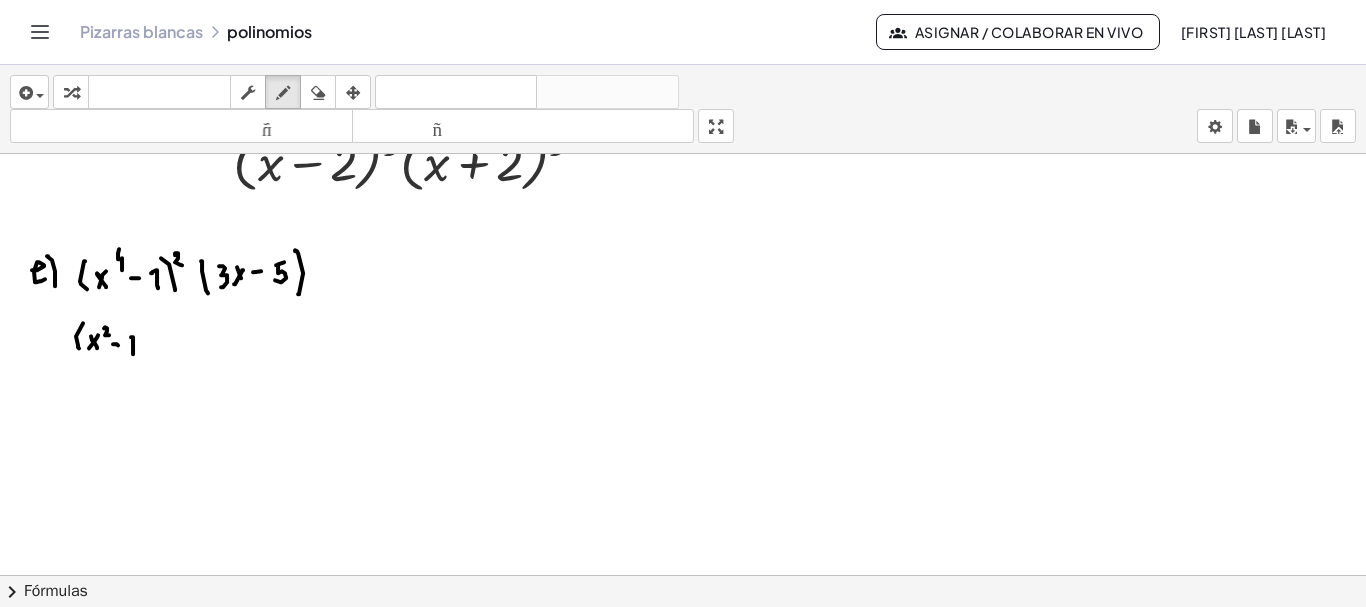 drag, startPoint x: 133, startPoint y: 352, endPoint x: 129, endPoint y: 336, distance: 16.492422 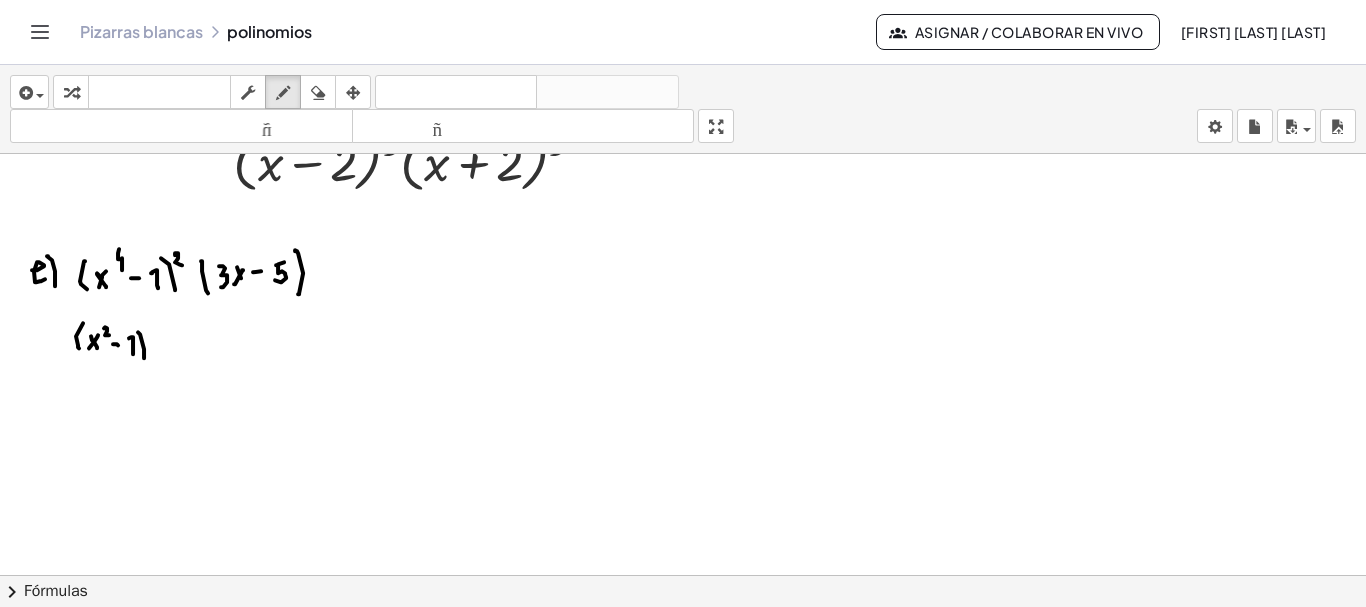 drag, startPoint x: 140, startPoint y: 332, endPoint x: 144, endPoint y: 356, distance: 24.33105 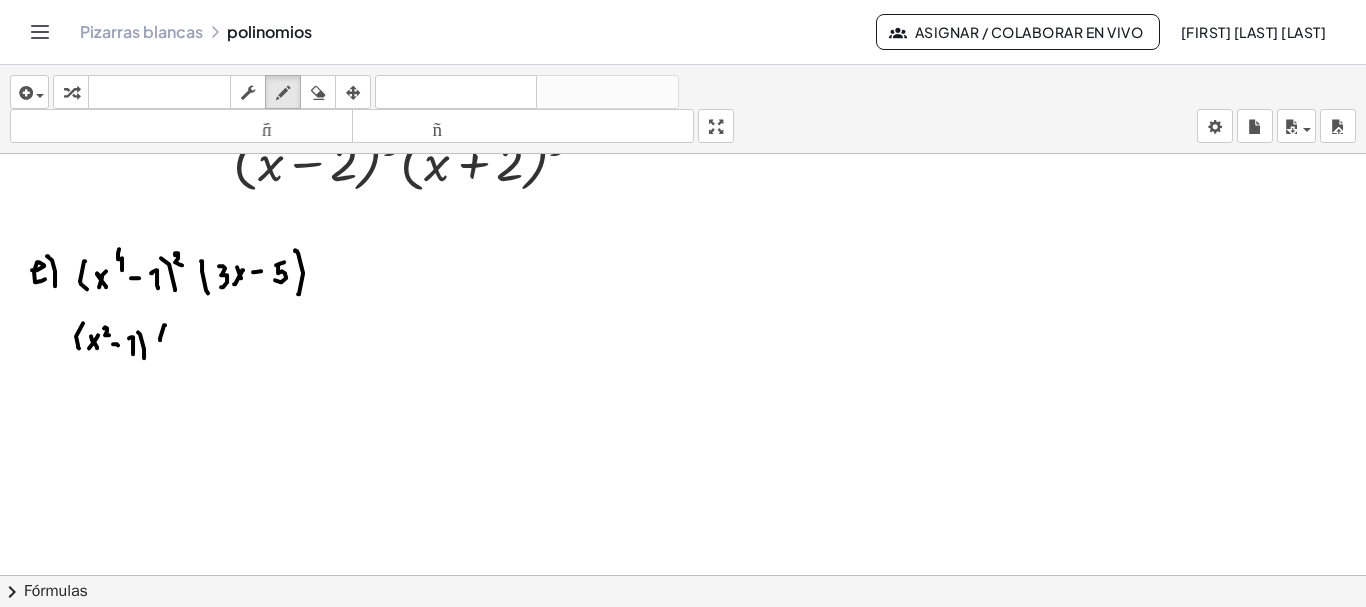 drag, startPoint x: 165, startPoint y: 323, endPoint x: 165, endPoint y: 348, distance: 25 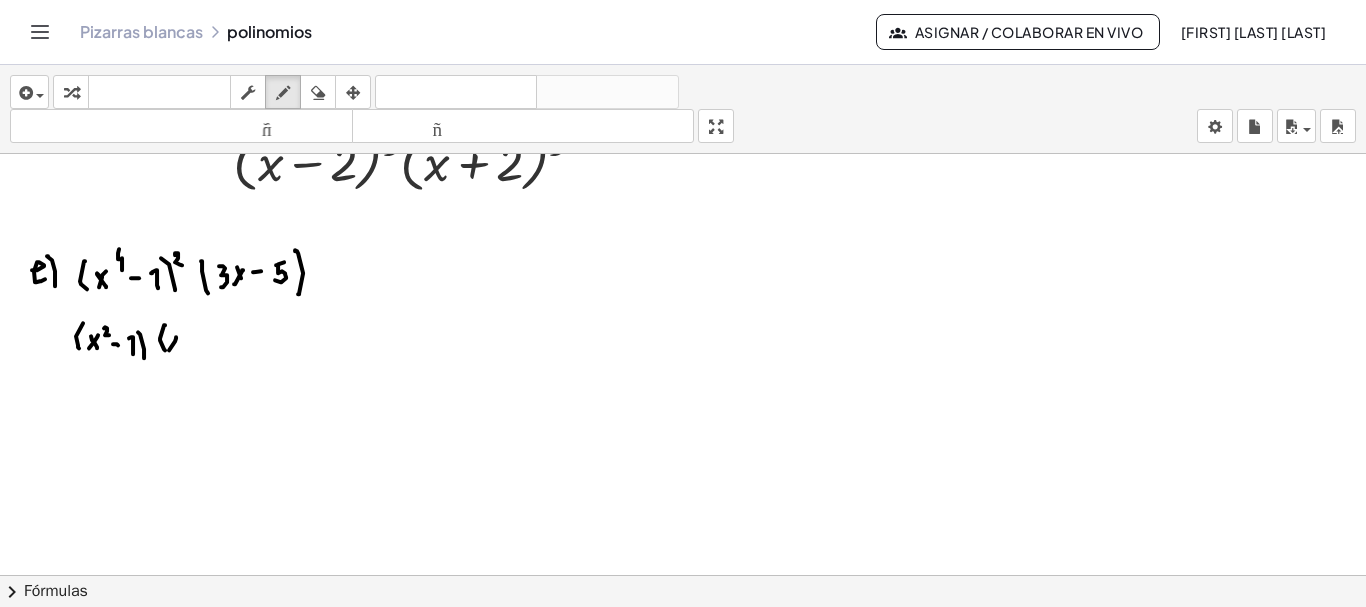 click at bounding box center (684, -3167) 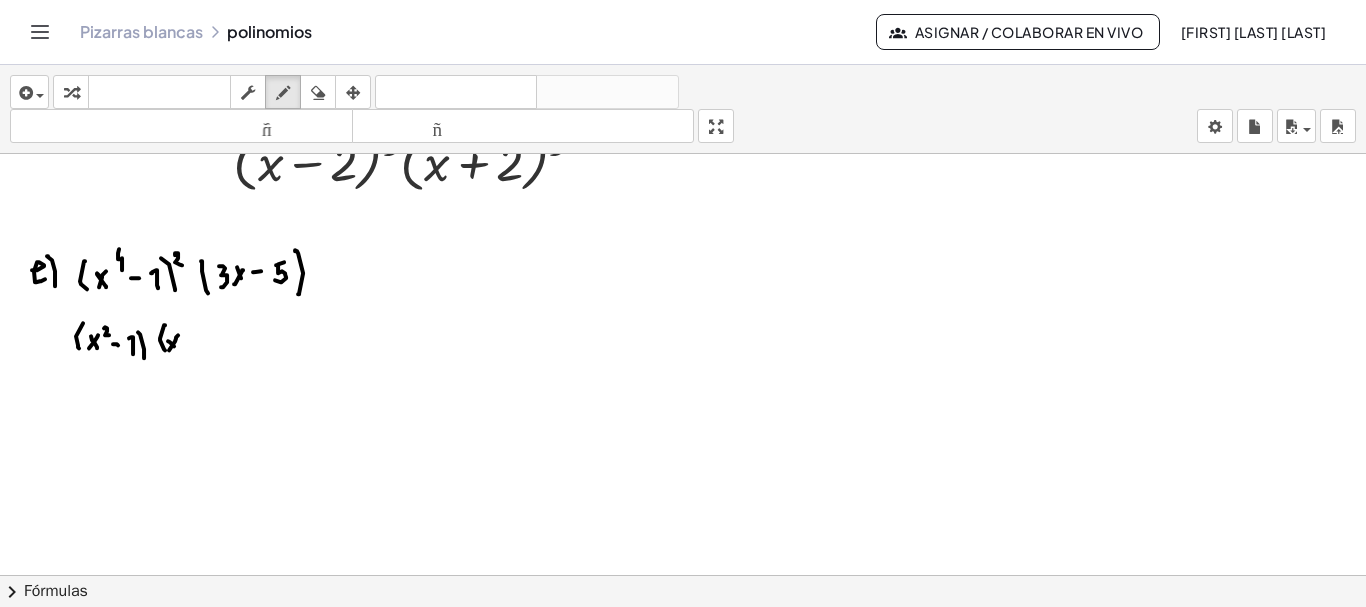 drag, startPoint x: 168, startPoint y: 339, endPoint x: 176, endPoint y: 347, distance: 11.313708 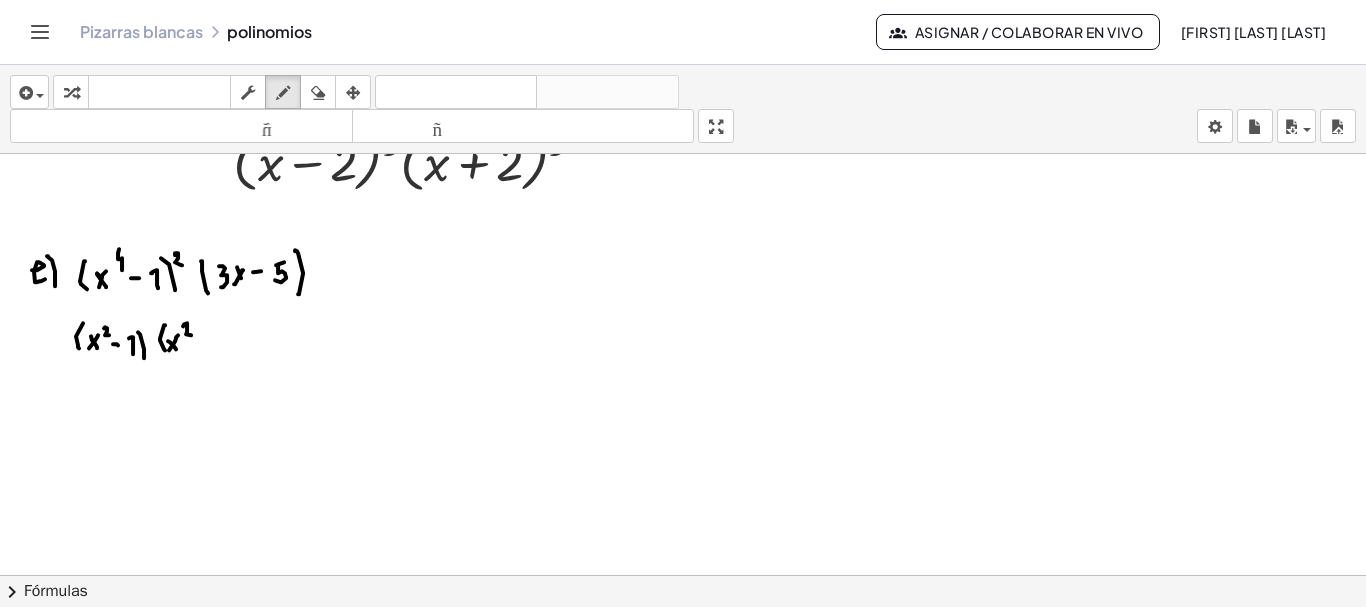 drag, startPoint x: 183, startPoint y: 324, endPoint x: 191, endPoint y: 333, distance: 12.0415945 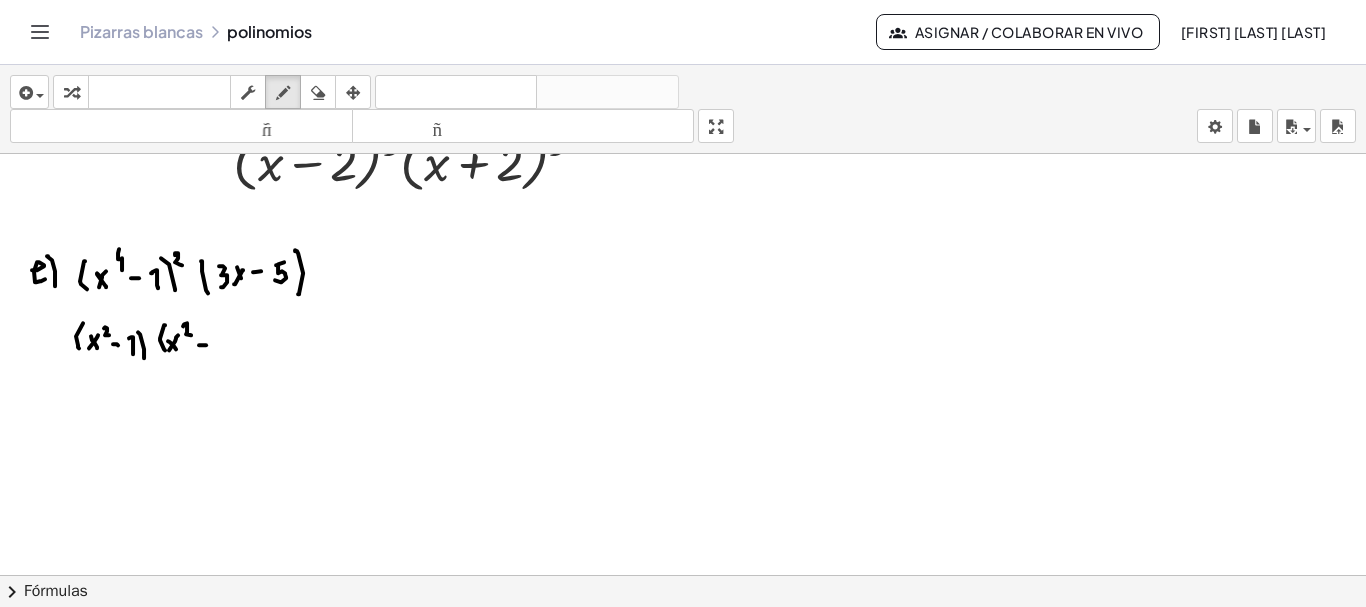 click at bounding box center [684, -3167] 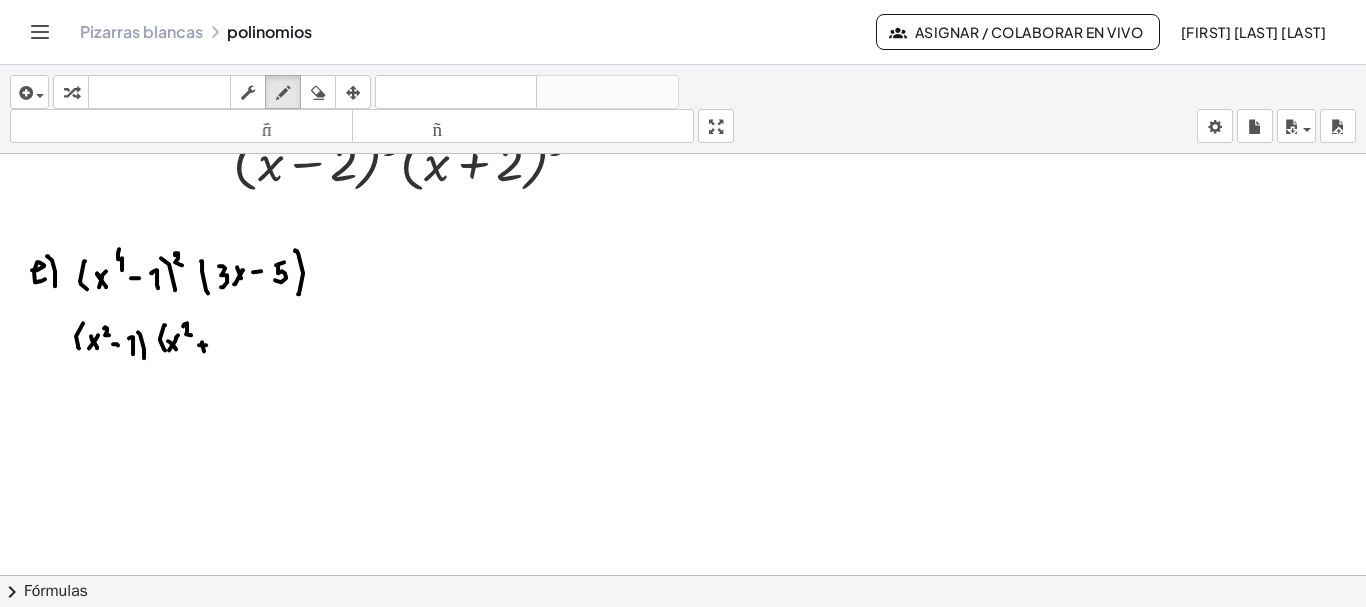 click at bounding box center (684, -3167) 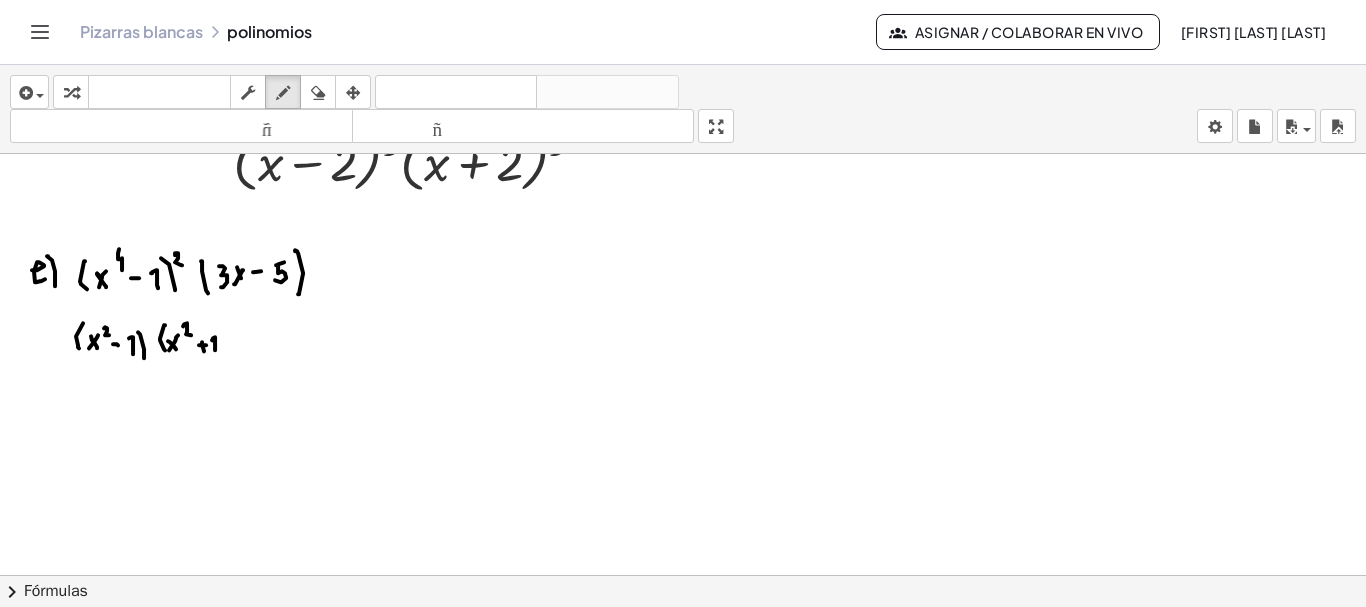 drag, startPoint x: 215, startPoint y: 348, endPoint x: 212, endPoint y: 338, distance: 10.440307 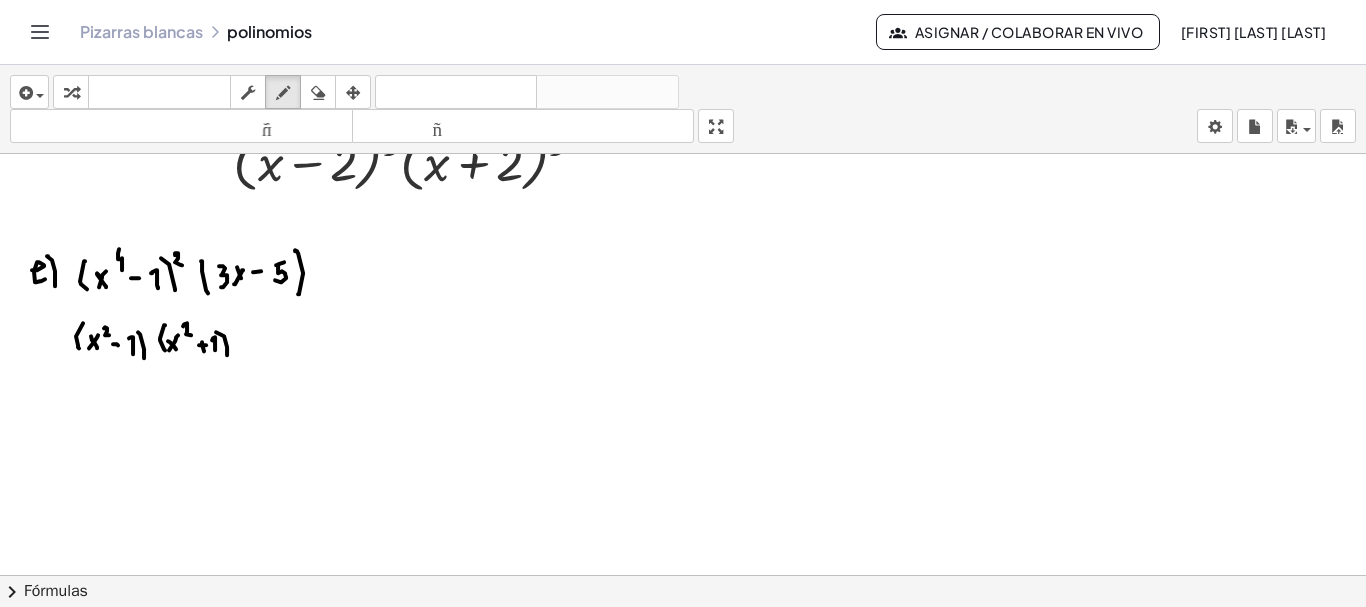 drag, startPoint x: 216, startPoint y: 330, endPoint x: 227, endPoint y: 353, distance: 25.495098 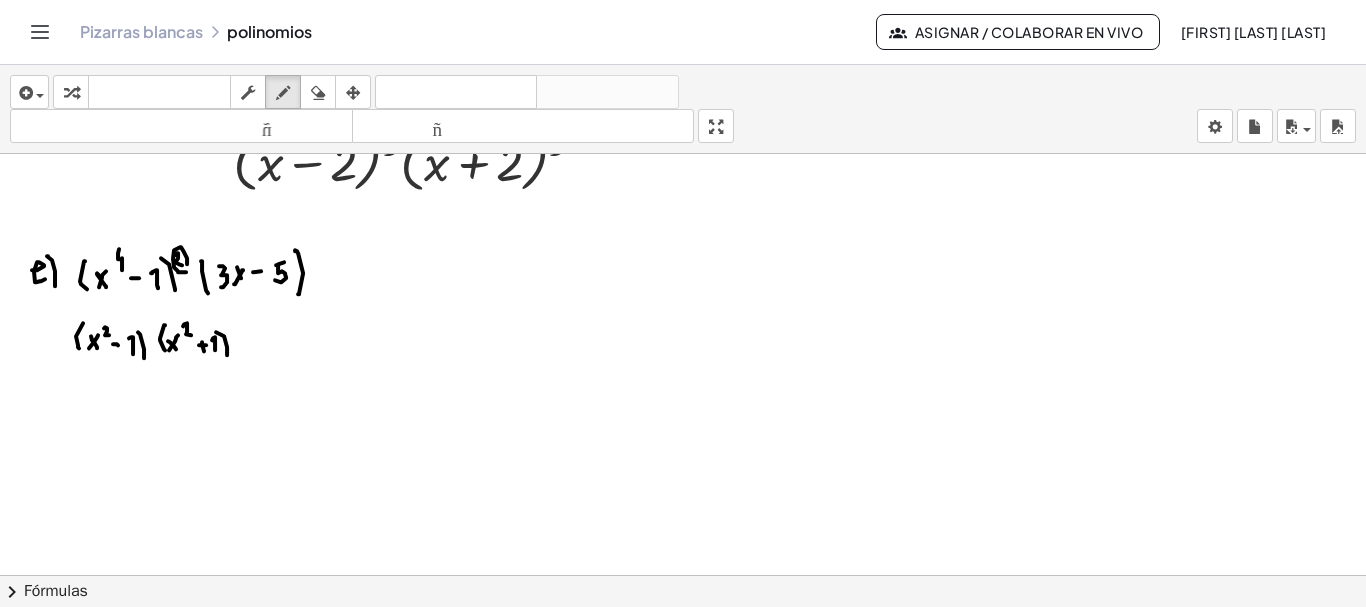 click at bounding box center (684, -3167) 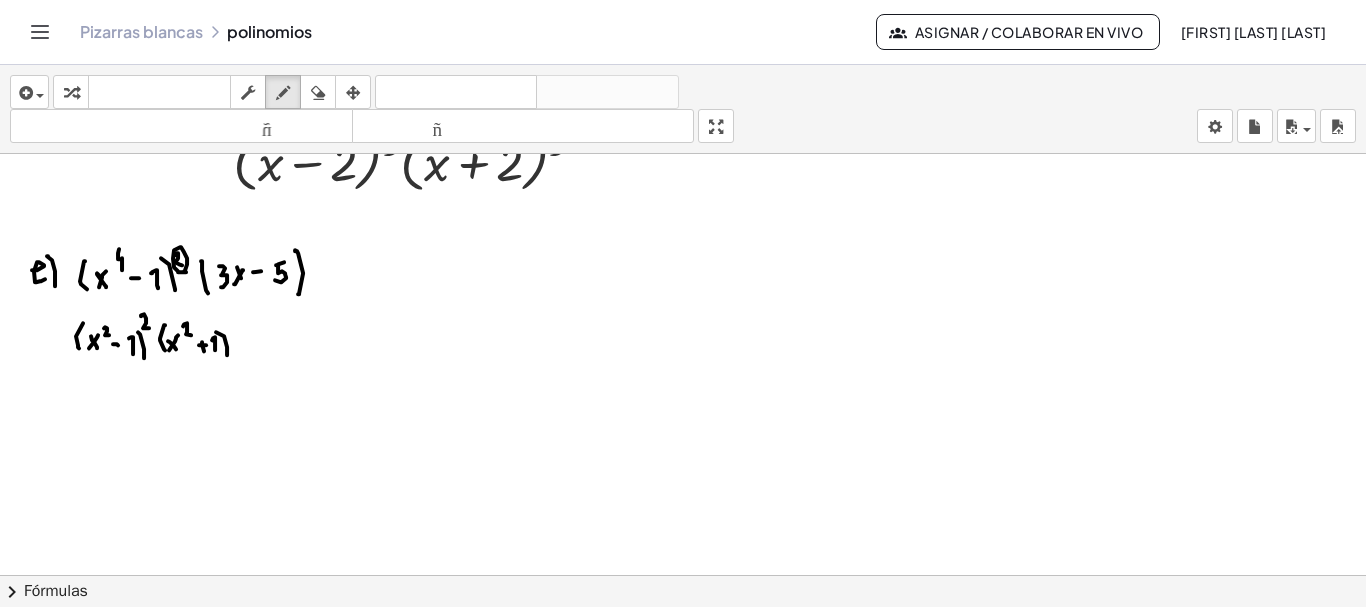 drag, startPoint x: 141, startPoint y: 314, endPoint x: 151, endPoint y: 326, distance: 15.6205 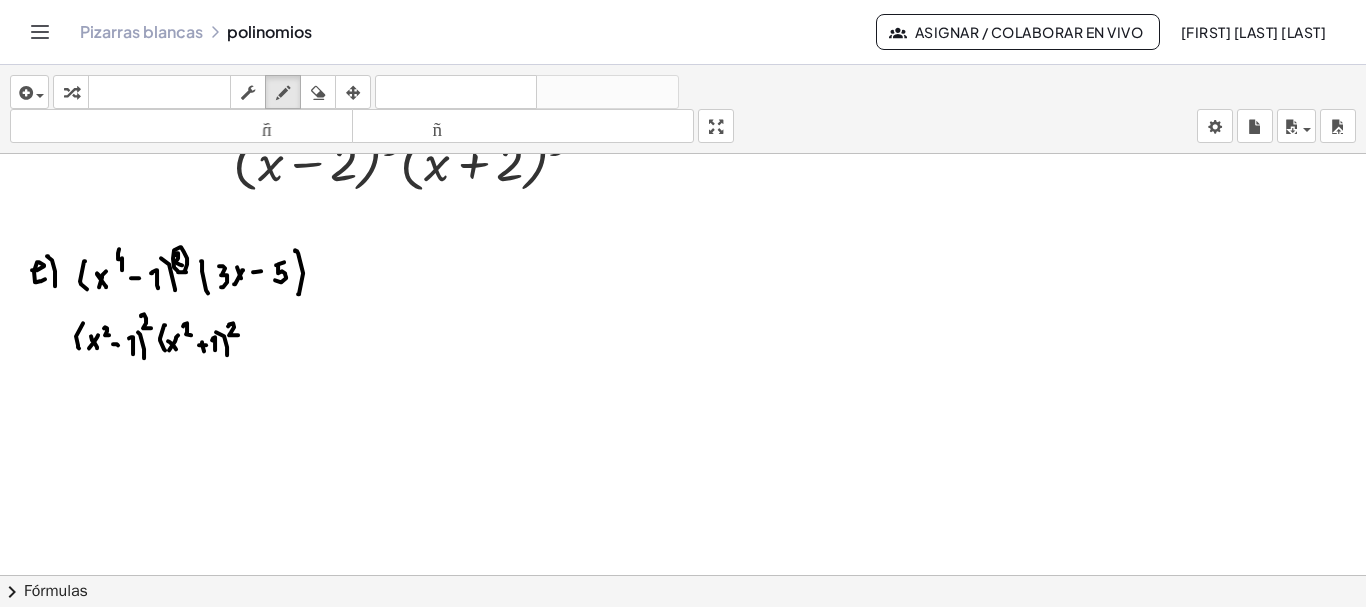 drag, startPoint x: 228, startPoint y: 324, endPoint x: 238, endPoint y: 333, distance: 13.453624 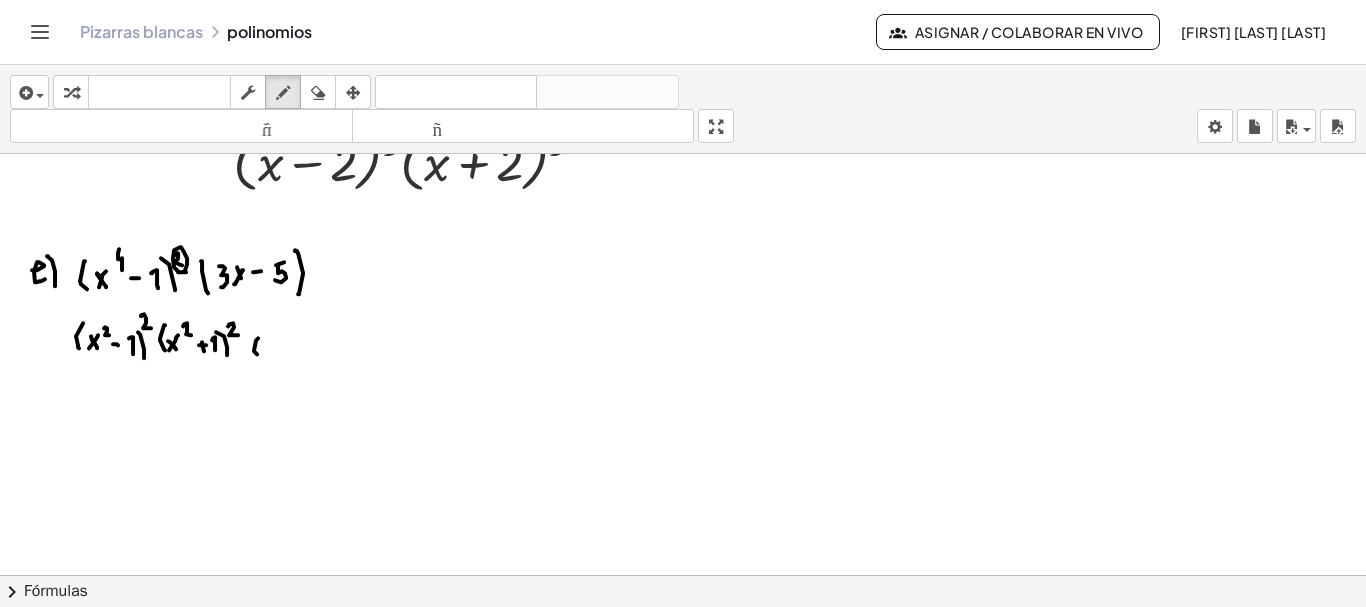 drag, startPoint x: 258, startPoint y: 336, endPoint x: 257, endPoint y: 352, distance: 16.03122 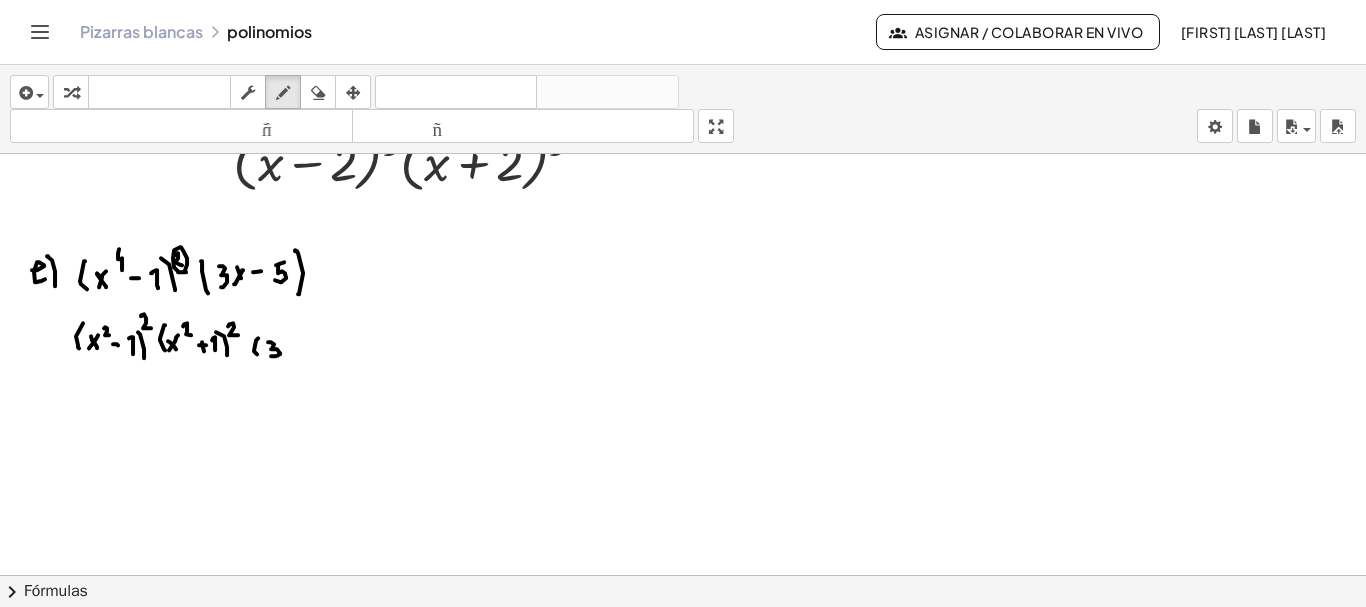 drag, startPoint x: 271, startPoint y: 340, endPoint x: 271, endPoint y: 354, distance: 14 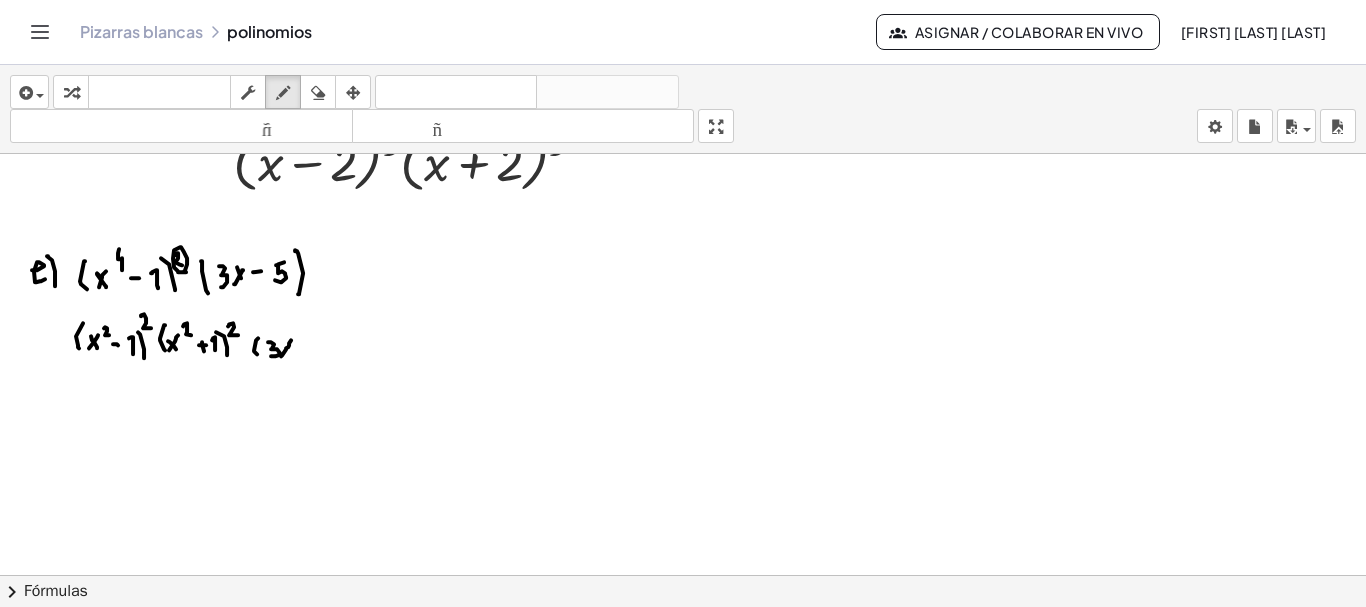 drag, startPoint x: 281, startPoint y: 354, endPoint x: 291, endPoint y: 338, distance: 18.867962 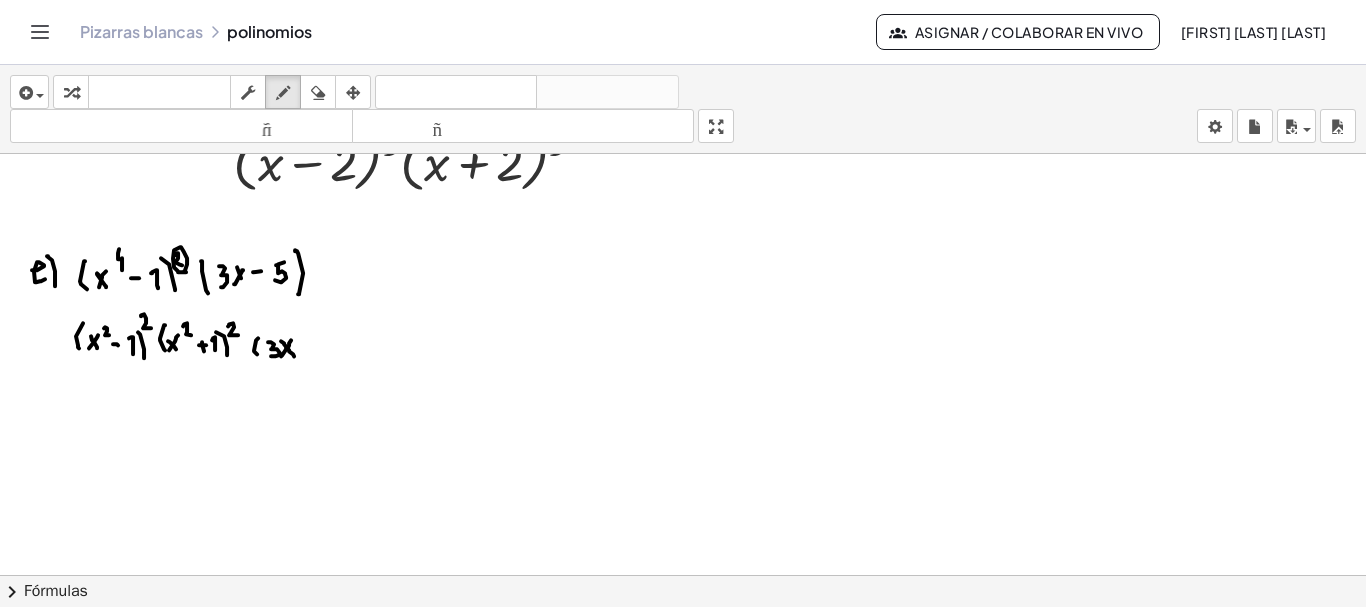 drag, startPoint x: 281, startPoint y: 339, endPoint x: 295, endPoint y: 354, distance: 20.518284 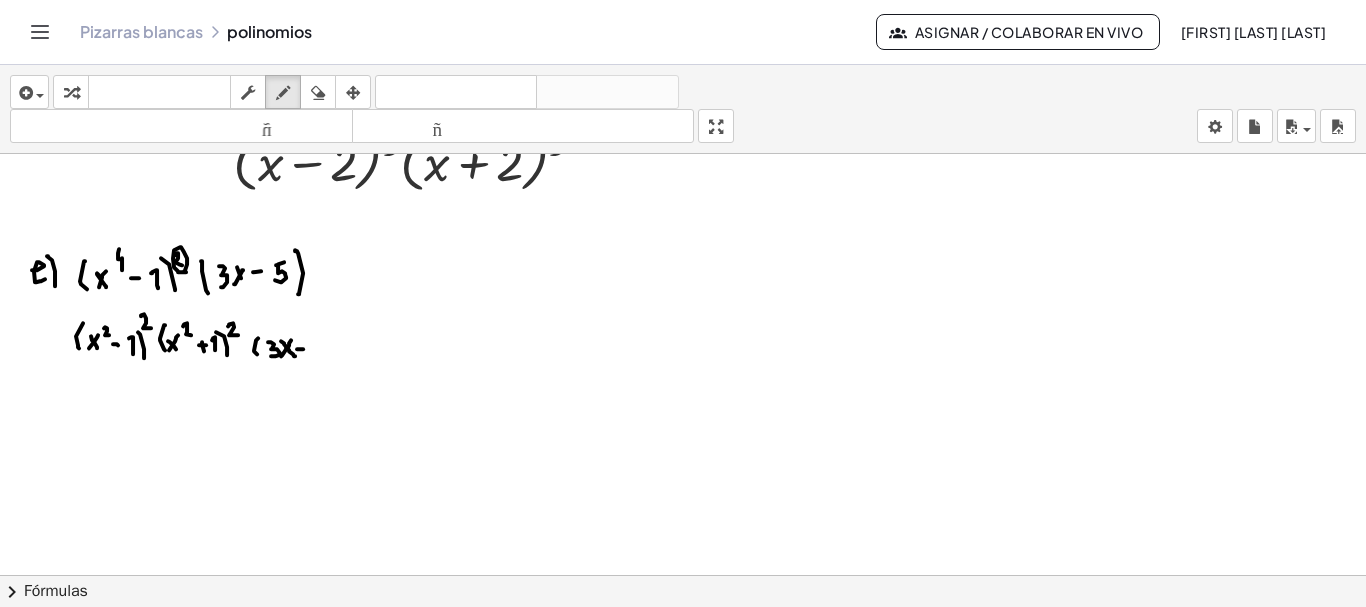 click at bounding box center [684, -3167] 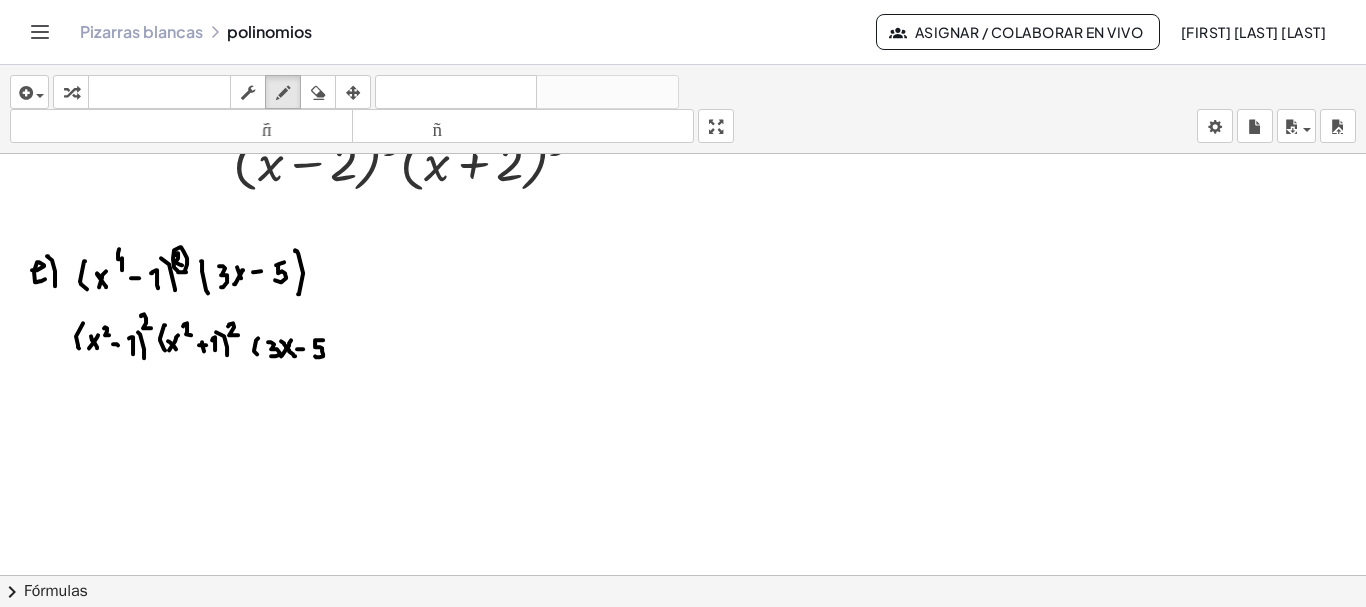 drag 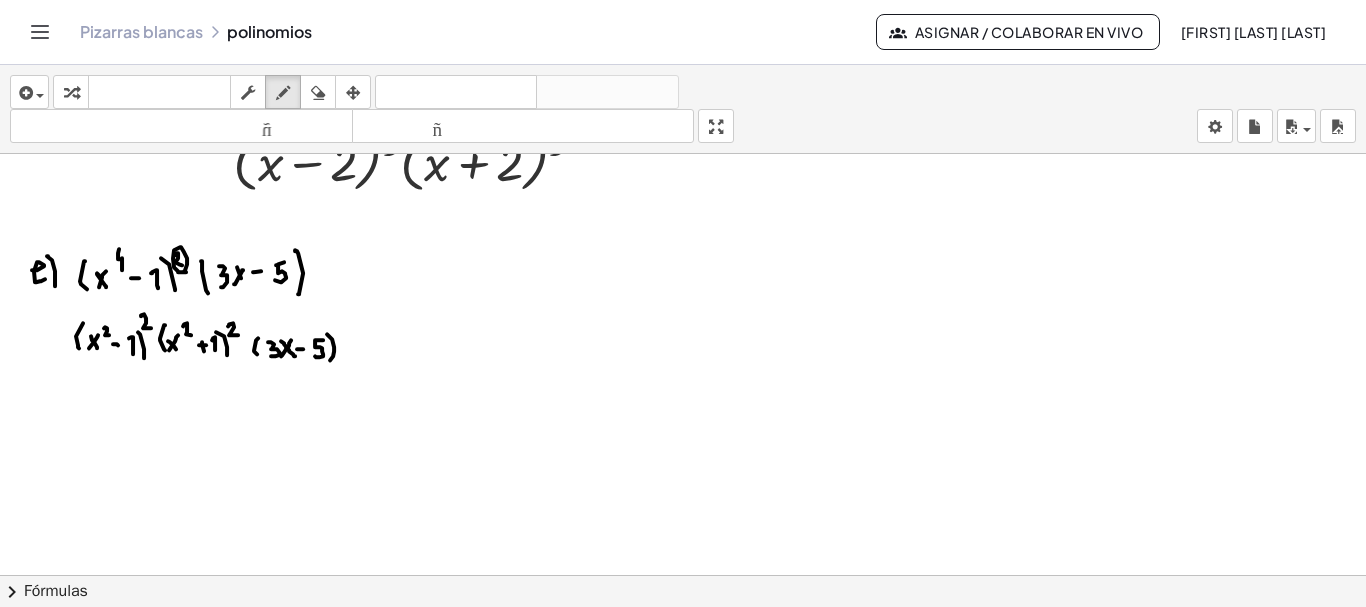 click at bounding box center [684, -3167] 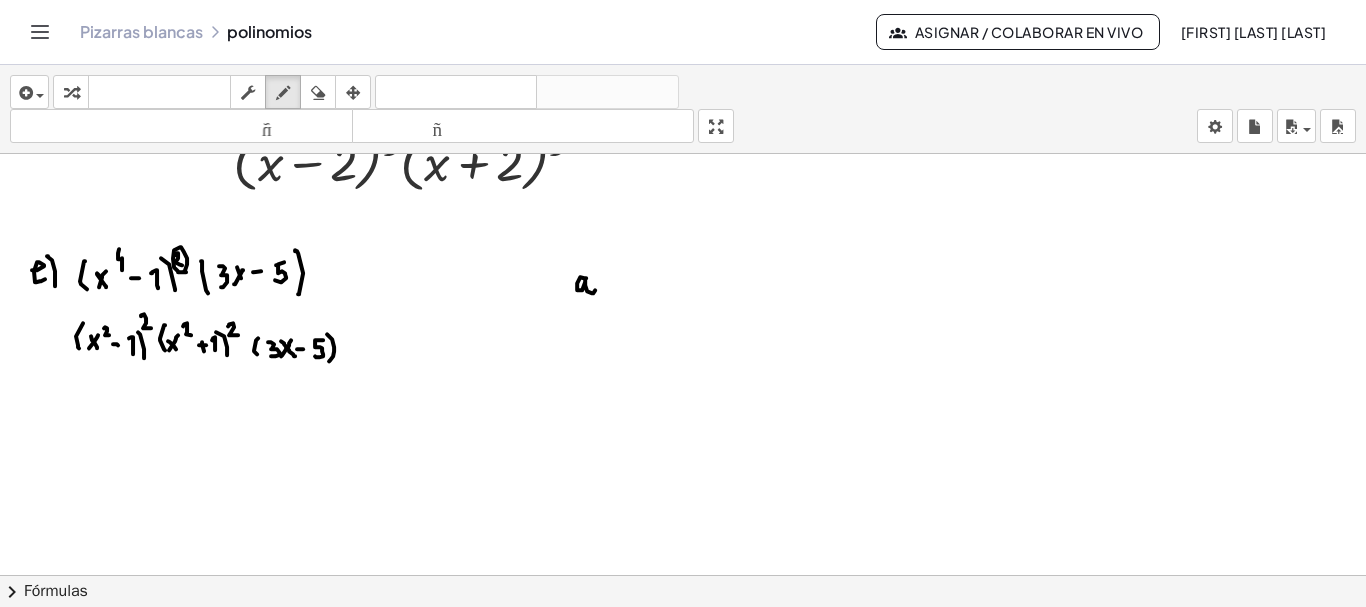 drag, startPoint x: 584, startPoint y: 276, endPoint x: 595, endPoint y: 288, distance: 16.27882 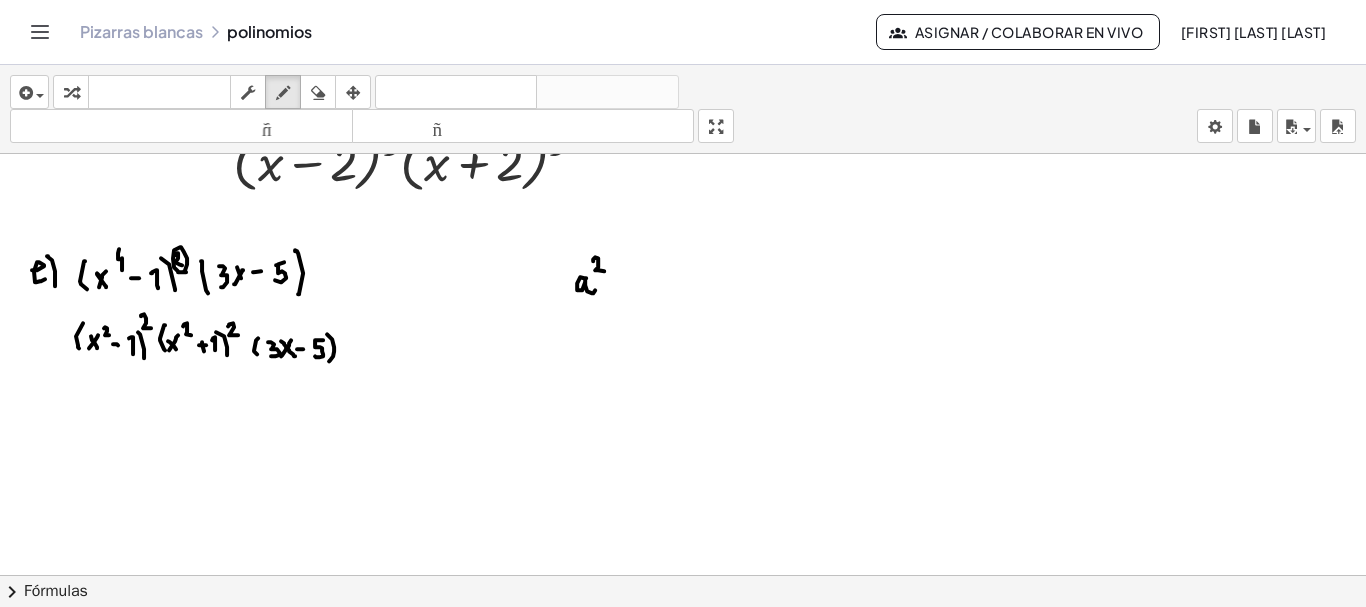drag, startPoint x: 593, startPoint y: 259, endPoint x: 604, endPoint y: 269, distance: 14.866069 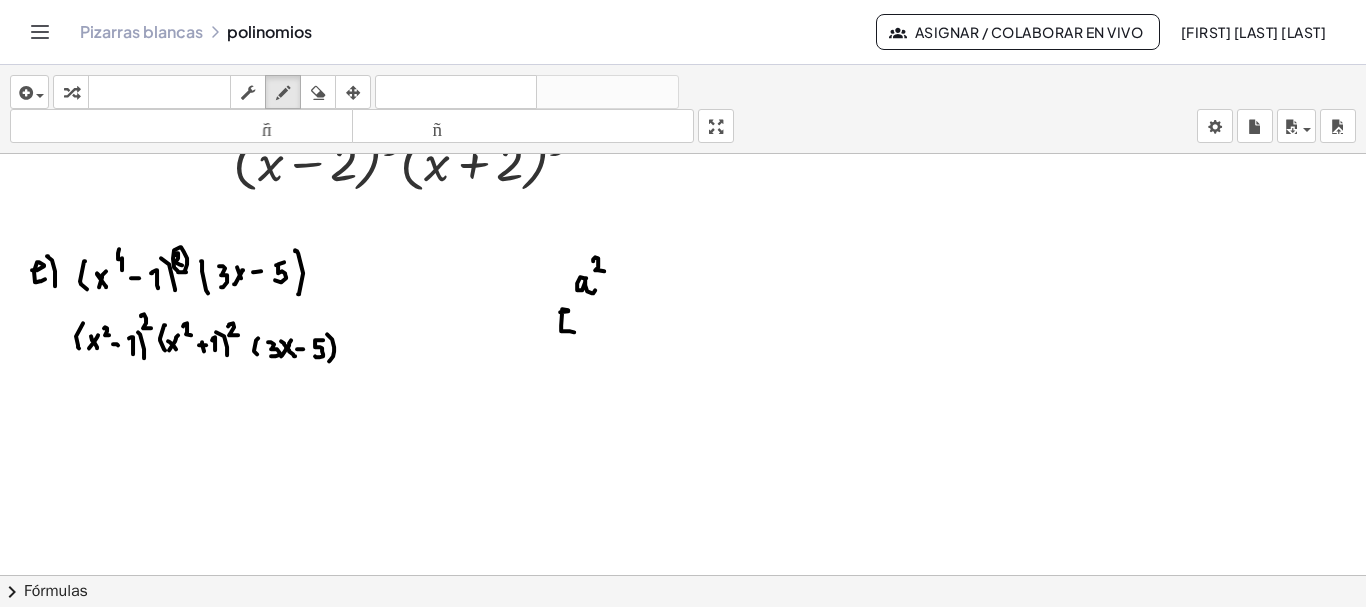 drag, startPoint x: 560, startPoint y: 310, endPoint x: 574, endPoint y: 330, distance: 24.41311 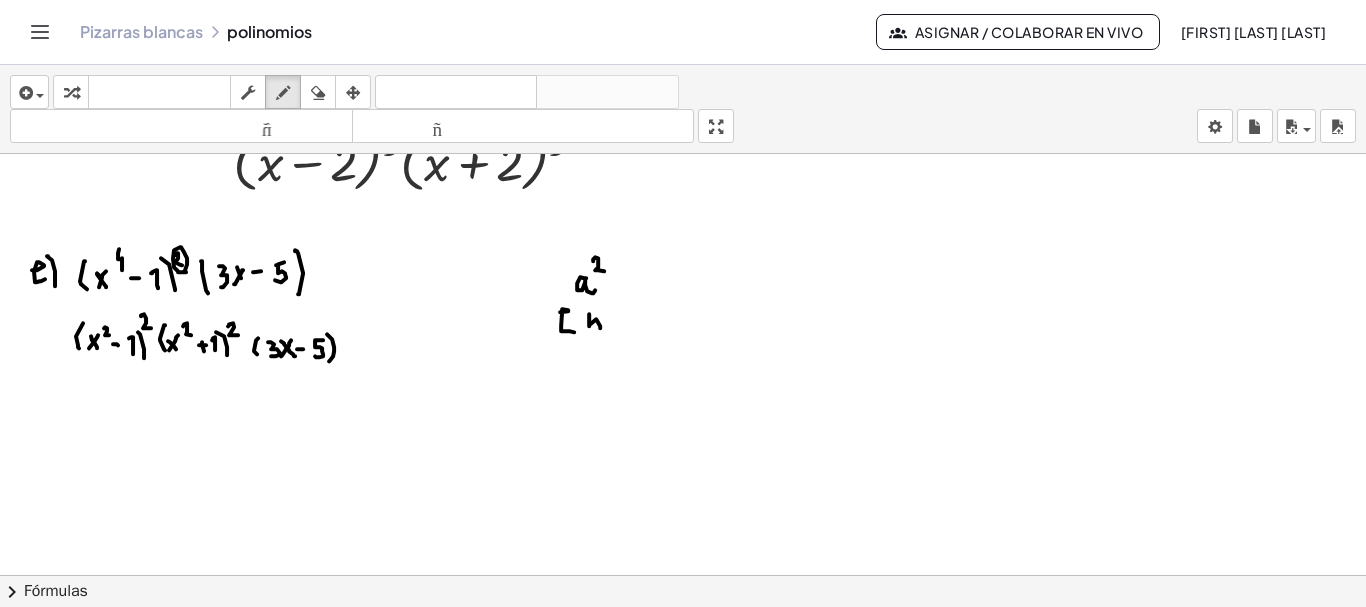 click at bounding box center [684, -3167] 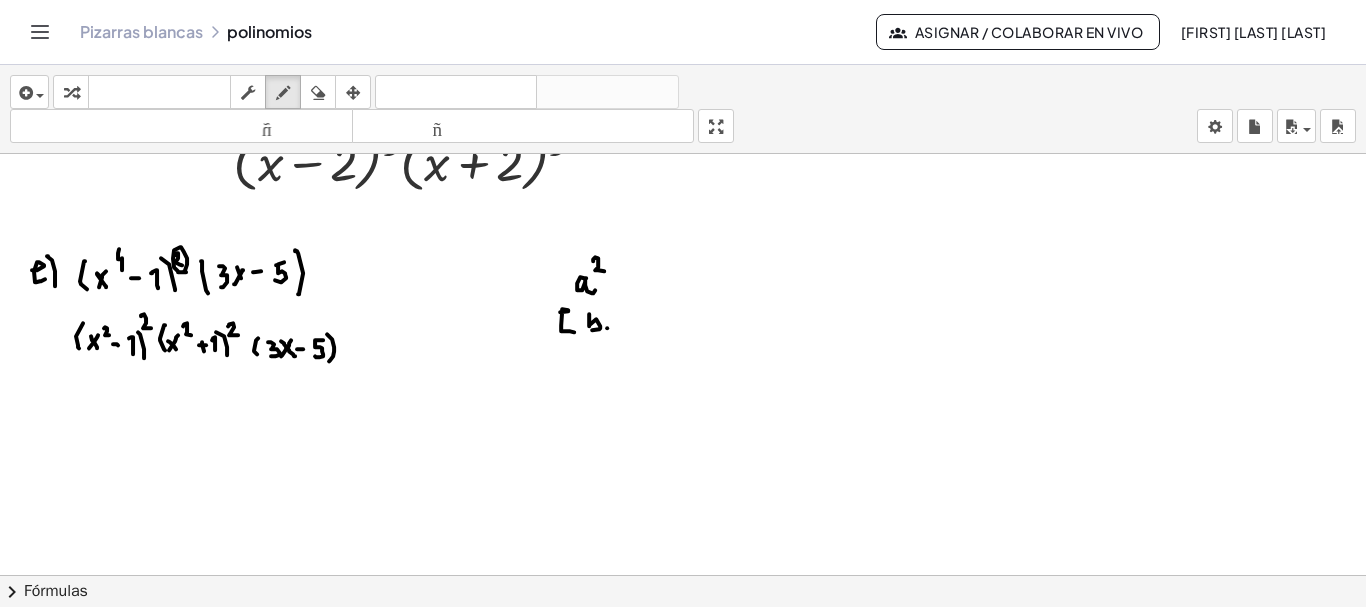 click at bounding box center (684, -3167) 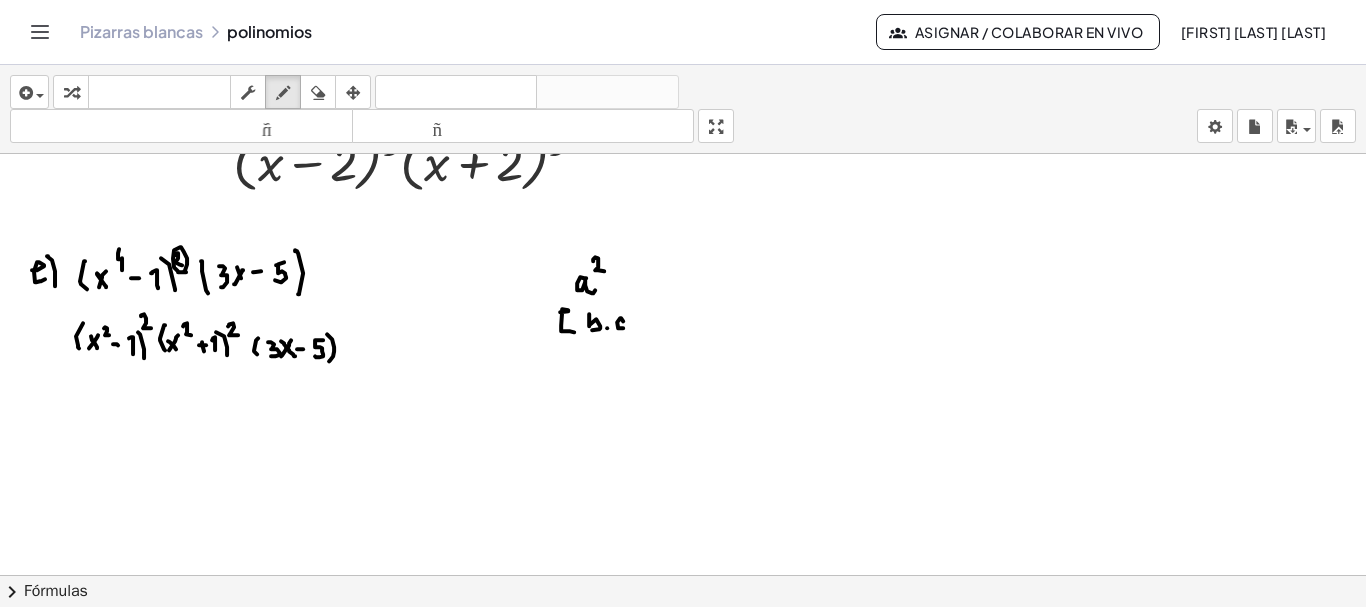 click at bounding box center (684, -3167) 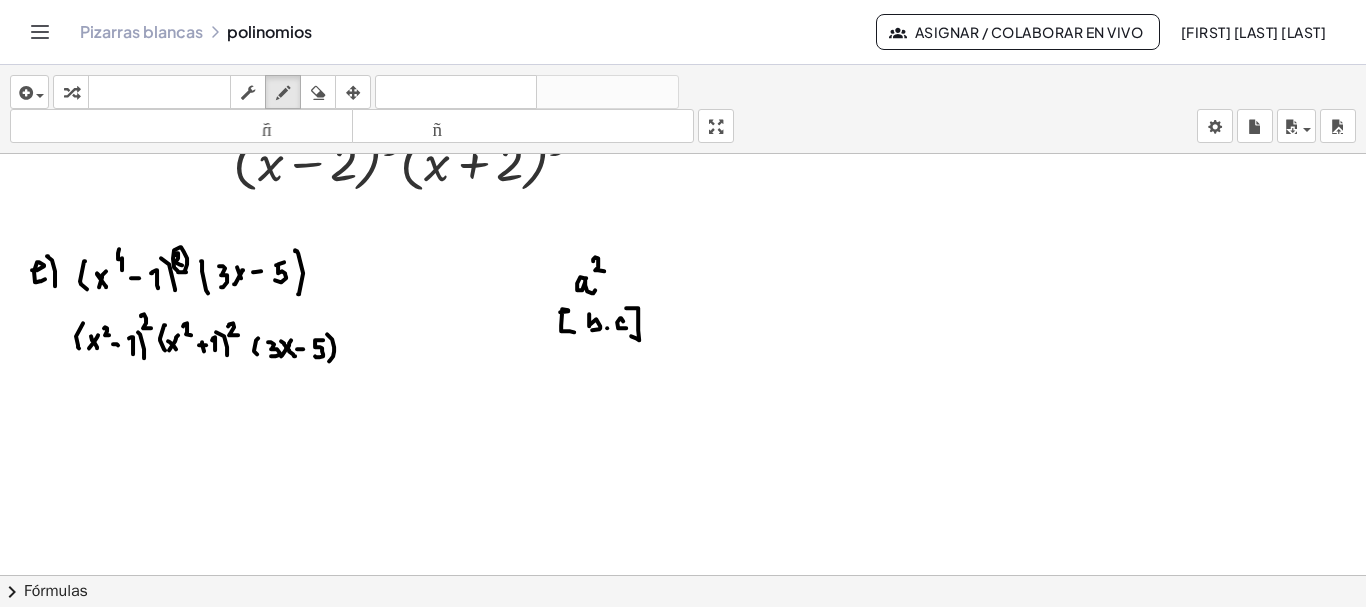 drag, startPoint x: 626, startPoint y: 306, endPoint x: 631, endPoint y: 334, distance: 28.442924 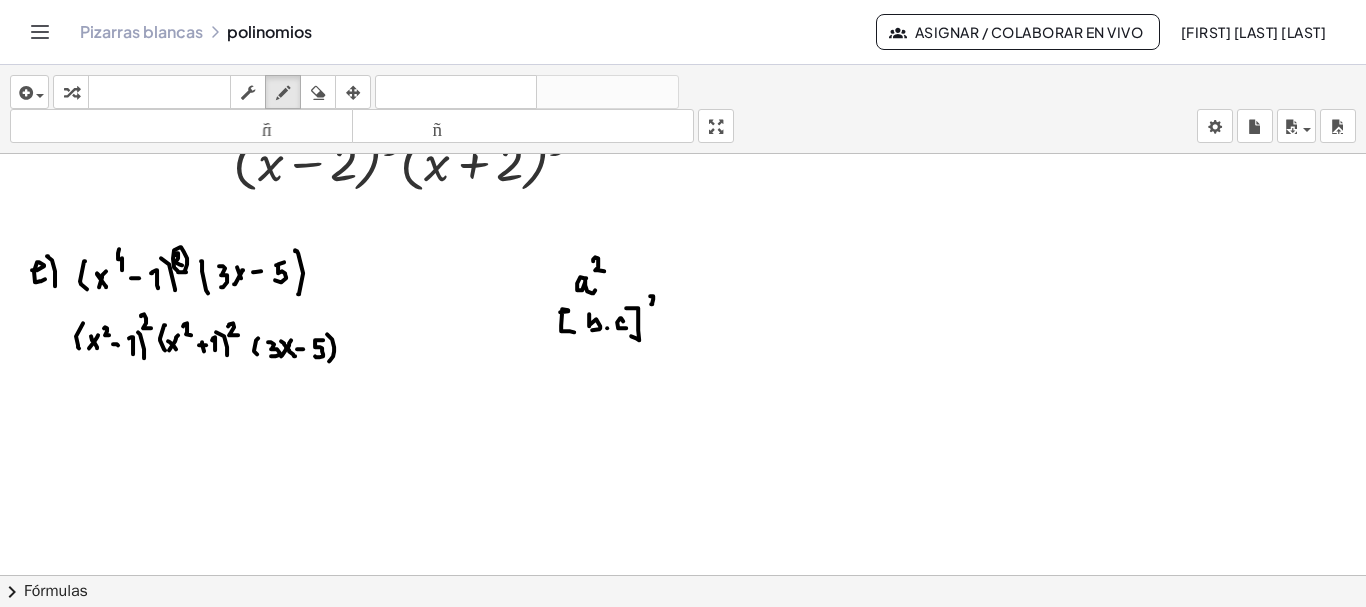 drag, startPoint x: 650, startPoint y: 294, endPoint x: 659, endPoint y: 303, distance: 12.727922 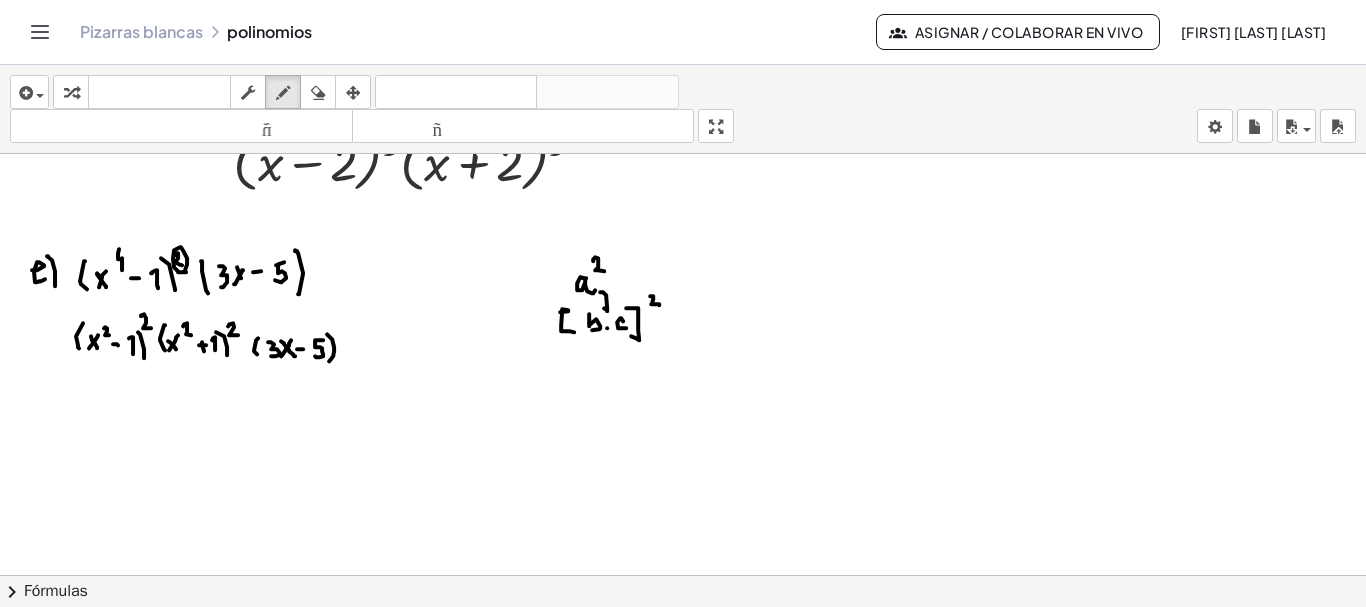 drag, startPoint x: 600, startPoint y: 290, endPoint x: 616, endPoint y: 294, distance: 16.492422 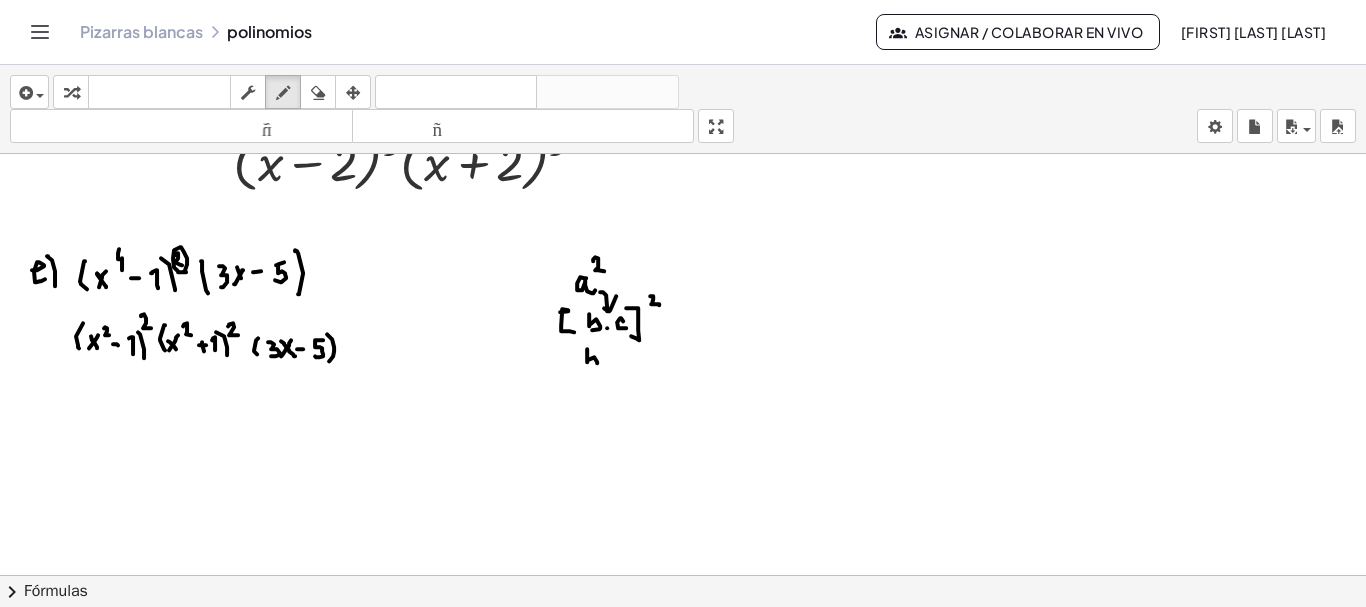 drag, startPoint x: 587, startPoint y: 347, endPoint x: 588, endPoint y: 363, distance: 16.03122 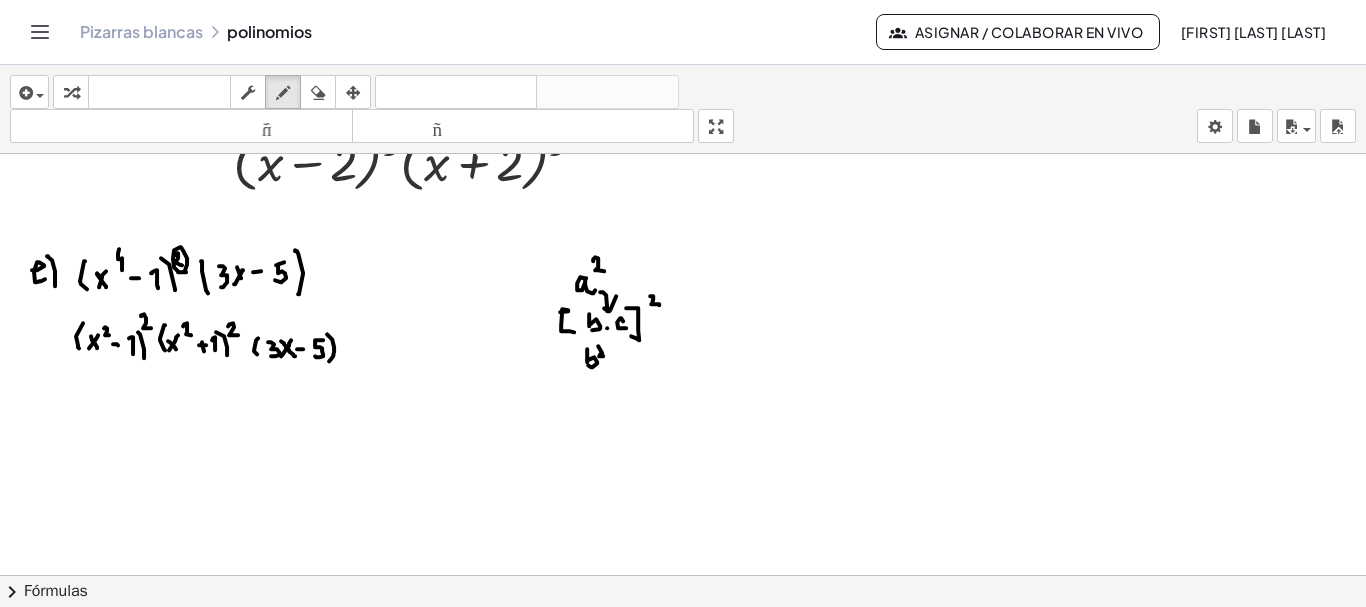 drag, startPoint x: 598, startPoint y: 344, endPoint x: 603, endPoint y: 354, distance: 11.18034 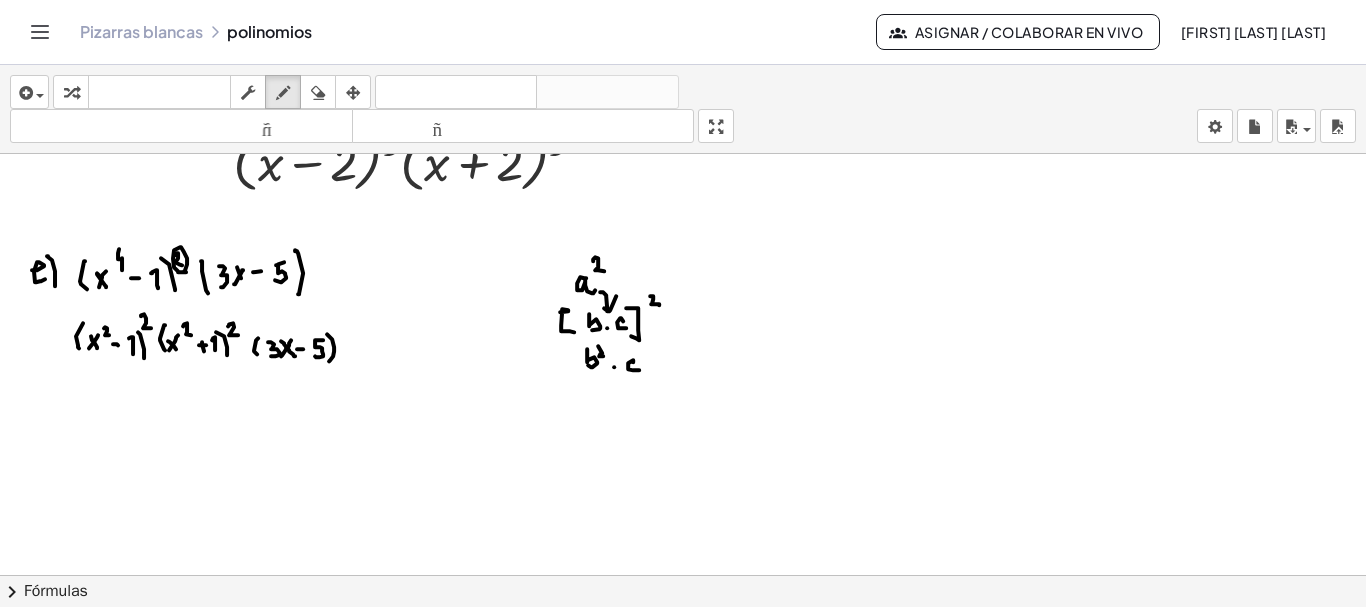 click at bounding box center (684, -3167) 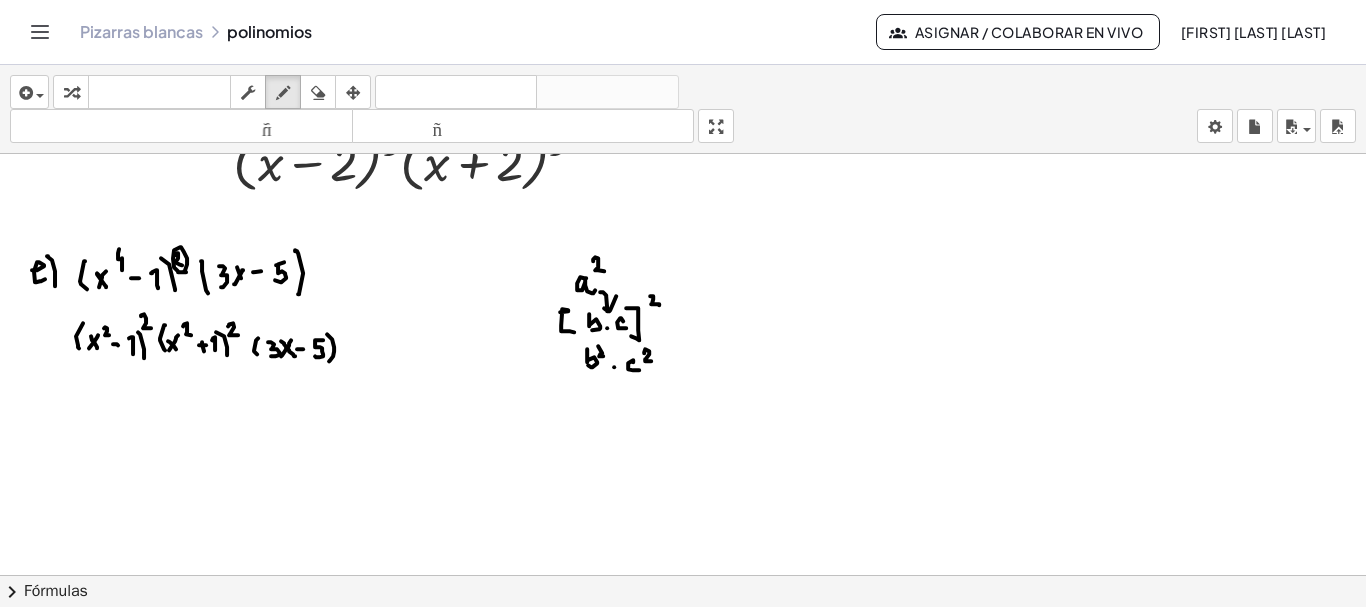 drag, startPoint x: 645, startPoint y: 347, endPoint x: 651, endPoint y: 359, distance: 13.416408 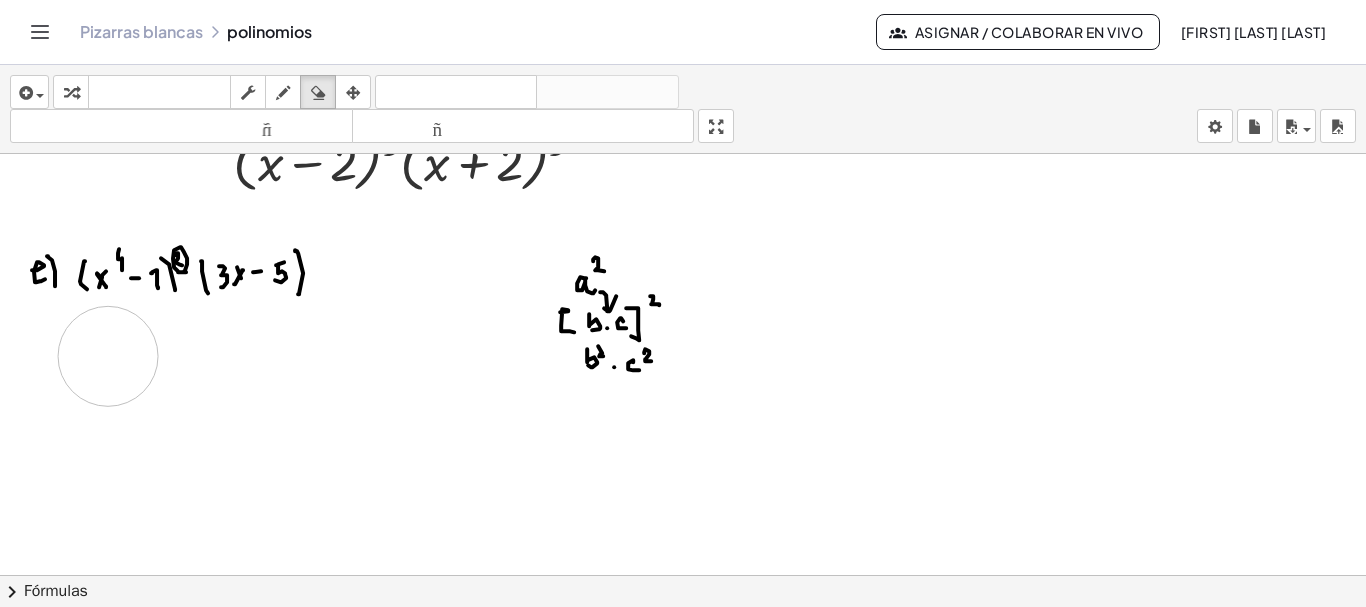 drag, startPoint x: 328, startPoint y: 360, endPoint x: 108, endPoint y: 354, distance: 220.0818 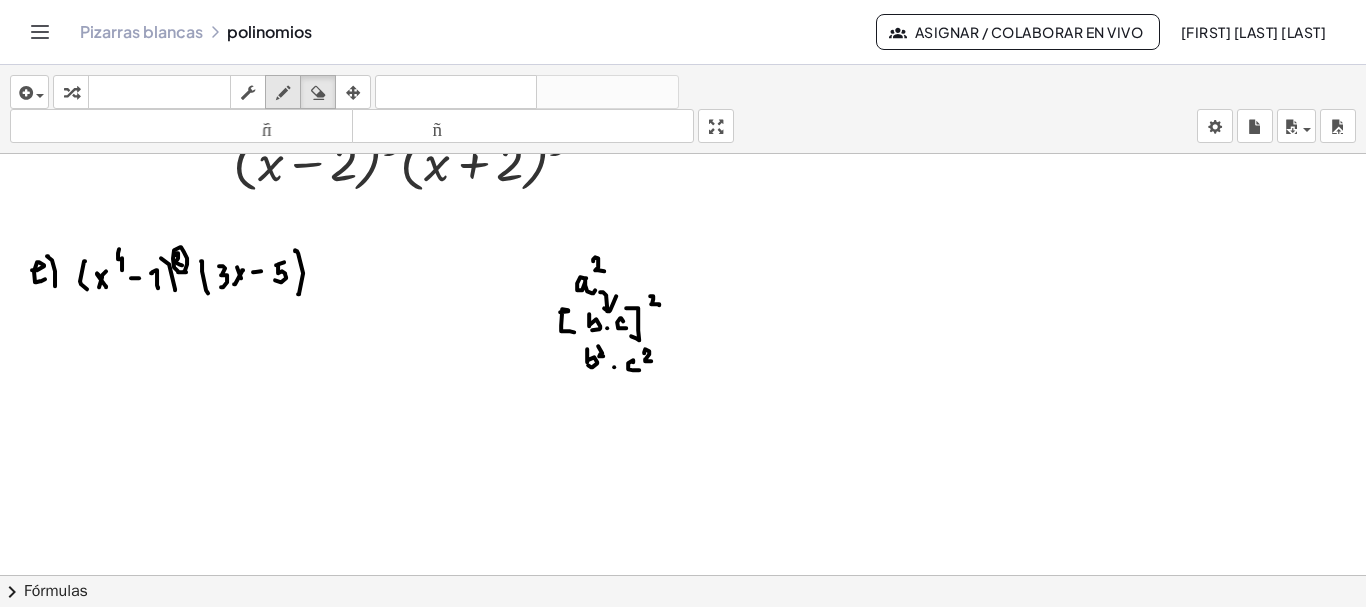 click at bounding box center [283, 93] 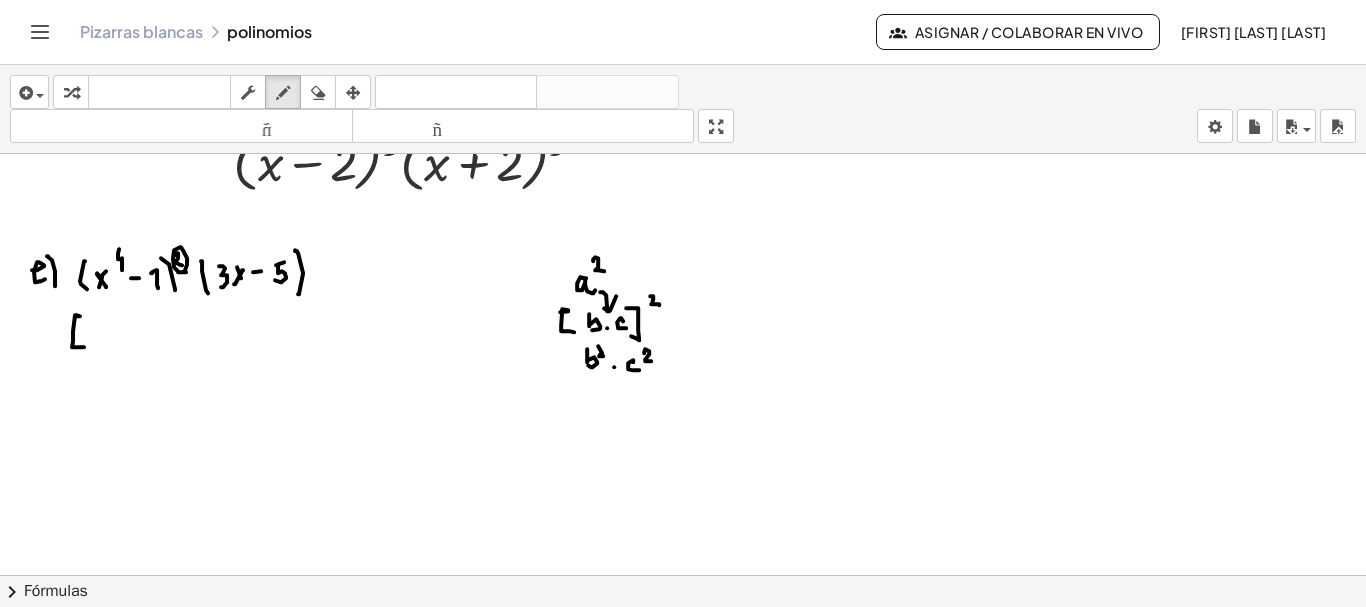 drag, startPoint x: 76, startPoint y: 314, endPoint x: 84, endPoint y: 345, distance: 32.01562 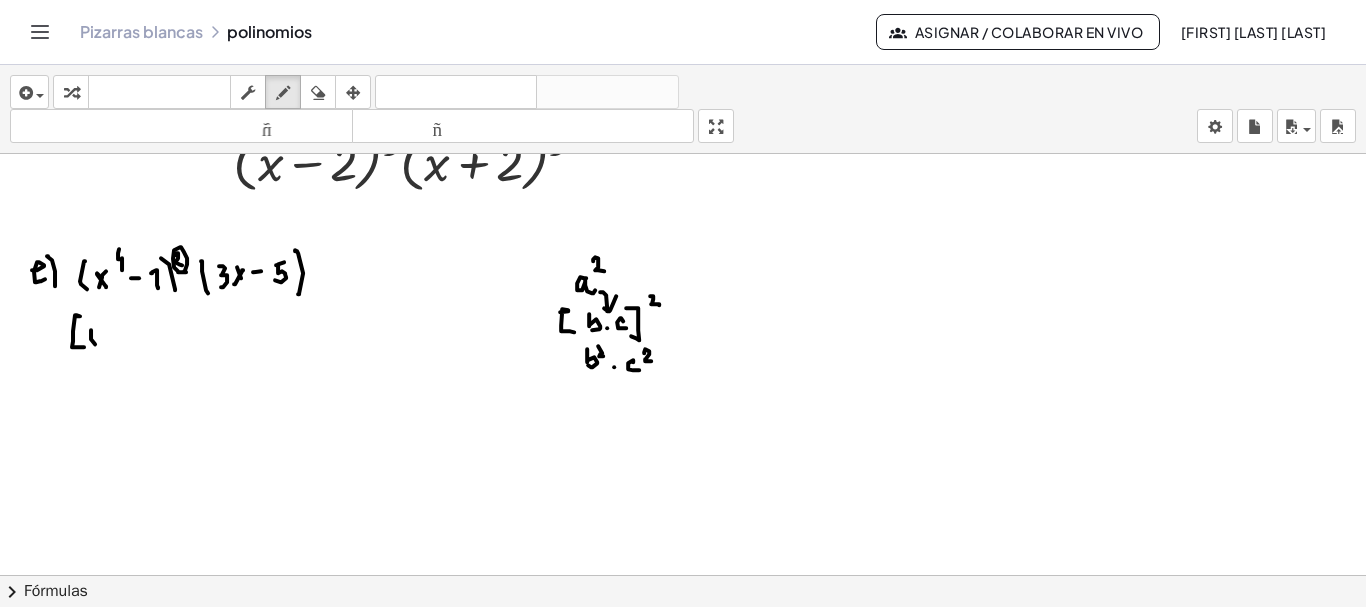 drag, startPoint x: 91, startPoint y: 328, endPoint x: 96, endPoint y: 343, distance: 15.811388 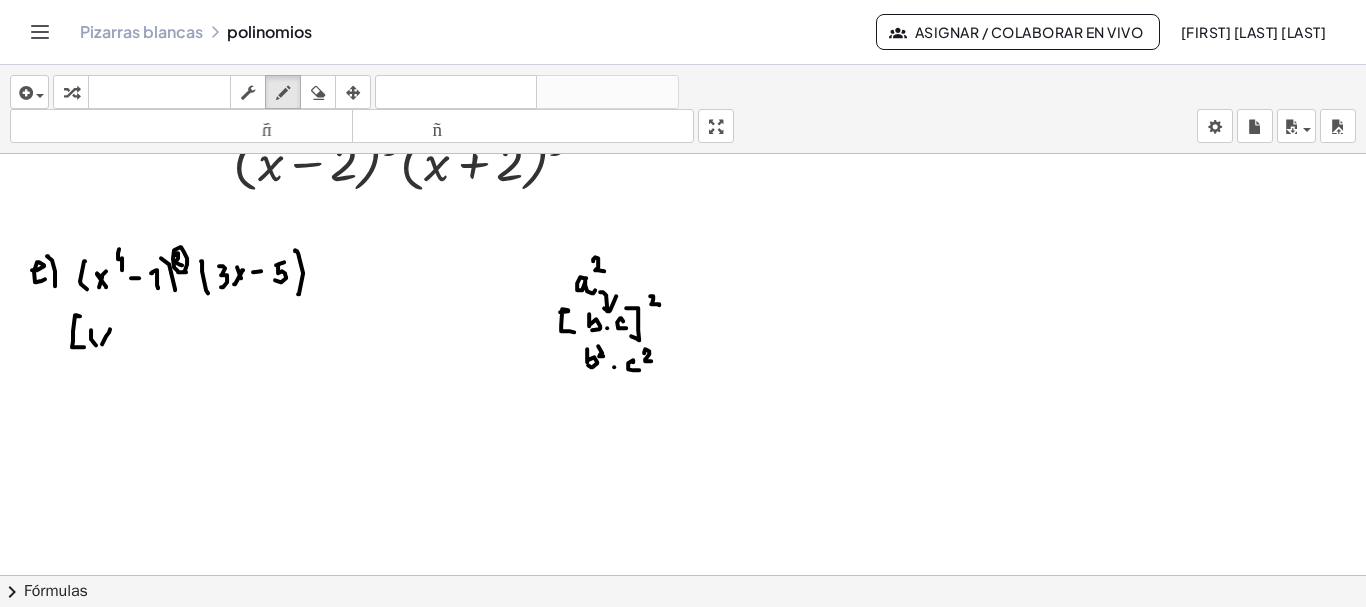 drag, startPoint x: 102, startPoint y: 342, endPoint x: 110, endPoint y: 327, distance: 17 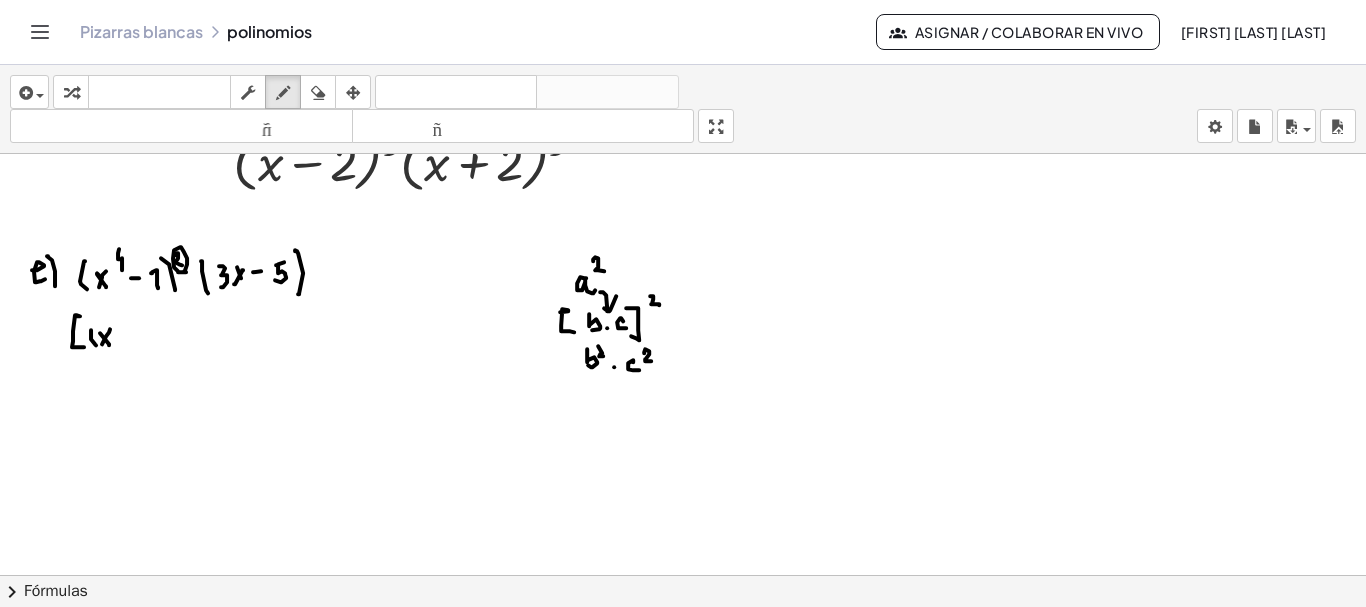drag, startPoint x: 100, startPoint y: 331, endPoint x: 112, endPoint y: 344, distance: 17.691807 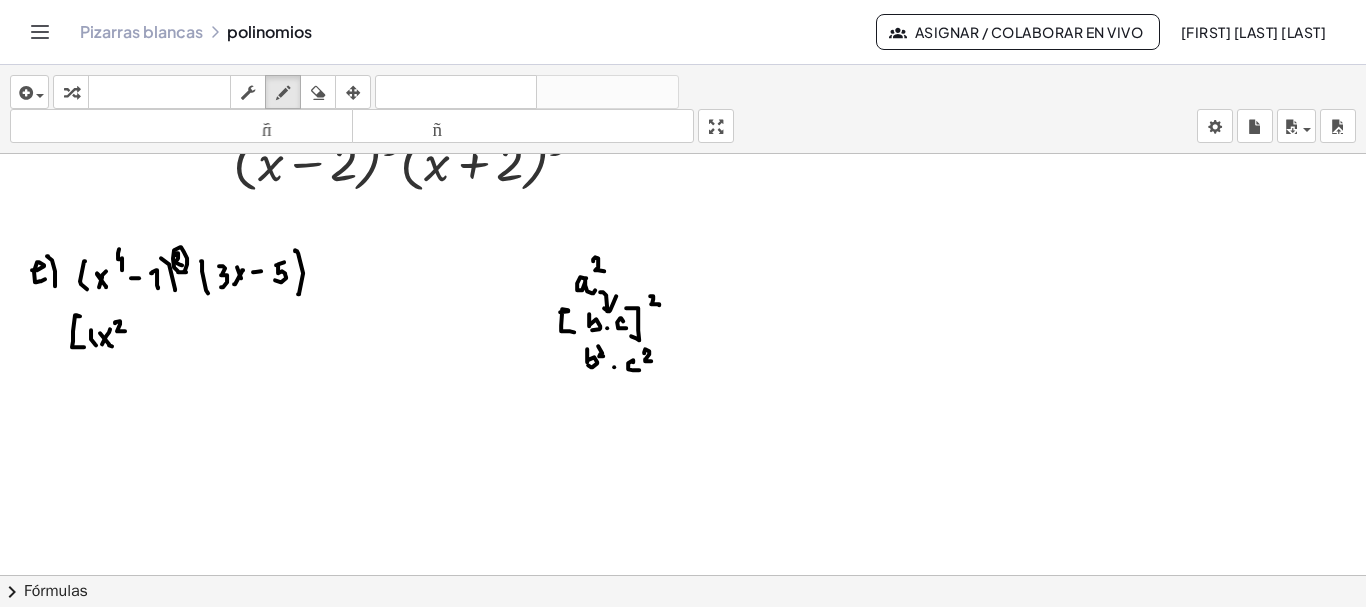 drag, startPoint x: 115, startPoint y: 320, endPoint x: 126, endPoint y: 329, distance: 14.21267 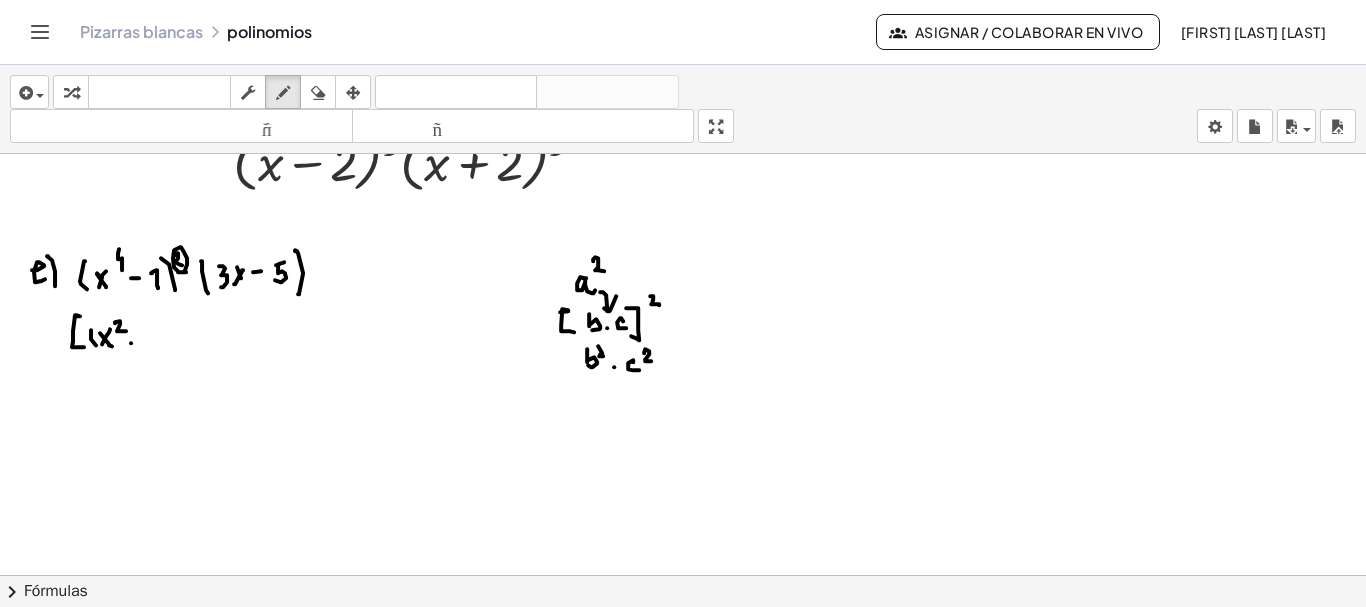 click at bounding box center (684, -3167) 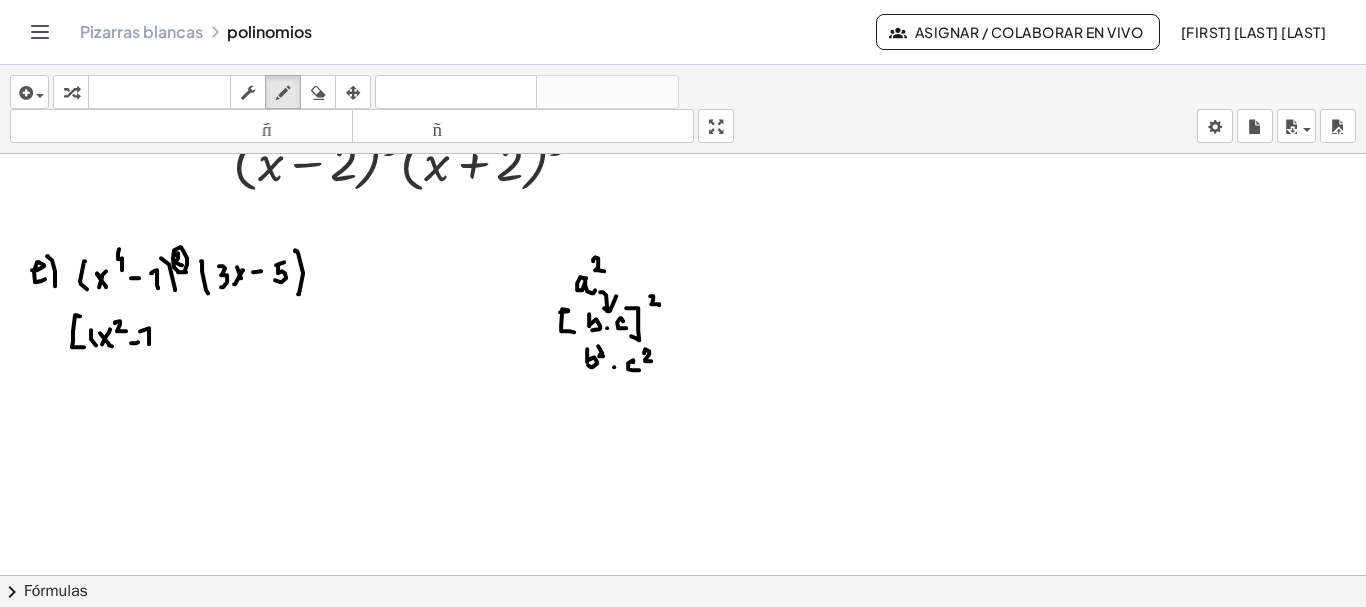 drag, startPoint x: 149, startPoint y: 342, endPoint x: 139, endPoint y: 330, distance: 15.6205 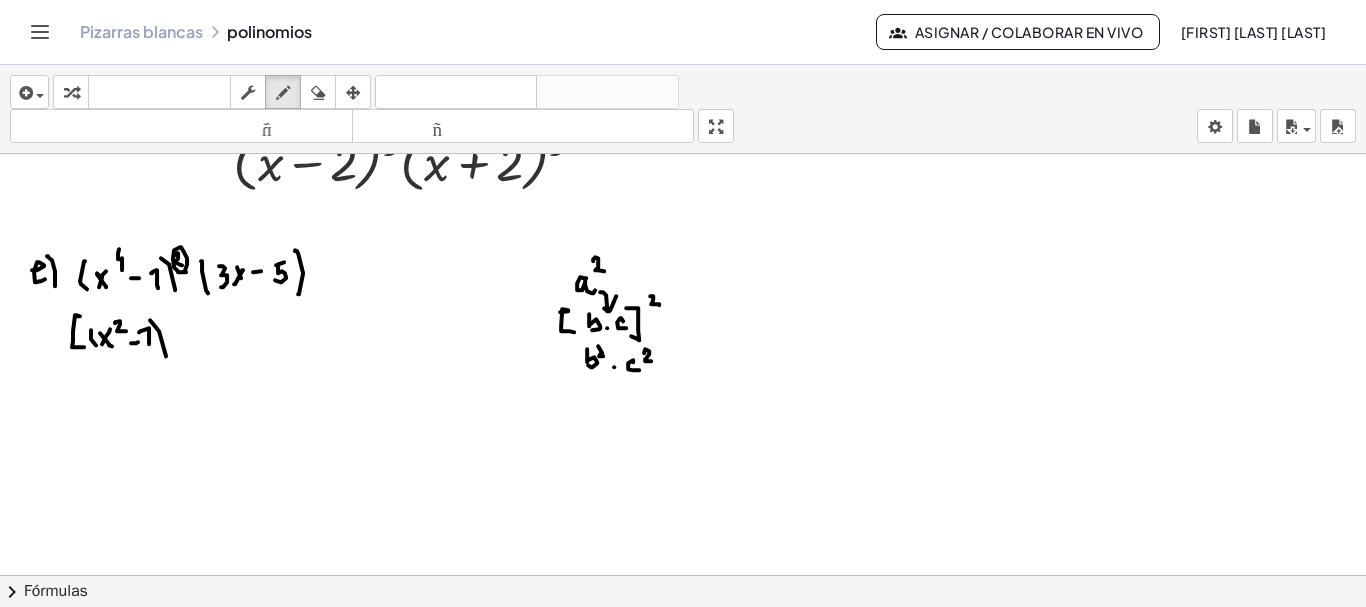 drag, startPoint x: 150, startPoint y: 318, endPoint x: 166, endPoint y: 354, distance: 39.39543 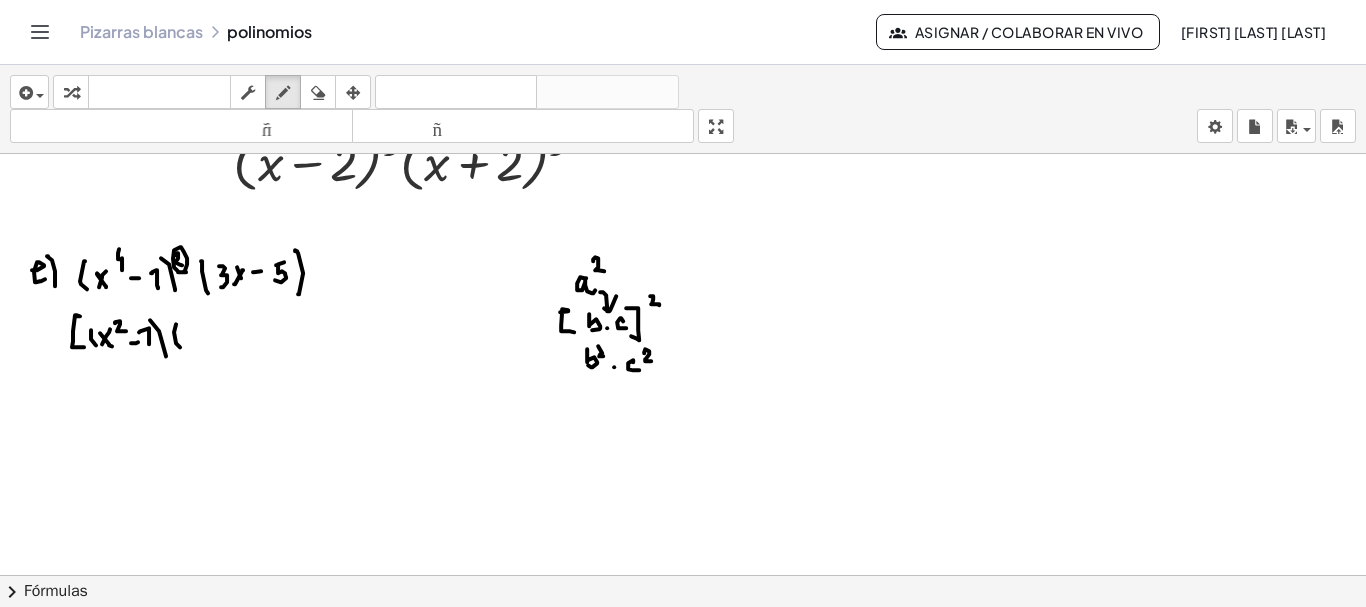 drag, startPoint x: 176, startPoint y: 322, endPoint x: 180, endPoint y: 345, distance: 23.345236 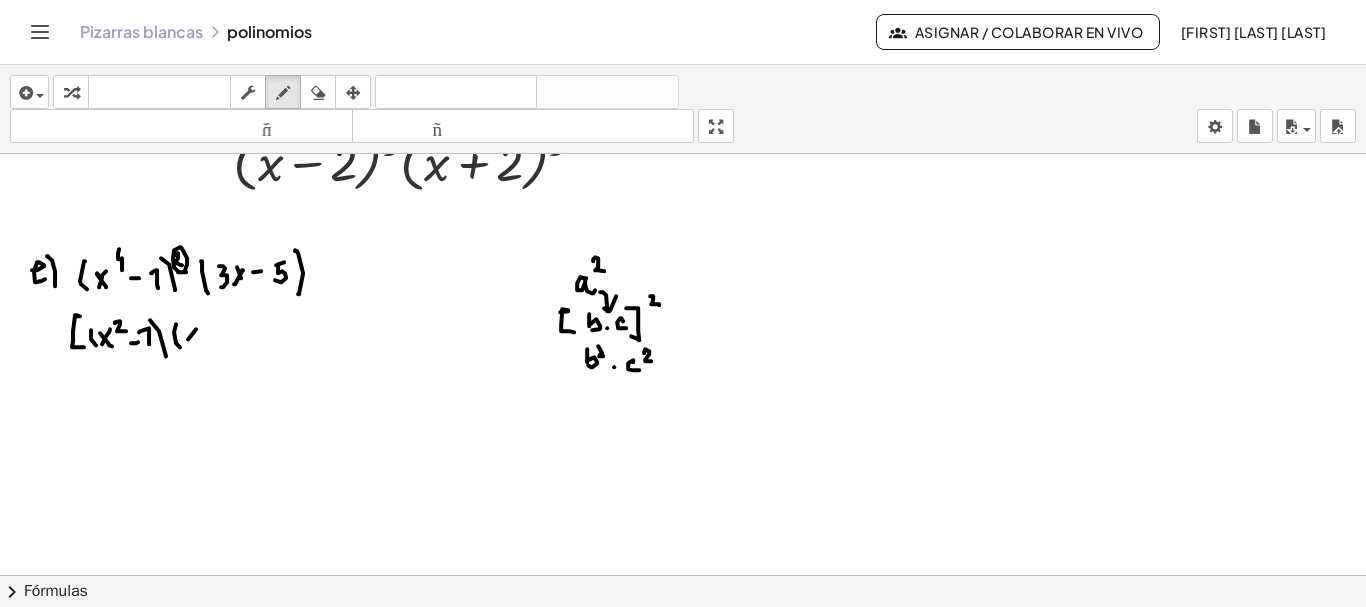 drag, startPoint x: 188, startPoint y: 337, endPoint x: 196, endPoint y: 327, distance: 12.806249 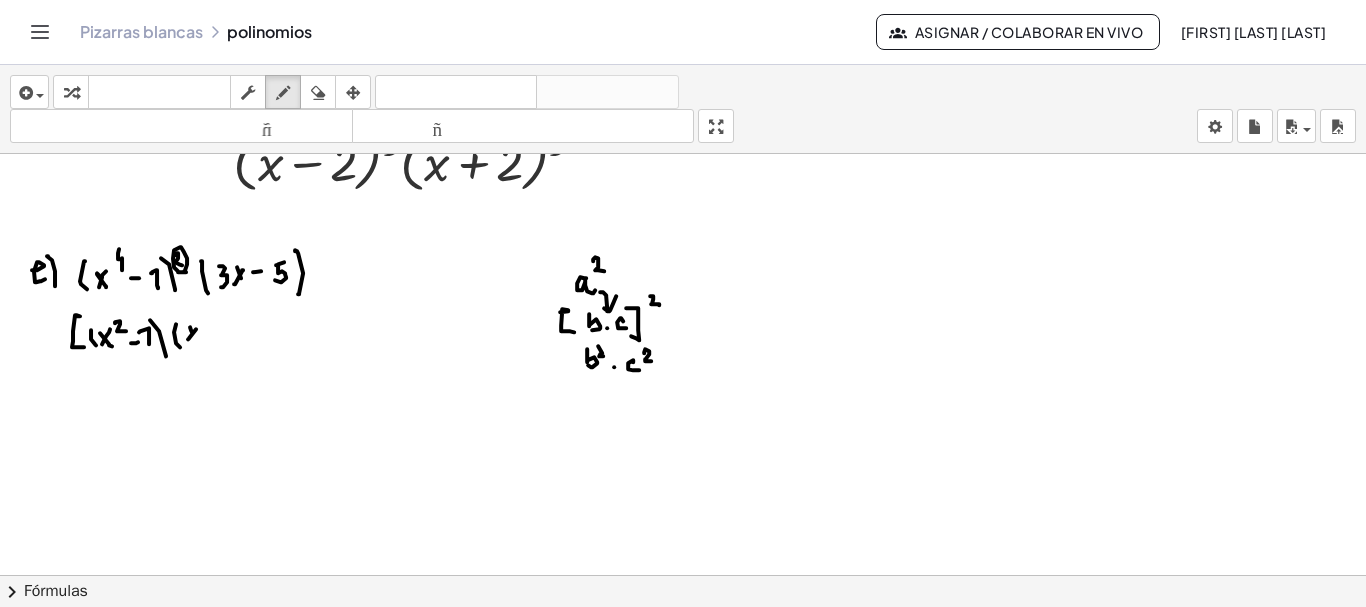 drag, startPoint x: 190, startPoint y: 325, endPoint x: 197, endPoint y: 338, distance: 14.764823 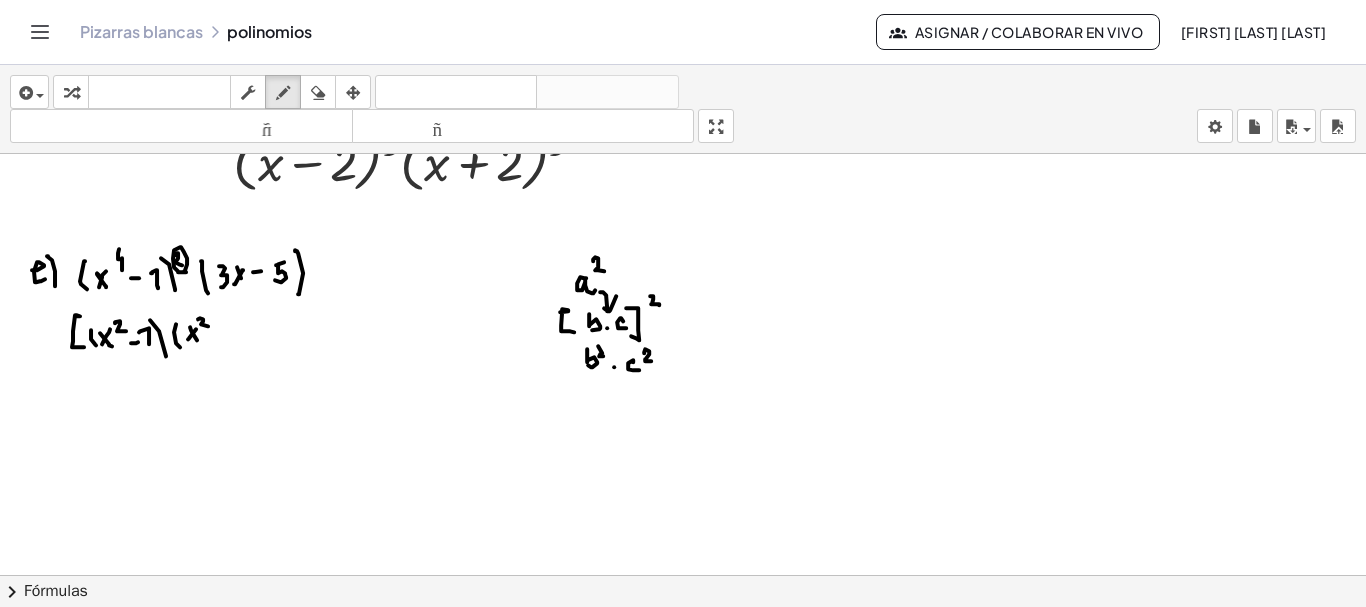 drag, startPoint x: 198, startPoint y: 317, endPoint x: 208, endPoint y: 324, distance: 12.206555 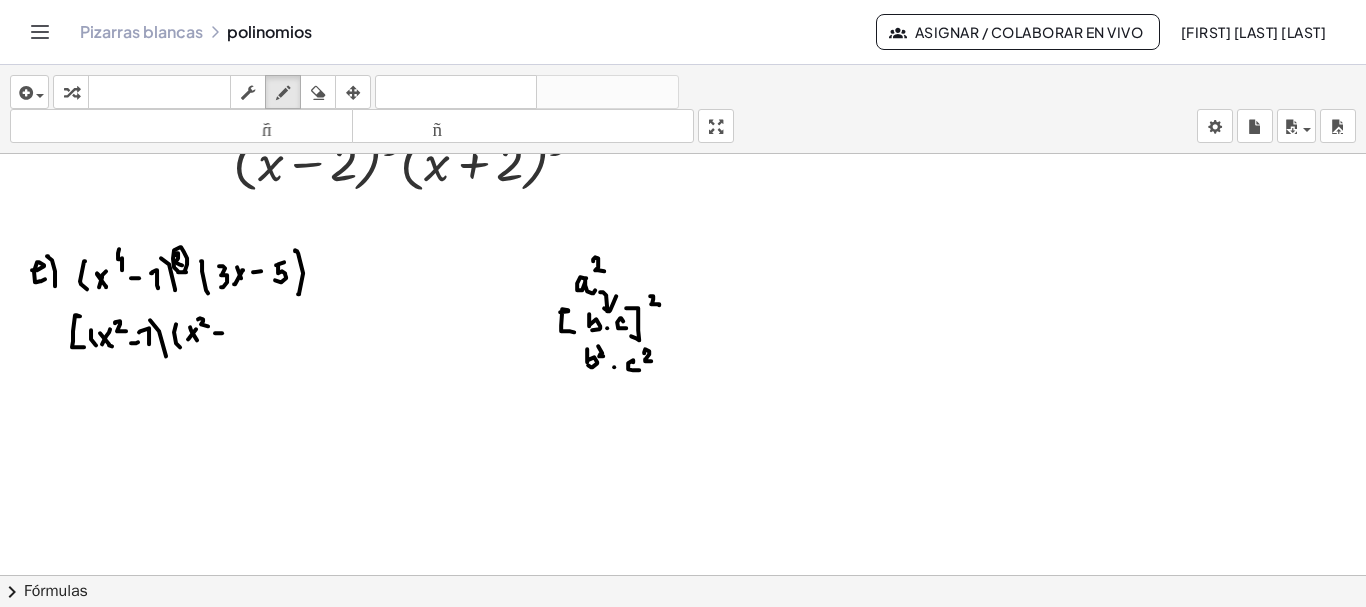 click at bounding box center (684, -3167) 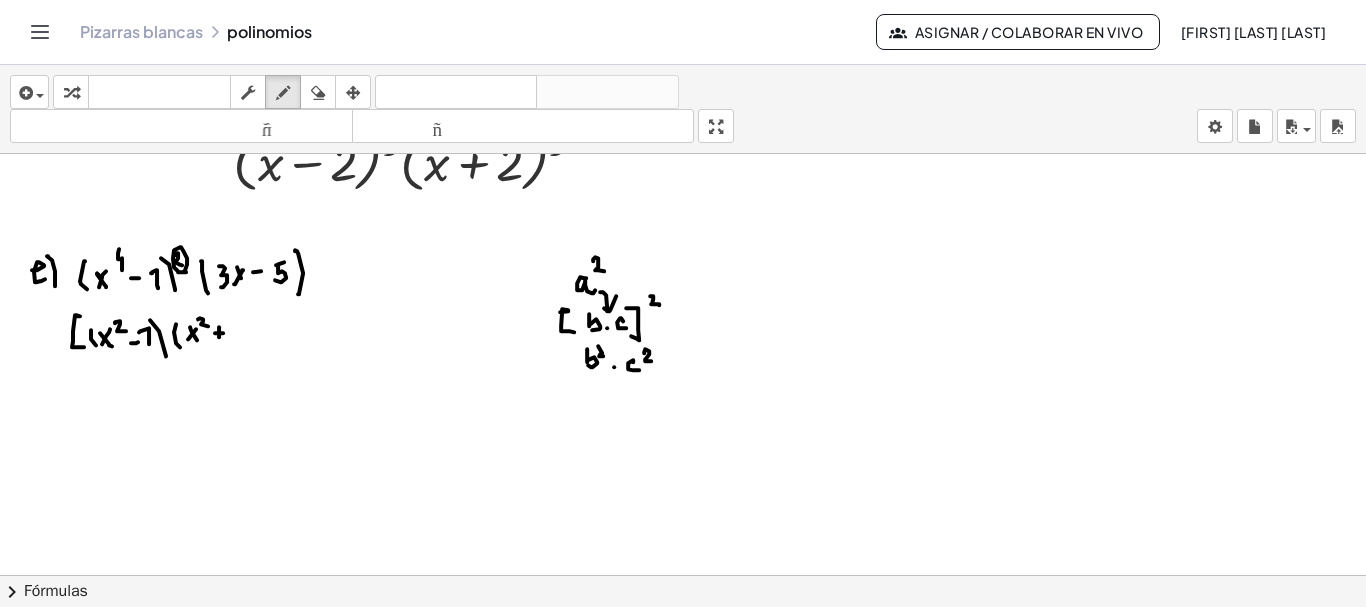 click at bounding box center (684, -3167) 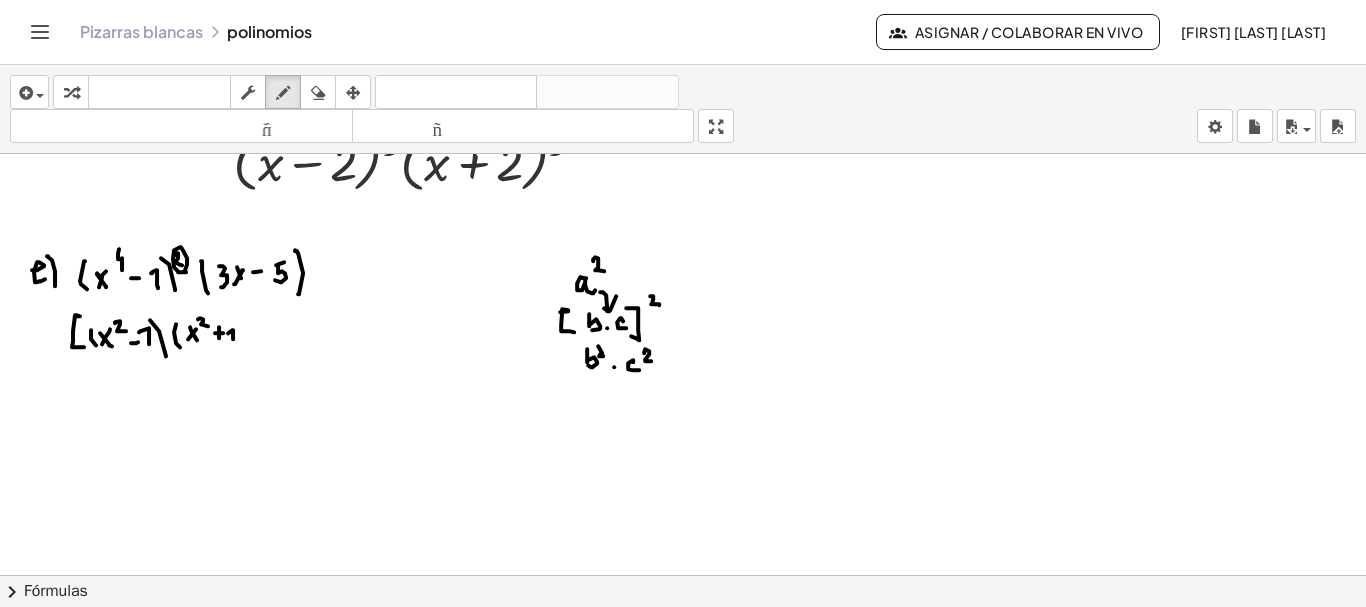 click at bounding box center [684, -3167] 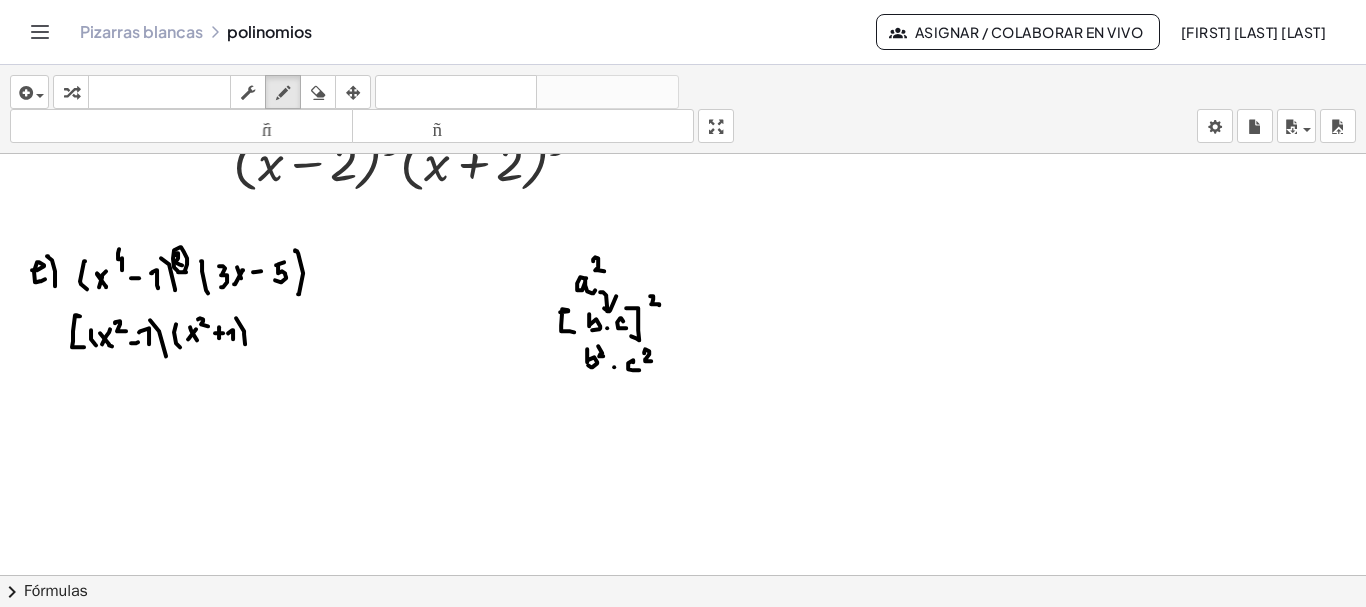 drag, startPoint x: 236, startPoint y: 316, endPoint x: 244, endPoint y: 345, distance: 30.083218 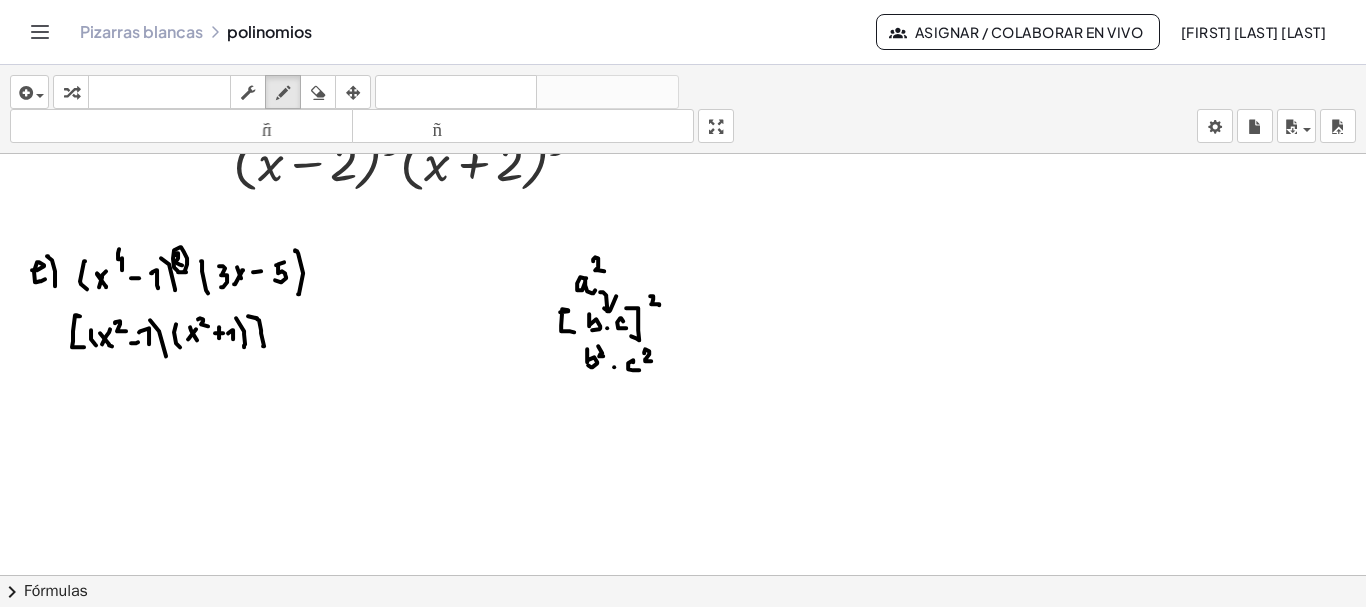 drag, startPoint x: 257, startPoint y: 316, endPoint x: 250, endPoint y: 346, distance: 30.805843 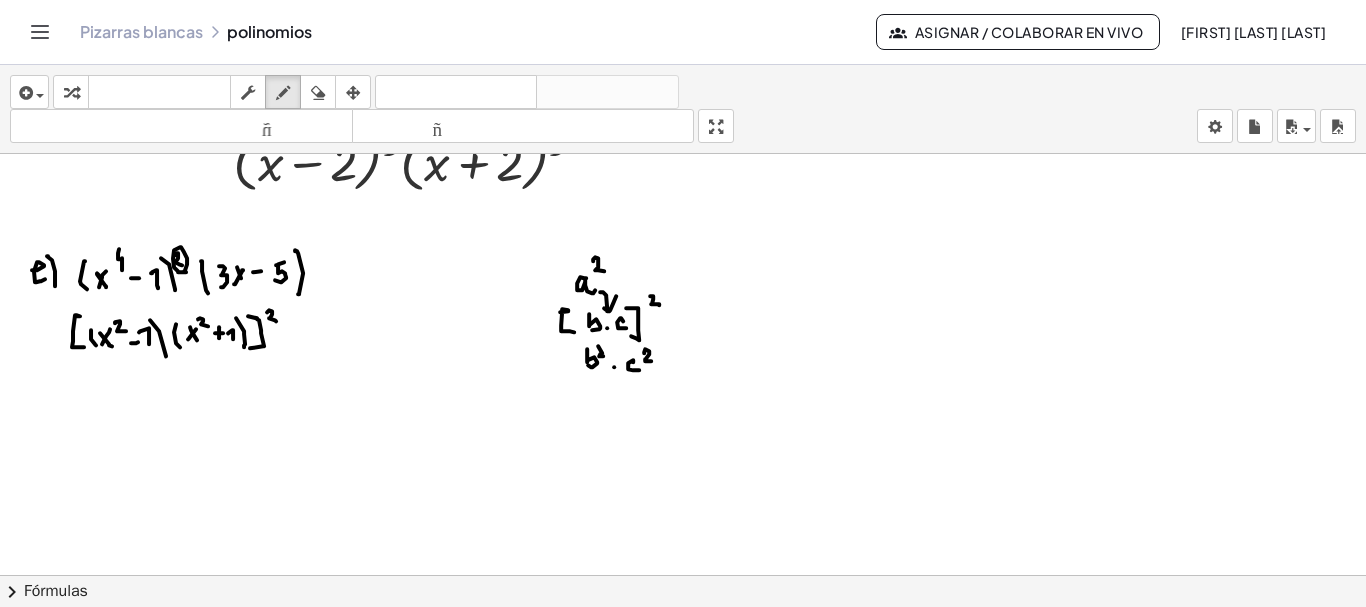 drag, startPoint x: 267, startPoint y: 310, endPoint x: 276, endPoint y: 319, distance: 12.727922 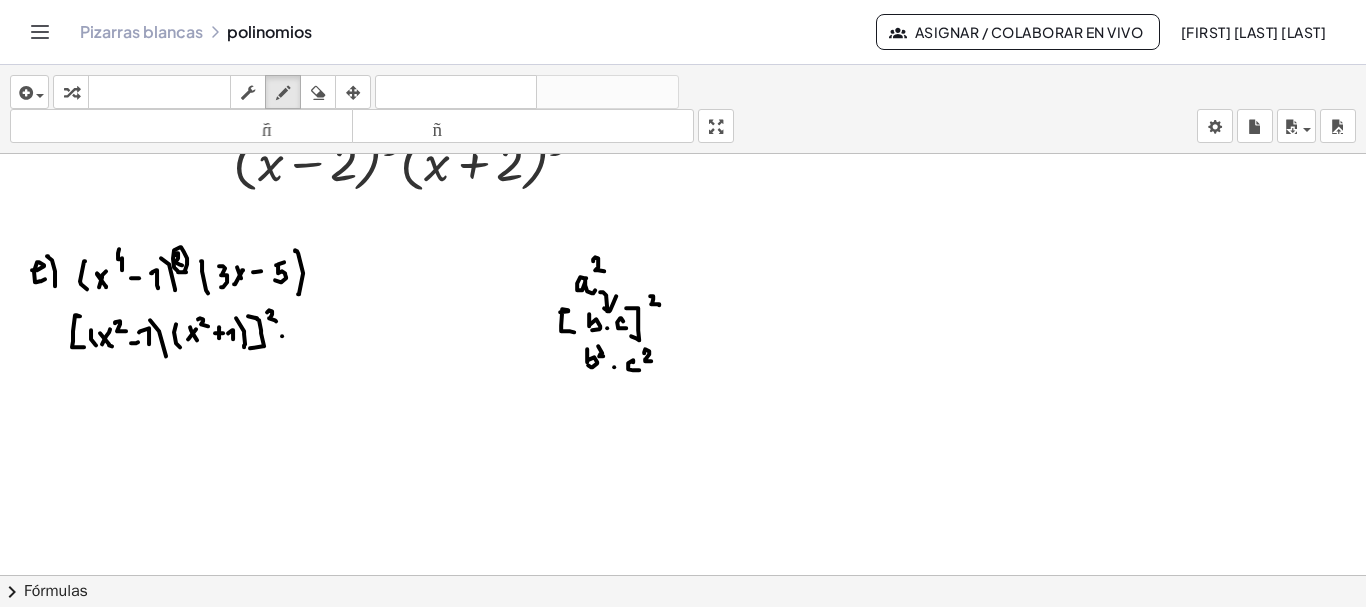 click at bounding box center (684, -3167) 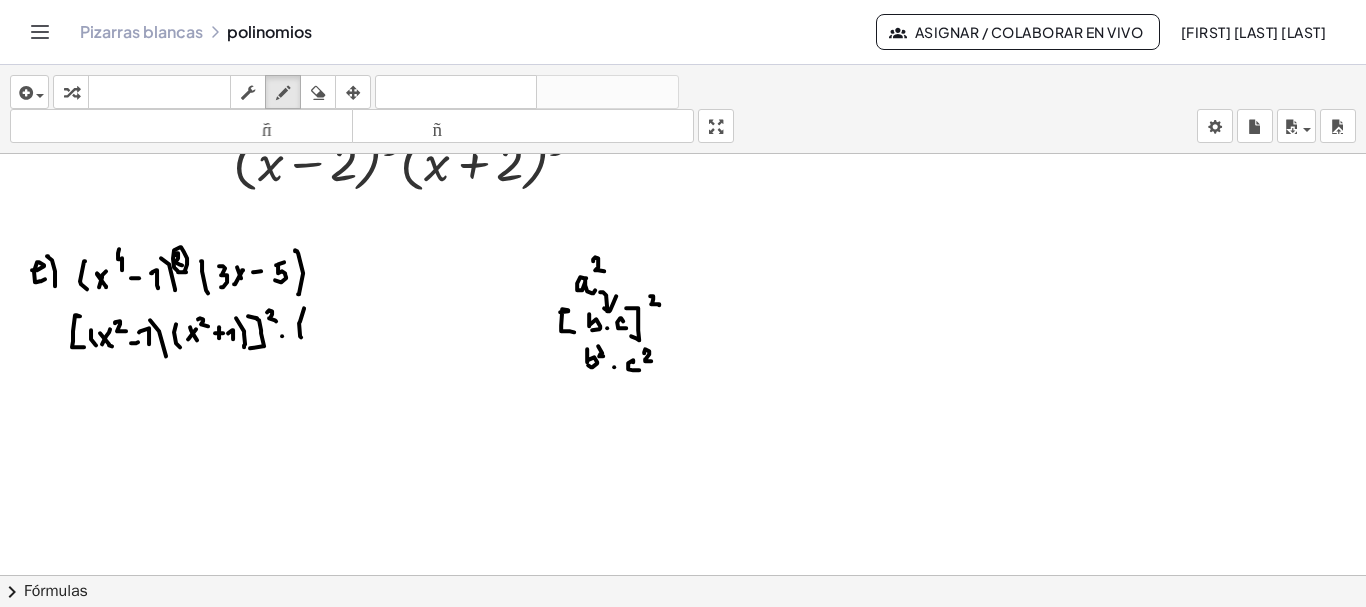 drag, startPoint x: 304, startPoint y: 306, endPoint x: 304, endPoint y: 341, distance: 35 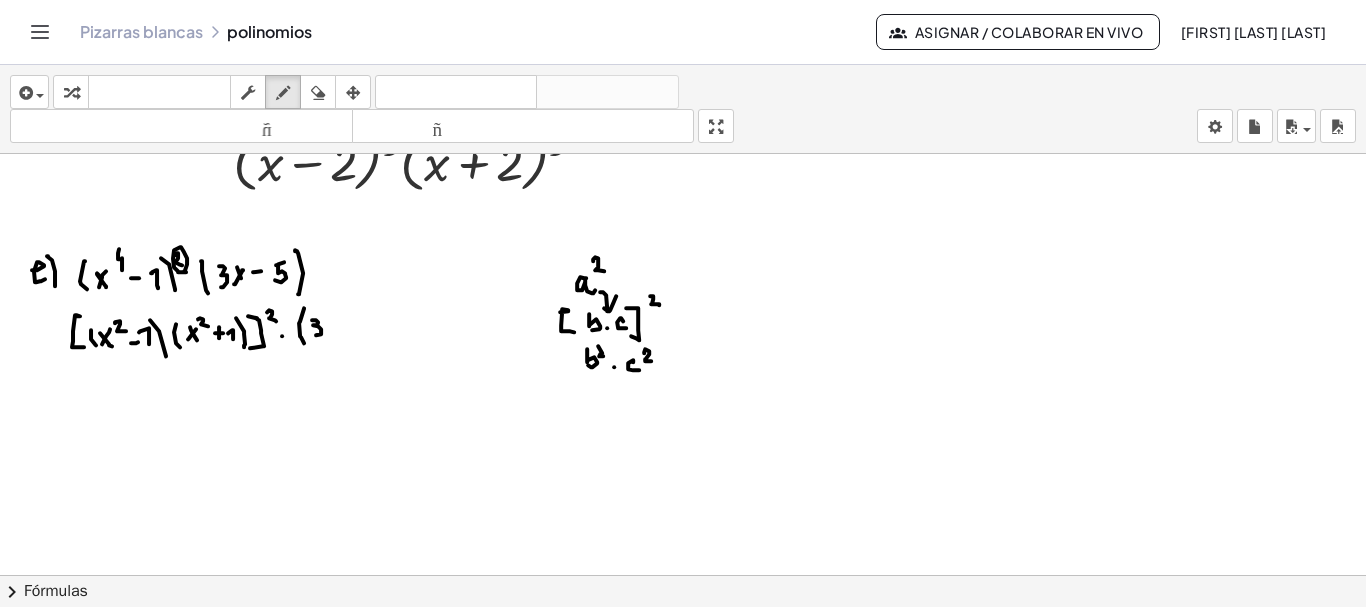 drag, startPoint x: 312, startPoint y: 318, endPoint x: 314, endPoint y: 333, distance: 15.132746 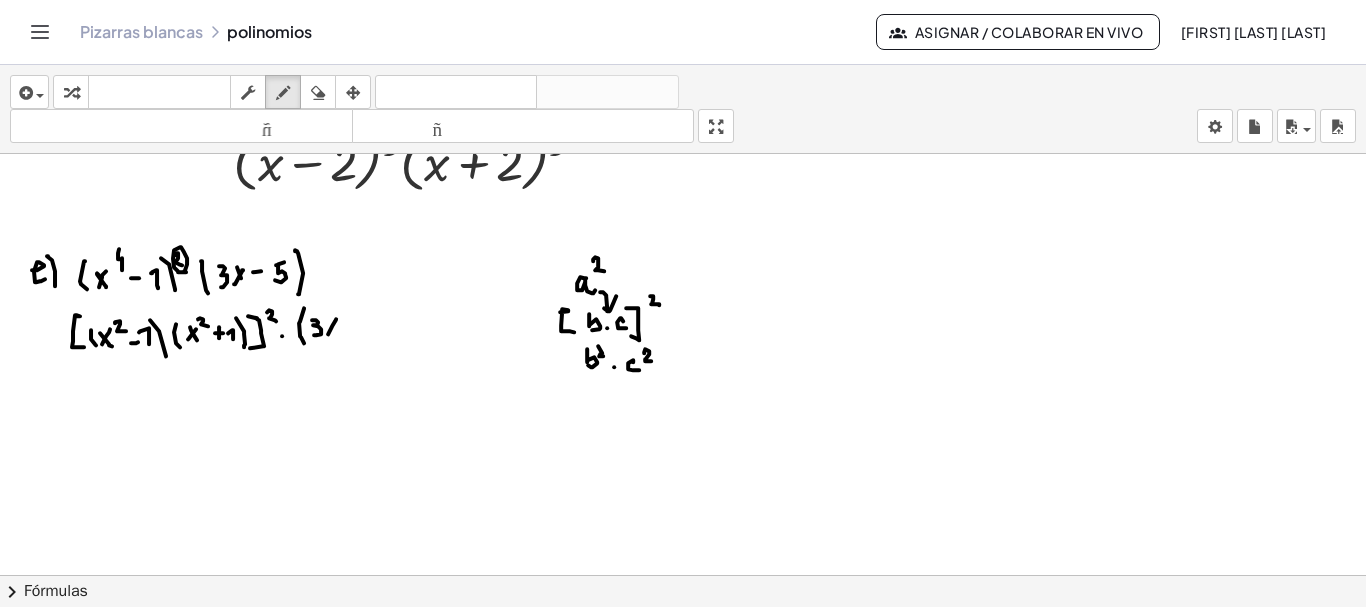 click at bounding box center [684, -3167] 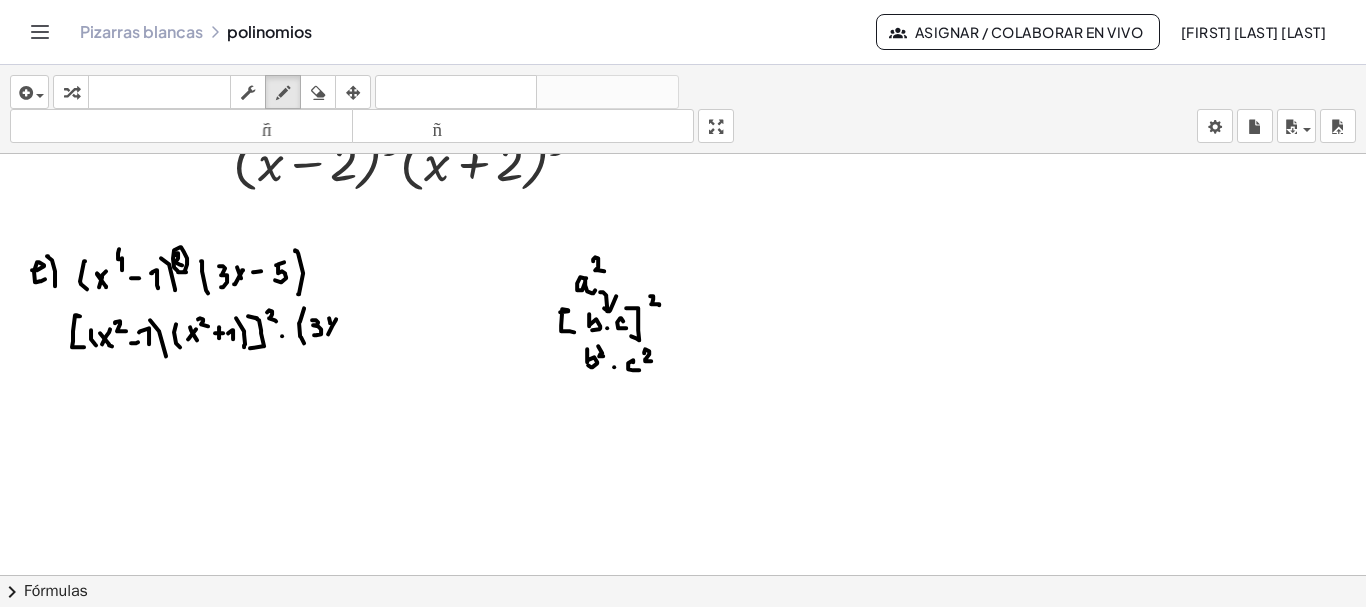 drag, startPoint x: 329, startPoint y: 316, endPoint x: 336, endPoint y: 332, distance: 17.464249 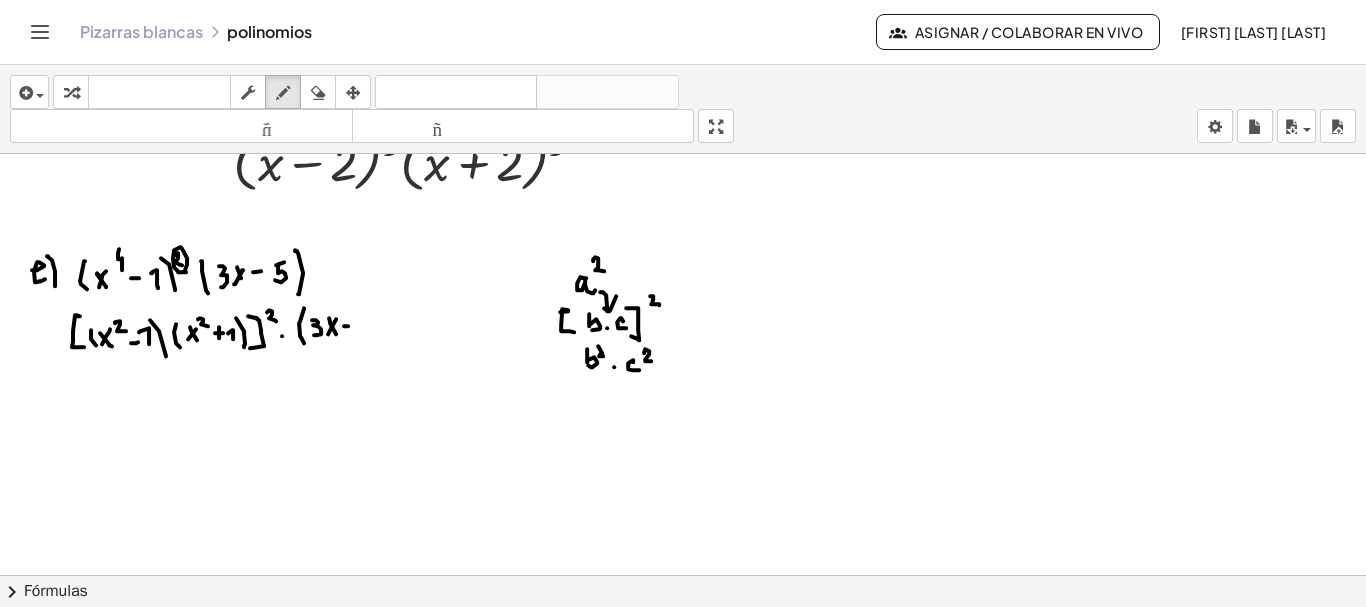 click at bounding box center (684, -3167) 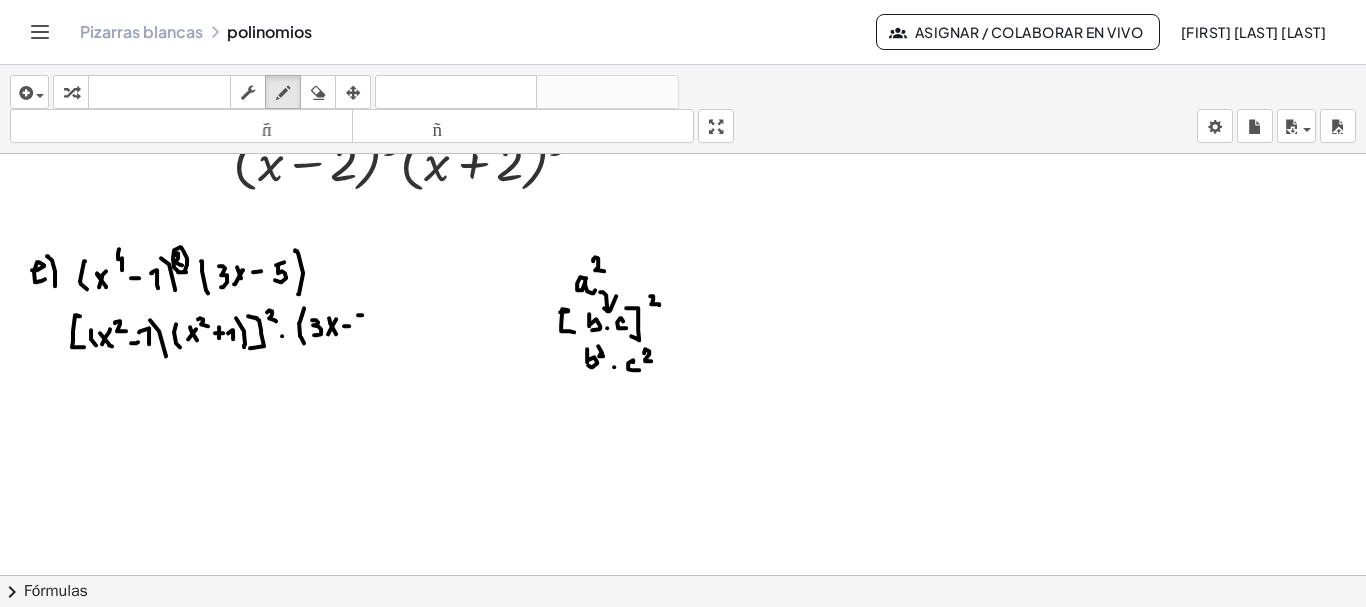 click at bounding box center [684, -3167] 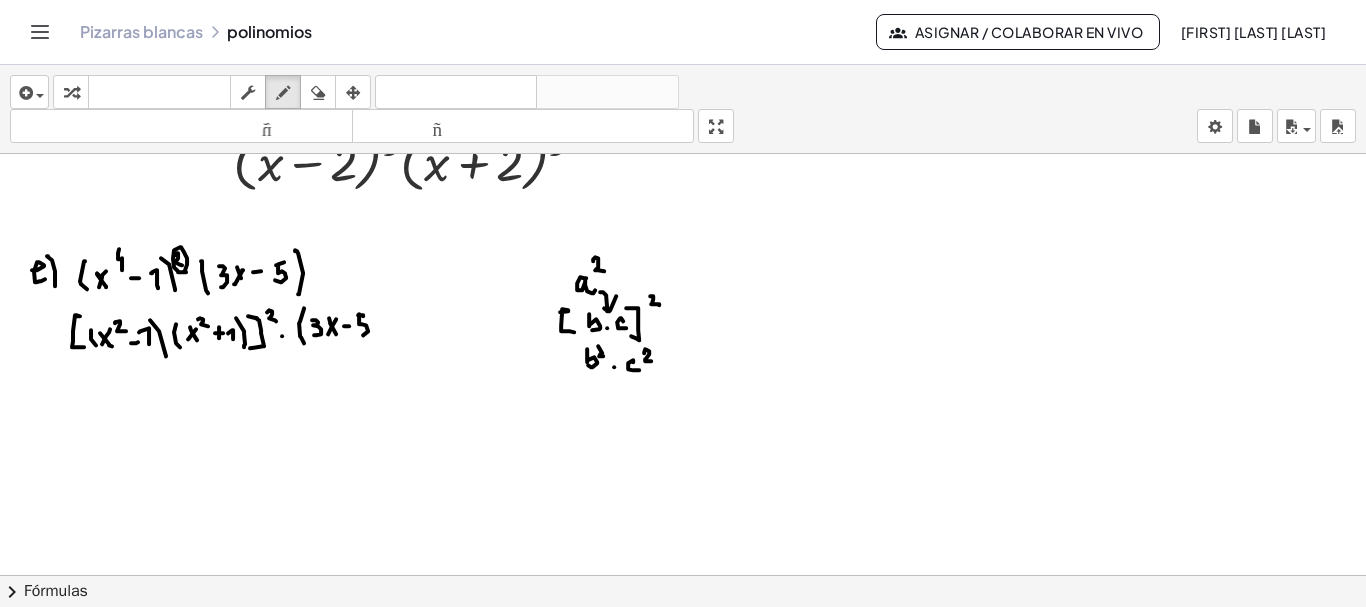 drag, startPoint x: 359, startPoint y: 312, endPoint x: 359, endPoint y: 332, distance: 20 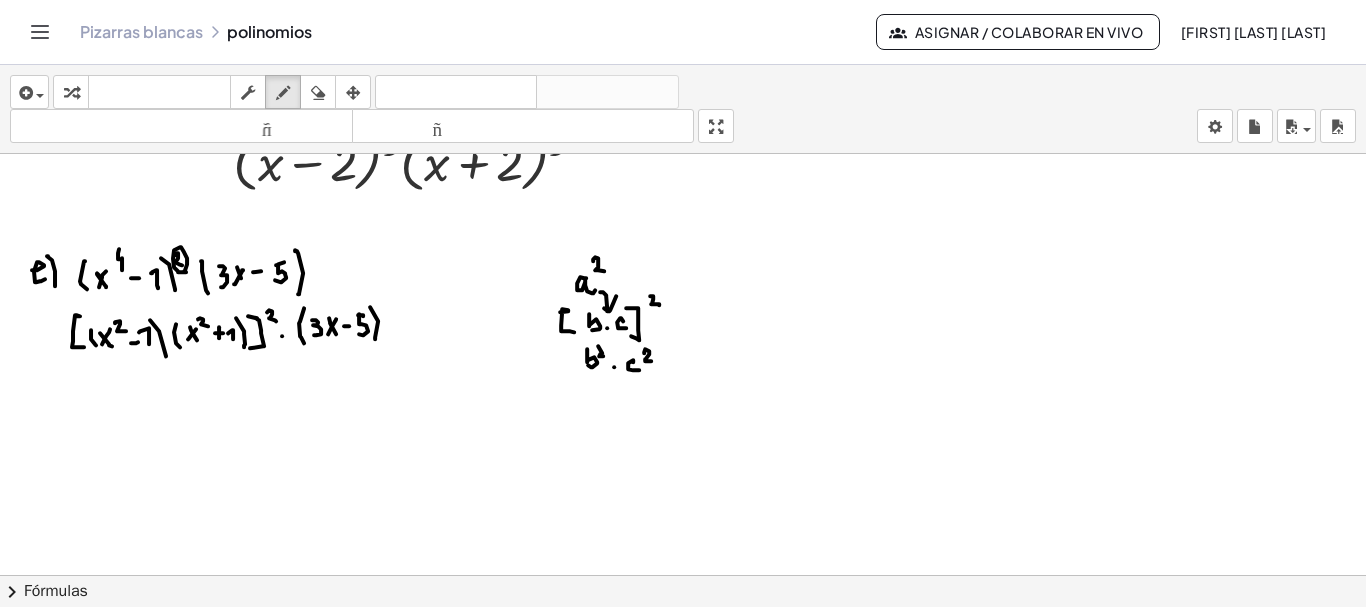 drag, startPoint x: 370, startPoint y: 305, endPoint x: 374, endPoint y: 337, distance: 32.24903 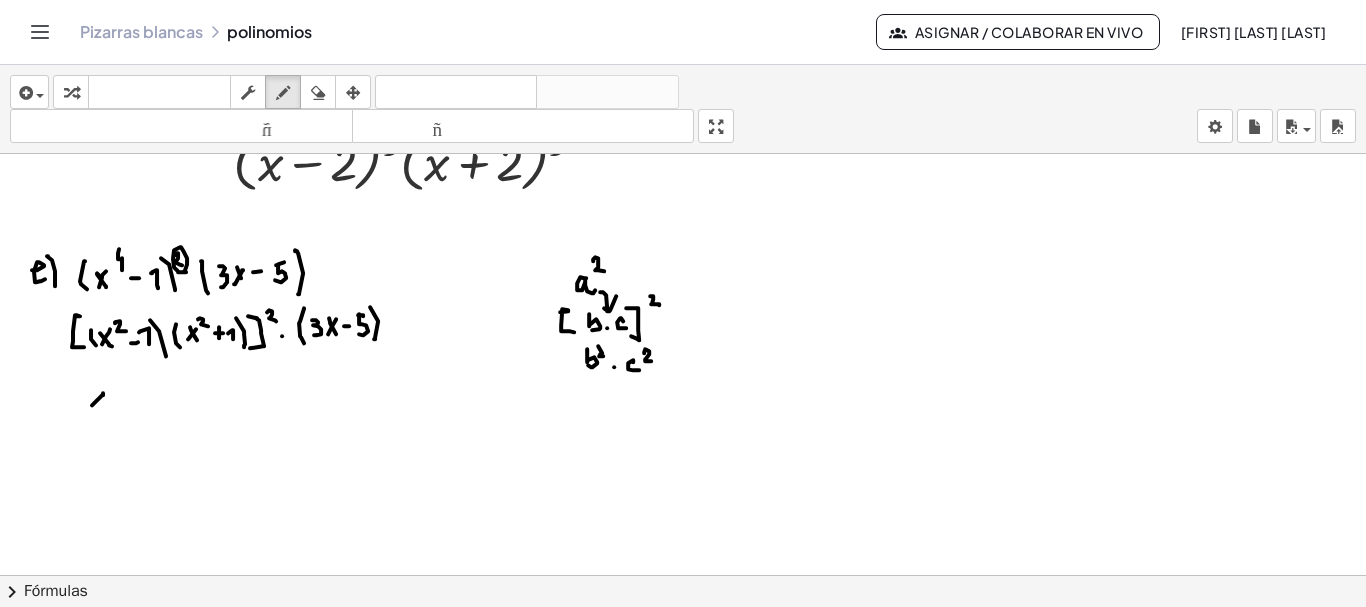 drag, startPoint x: 92, startPoint y: 403, endPoint x: 105, endPoint y: 390, distance: 18.384777 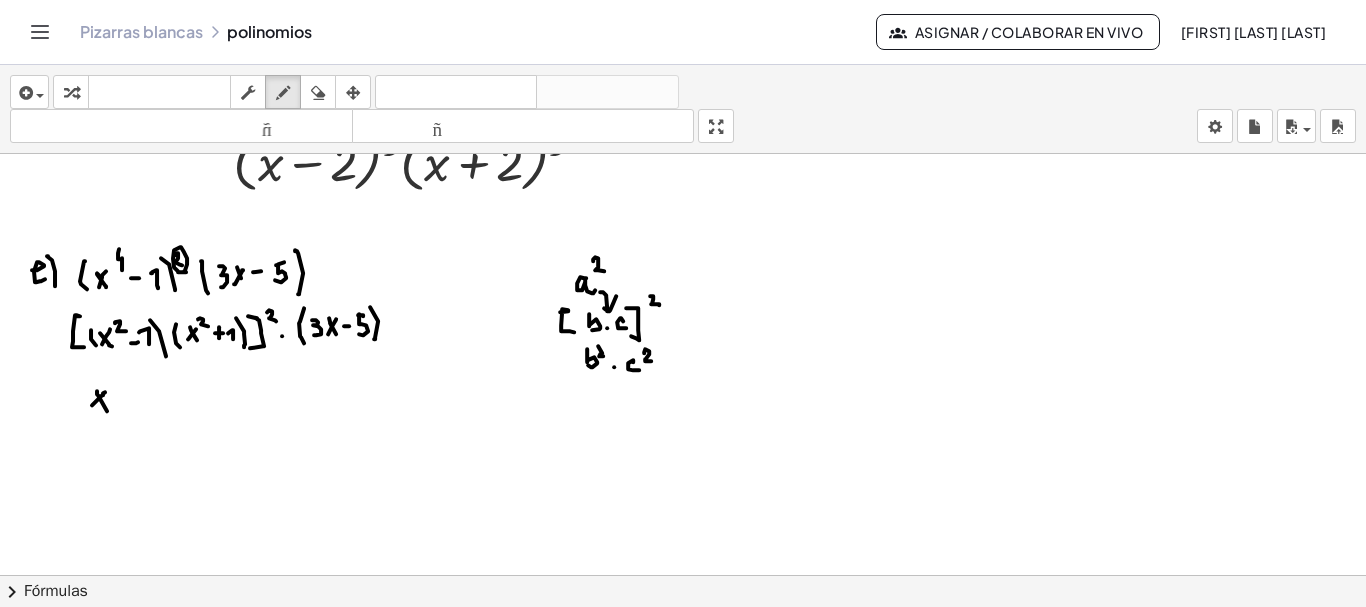 click at bounding box center [684, -3167] 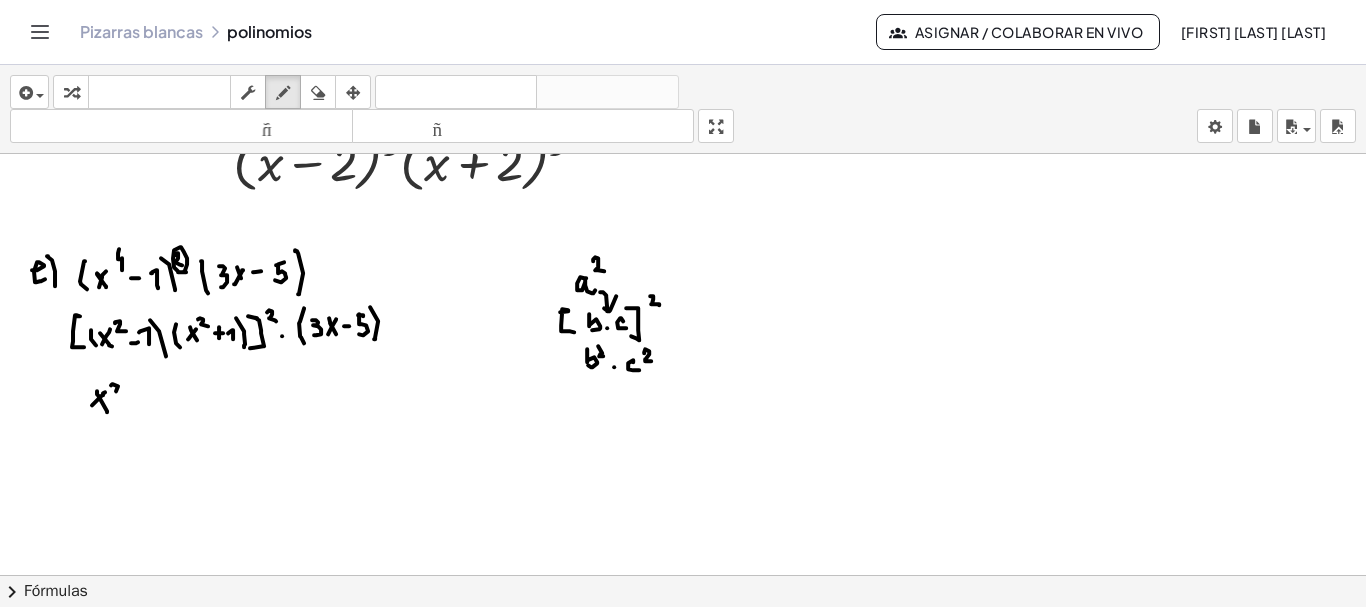 drag, startPoint x: 111, startPoint y: 383, endPoint x: 121, endPoint y: 391, distance: 12.806249 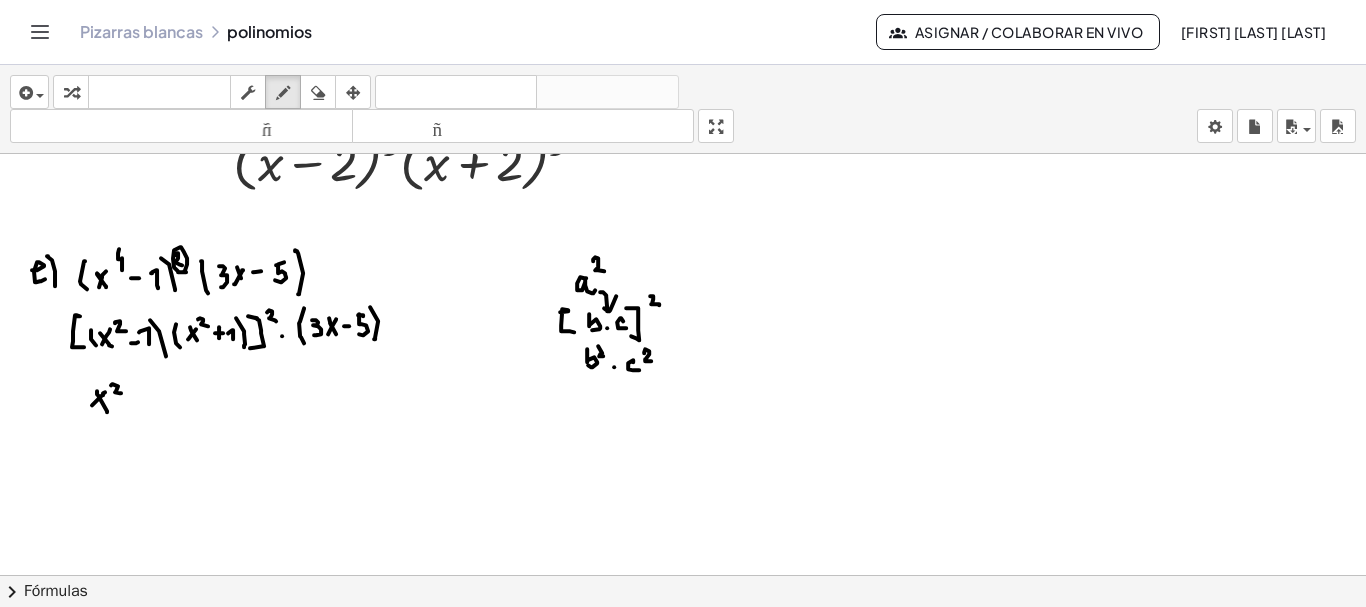 click at bounding box center (684, -3167) 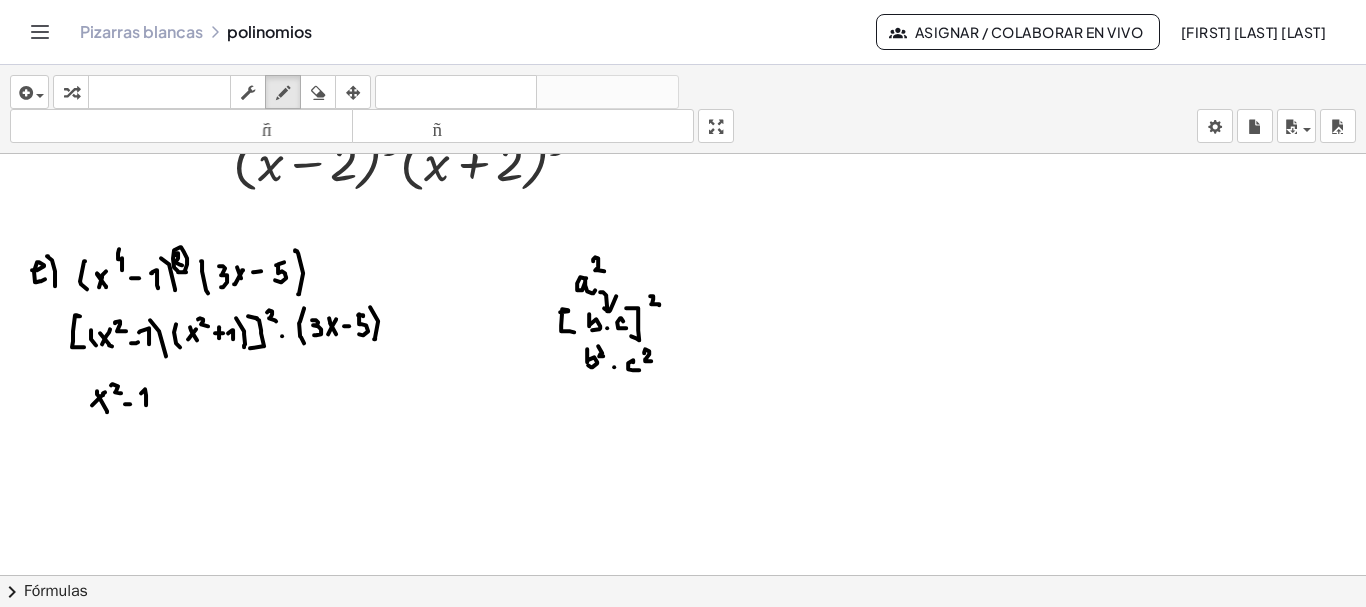 drag, startPoint x: 146, startPoint y: 403, endPoint x: 141, endPoint y: 391, distance: 13 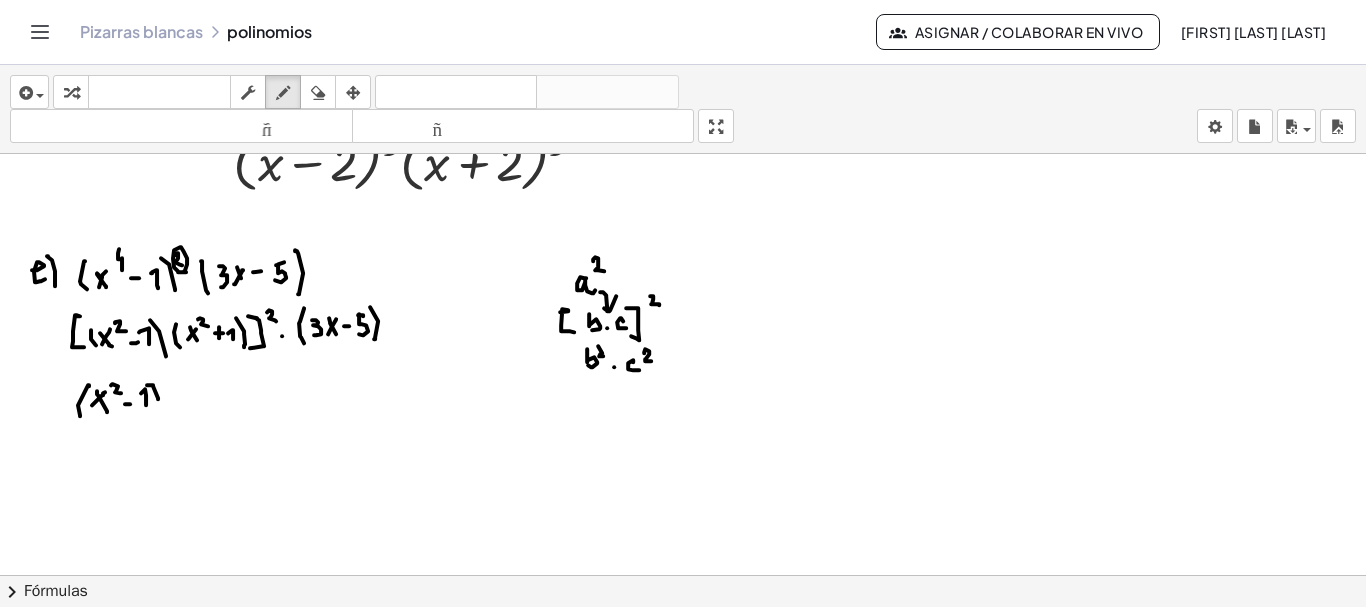drag, startPoint x: 88, startPoint y: 383, endPoint x: 83, endPoint y: 415, distance: 32.38827 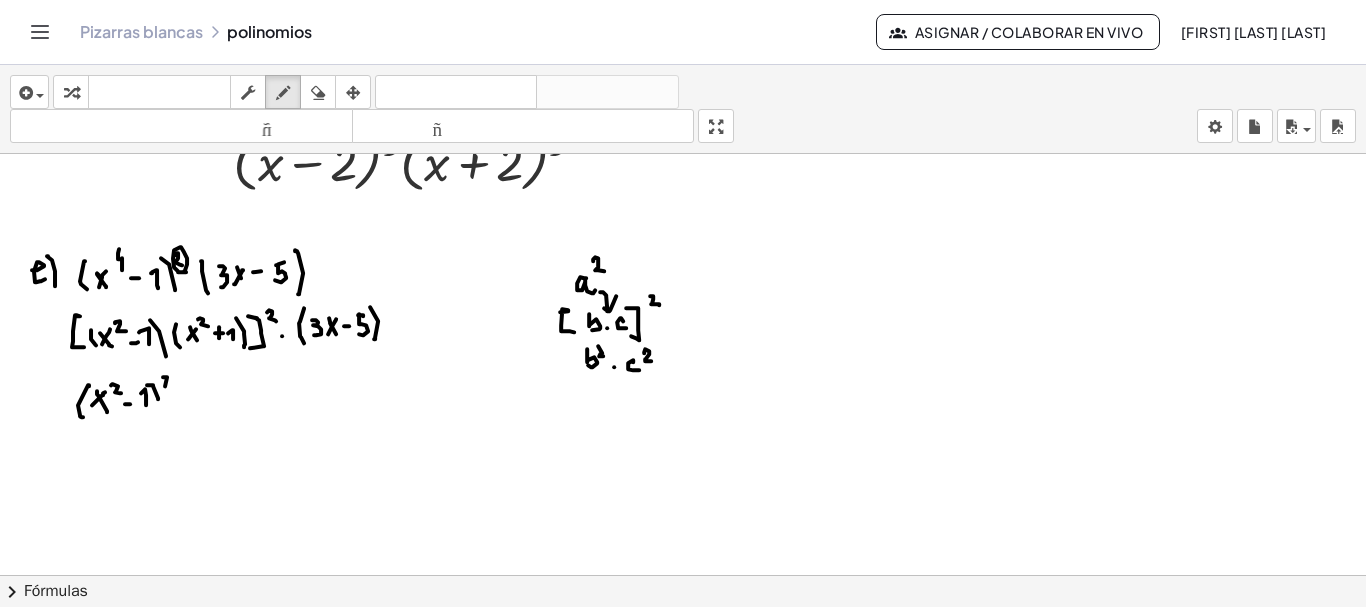 drag, startPoint x: 163, startPoint y: 375, endPoint x: 170, endPoint y: 386, distance: 13.038404 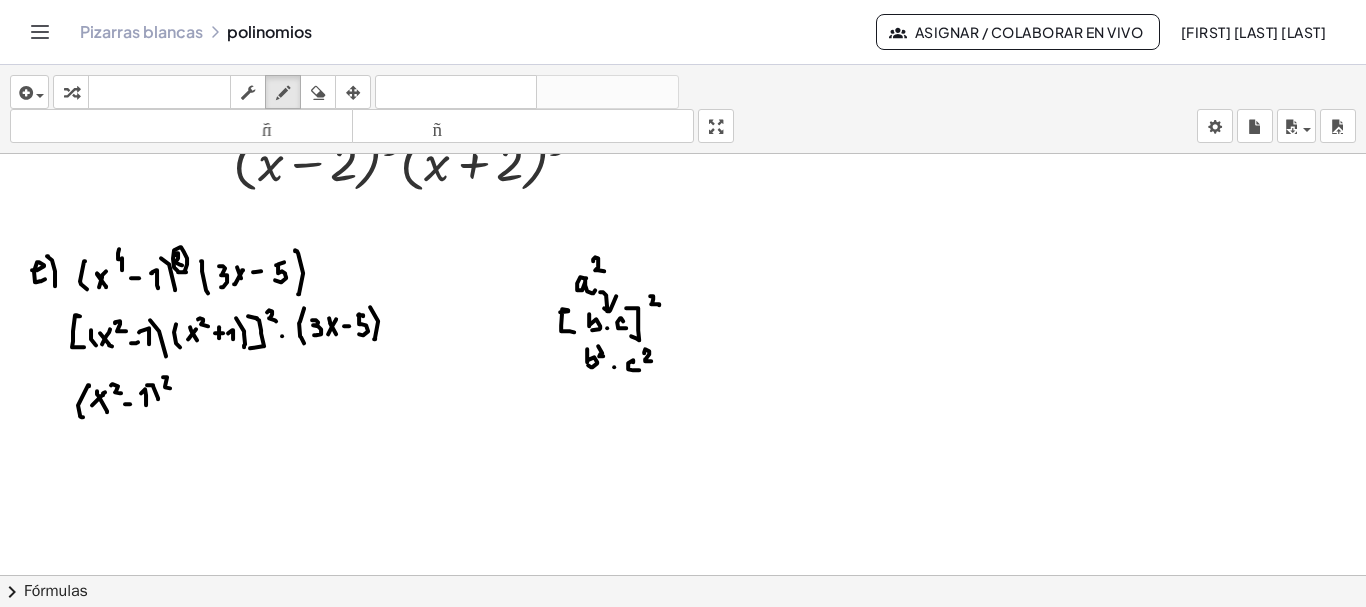 click at bounding box center [684, -3167] 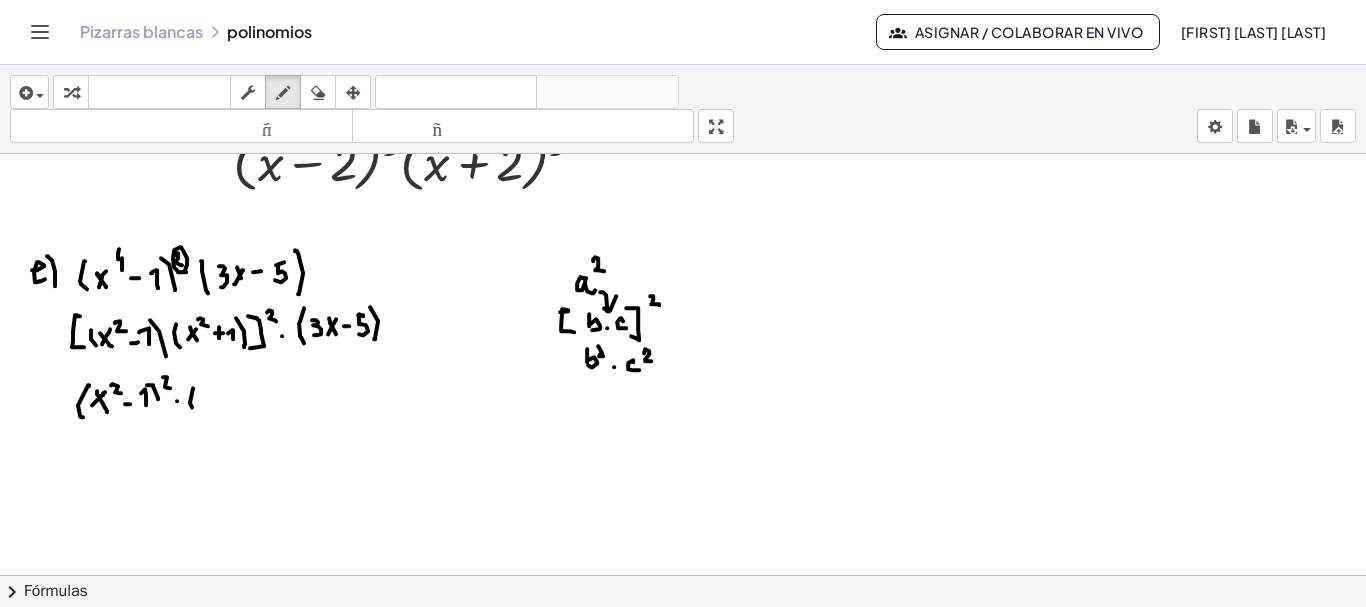 click at bounding box center (684, -3167) 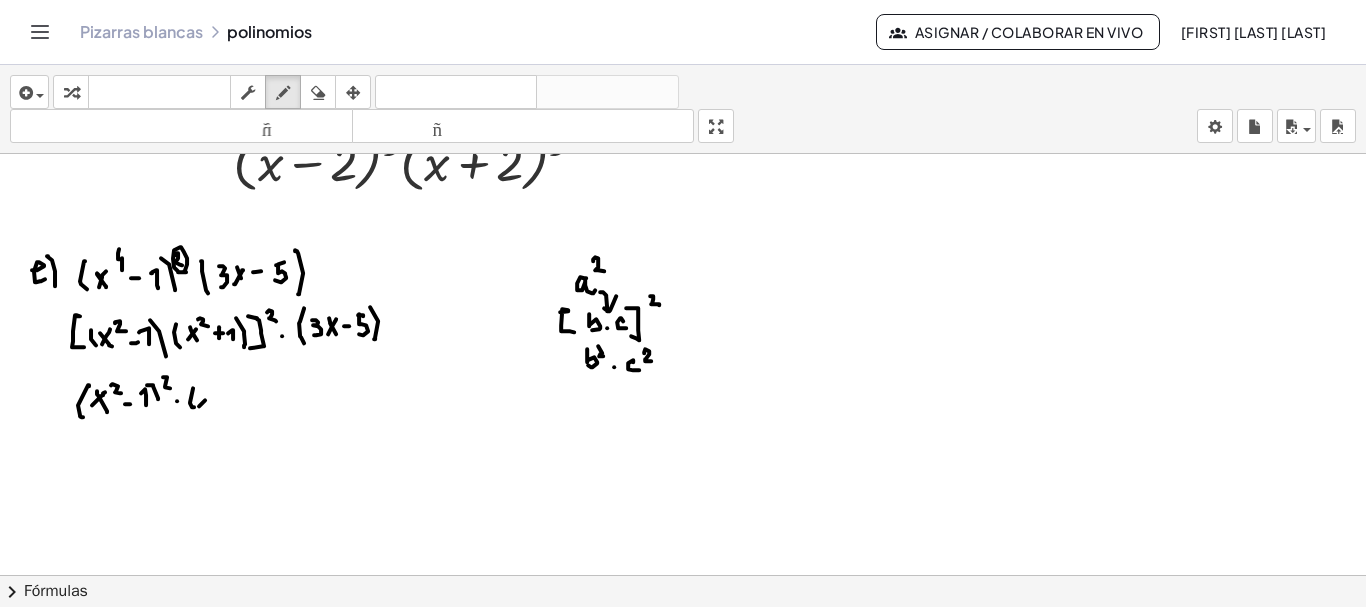 click at bounding box center [684, -3167] 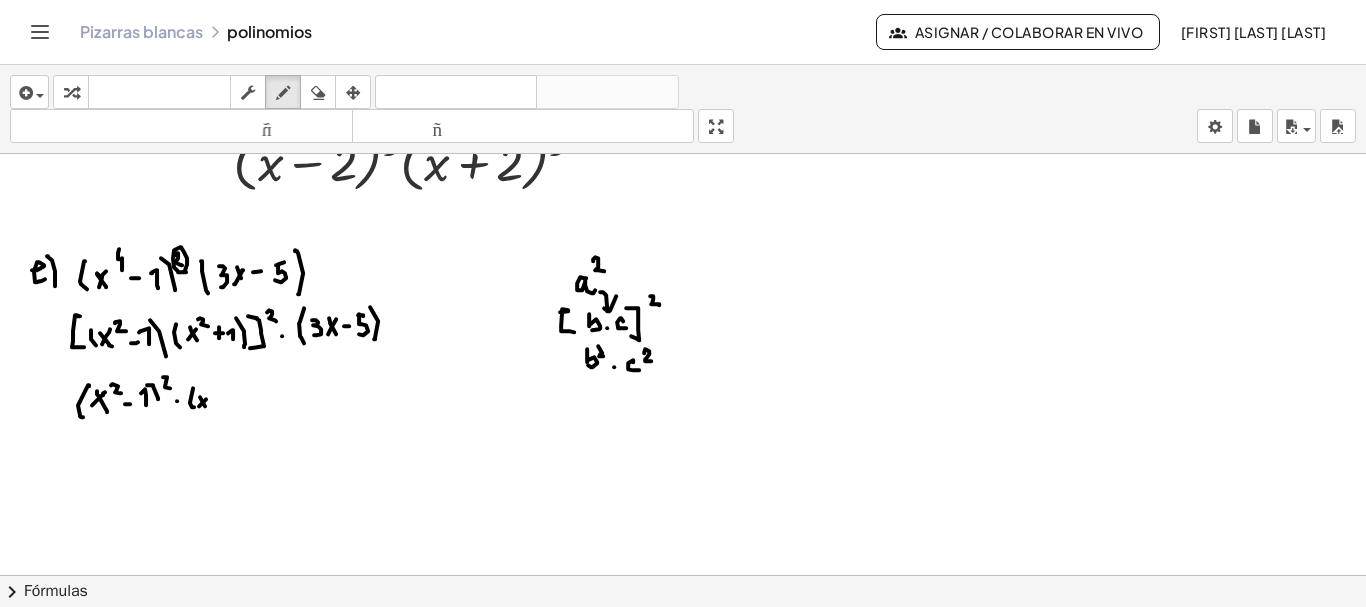 drag, startPoint x: 200, startPoint y: 395, endPoint x: 209, endPoint y: 409, distance: 16.643316 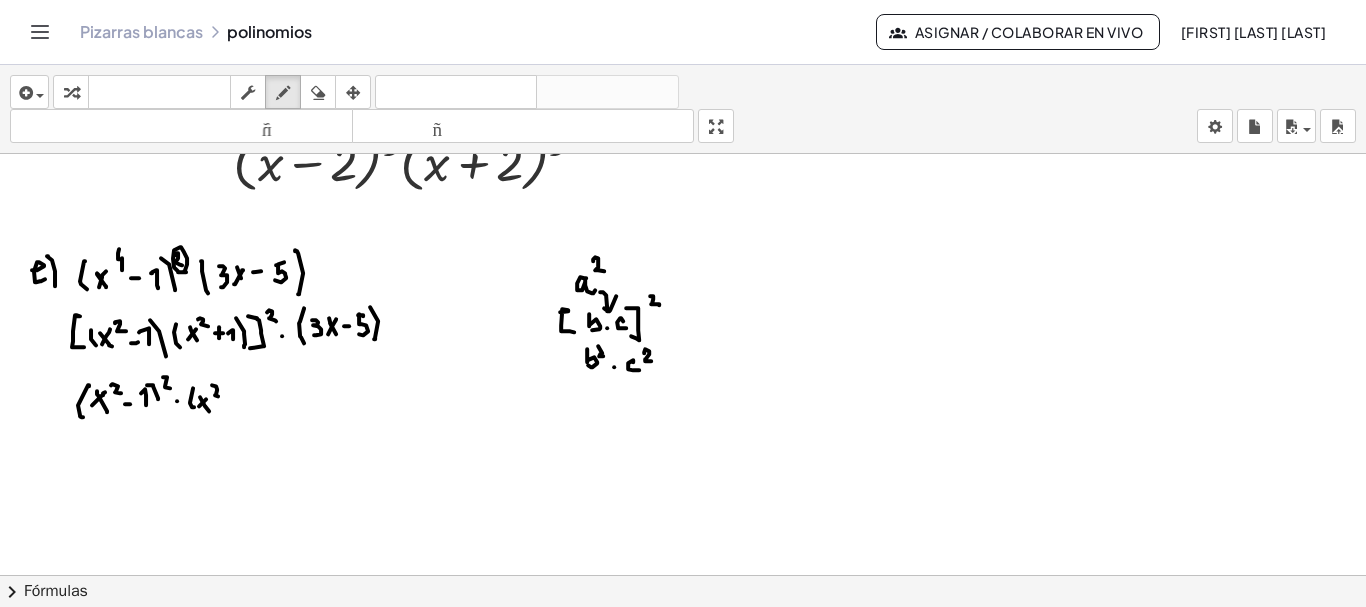 drag, startPoint x: 212, startPoint y: 383, endPoint x: 218, endPoint y: 394, distance: 12.529964 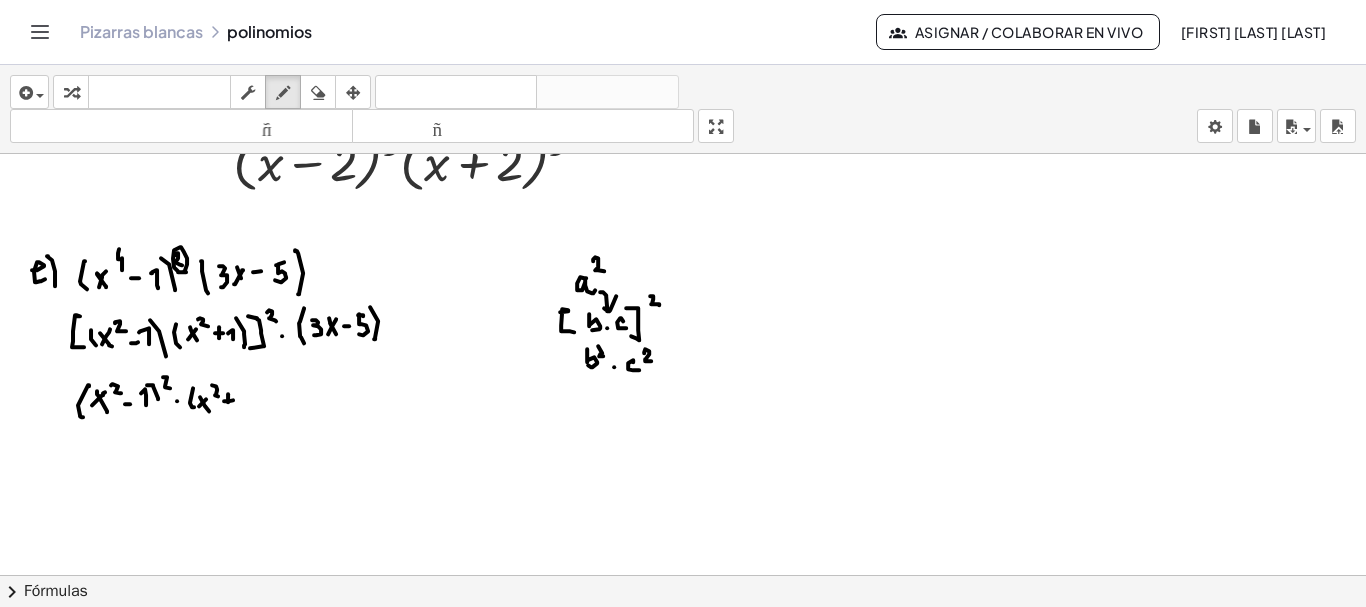 click at bounding box center (684, -3167) 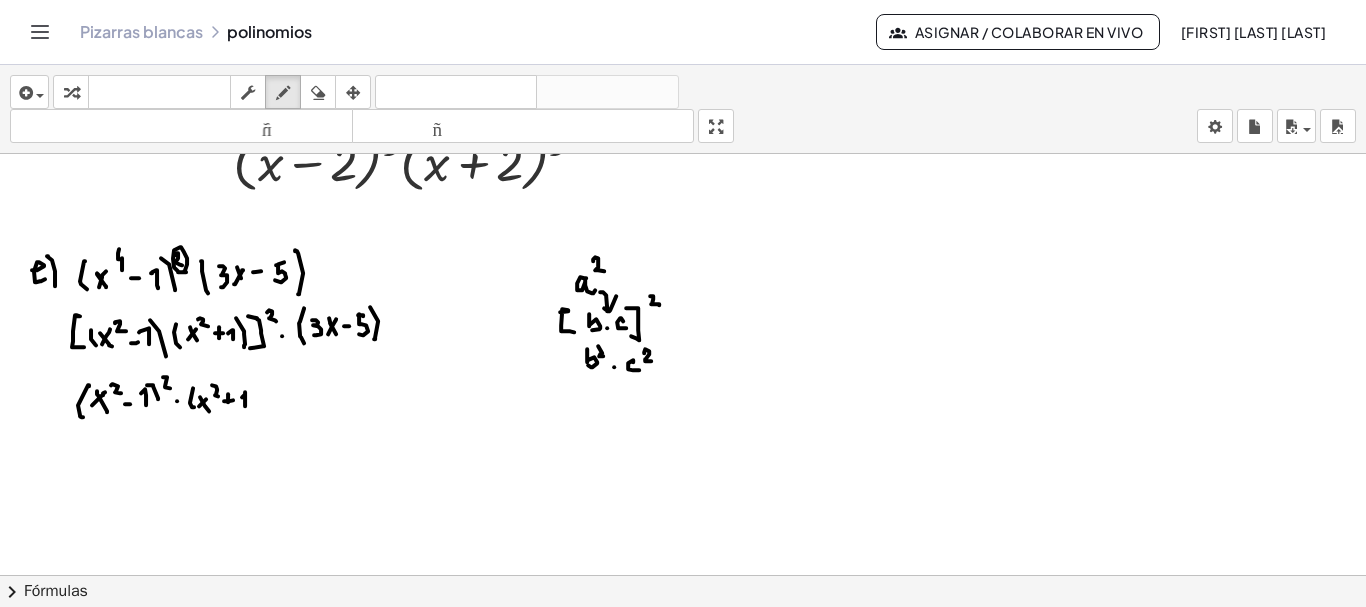 click at bounding box center [684, -3167] 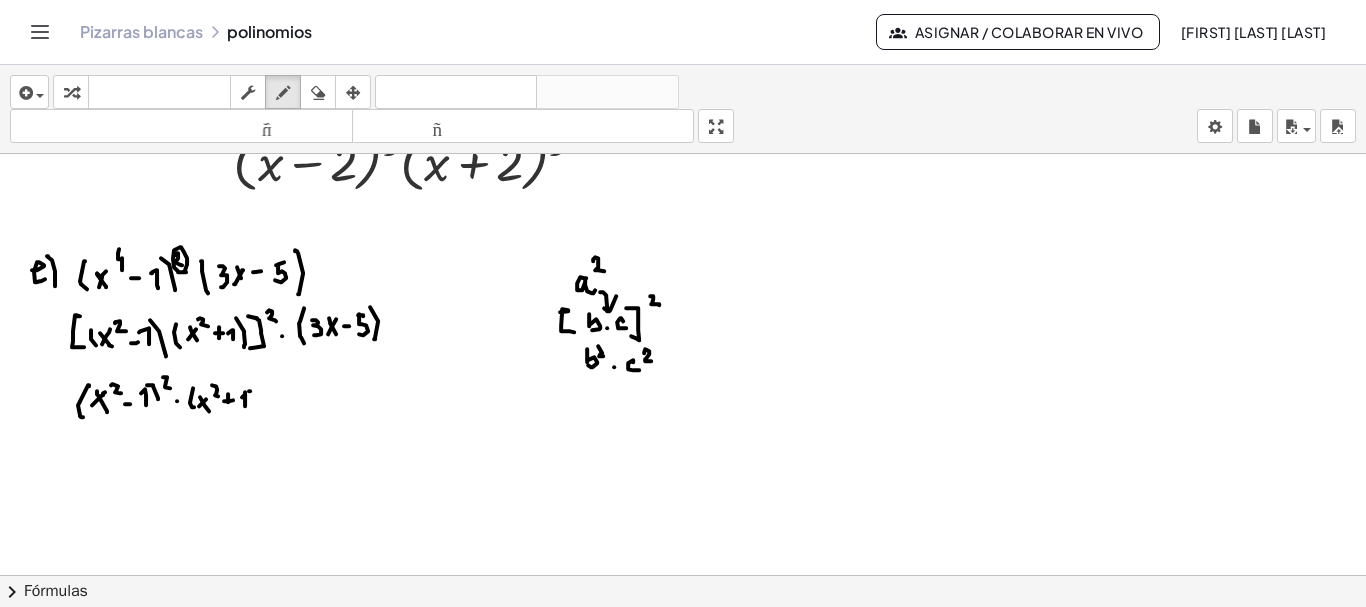 drag, startPoint x: 250, startPoint y: 389, endPoint x: 255, endPoint y: 406, distance: 17.720045 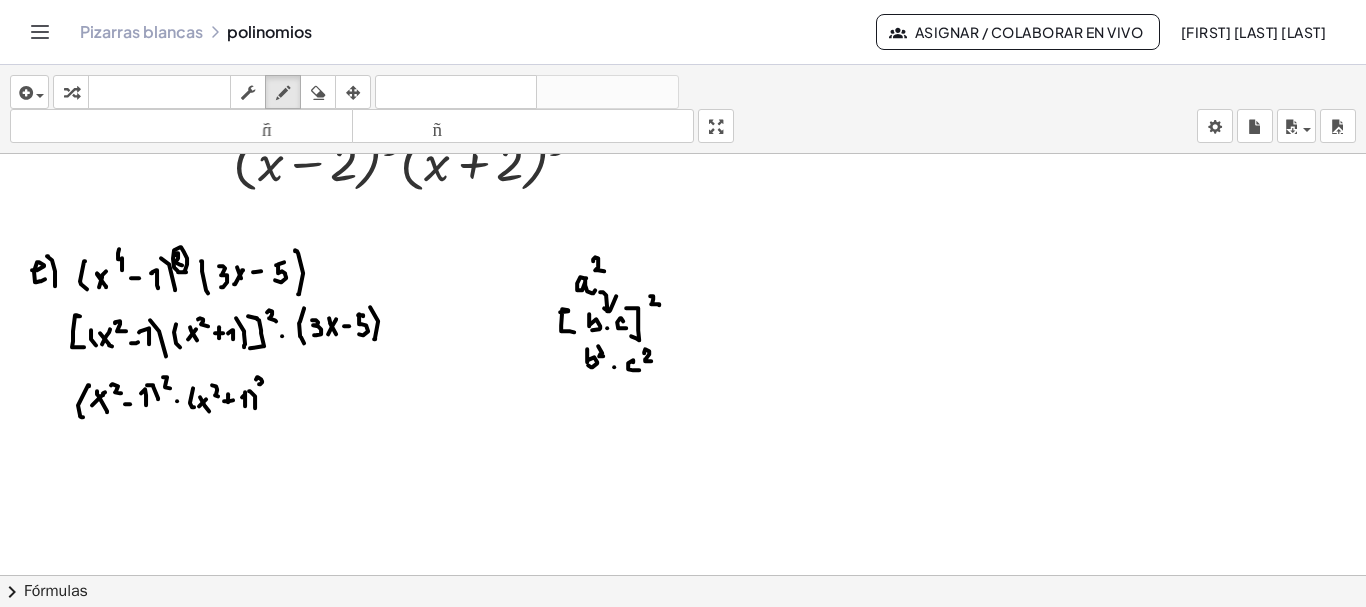 drag, startPoint x: 258, startPoint y: 375, endPoint x: 266, endPoint y: 385, distance: 12.806249 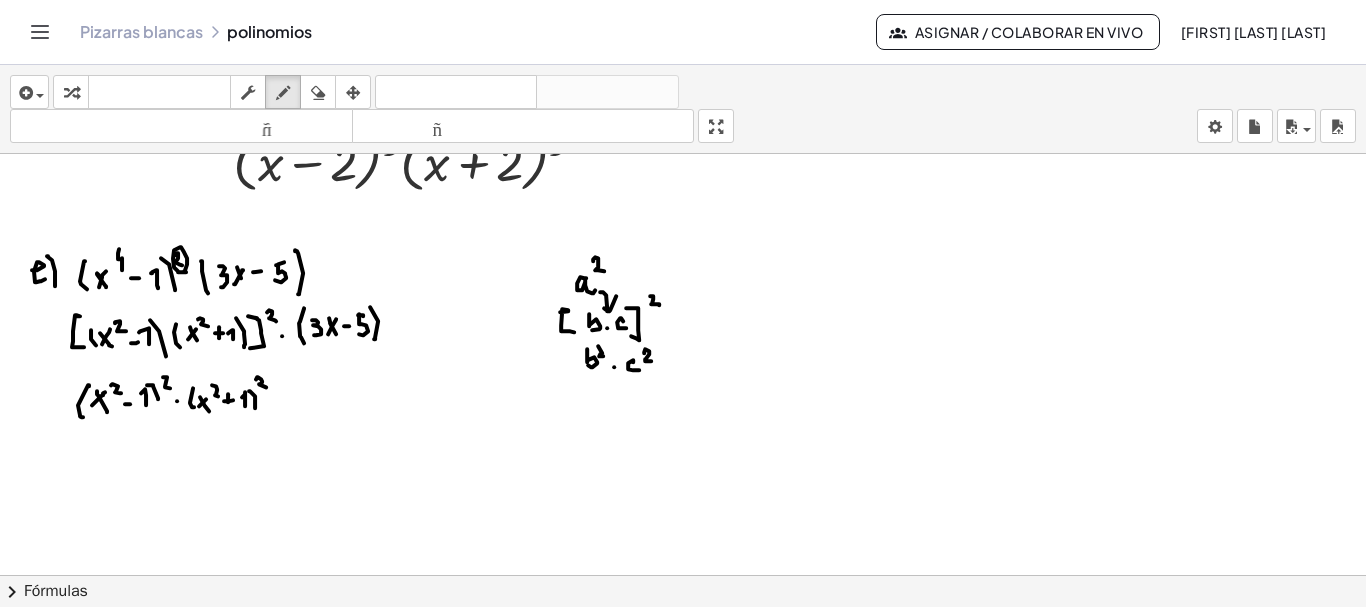 click at bounding box center (684, -3167) 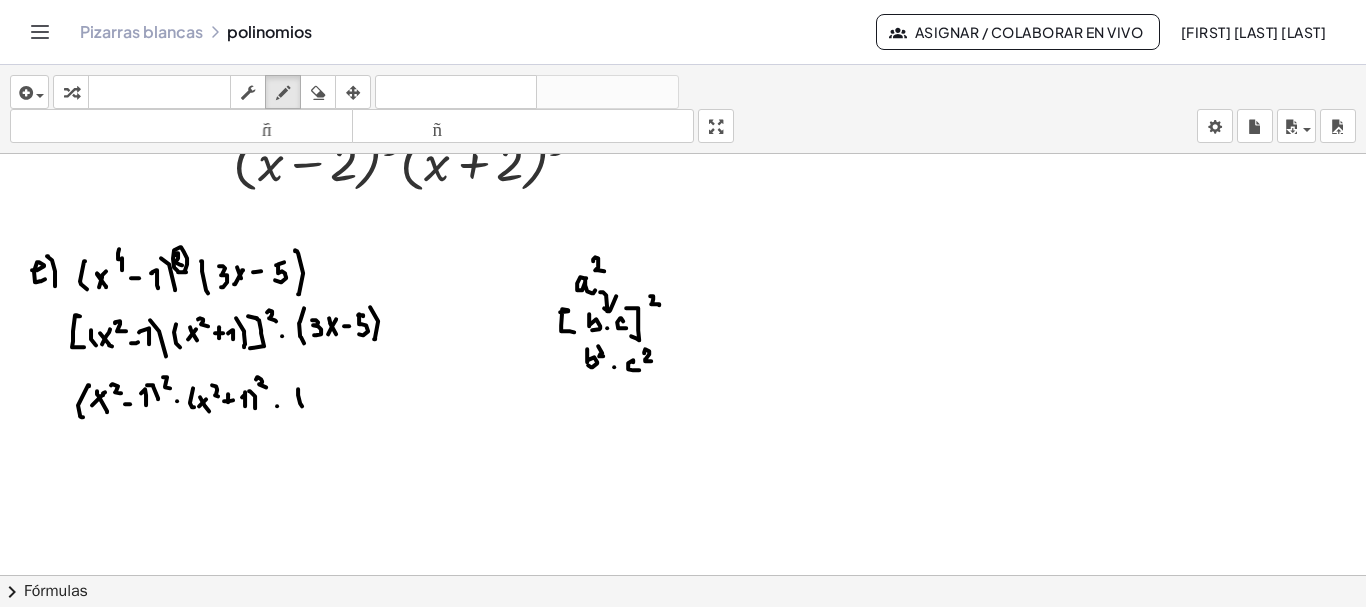 click at bounding box center (684, -3167) 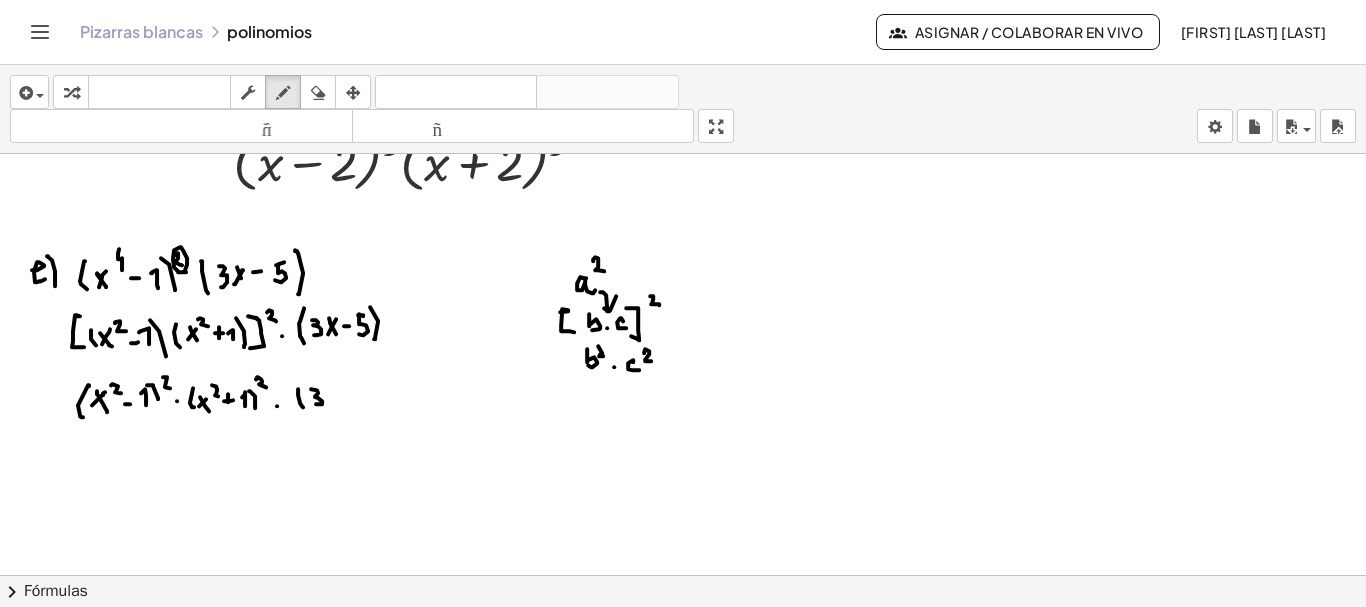 click at bounding box center (684, -3167) 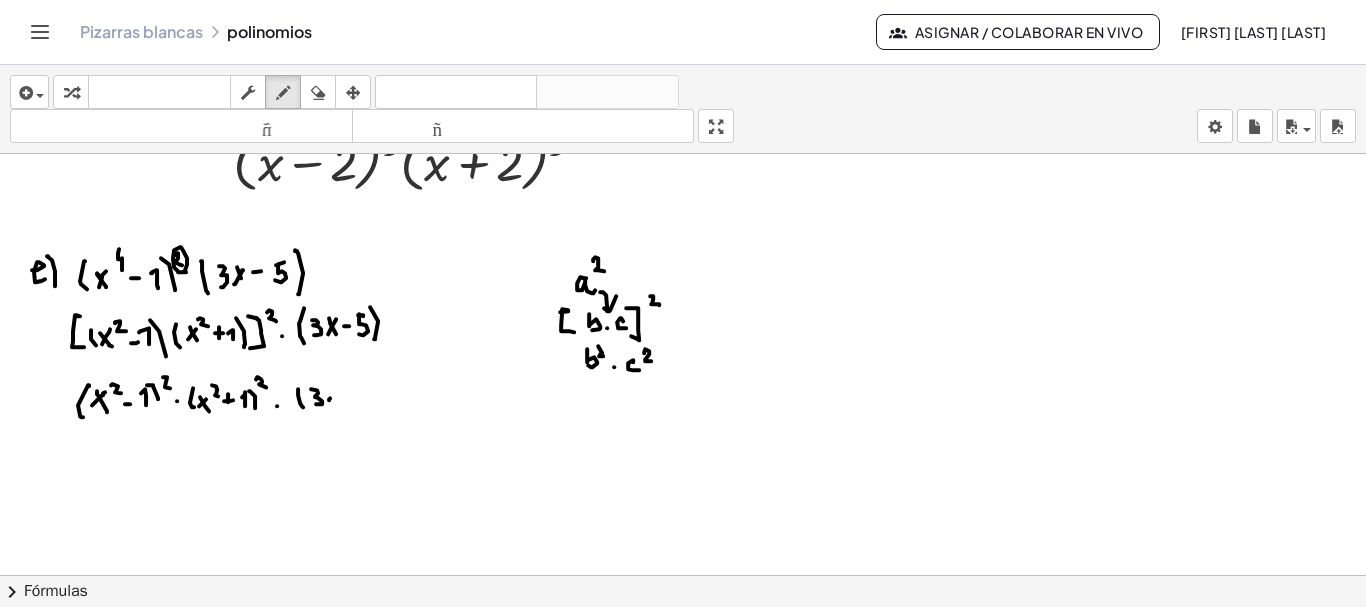 click at bounding box center (684, -3167) 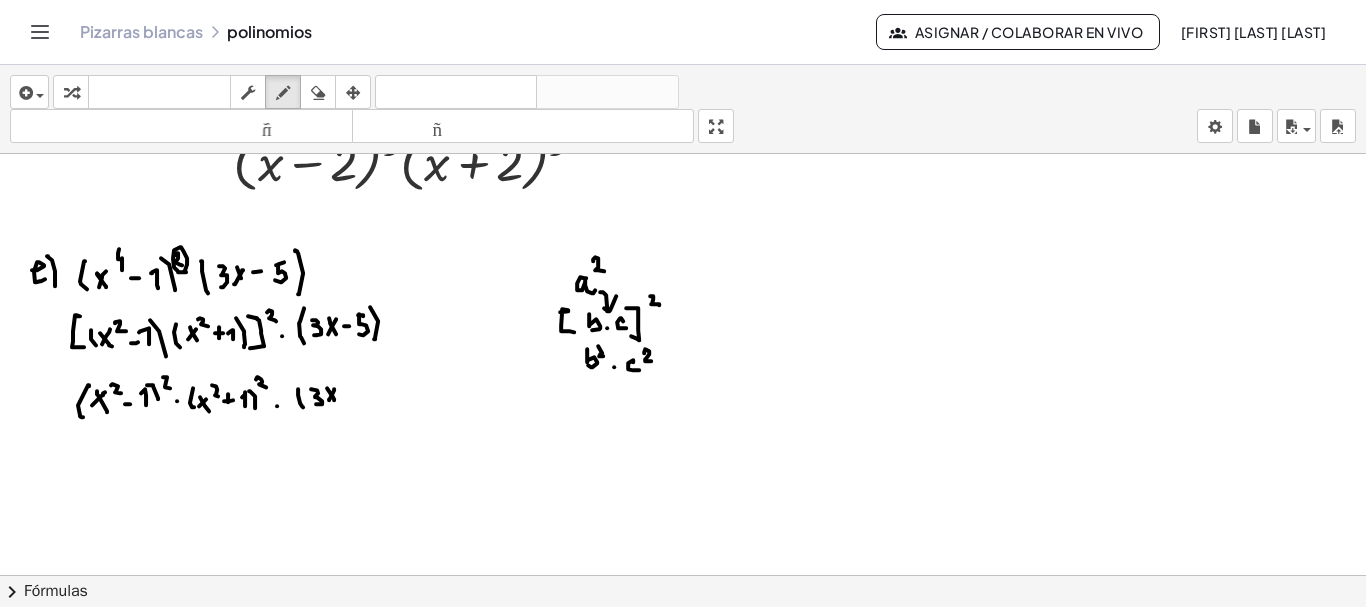 click at bounding box center (684, -3167) 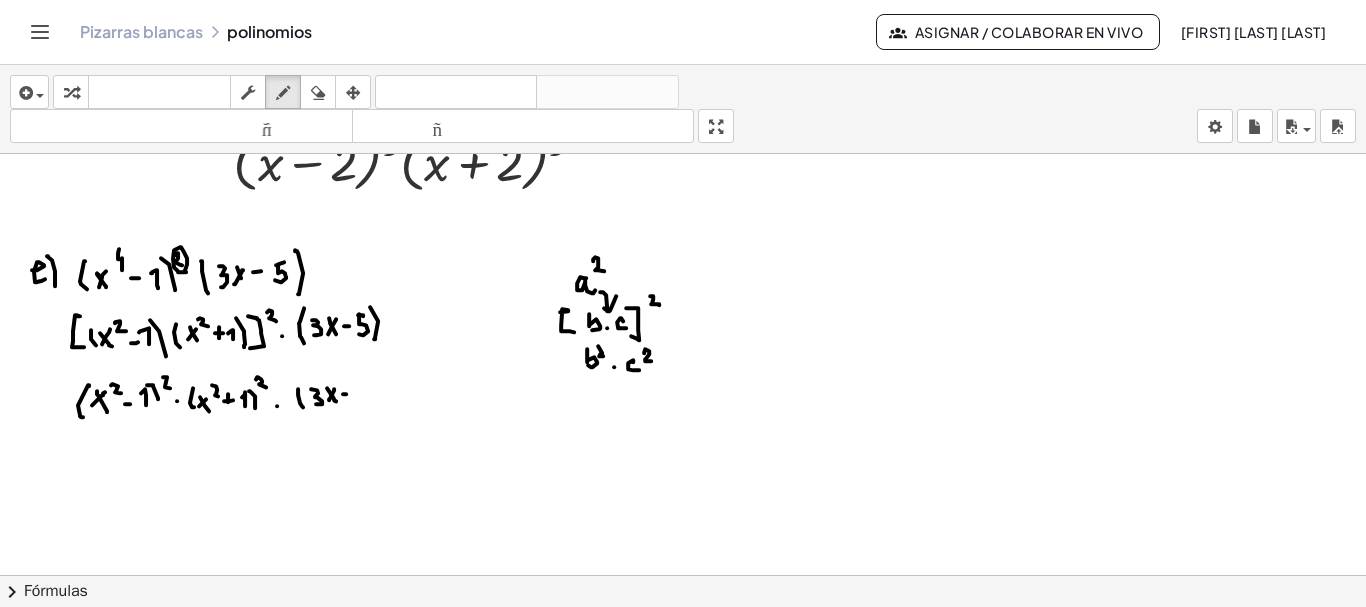 click at bounding box center [684, -3167] 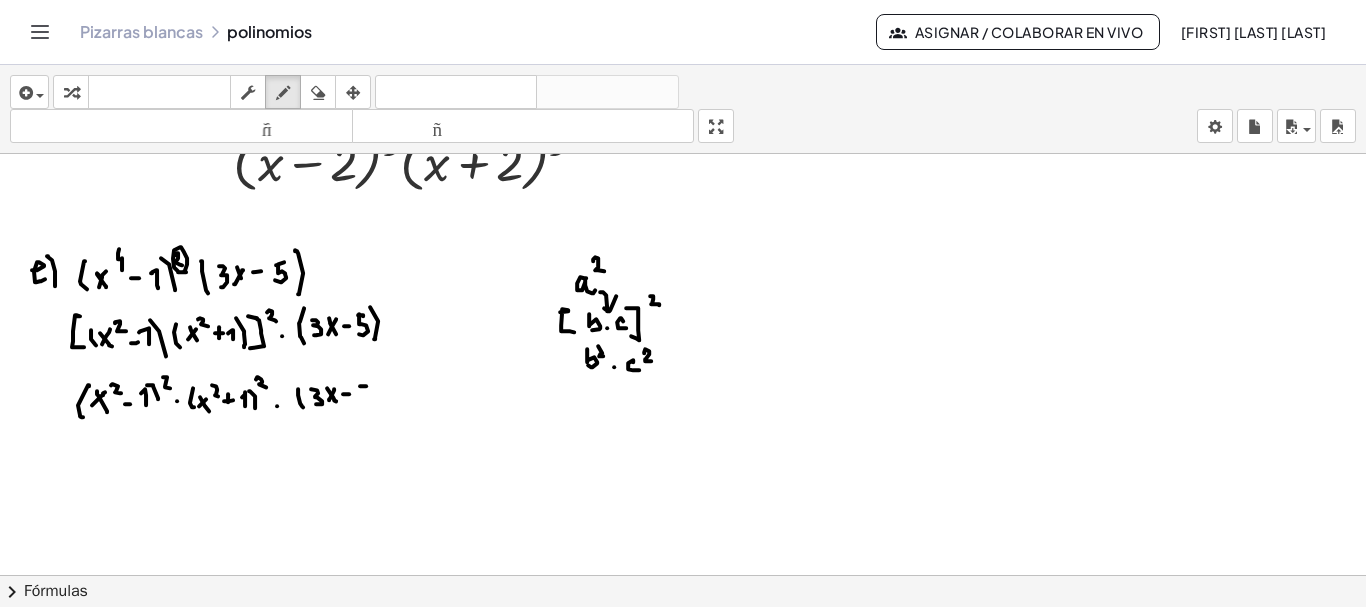 click at bounding box center (684, -3167) 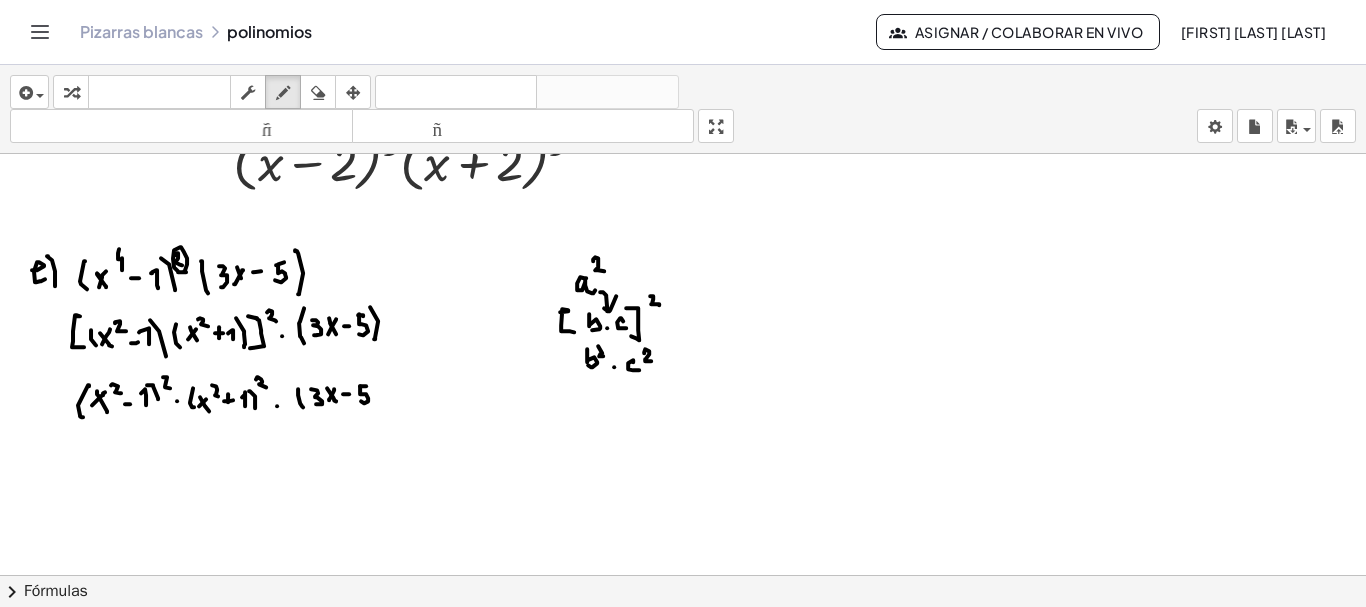 click at bounding box center [684, -3167] 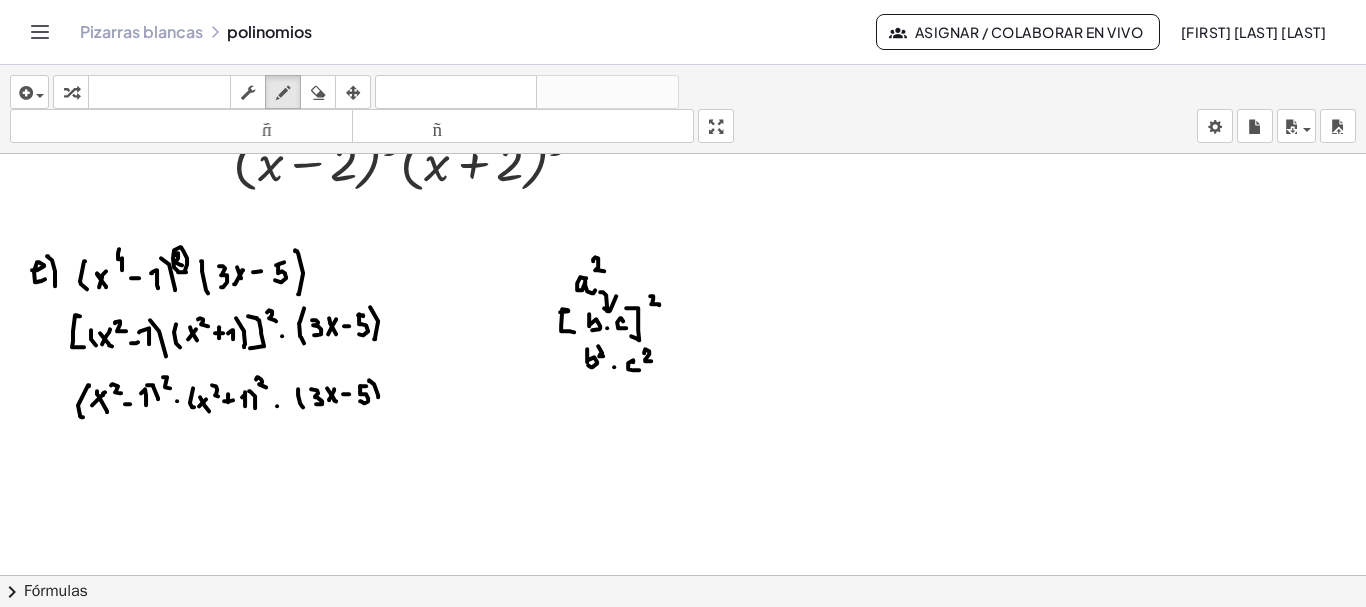 click at bounding box center [684, -3167] 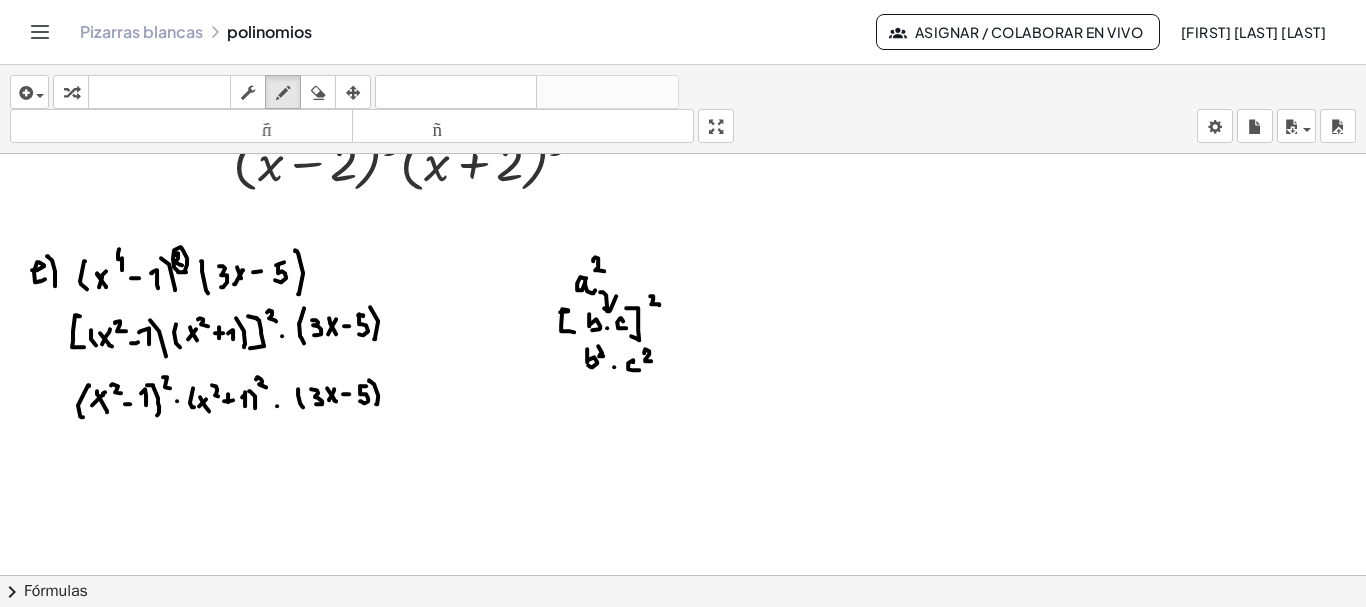 drag, startPoint x: 158, startPoint y: 401, endPoint x: 157, endPoint y: 414, distance: 13.038404 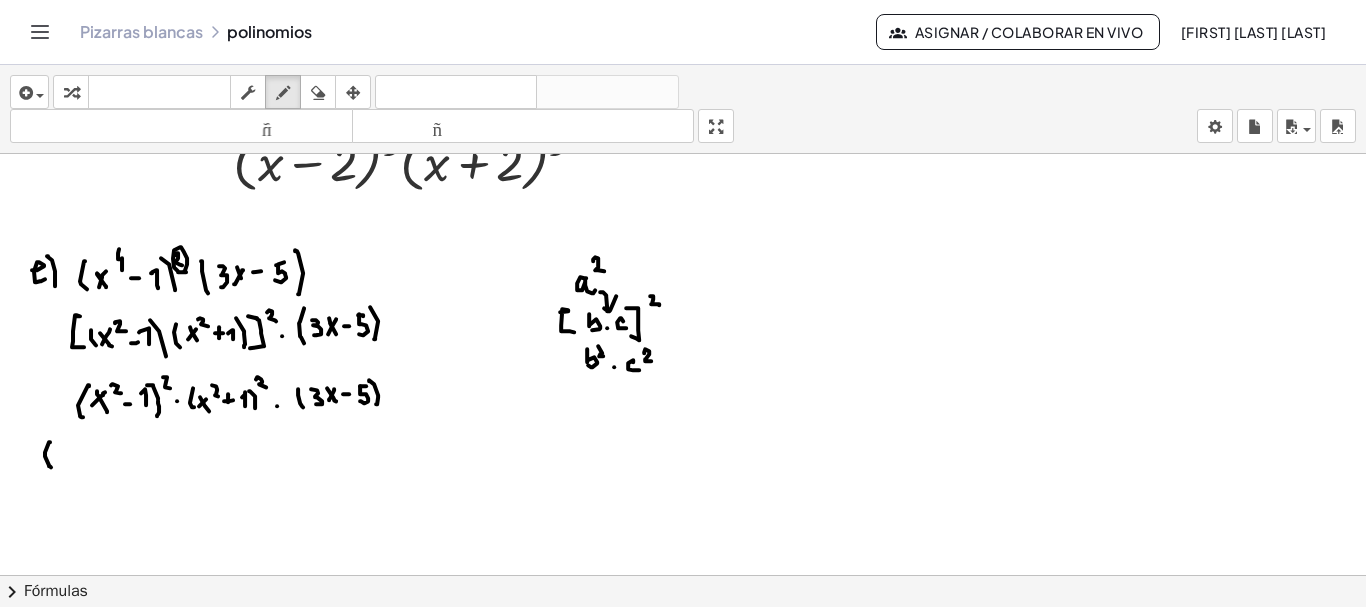 drag, startPoint x: 49, startPoint y: 440, endPoint x: 51, endPoint y: 465, distance: 25.079872 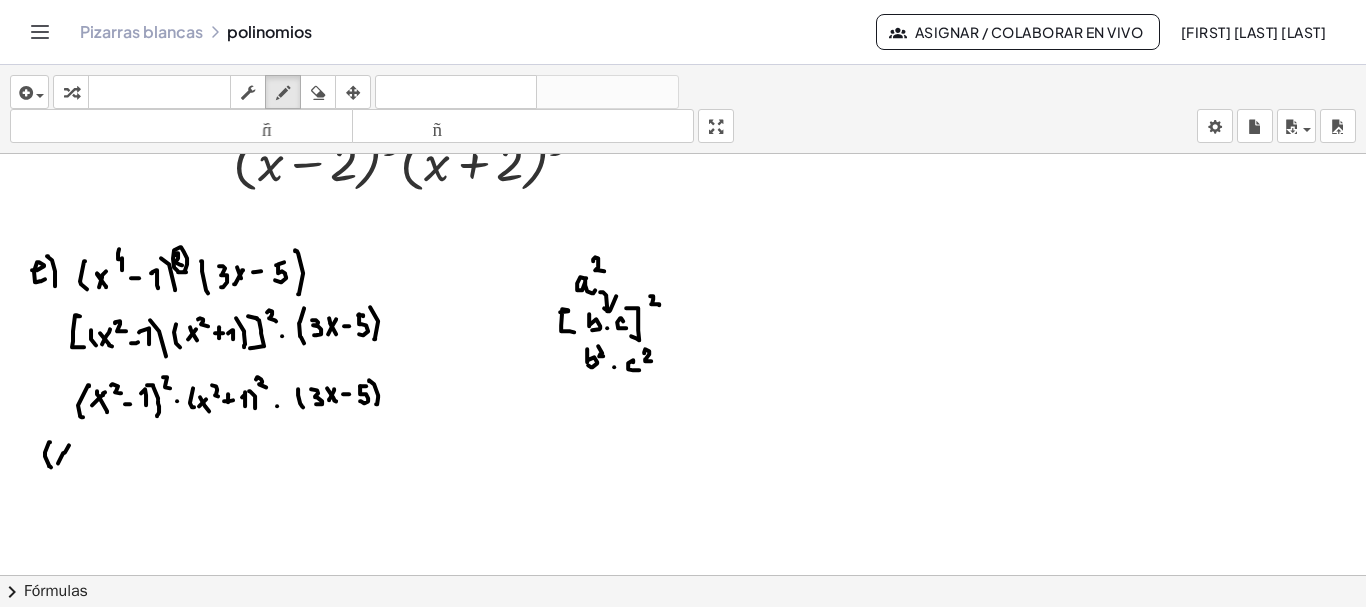 drag, startPoint x: 58, startPoint y: 461, endPoint x: 69, endPoint y: 443, distance: 21.095022 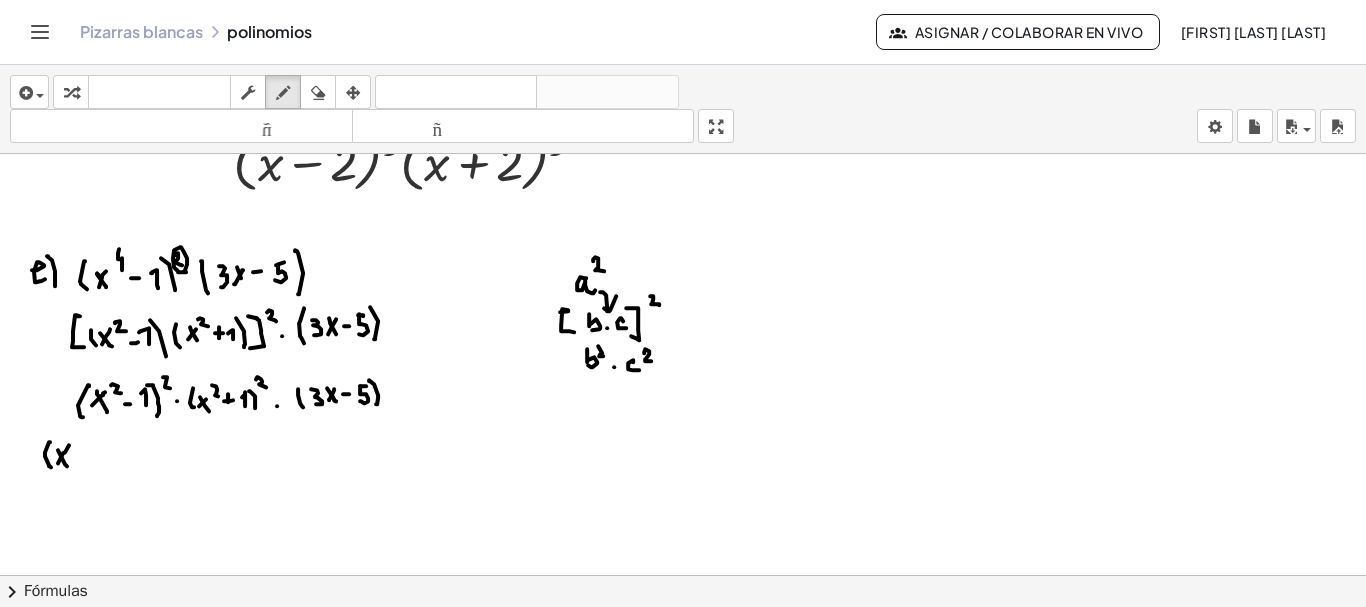 drag, startPoint x: 58, startPoint y: 448, endPoint x: 67, endPoint y: 464, distance: 18.35756 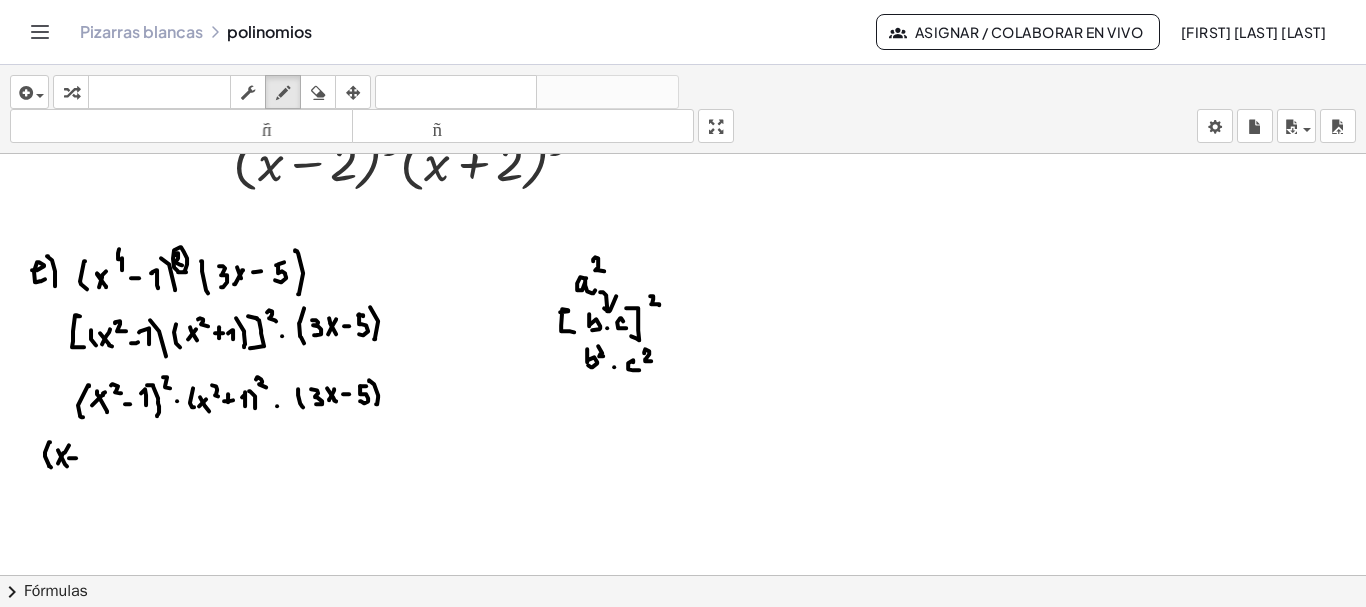 click at bounding box center (684, -3167) 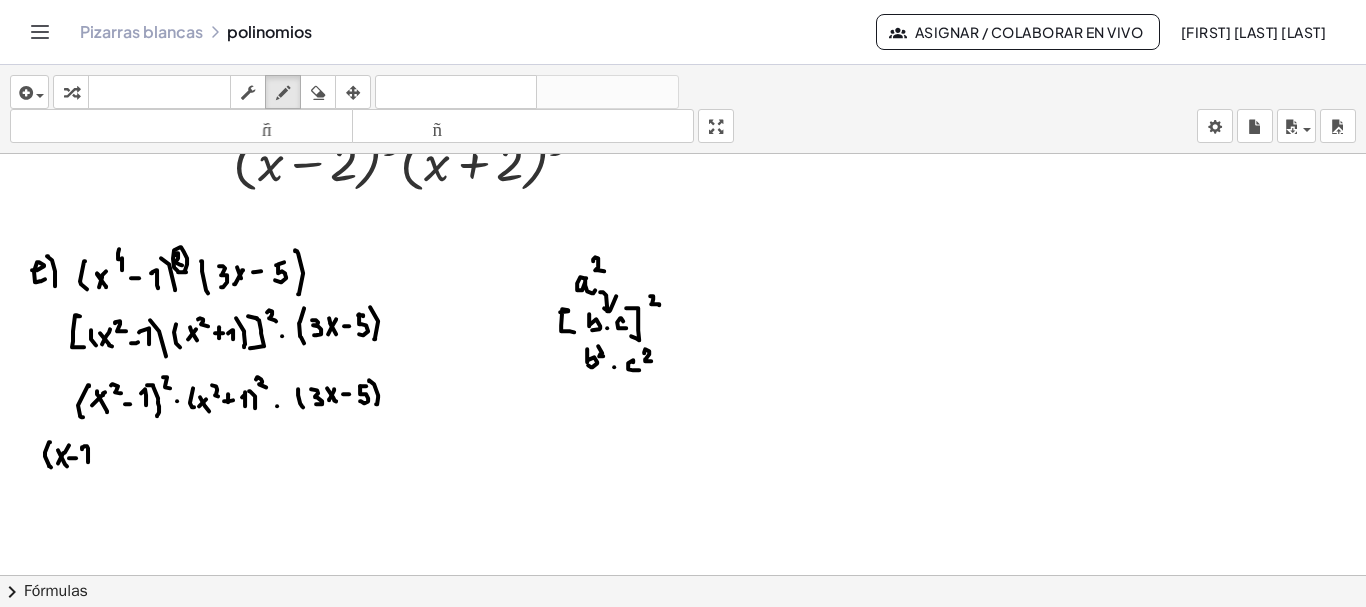 drag, startPoint x: 88, startPoint y: 458, endPoint x: 82, endPoint y: 447, distance: 12.529964 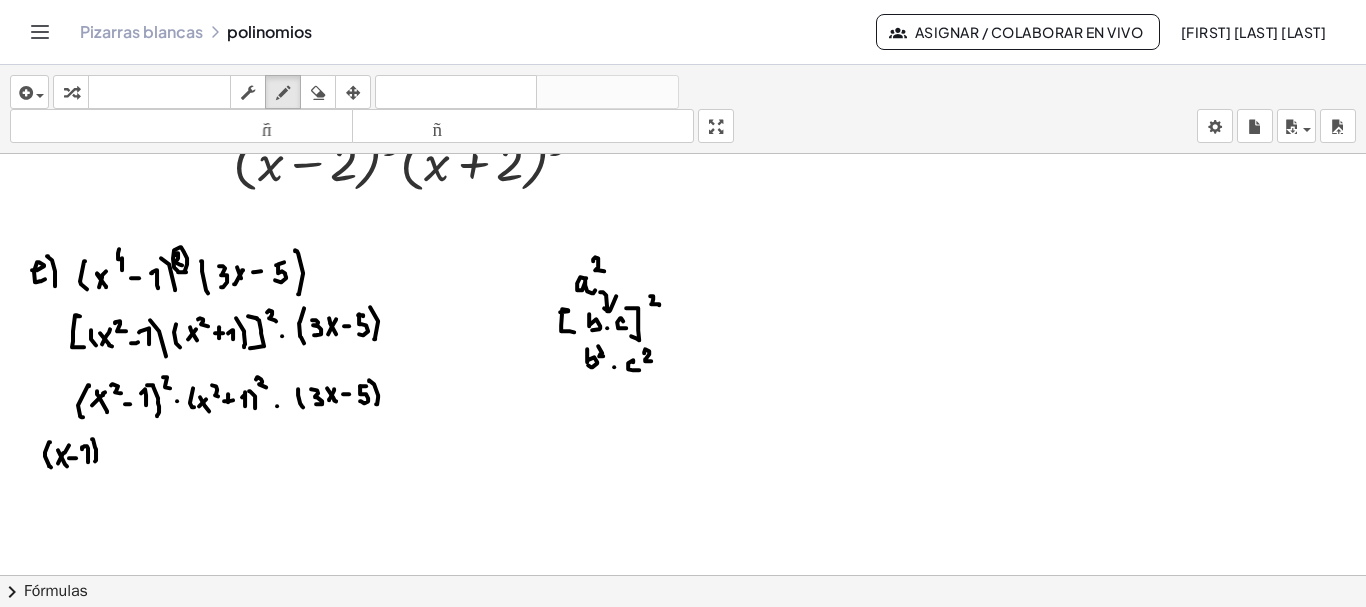 drag, startPoint x: 93, startPoint y: 437, endPoint x: 95, endPoint y: 459, distance: 22.090721 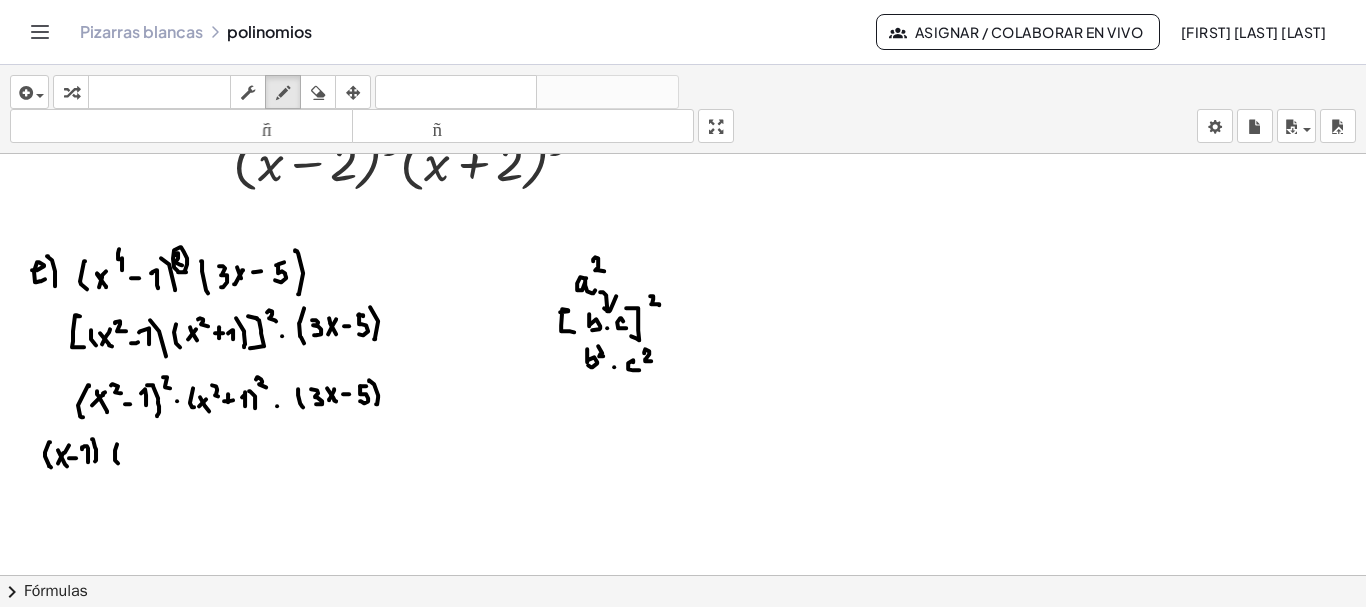 drag, startPoint x: 117, startPoint y: 442, endPoint x: 118, endPoint y: 461, distance: 19.026299 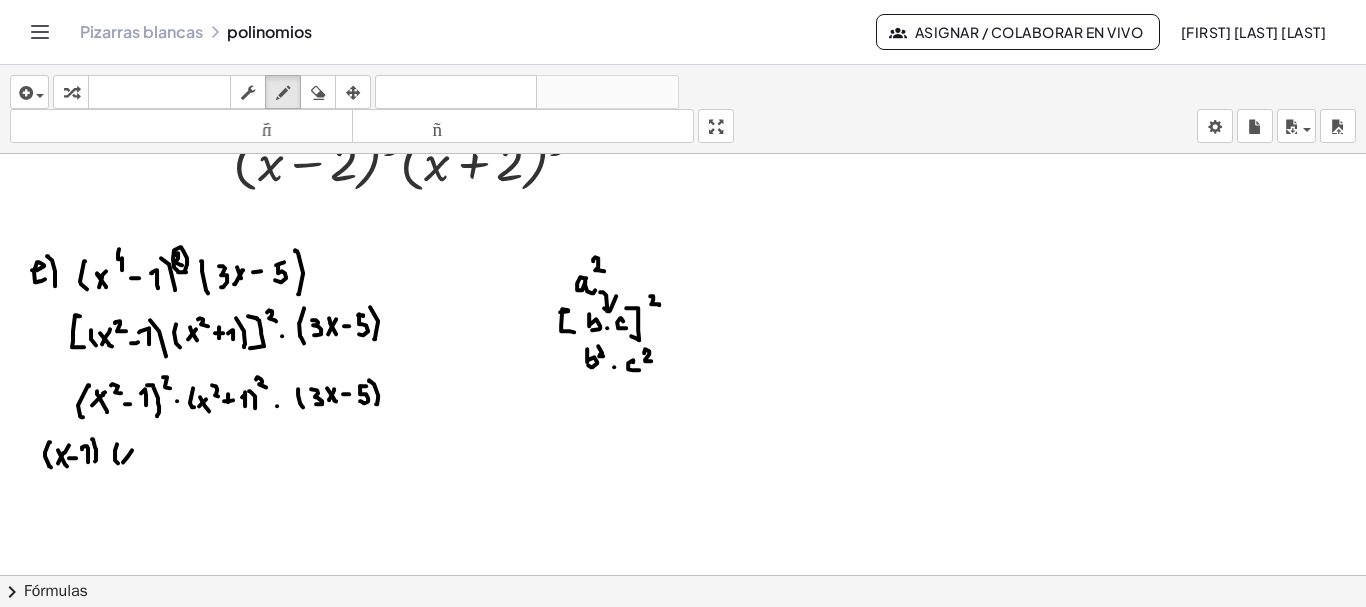 drag, startPoint x: 123, startPoint y: 460, endPoint x: 132, endPoint y: 448, distance: 15 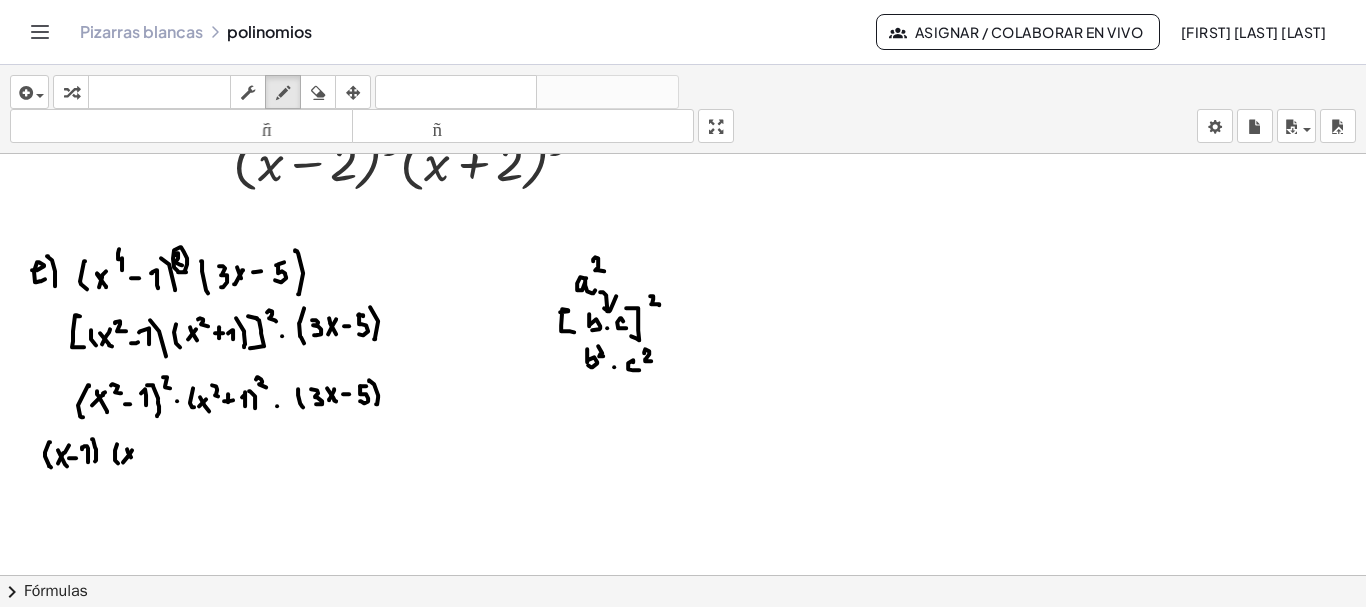 drag, startPoint x: 127, startPoint y: 447, endPoint x: 133, endPoint y: 457, distance: 11.661903 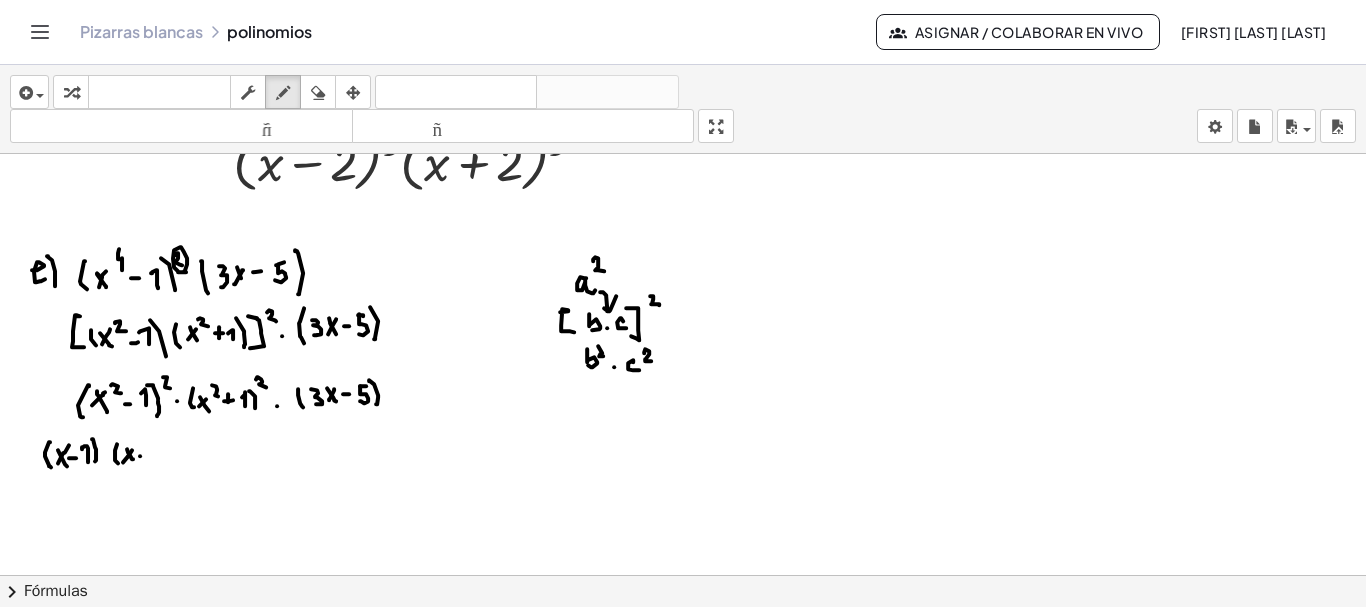 drag, startPoint x: 140, startPoint y: 454, endPoint x: 153, endPoint y: 454, distance: 13 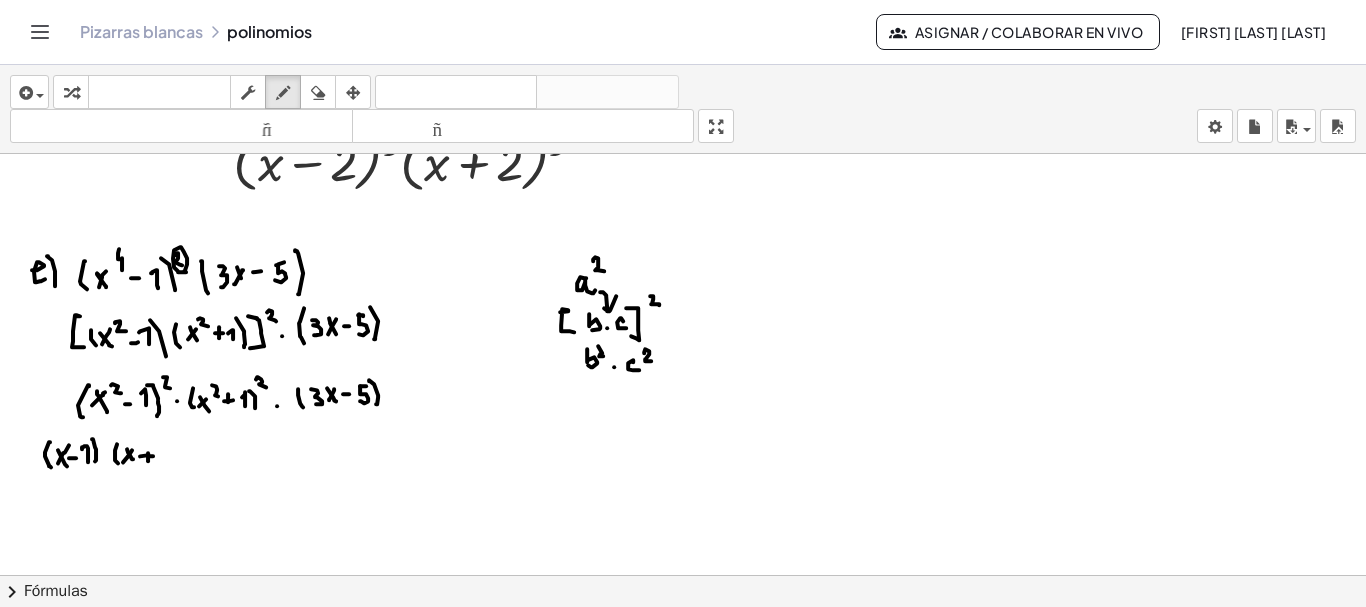 click at bounding box center (684, -3167) 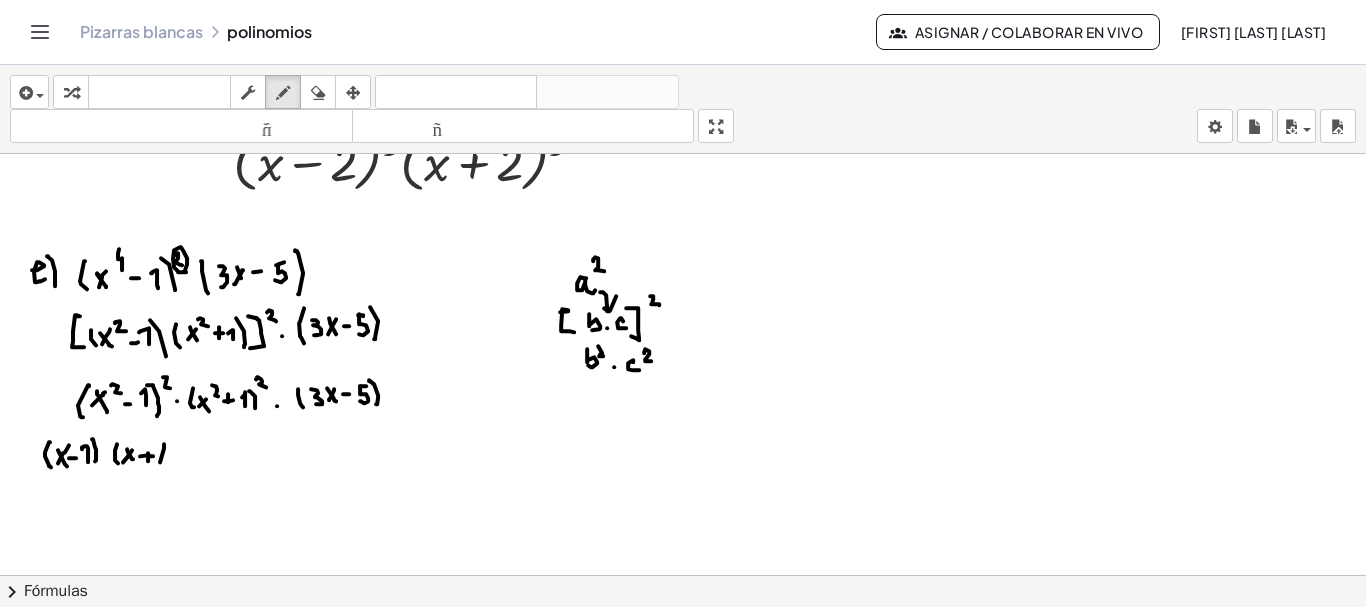 drag, startPoint x: 160, startPoint y: 460, endPoint x: 157, endPoint y: 446, distance: 14.3178215 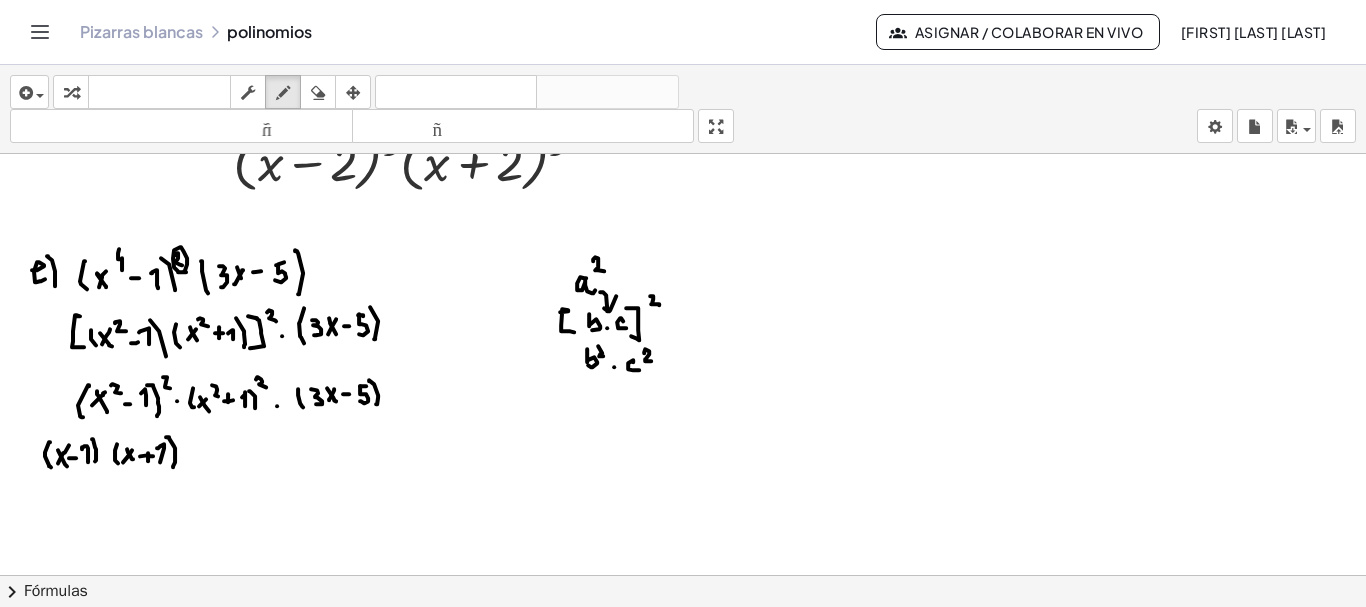 drag, startPoint x: 169, startPoint y: 436, endPoint x: 173, endPoint y: 465, distance: 29.274563 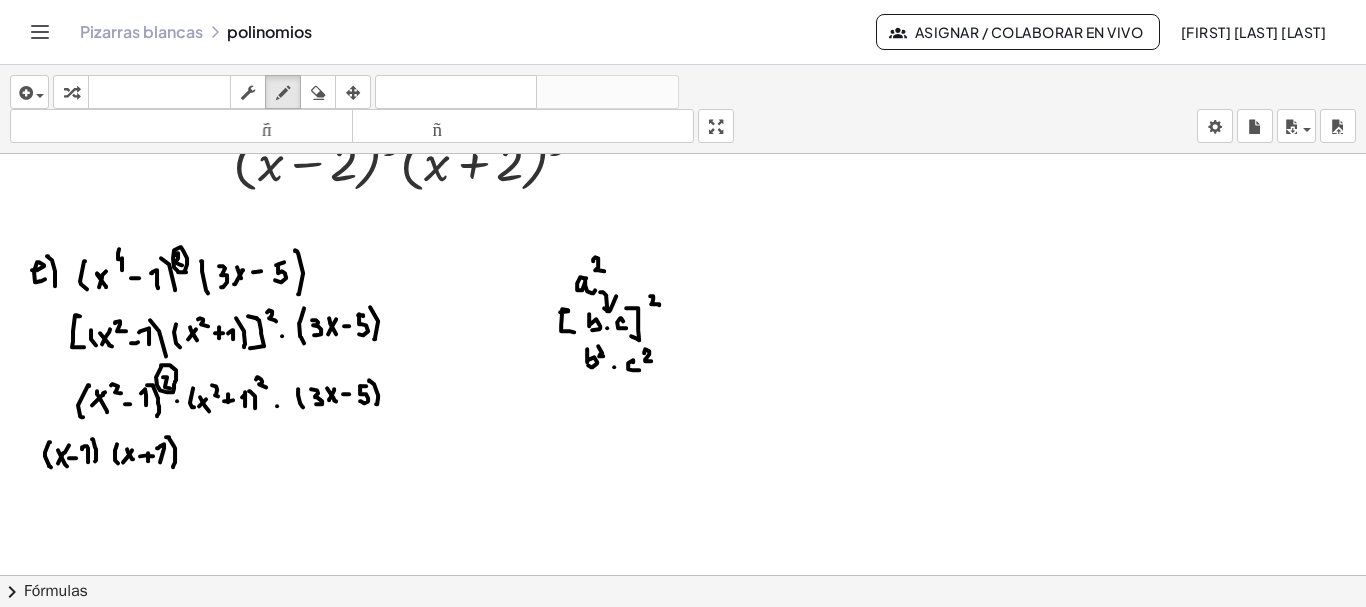 click at bounding box center (684, -3167) 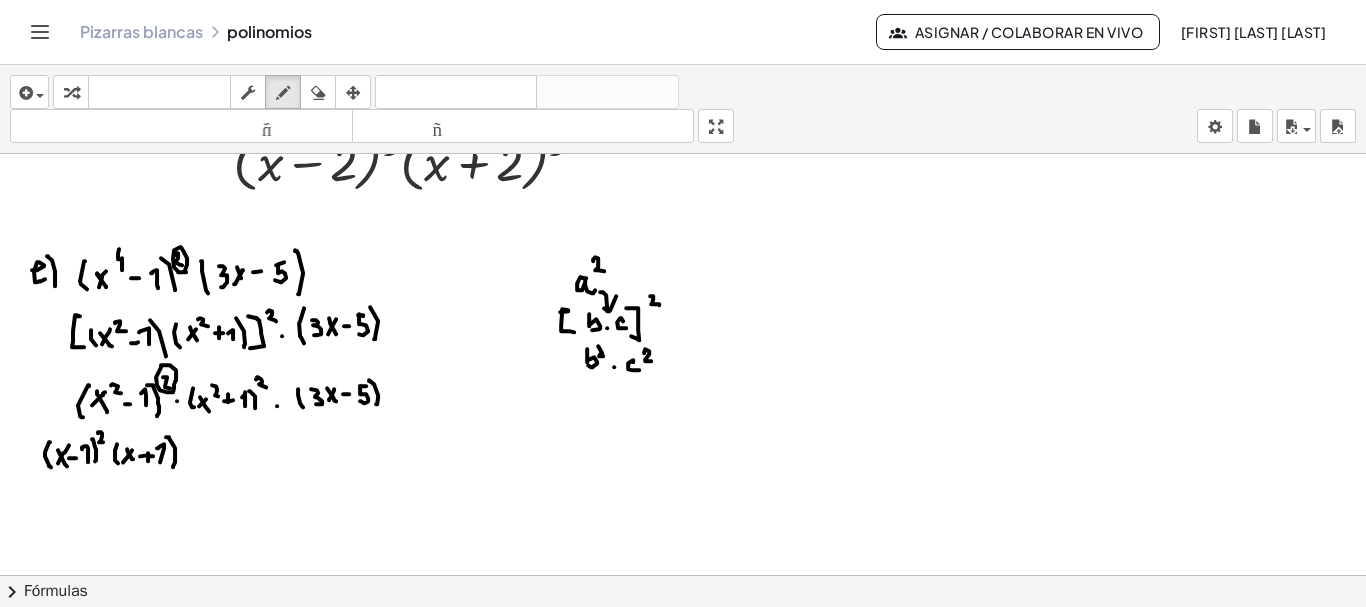 drag, startPoint x: 98, startPoint y: 431, endPoint x: 104, endPoint y: 440, distance: 10.816654 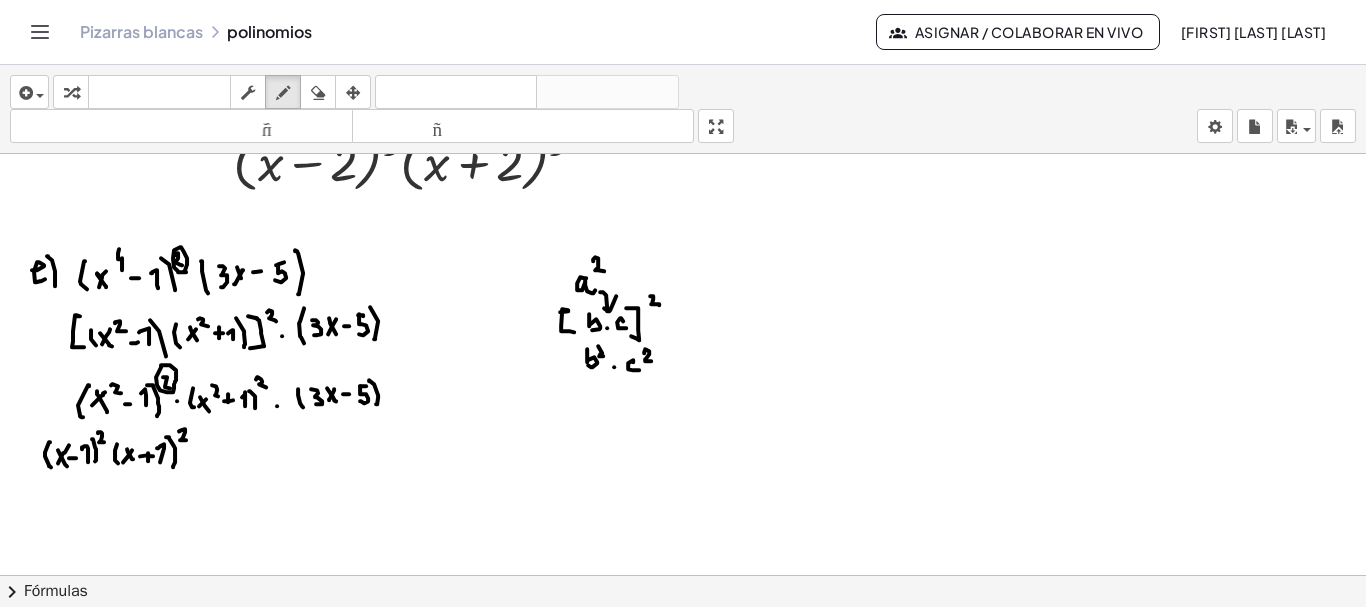 drag, startPoint x: 179, startPoint y: 429, endPoint x: 188, endPoint y: 438, distance: 12.727922 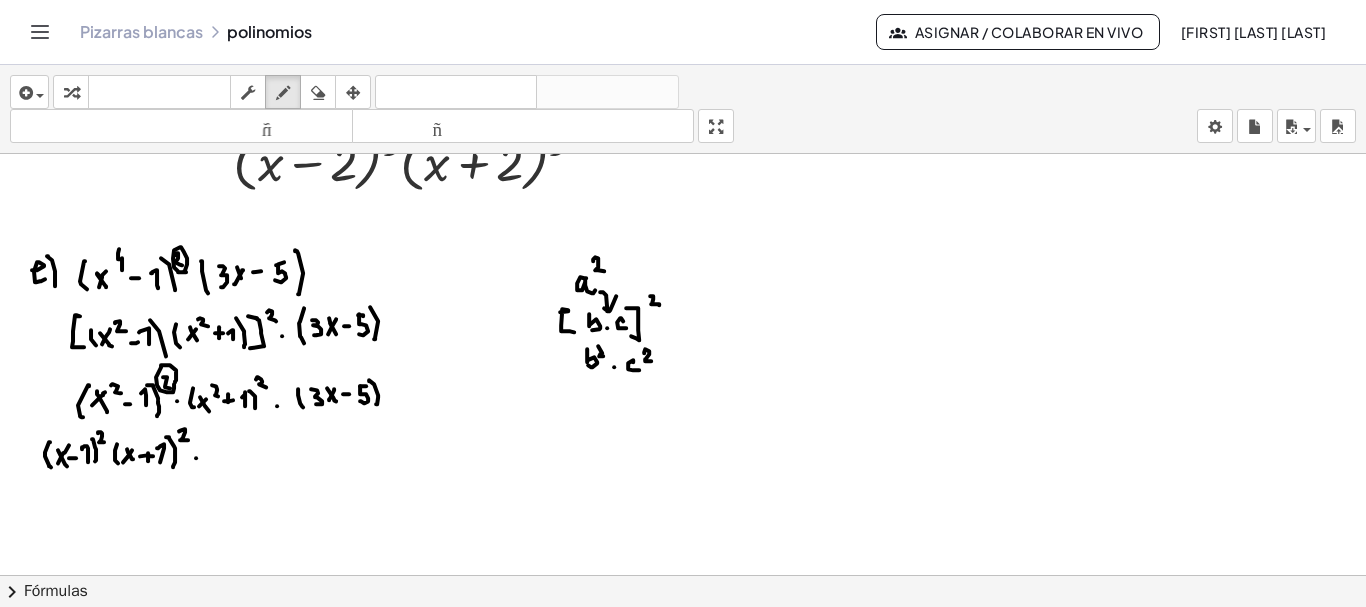 click at bounding box center (684, -3167) 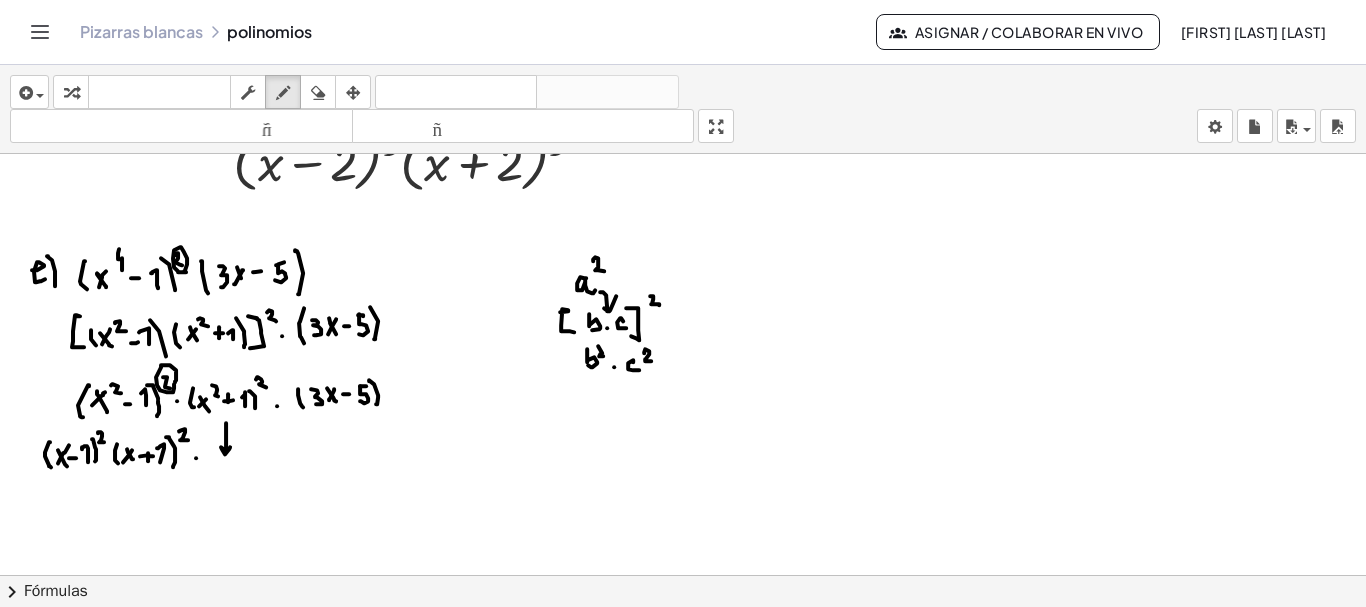drag, startPoint x: 226, startPoint y: 423, endPoint x: 232, endPoint y: 443, distance: 20.880613 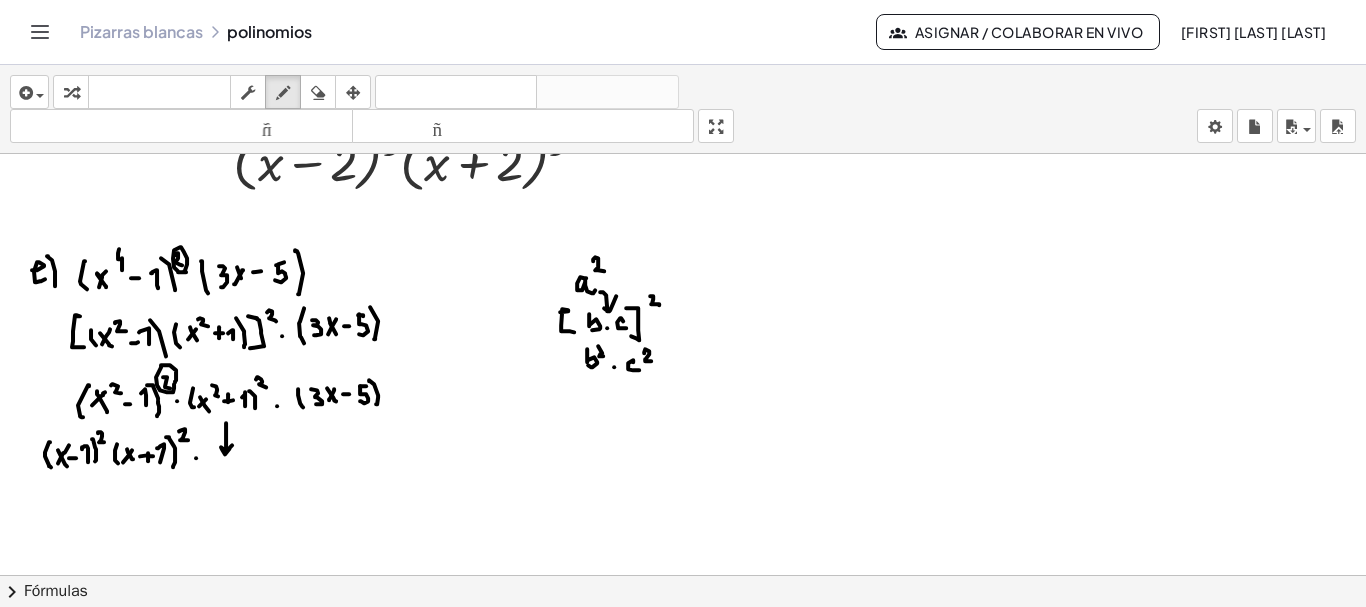 click at bounding box center (684, -3167) 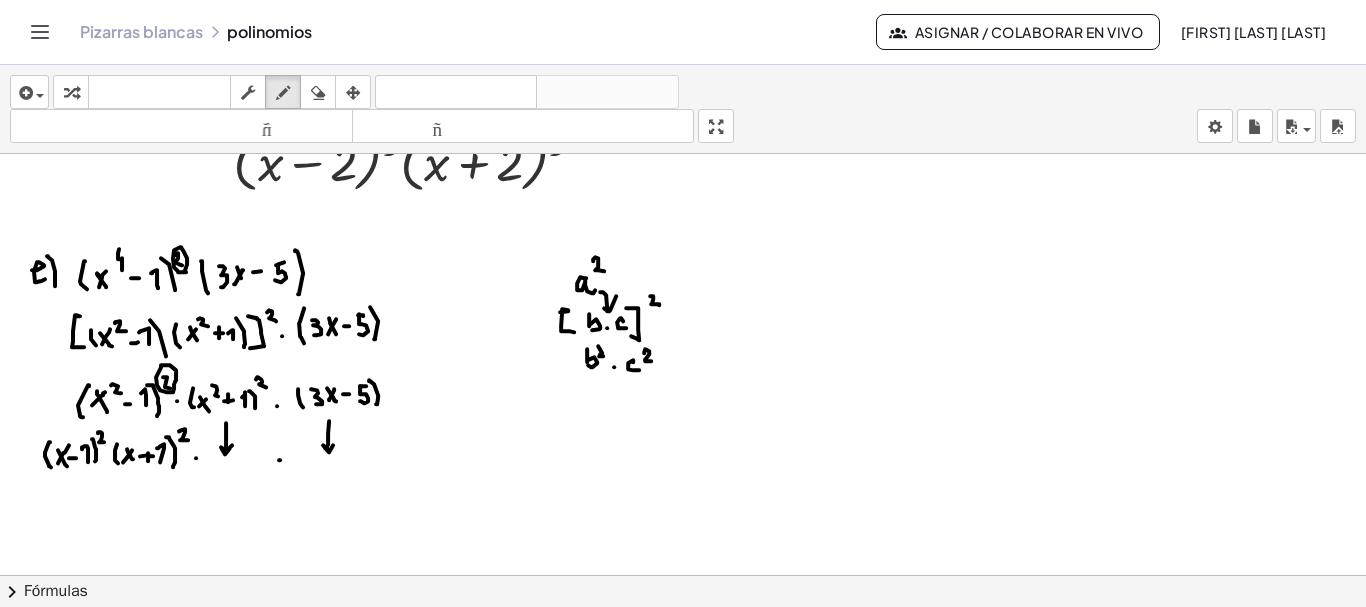 drag, startPoint x: 329, startPoint y: 419, endPoint x: 333, endPoint y: 443, distance: 24.33105 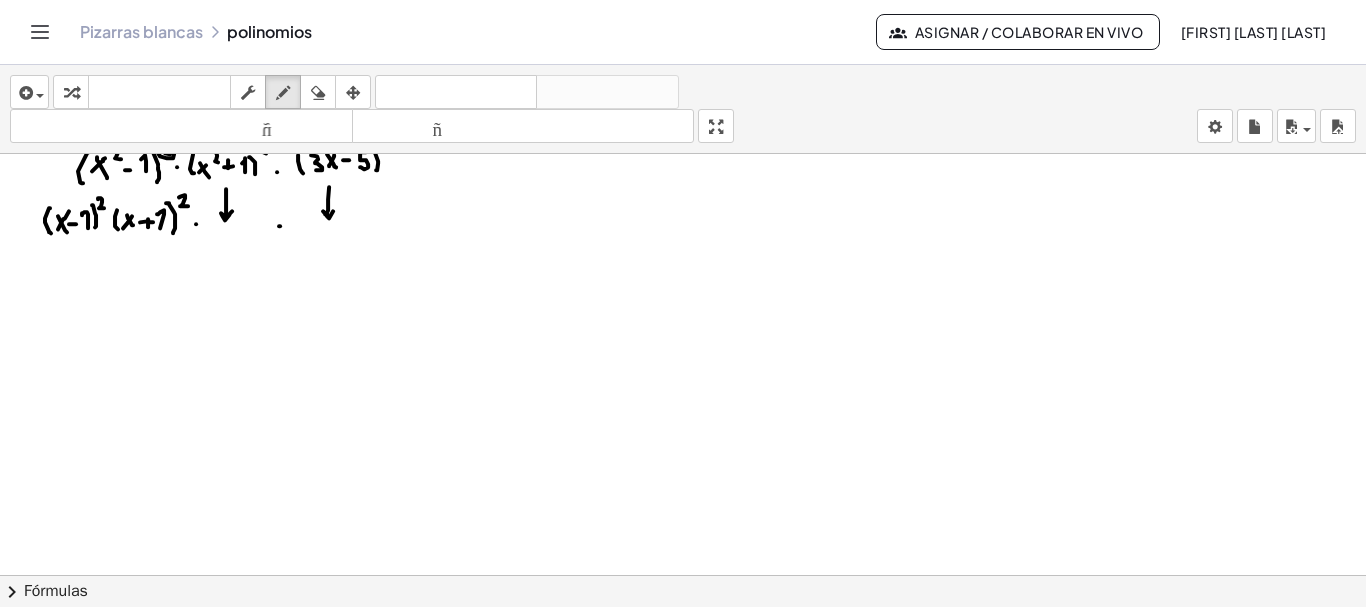scroll, scrollTop: 7366, scrollLeft: 0, axis: vertical 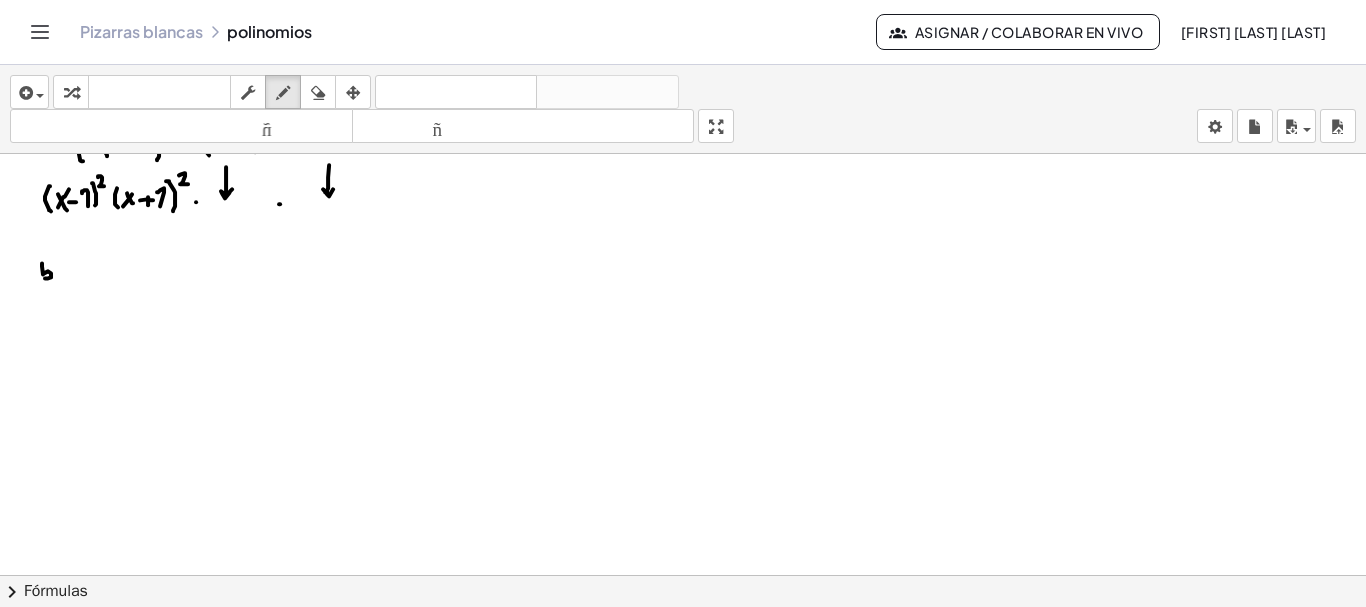 drag, startPoint x: 42, startPoint y: 264, endPoint x: 45, endPoint y: 276, distance: 12.369317 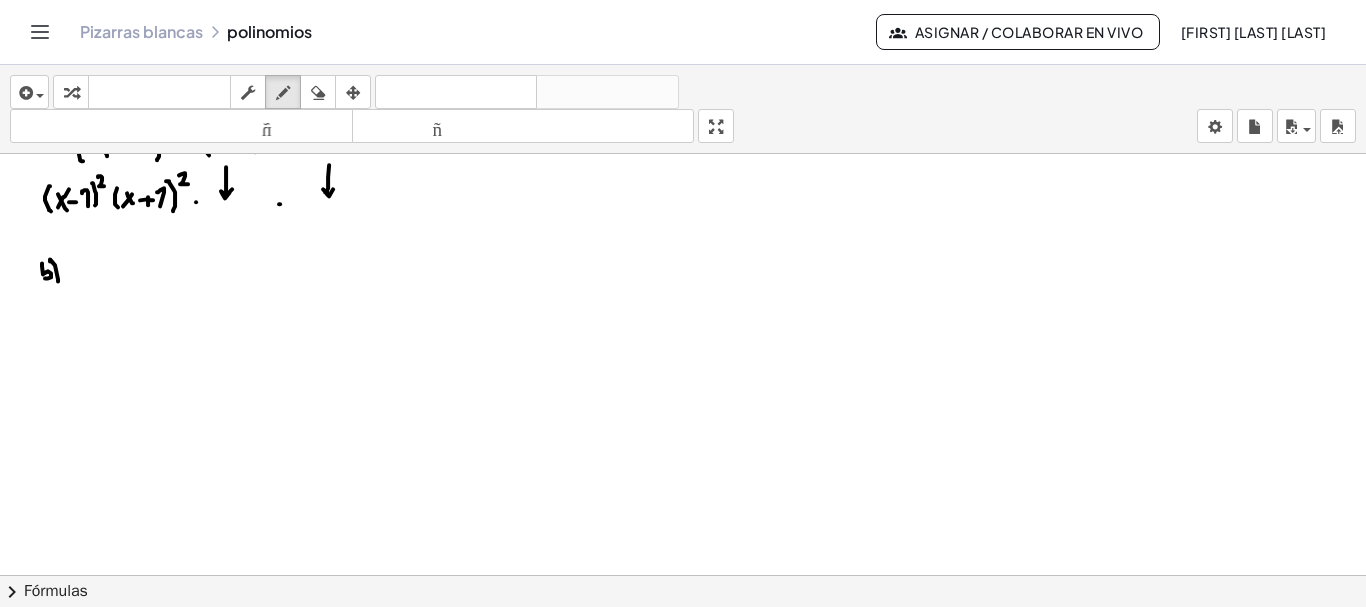 drag, startPoint x: 50, startPoint y: 257, endPoint x: 56, endPoint y: 285, distance: 28.635643 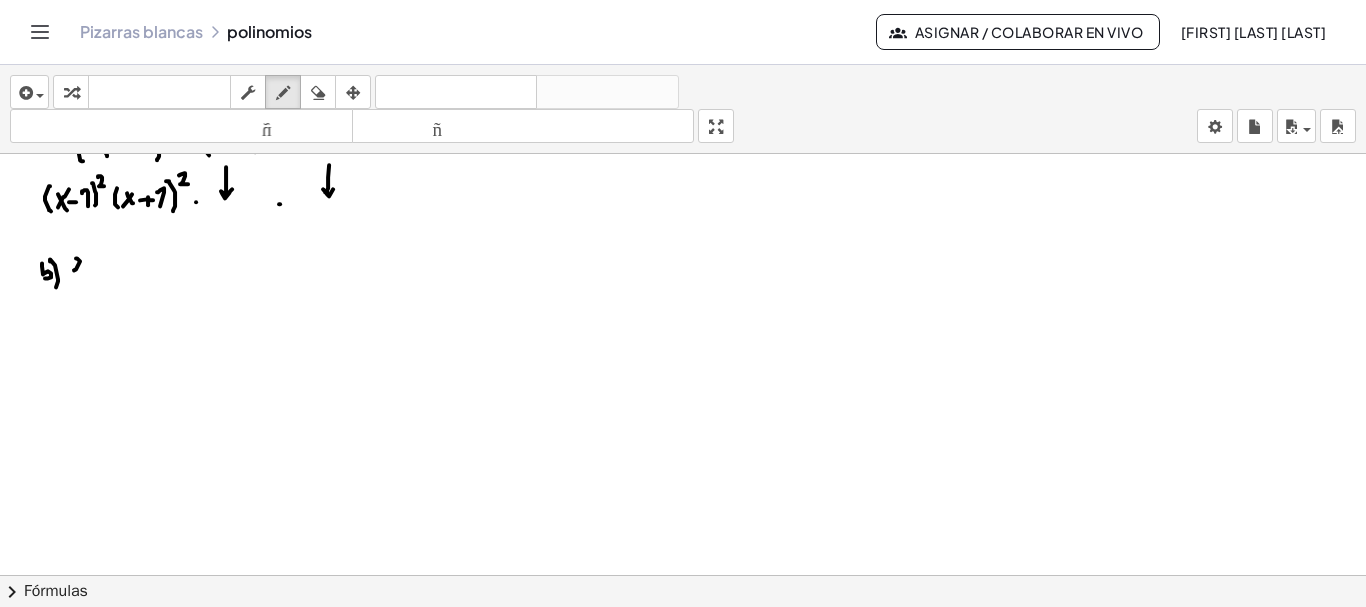 drag, startPoint x: 76, startPoint y: 256, endPoint x: 83, endPoint y: 271, distance: 16.552946 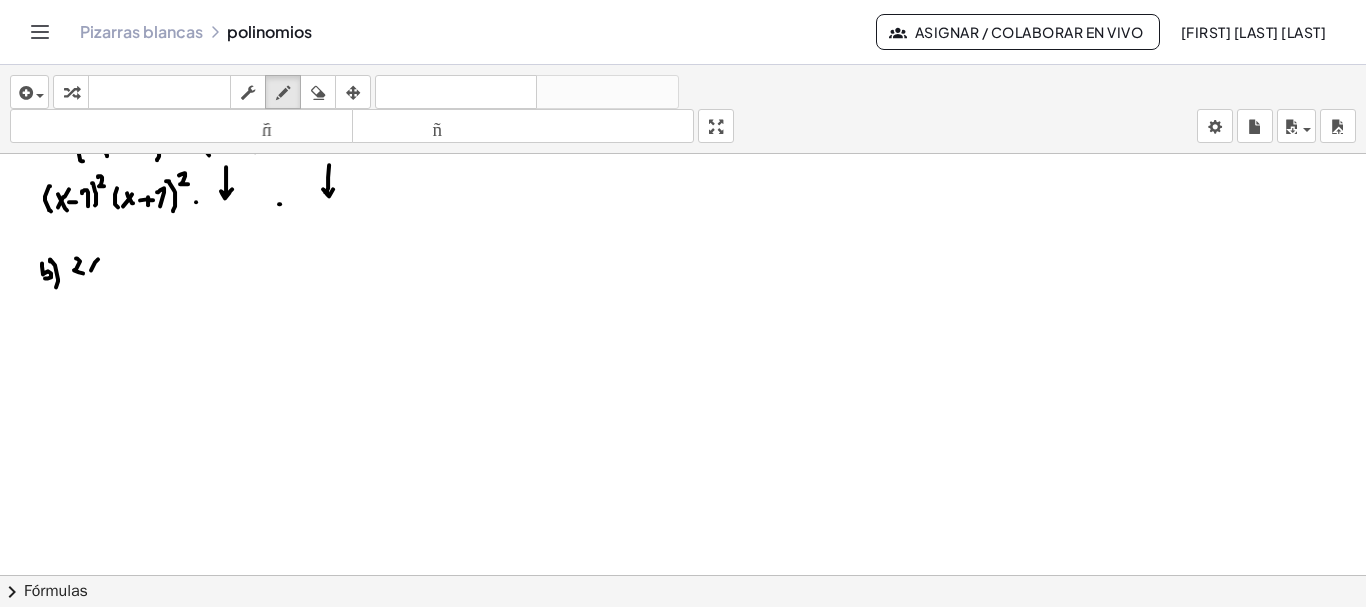 drag, startPoint x: 91, startPoint y: 268, endPoint x: 98, endPoint y: 257, distance: 13.038404 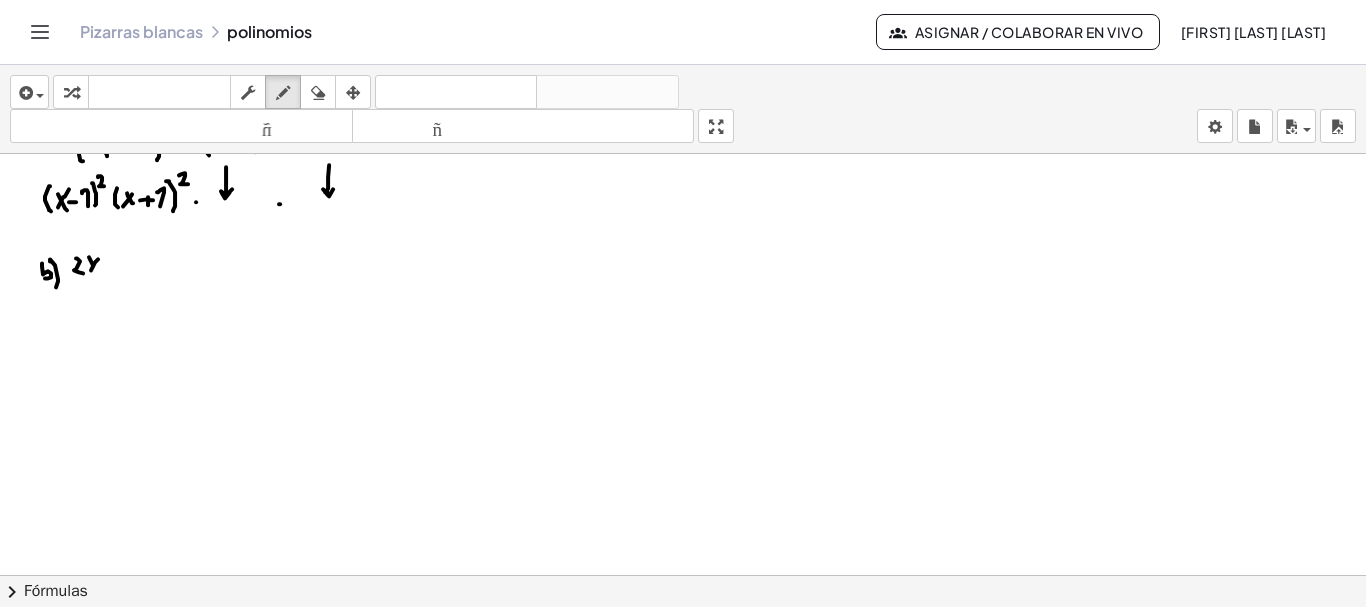 drag, startPoint x: 89, startPoint y: 255, endPoint x: 98, endPoint y: 270, distance: 17.492855 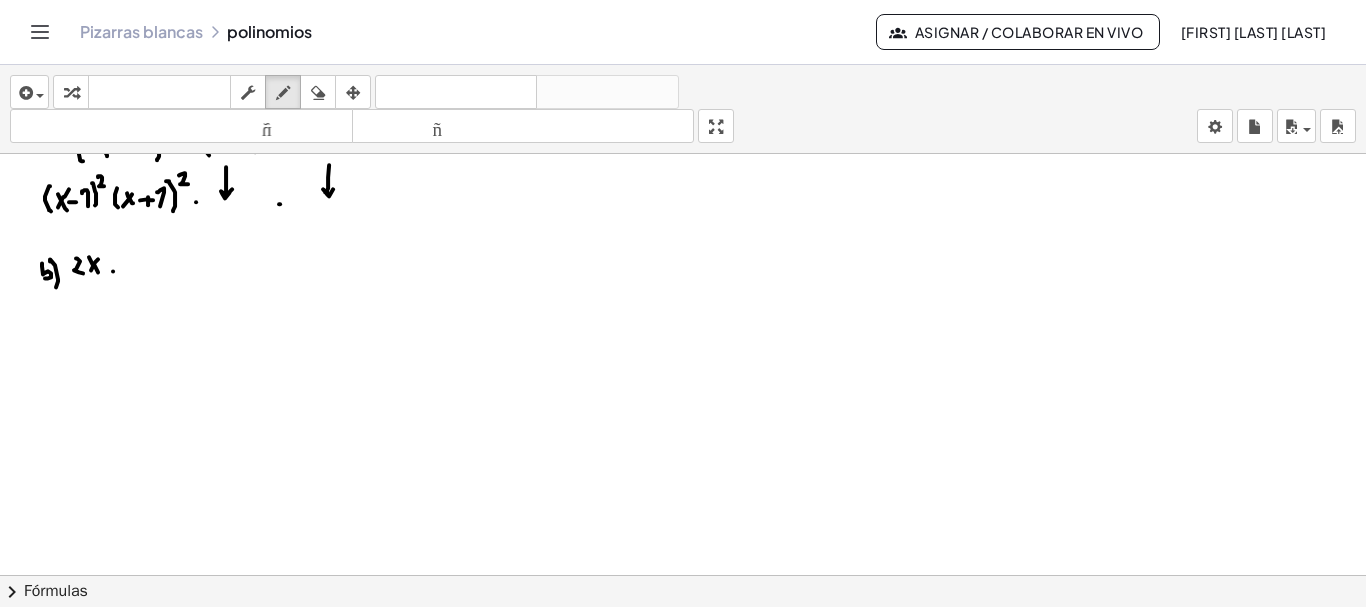 click at bounding box center (684, -3213) 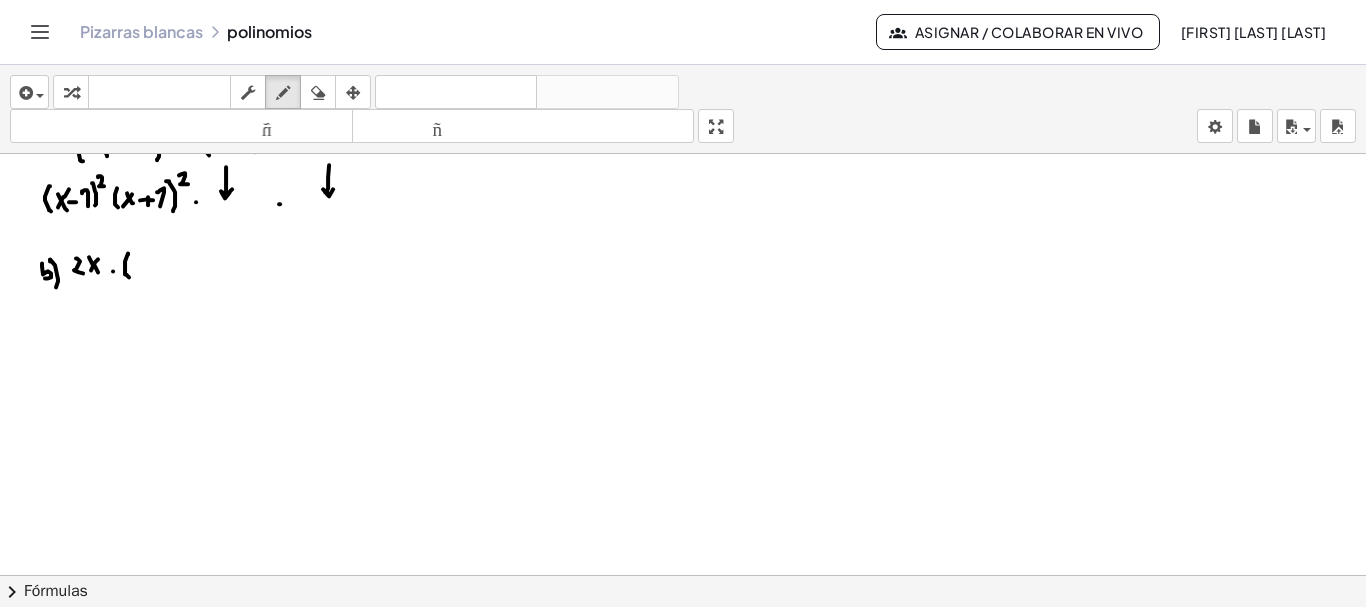 drag, startPoint x: 128, startPoint y: 252, endPoint x: 129, endPoint y: 275, distance: 23.021729 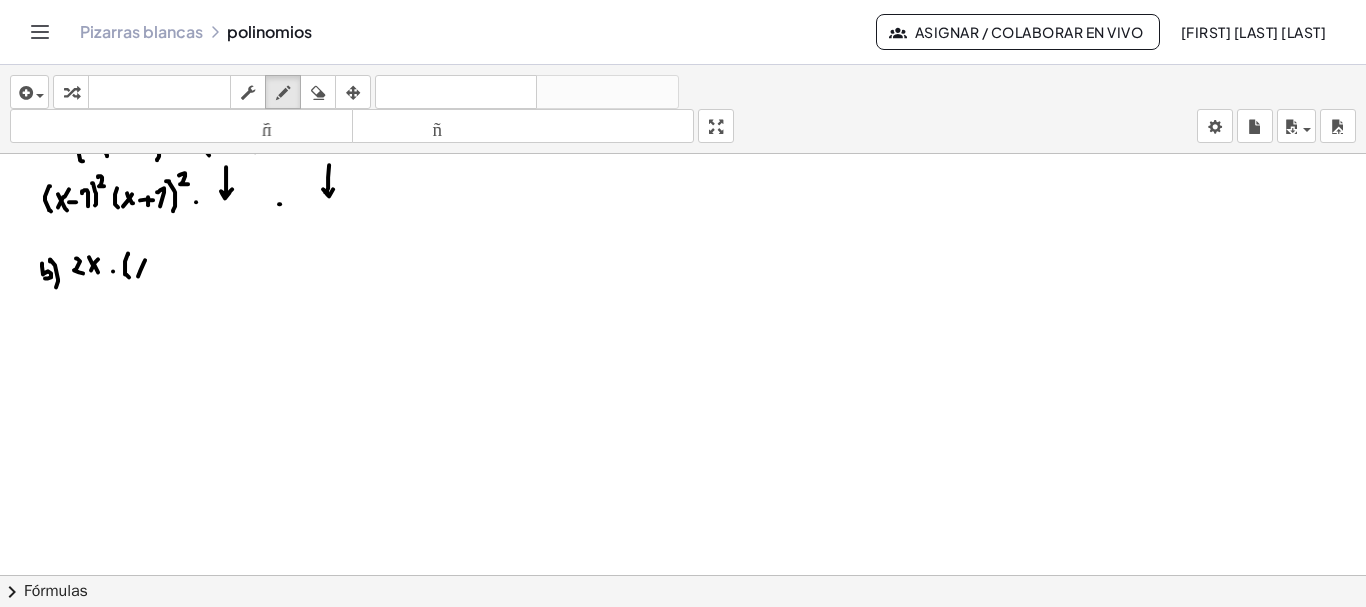 drag, startPoint x: 138, startPoint y: 274, endPoint x: 145, endPoint y: 258, distance: 17.464249 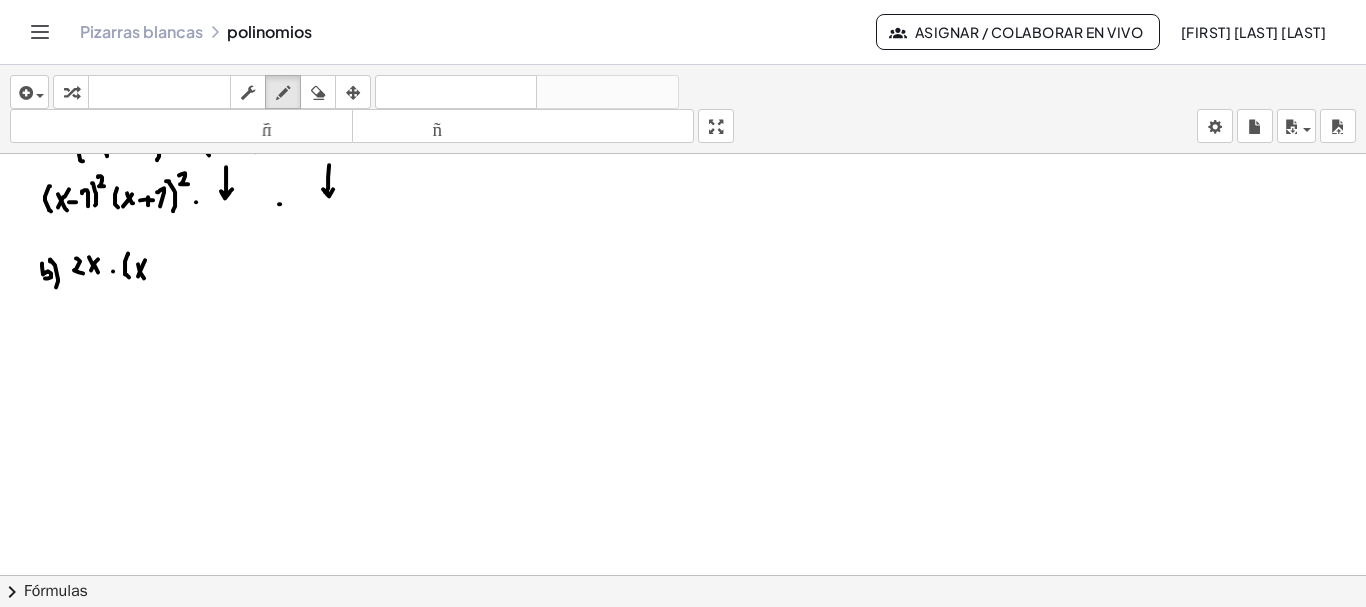 drag, startPoint x: 138, startPoint y: 262, endPoint x: 144, endPoint y: 277, distance: 16.155495 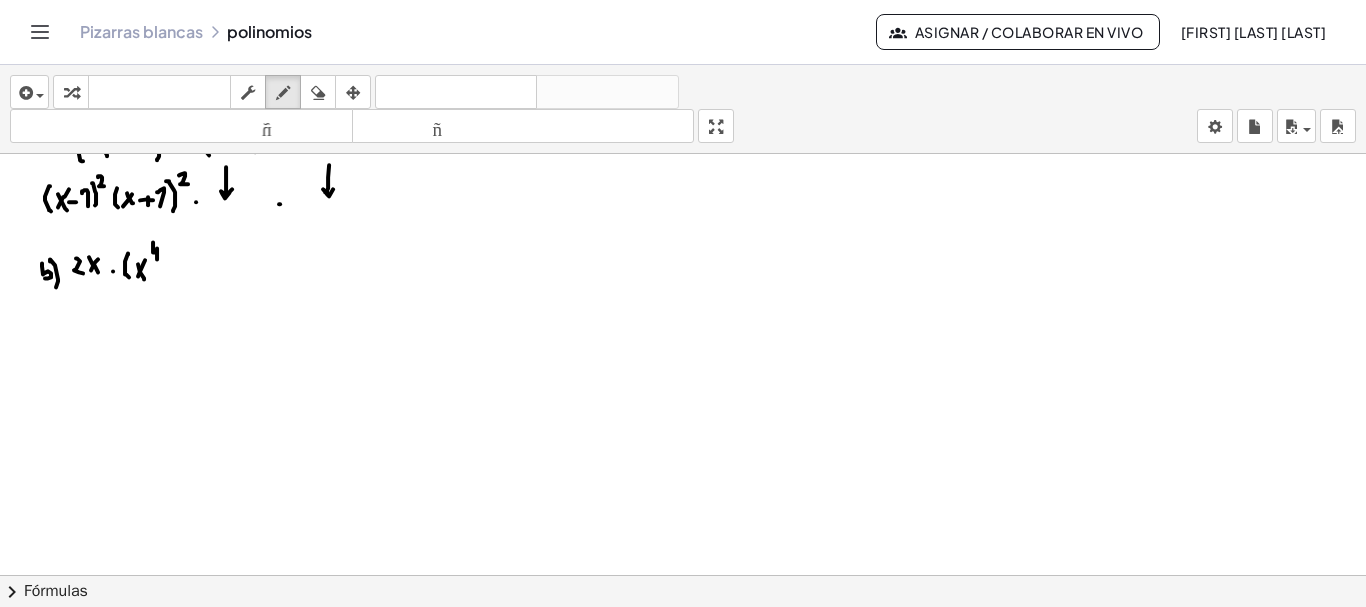 drag, startPoint x: 153, startPoint y: 240, endPoint x: 157, endPoint y: 257, distance: 17.464249 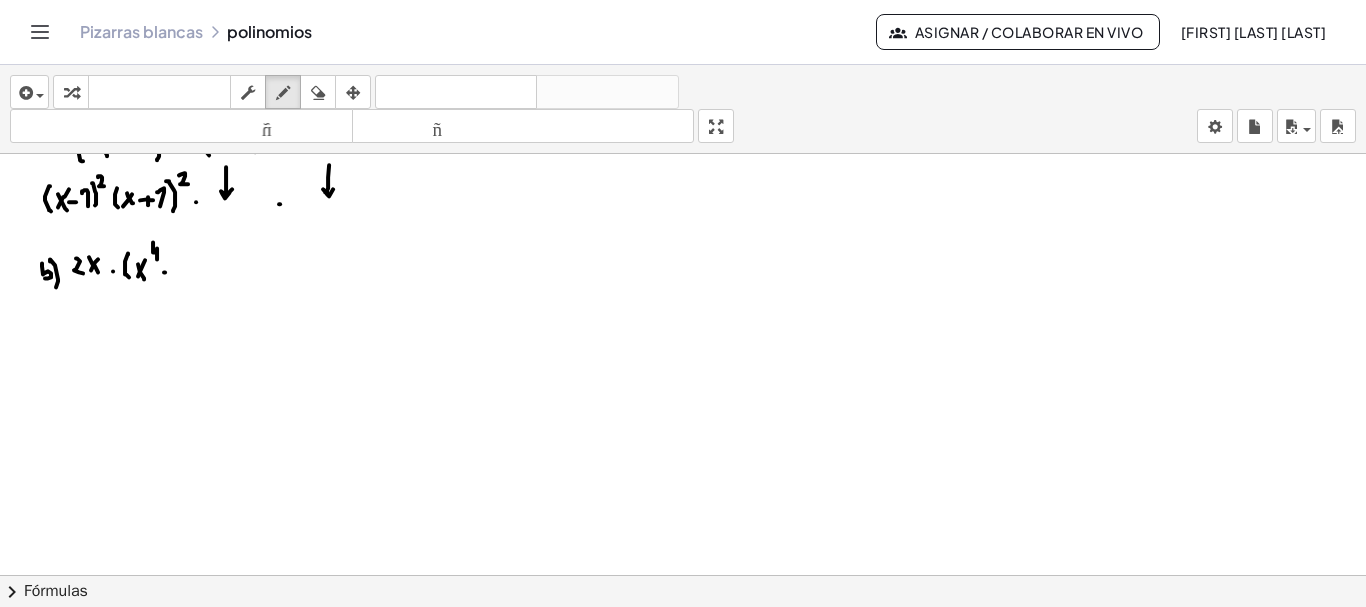 click at bounding box center (684, -3213) 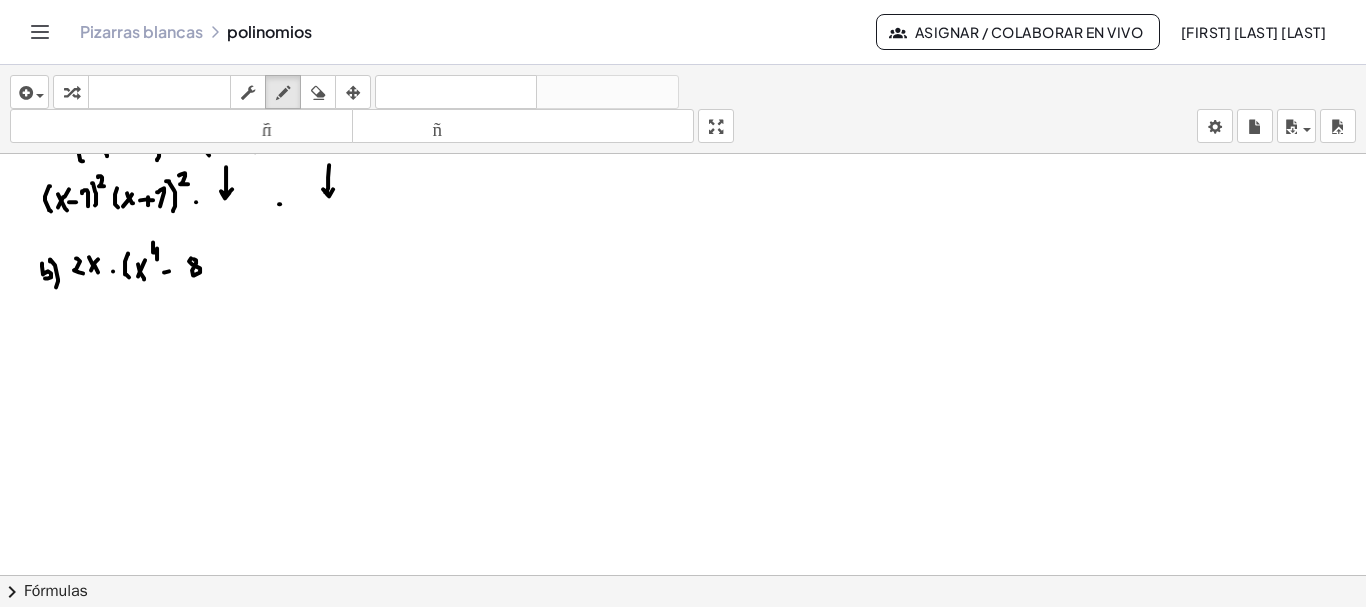 click at bounding box center [684, -3213] 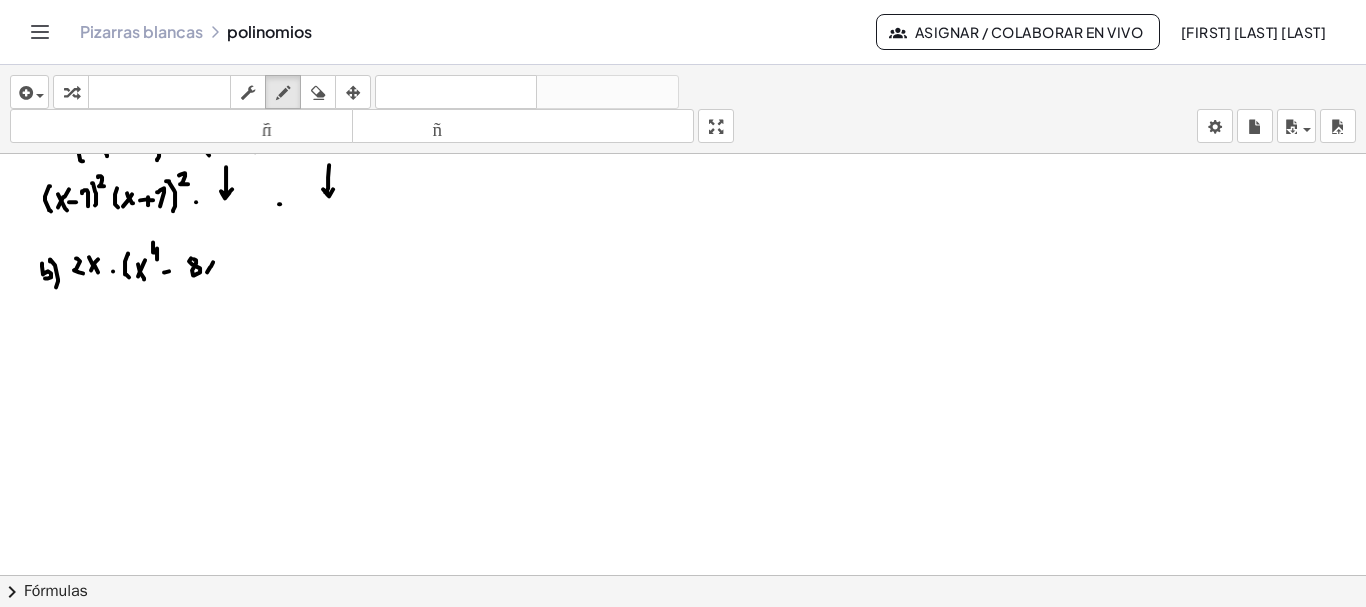 drag, startPoint x: 207, startPoint y: 270, endPoint x: 213, endPoint y: 260, distance: 11.661903 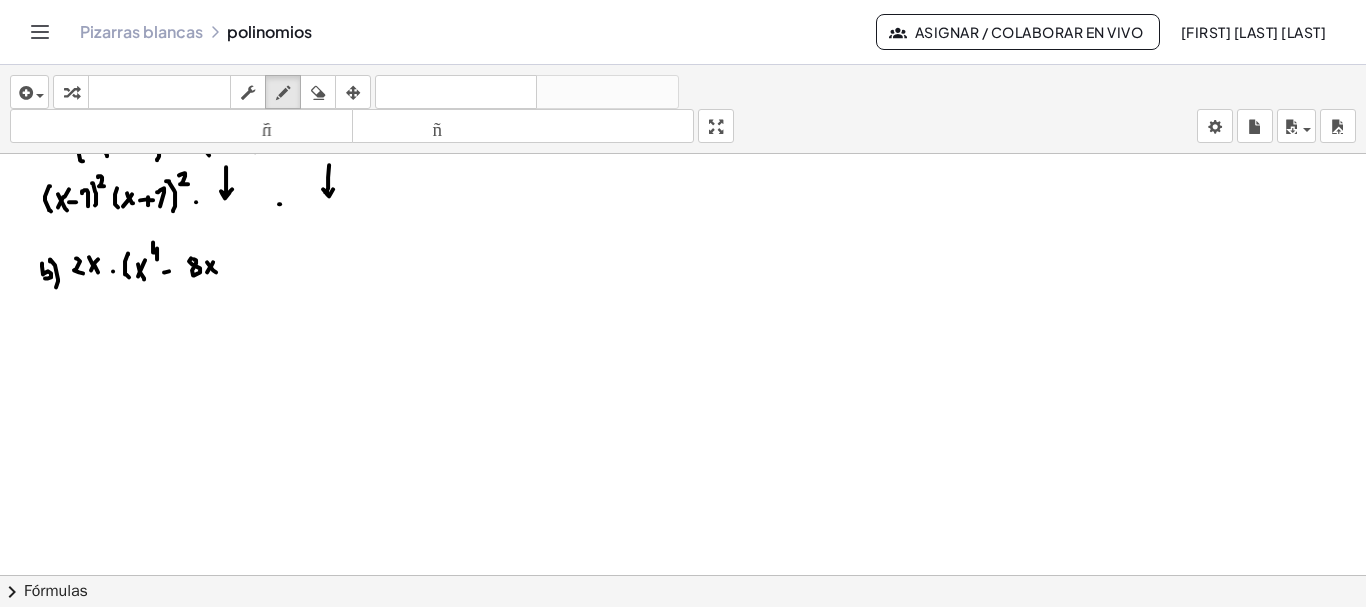 drag, startPoint x: 207, startPoint y: 260, endPoint x: 216, endPoint y: 270, distance: 13.453624 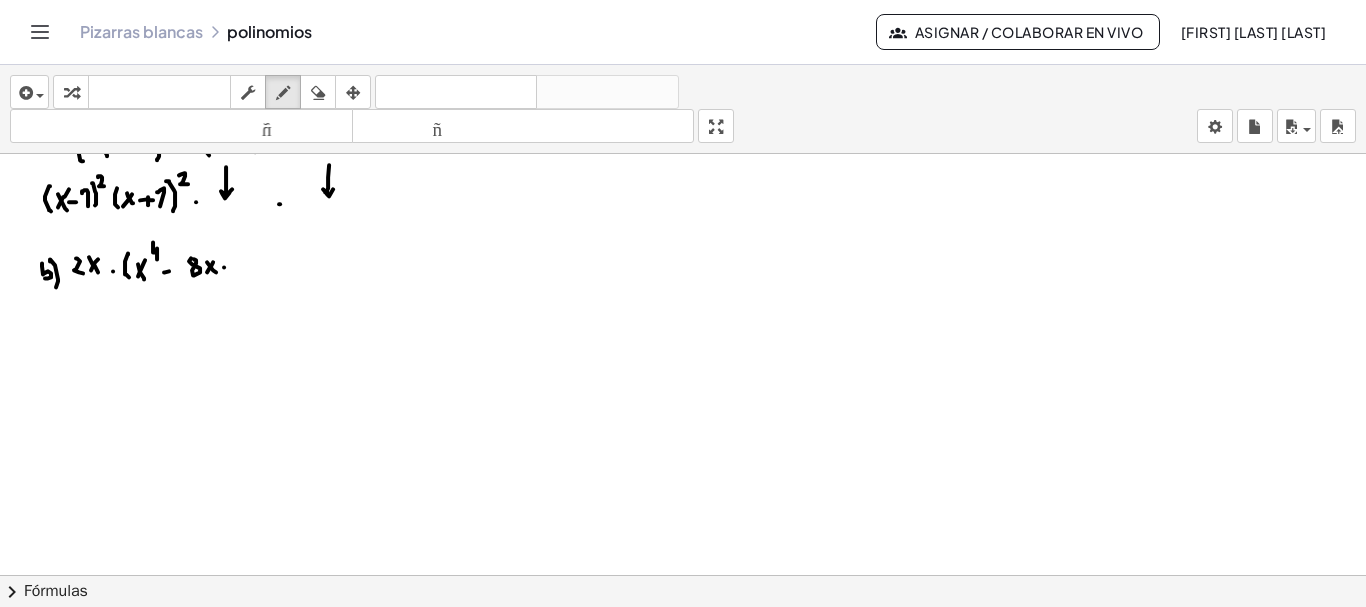 click at bounding box center (684, -3213) 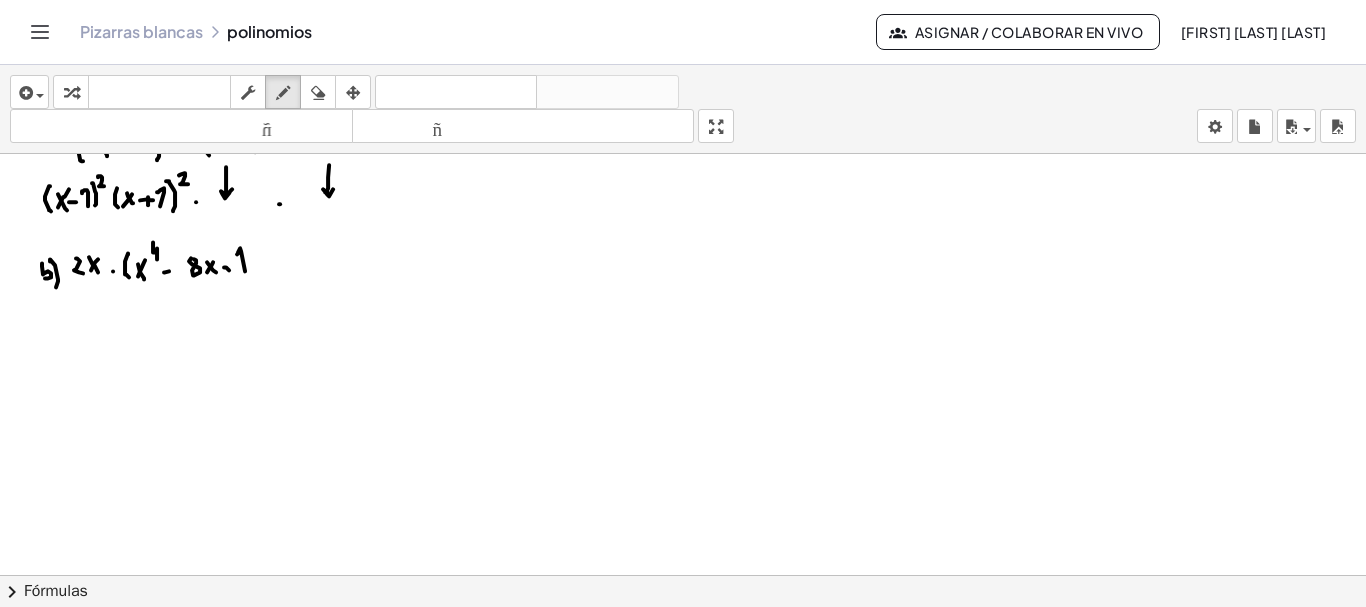 drag, startPoint x: 245, startPoint y: 269, endPoint x: 237, endPoint y: 252, distance: 18.788294 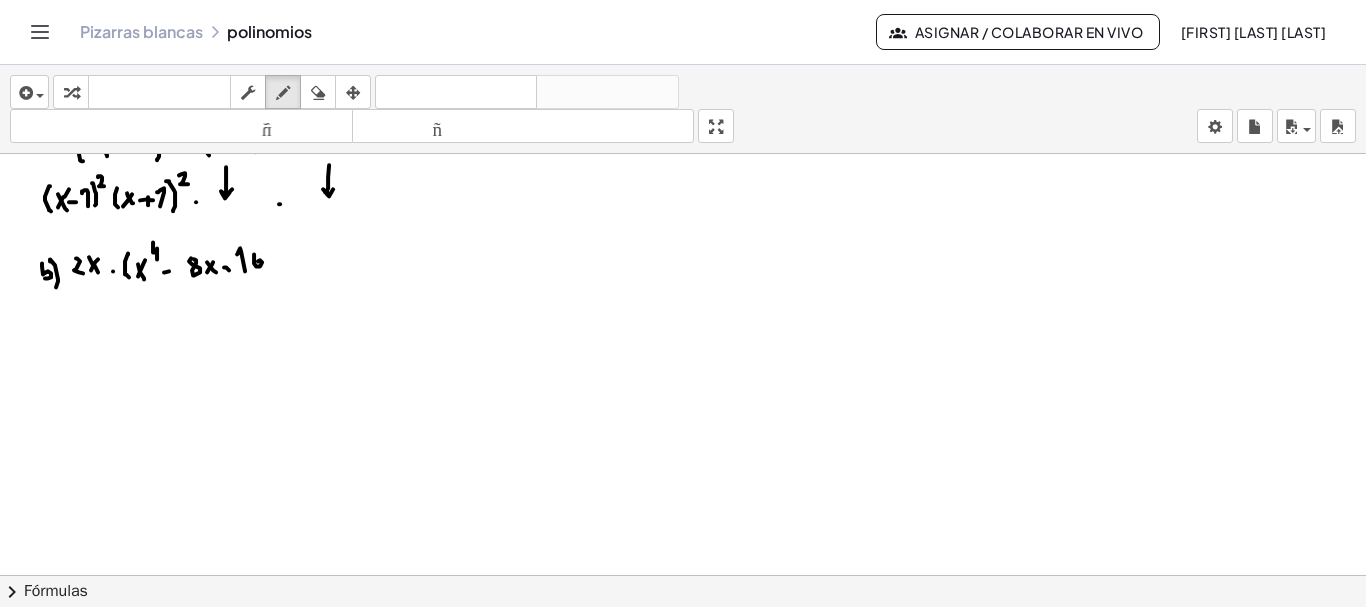 click at bounding box center (684, -3213) 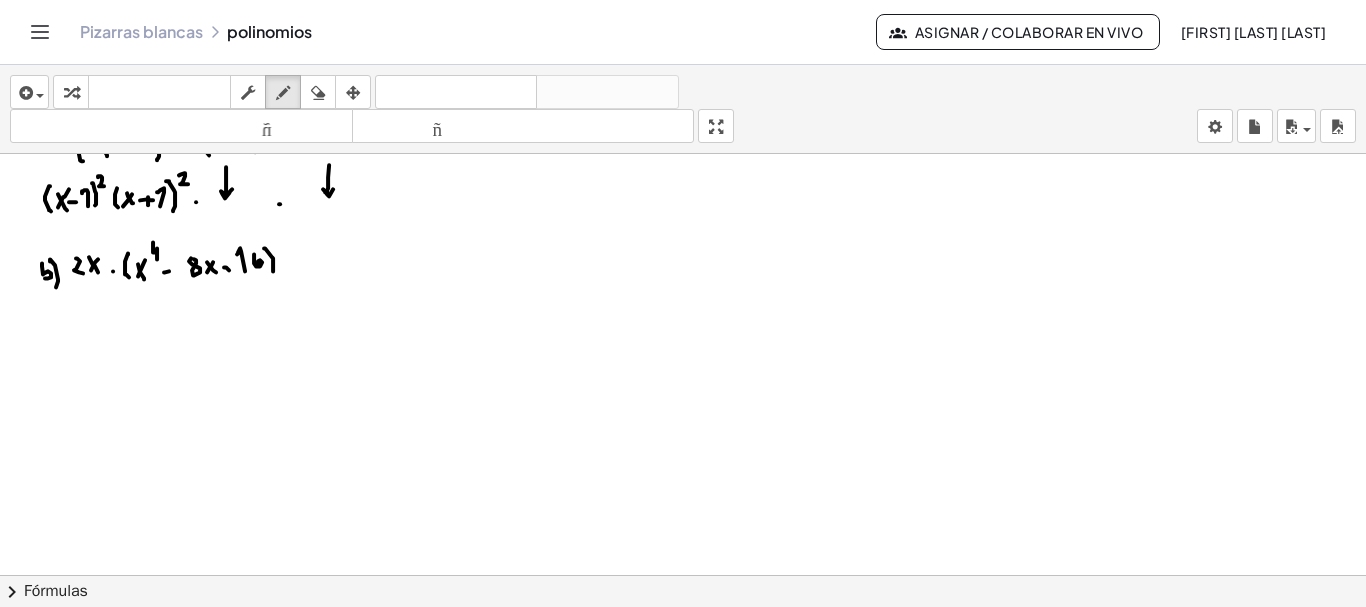 drag, startPoint x: 264, startPoint y: 246, endPoint x: 273, endPoint y: 269, distance: 24.698177 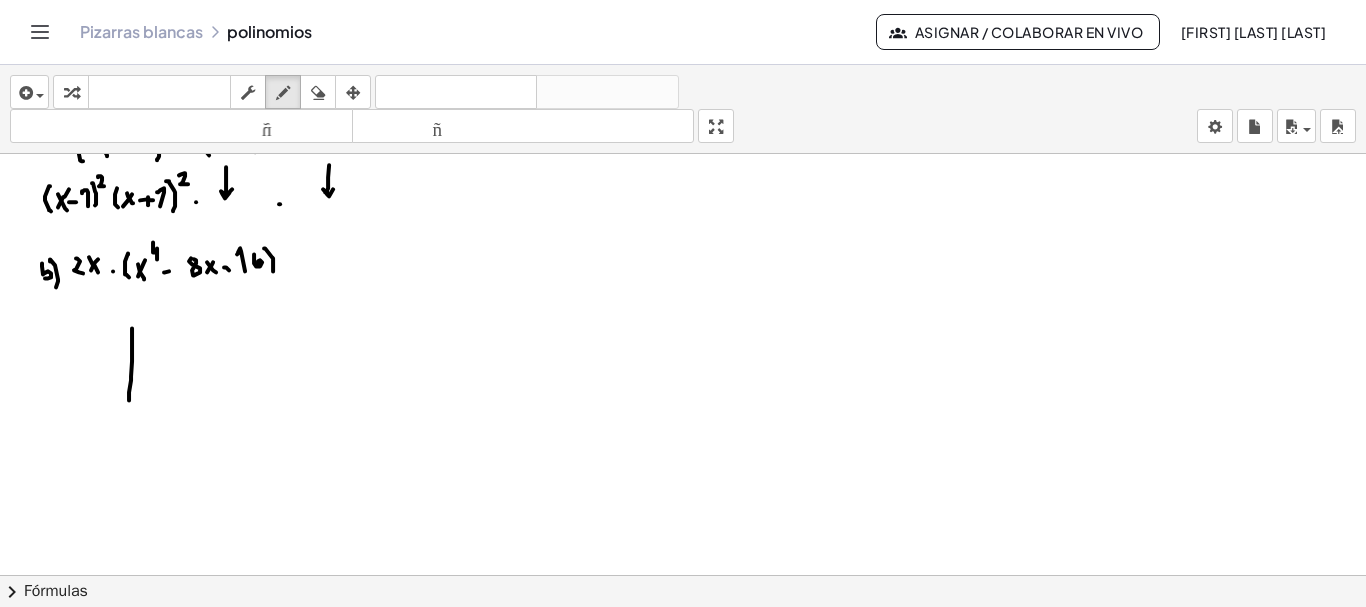 drag, startPoint x: 132, startPoint y: 326, endPoint x: 129, endPoint y: 398, distance: 72.06247 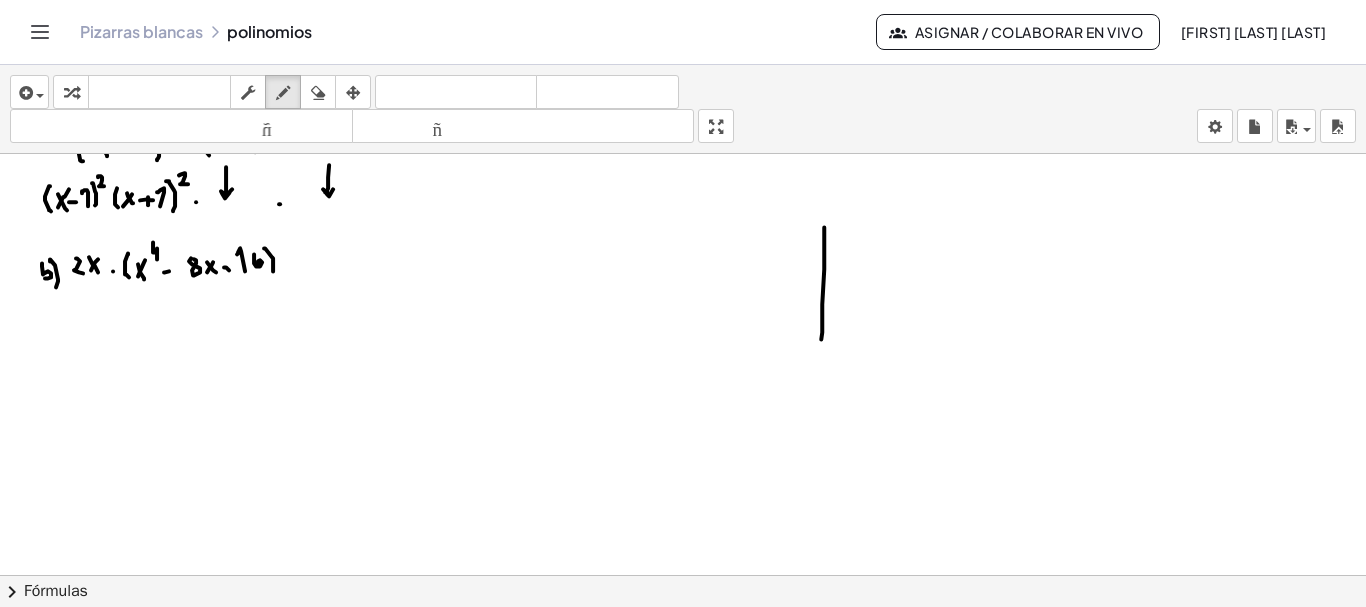 drag, startPoint x: 824, startPoint y: 225, endPoint x: 821, endPoint y: 337, distance: 112.04017 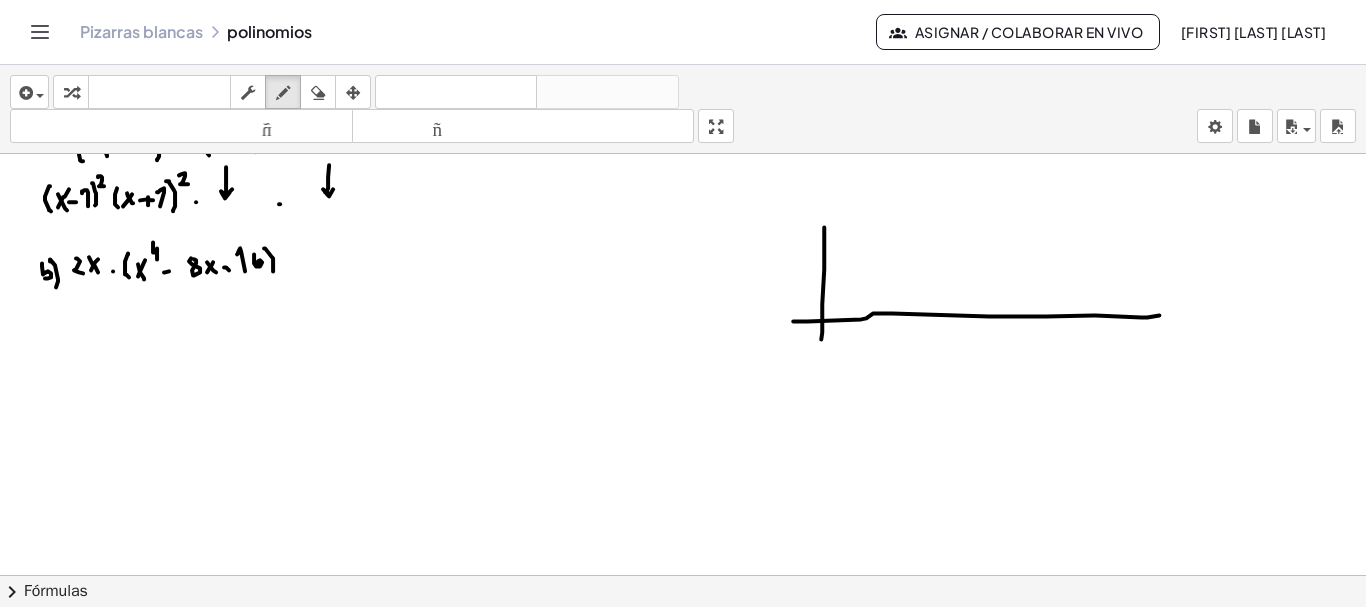 drag, startPoint x: 807, startPoint y: 319, endPoint x: 1209, endPoint y: 309, distance: 402.12436 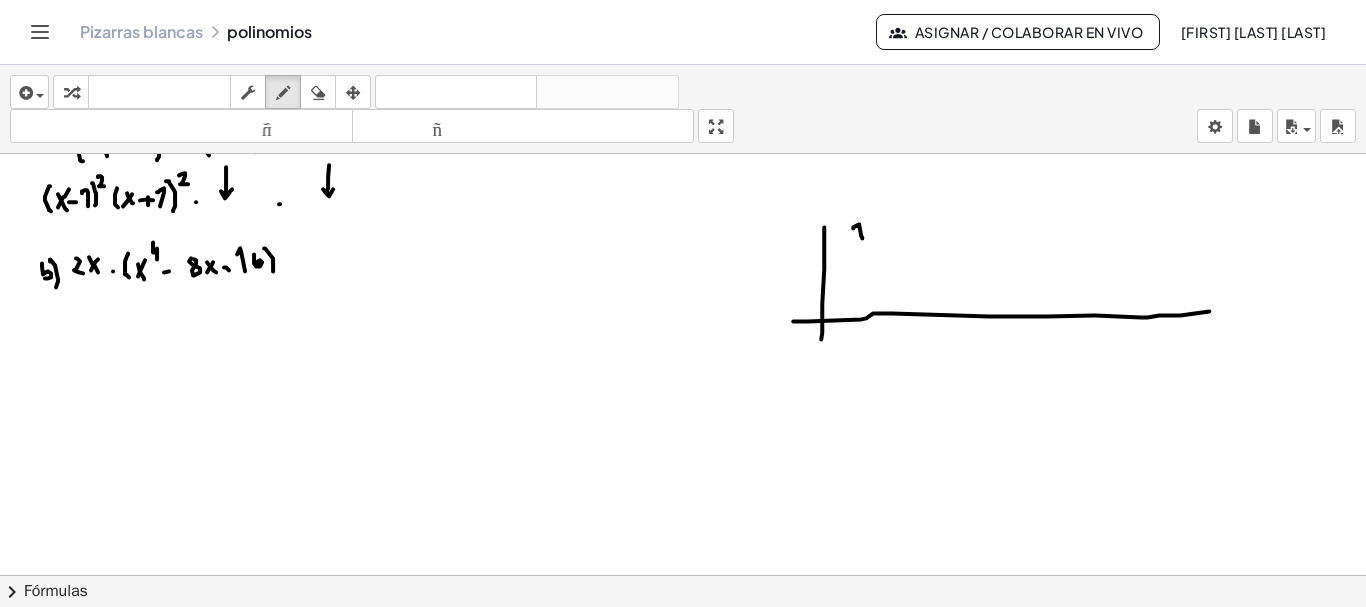 drag, startPoint x: 862, startPoint y: 235, endPoint x: 853, endPoint y: 226, distance: 12.727922 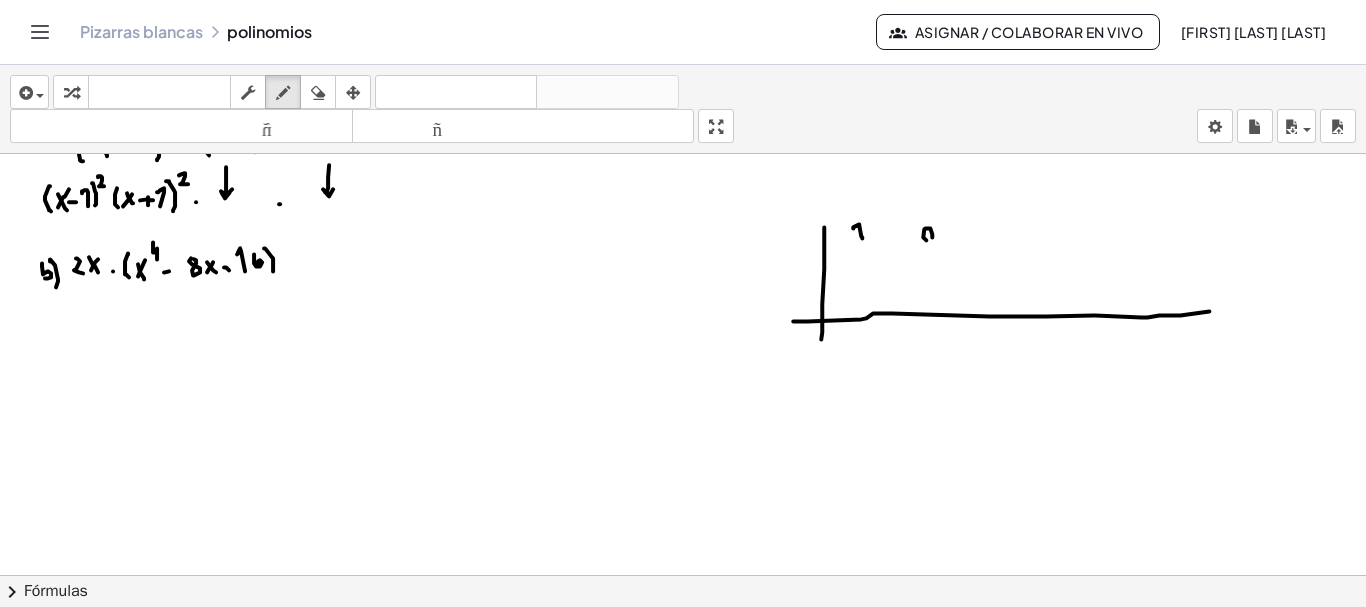 click at bounding box center [684, -3213] 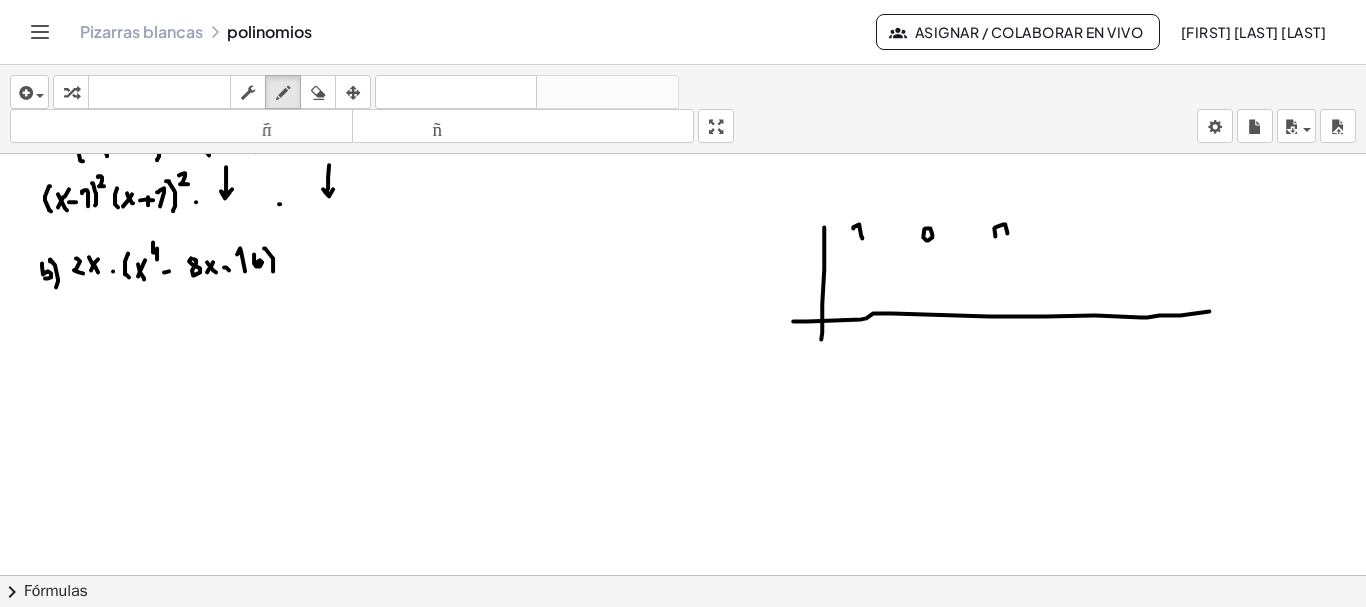 click at bounding box center [684, -3213] 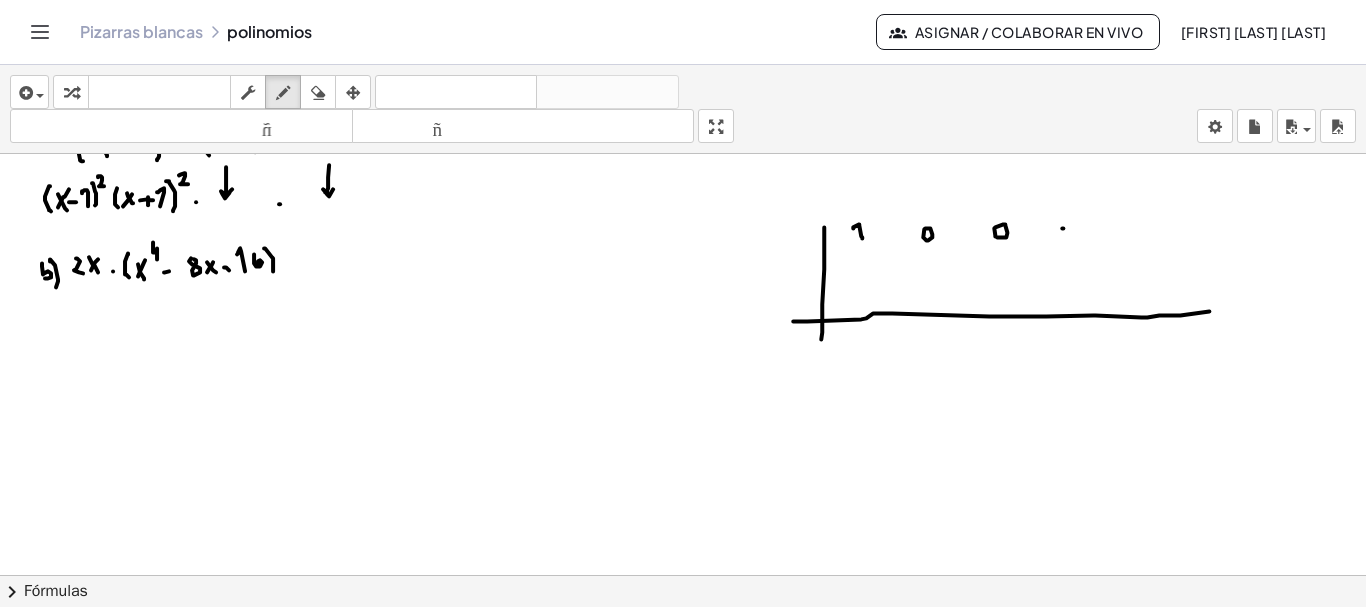 click at bounding box center [684, -3213] 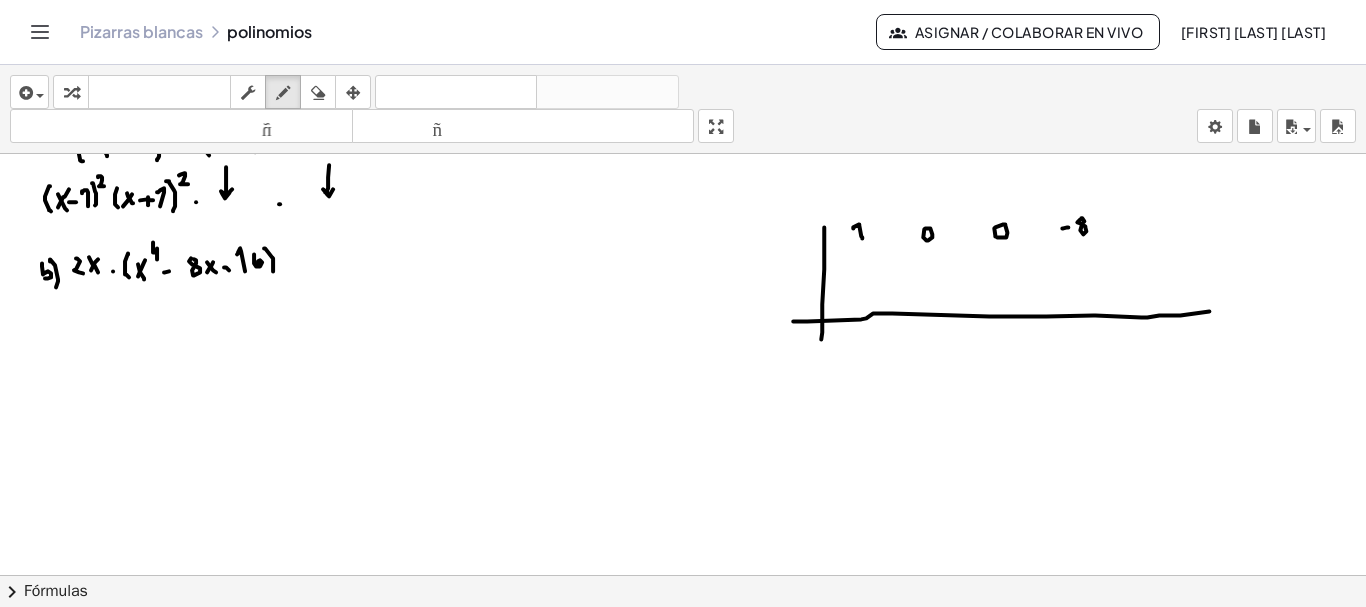 click at bounding box center (684, -3213) 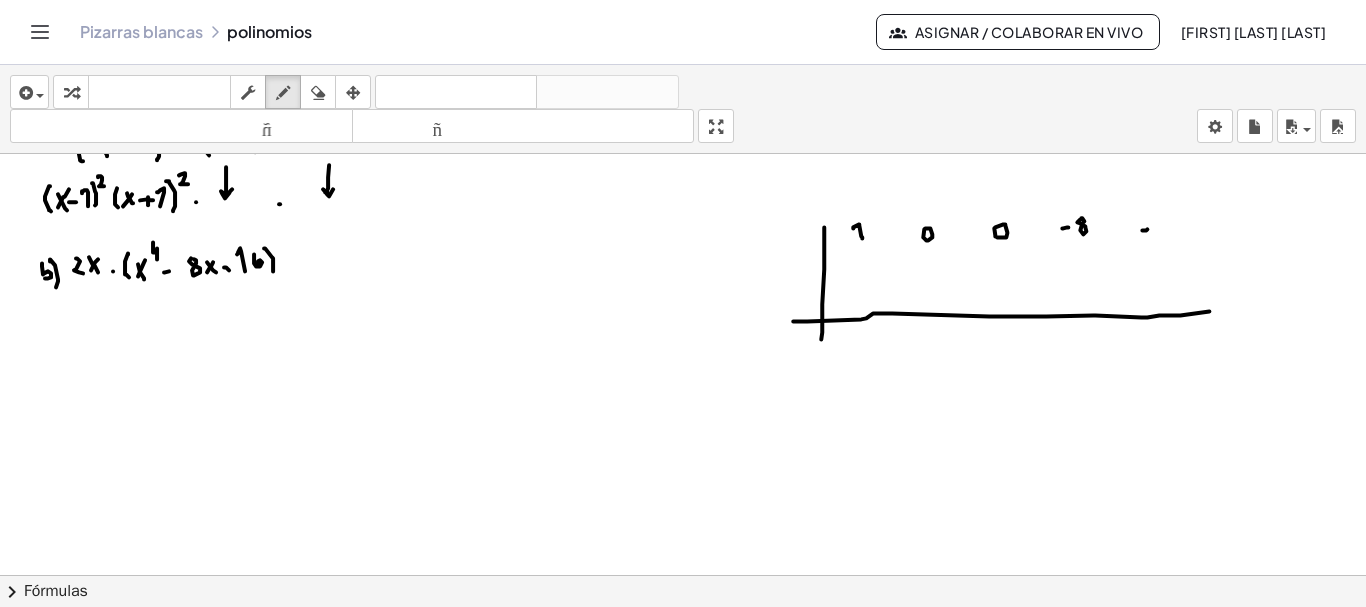 click at bounding box center [684, -3213] 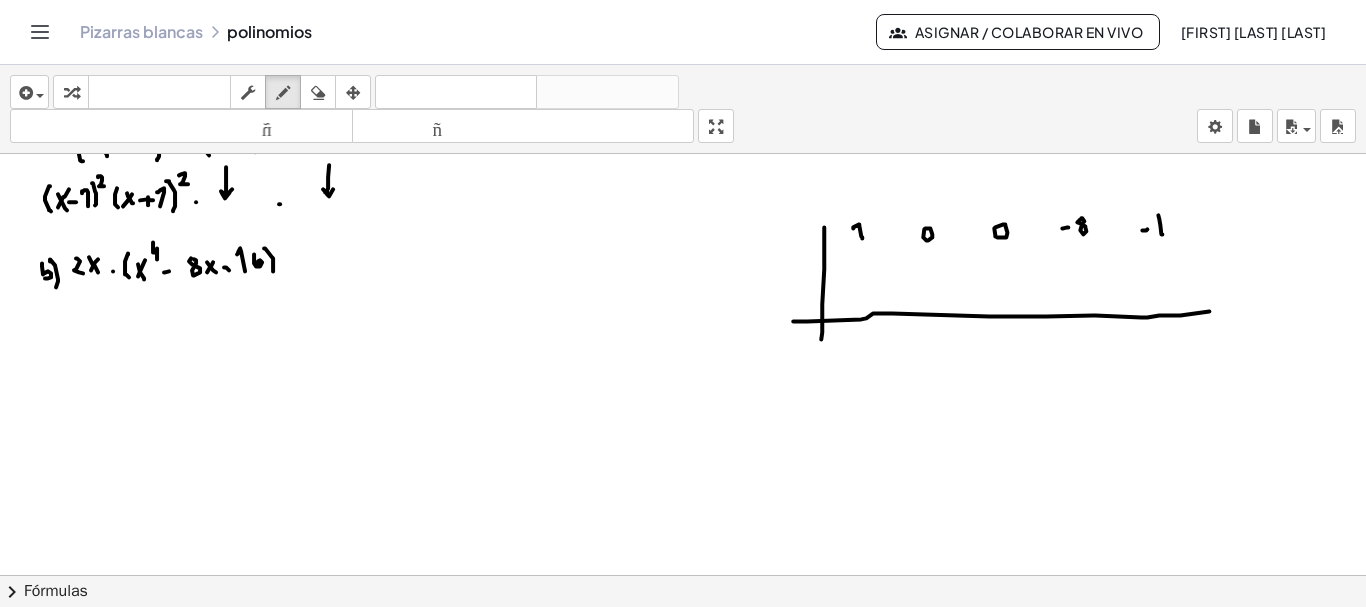 drag, startPoint x: 1162, startPoint y: 232, endPoint x: 1154, endPoint y: 218, distance: 16.124516 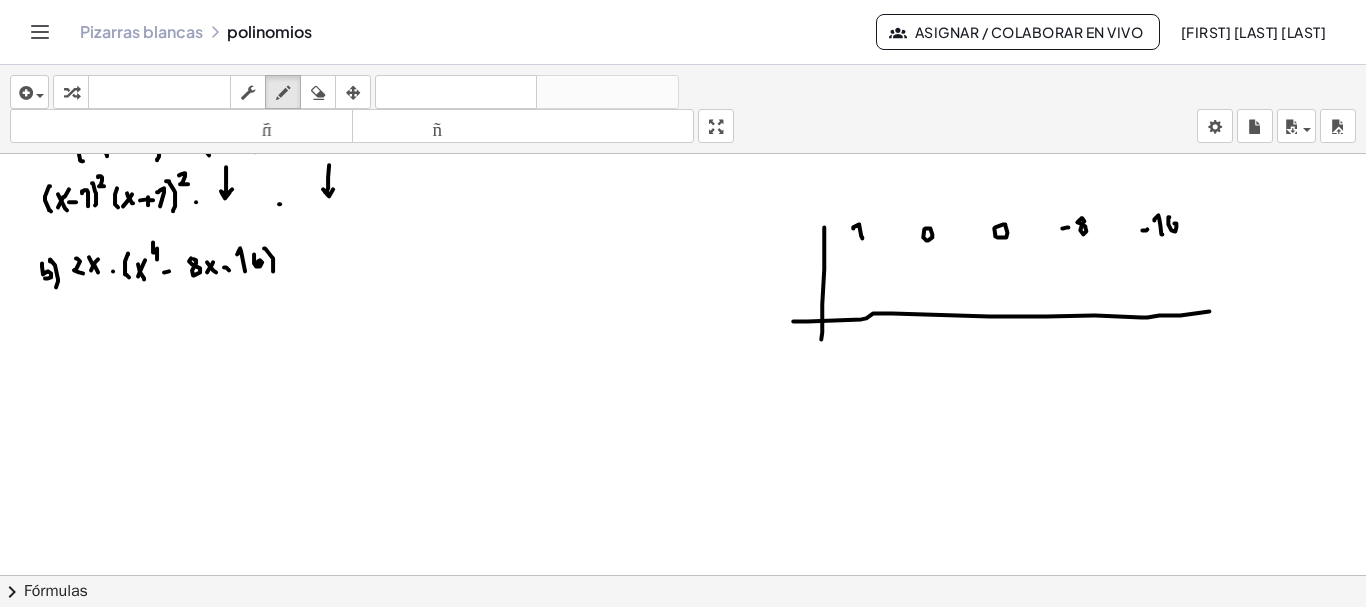 drag, startPoint x: 1169, startPoint y: 215, endPoint x: 1172, endPoint y: 228, distance: 13.341664 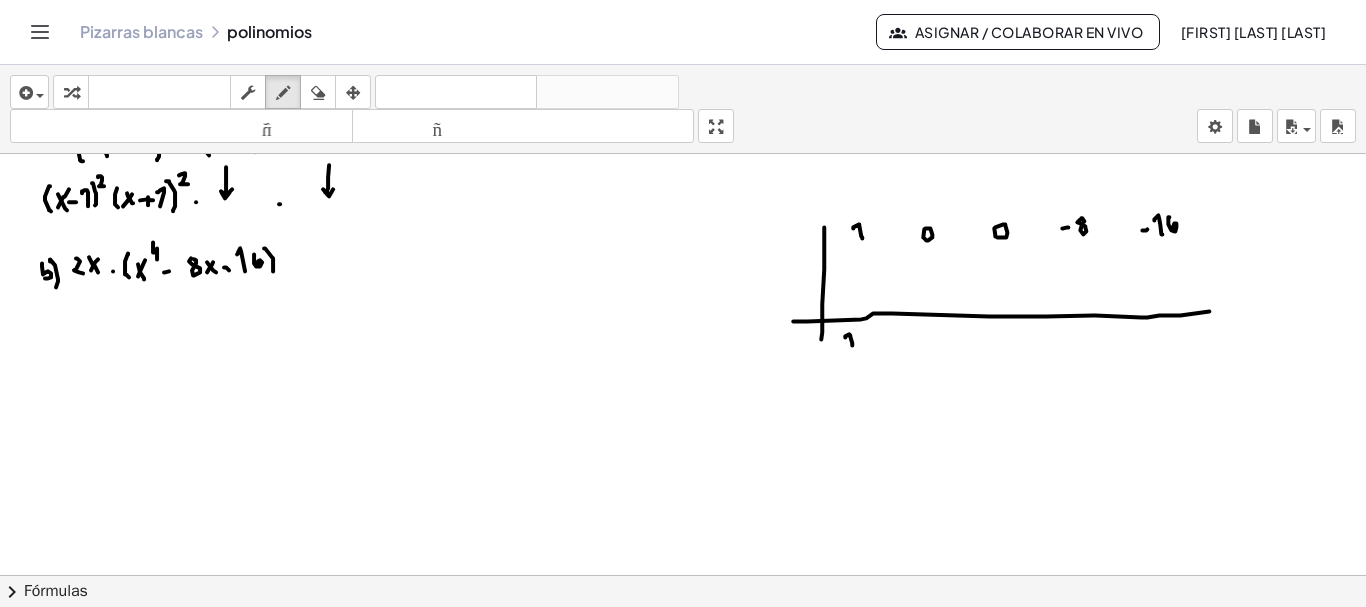drag, startPoint x: 852, startPoint y: 343, endPoint x: 845, endPoint y: 335, distance: 10.630146 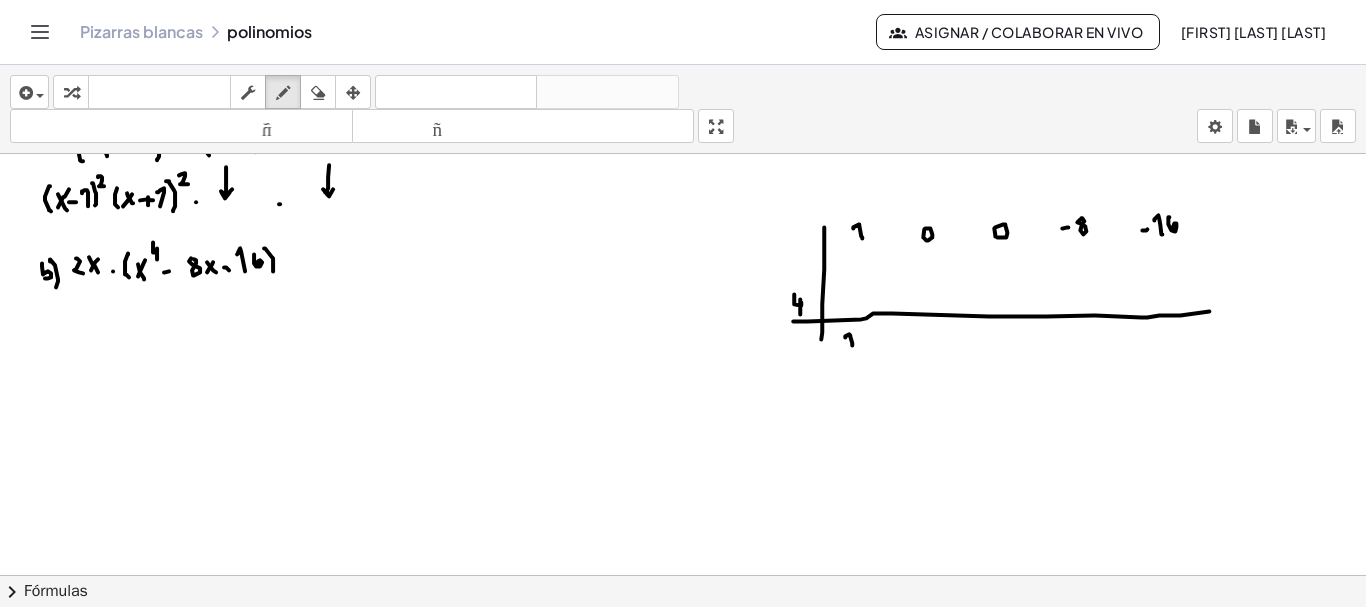 drag, startPoint x: 794, startPoint y: 292, endPoint x: 800, endPoint y: 312, distance: 20.880613 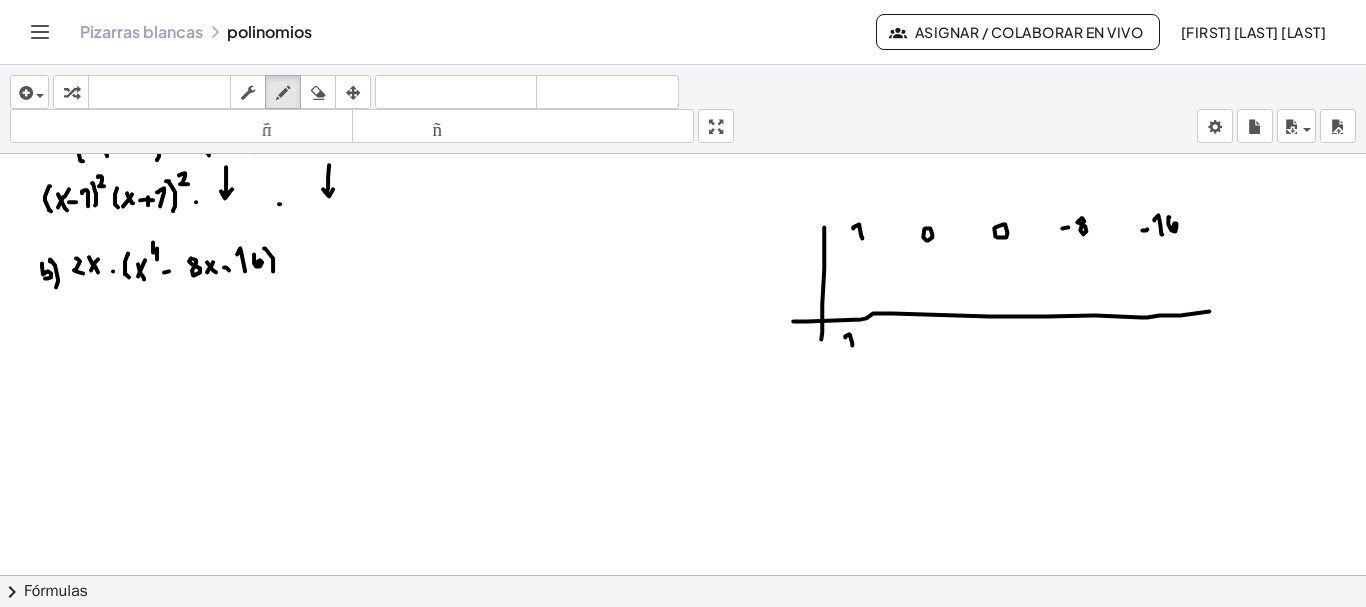 click at bounding box center [318, 93] 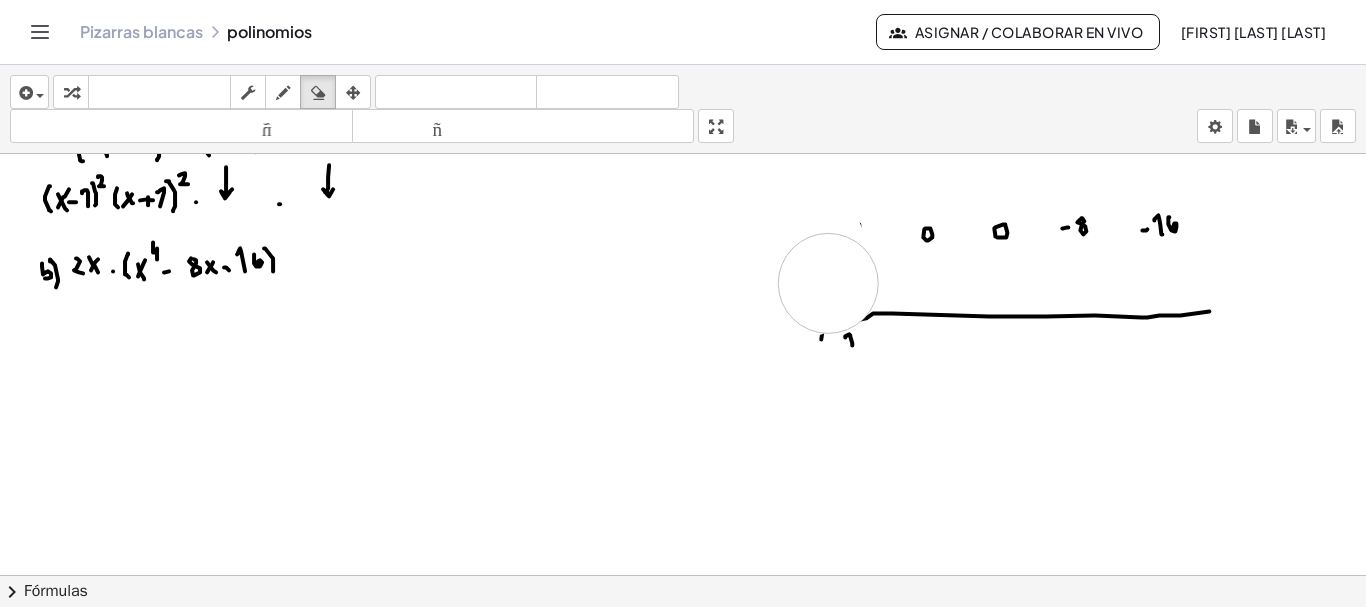 drag, startPoint x: 807, startPoint y: 224, endPoint x: 792, endPoint y: 199, distance: 29.15476 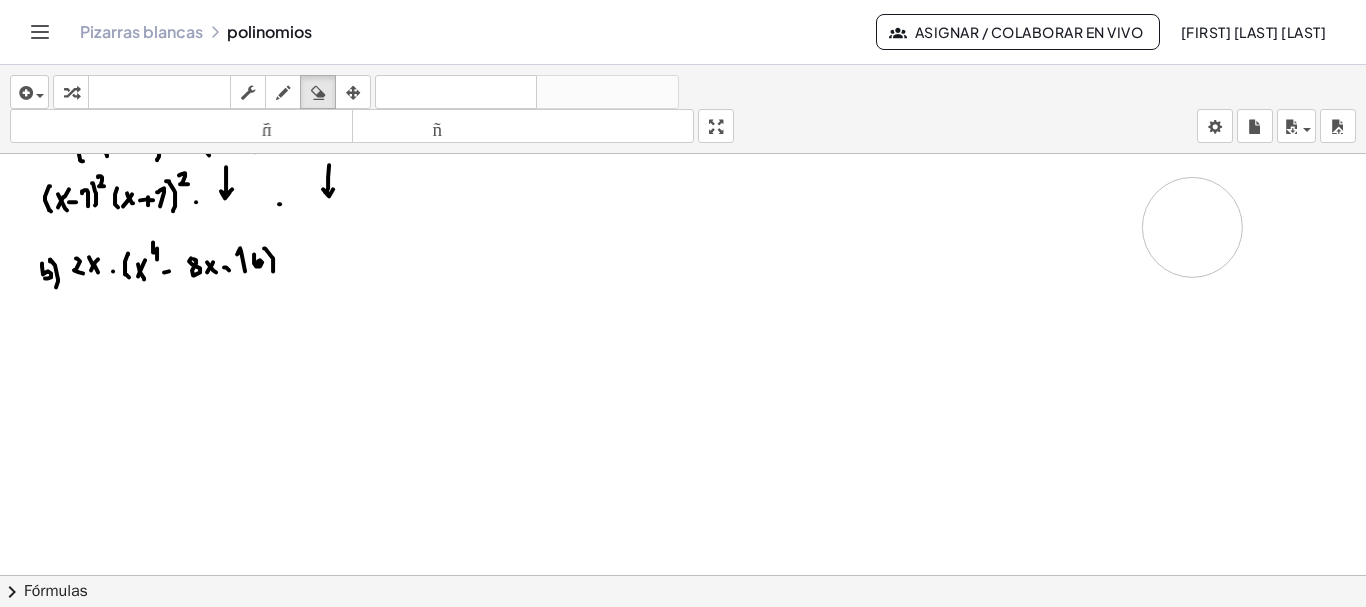 drag, startPoint x: 940, startPoint y: 331, endPoint x: 201, endPoint y: 274, distance: 741.195 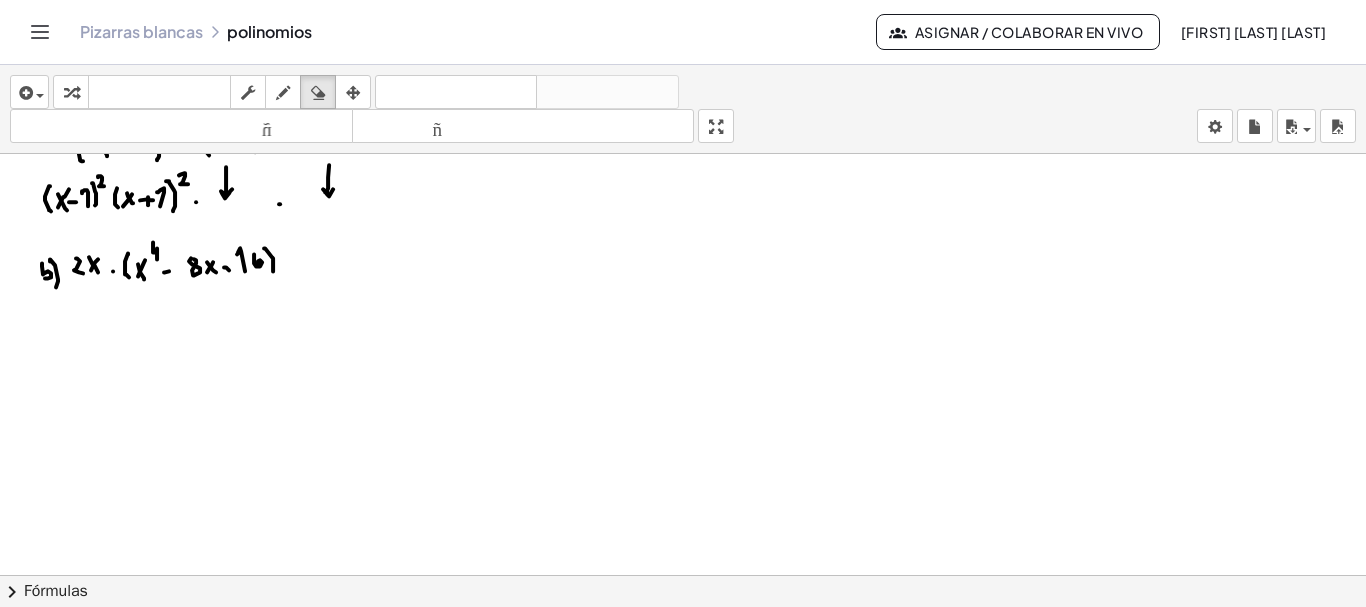click at bounding box center [283, 93] 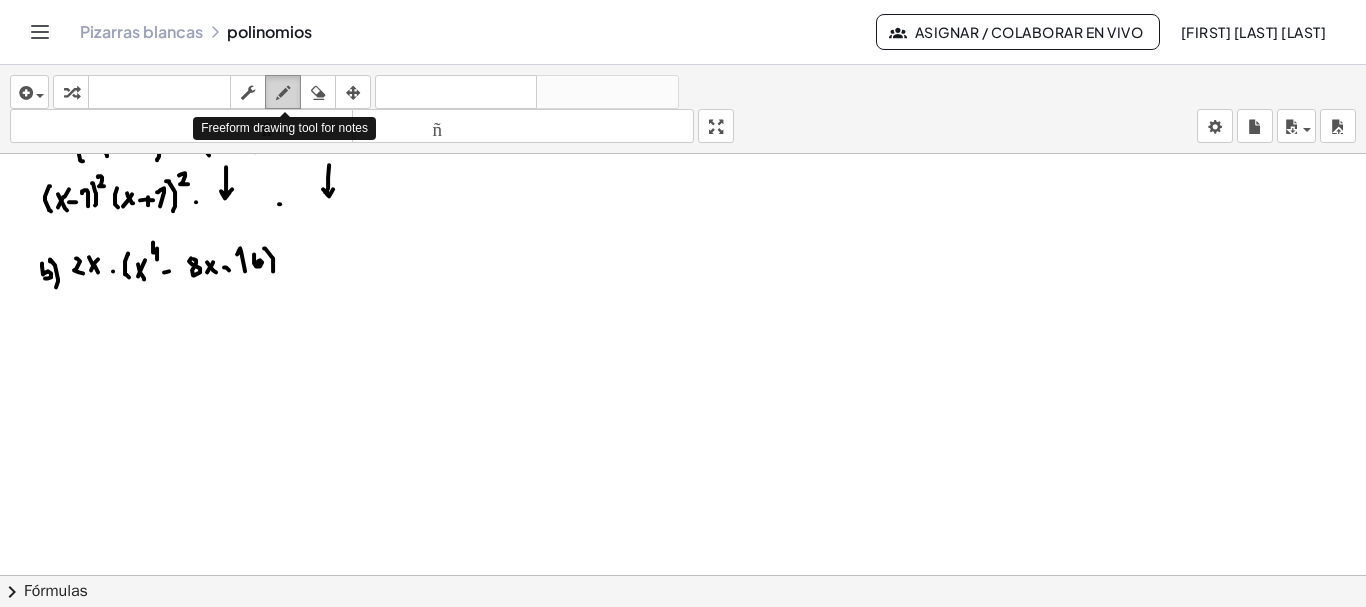 click at bounding box center (283, 93) 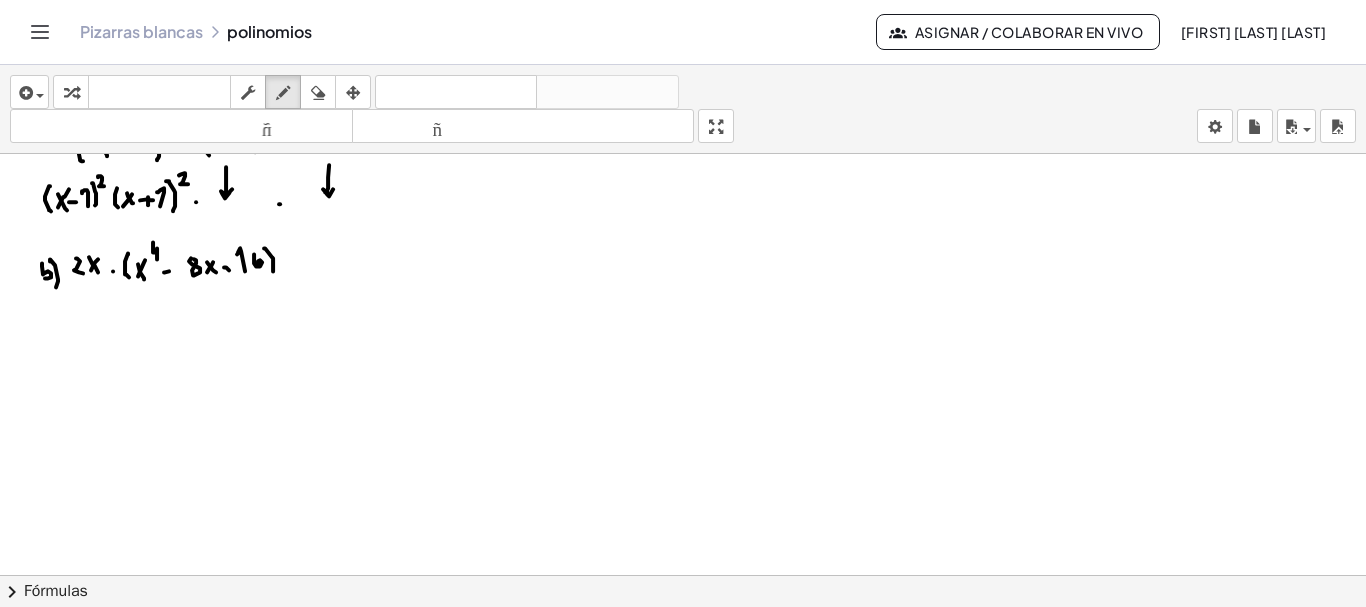 click at bounding box center (318, 92) 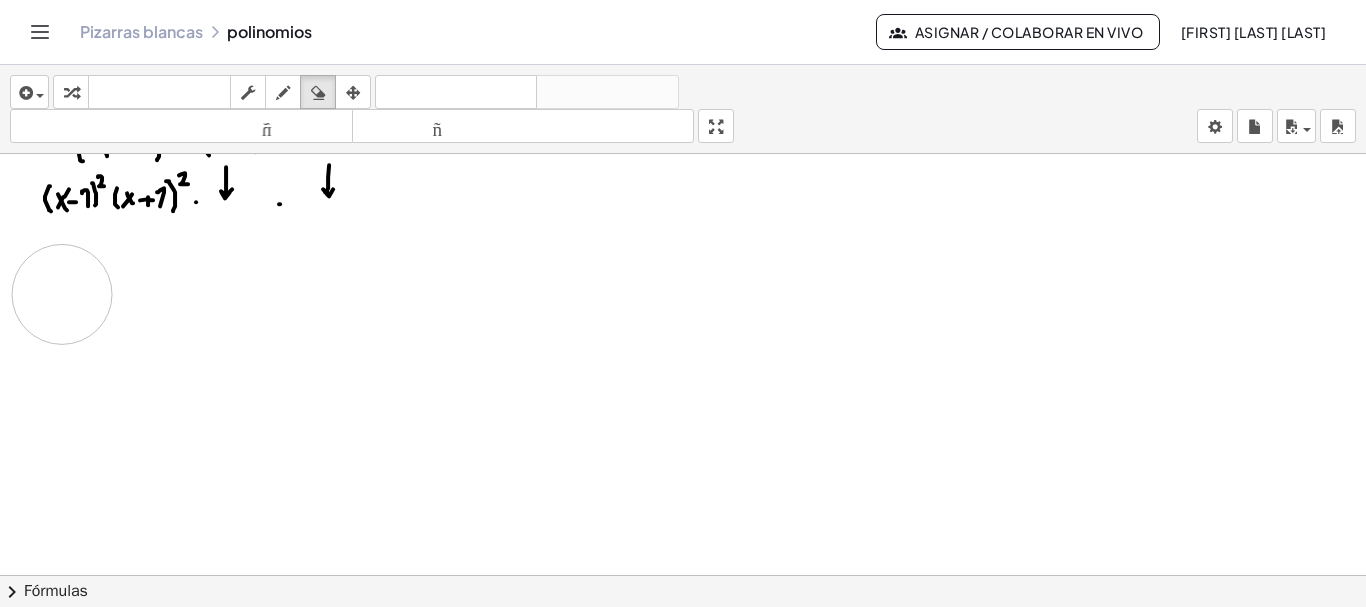 drag, startPoint x: 354, startPoint y: 358, endPoint x: 62, endPoint y: 292, distance: 299.366 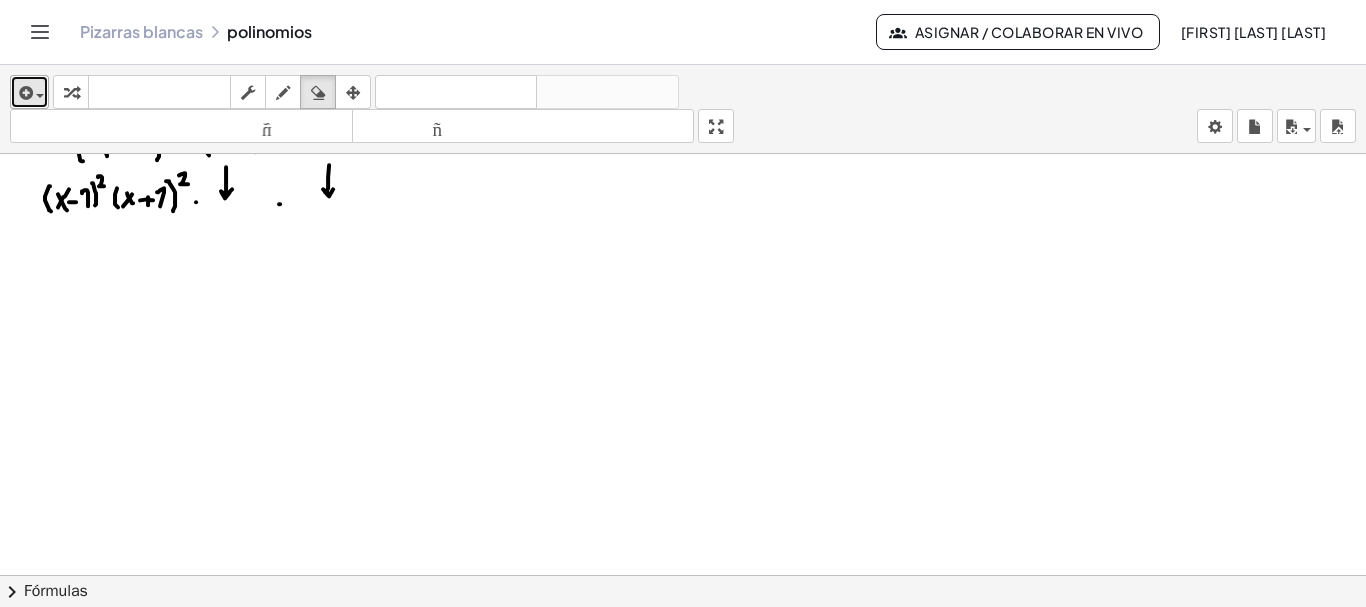 click at bounding box center [29, 92] 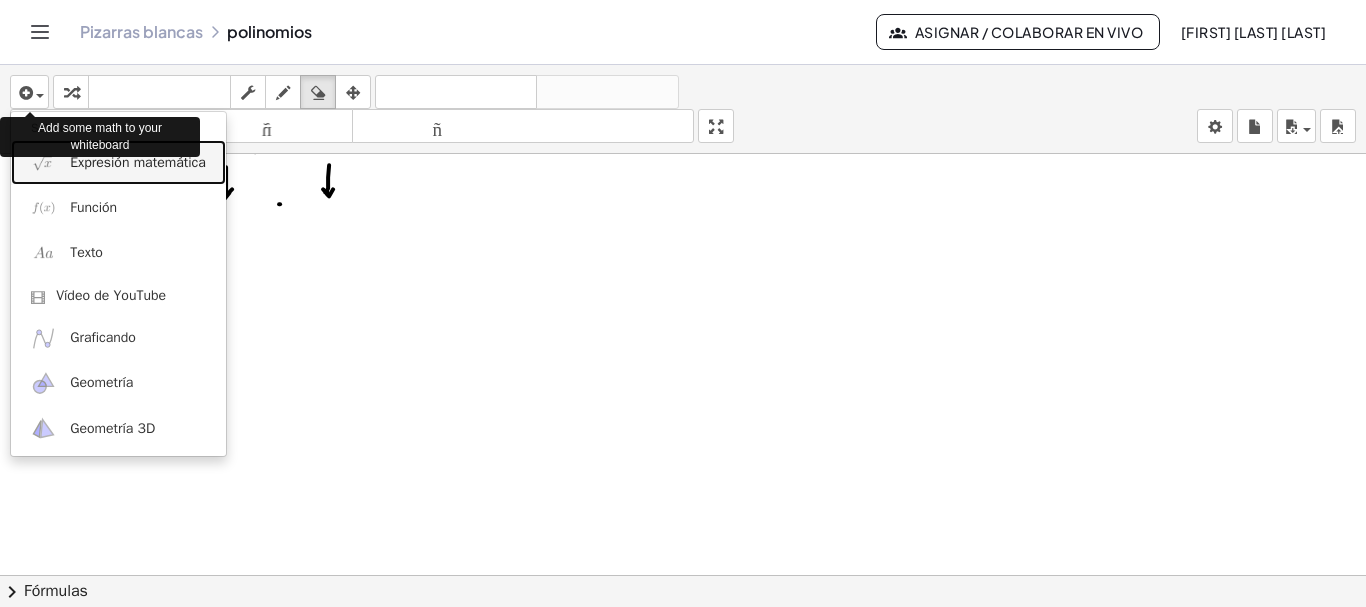 click on "Expresión matemática" at bounding box center (138, 162) 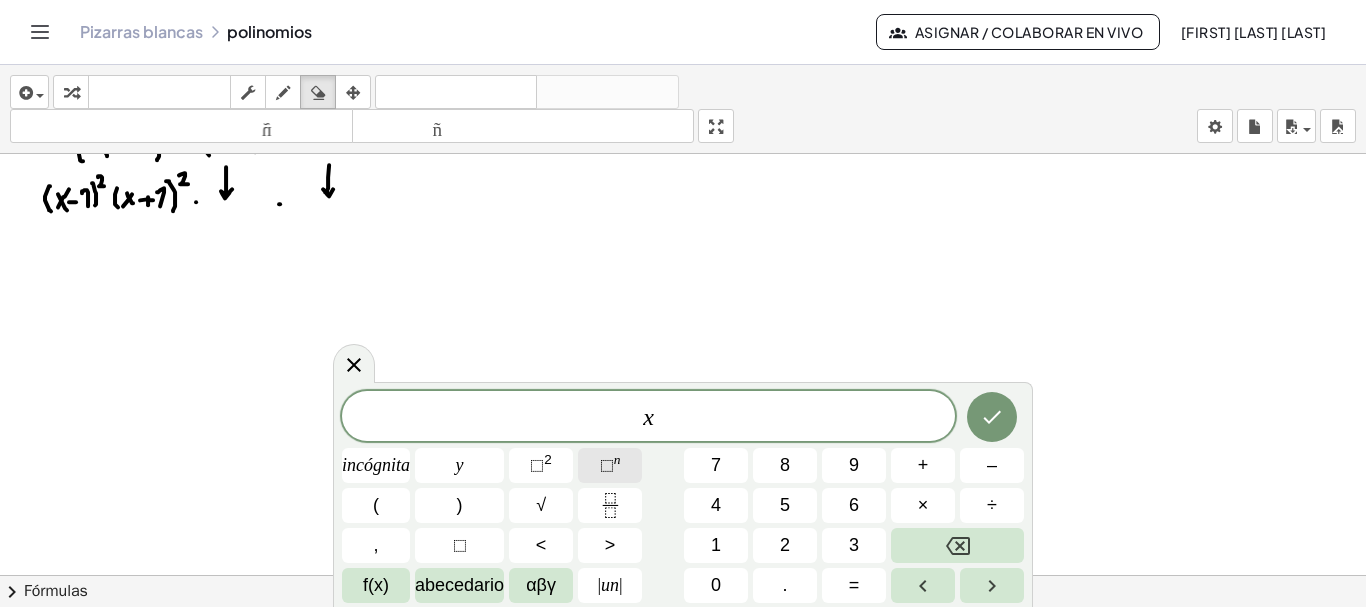 click on "⬚" at bounding box center (607, 465) 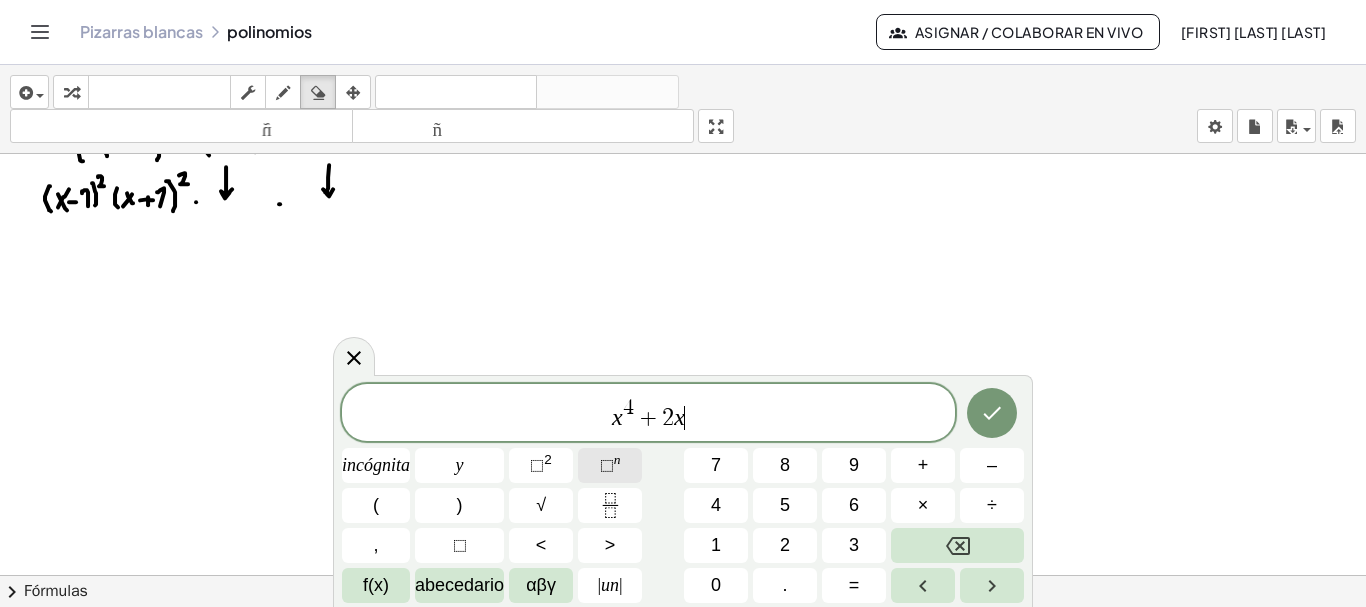 click on "⬚" at bounding box center (607, 465) 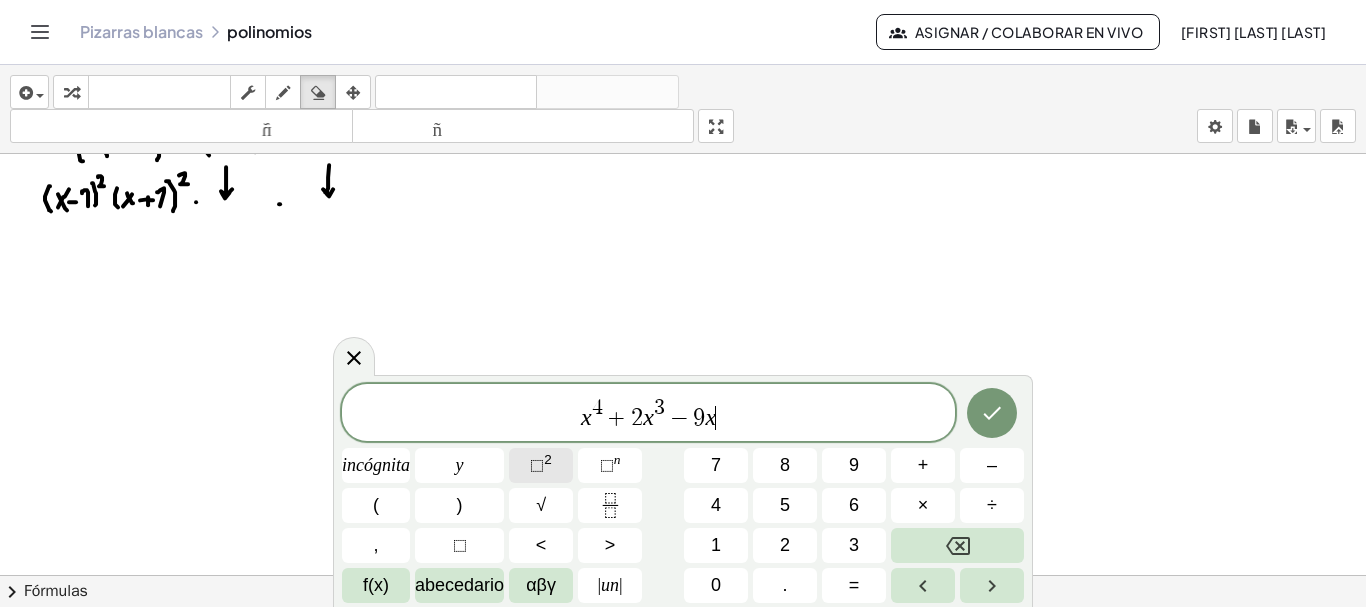 click on "⬚  2" at bounding box center (541, 465) 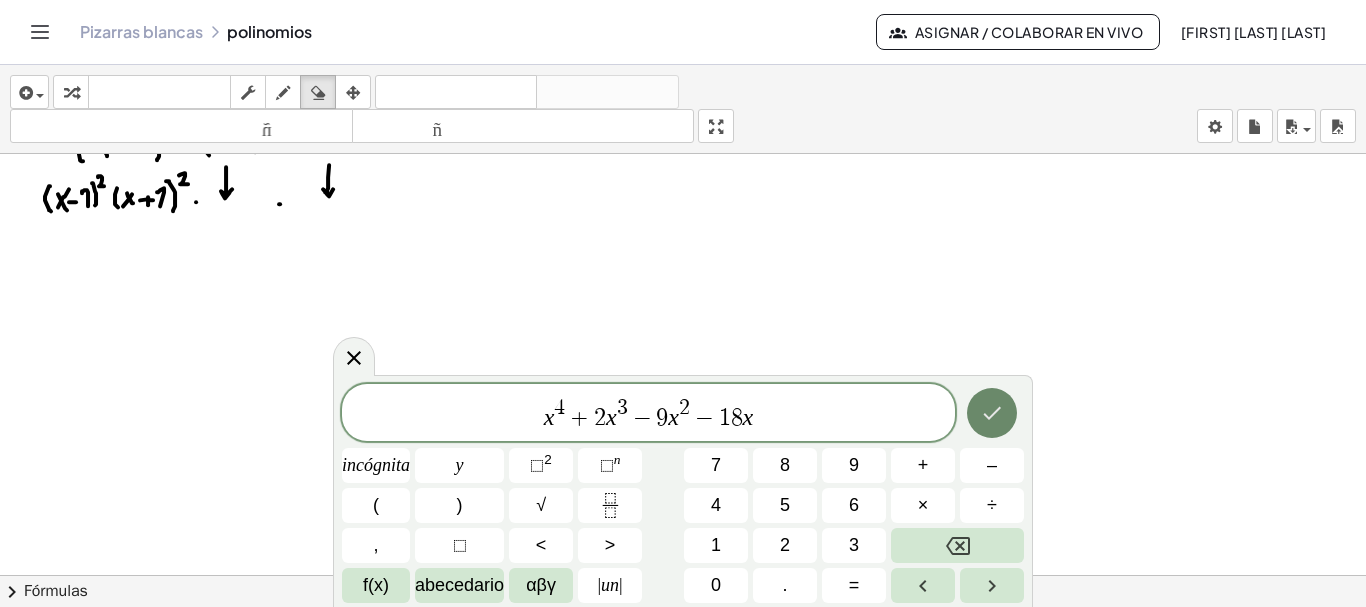 click 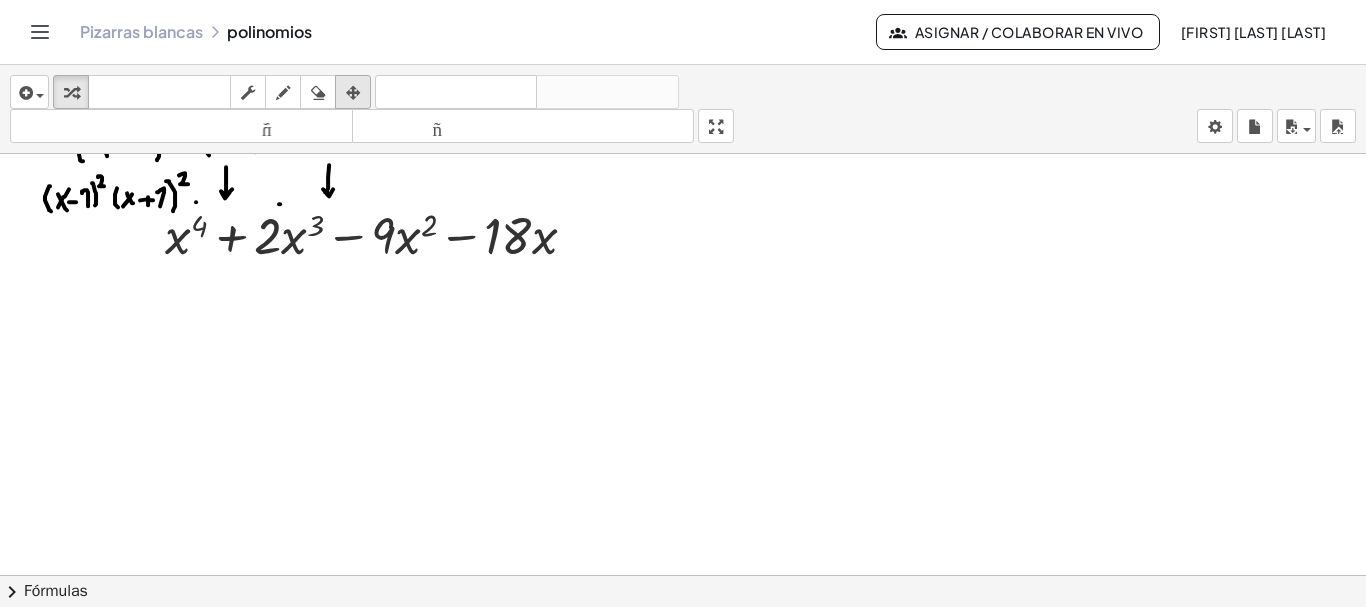 click at bounding box center [353, 92] 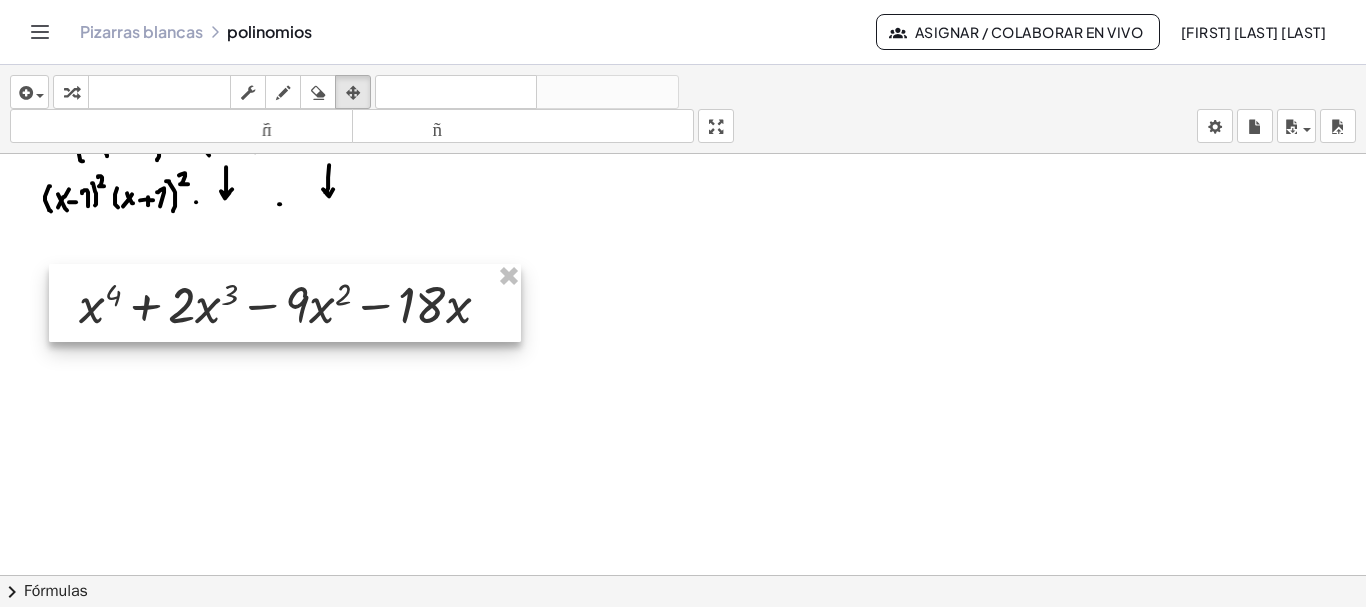 click at bounding box center (285, 303) 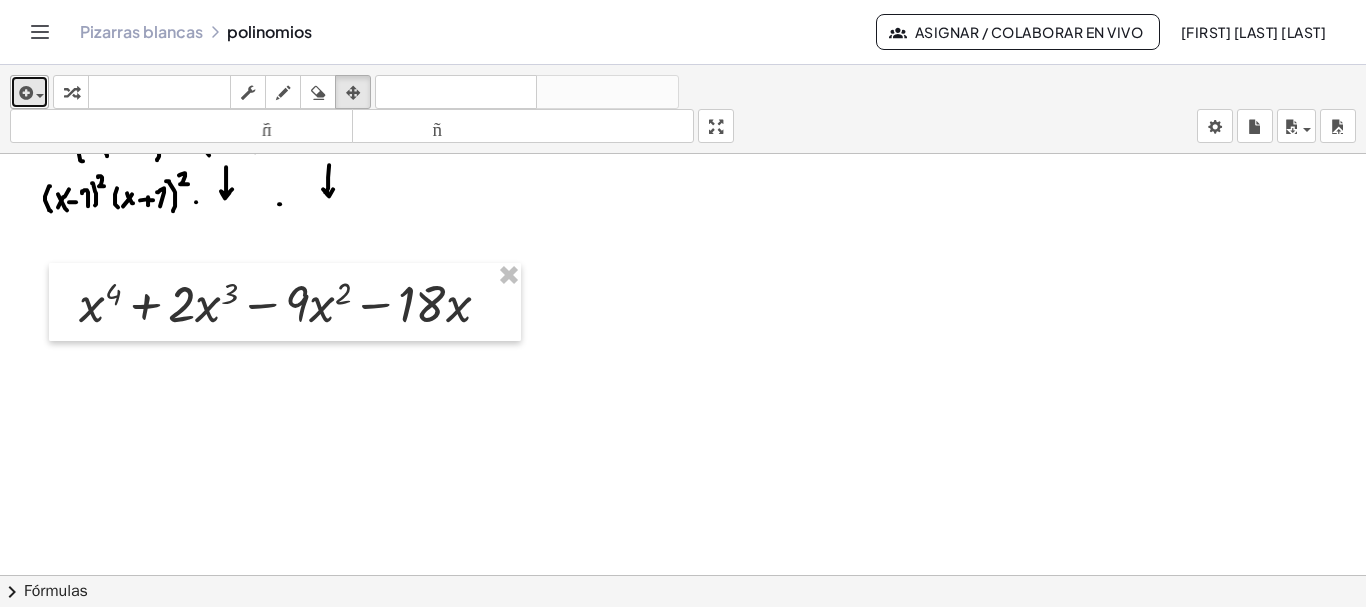 click at bounding box center [29, 92] 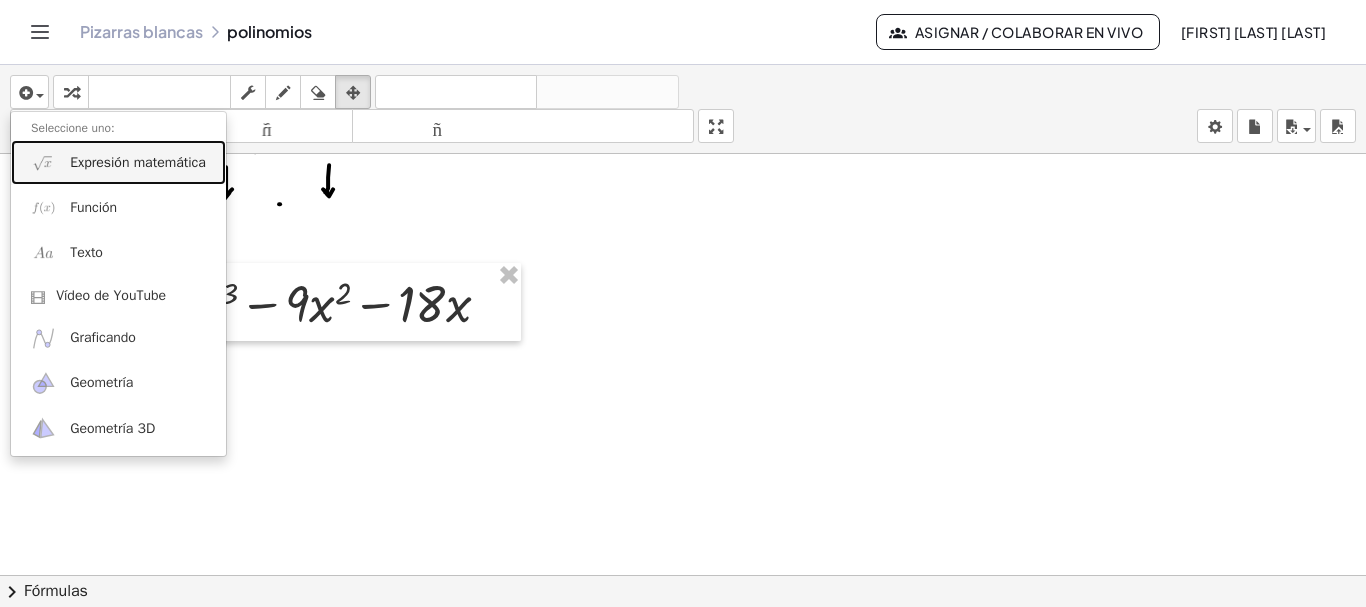 click on "Expresión matemática" at bounding box center [138, 162] 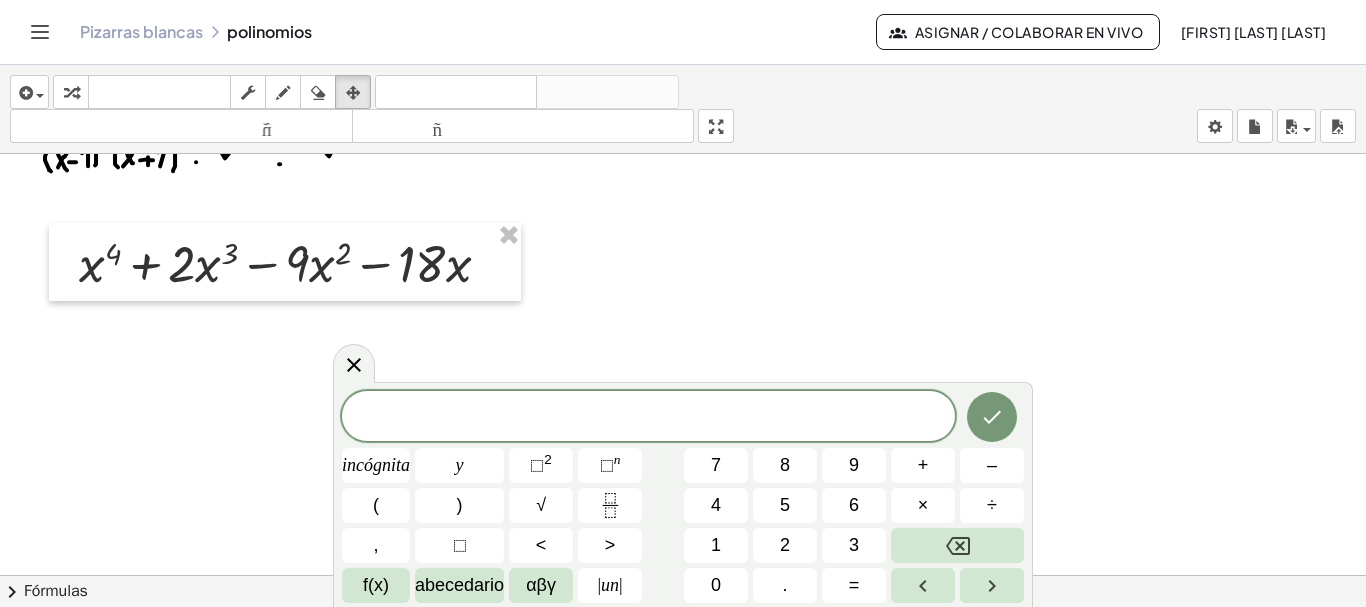 scroll, scrollTop: 7446, scrollLeft: 0, axis: vertical 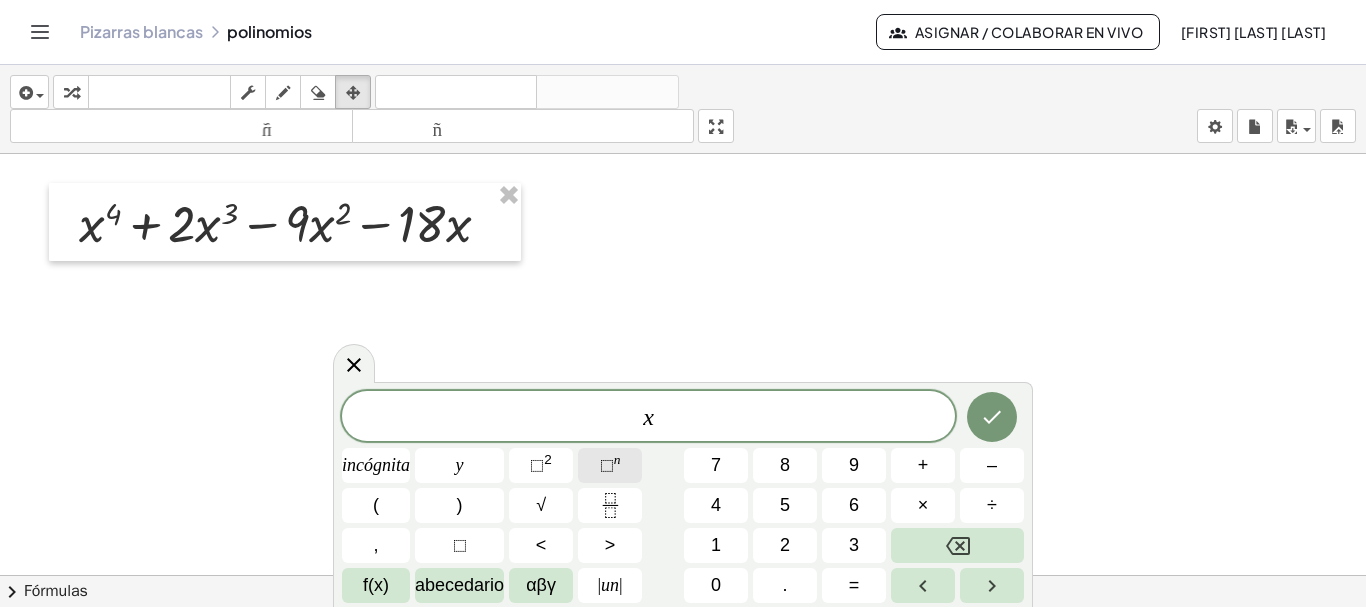 click on "⬚" at bounding box center (607, 465) 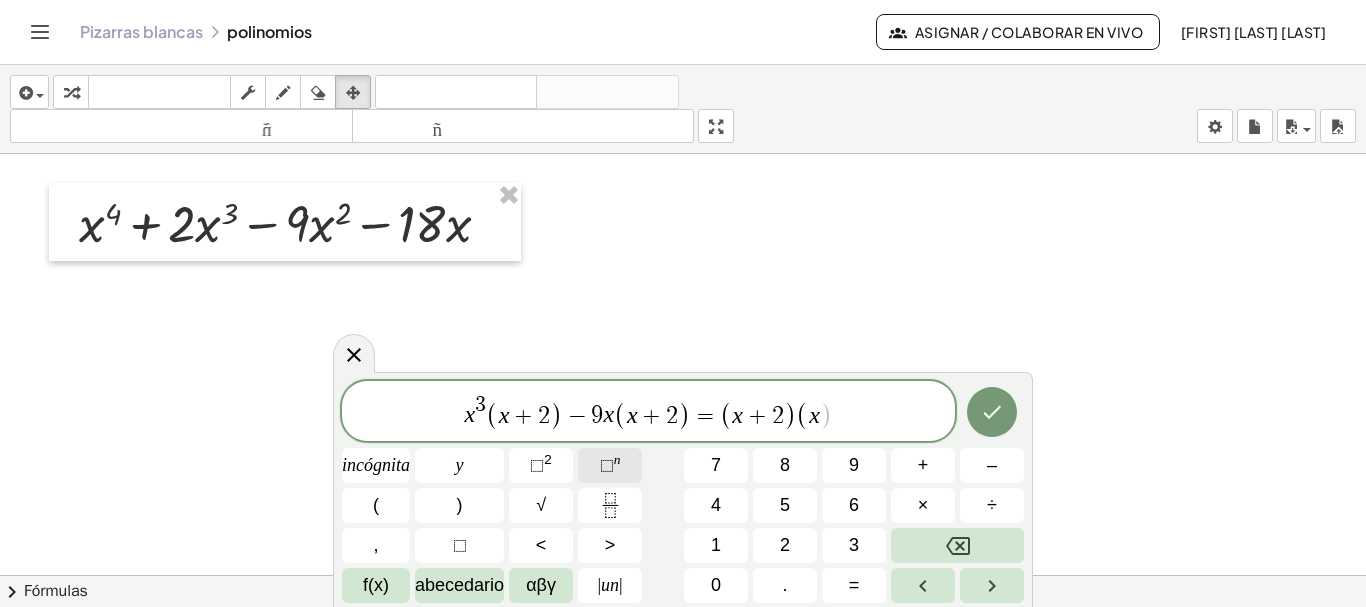 click on "⬚" at bounding box center (607, 465) 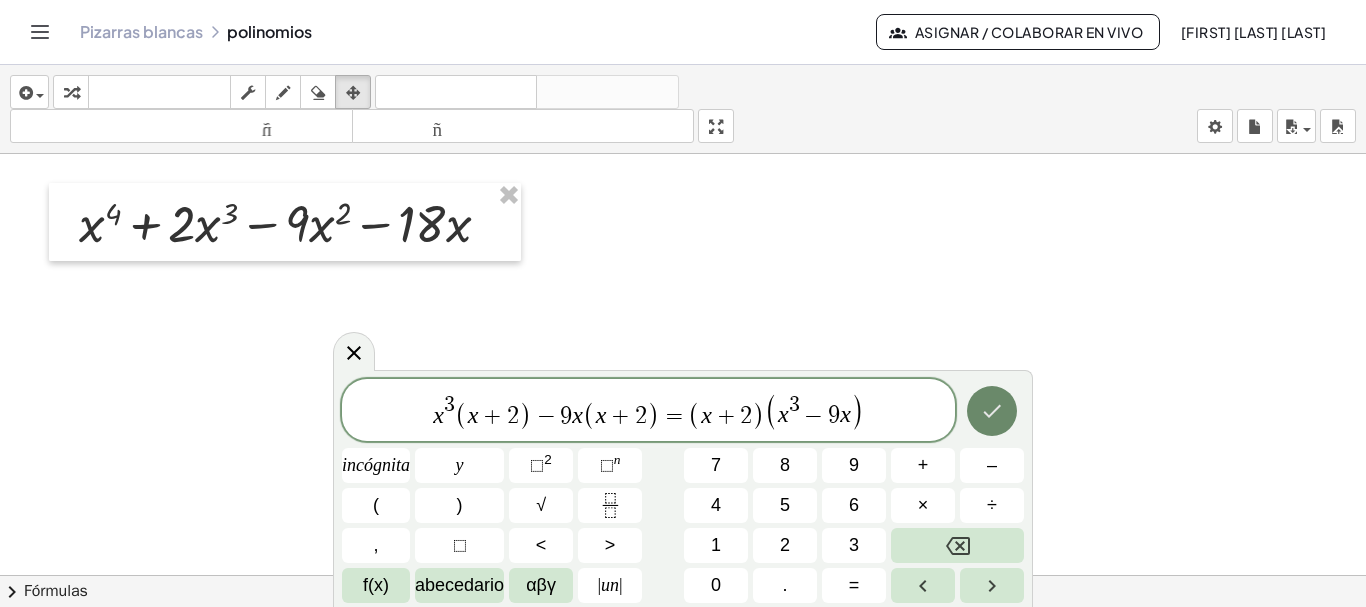 click 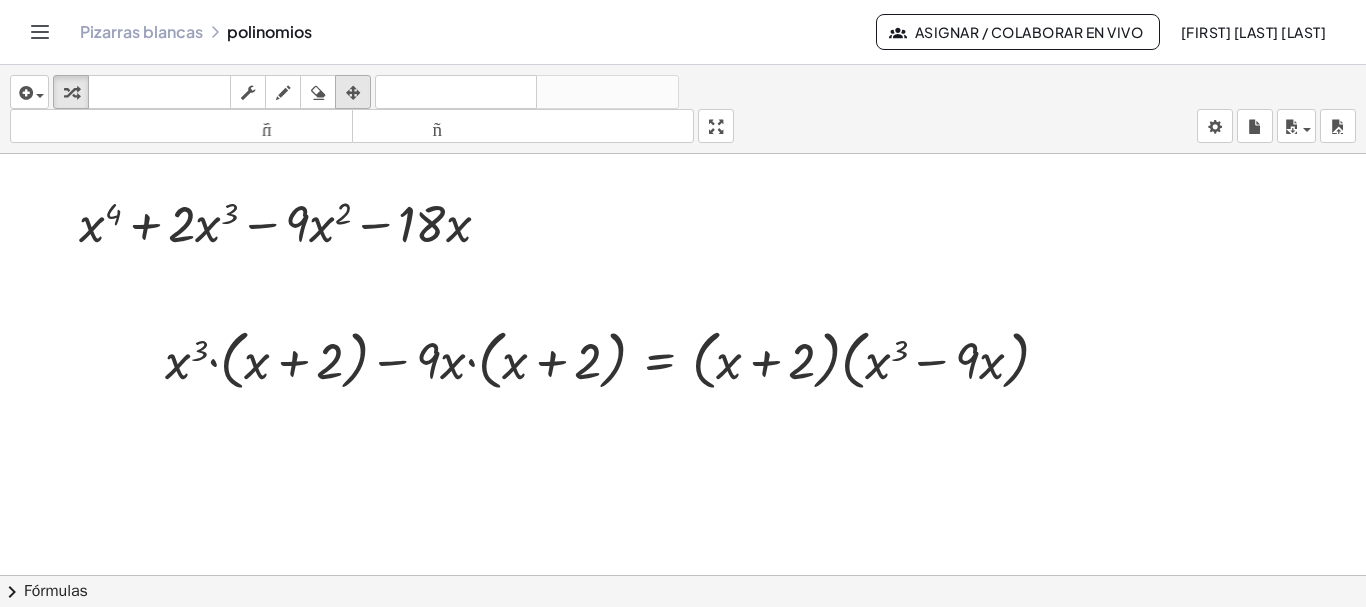click at bounding box center [353, 92] 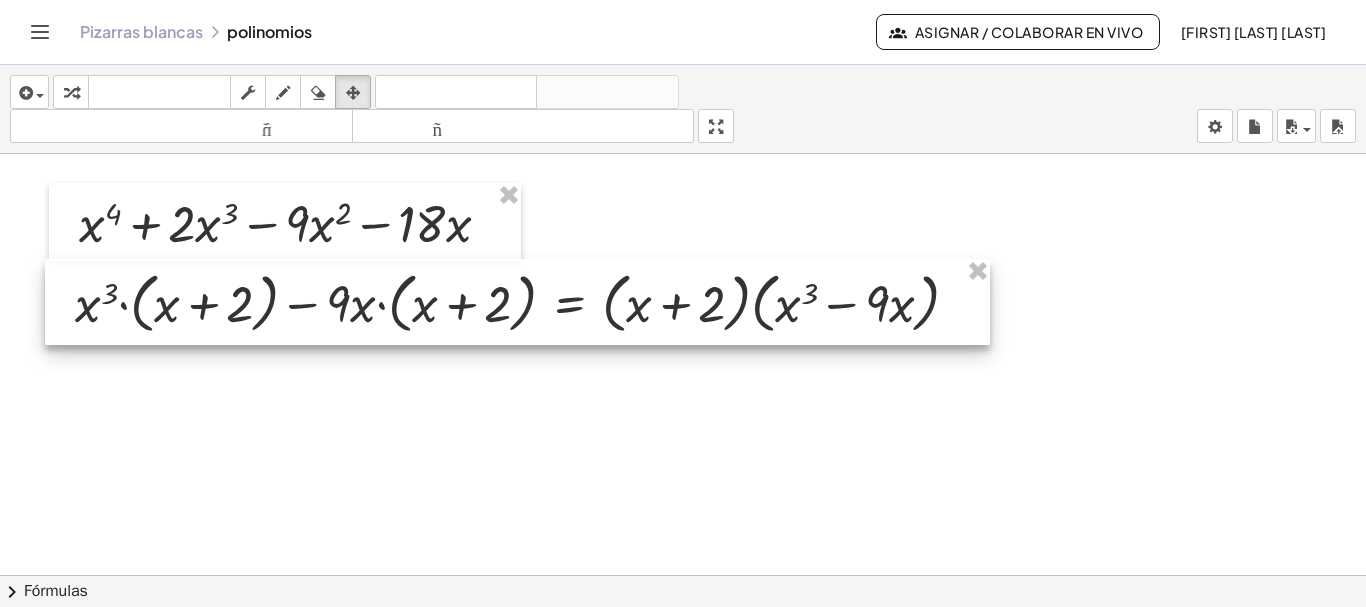 click at bounding box center [517, 302] 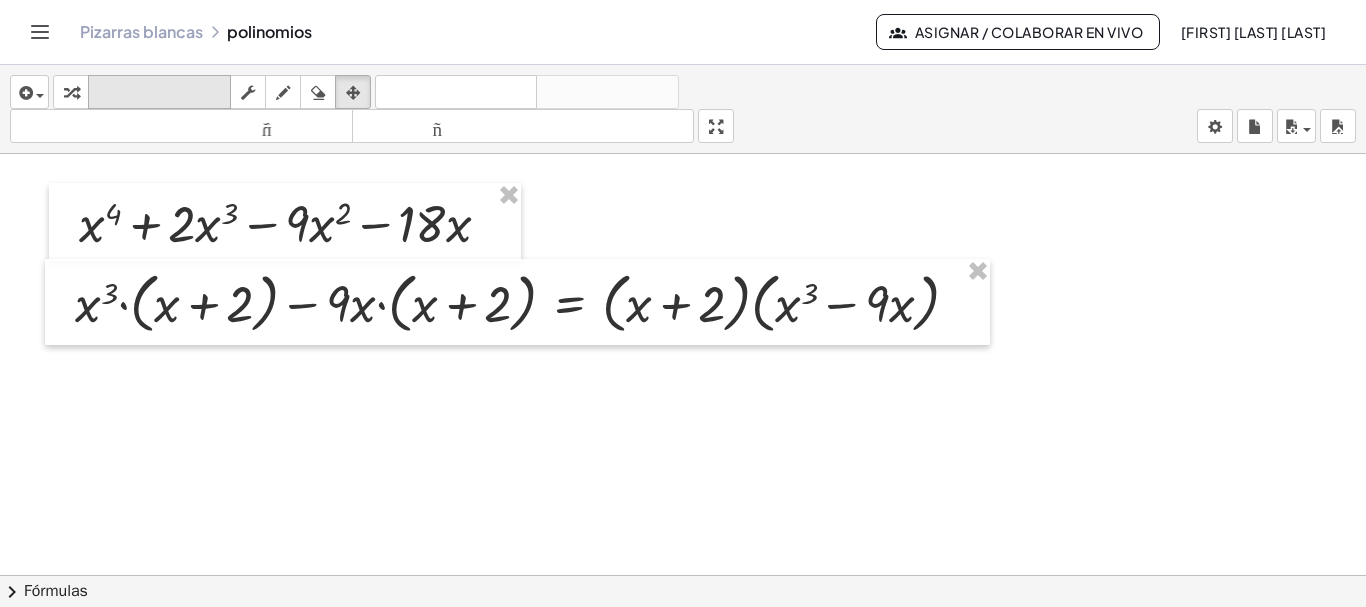 click on "teclado" at bounding box center [159, 92] 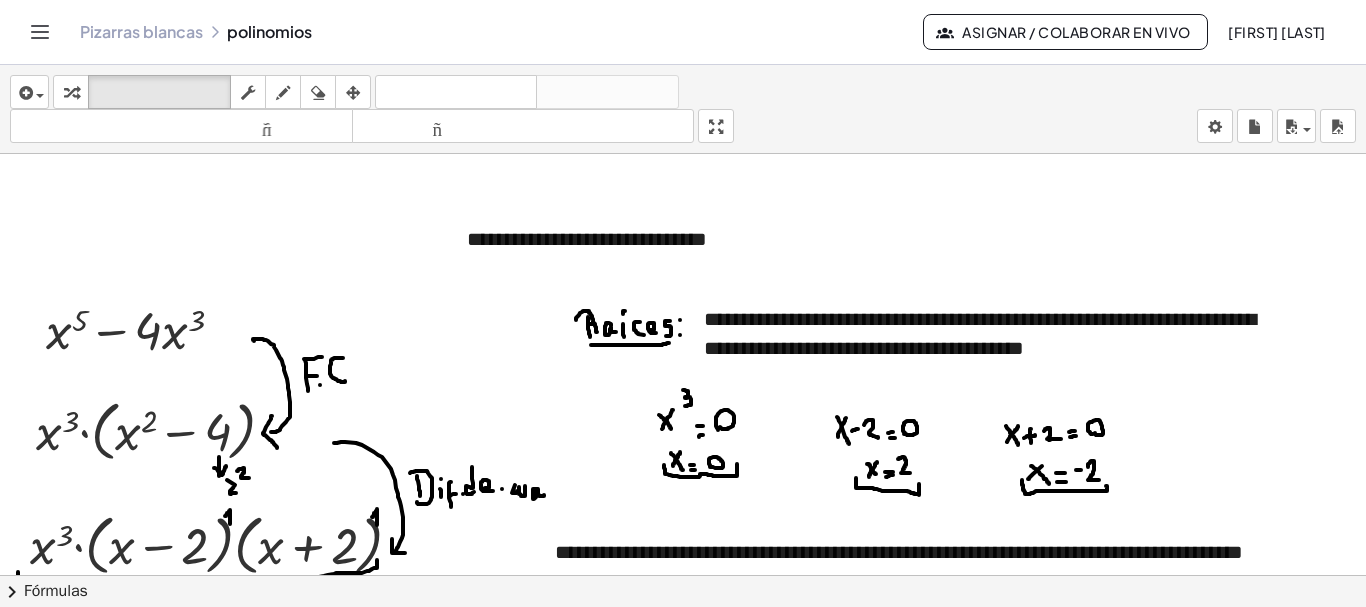 scroll, scrollTop: 0, scrollLeft: 0, axis: both 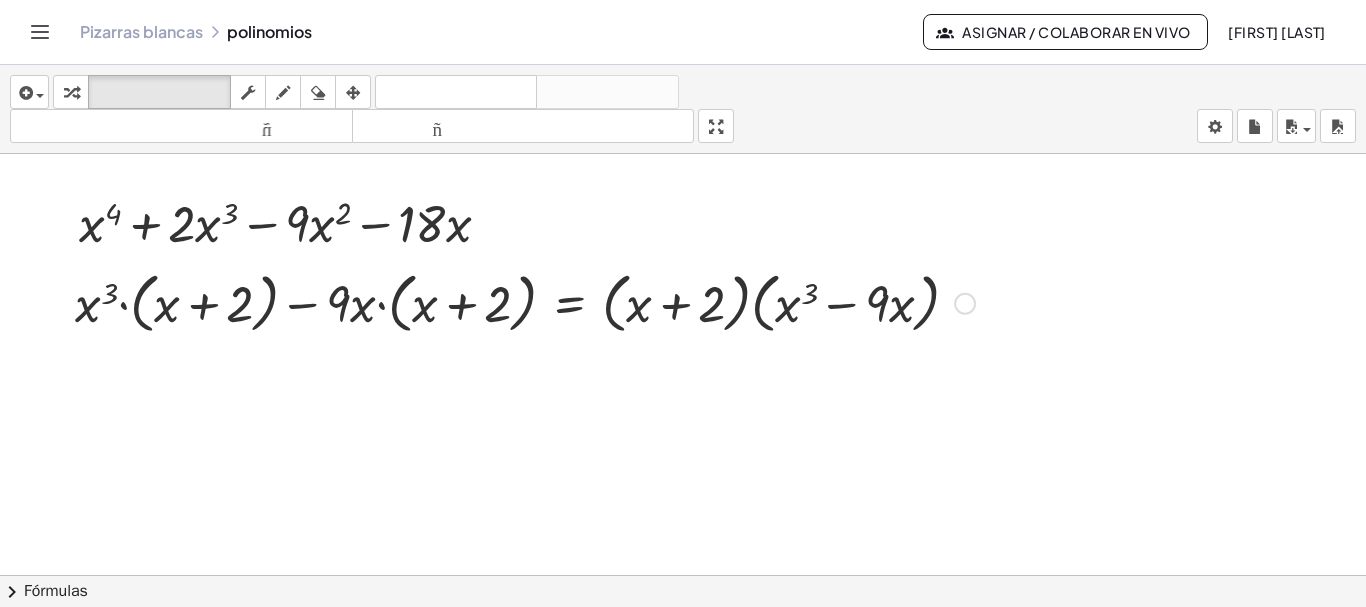 drag, startPoint x: 898, startPoint y: 313, endPoint x: 783, endPoint y: 305, distance: 115.27792 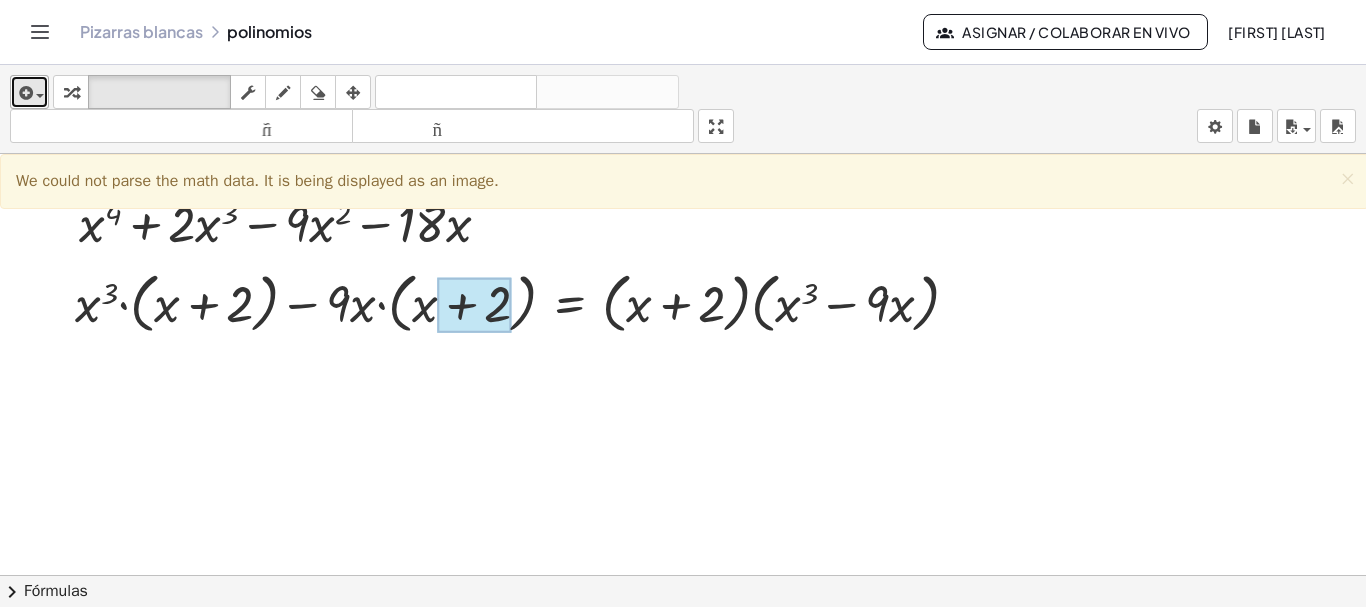 click at bounding box center [24, 93] 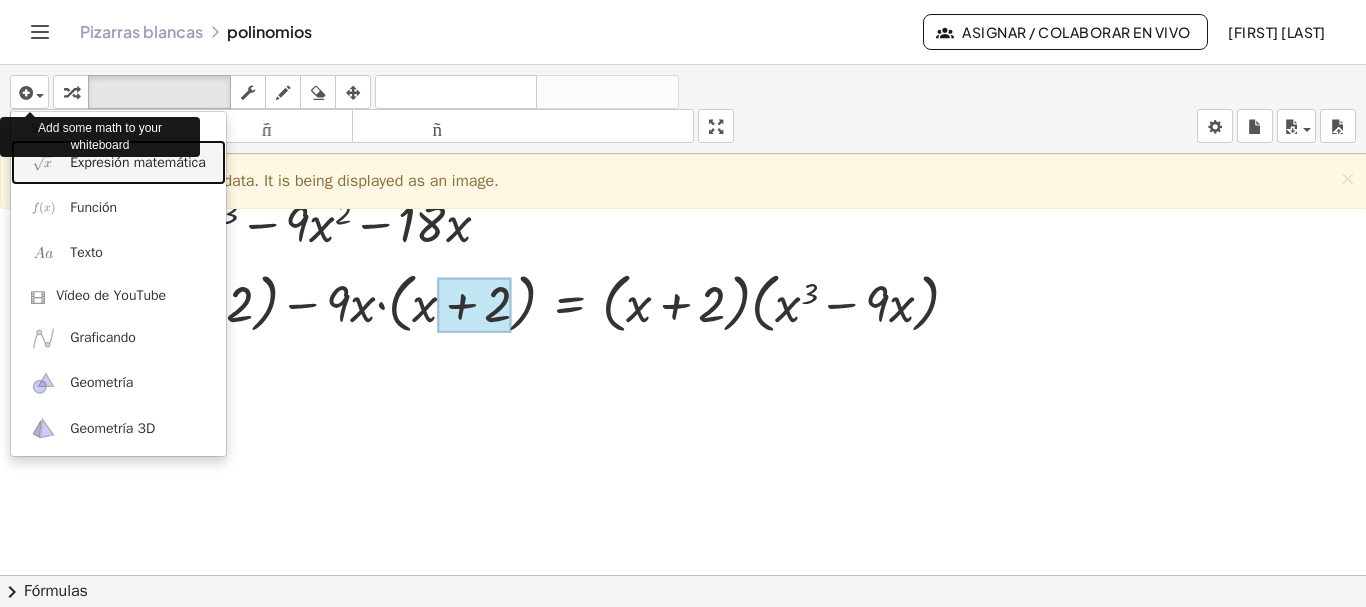click on "Expresión matemática" at bounding box center (138, 162) 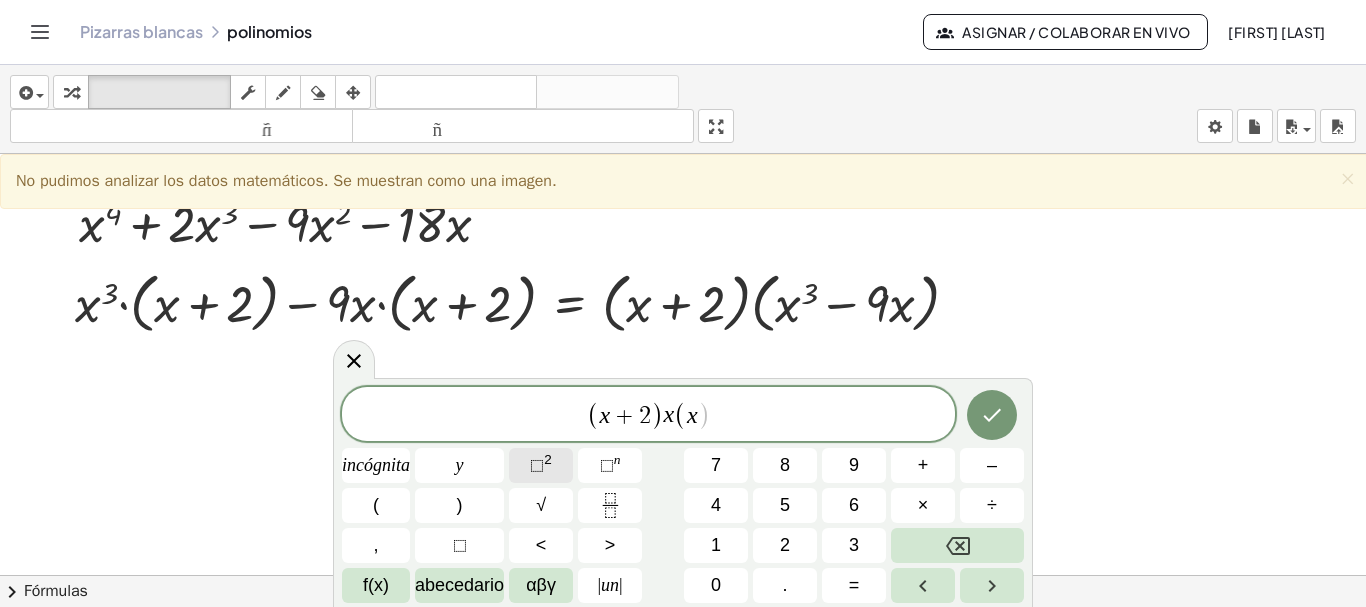 click on "⬚" at bounding box center [537, 465] 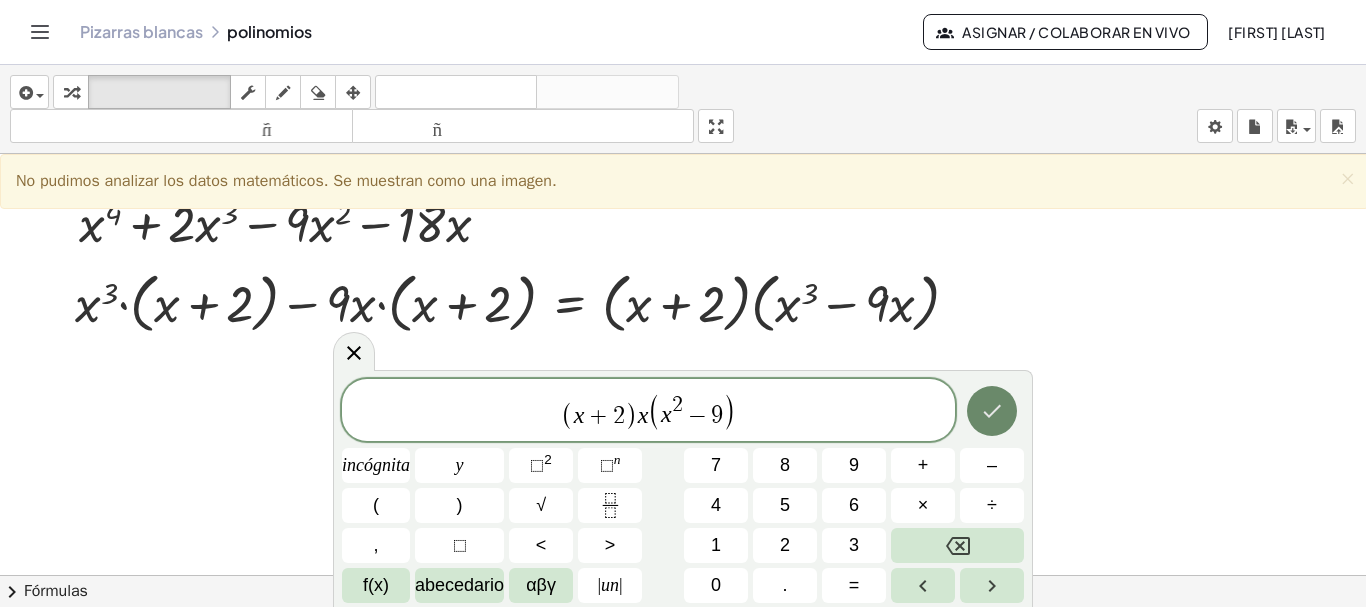 click 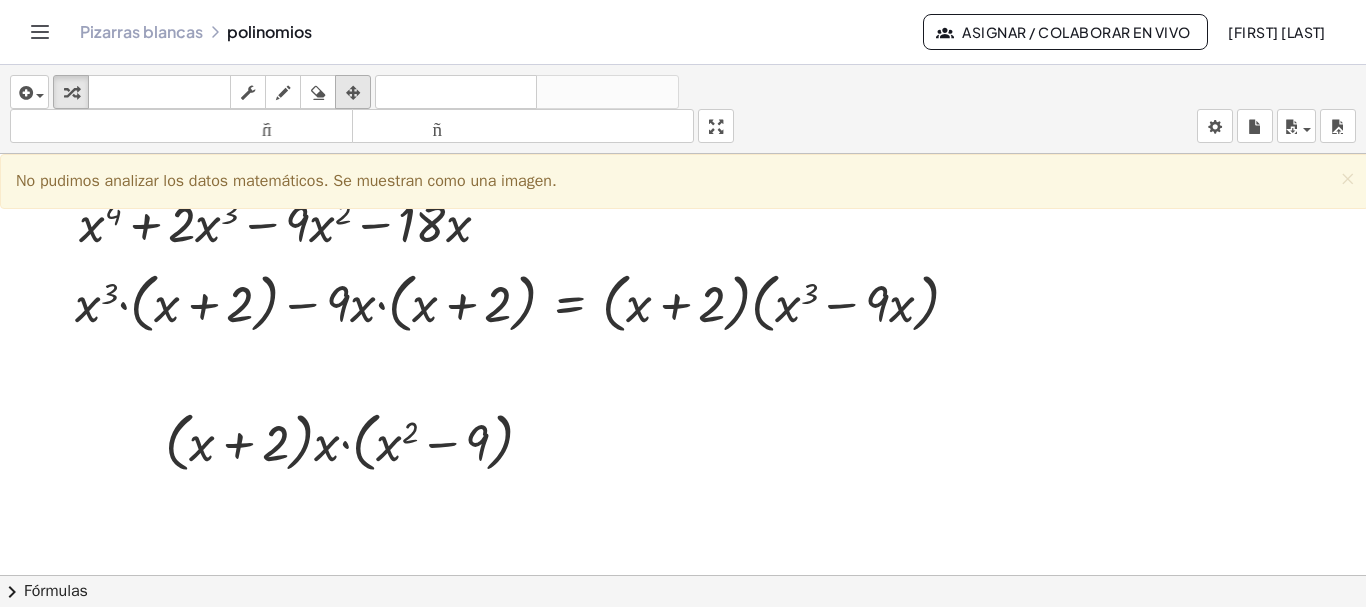click at bounding box center [353, 93] 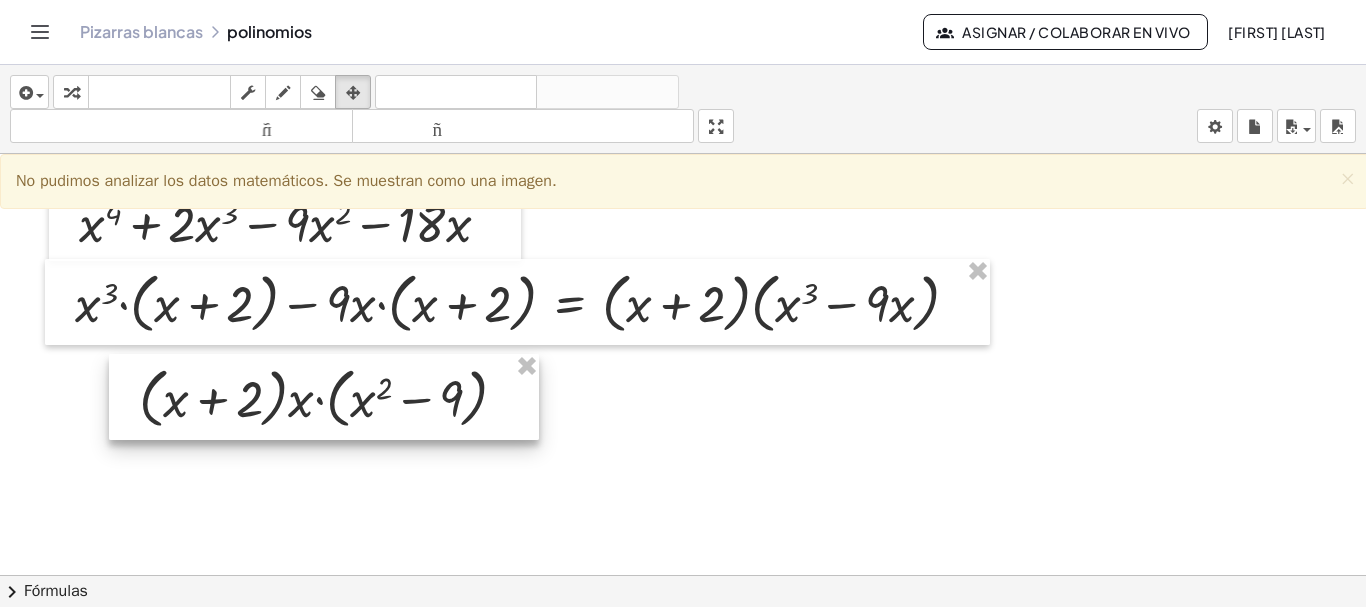 click at bounding box center [324, 397] 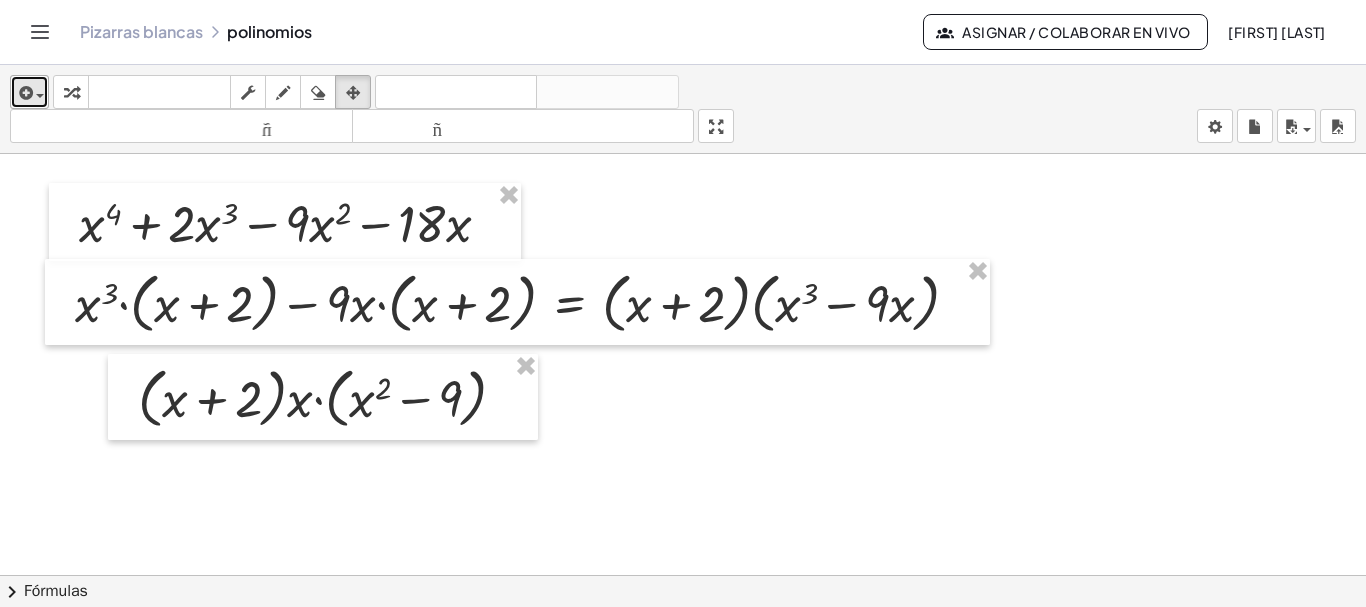 click at bounding box center [24, 93] 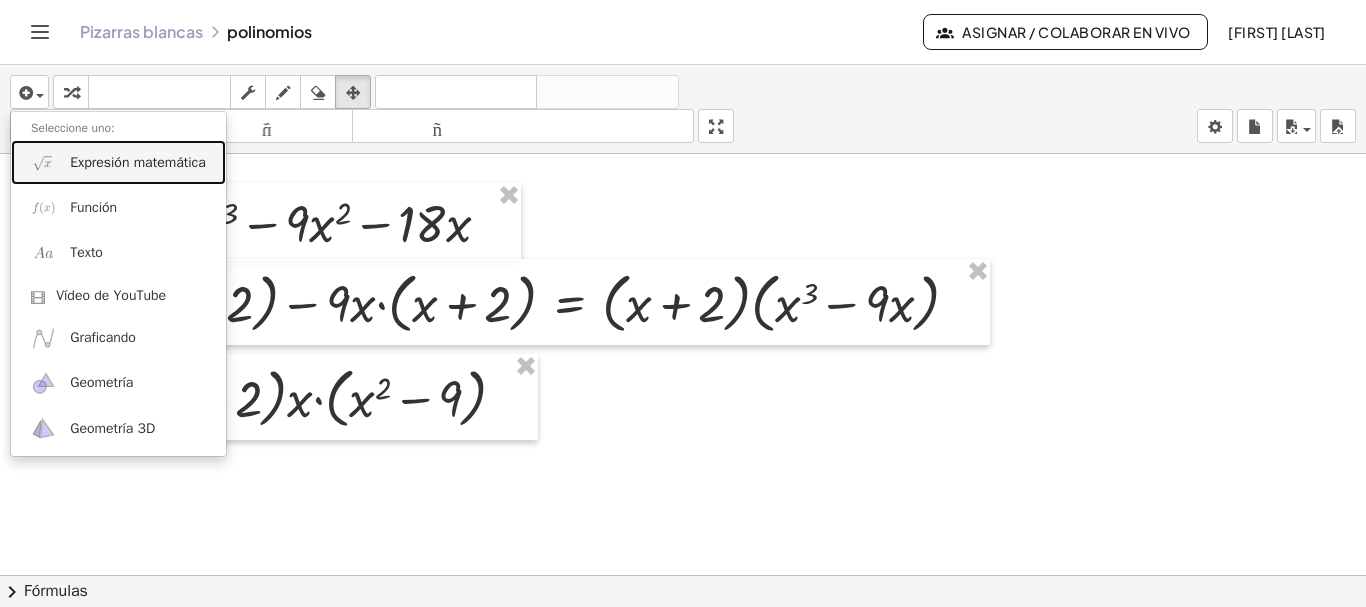click on "Expresión matemática" at bounding box center [118, 162] 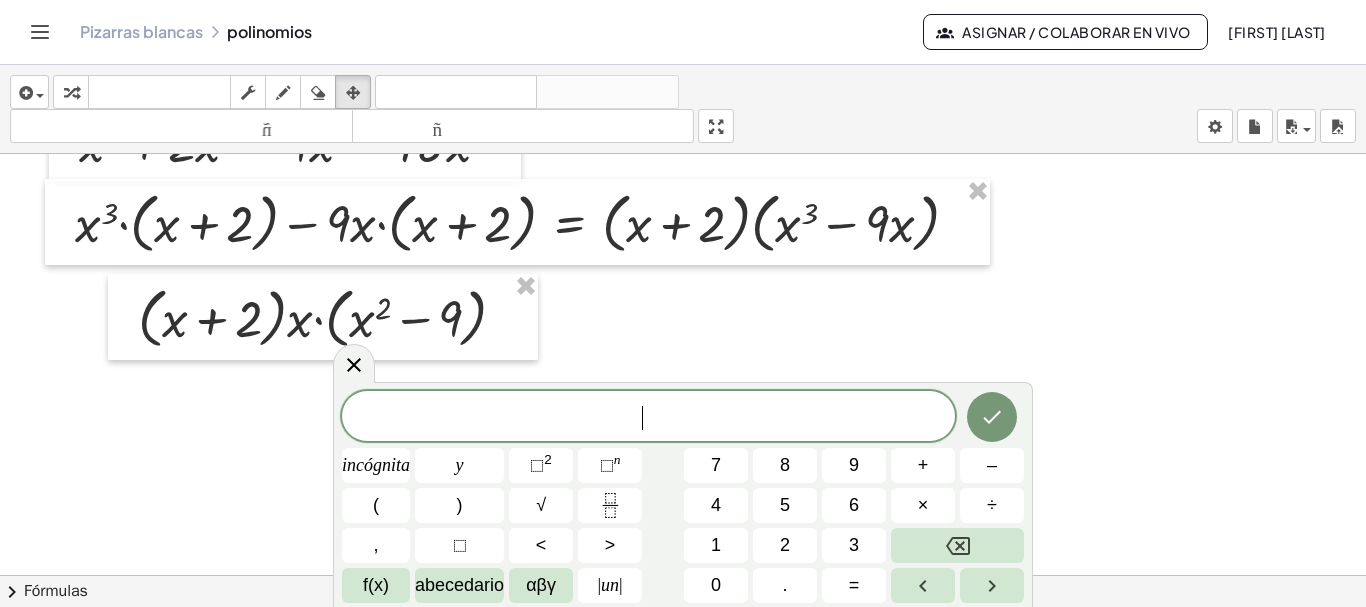scroll, scrollTop: 7566, scrollLeft: 0, axis: vertical 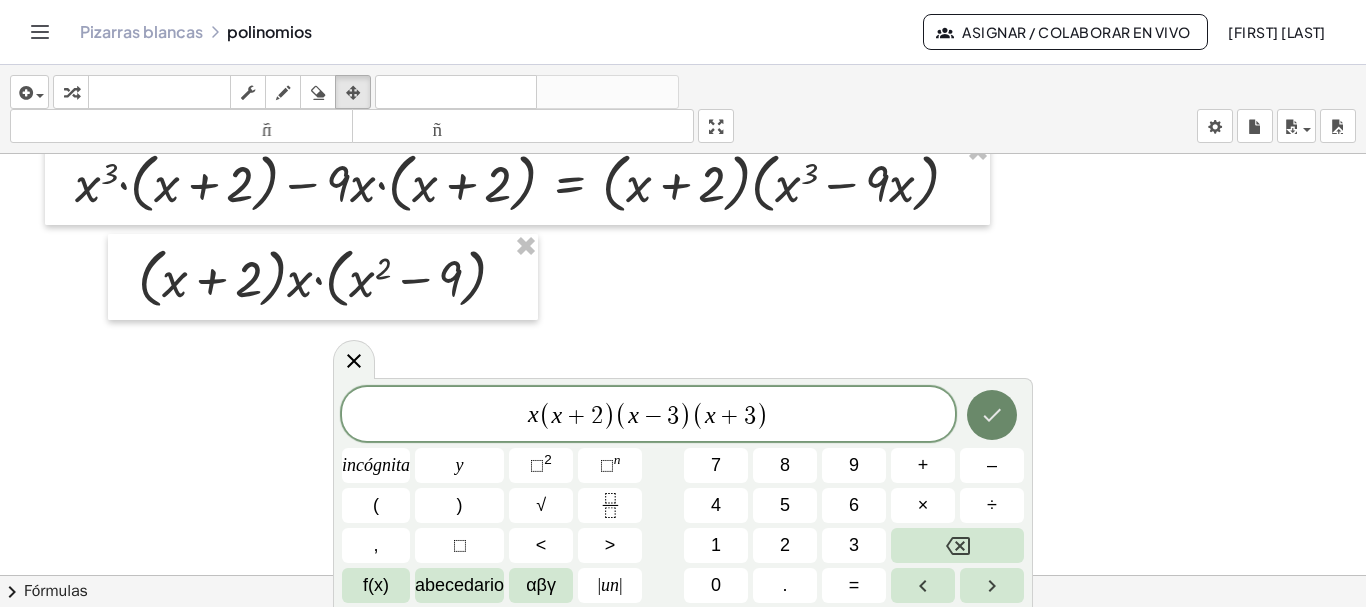 click 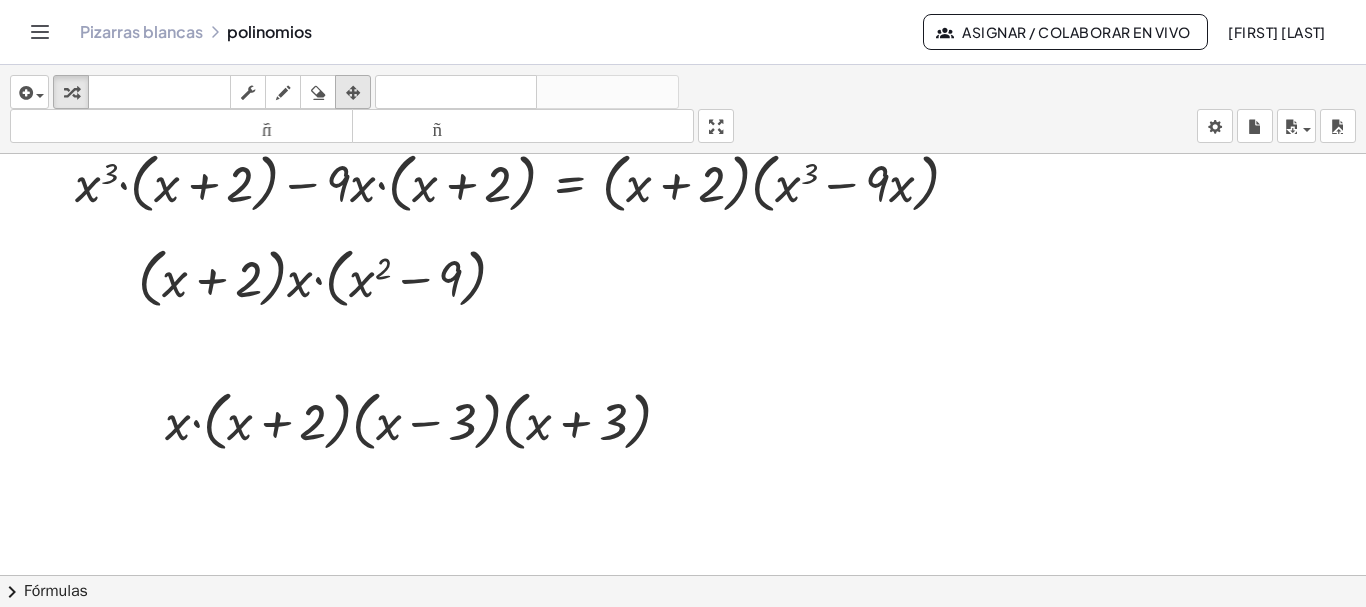 click at bounding box center (353, 93) 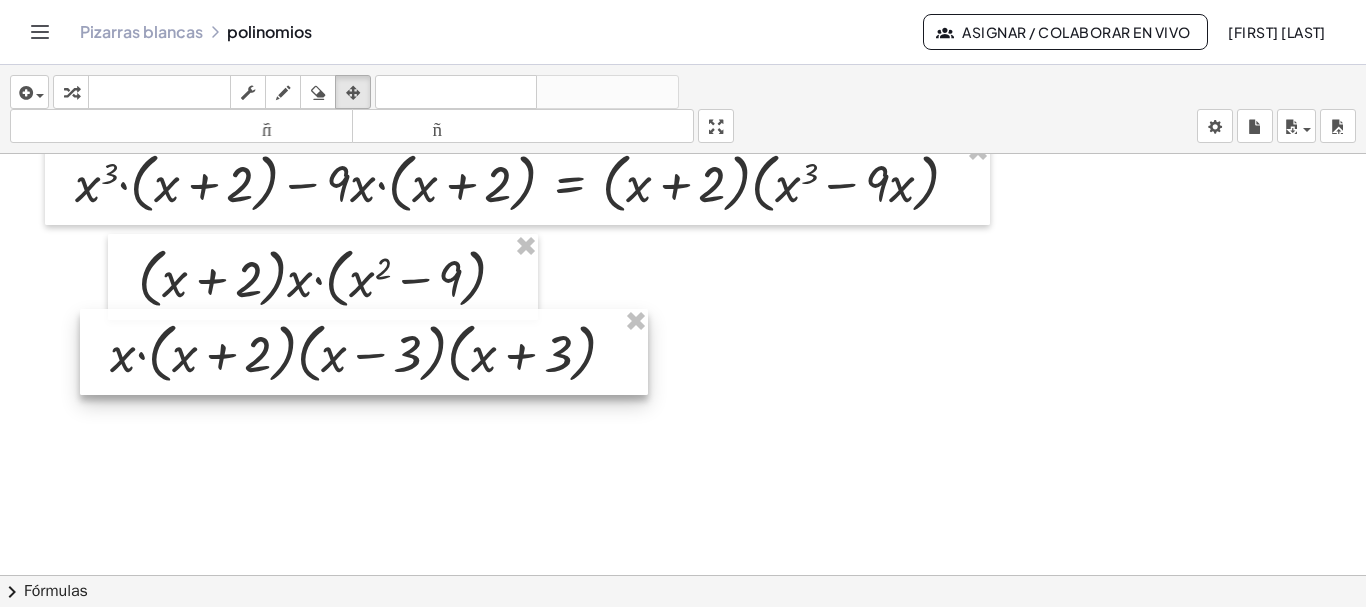 click at bounding box center [364, 352] 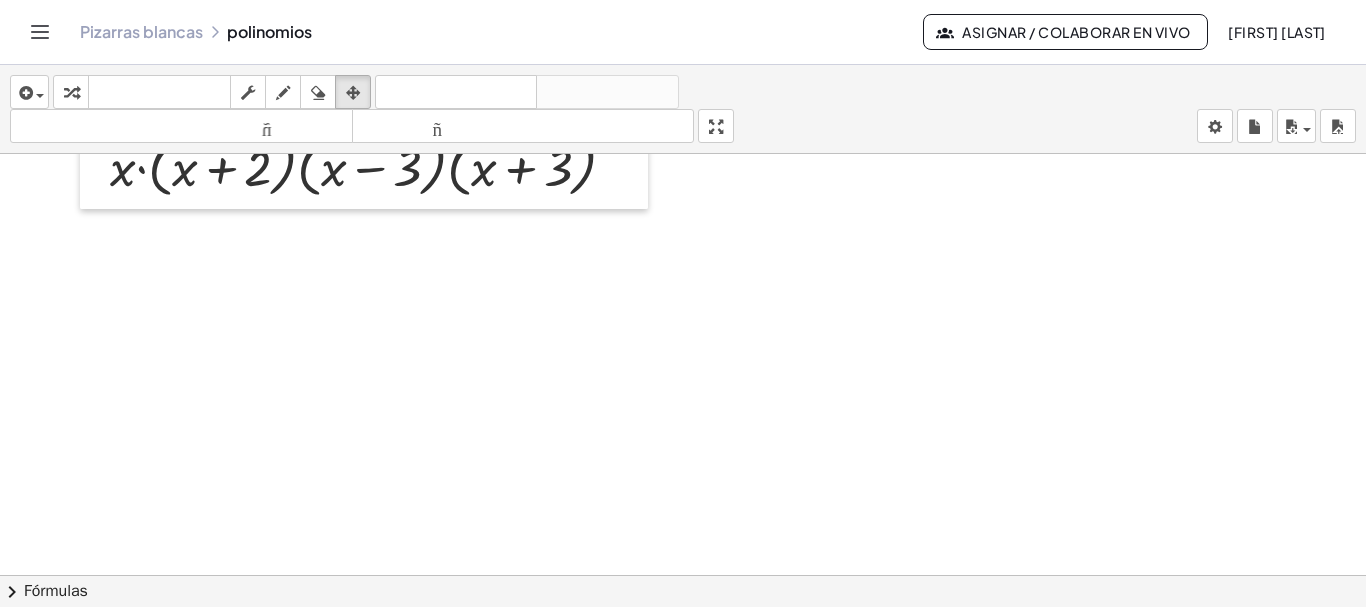 scroll, scrollTop: 7775, scrollLeft: 0, axis: vertical 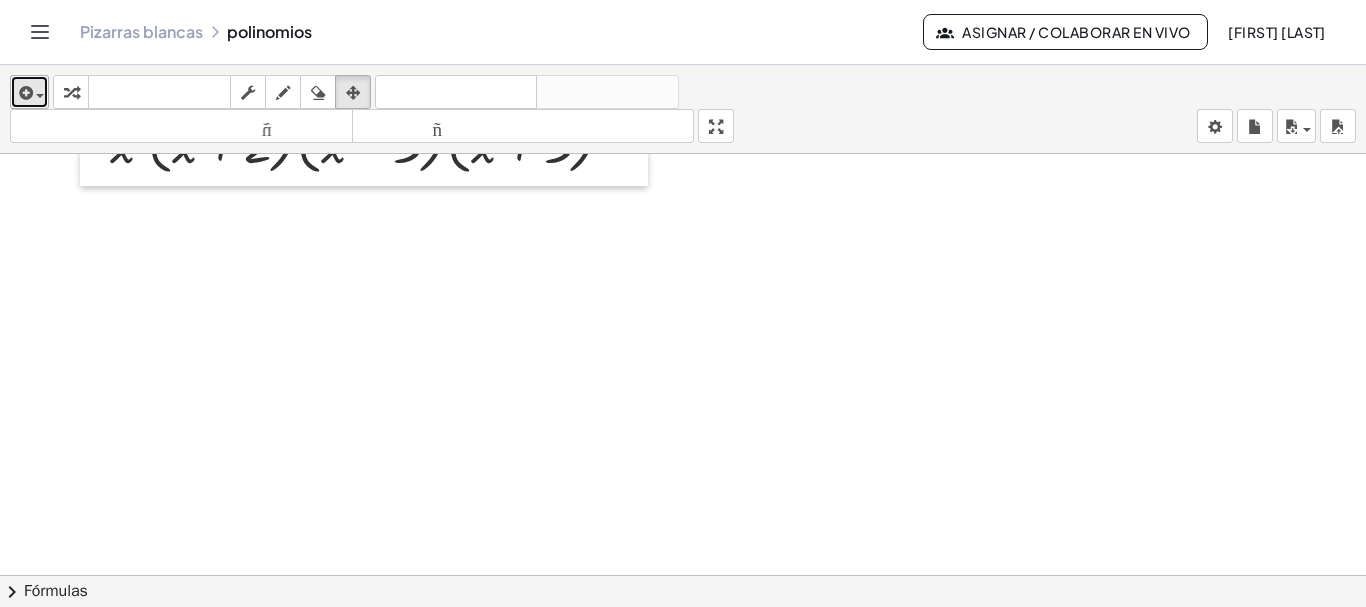 click at bounding box center (35, 95) 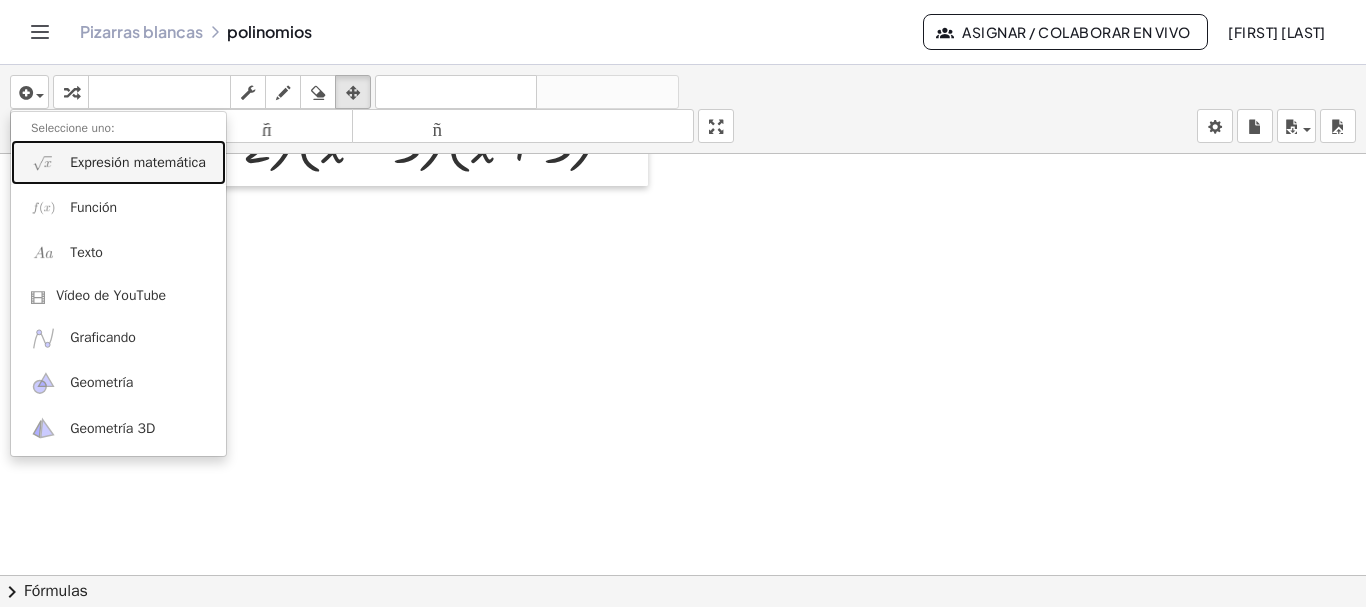 click on "Expresión matemática" at bounding box center [138, 162] 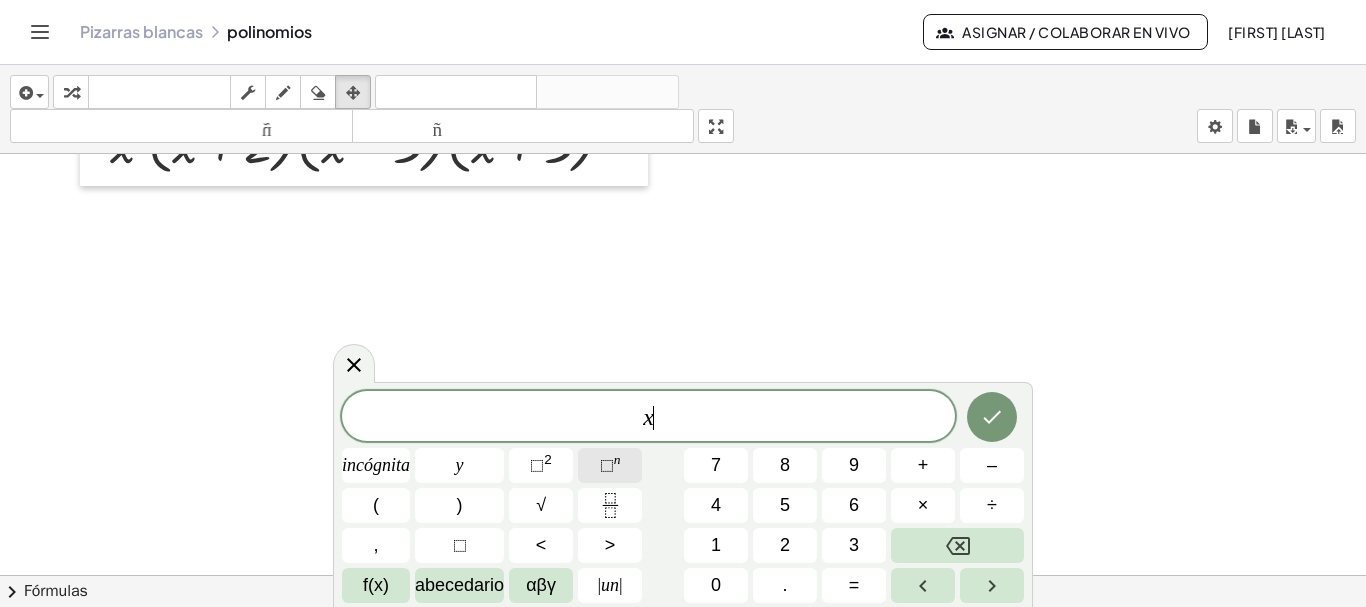 click on "n" at bounding box center (617, 459) 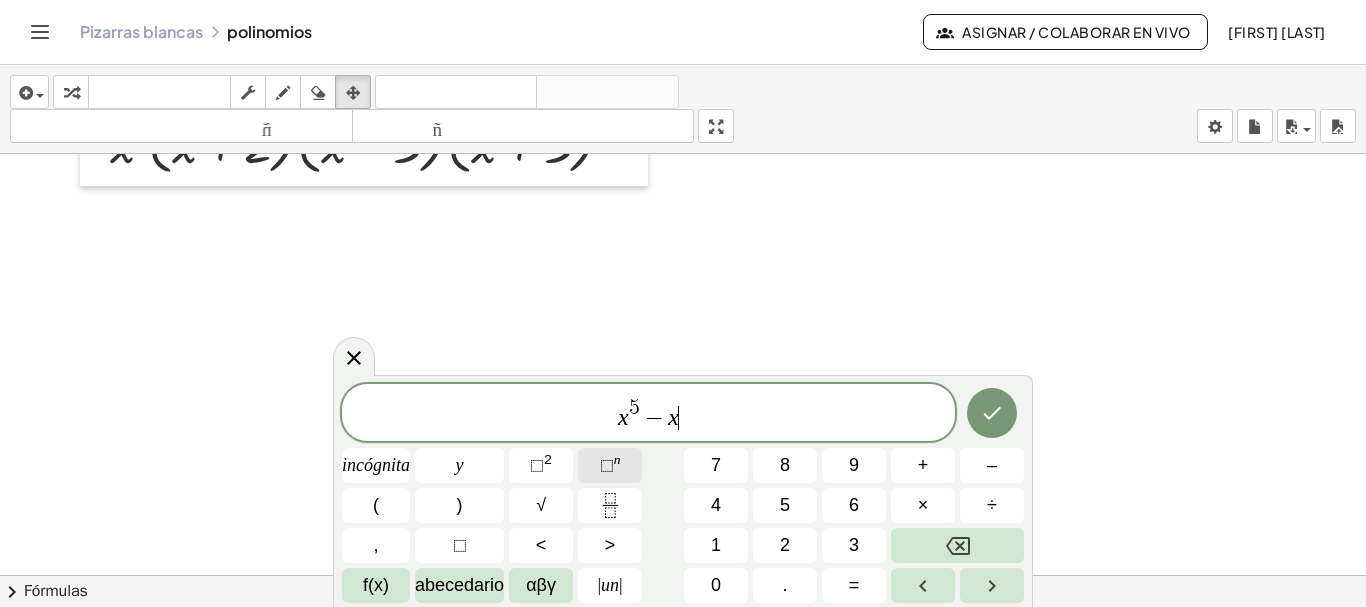 click on "n" at bounding box center (617, 459) 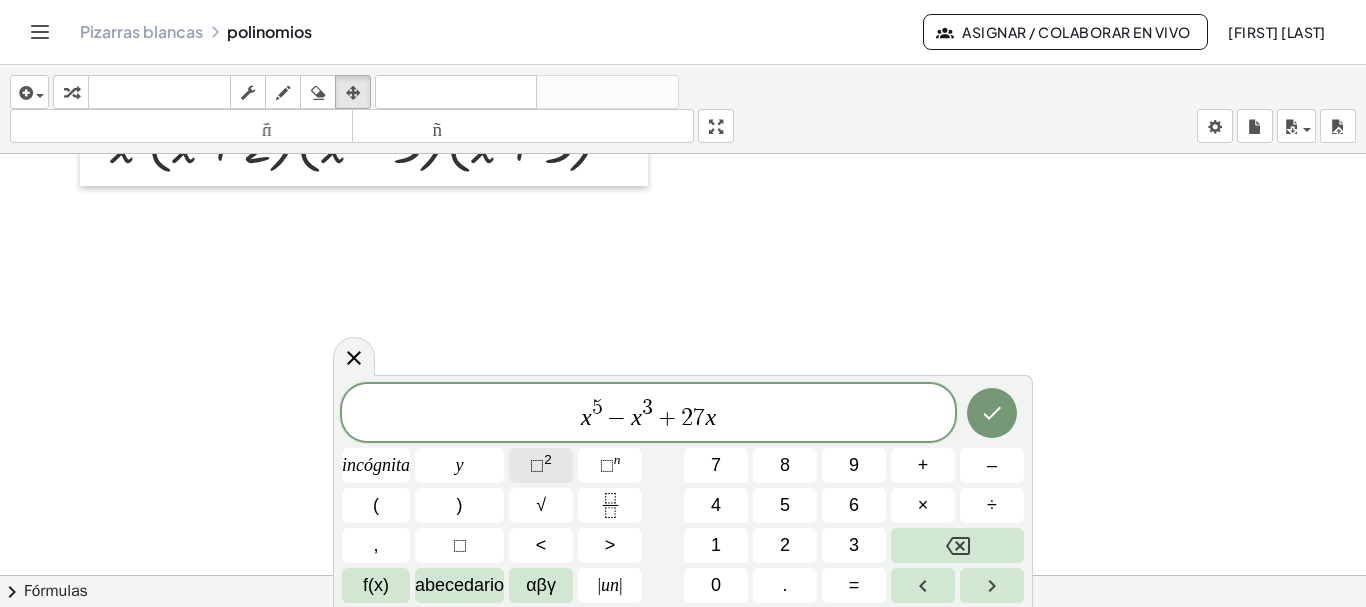 click on "⬚" at bounding box center [537, 465] 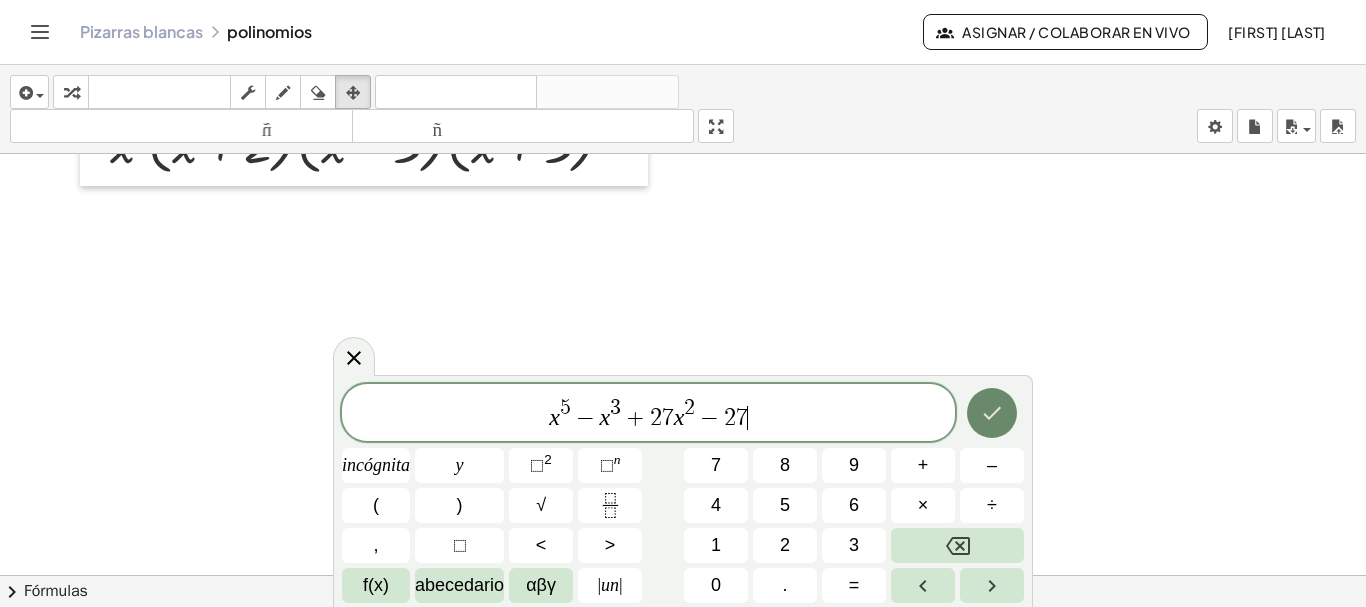 click 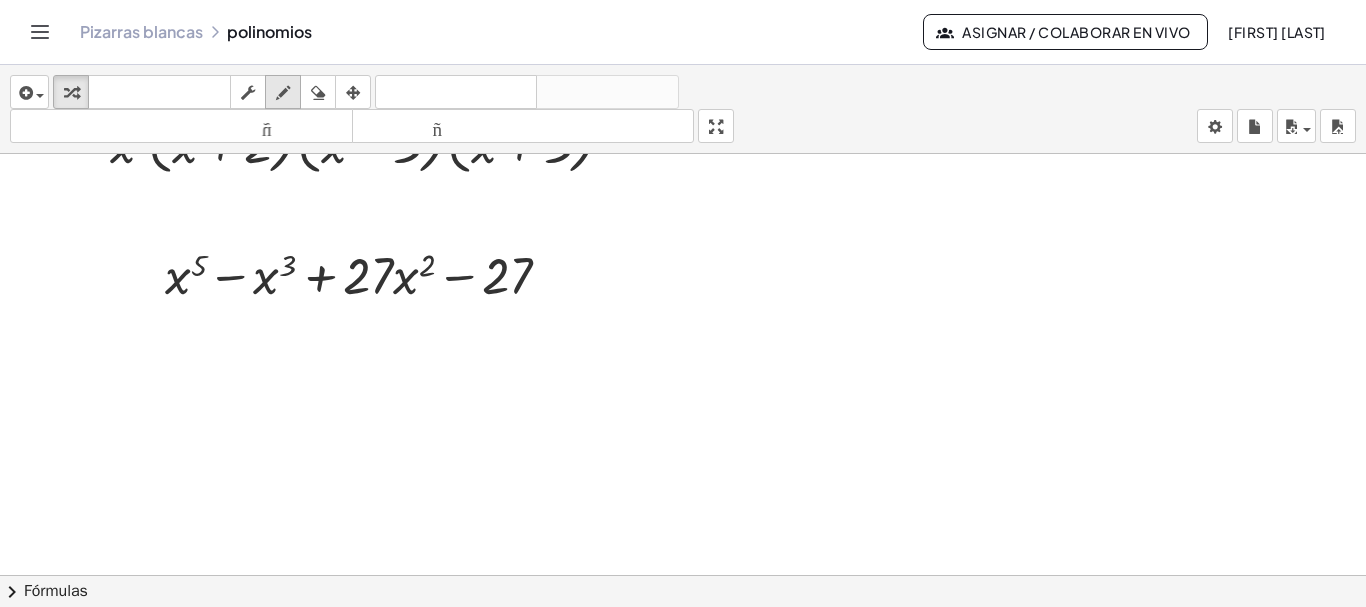 click at bounding box center (283, 93) 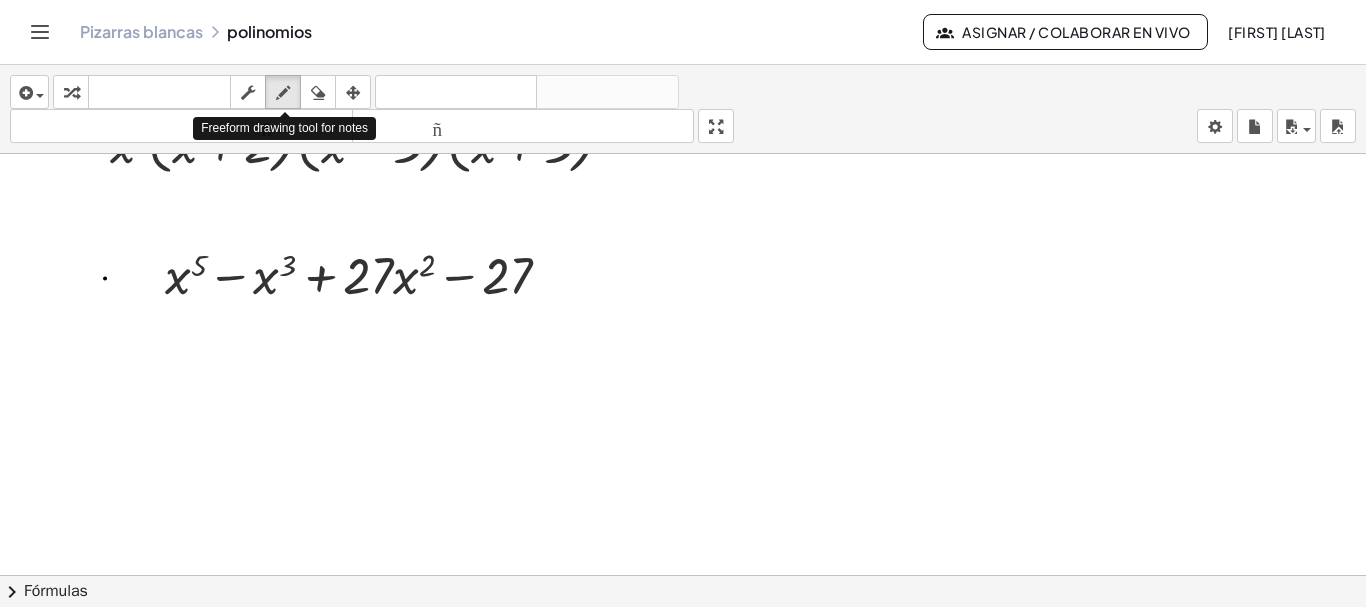 drag, startPoint x: 105, startPoint y: 276, endPoint x: 119, endPoint y: 276, distance: 14 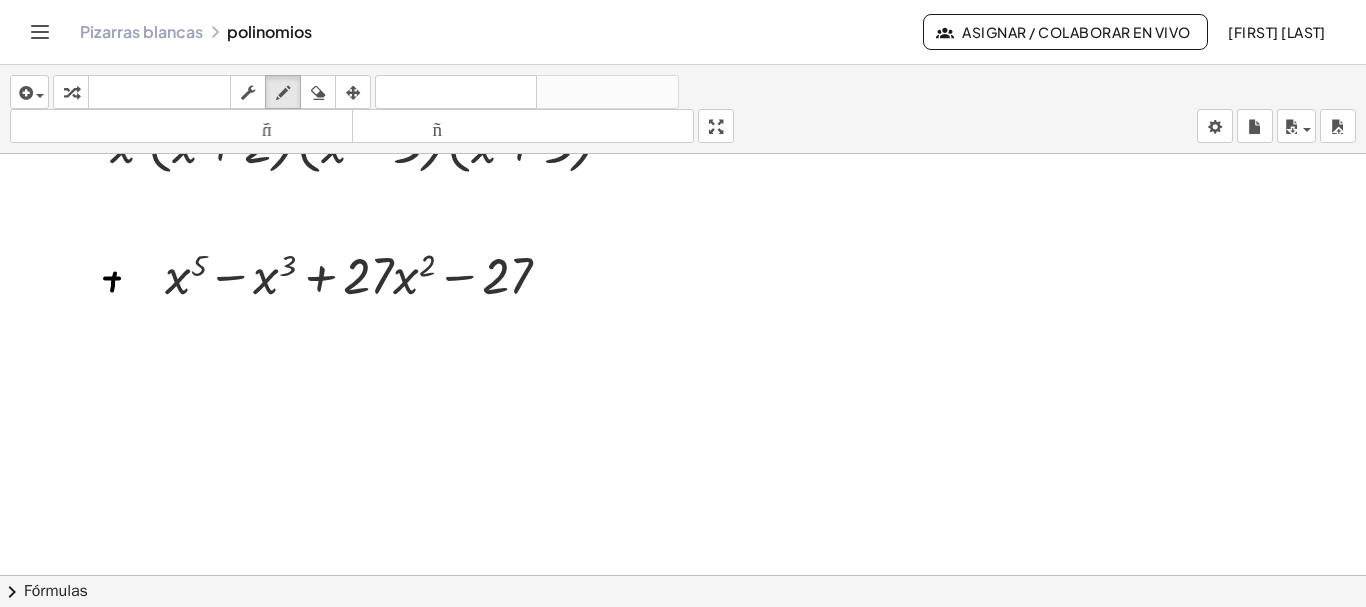 drag, startPoint x: 115, startPoint y: 271, endPoint x: 112, endPoint y: 288, distance: 17.262676 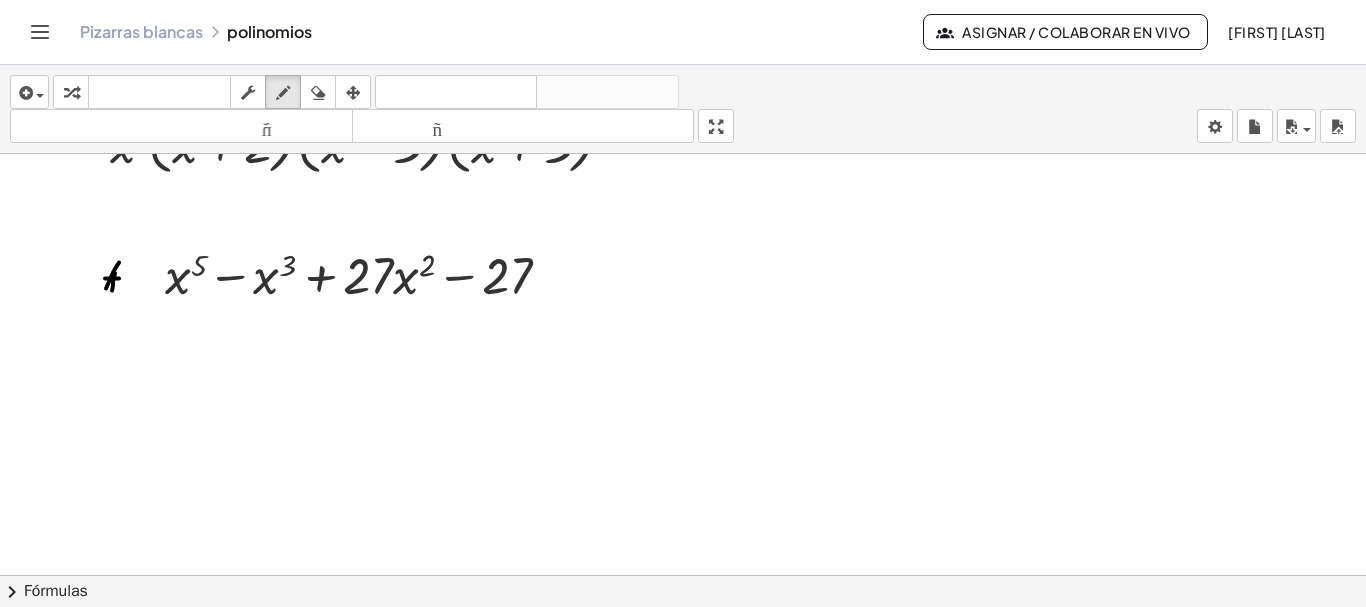 drag, startPoint x: 113, startPoint y: 270, endPoint x: 120, endPoint y: 259, distance: 13.038404 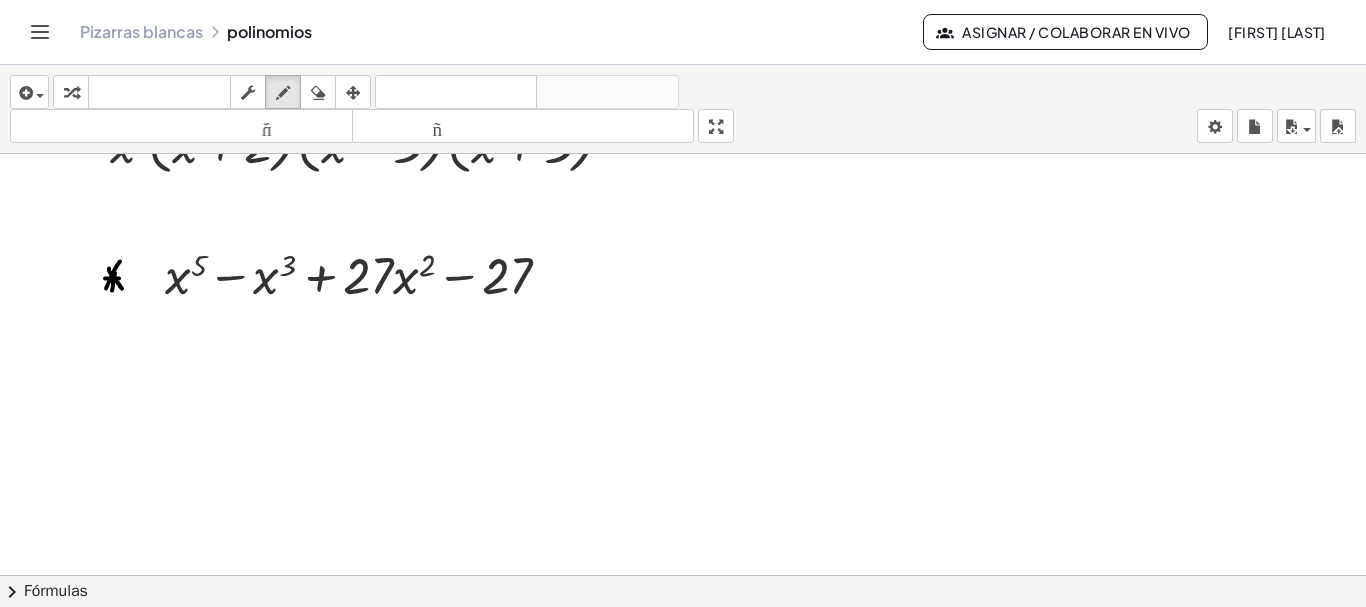 drag, startPoint x: 109, startPoint y: 266, endPoint x: 122, endPoint y: 286, distance: 23.853722 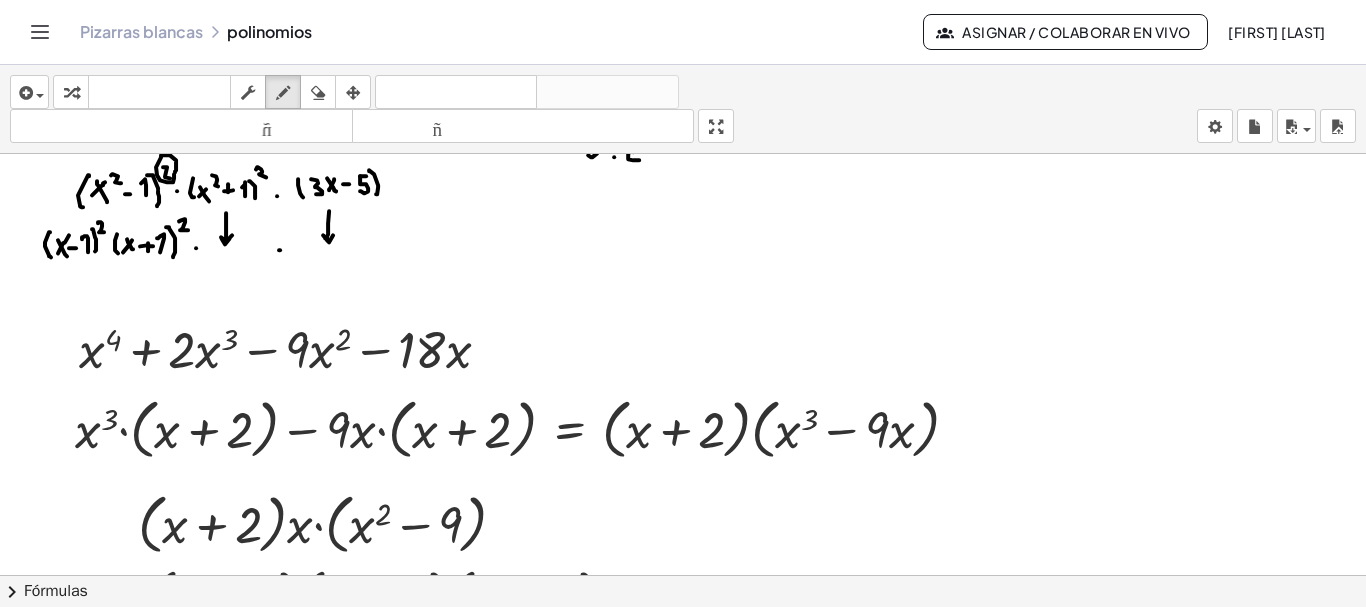 scroll, scrollTop: 7229, scrollLeft: 0, axis: vertical 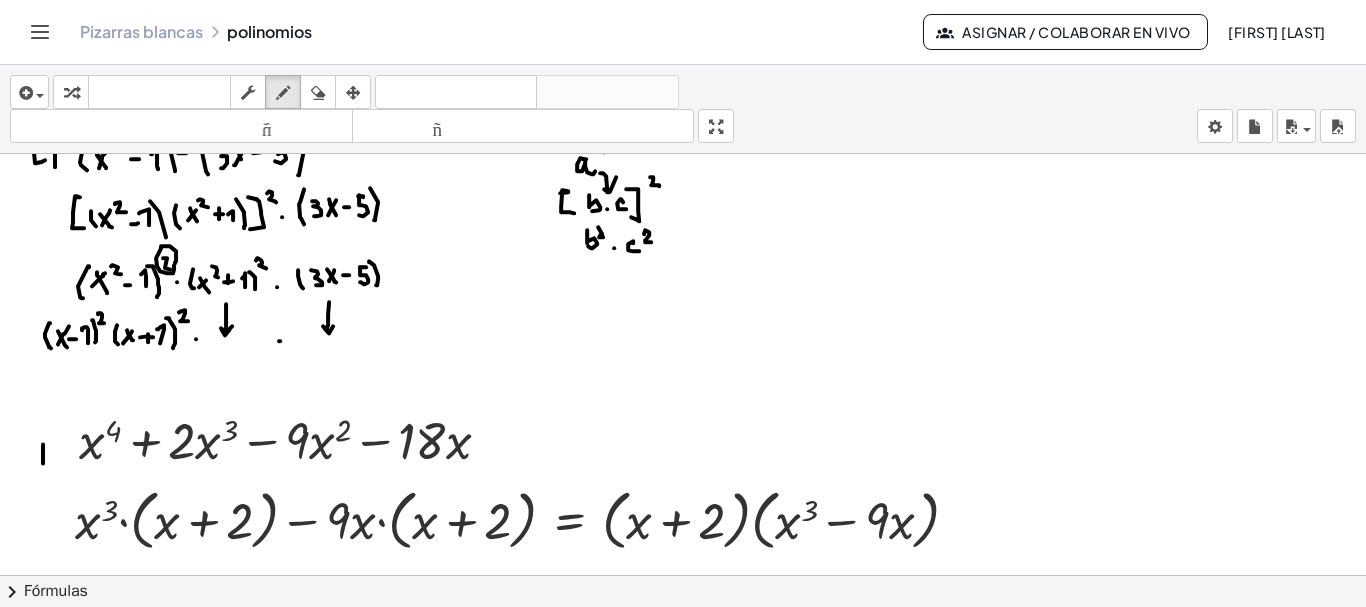 drag, startPoint x: 43, startPoint y: 442, endPoint x: 41, endPoint y: 464, distance: 22.090721 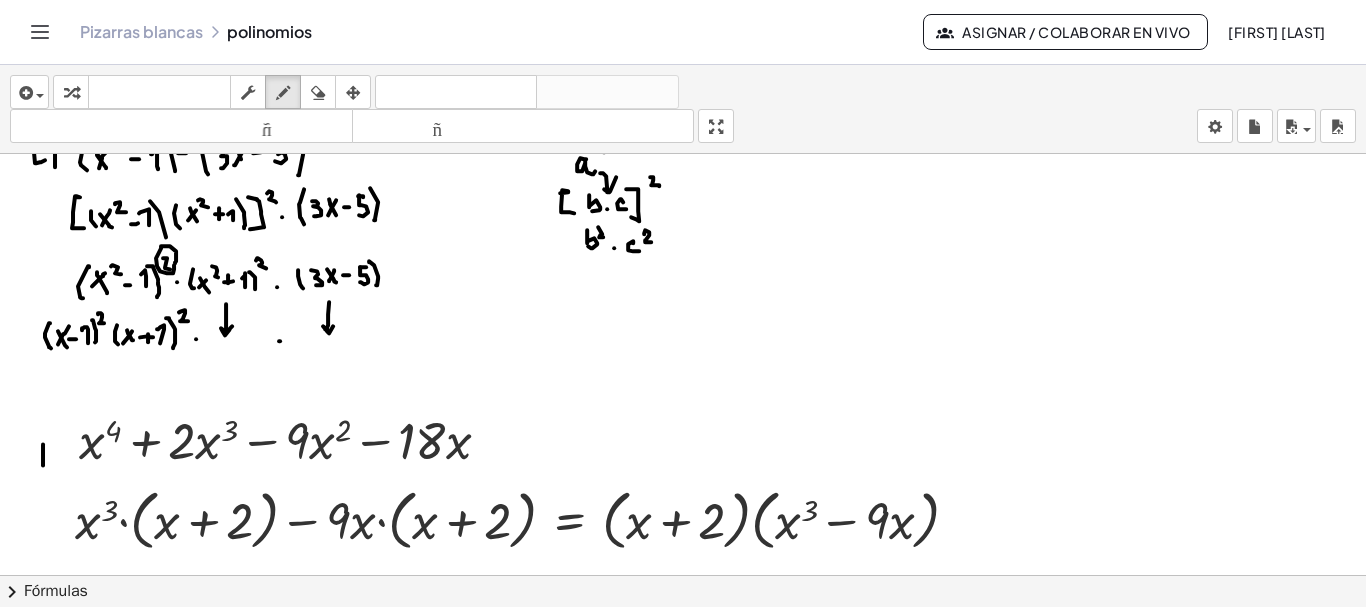 click at bounding box center [684, -2865] 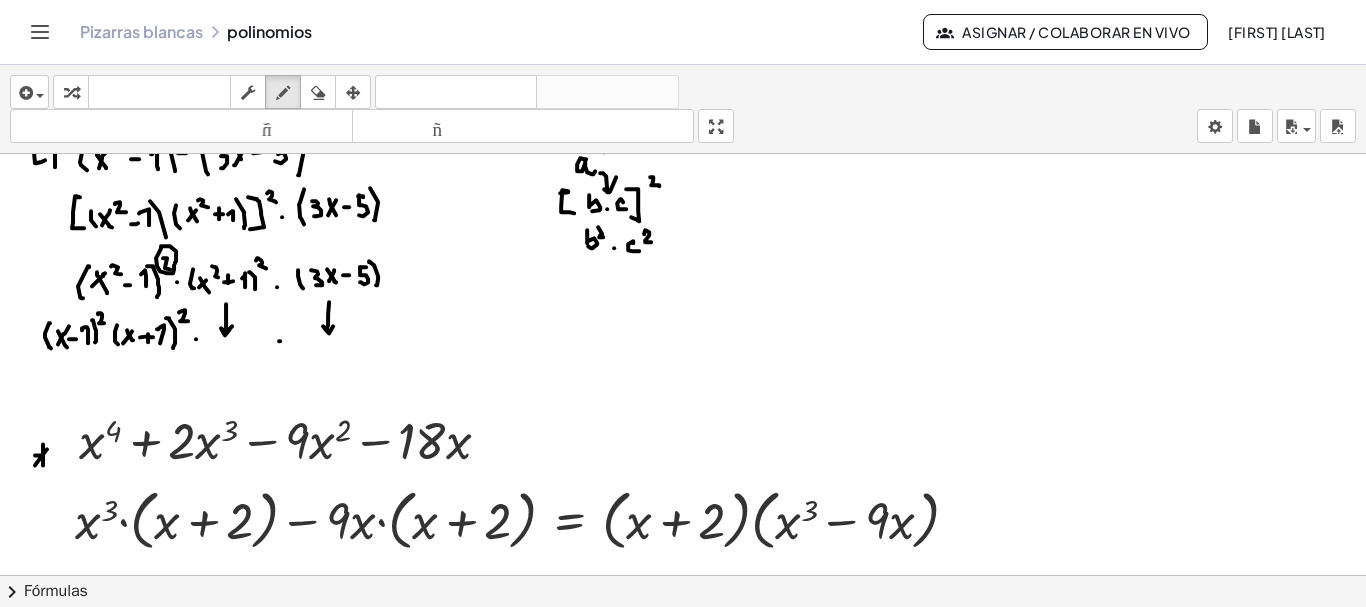 drag, startPoint x: 35, startPoint y: 463, endPoint x: 47, endPoint y: 447, distance: 20 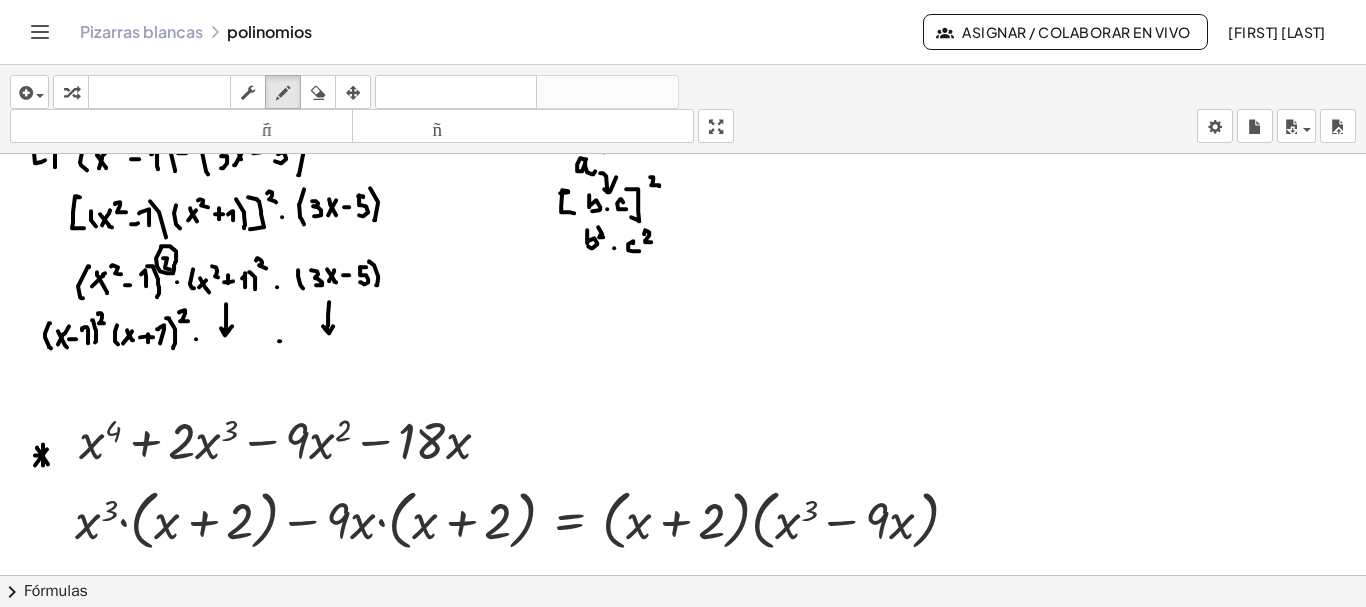 click at bounding box center (684, -2865) 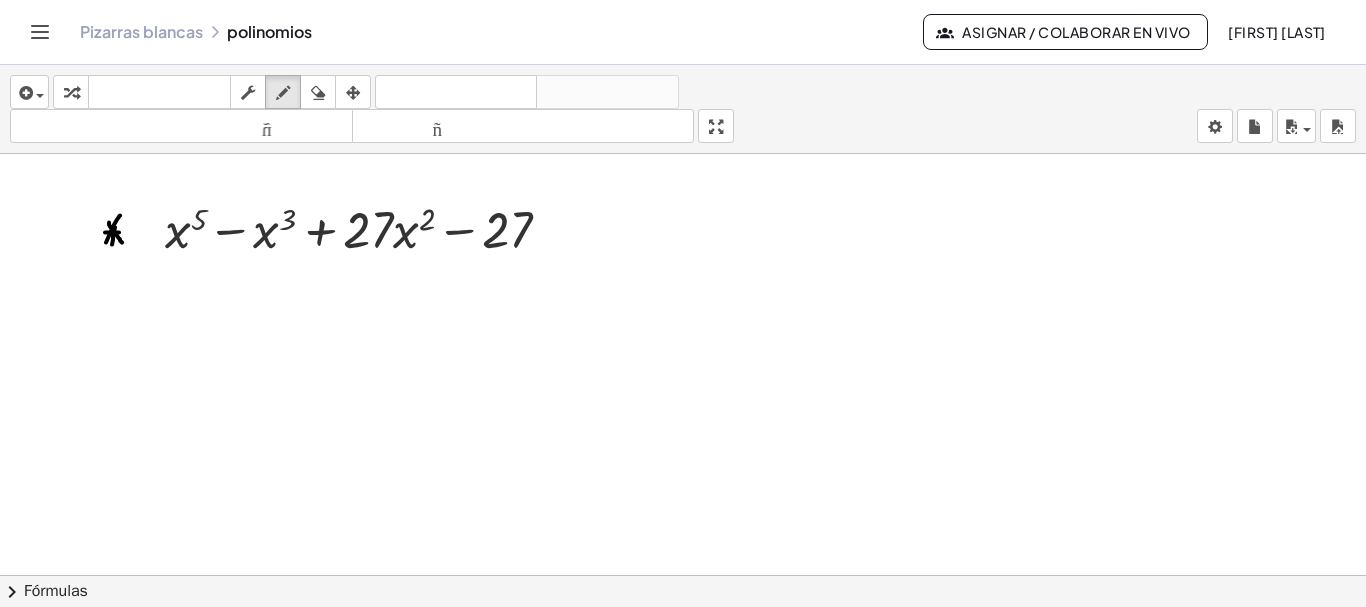 scroll, scrollTop: 7843, scrollLeft: 0, axis: vertical 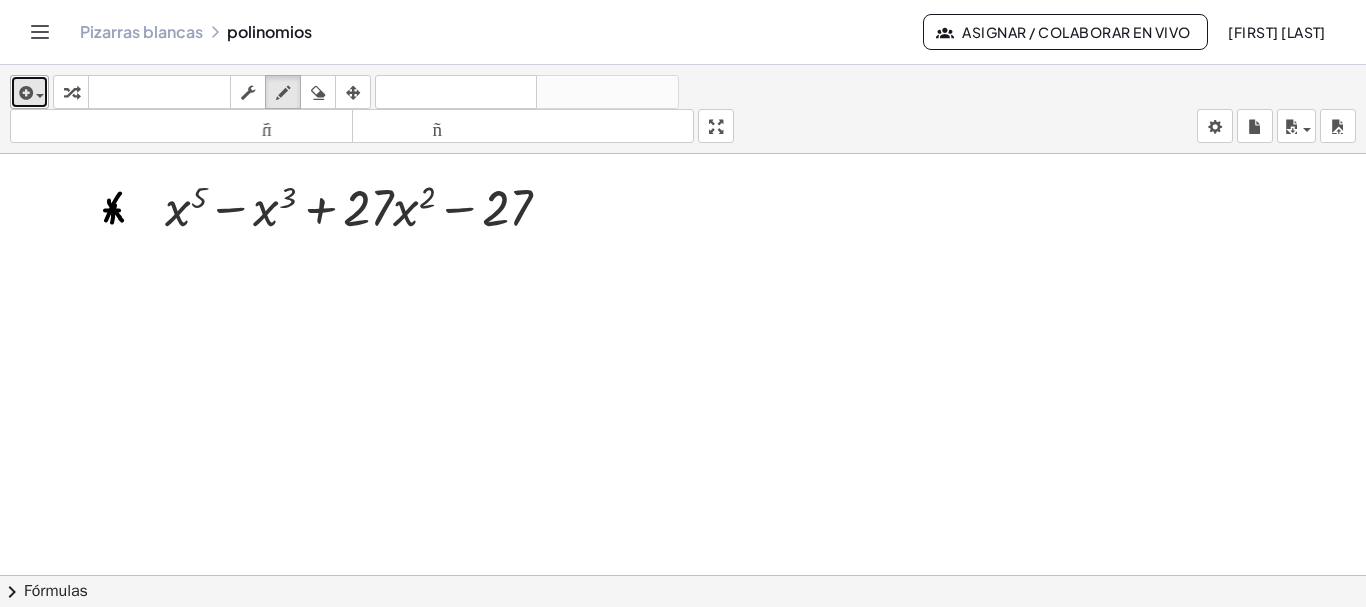 click at bounding box center [29, 92] 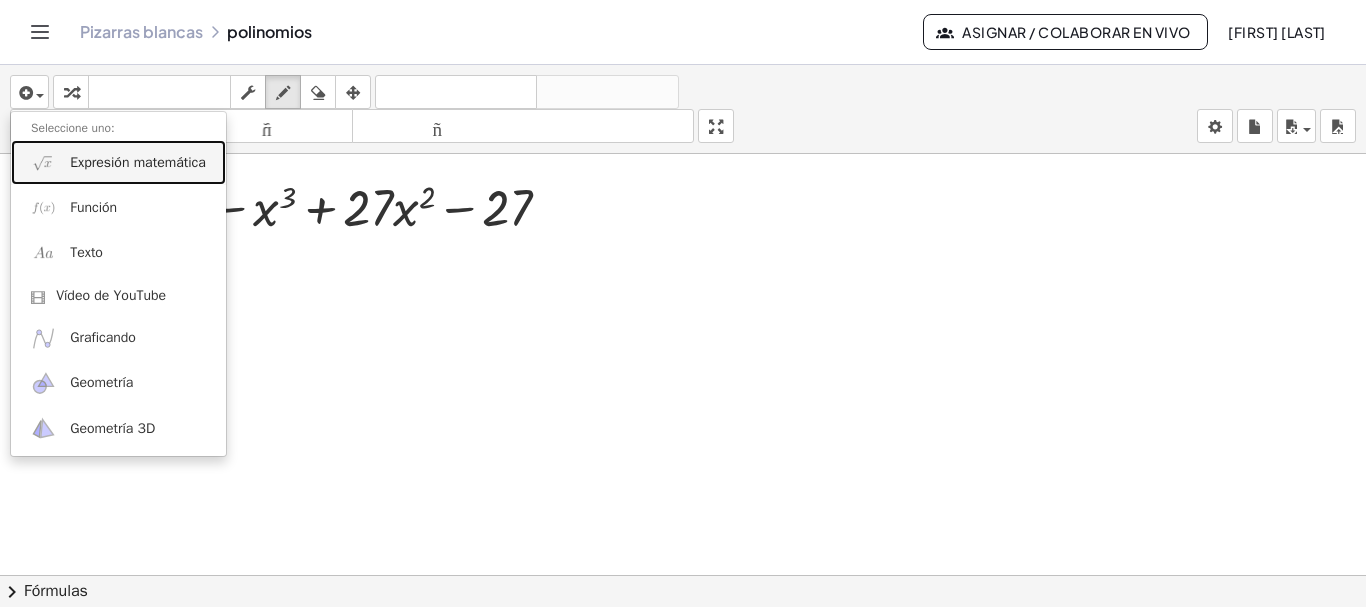 click on "Expresión matemática" at bounding box center (118, 162) 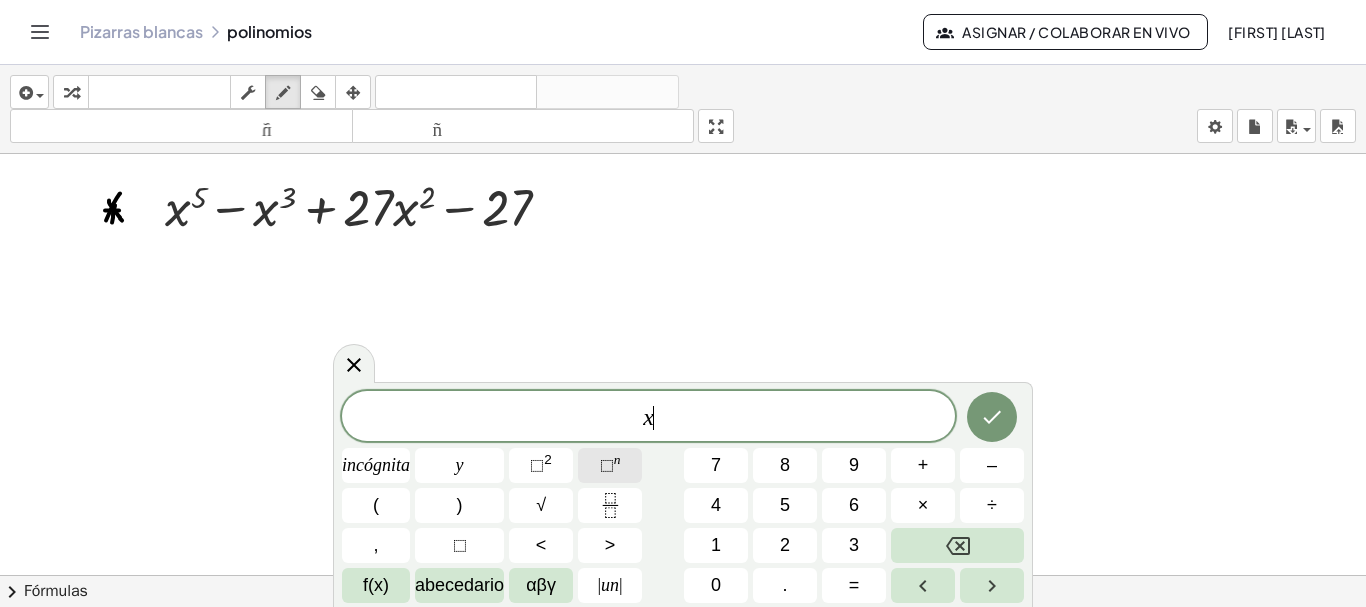 click on "⬚" at bounding box center (607, 465) 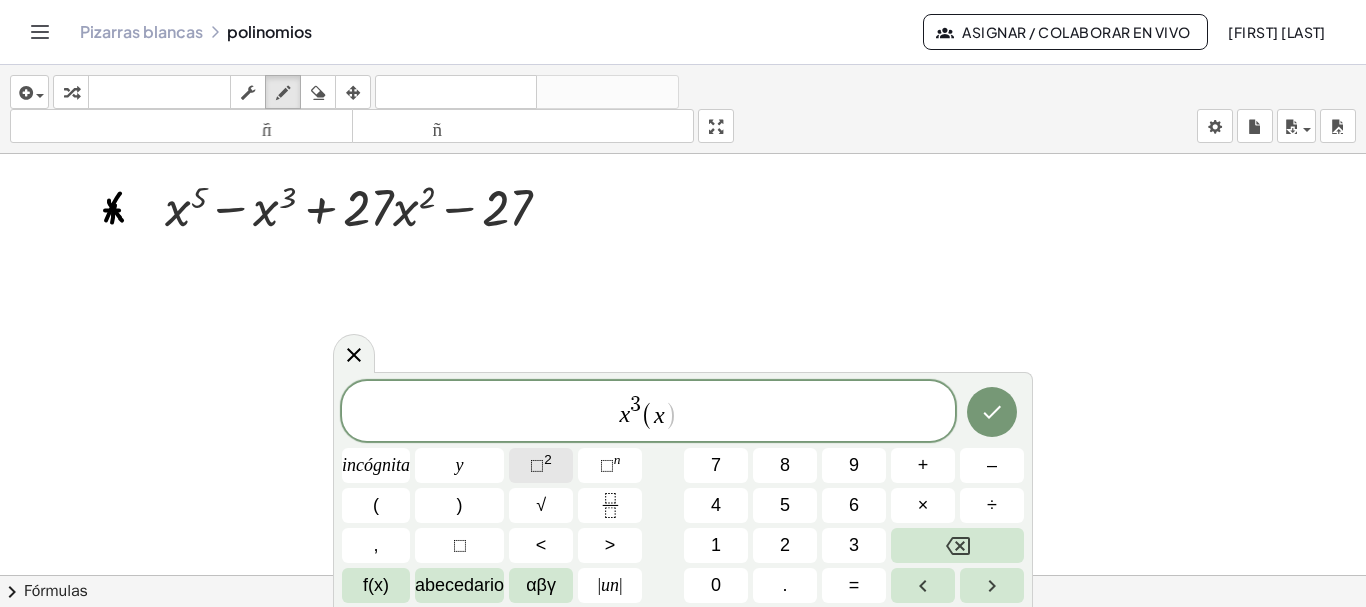 click on "2" at bounding box center [548, 459] 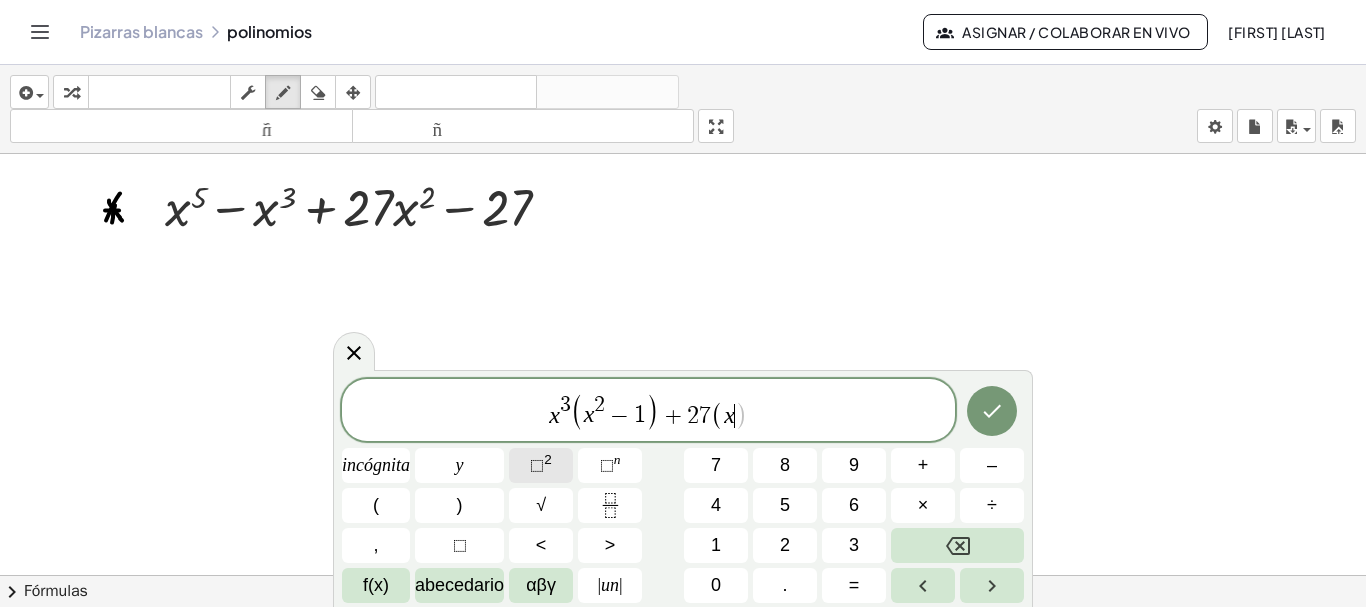 click on "⬚  2" at bounding box center (541, 465) 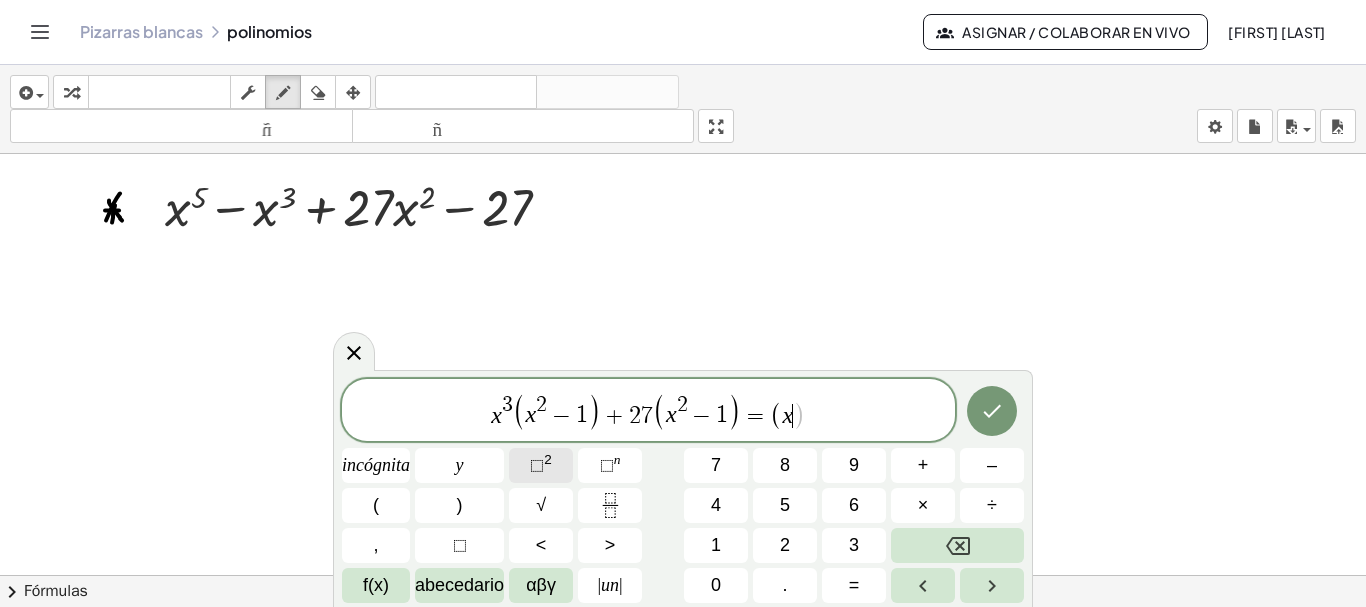 click on "⬚" at bounding box center [537, 465] 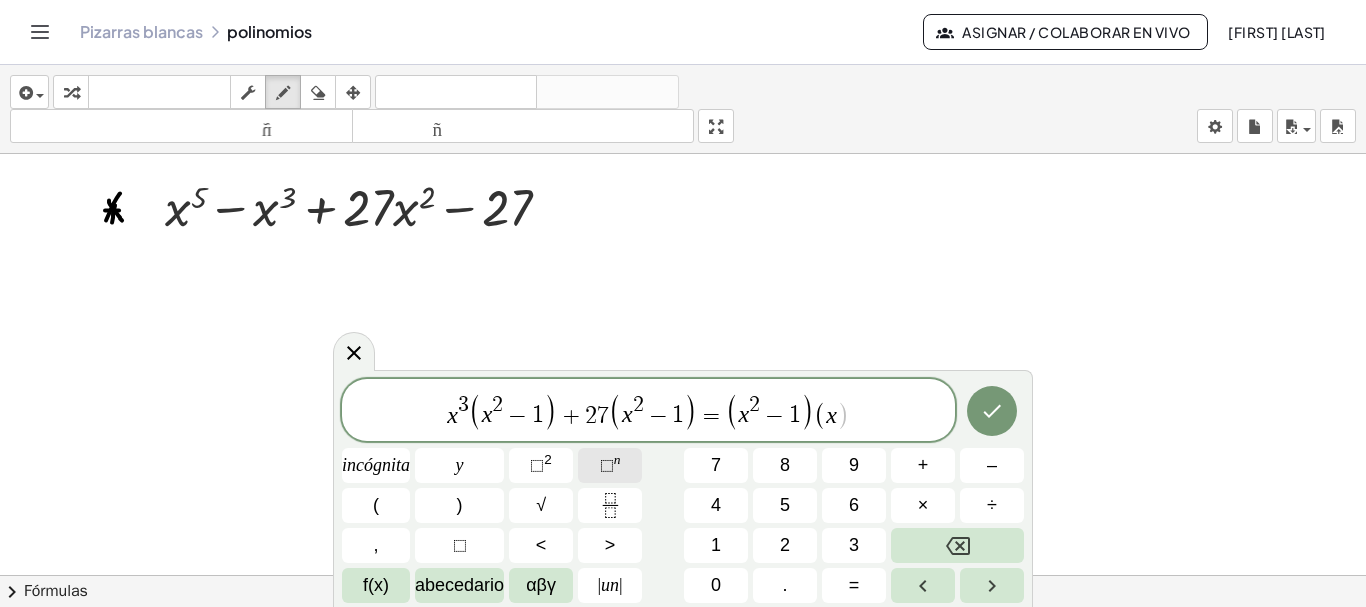 click on "⬚" at bounding box center [607, 465] 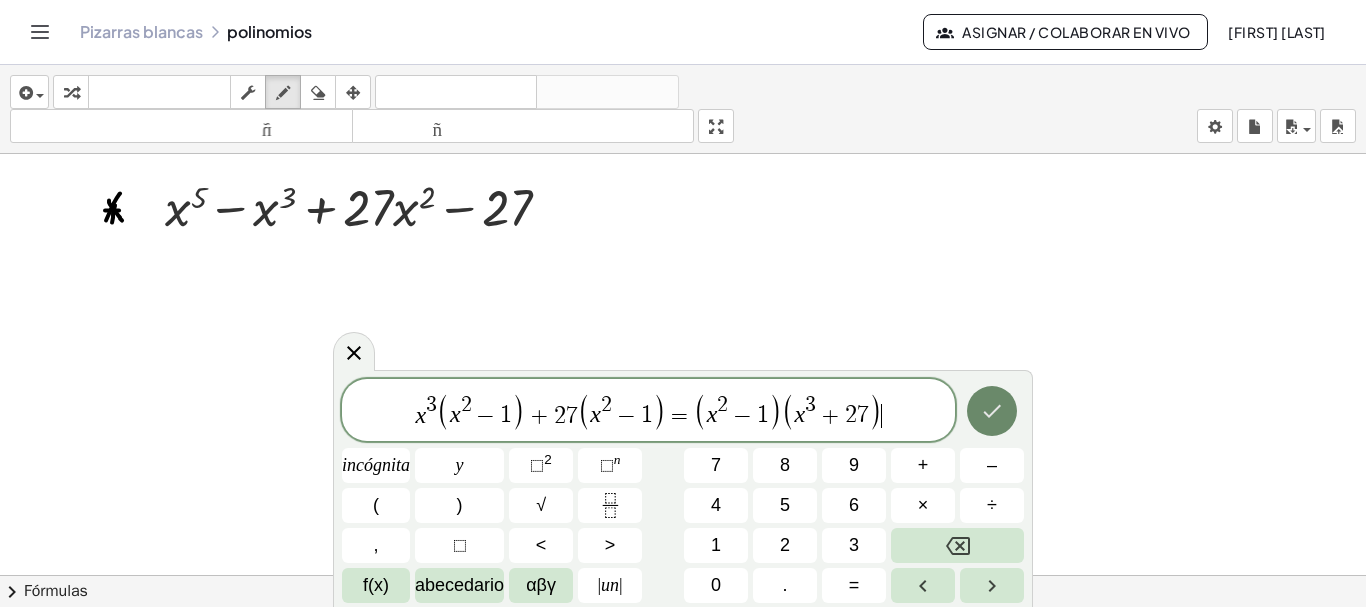 click 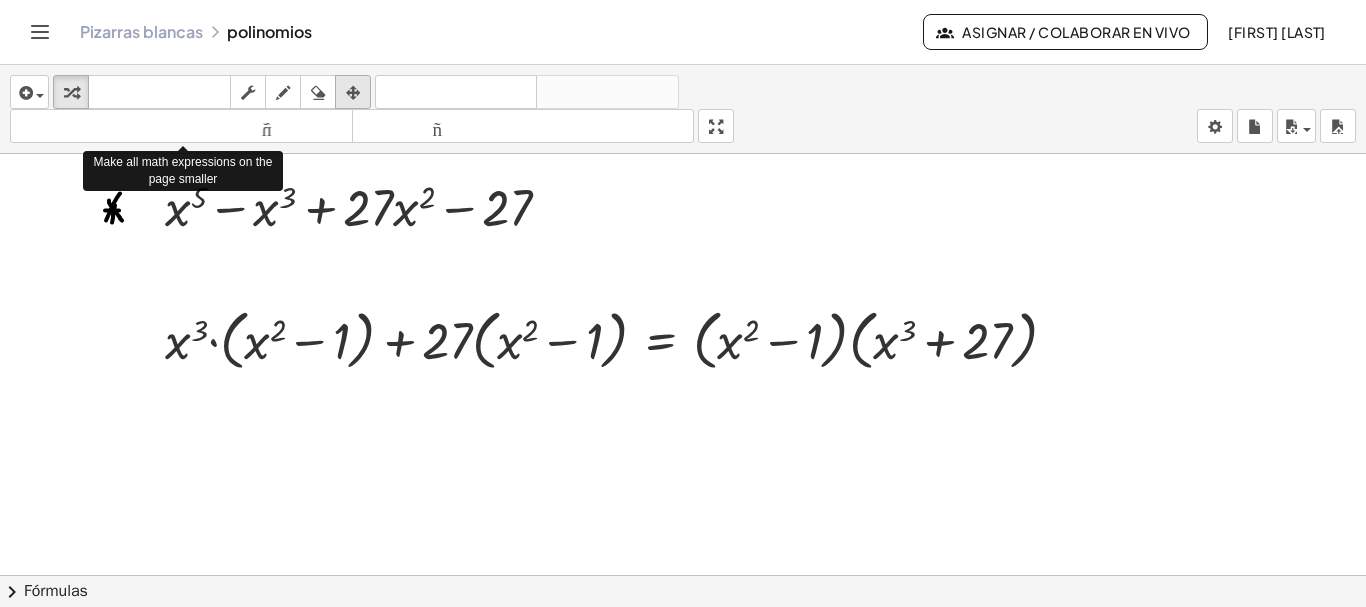 click at bounding box center [353, 93] 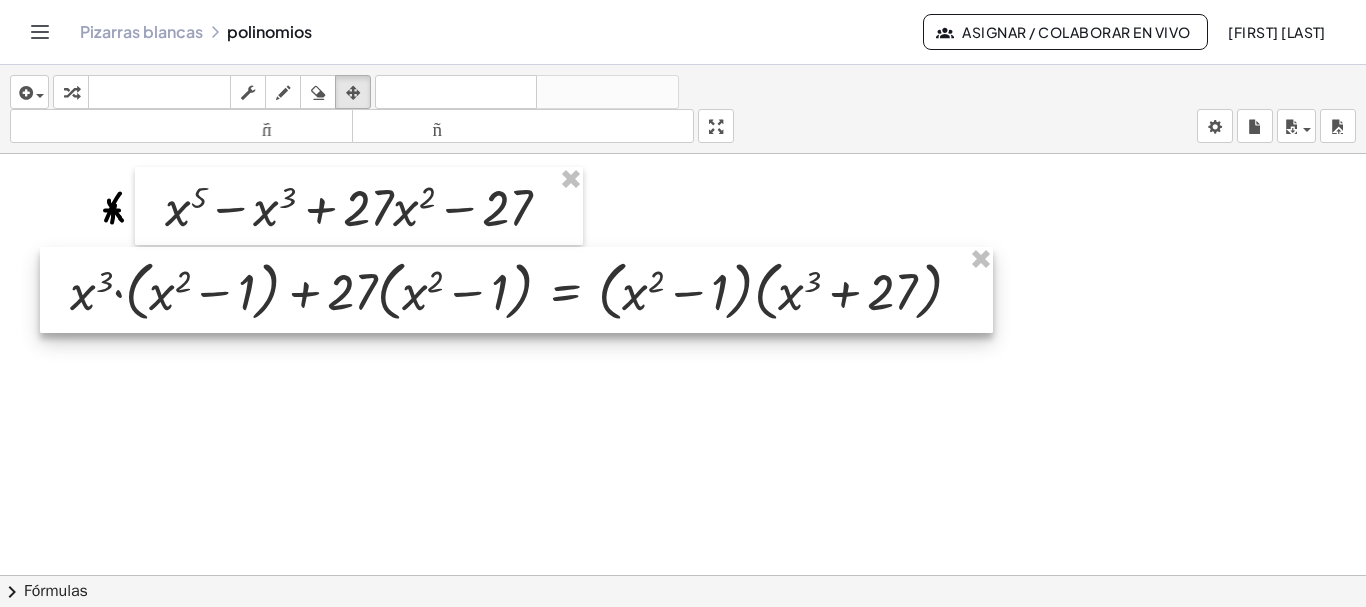 drag, startPoint x: 350, startPoint y: 101, endPoint x: 377, endPoint y: 278, distance: 179.04749 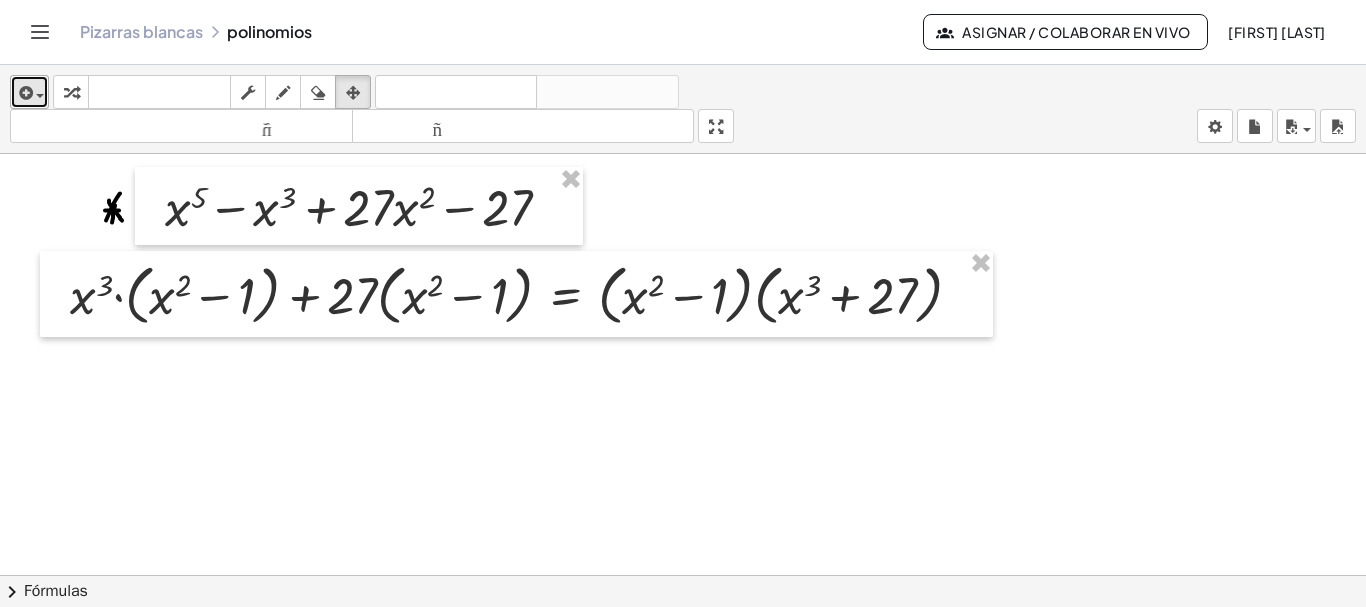 click at bounding box center (29, 92) 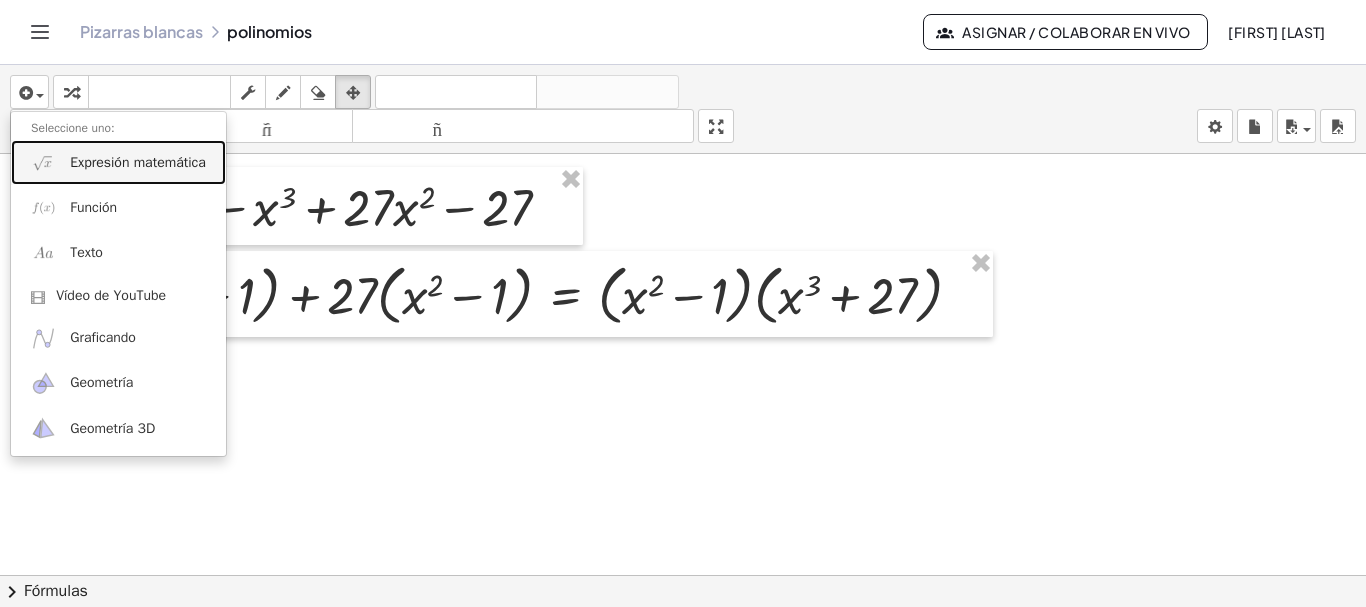 click on "Expresión matemática" at bounding box center [138, 162] 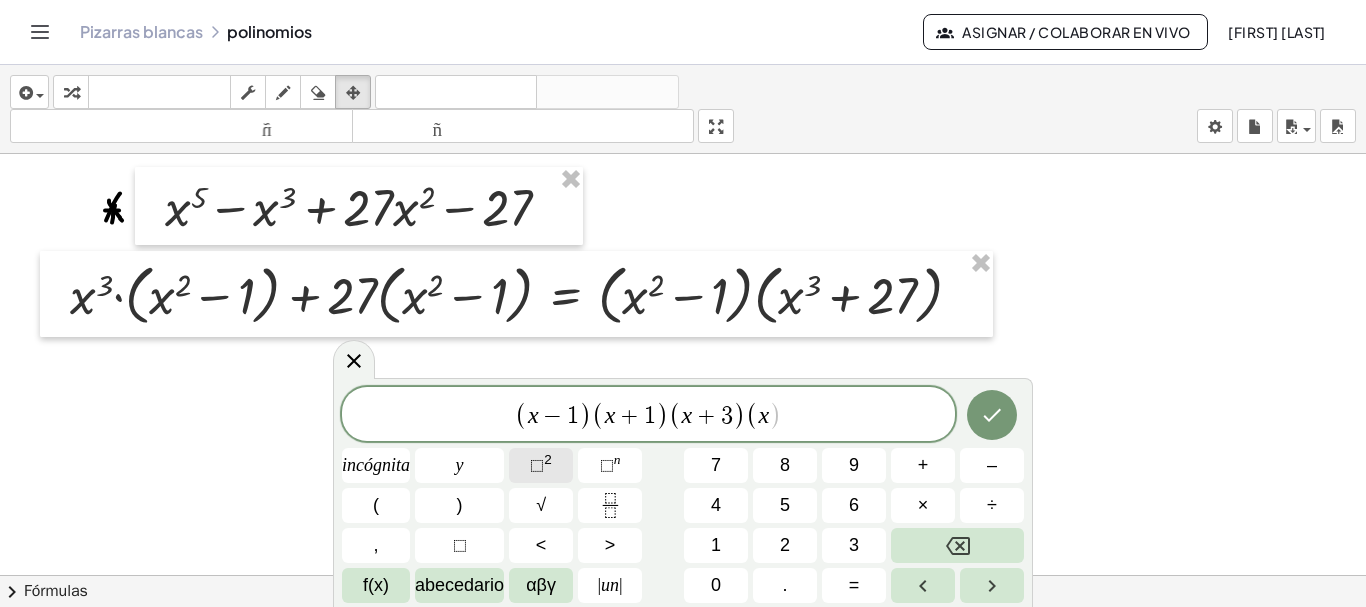 click on "2" at bounding box center [548, 459] 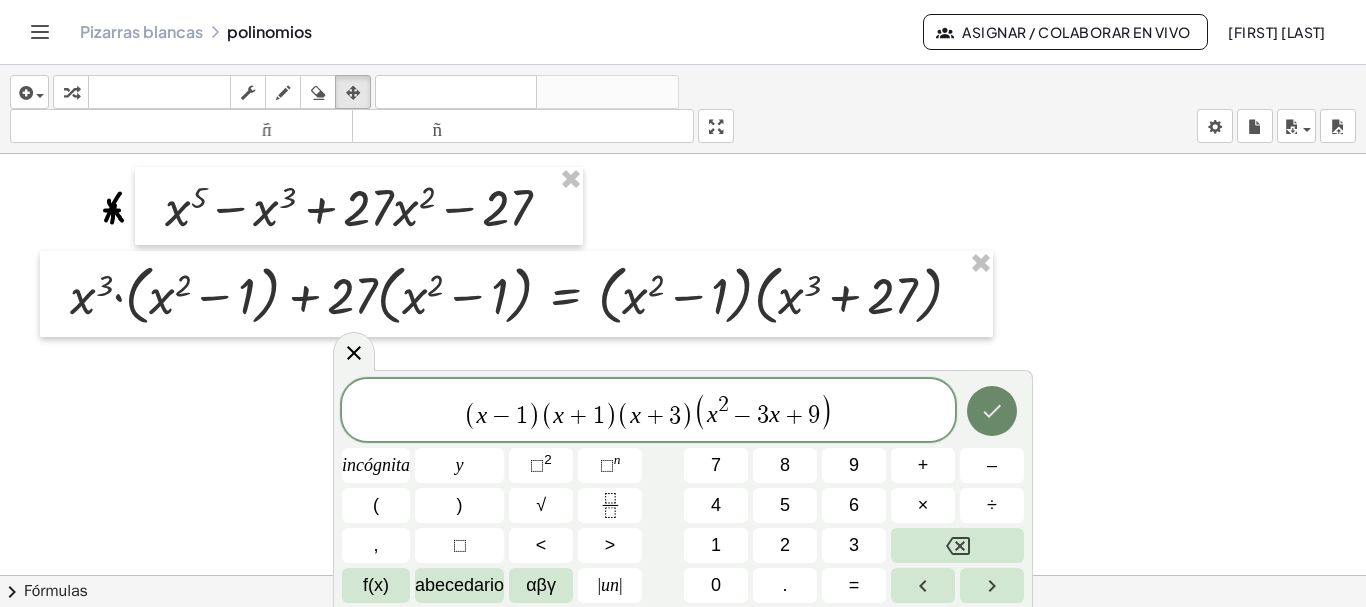 click 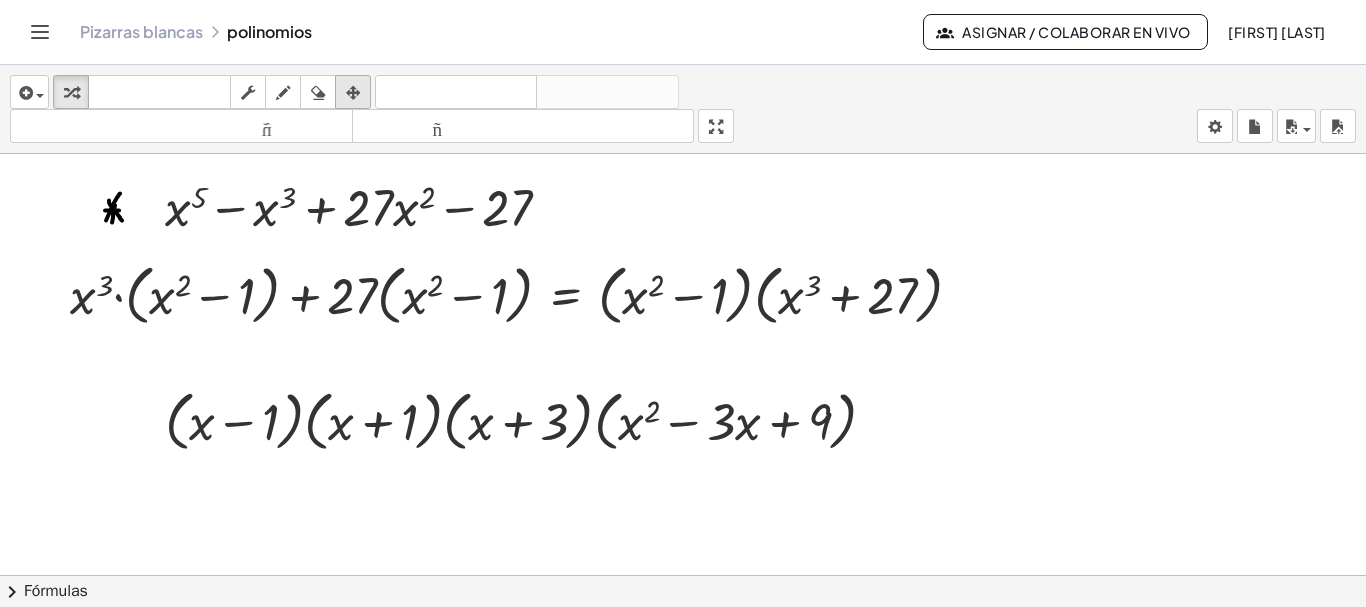 click at bounding box center (353, 93) 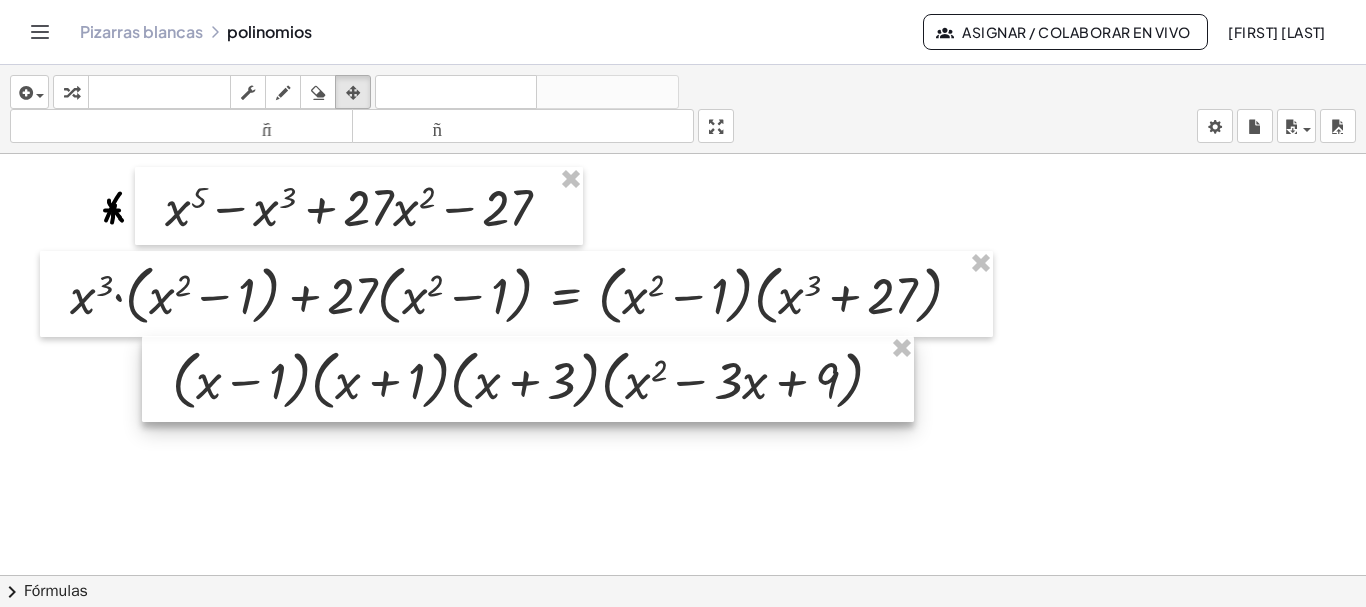 click at bounding box center (528, 379) 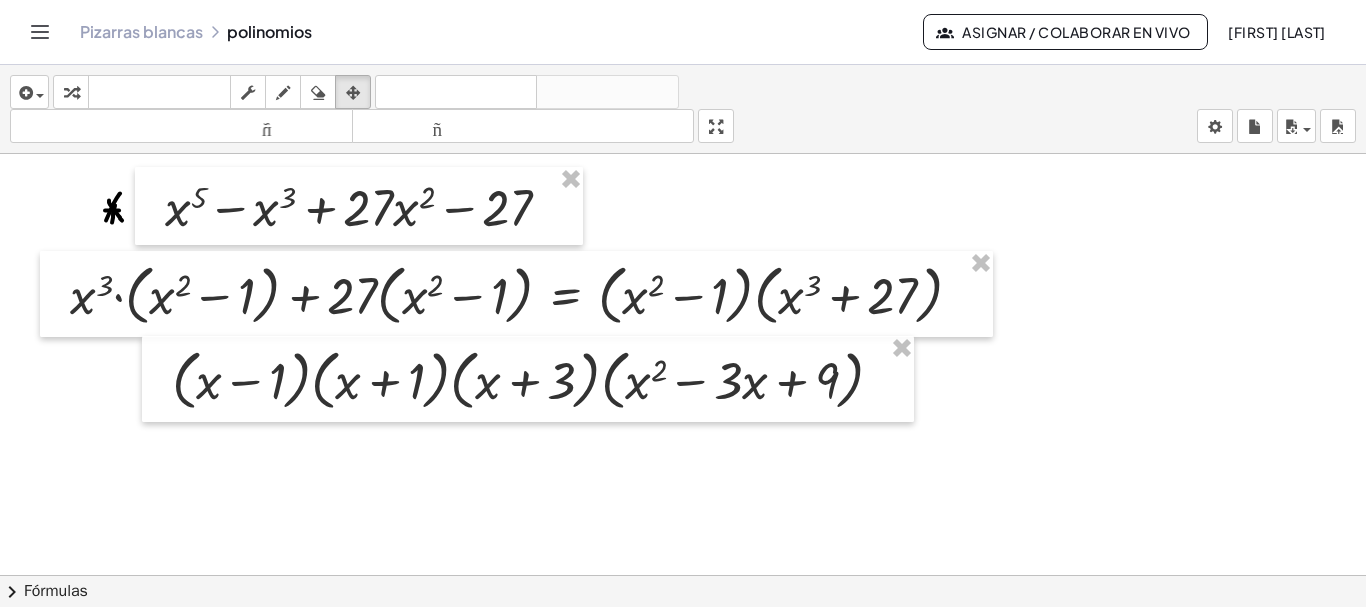 scroll, scrollTop: 7889, scrollLeft: 0, axis: vertical 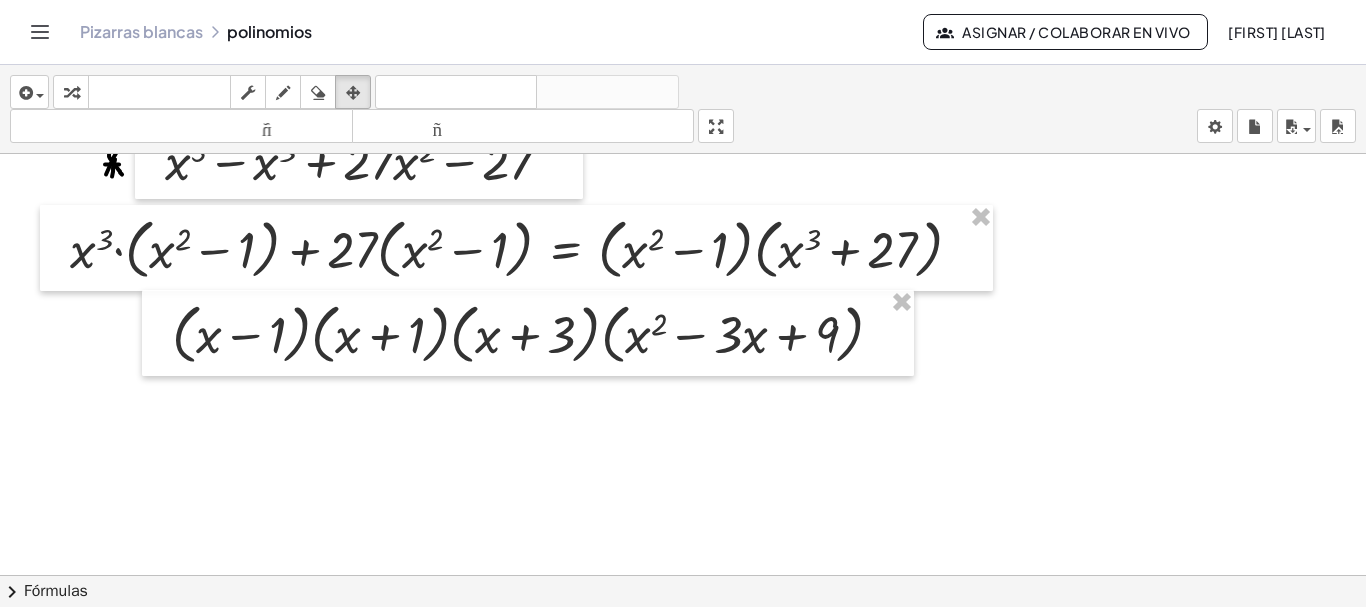 click at bounding box center (283, 92) 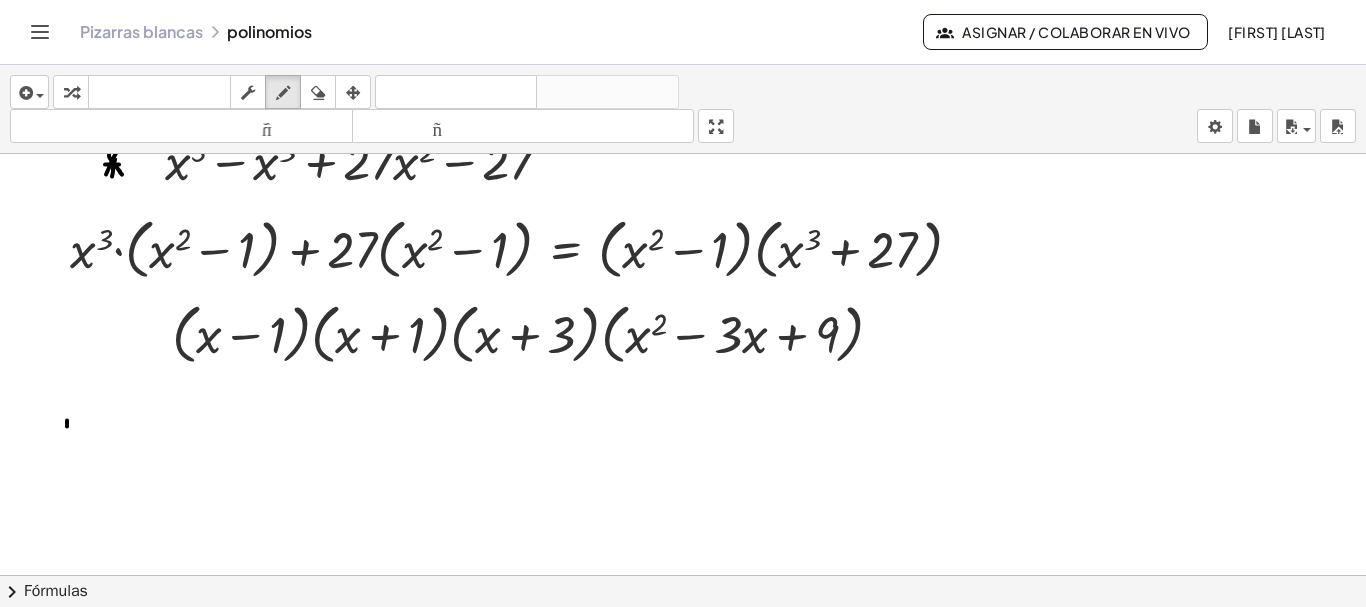 drag, startPoint x: 67, startPoint y: 424, endPoint x: 66, endPoint y: 441, distance: 17.029387 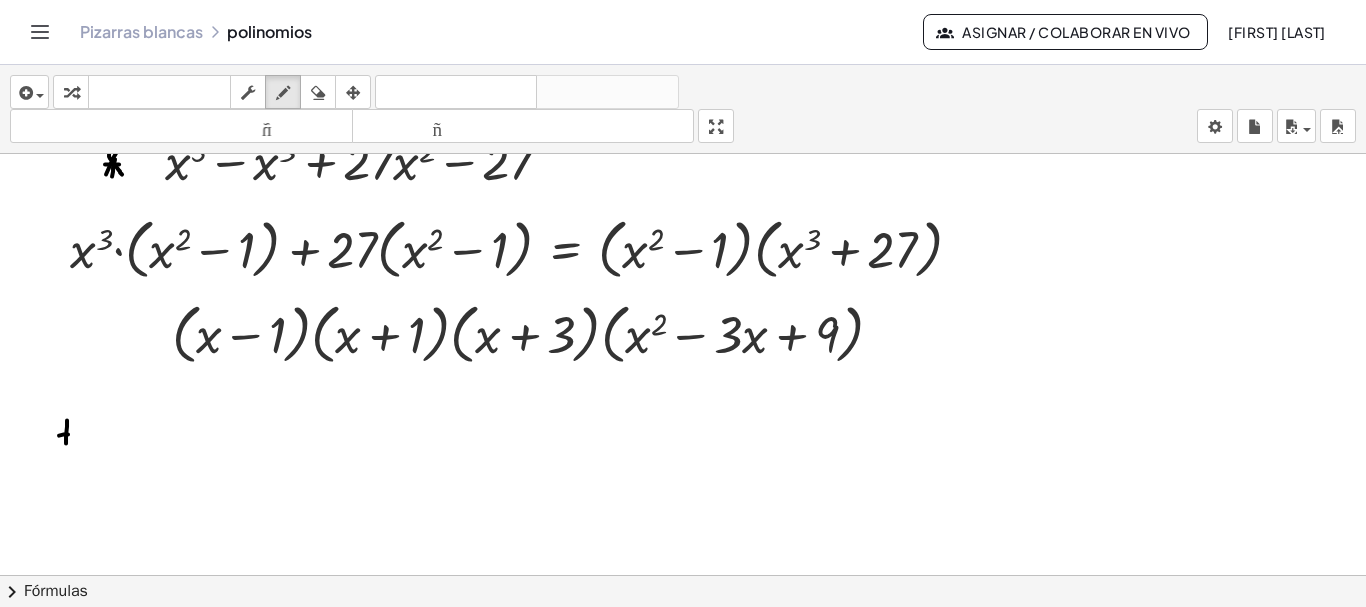 click at bounding box center [684, -3525] 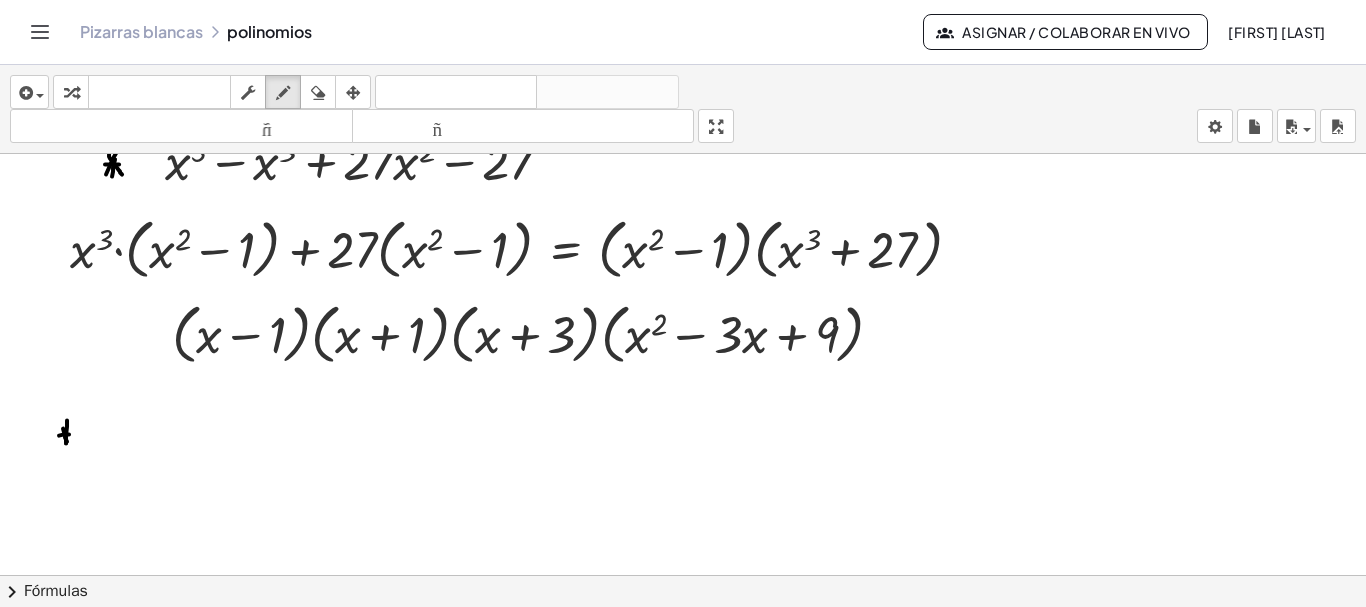 drag, startPoint x: 63, startPoint y: 426, endPoint x: 67, endPoint y: 439, distance: 13.601471 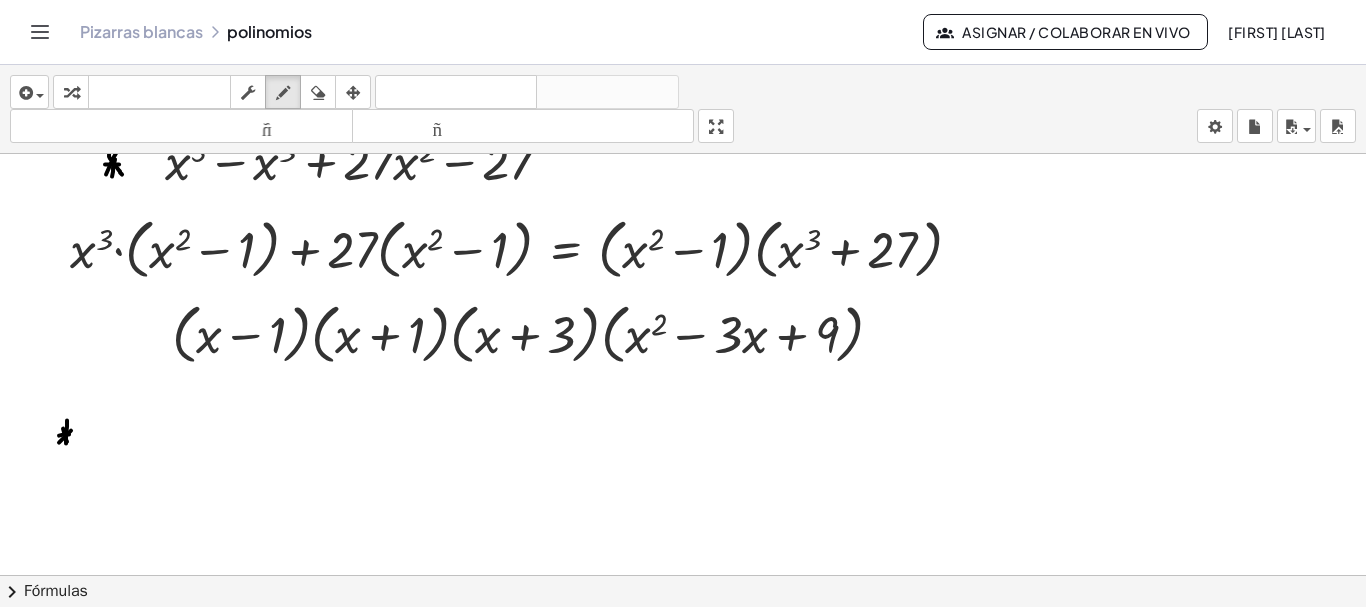 click at bounding box center [684, -3525] 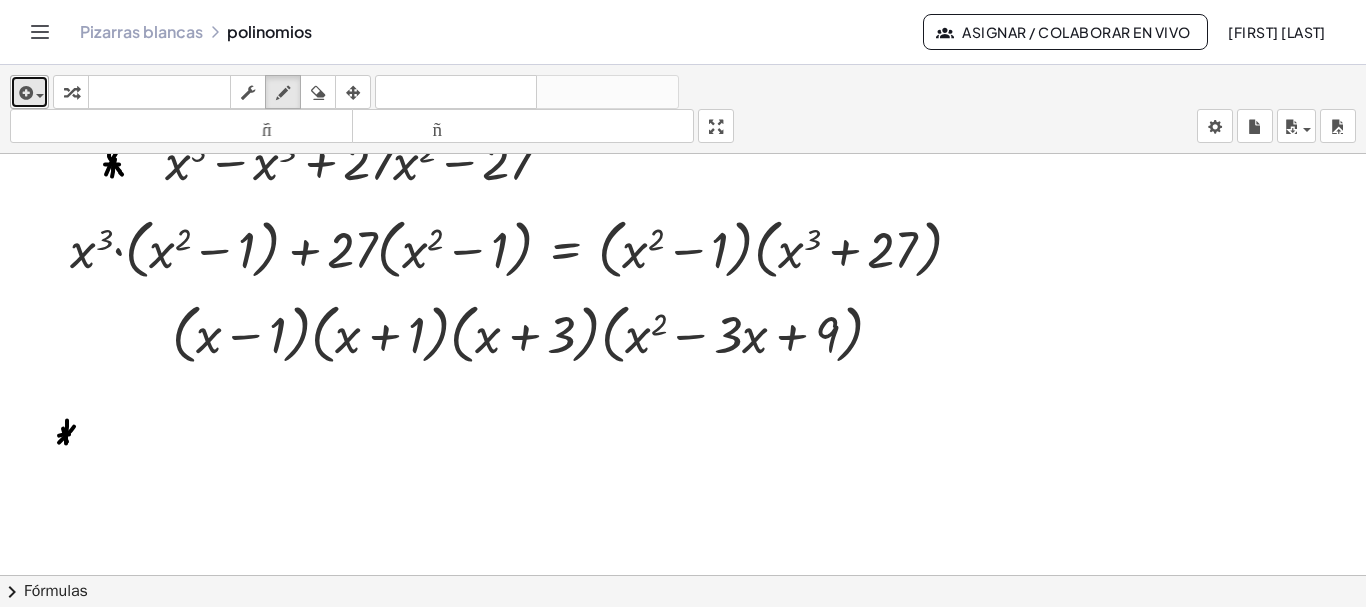 click on "insertar" at bounding box center [29, 92] 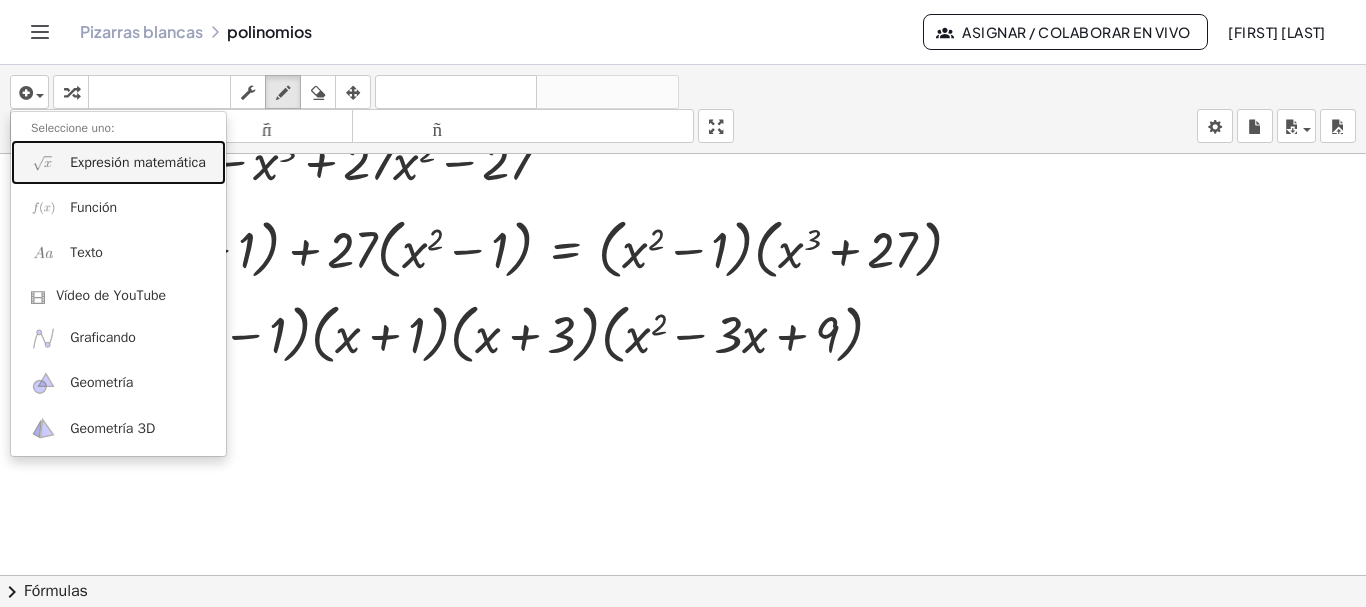 click on "Expresión matemática" at bounding box center [138, 162] 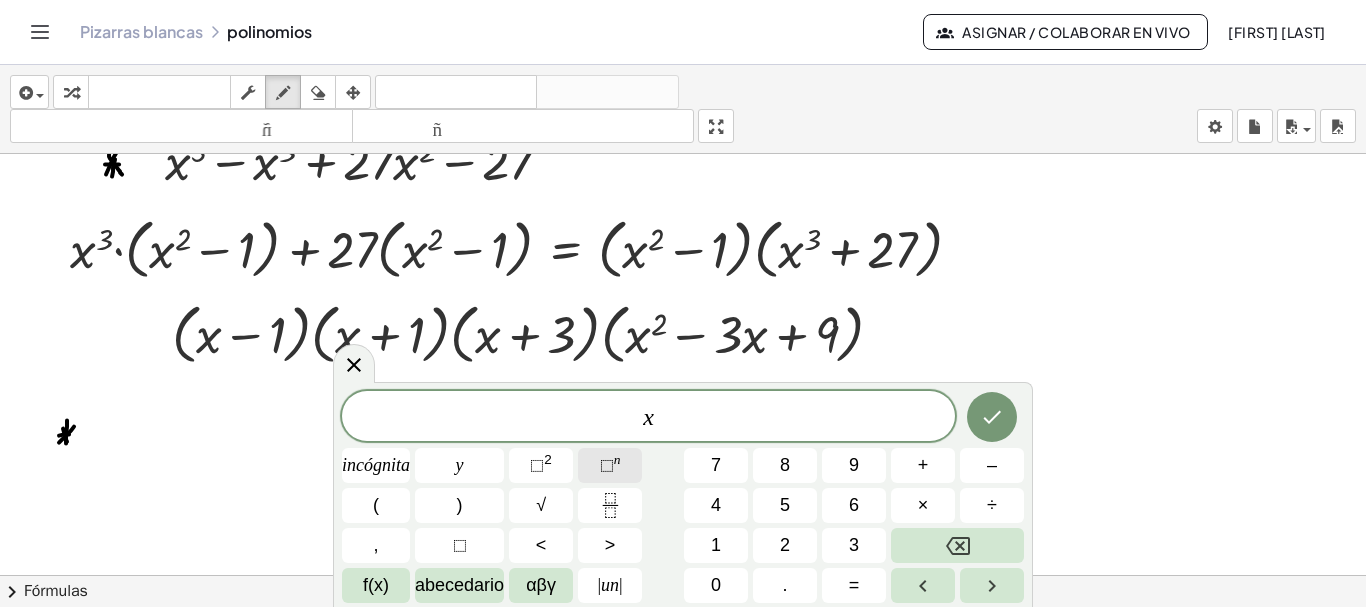 click on "⬚  n" at bounding box center (610, 465) 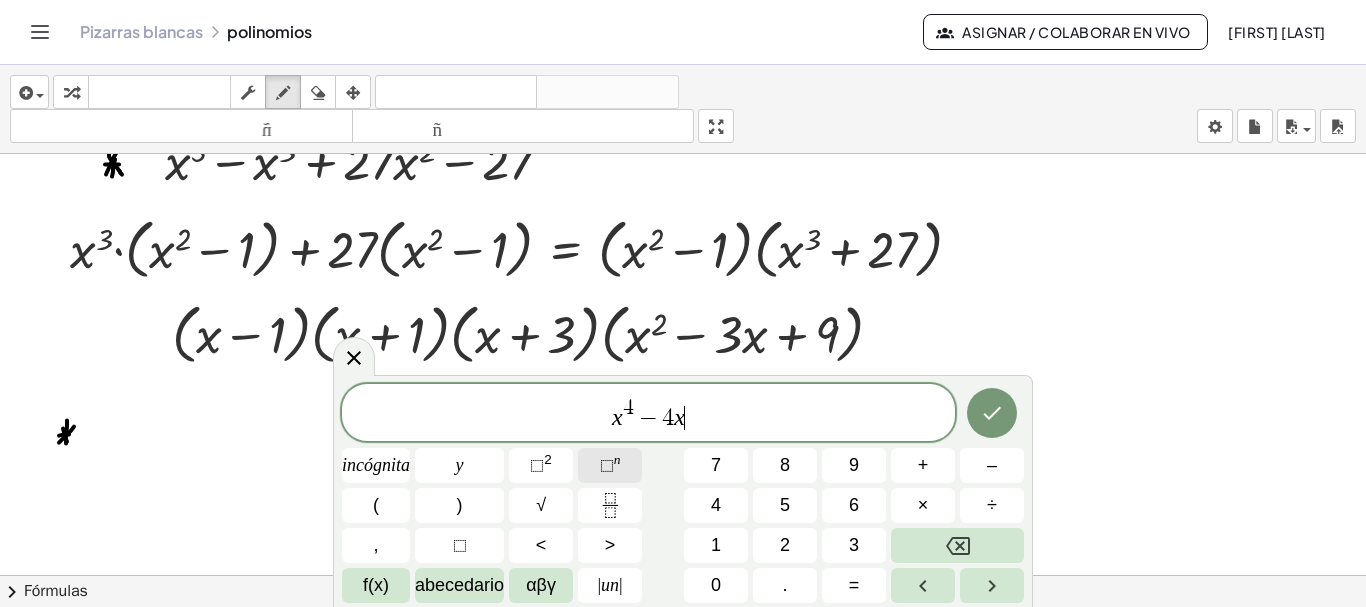 click on "⬚" at bounding box center (607, 465) 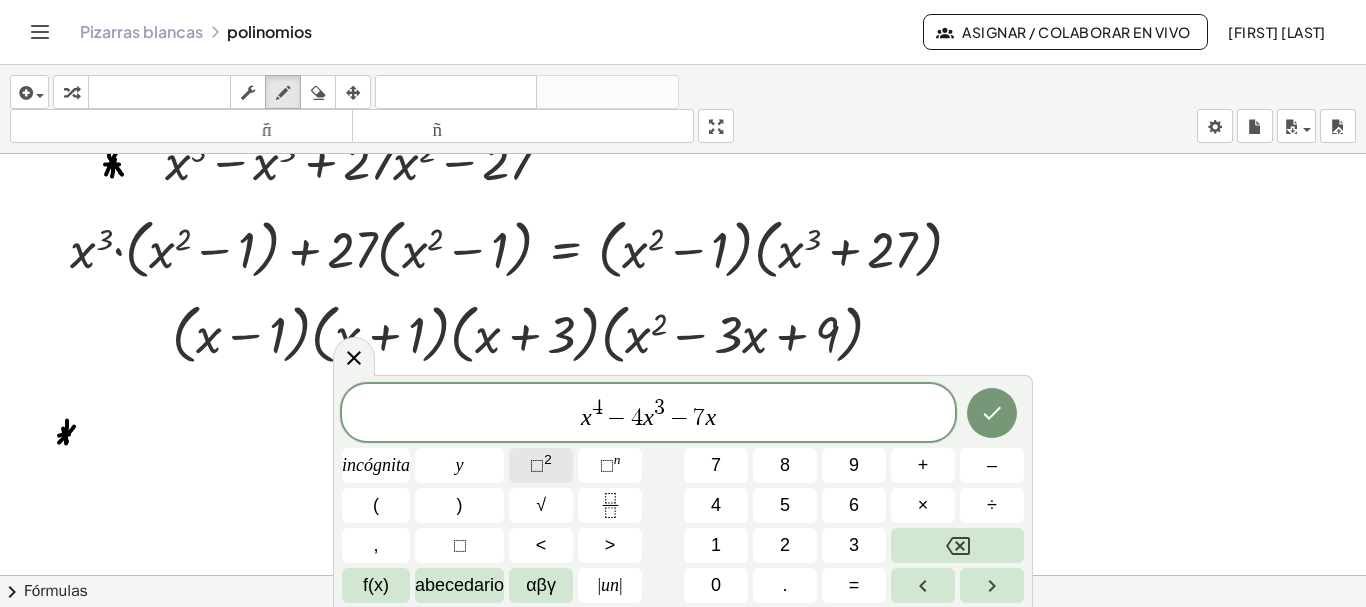 click on "2" at bounding box center (548, 459) 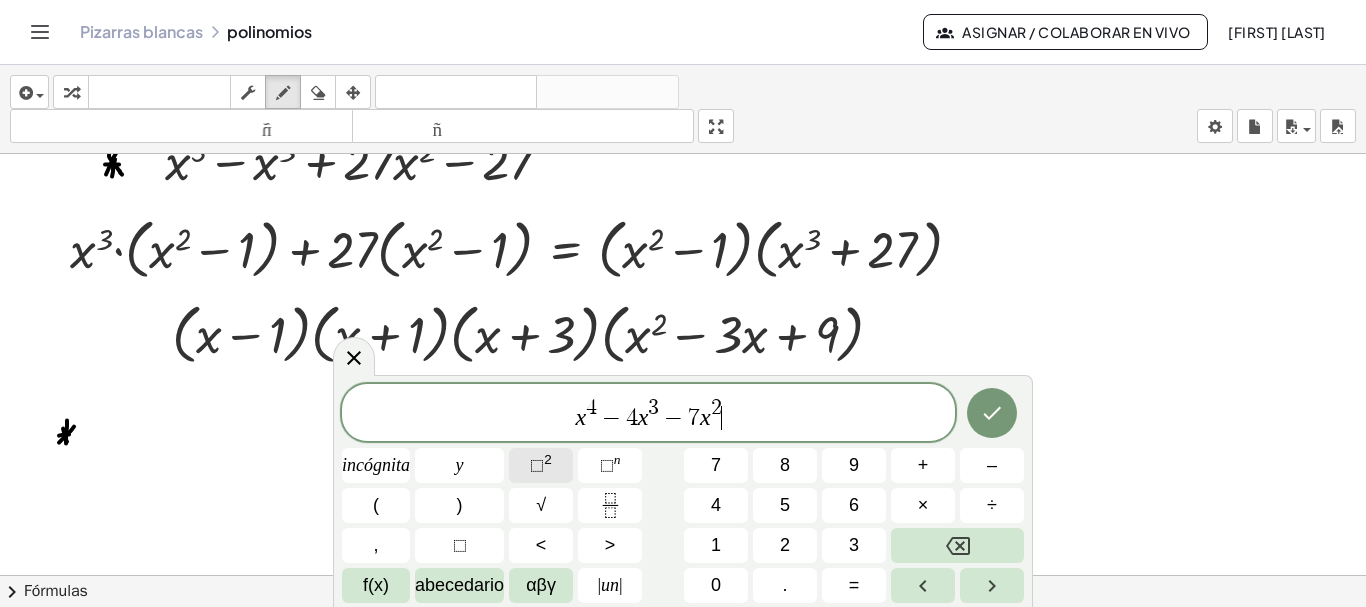click on "2" at bounding box center [548, 459] 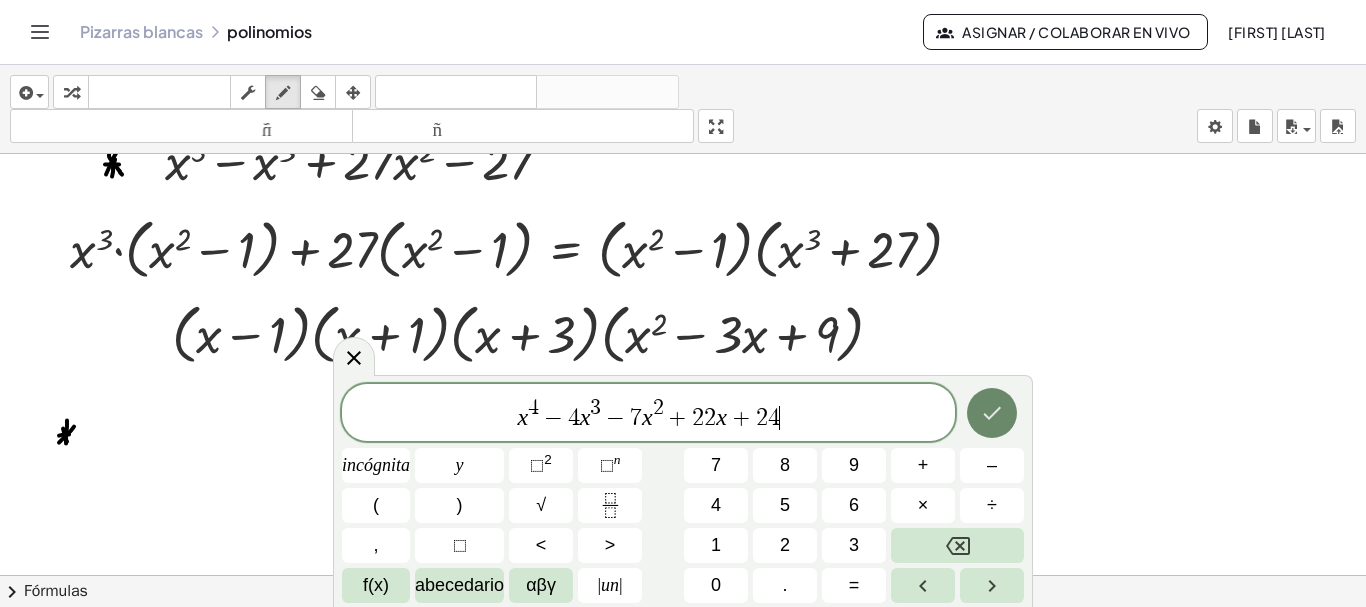 click 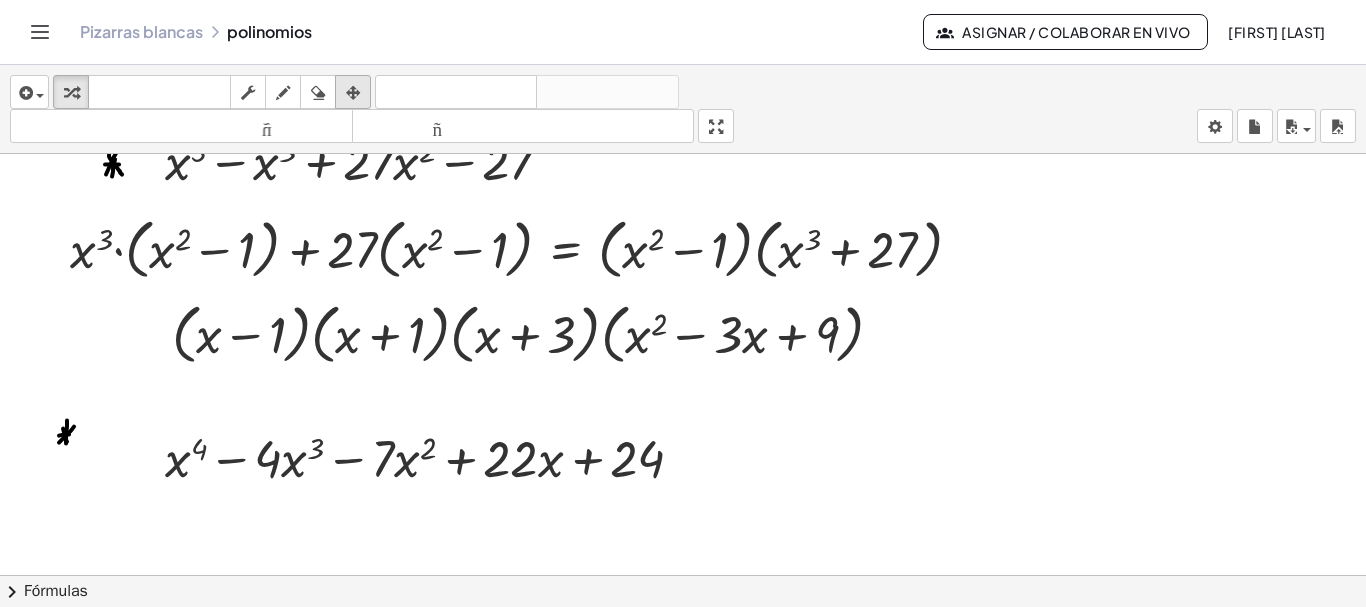click at bounding box center [353, 93] 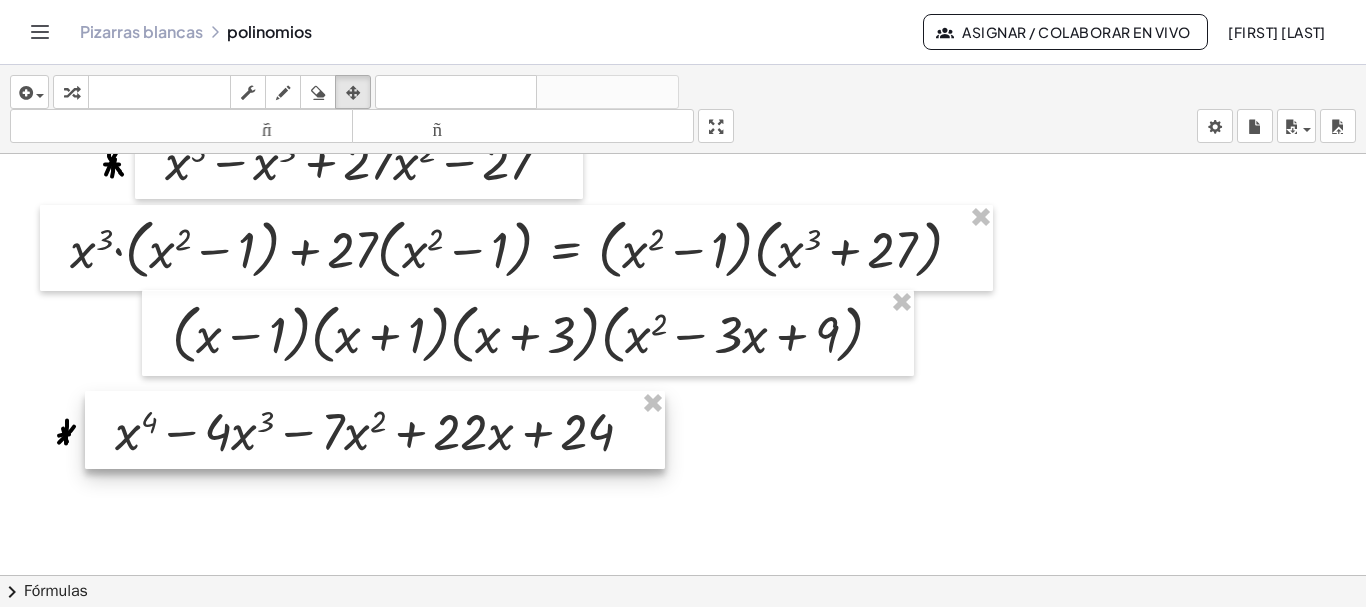 click at bounding box center (375, 430) 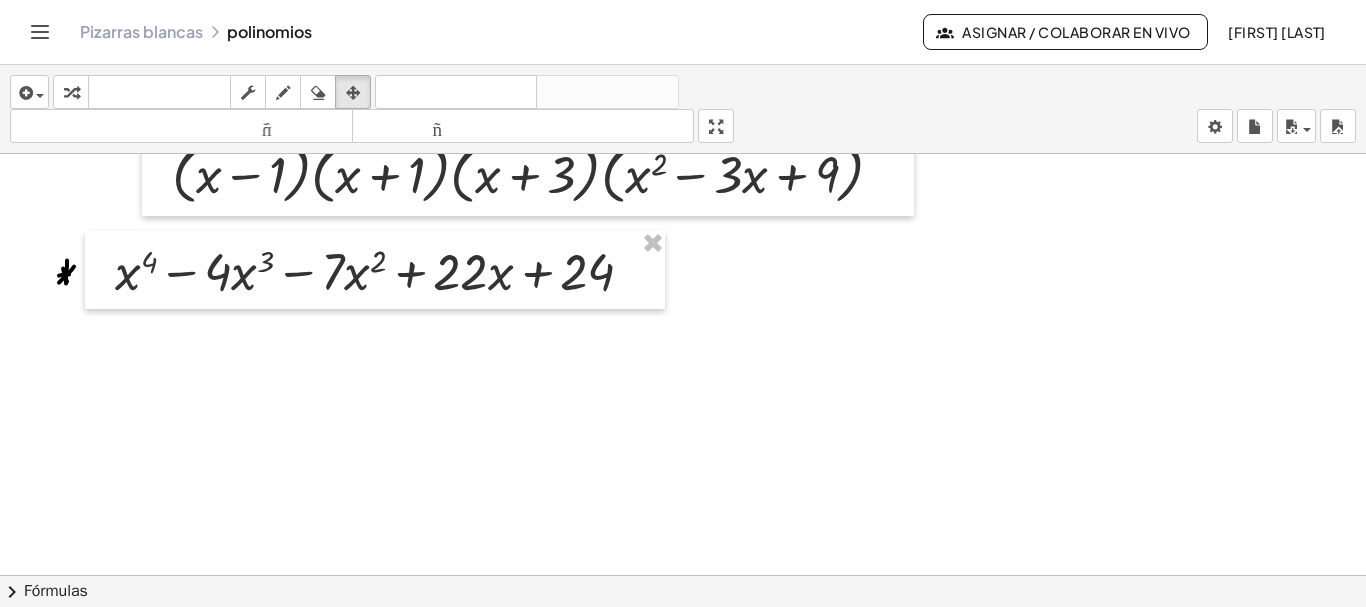 scroll, scrollTop: 8089, scrollLeft: 0, axis: vertical 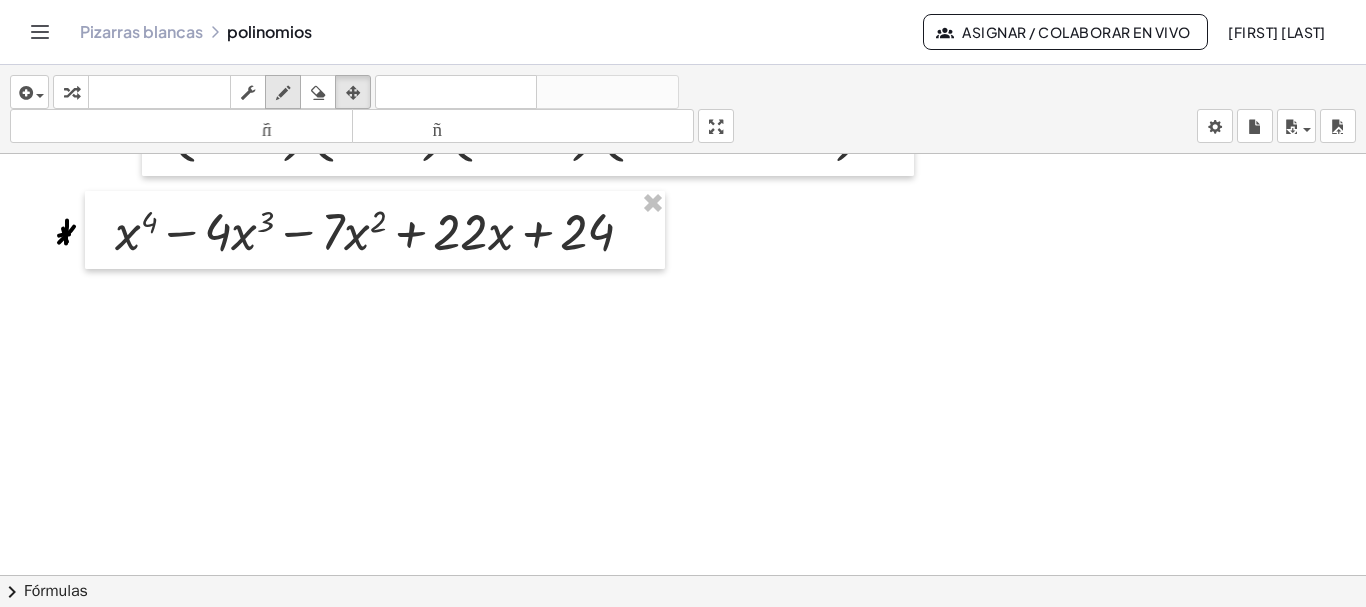 click at bounding box center (283, 93) 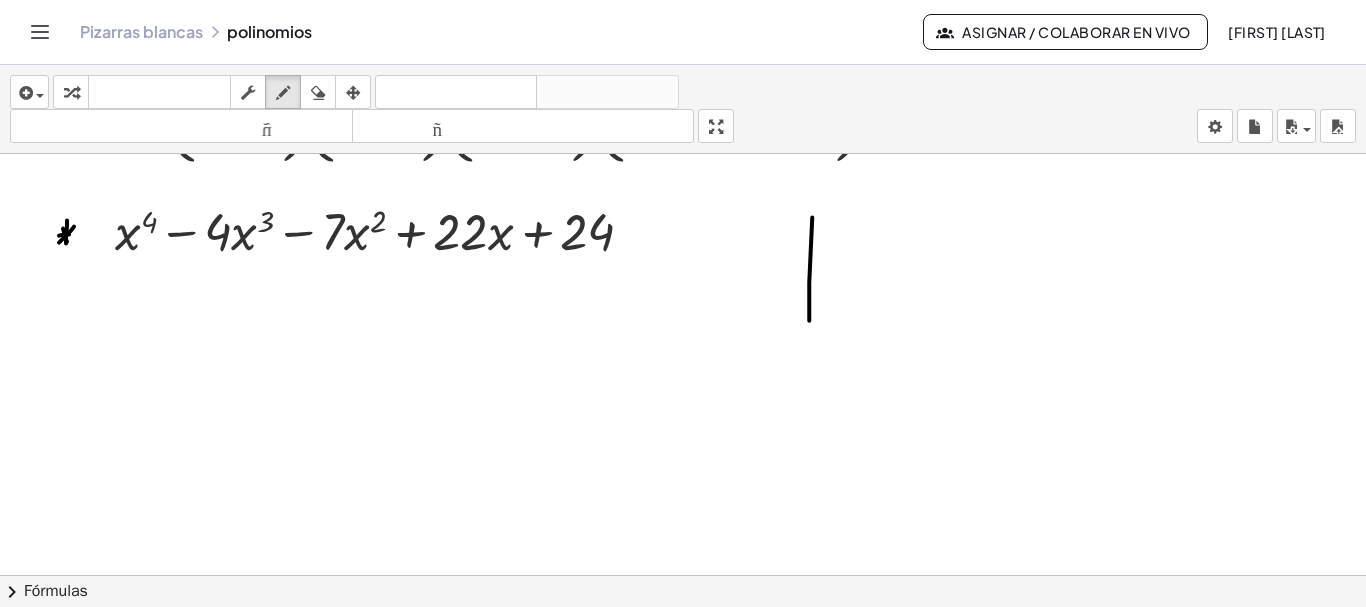 drag, startPoint x: 812, startPoint y: 215, endPoint x: 806, endPoint y: 361, distance: 146.12323 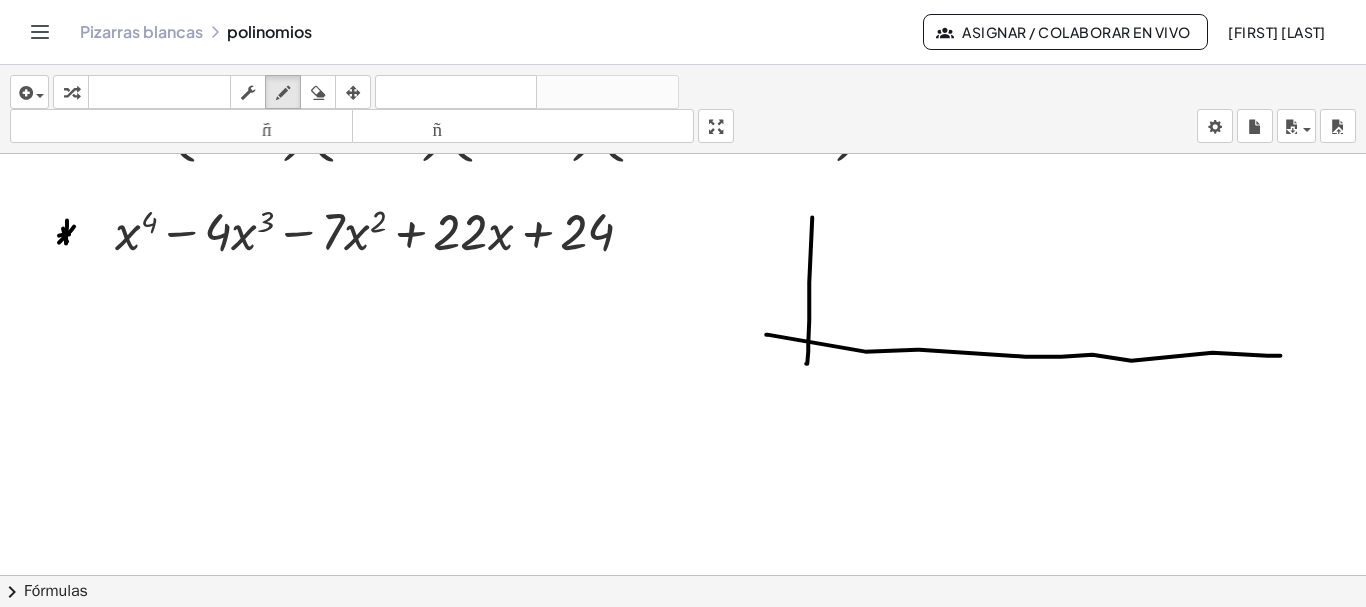drag, startPoint x: 766, startPoint y: 332, endPoint x: 1280, endPoint y: 353, distance: 514.42883 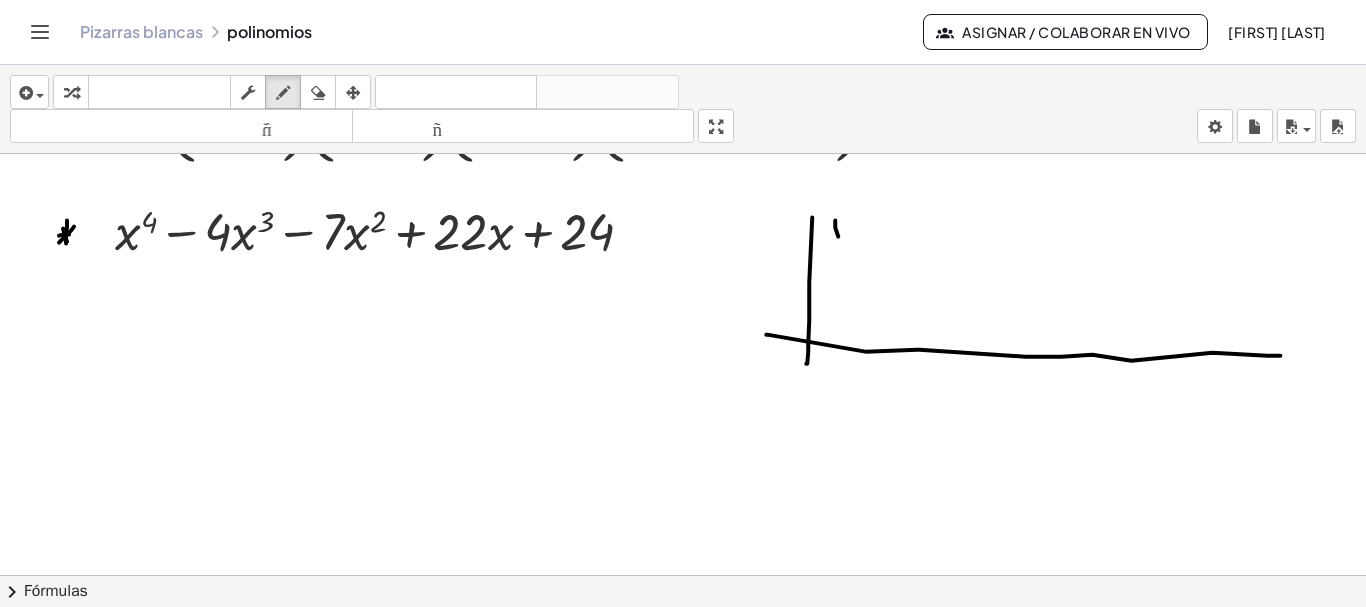 drag, startPoint x: 838, startPoint y: 234, endPoint x: 828, endPoint y: 220, distance: 17.20465 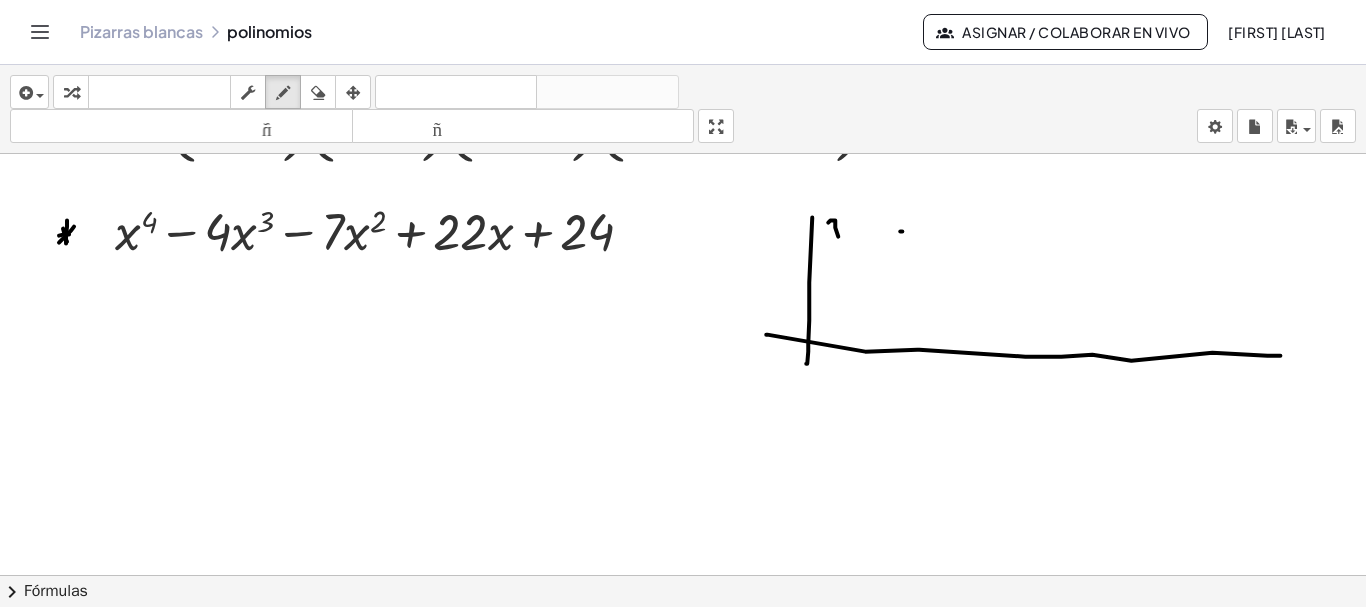 click at bounding box center [684, -3515] 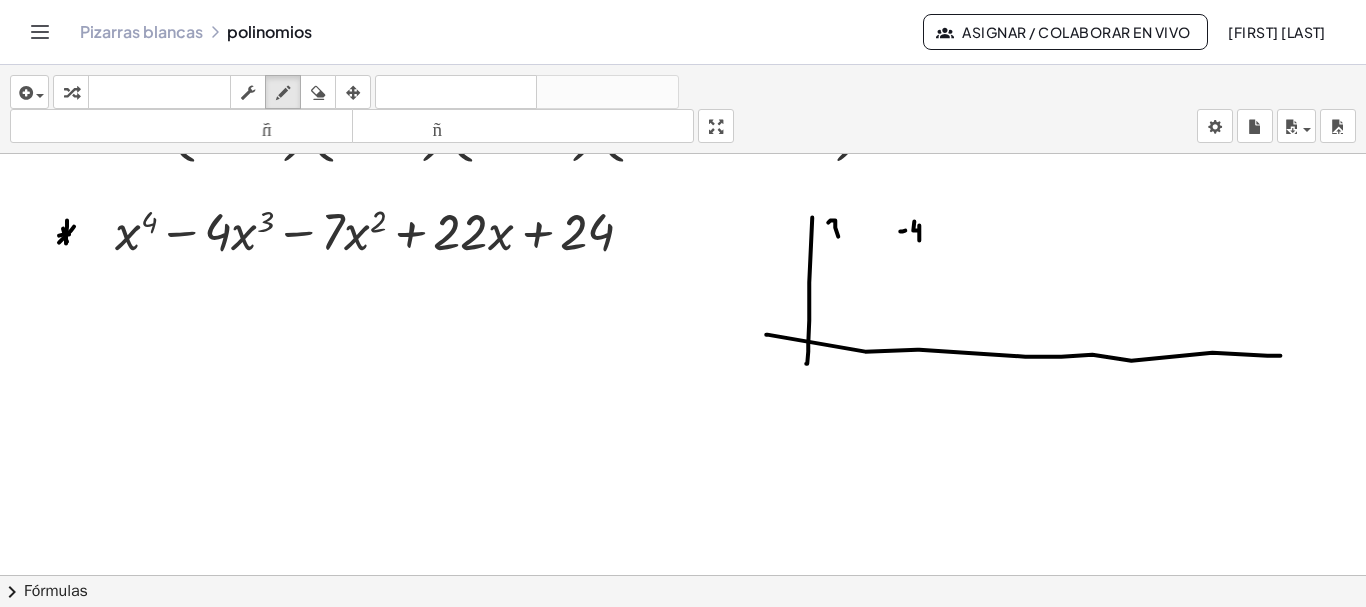 drag, startPoint x: 914, startPoint y: 220, endPoint x: 919, endPoint y: 238, distance: 18.681541 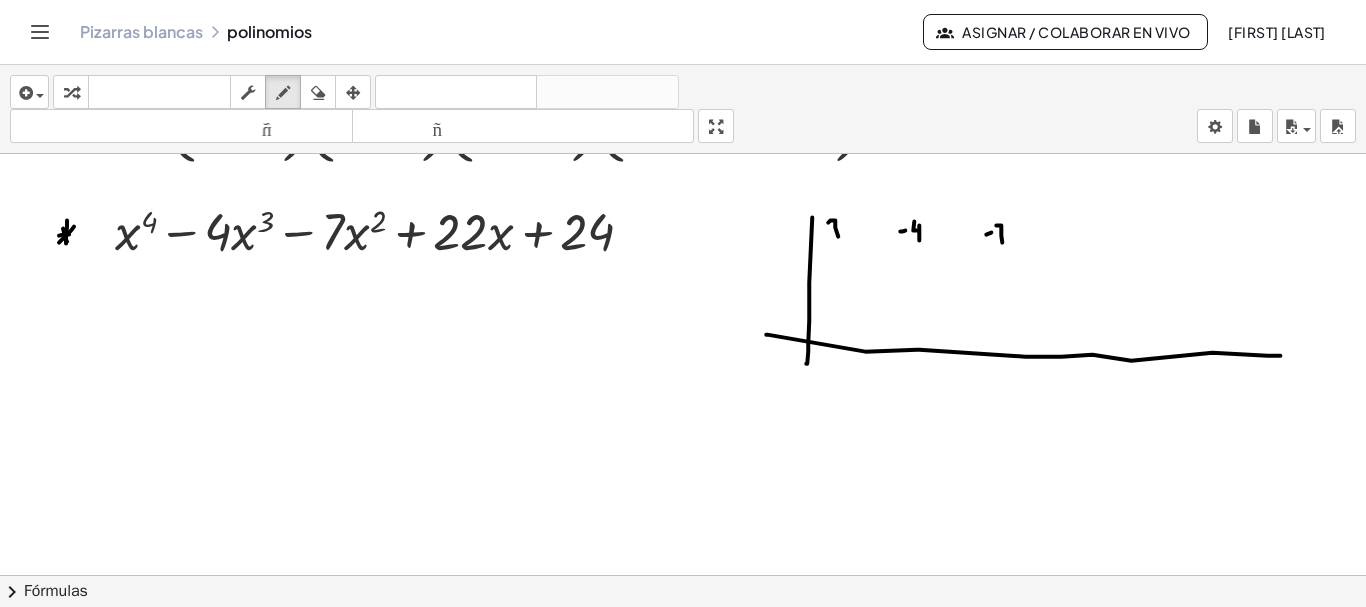 drag, startPoint x: 996, startPoint y: 223, endPoint x: 1002, endPoint y: 240, distance: 18.027756 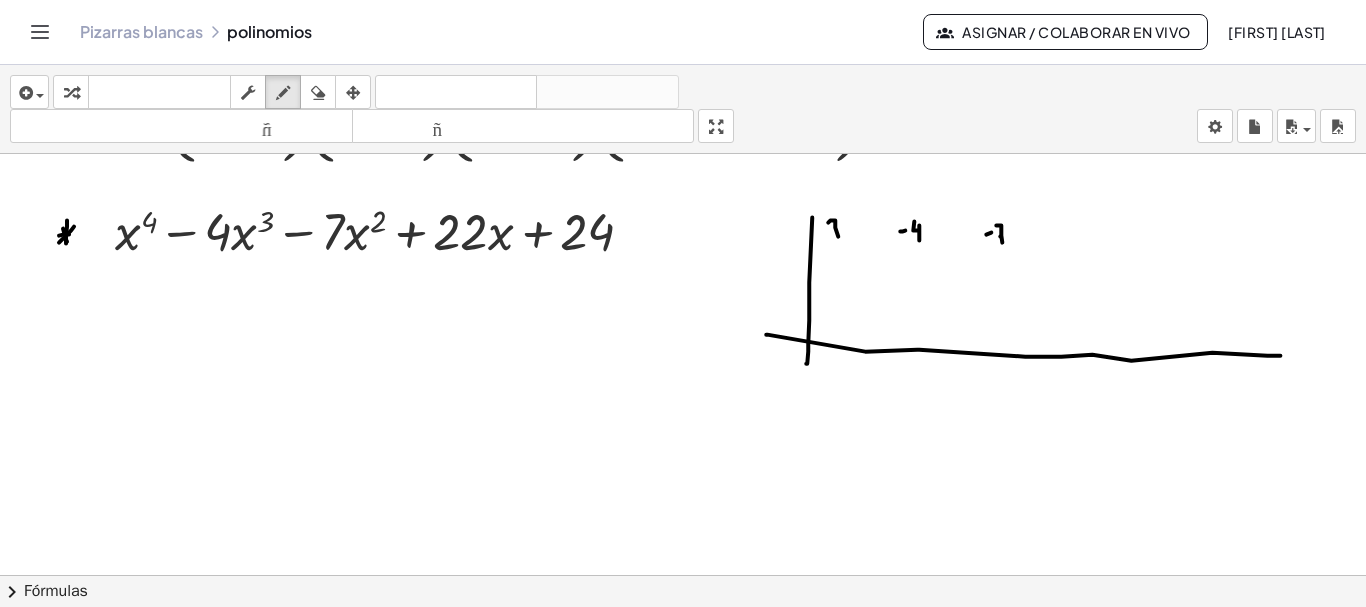 click at bounding box center [684, -3515] 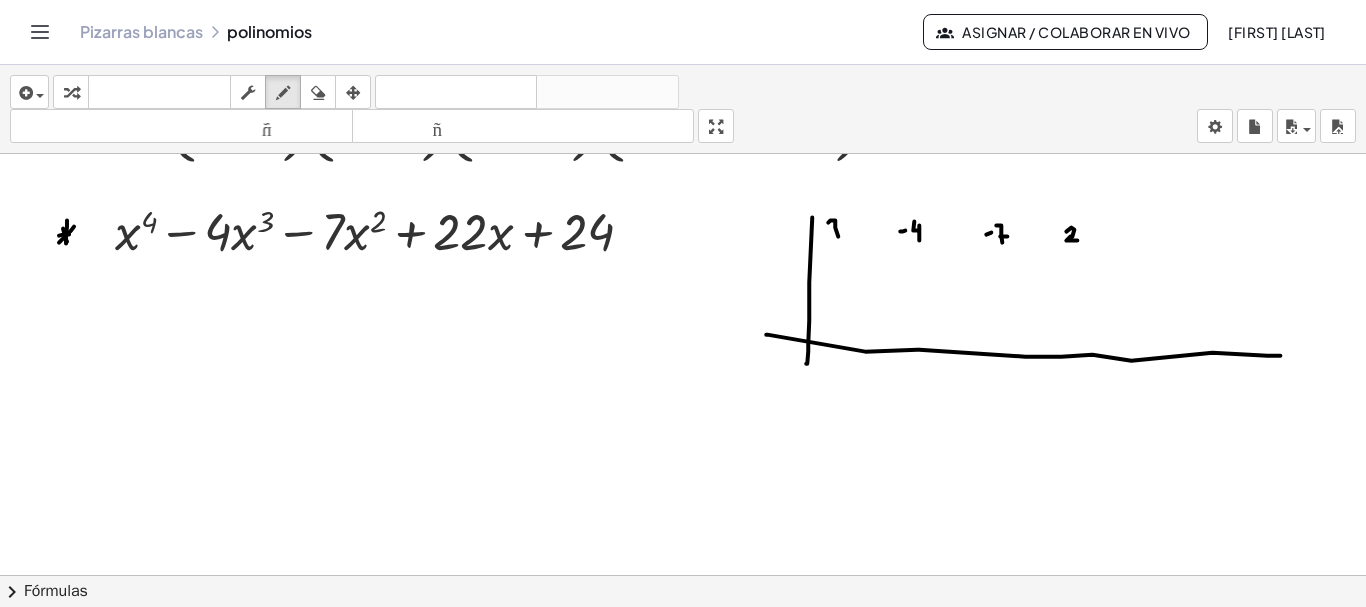 drag, startPoint x: 1066, startPoint y: 229, endPoint x: 1077, endPoint y: 238, distance: 14.21267 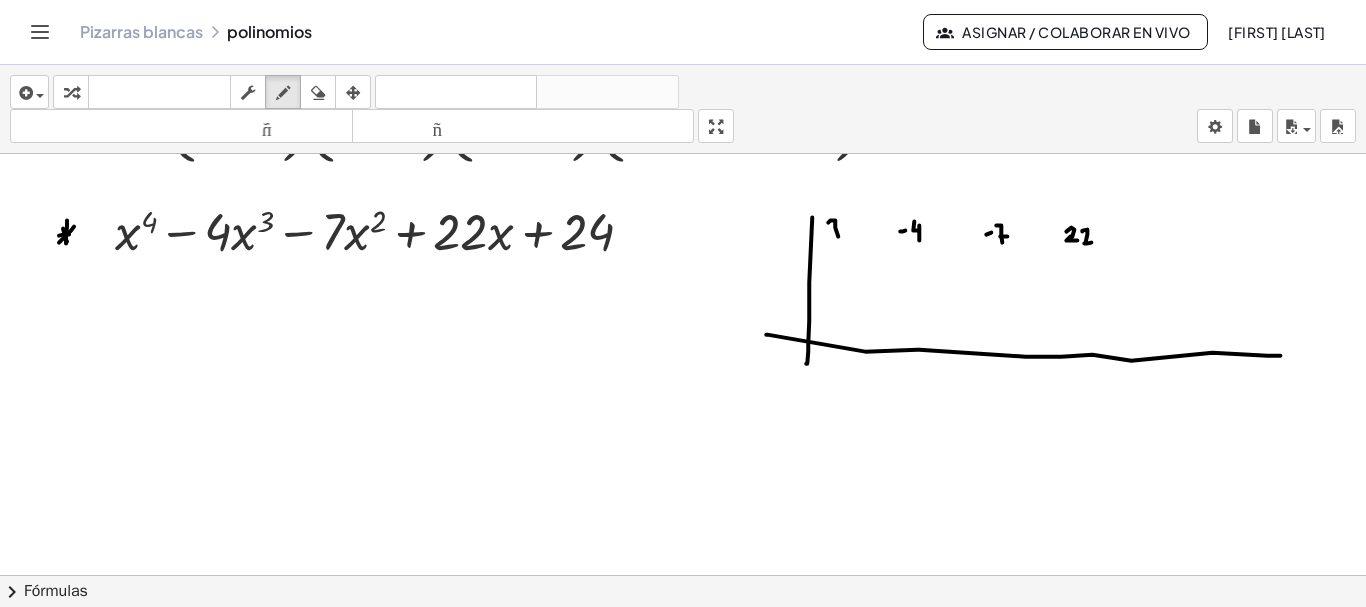 drag, startPoint x: 1082, startPoint y: 229, endPoint x: 1093, endPoint y: 240, distance: 15.556349 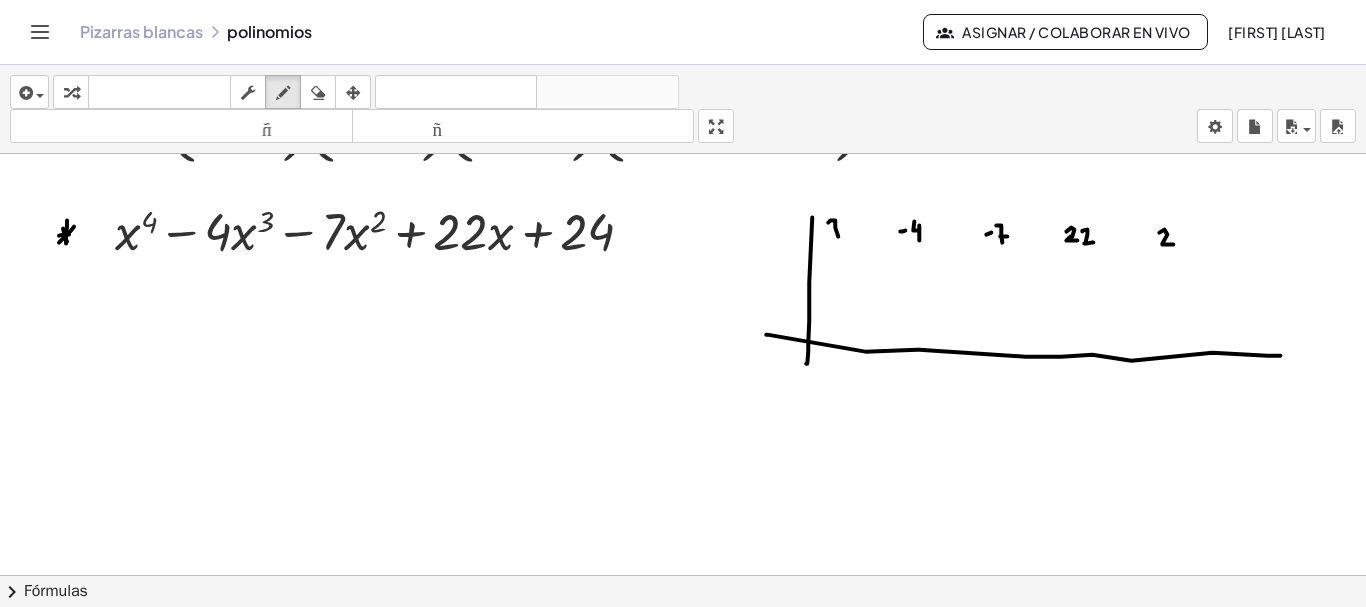 drag, startPoint x: 1164, startPoint y: 227, endPoint x: 1173, endPoint y: 242, distance: 17.492855 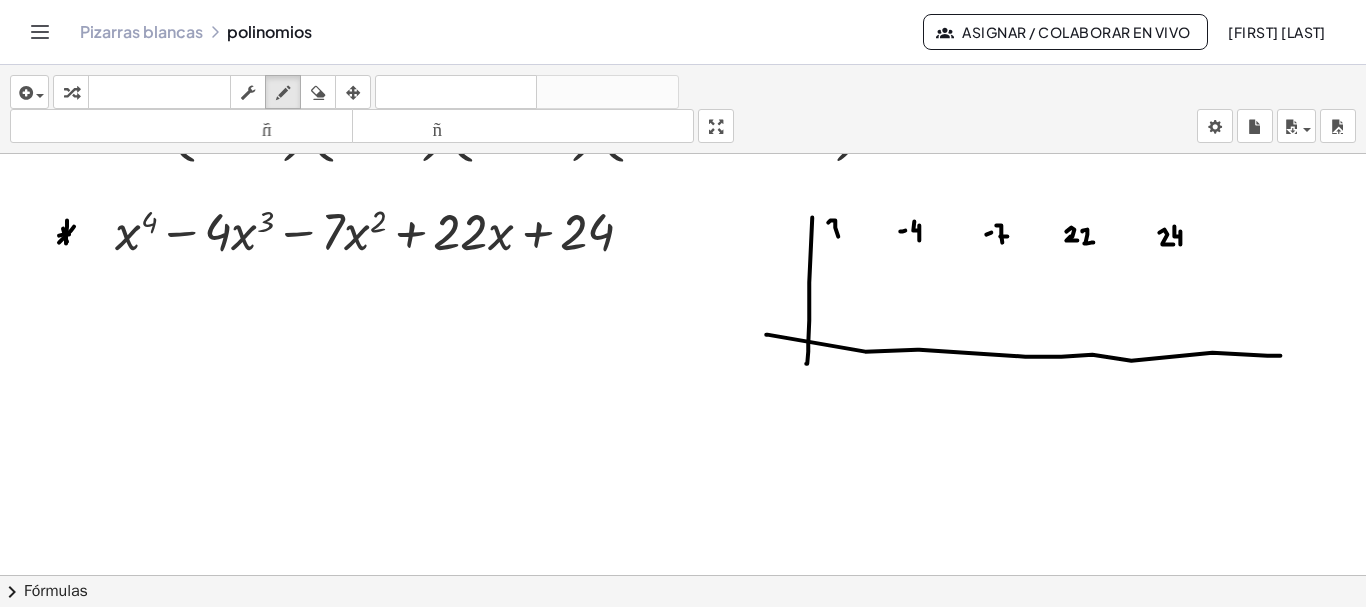 drag, startPoint x: 1174, startPoint y: 224, endPoint x: 1181, endPoint y: 242, distance: 19.313208 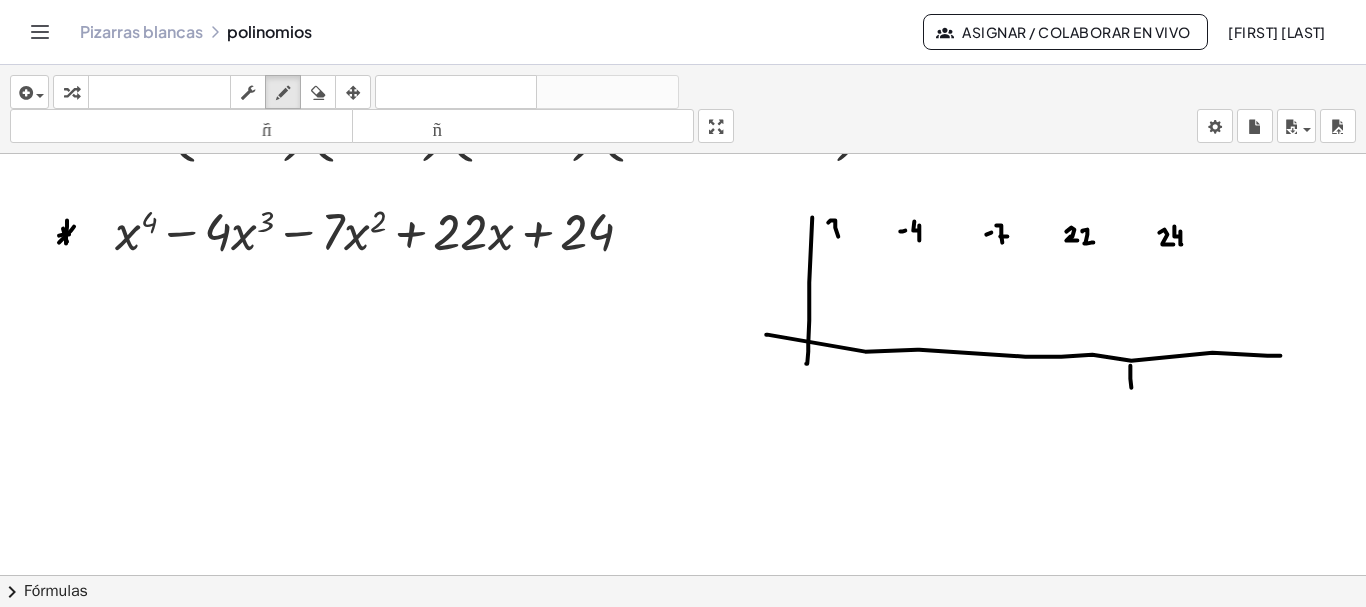 drag, startPoint x: 1130, startPoint y: 363, endPoint x: 1131, endPoint y: 385, distance: 22.022715 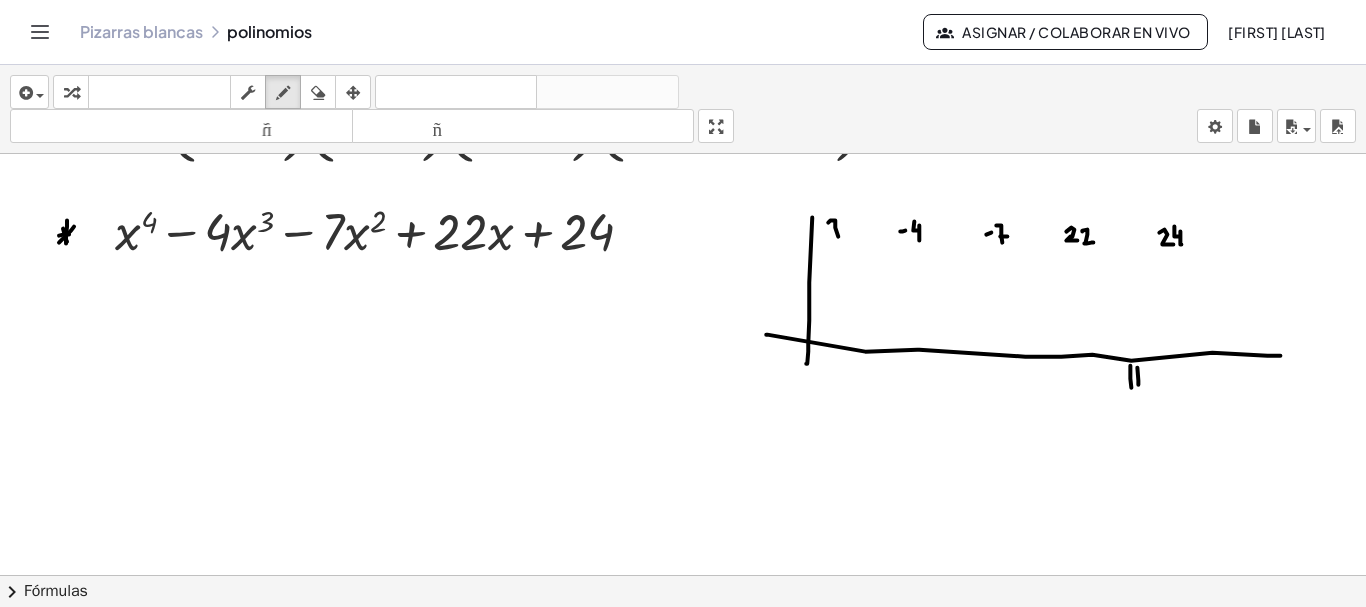 drag, startPoint x: 1137, startPoint y: 365, endPoint x: 1138, endPoint y: 382, distance: 17.029387 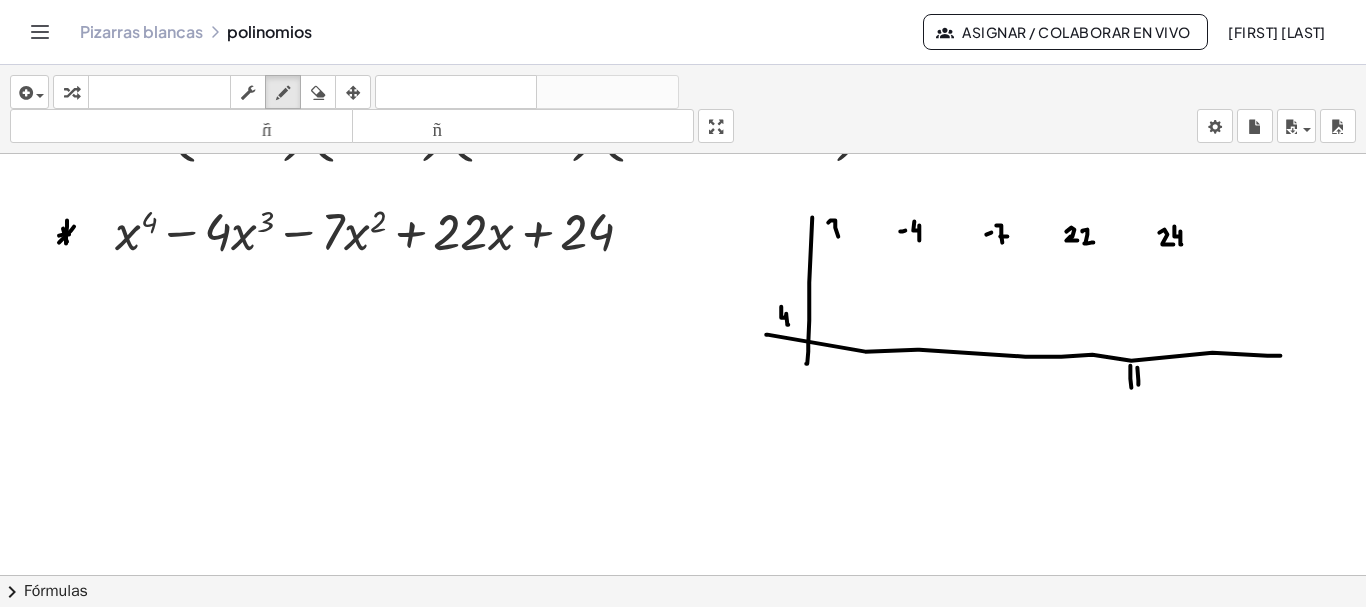 drag, startPoint x: 781, startPoint y: 304, endPoint x: 788, endPoint y: 322, distance: 19.313208 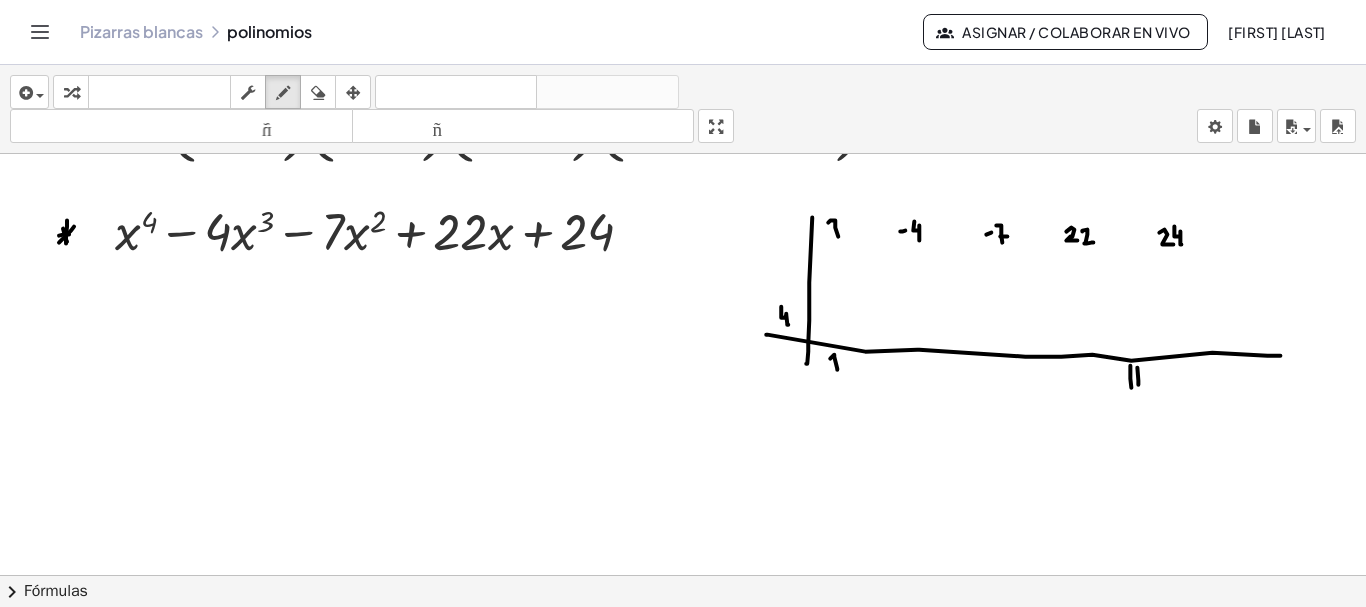 drag, startPoint x: 837, startPoint y: 367, endPoint x: 830, endPoint y: 356, distance: 13.038404 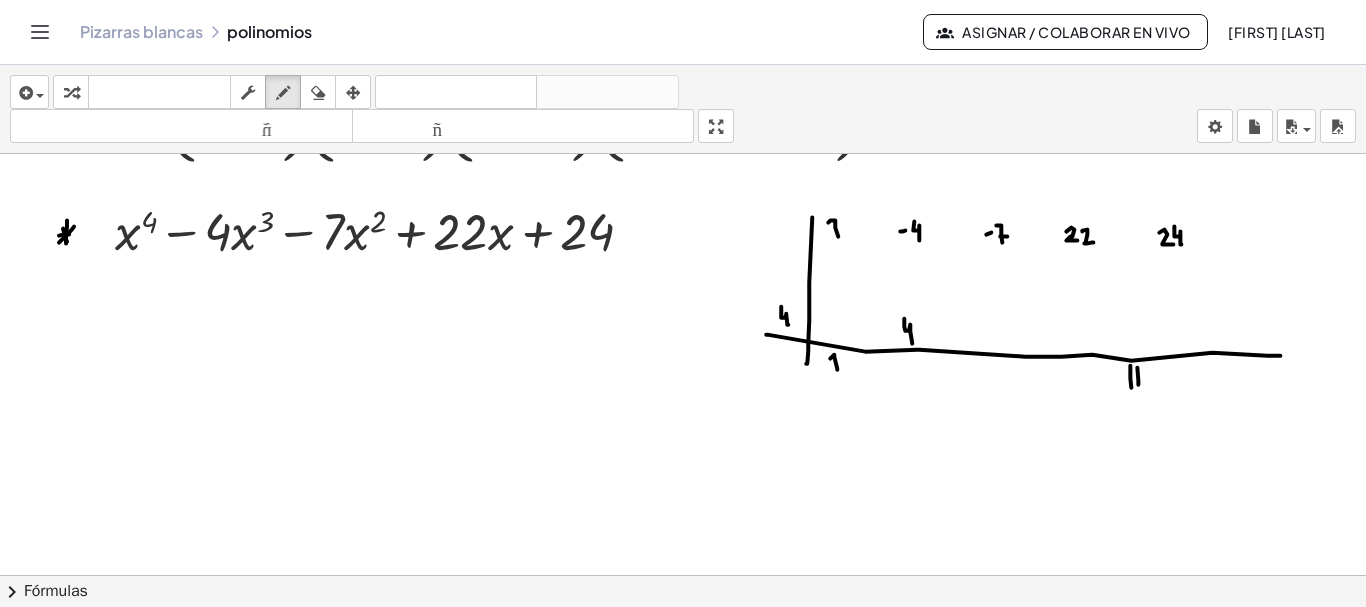 drag, startPoint x: 904, startPoint y: 316, endPoint x: 912, endPoint y: 341, distance: 26.24881 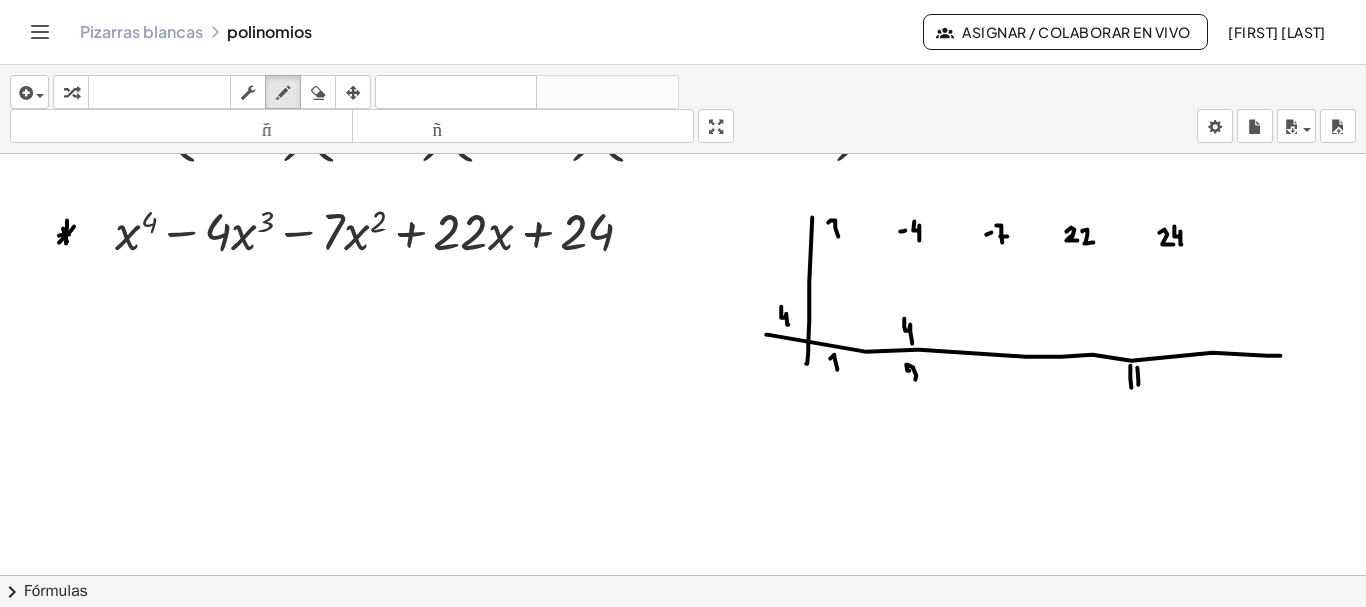 click at bounding box center (684, -3515) 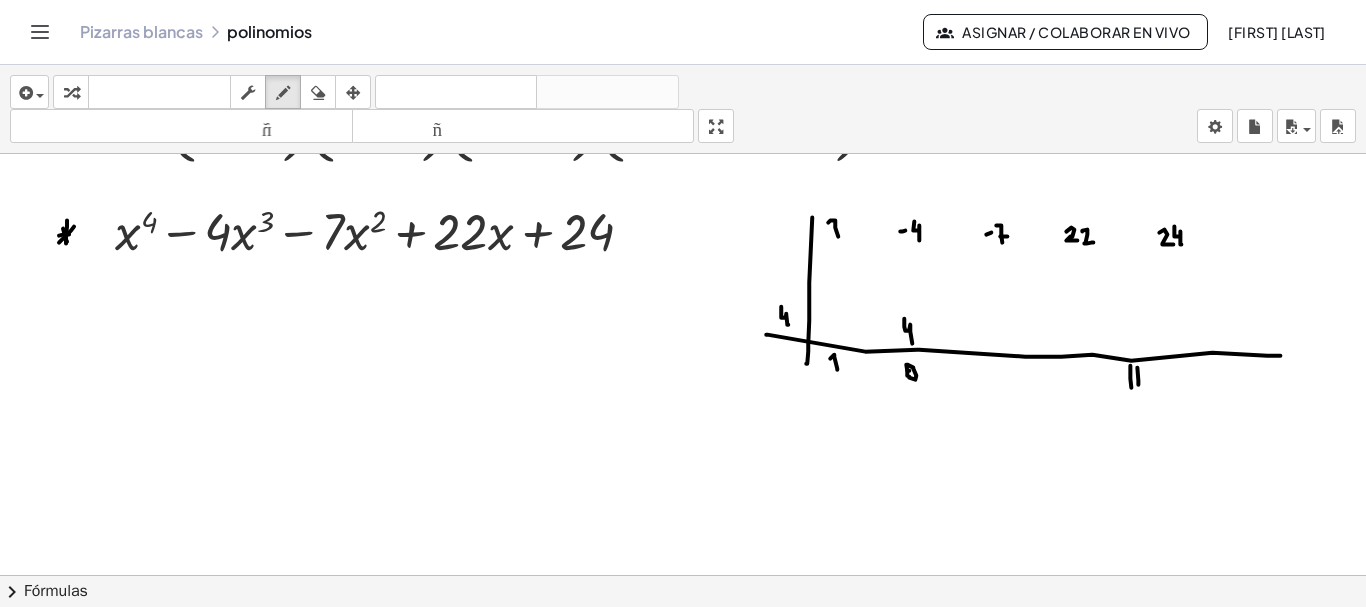 click at bounding box center (684, -3515) 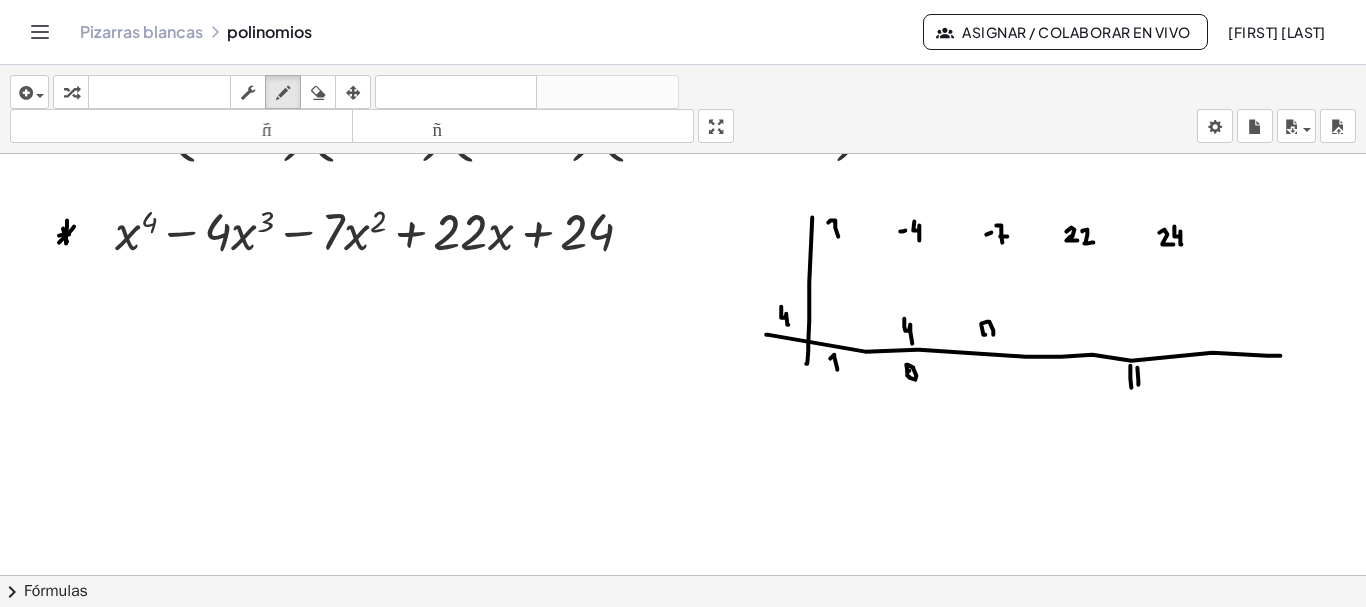 click at bounding box center (684, -3515) 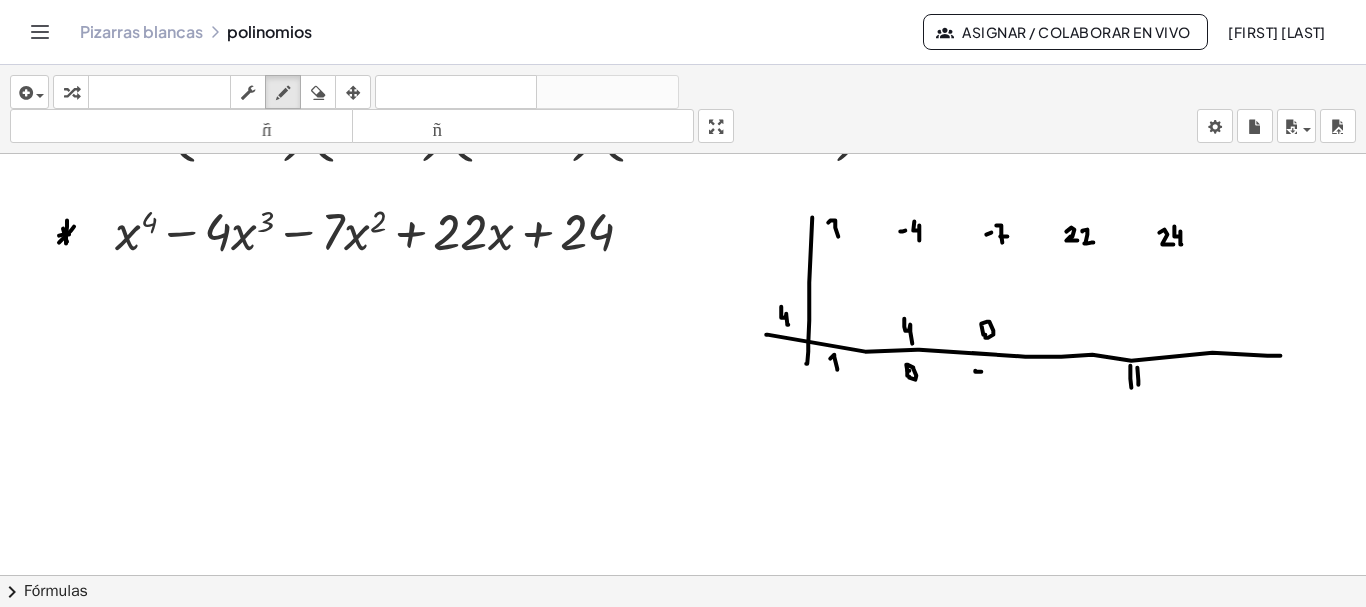 click at bounding box center [684, -3515] 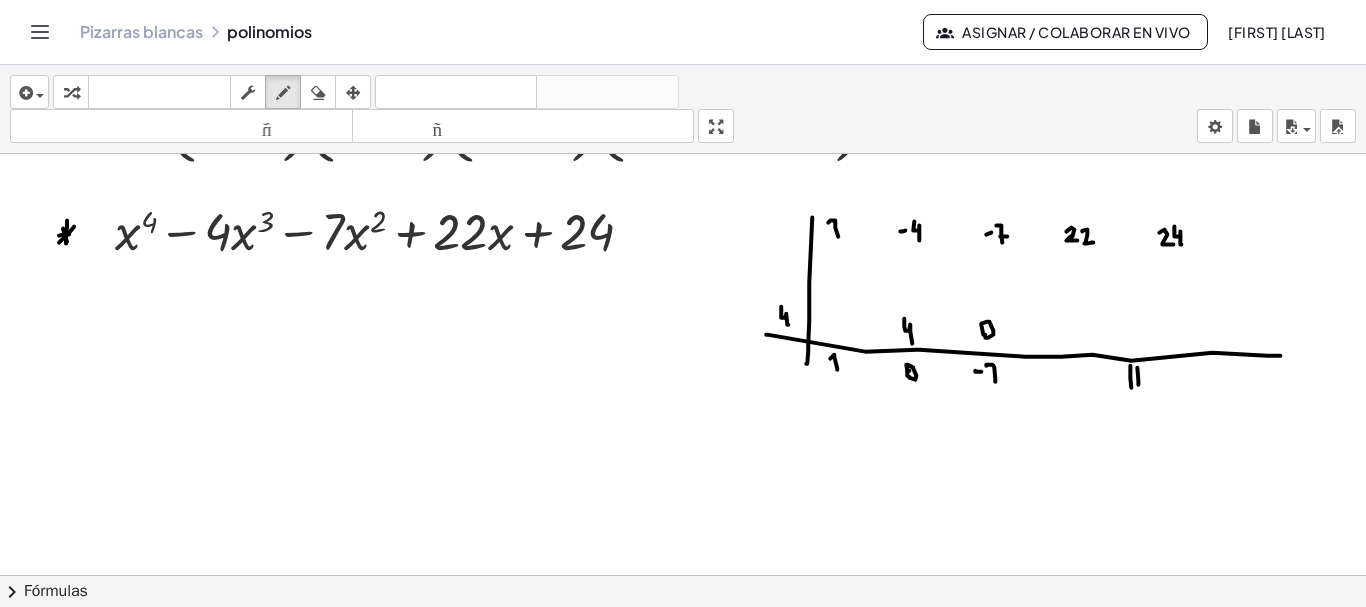 drag, startPoint x: 986, startPoint y: 363, endPoint x: 995, endPoint y: 379, distance: 18.35756 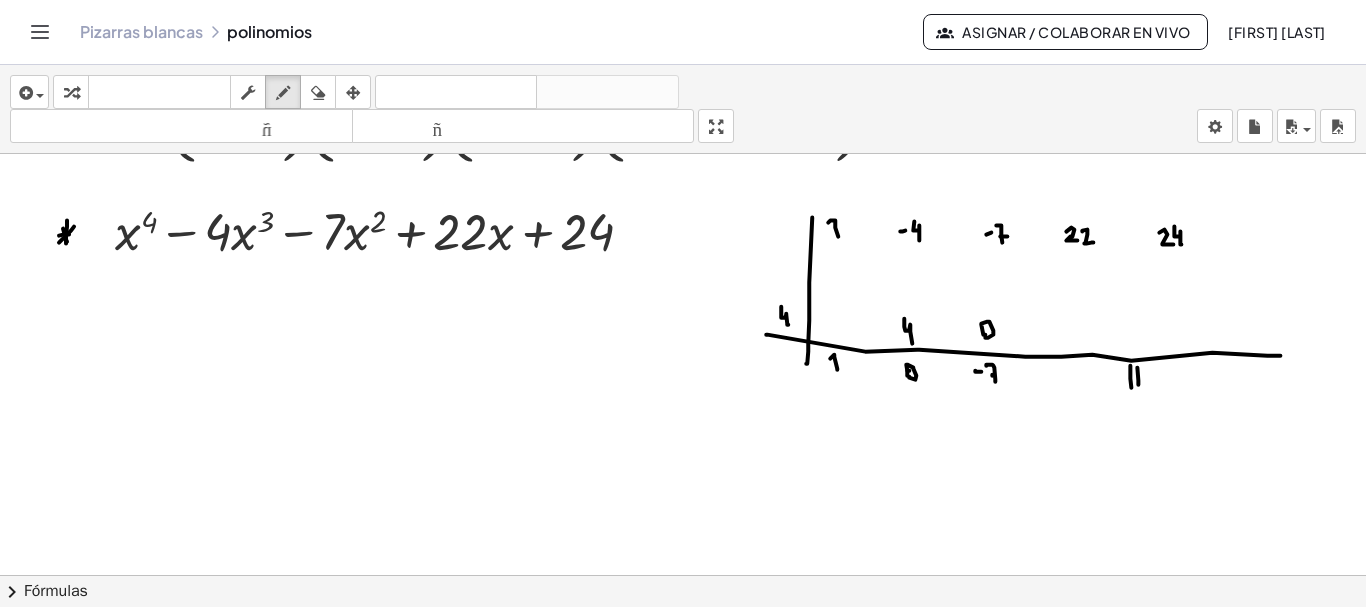 click at bounding box center (684, -3515) 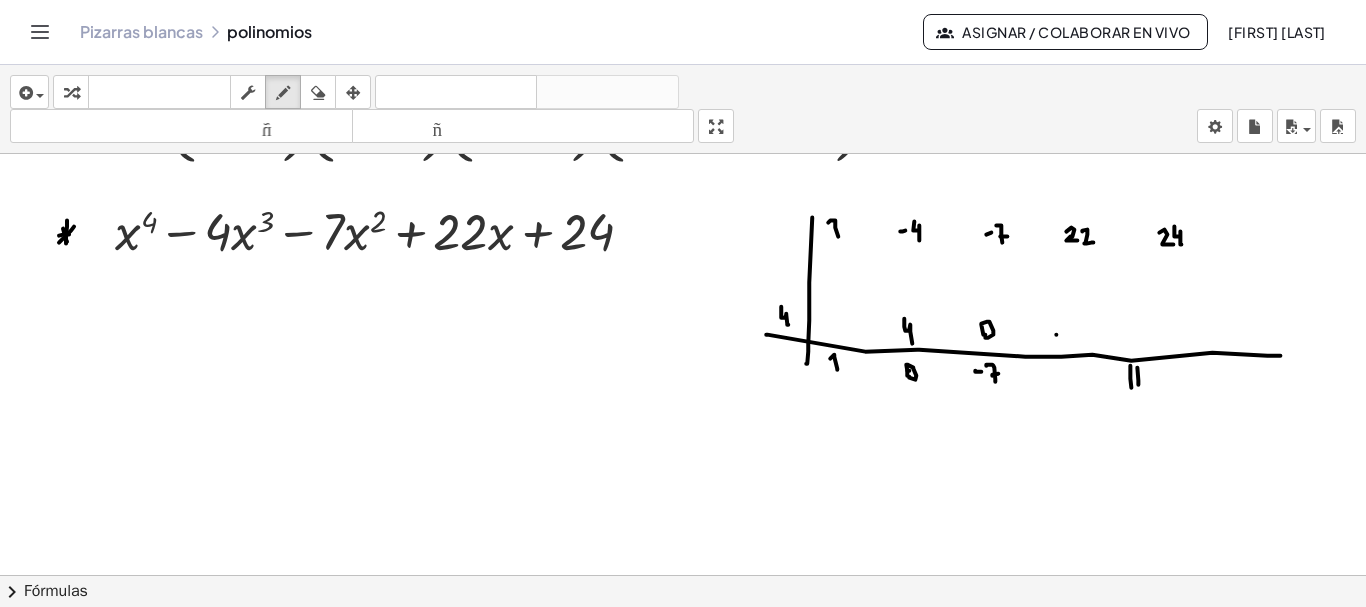 click at bounding box center [684, -3515] 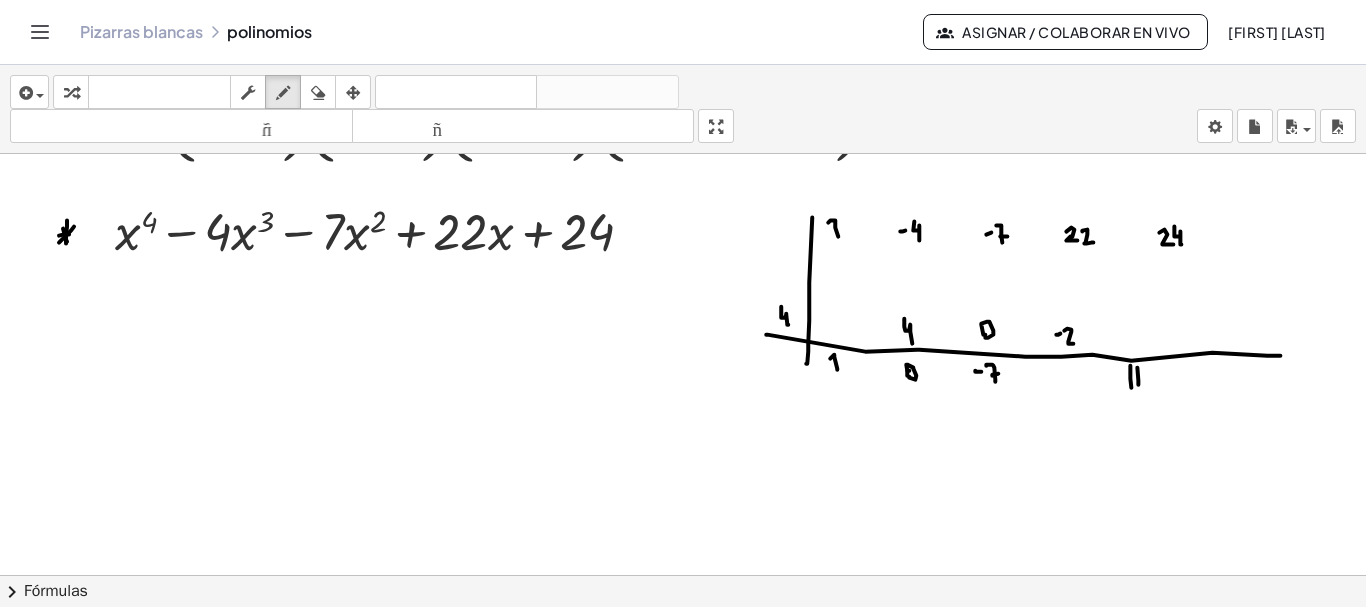 drag, startPoint x: 1064, startPoint y: 328, endPoint x: 1076, endPoint y: 341, distance: 17.691807 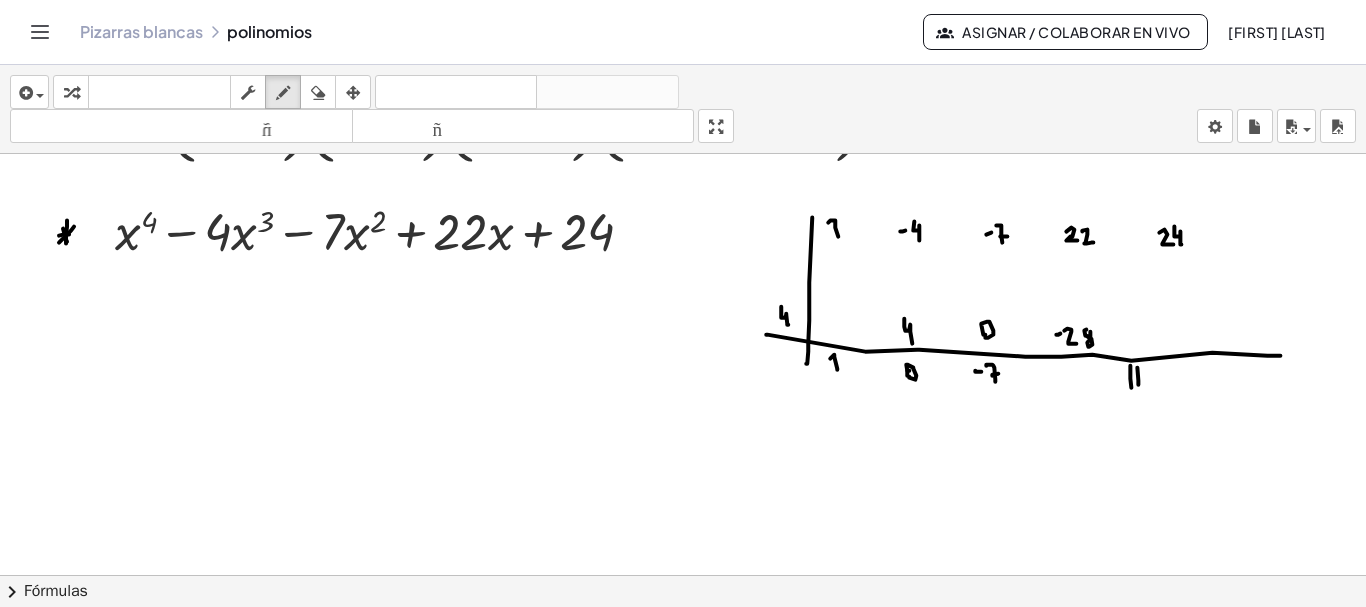 click at bounding box center (684, -3515) 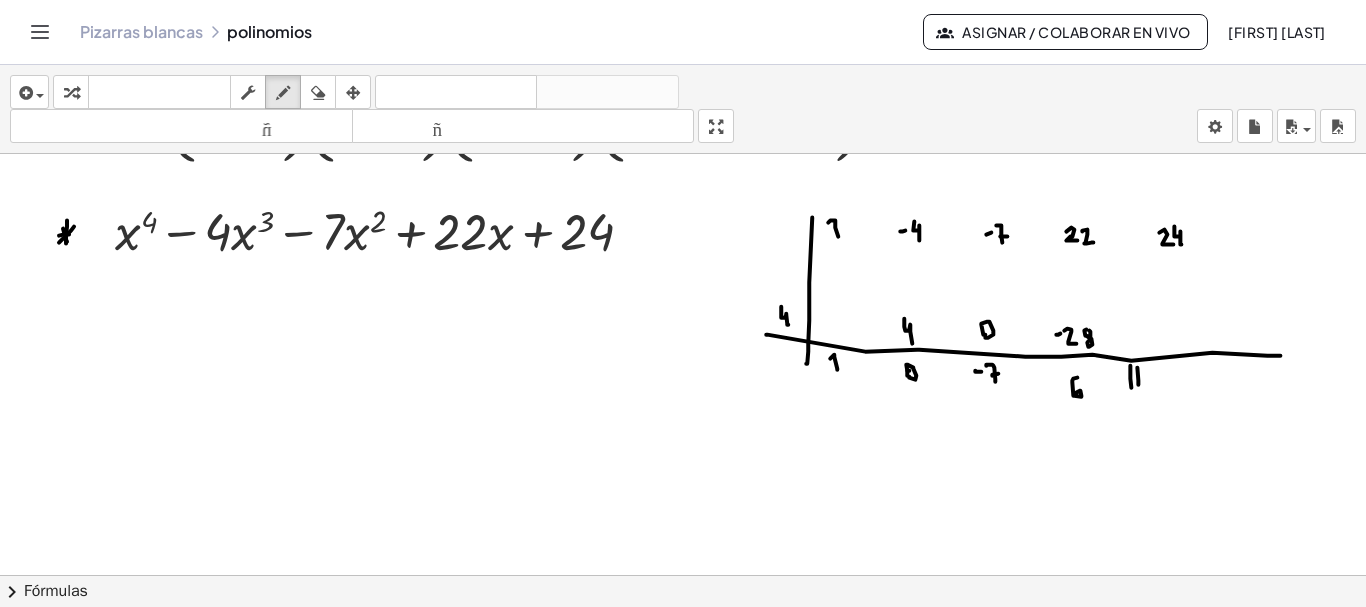 click at bounding box center (684, -3515) 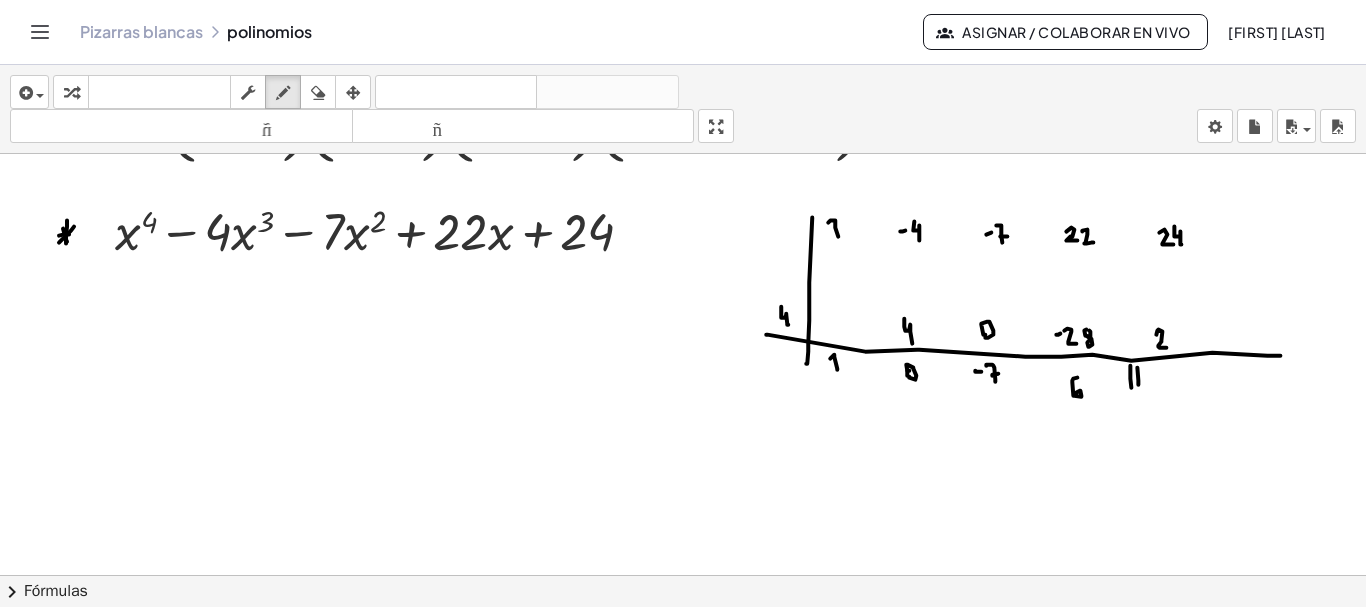 drag, startPoint x: 1156, startPoint y: 332, endPoint x: 1168, endPoint y: 329, distance: 12.369317 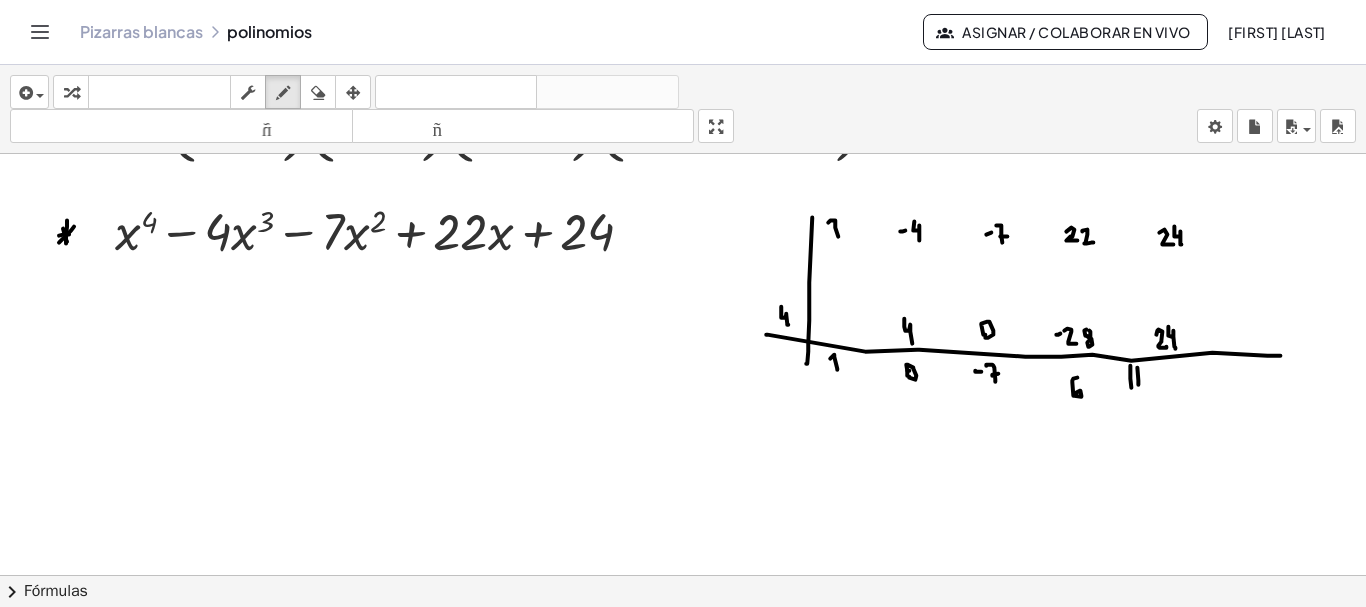 drag, startPoint x: 1168, startPoint y: 324, endPoint x: 1175, endPoint y: 346, distance: 23.086792 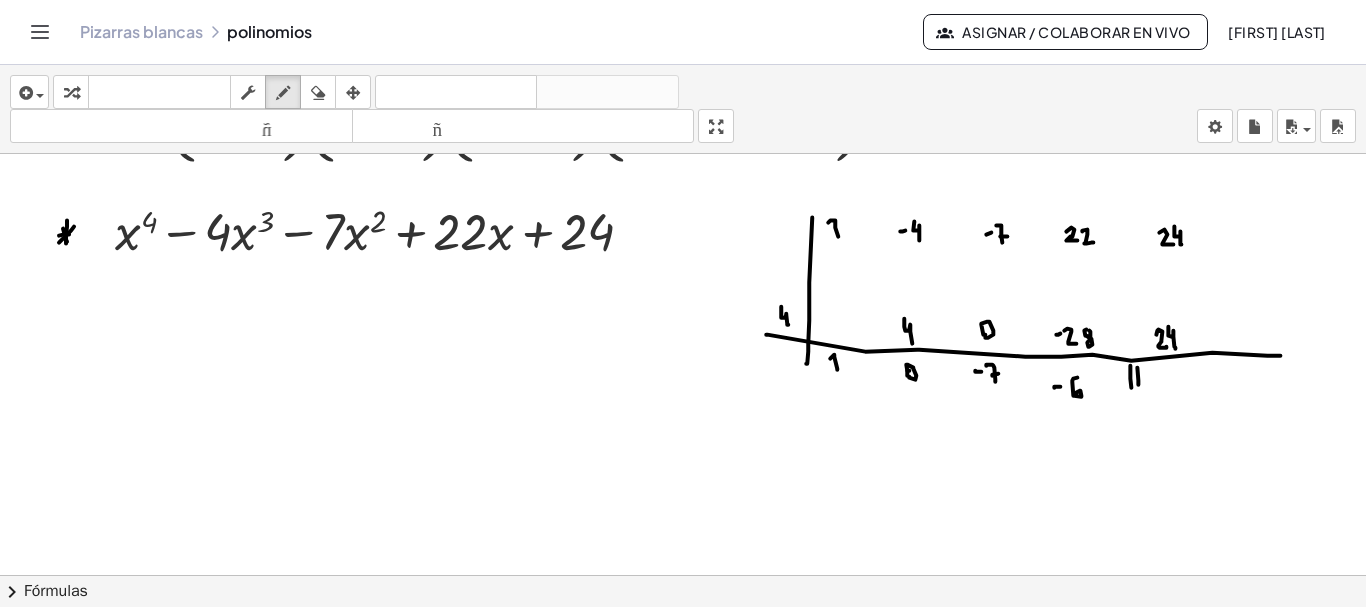 click at bounding box center (684, -3515) 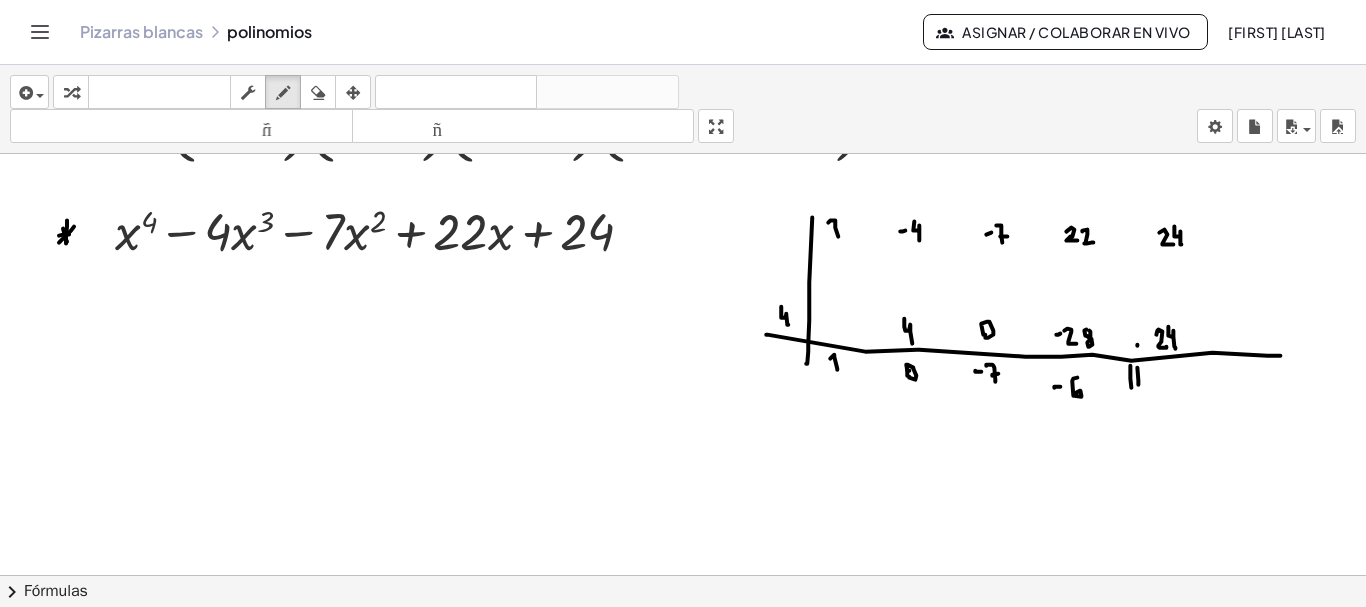 click at bounding box center [684, -3515] 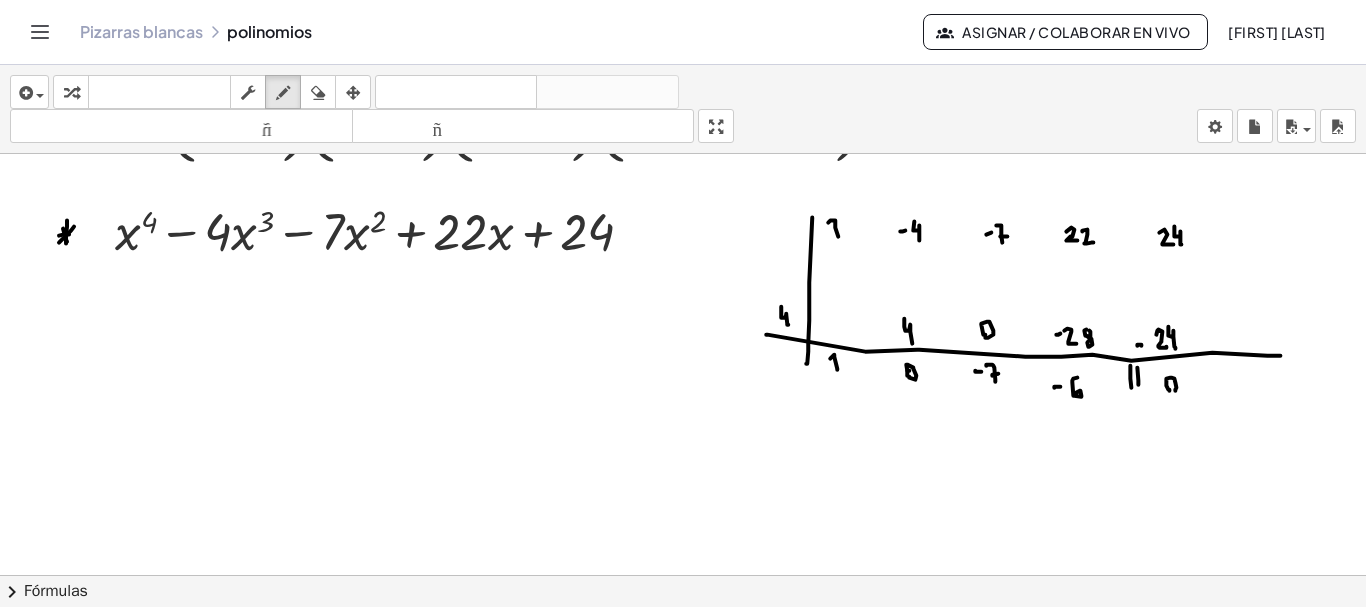 click at bounding box center [684, -3515] 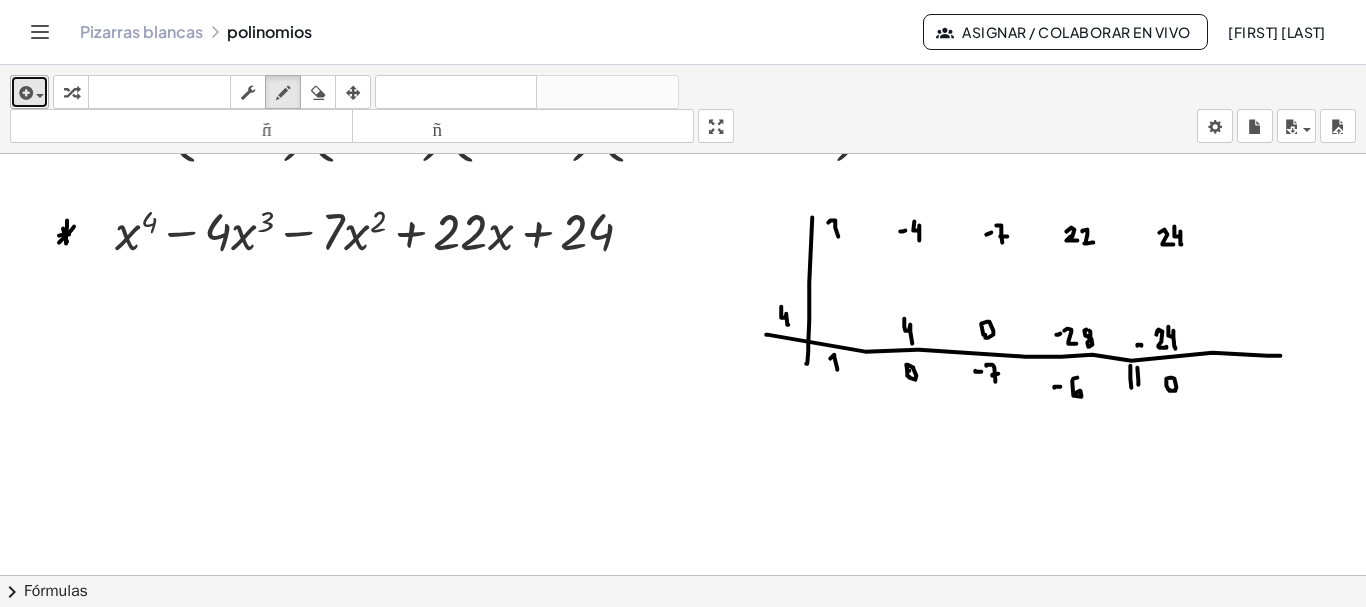 click at bounding box center [24, 93] 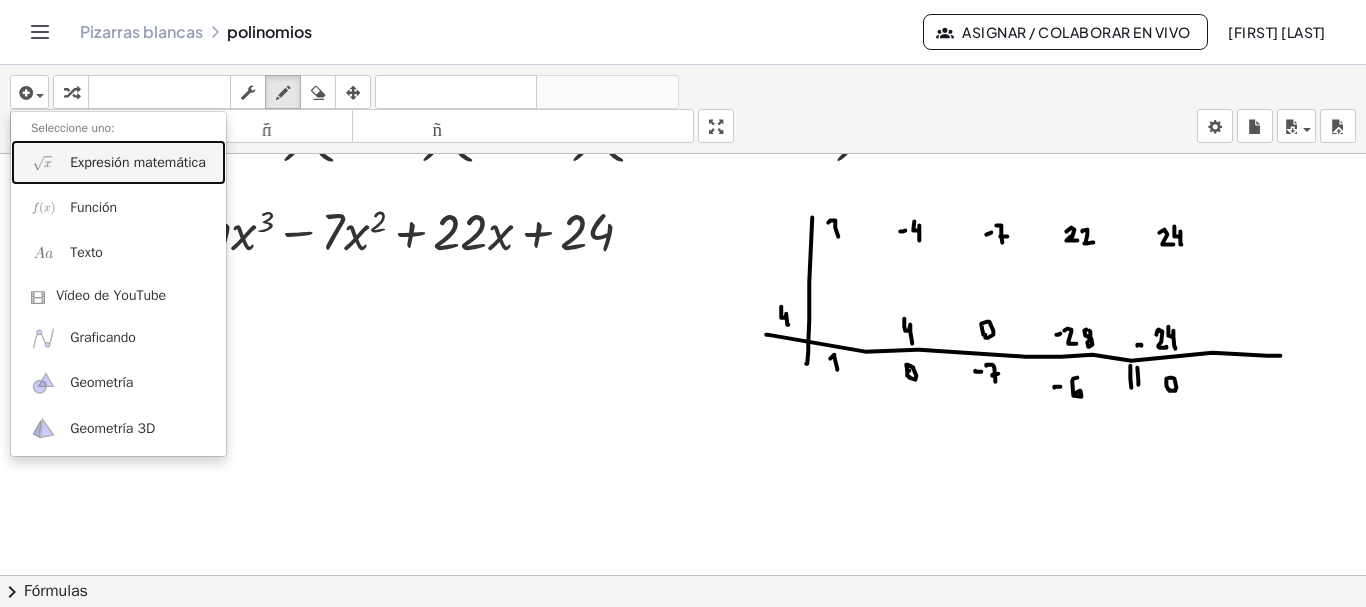 click on "Expresión matemática" at bounding box center (138, 162) 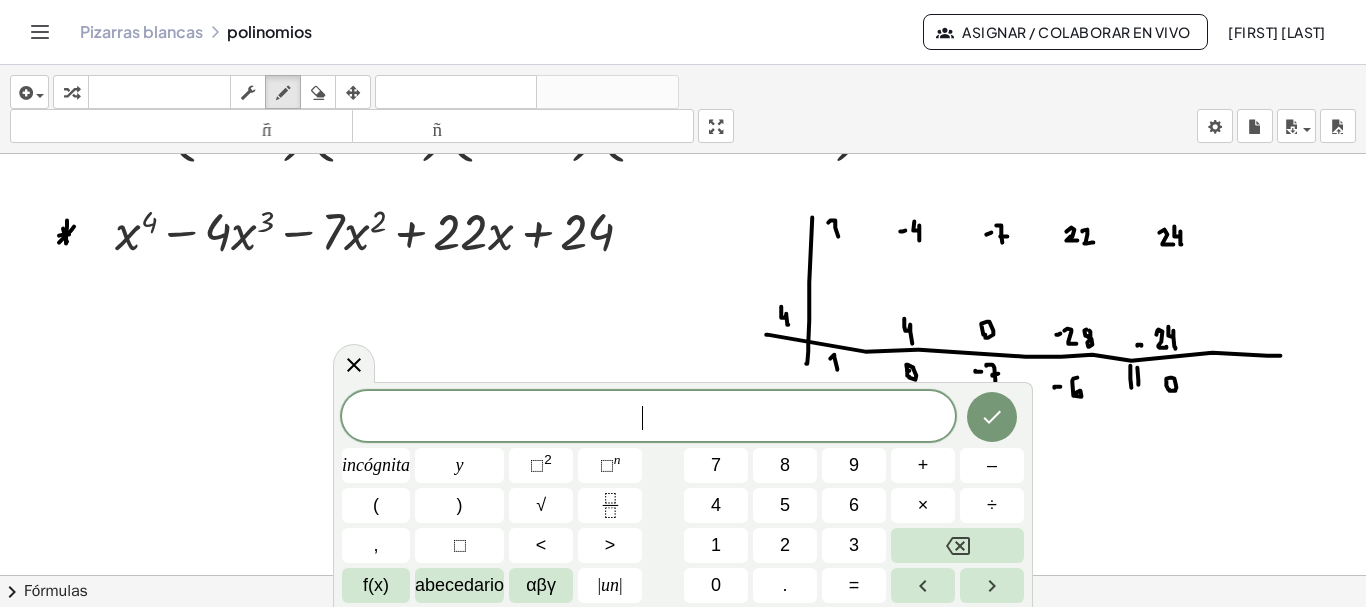 scroll, scrollTop: 8129, scrollLeft: 0, axis: vertical 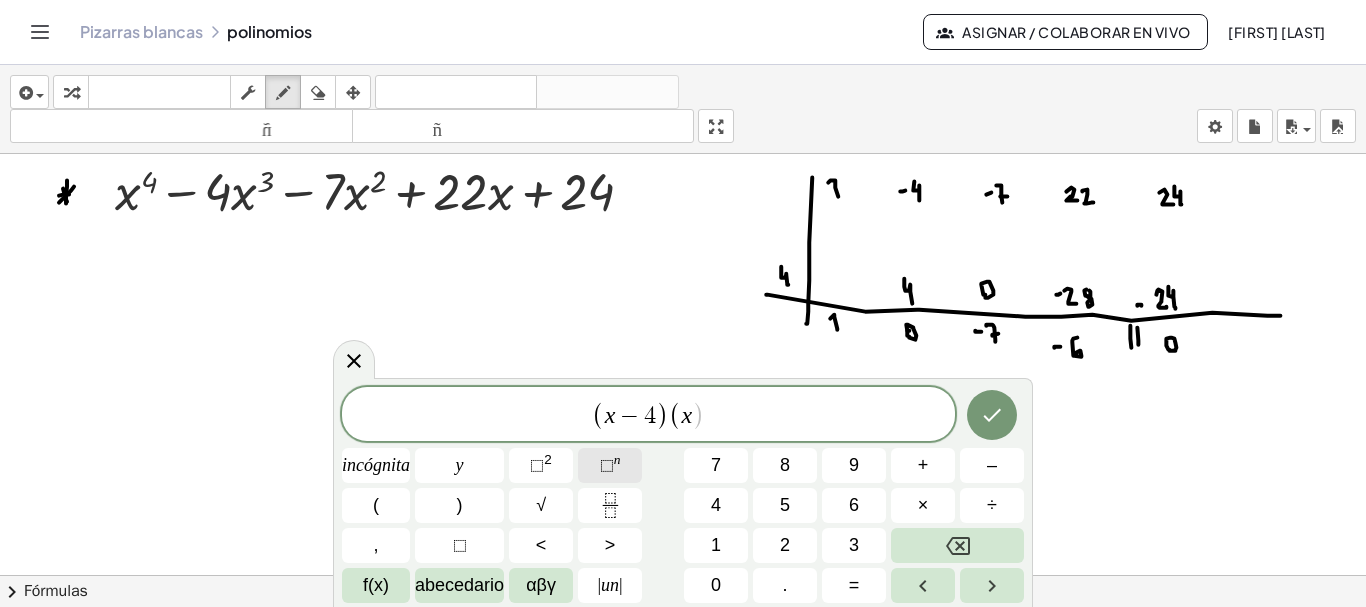 click on "⬚  n" at bounding box center (610, 465) 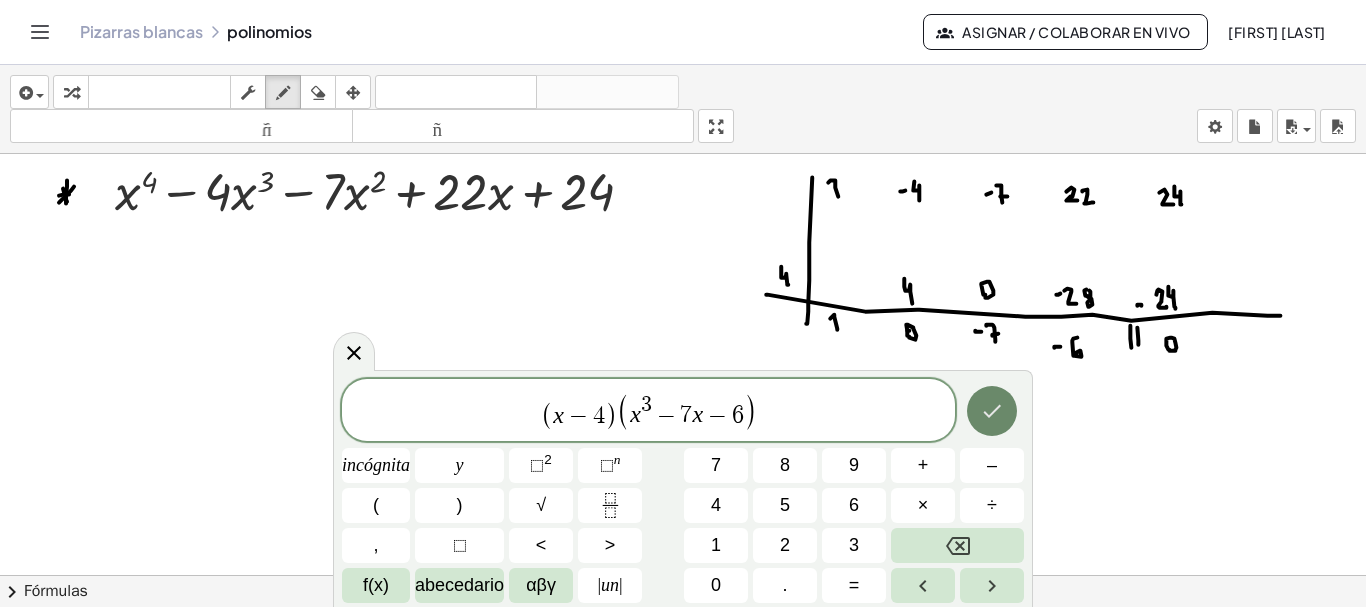 click 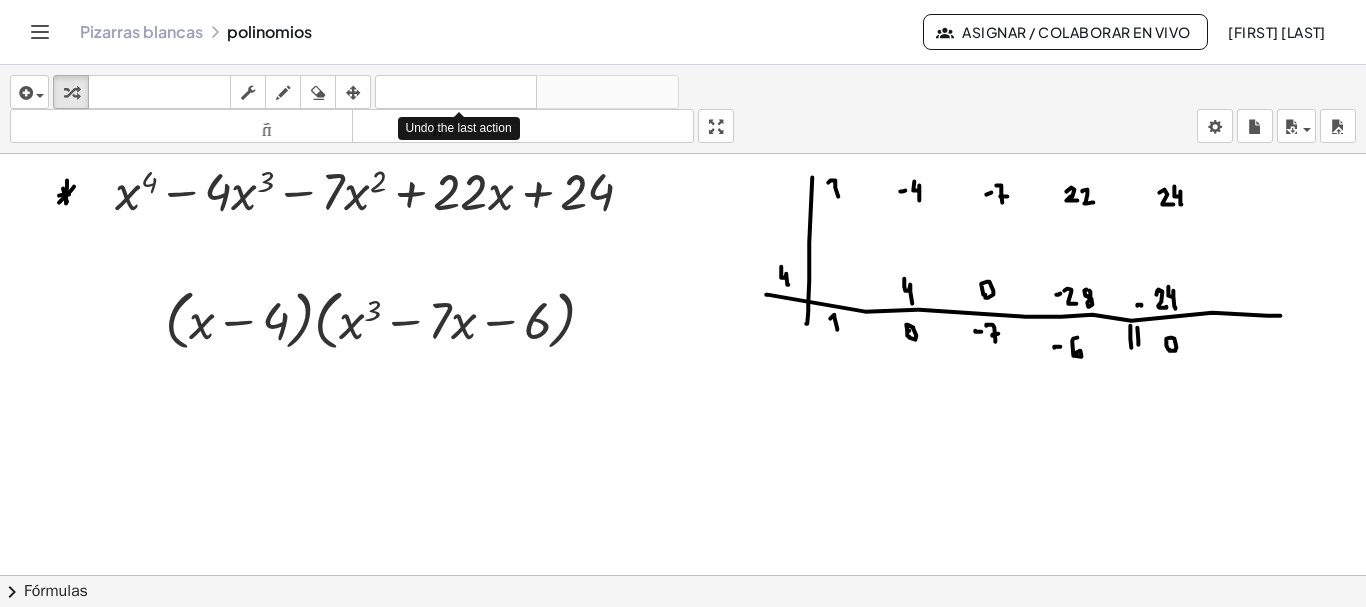 click at bounding box center (353, 93) 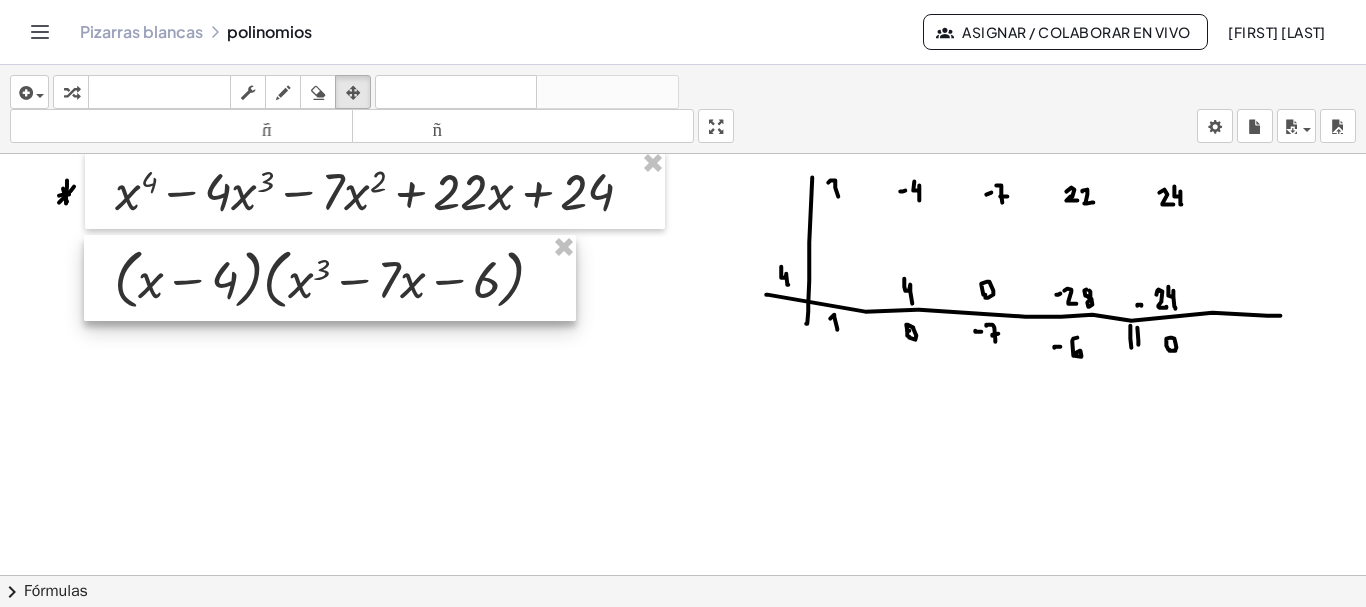 click at bounding box center (330, 278) 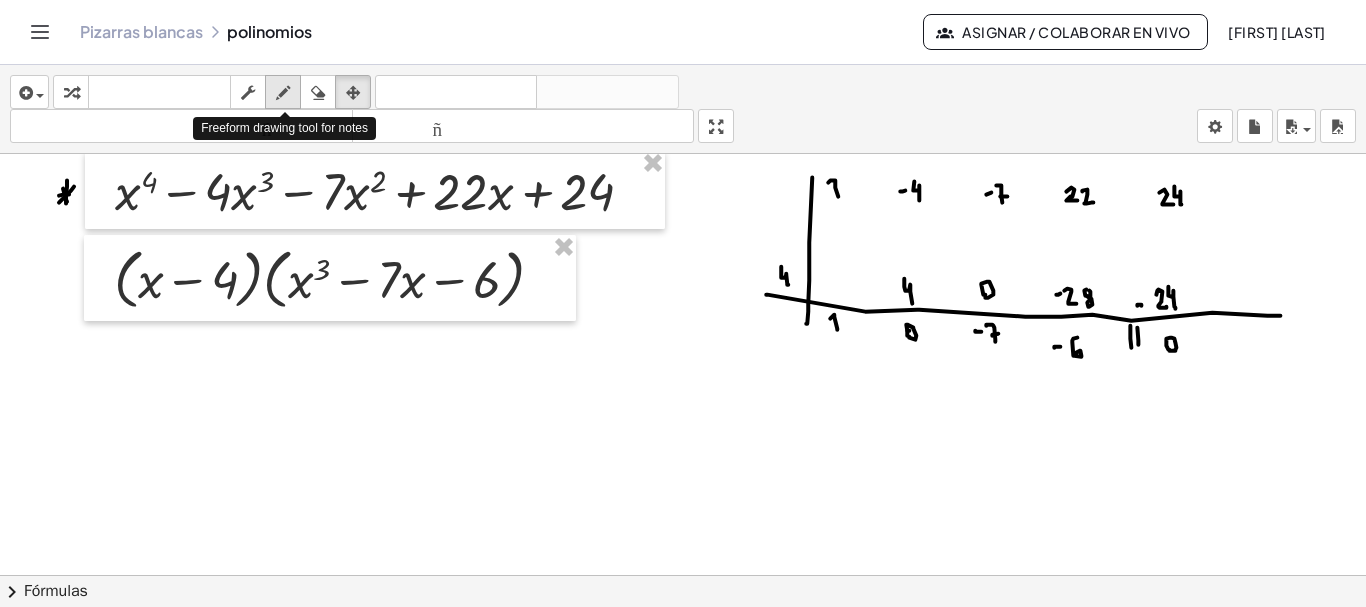 click at bounding box center [283, 93] 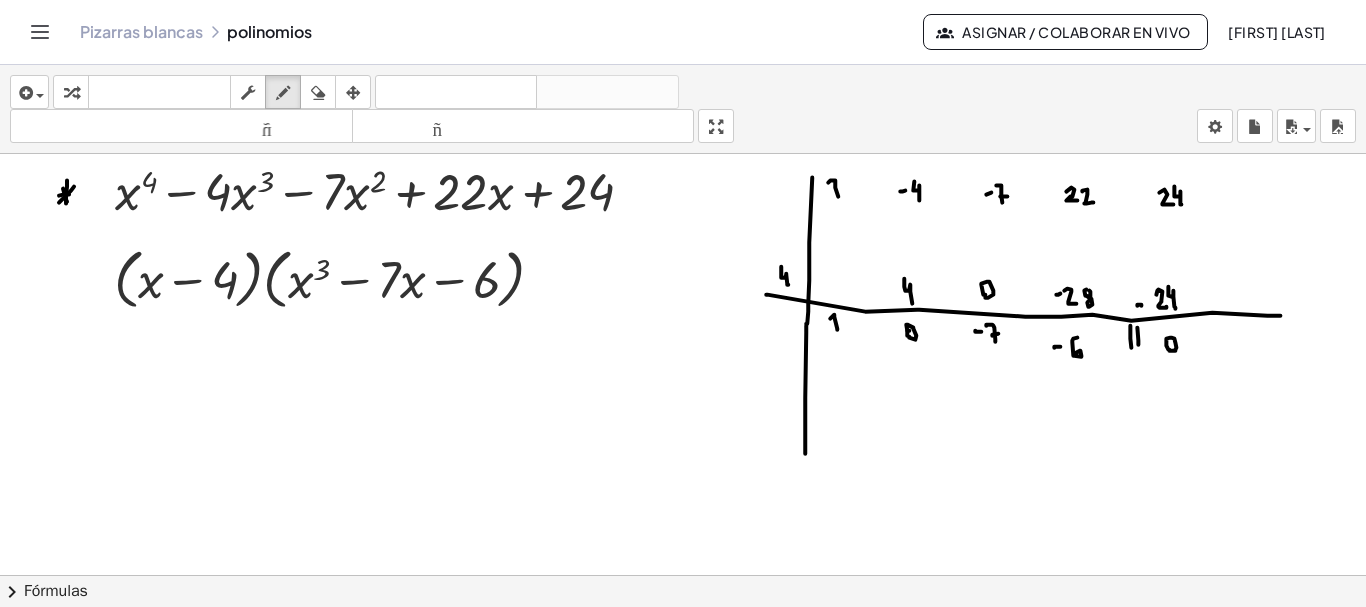 drag, startPoint x: 806, startPoint y: 323, endPoint x: 805, endPoint y: 451, distance: 128.0039 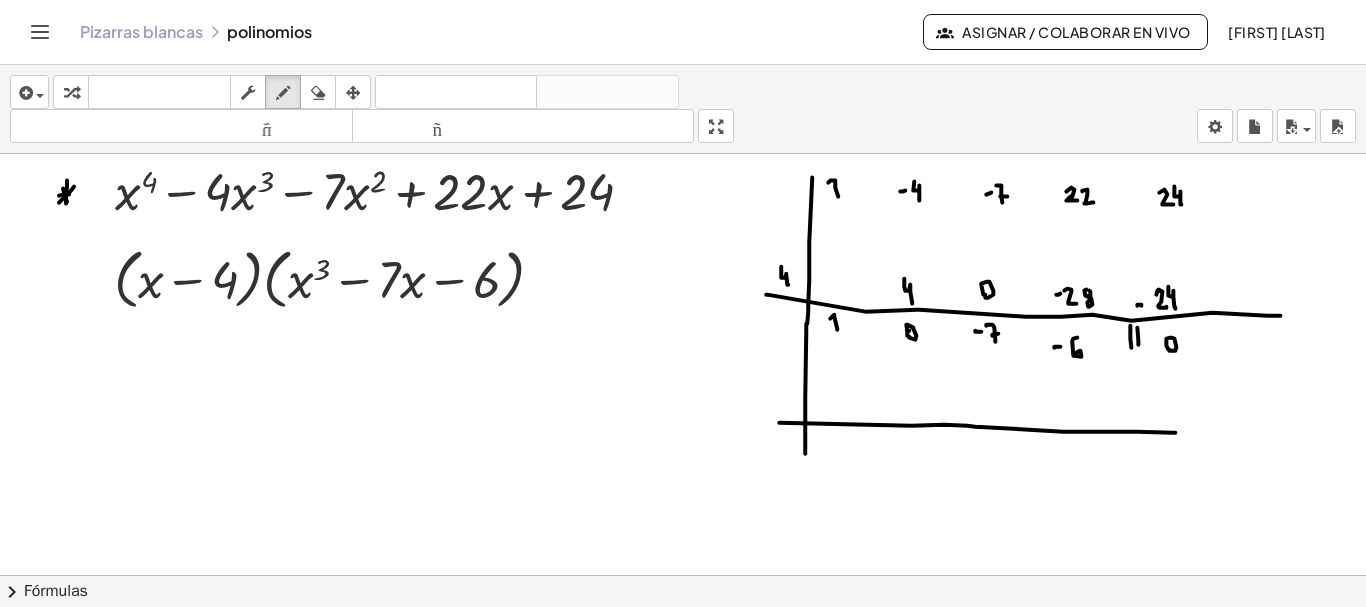 drag, startPoint x: 911, startPoint y: 423, endPoint x: 1175, endPoint y: 430, distance: 264.09277 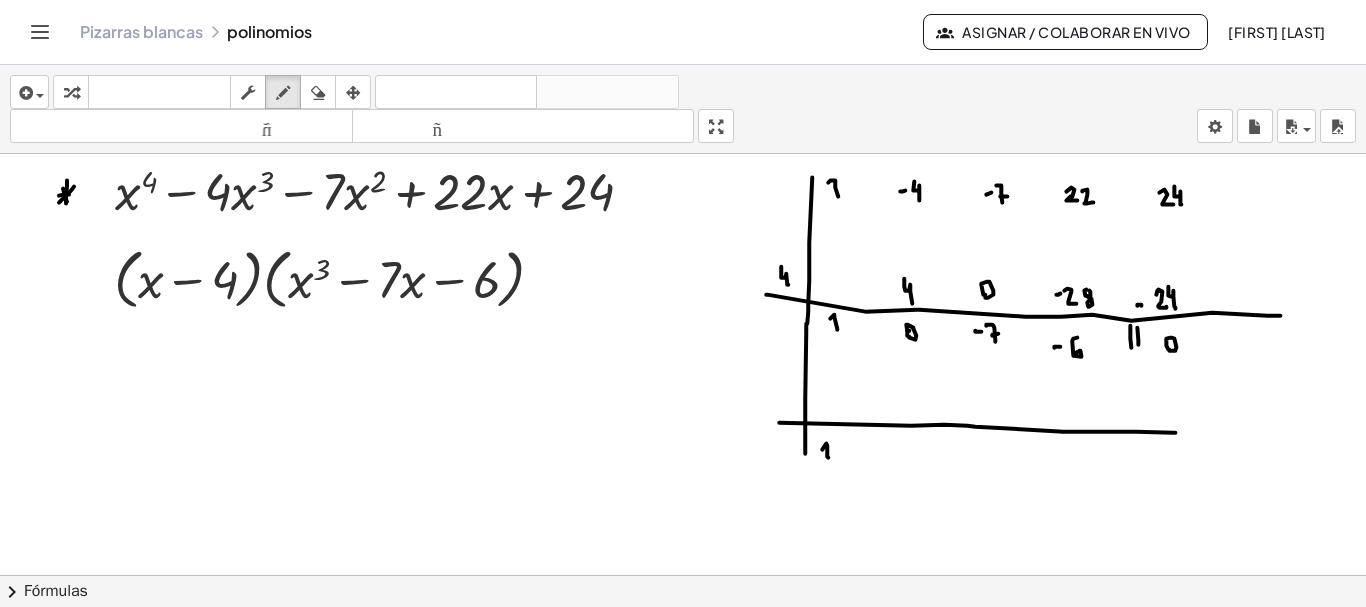 click at bounding box center (684, -3555) 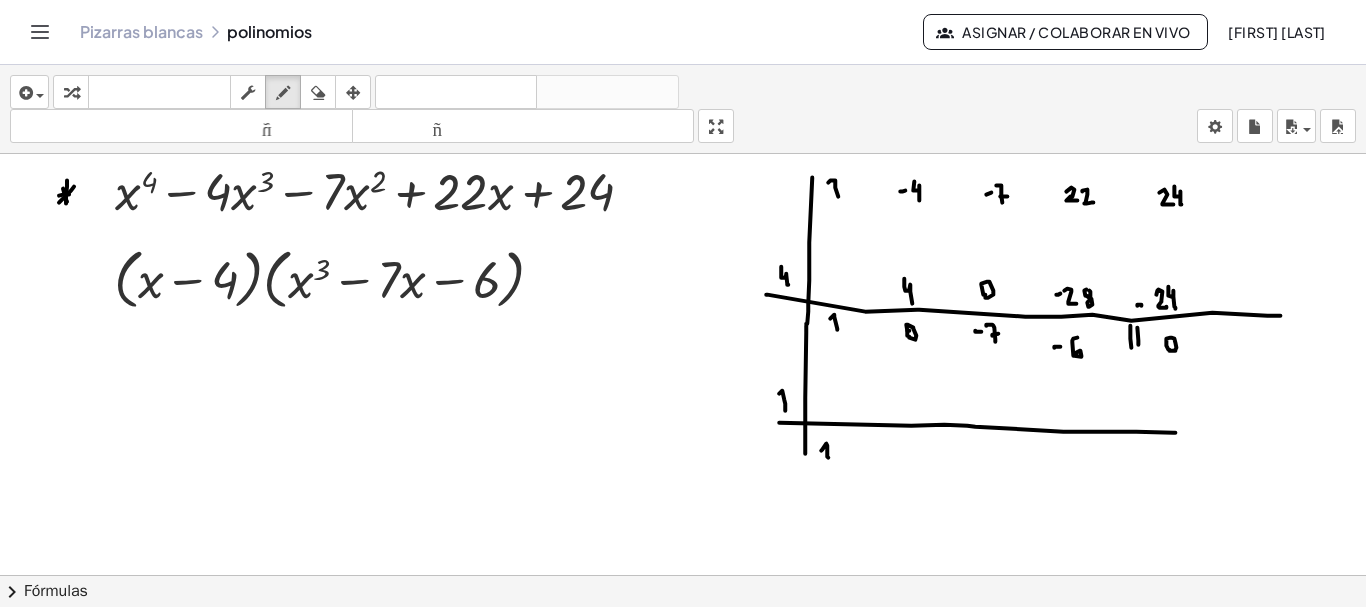 click at bounding box center [684, -3555] 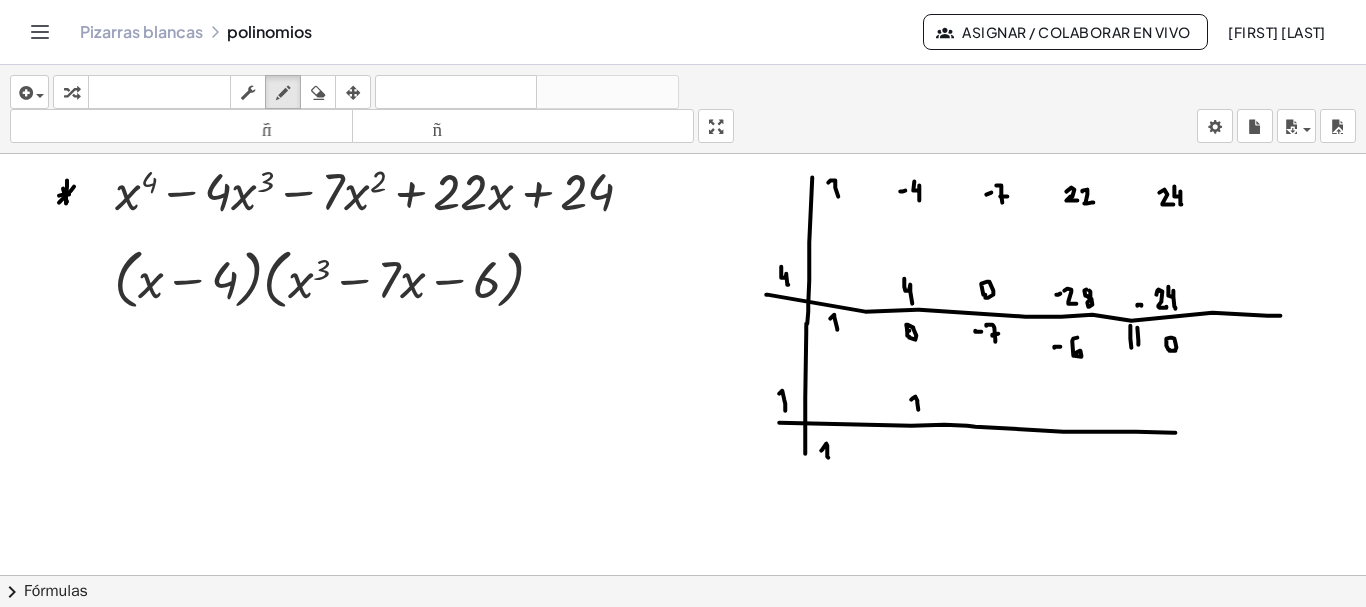 drag, startPoint x: 918, startPoint y: 407, endPoint x: 911, endPoint y: 397, distance: 12.206555 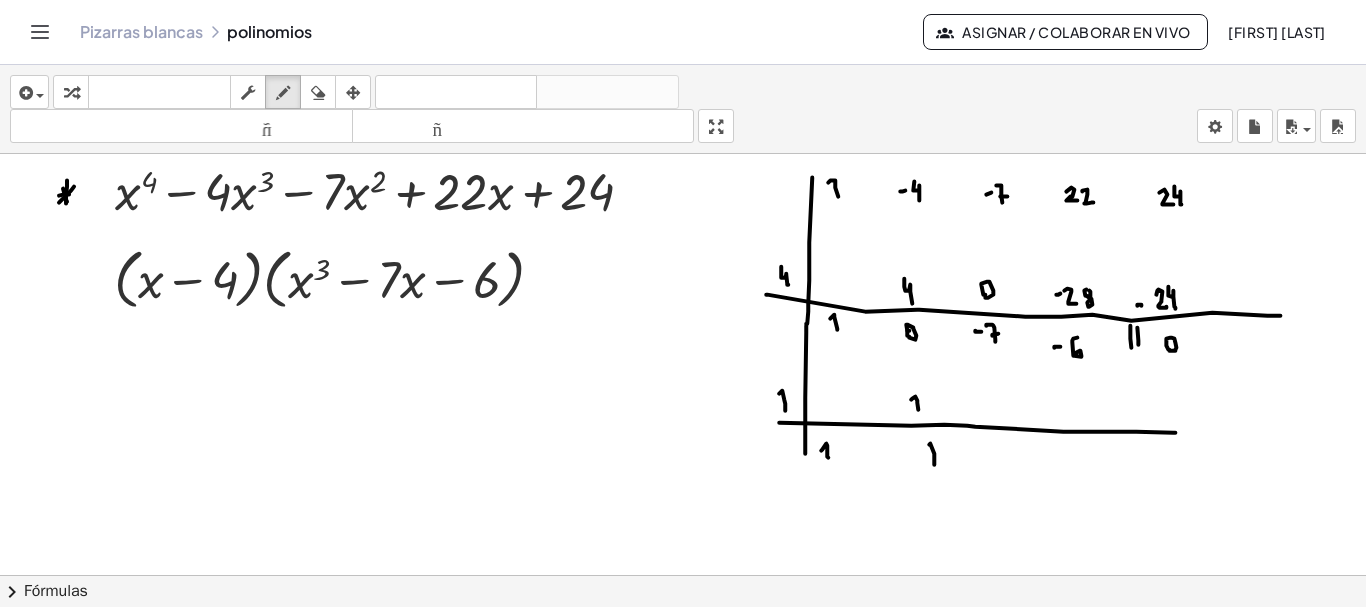 click at bounding box center [684, -3555] 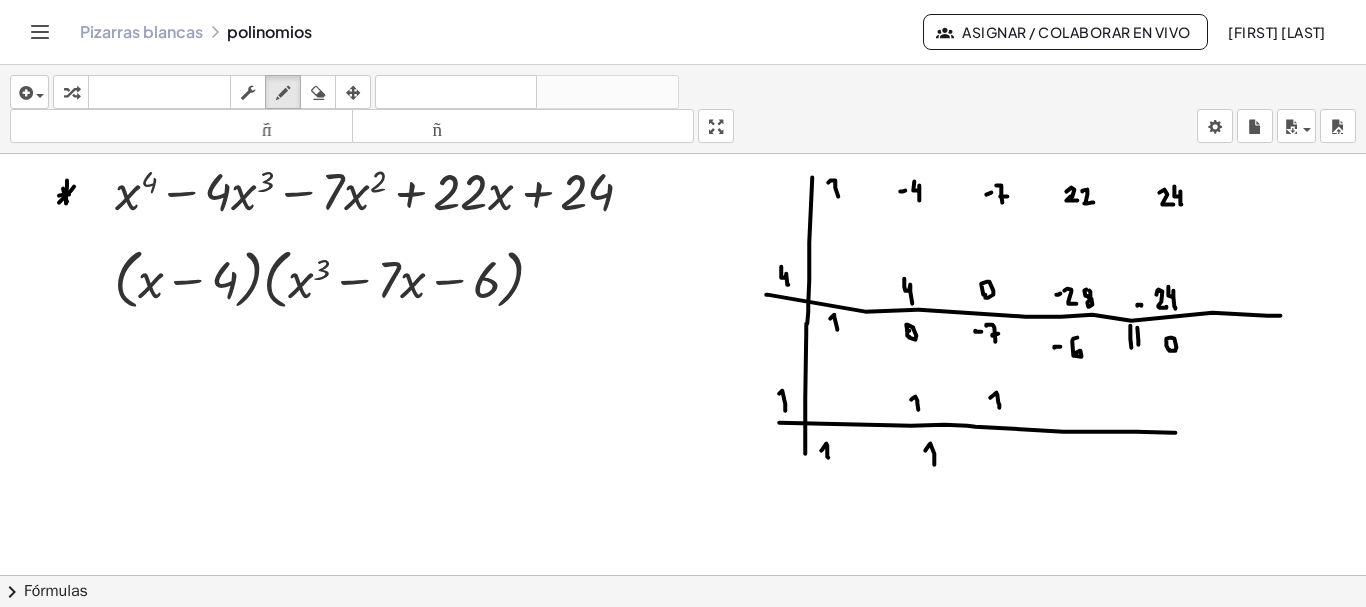 drag, startPoint x: 999, startPoint y: 405, endPoint x: 990, endPoint y: 395, distance: 13.453624 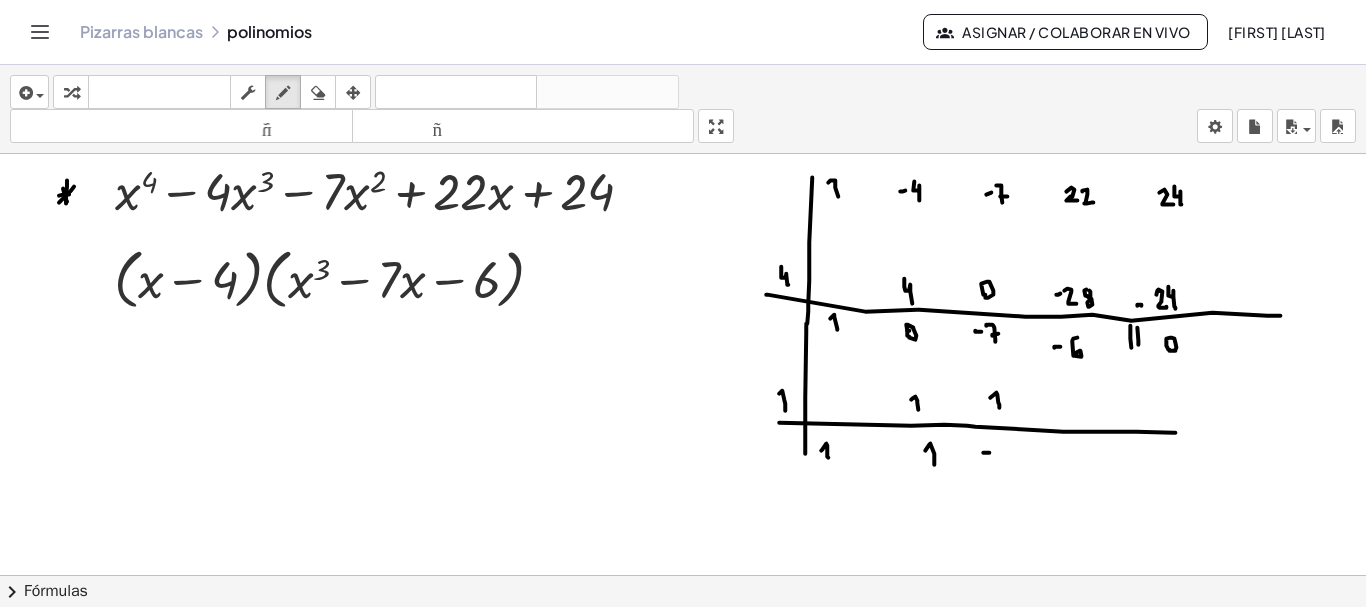click at bounding box center (684, -3555) 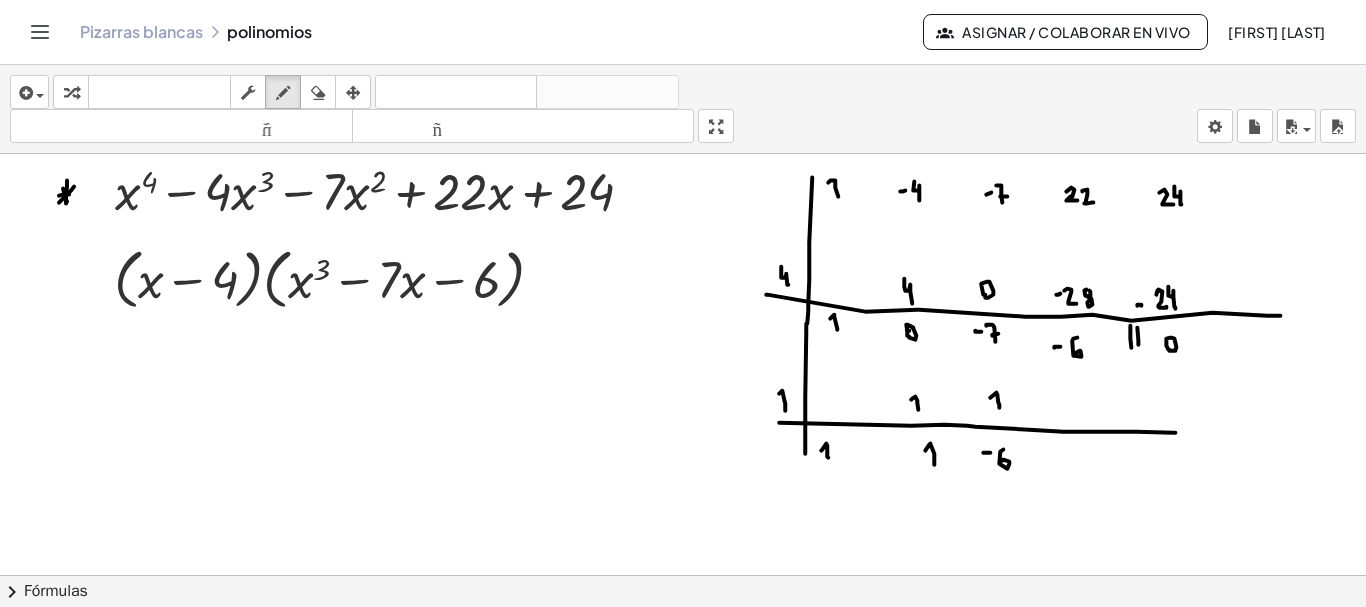 drag, startPoint x: 1003, startPoint y: 447, endPoint x: 1002, endPoint y: 458, distance: 11.045361 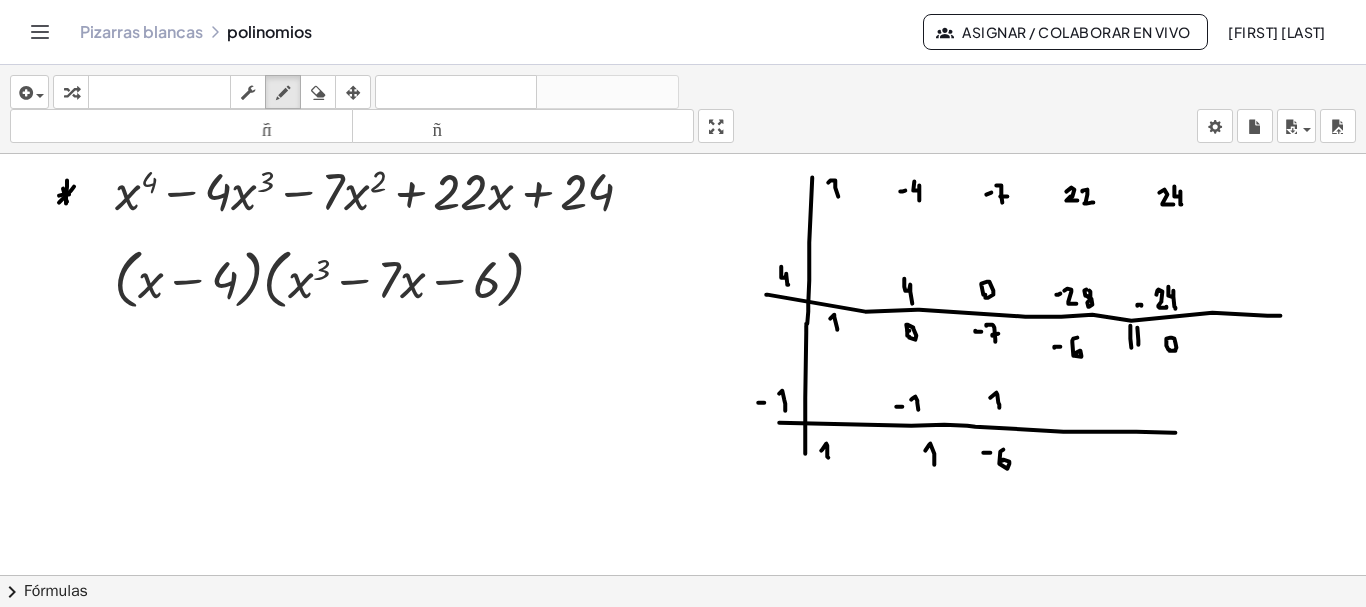 click at bounding box center (684, -3555) 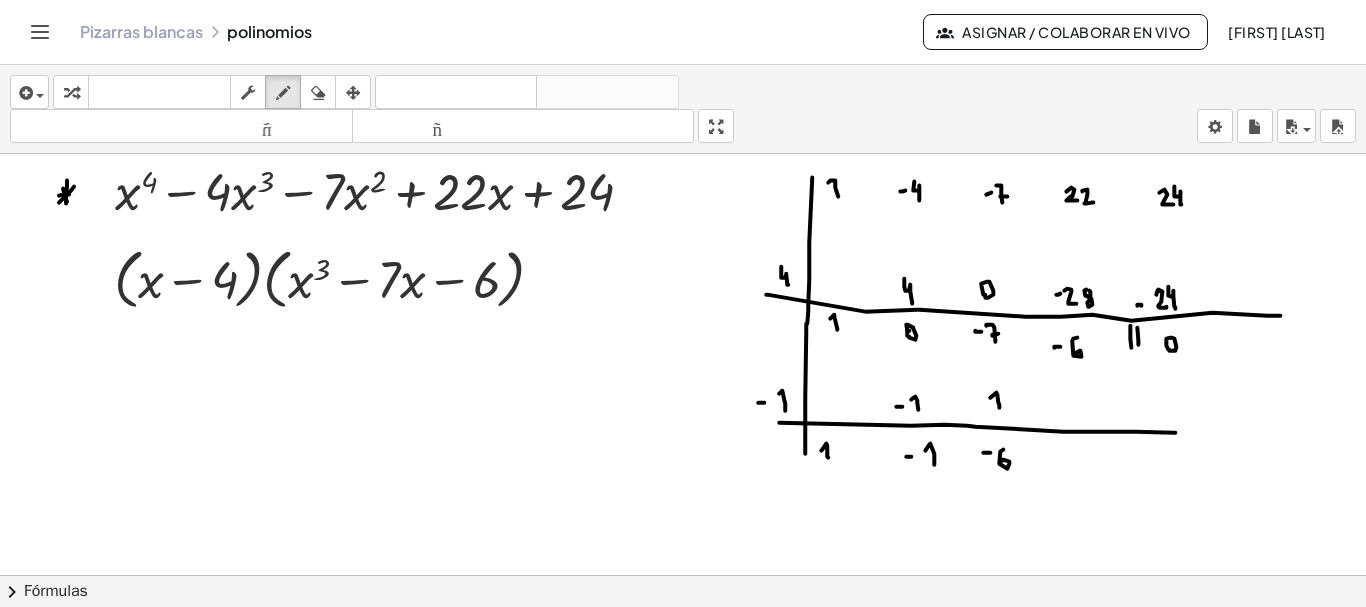 click at bounding box center [684, -3555] 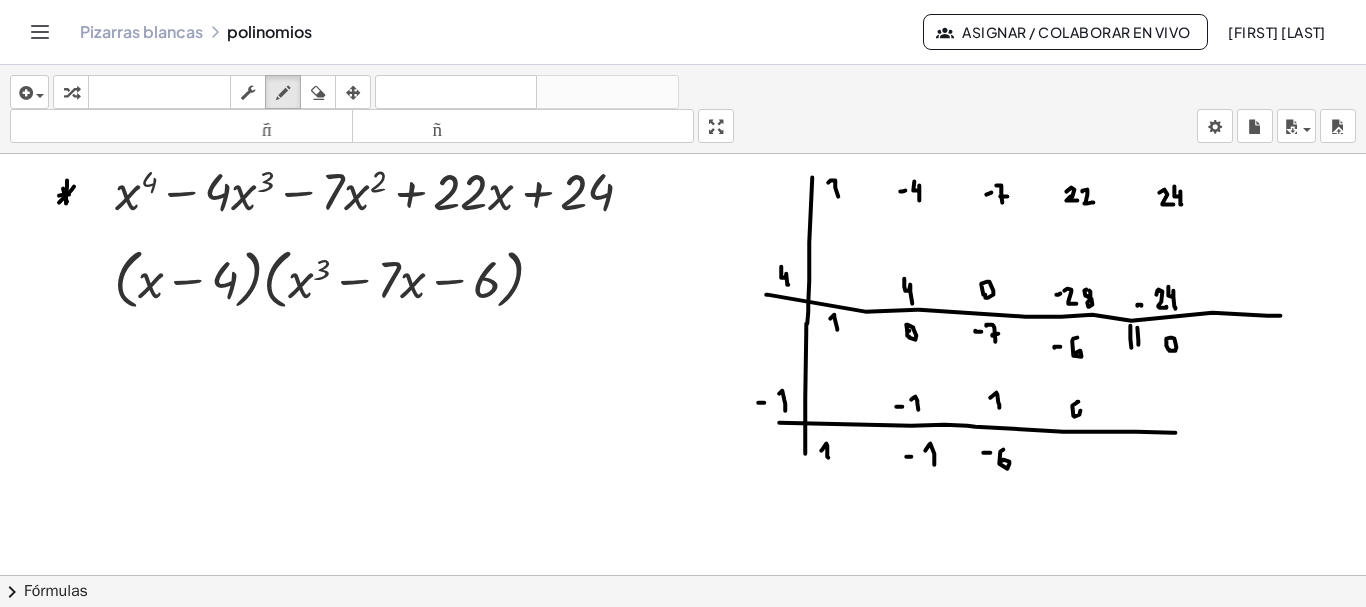 drag, startPoint x: 1078, startPoint y: 399, endPoint x: 1075, endPoint y: 411, distance: 12.369317 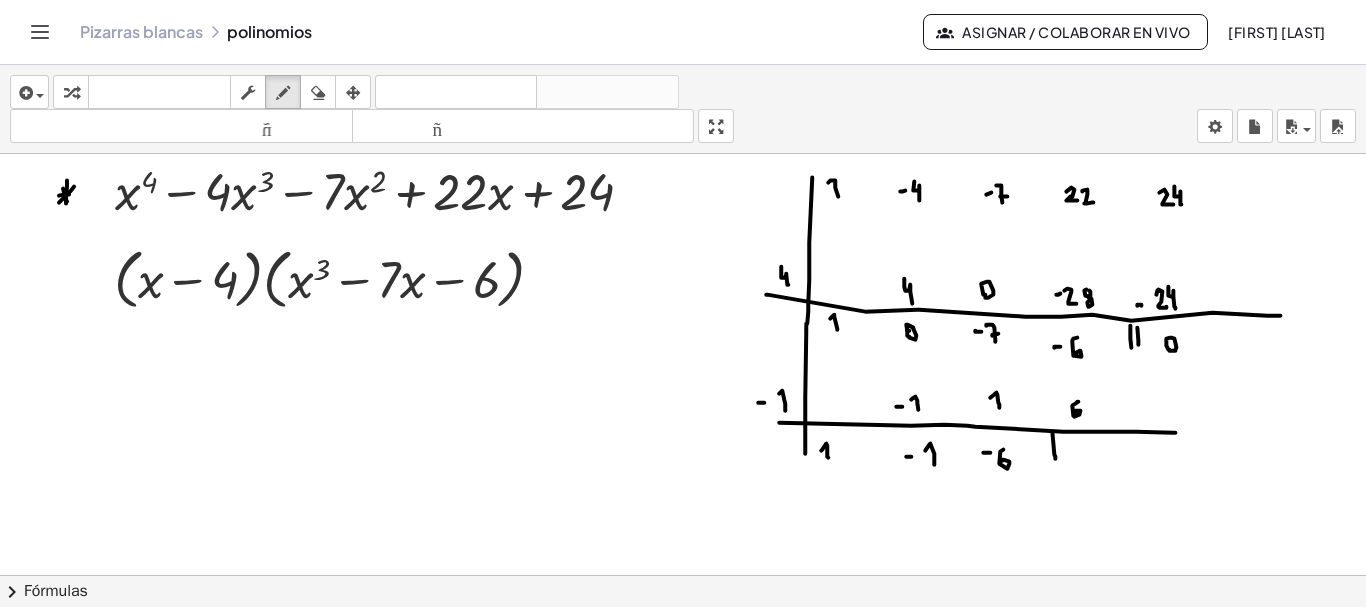 drag, startPoint x: 1052, startPoint y: 429, endPoint x: 1055, endPoint y: 456, distance: 27.166155 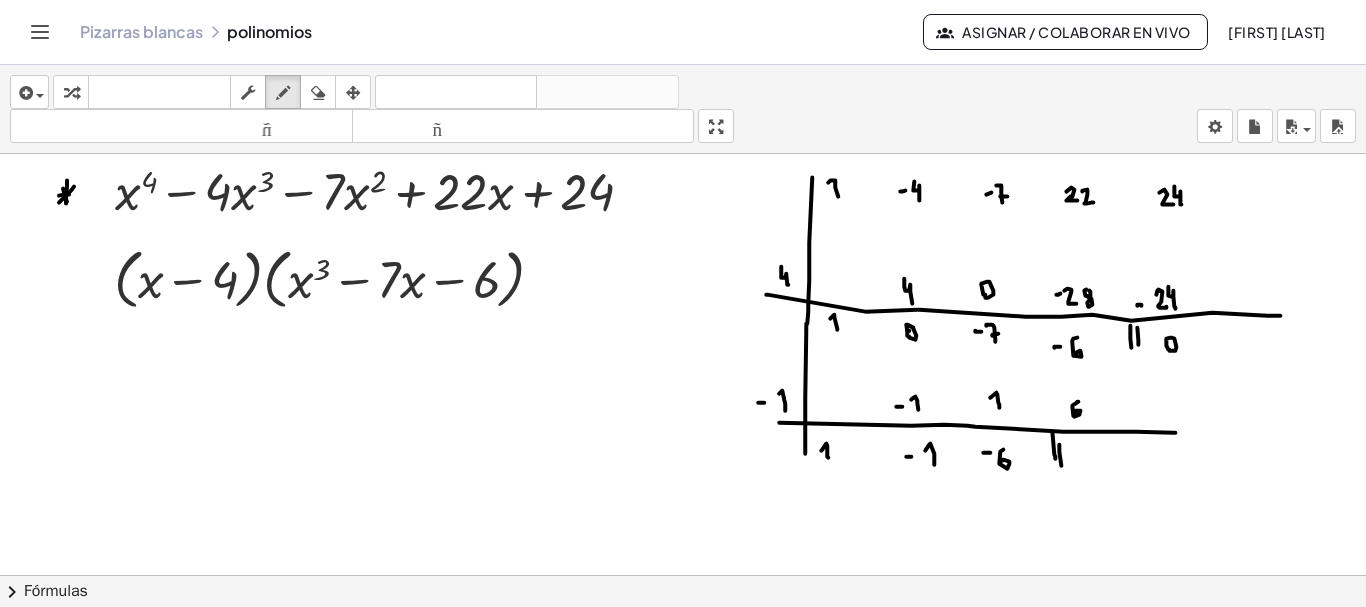 drag, startPoint x: 1059, startPoint y: 442, endPoint x: 1062, endPoint y: 464, distance: 22.203604 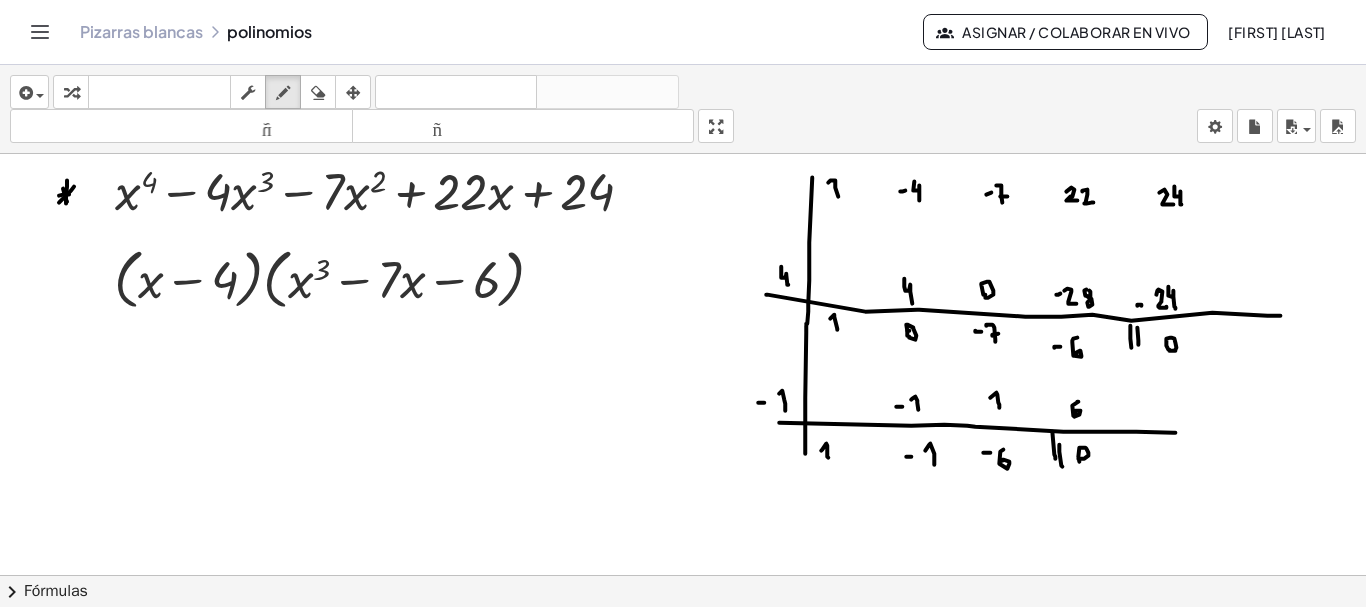 click at bounding box center (684, -3555) 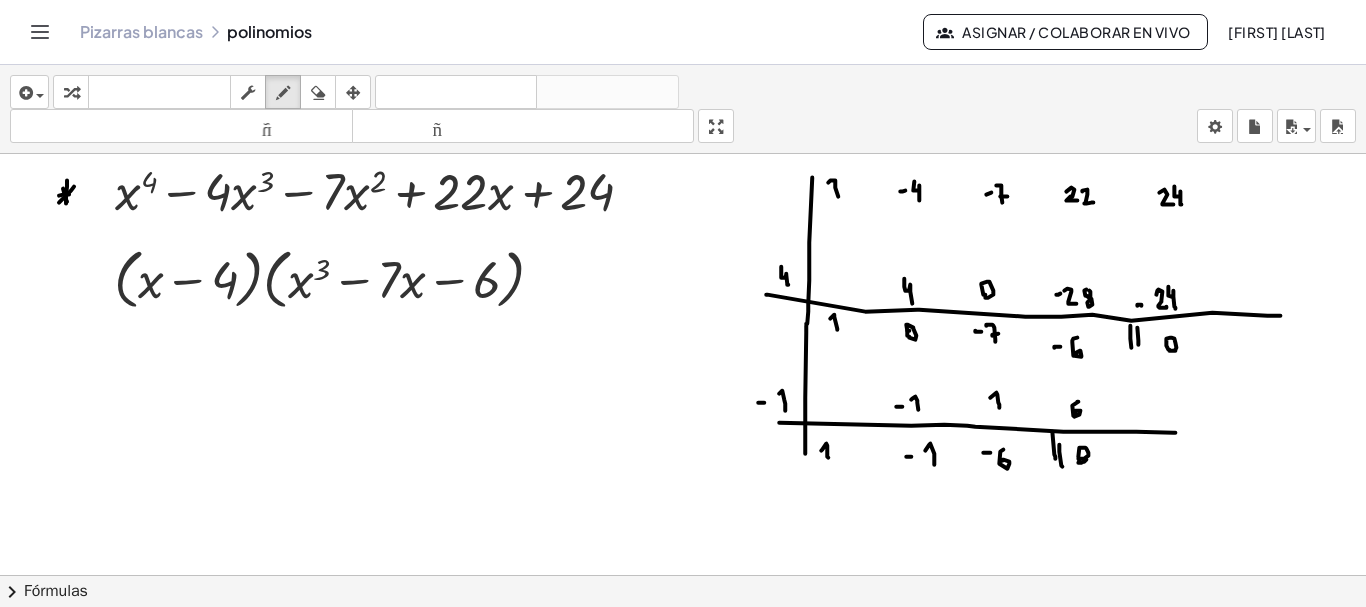drag, startPoint x: 1078, startPoint y: 460, endPoint x: 1087, endPoint y: 452, distance: 12.0415945 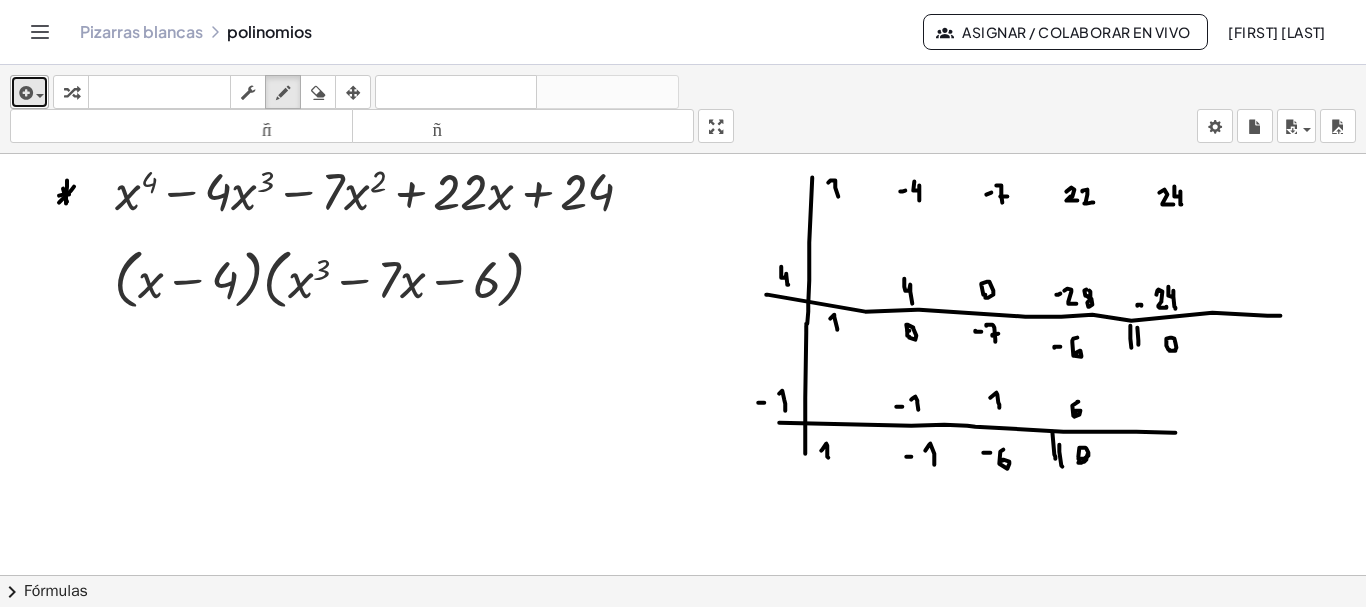 click at bounding box center [35, 95] 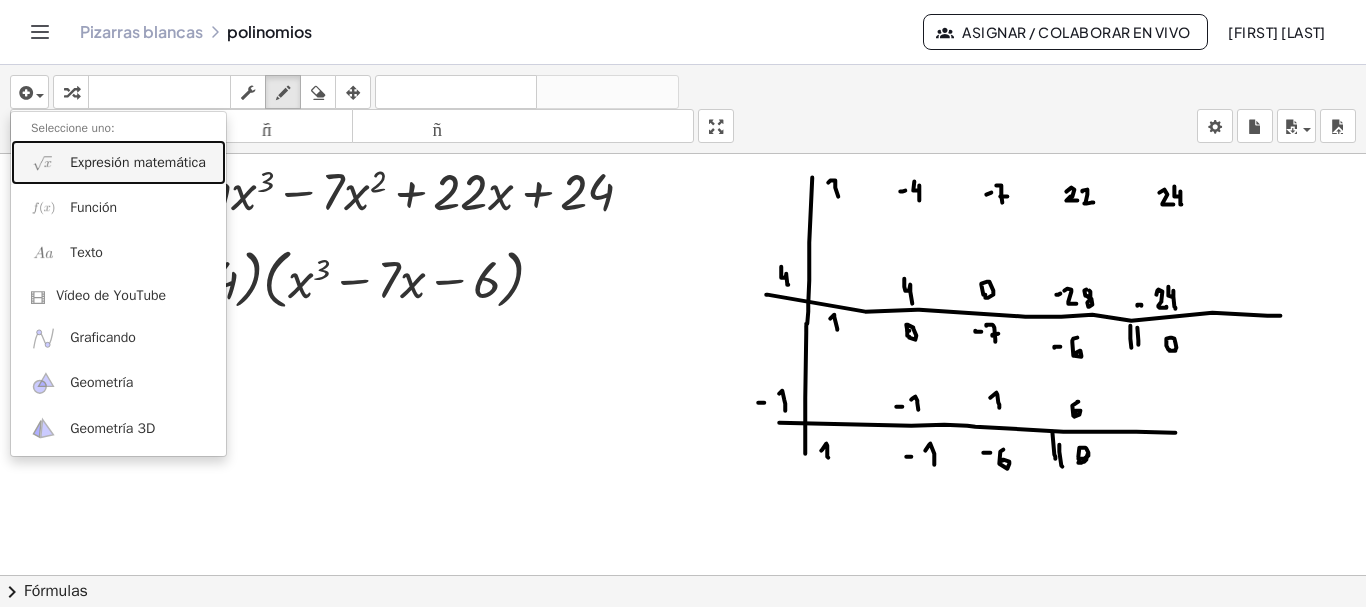 click on "Expresión matemática" at bounding box center (118, 162) 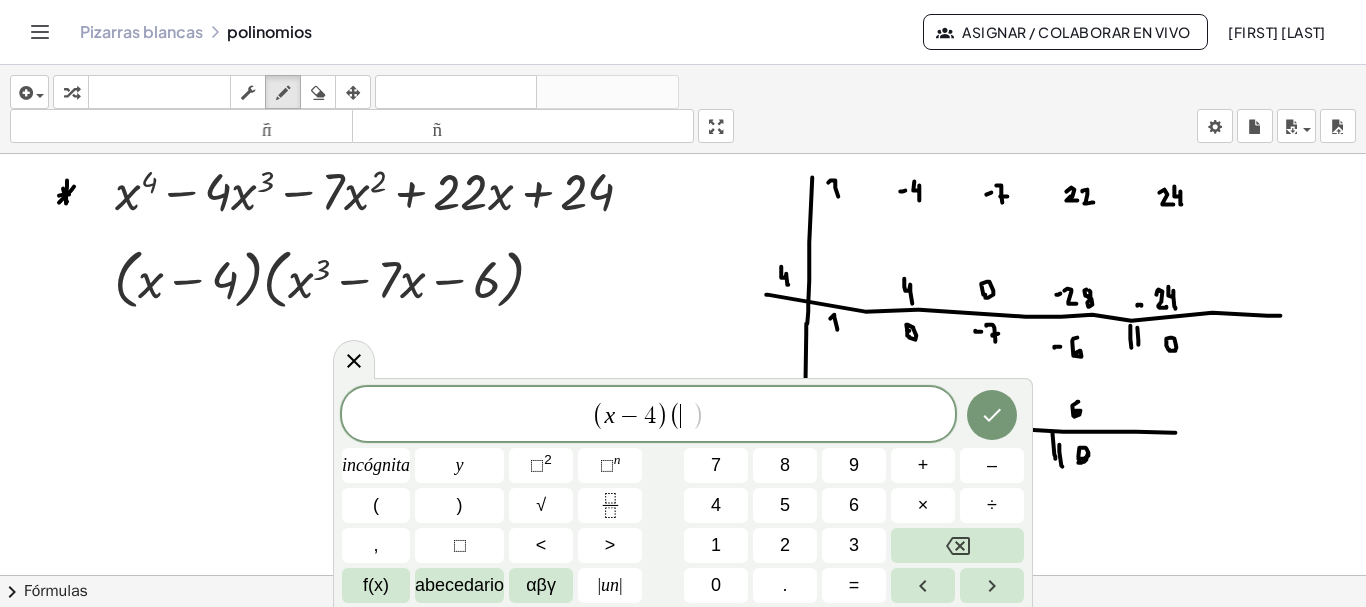 scroll, scrollTop: 8249, scrollLeft: 0, axis: vertical 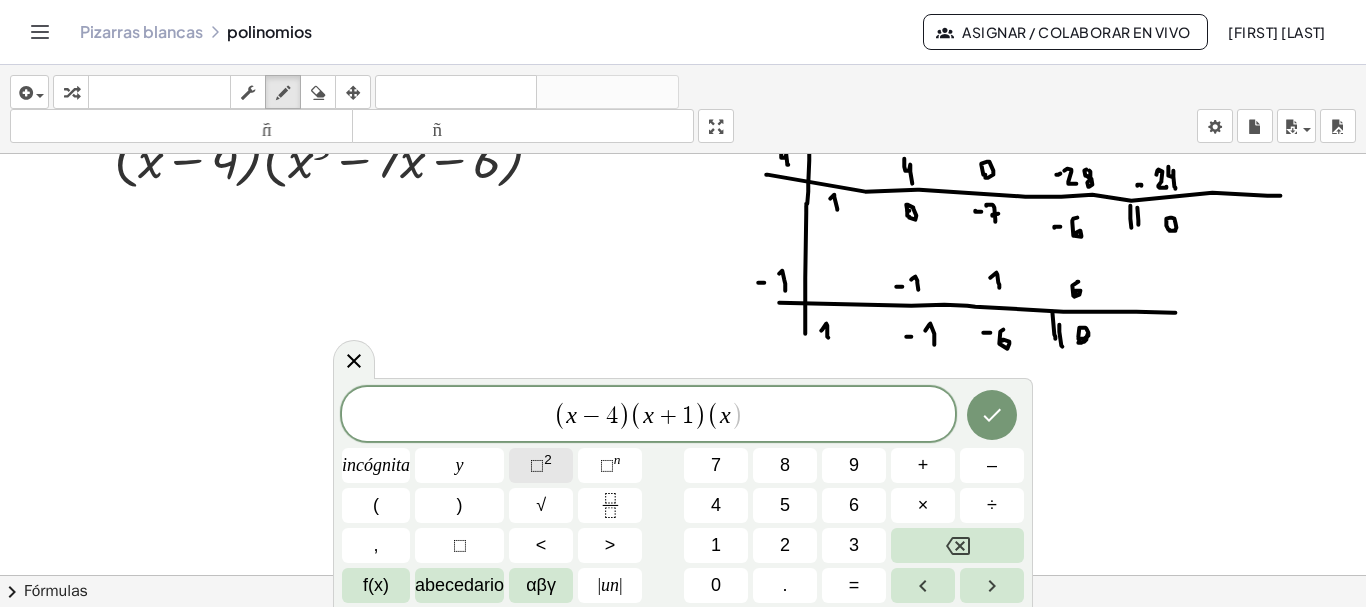 click on "2" at bounding box center [548, 459] 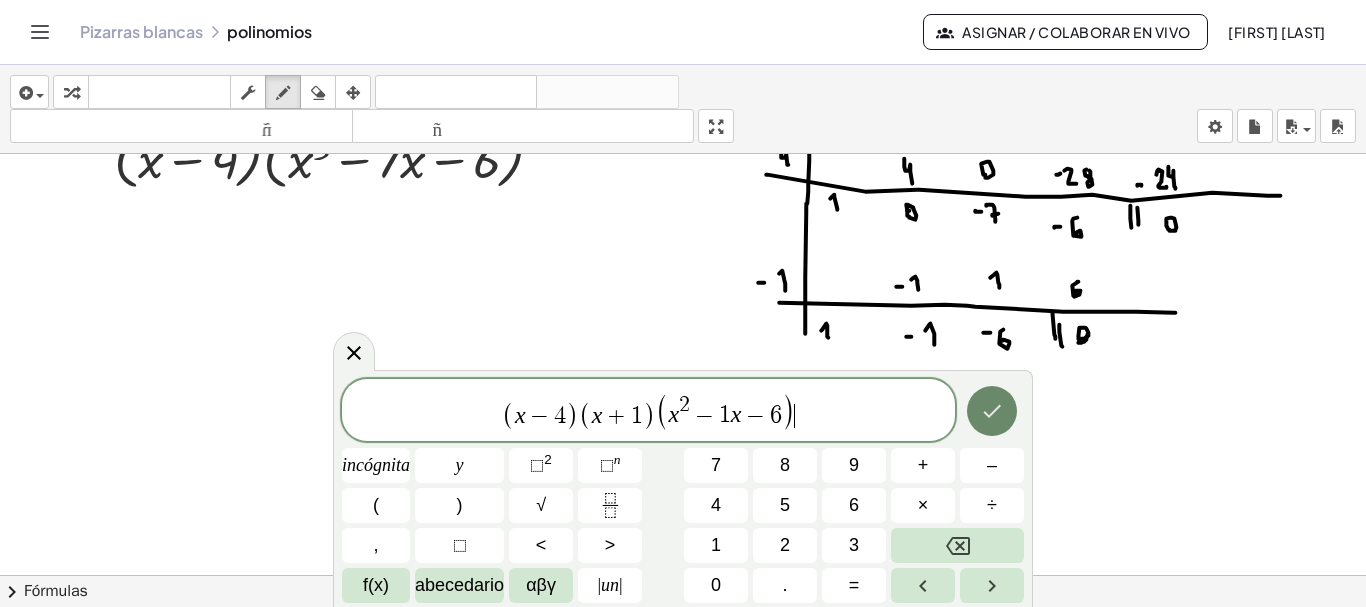 click 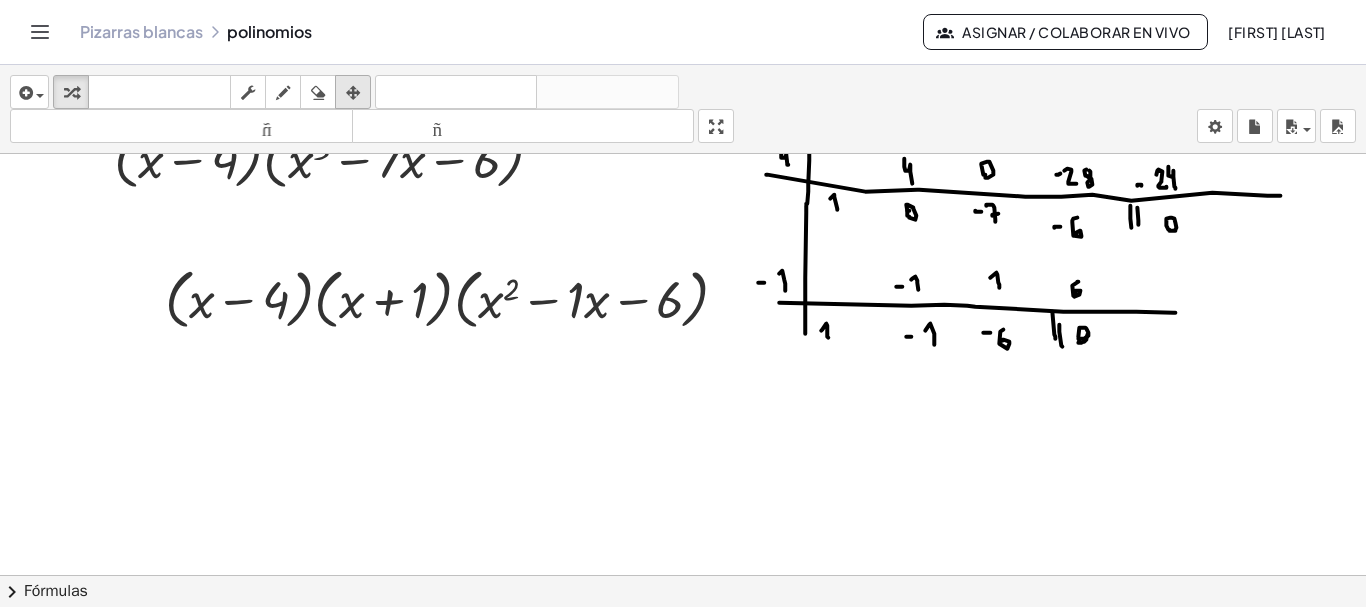 click at bounding box center [353, 93] 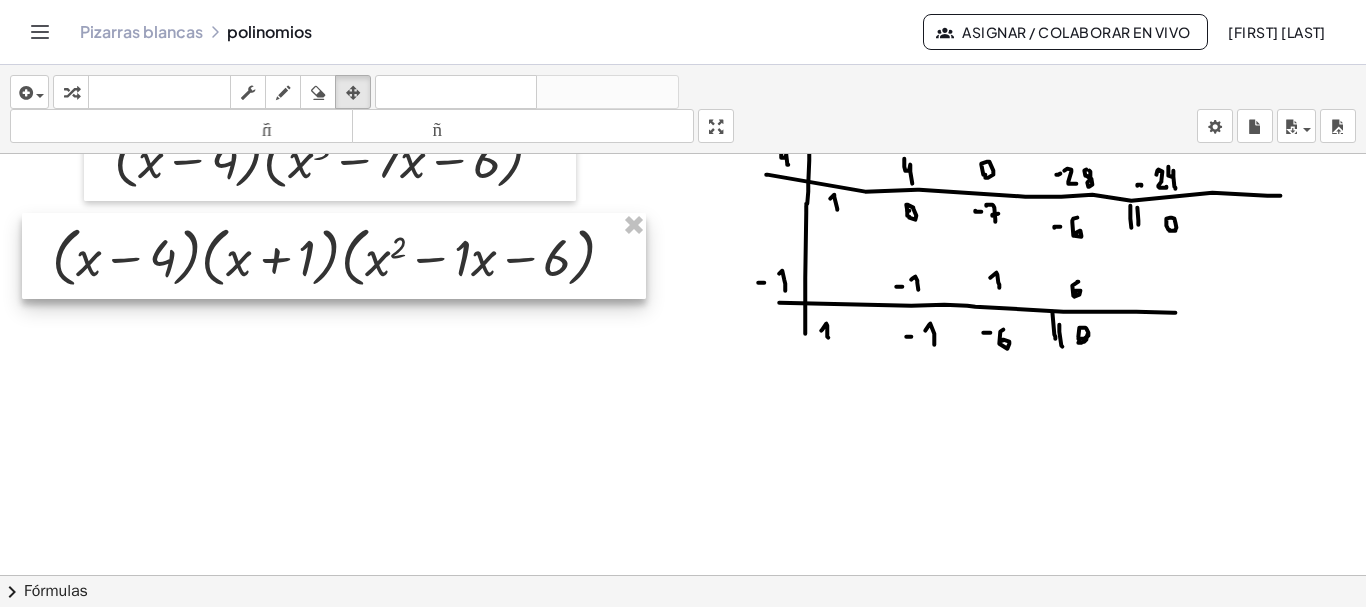 click at bounding box center (334, 256) 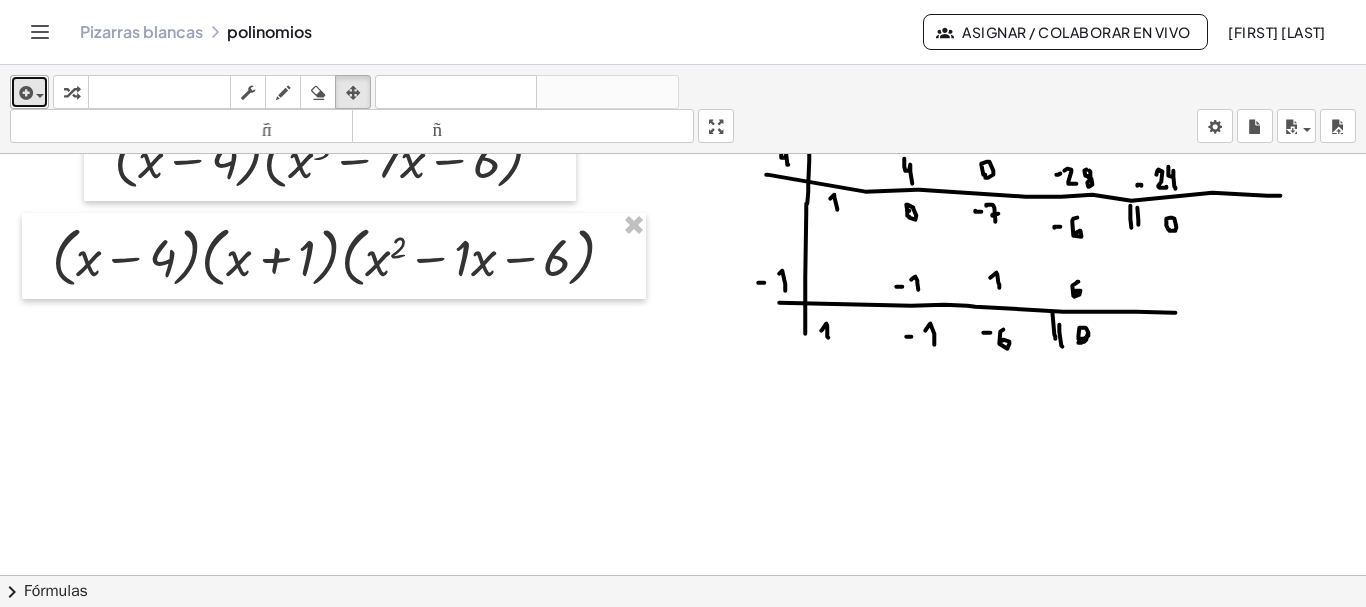 click at bounding box center (40, 96) 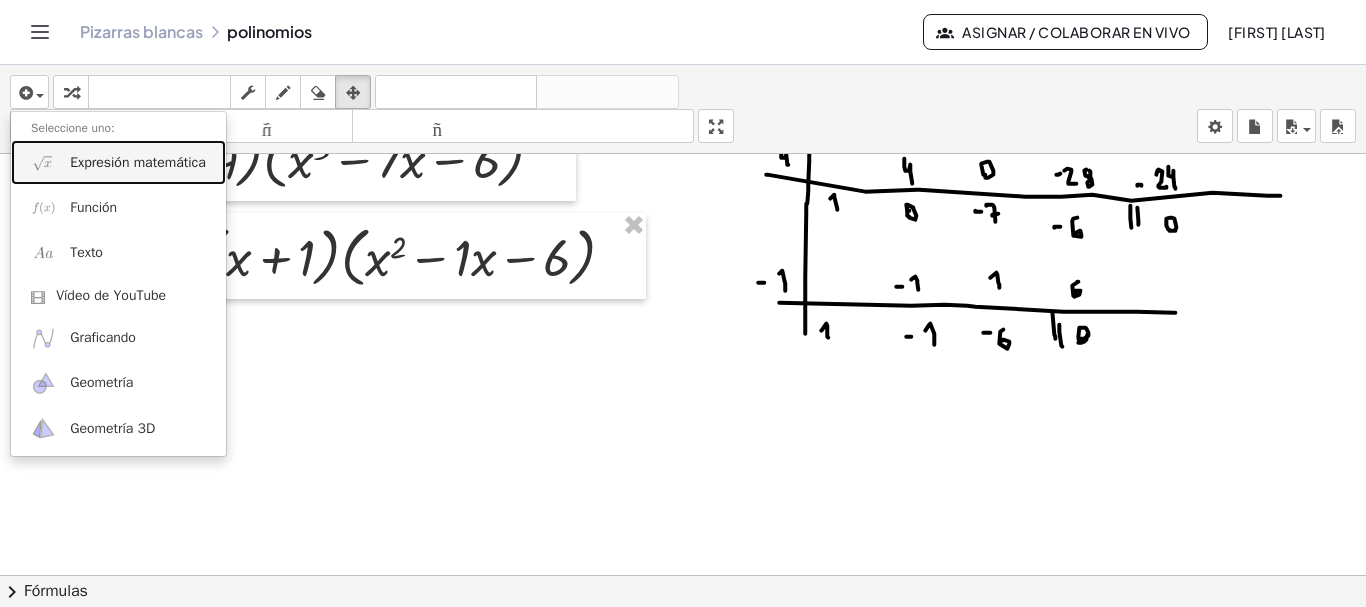 click on "Expresión matemática" at bounding box center [138, 162] 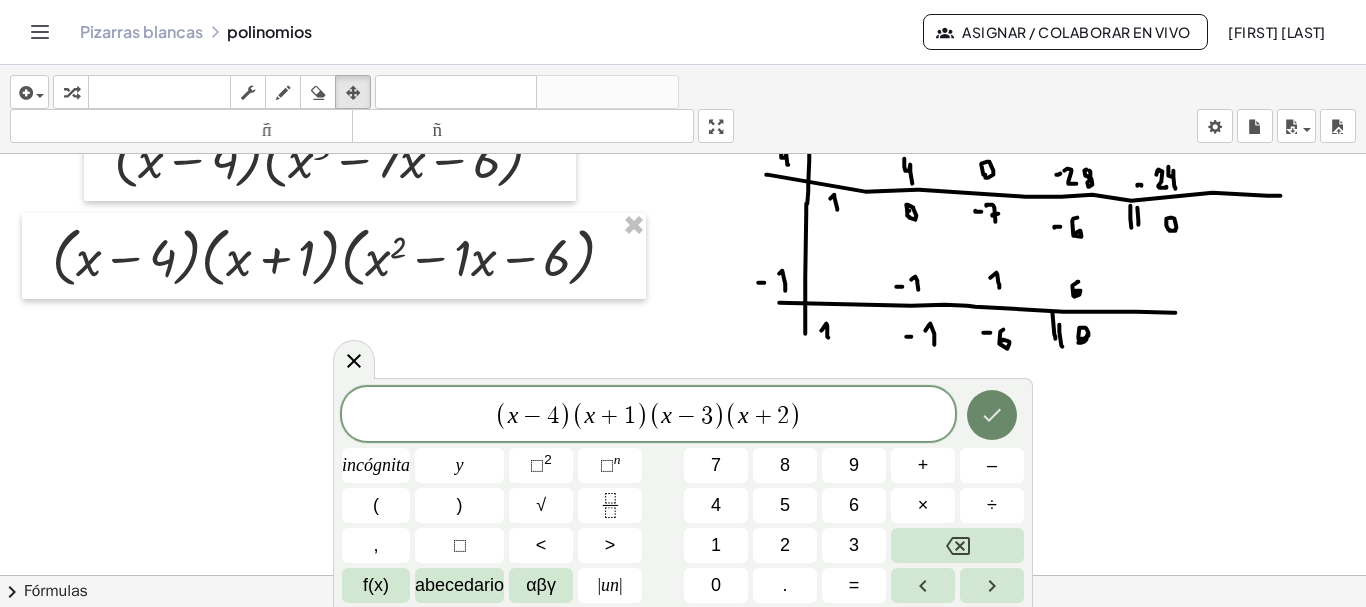click at bounding box center [992, 415] 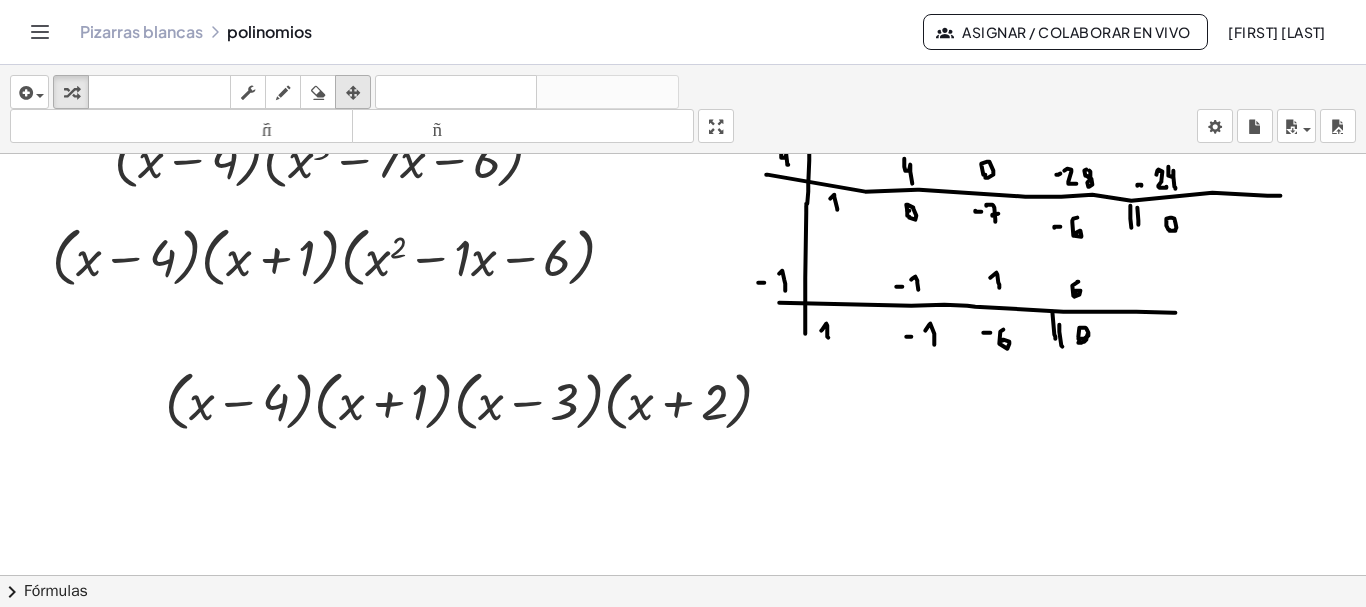 click at bounding box center [353, 93] 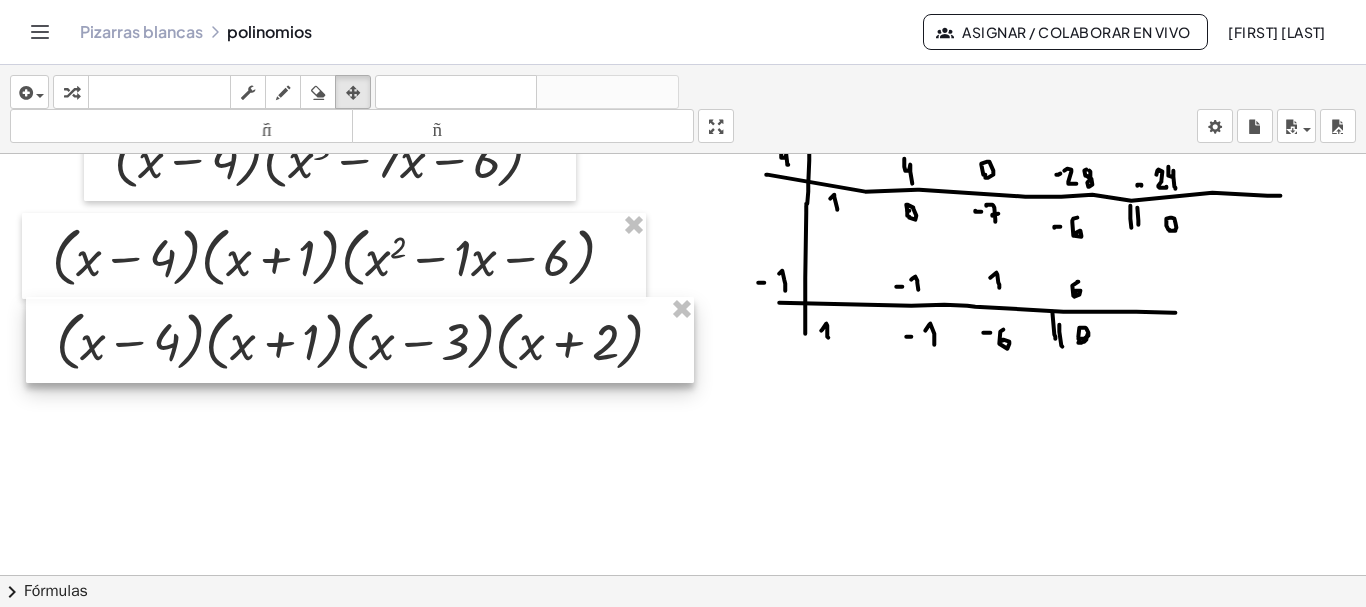 drag, startPoint x: 407, startPoint y: 374, endPoint x: 298, endPoint y: 314, distance: 124.42267 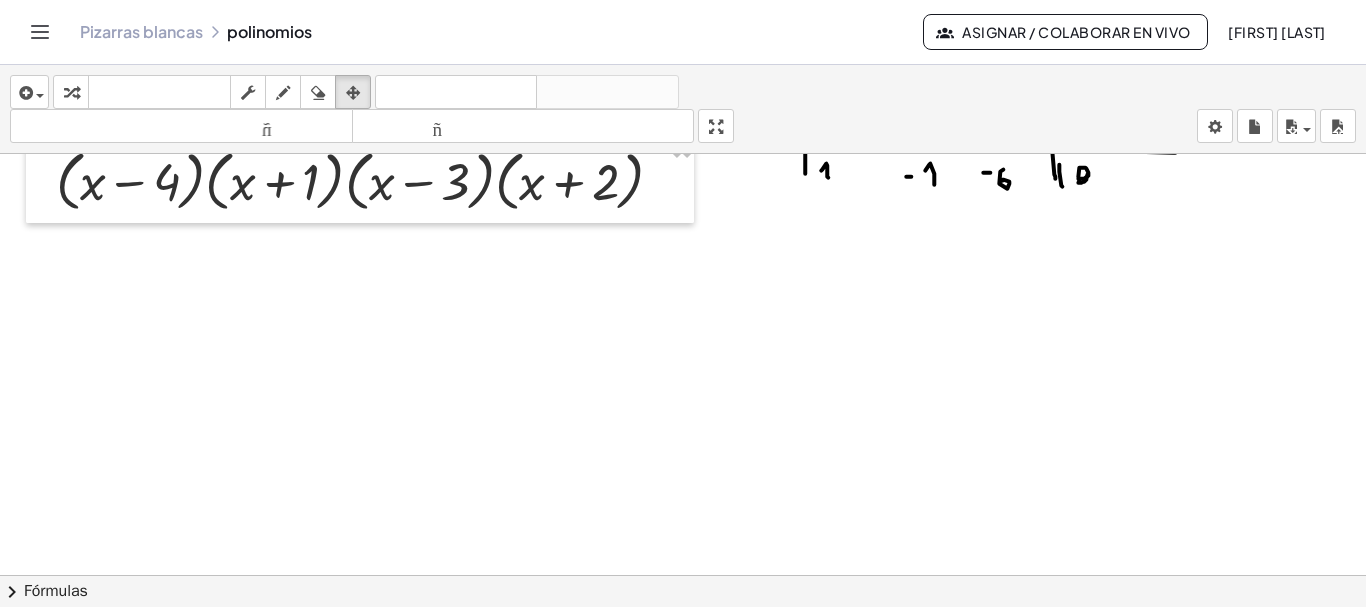 scroll, scrollTop: 8435, scrollLeft: 0, axis: vertical 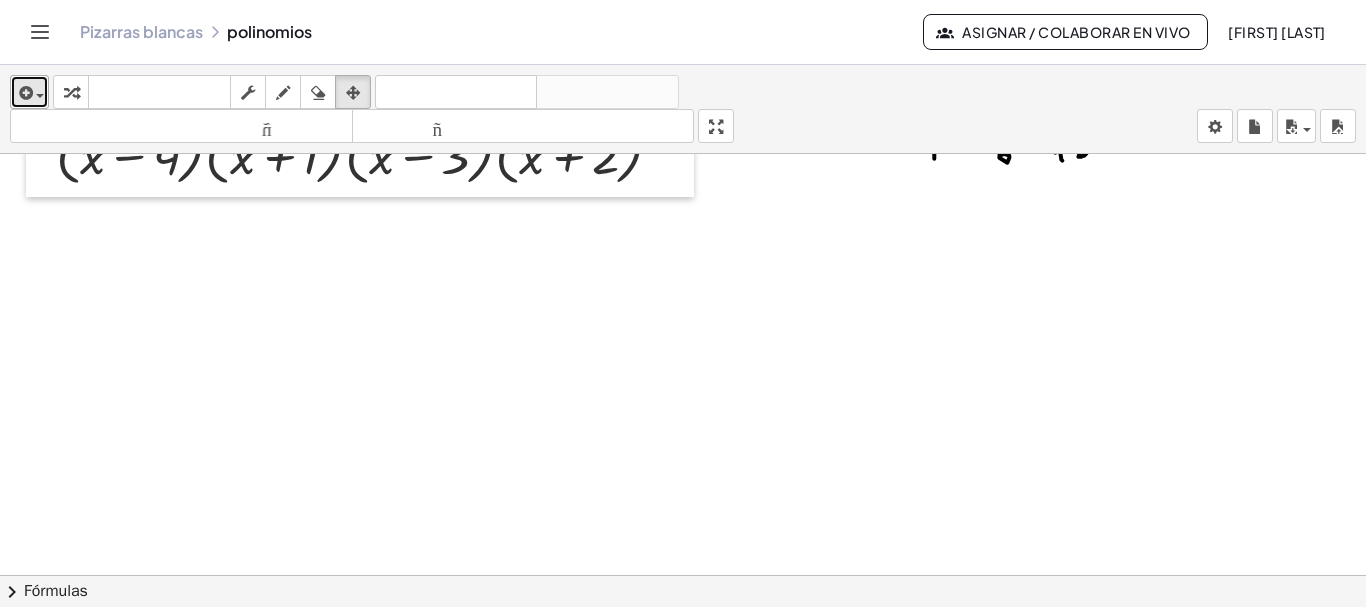 click at bounding box center (24, 93) 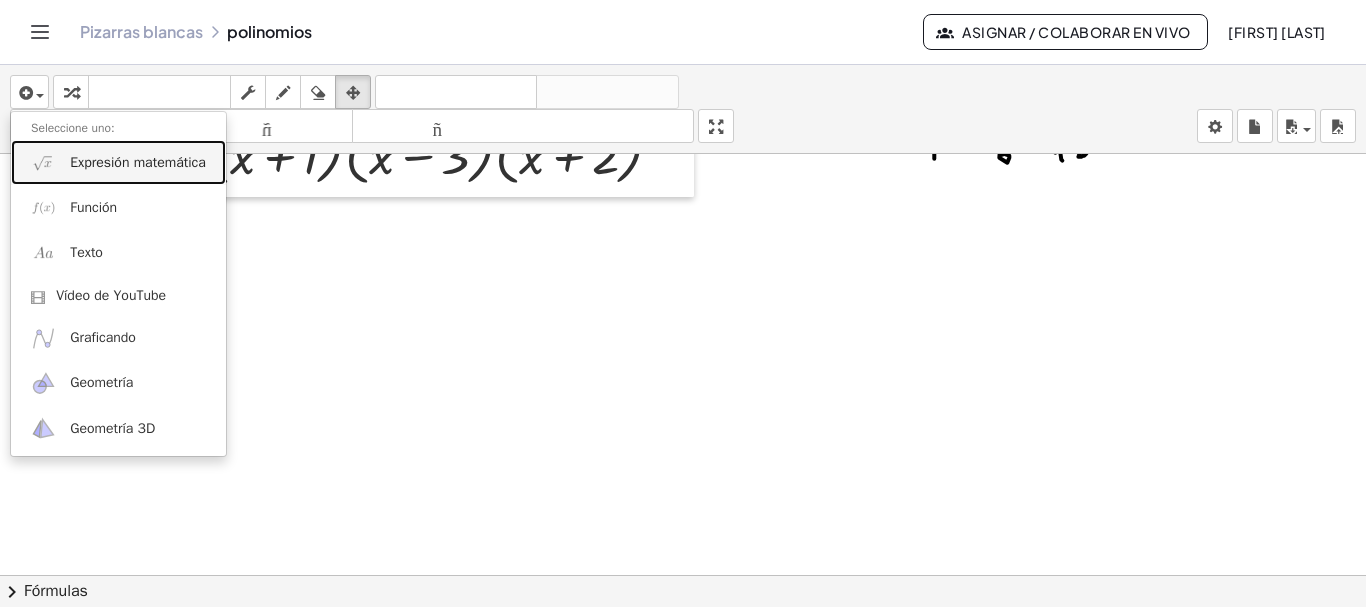 click on "Expresión matemática" at bounding box center (138, 162) 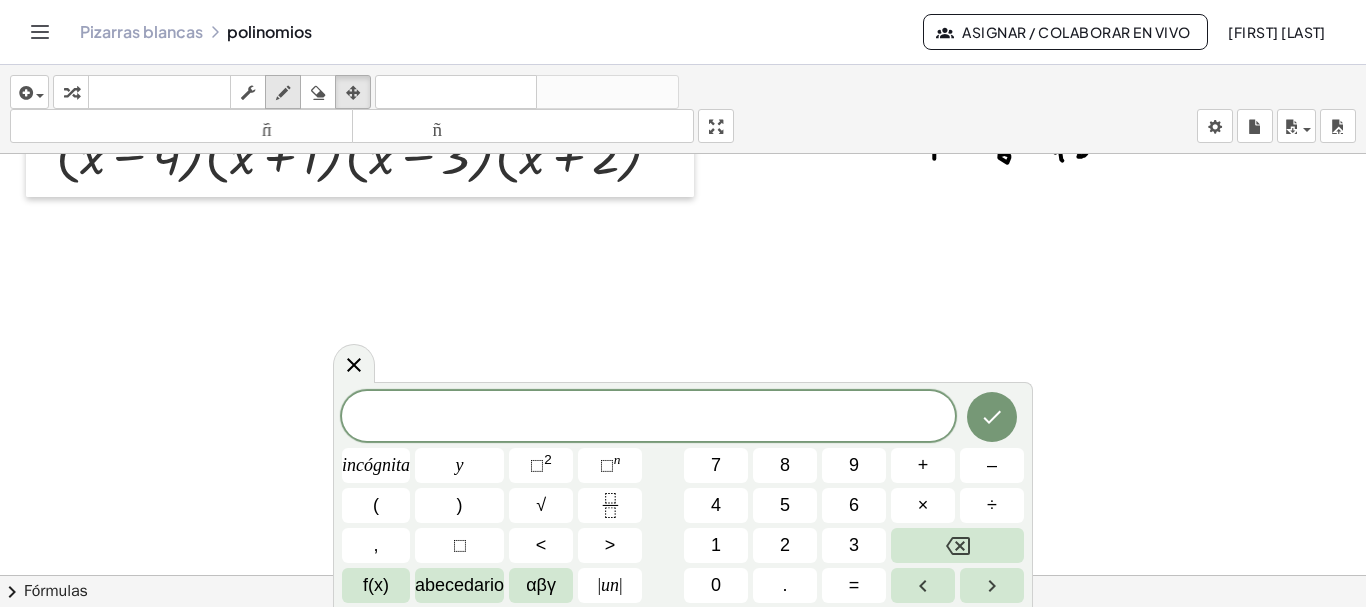 click at bounding box center [283, 93] 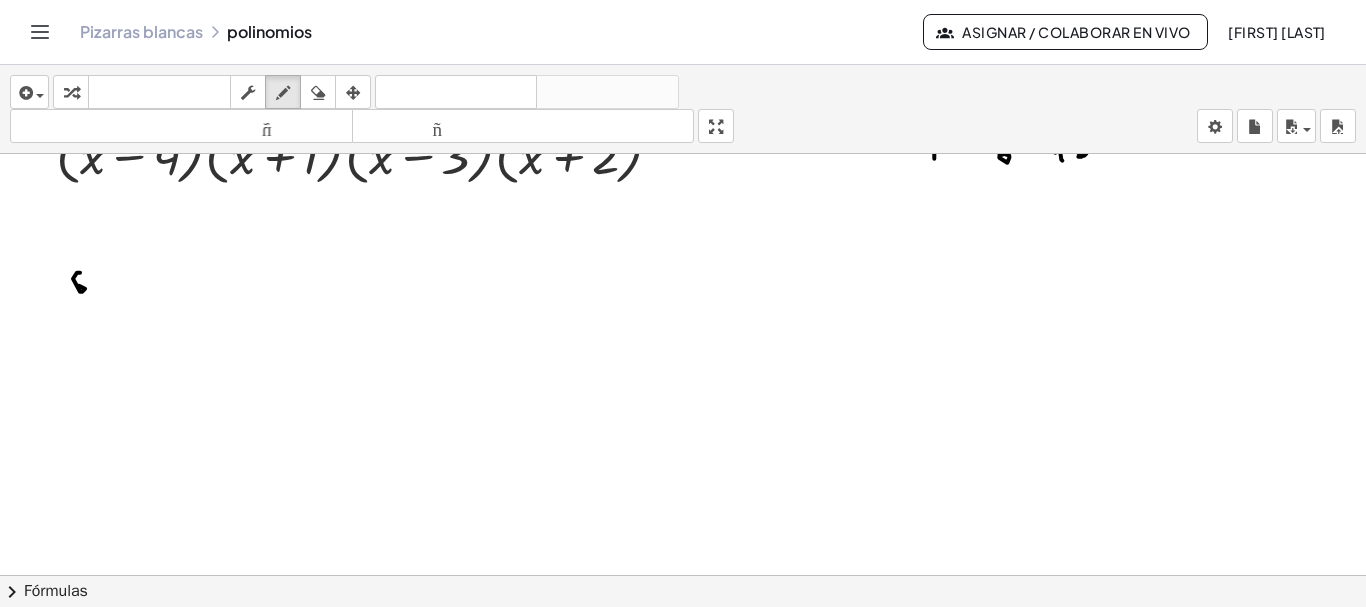drag, startPoint x: 80, startPoint y: 270, endPoint x: 79, endPoint y: 289, distance: 19.026299 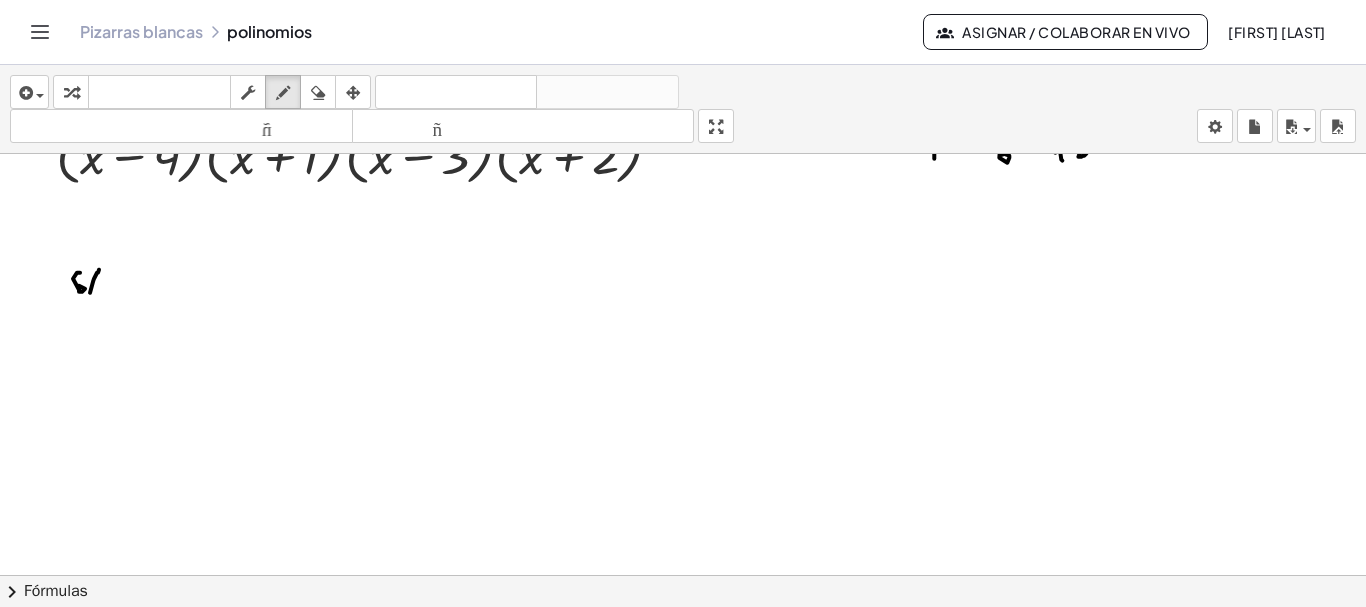 drag, startPoint x: 90, startPoint y: 290, endPoint x: 99, endPoint y: 267, distance: 24.698177 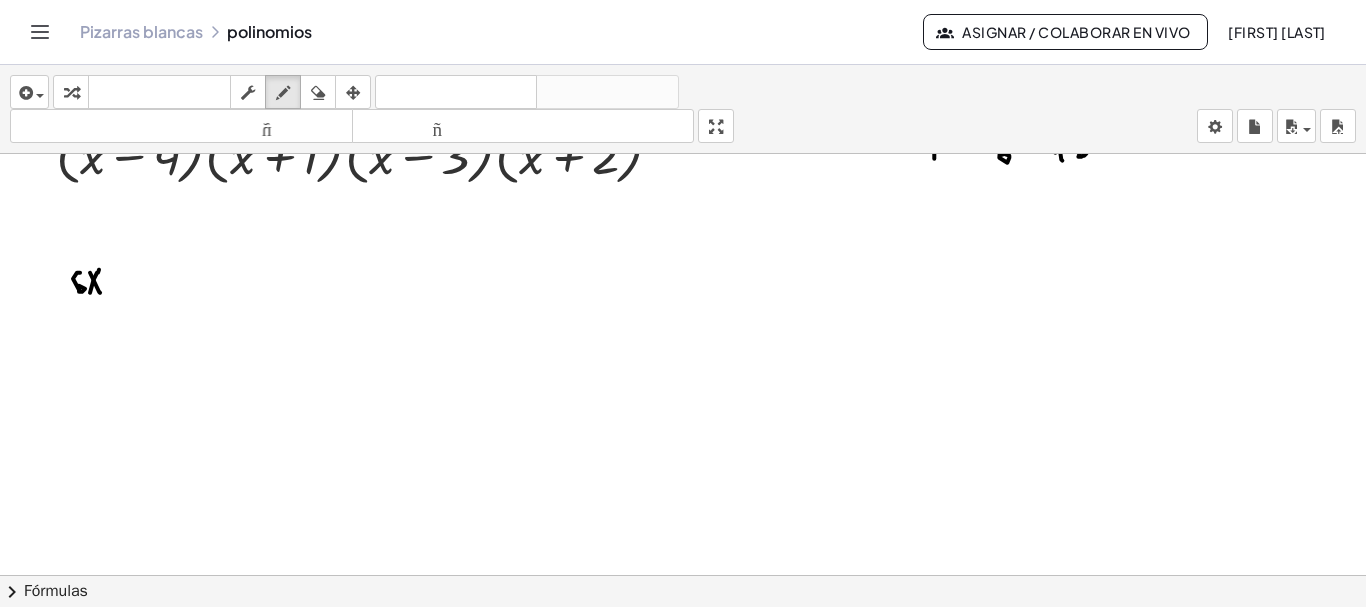 drag, startPoint x: 90, startPoint y: 270, endPoint x: 100, endPoint y: 290, distance: 22.36068 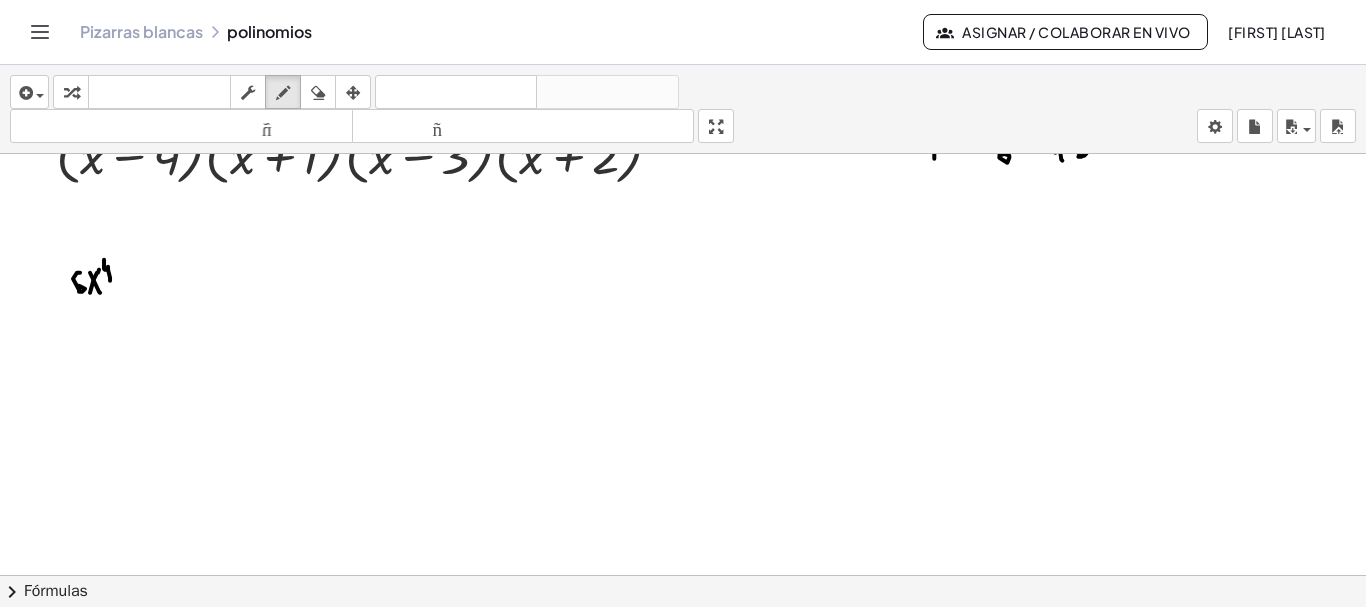 drag, startPoint x: 104, startPoint y: 257, endPoint x: 110, endPoint y: 278, distance: 21.84033 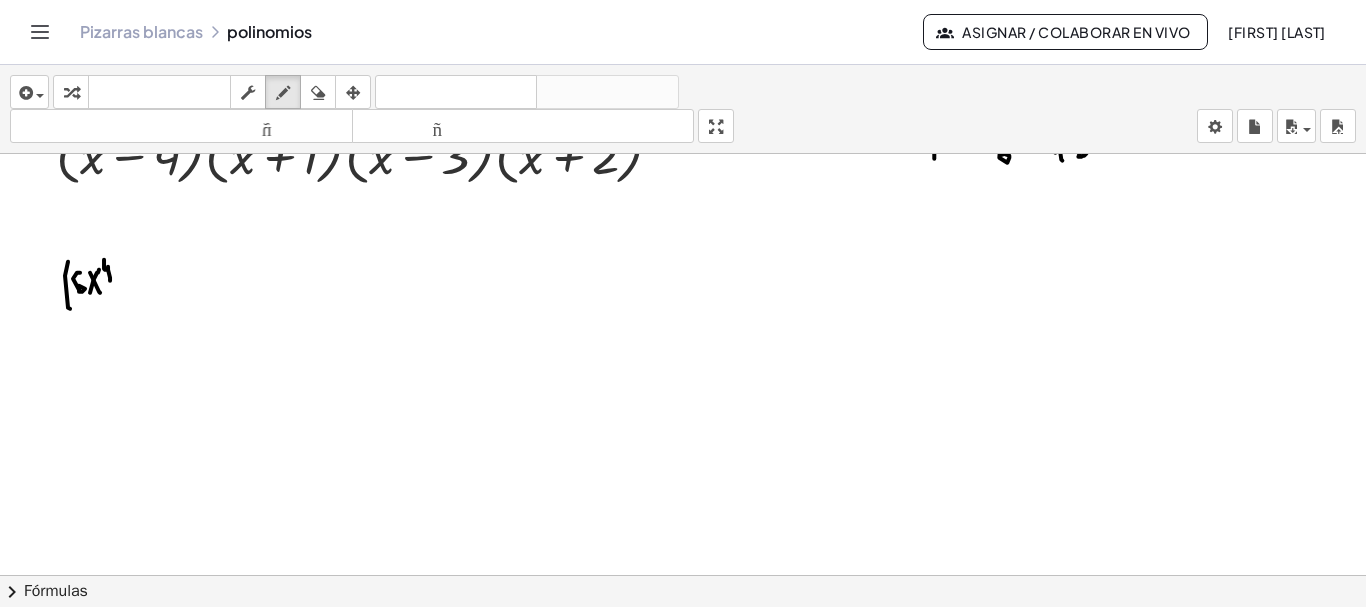 drag, startPoint x: 68, startPoint y: 259, endPoint x: 71, endPoint y: 306, distance: 47.095646 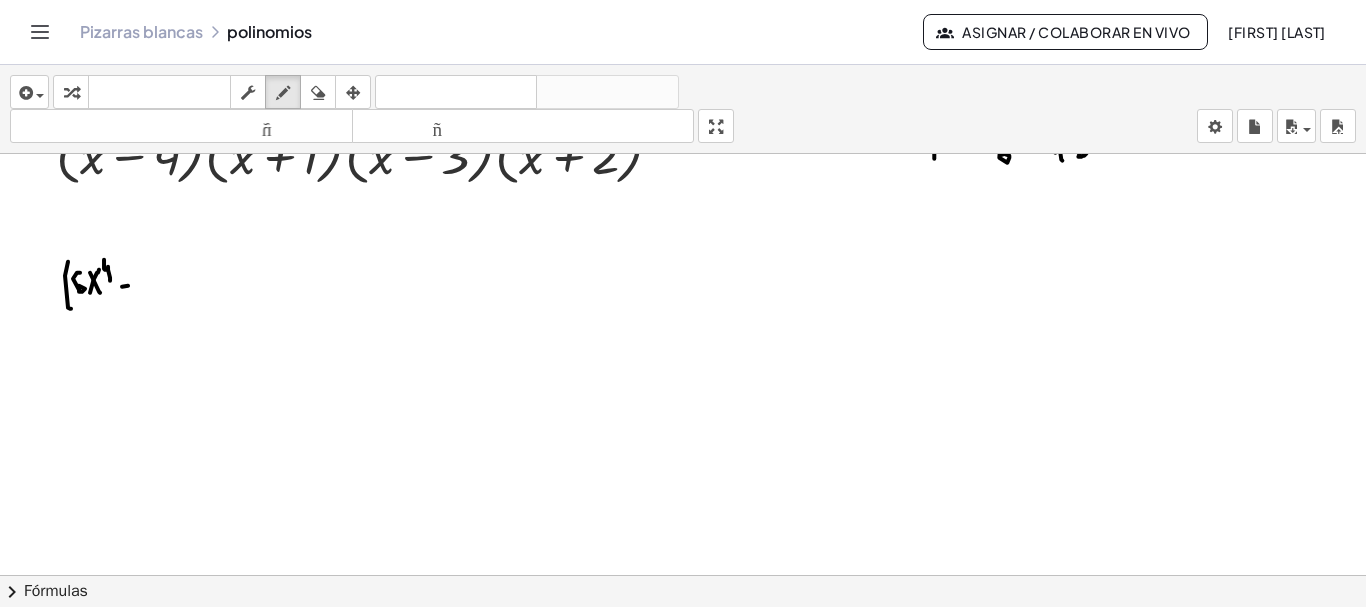 click at bounding box center [684, -3650] 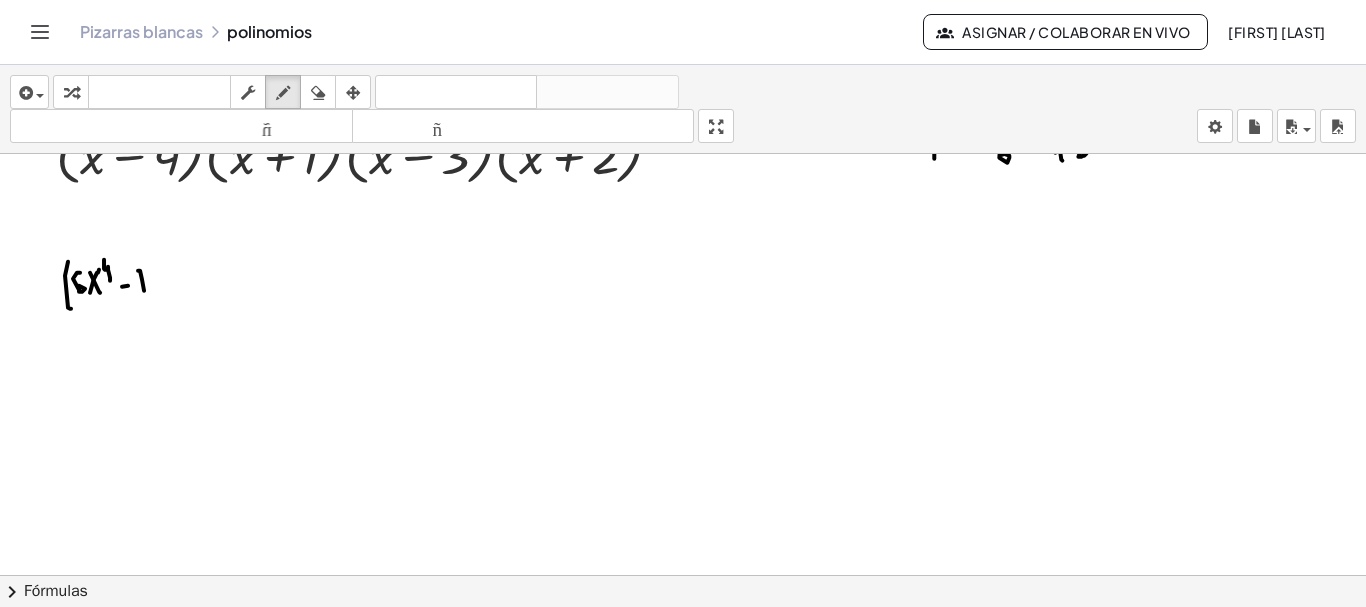 click at bounding box center (684, -3650) 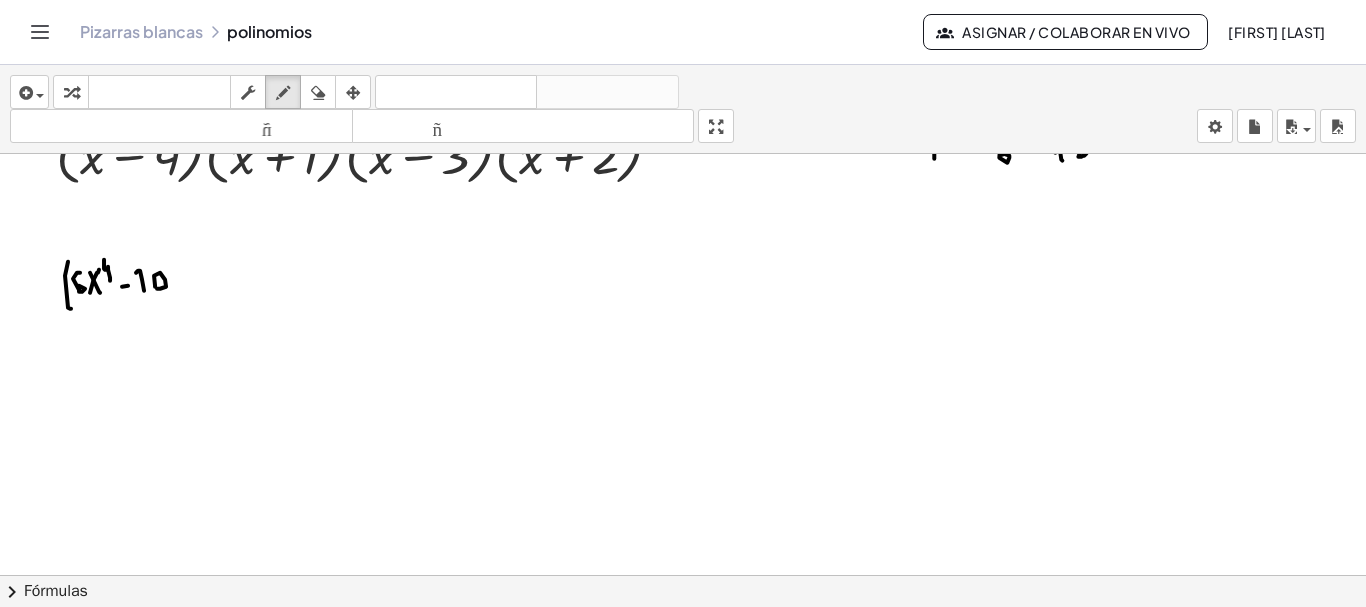 click at bounding box center [684, -3650] 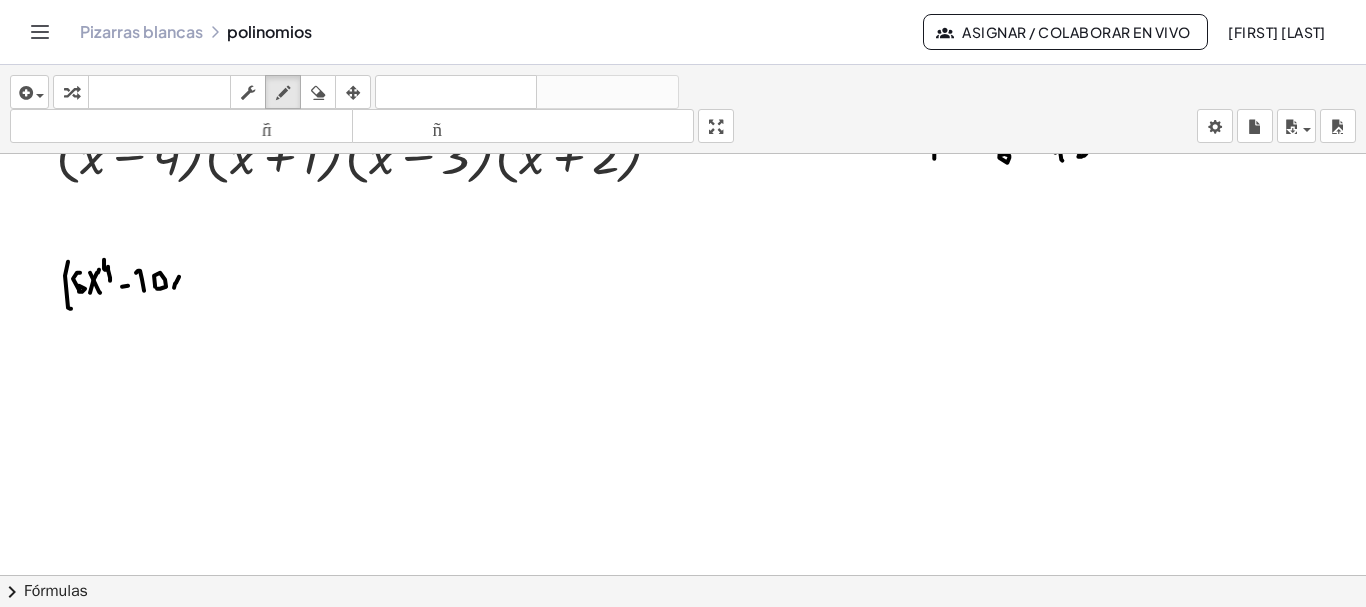 drag, startPoint x: 174, startPoint y: 285, endPoint x: 179, endPoint y: 274, distance: 12.083046 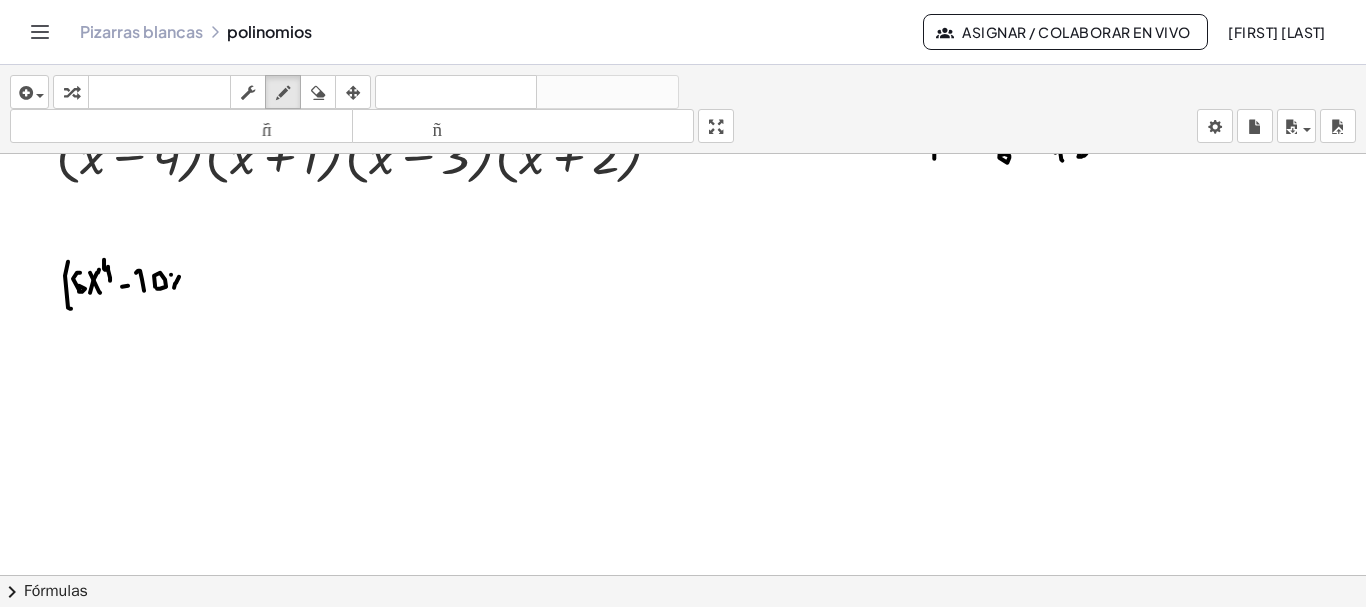 drag, startPoint x: 171, startPoint y: 272, endPoint x: 183, endPoint y: 285, distance: 17.691807 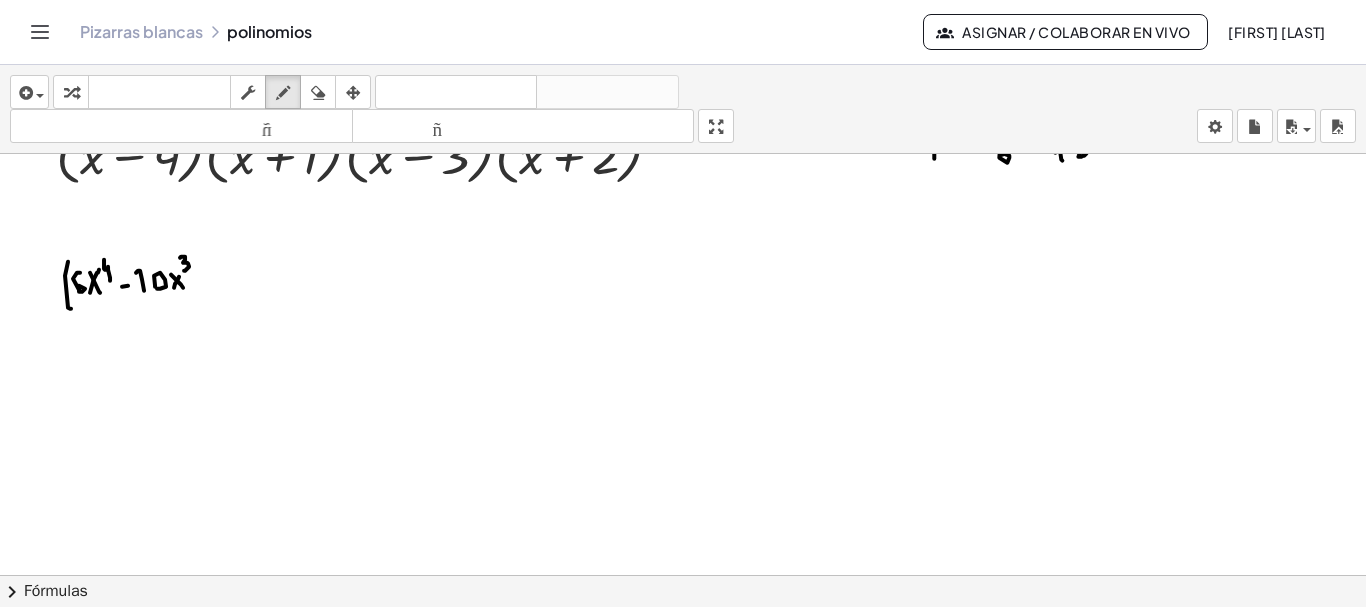drag, startPoint x: 180, startPoint y: 255, endPoint x: 184, endPoint y: 268, distance: 13.601471 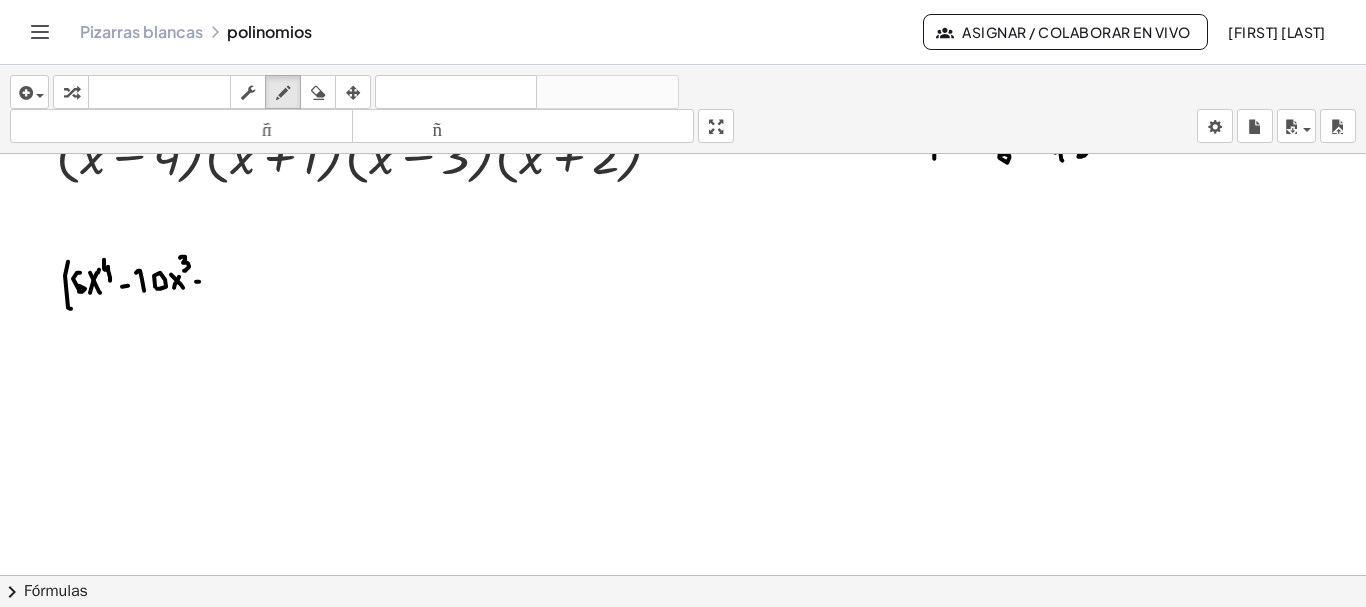 click at bounding box center [684, -3650] 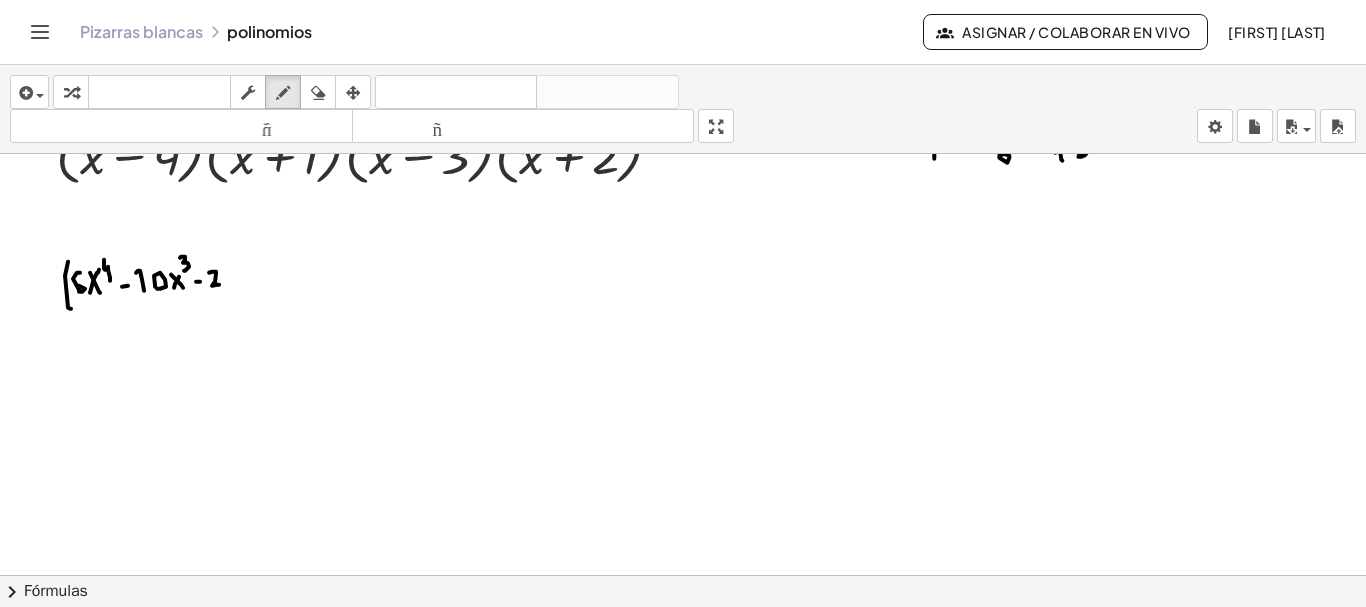 drag, startPoint x: 209, startPoint y: 270, endPoint x: 223, endPoint y: 281, distance: 17.804493 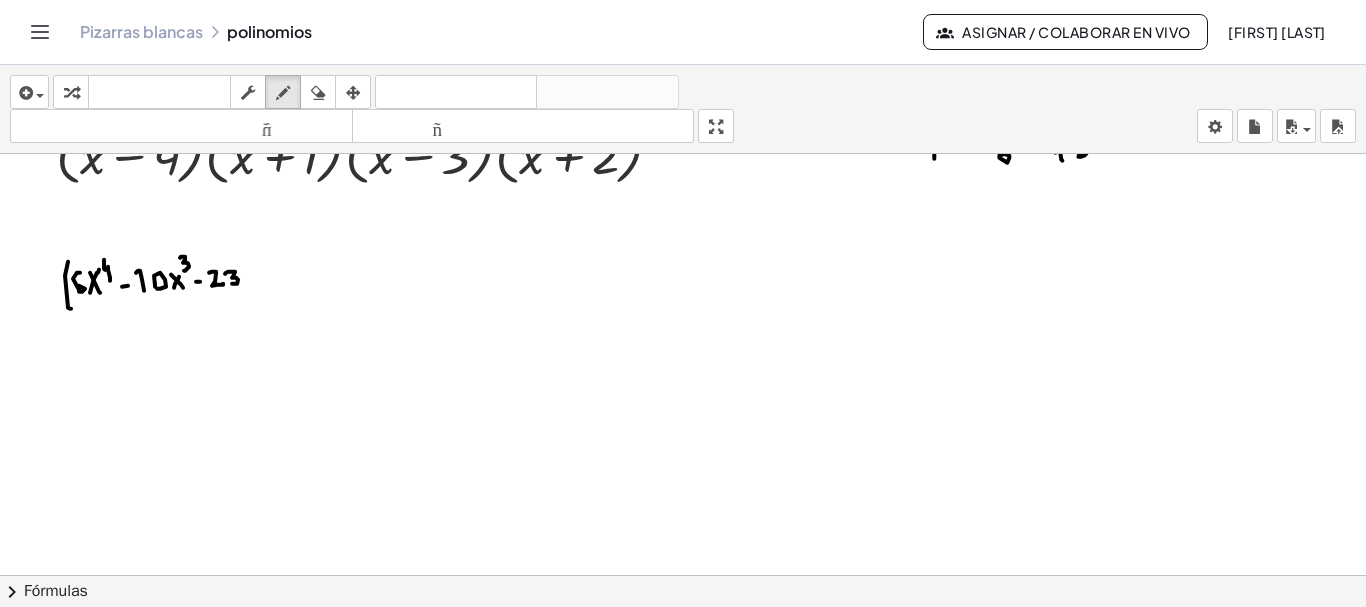 drag, startPoint x: 225, startPoint y: 271, endPoint x: 232, endPoint y: 281, distance: 12.206555 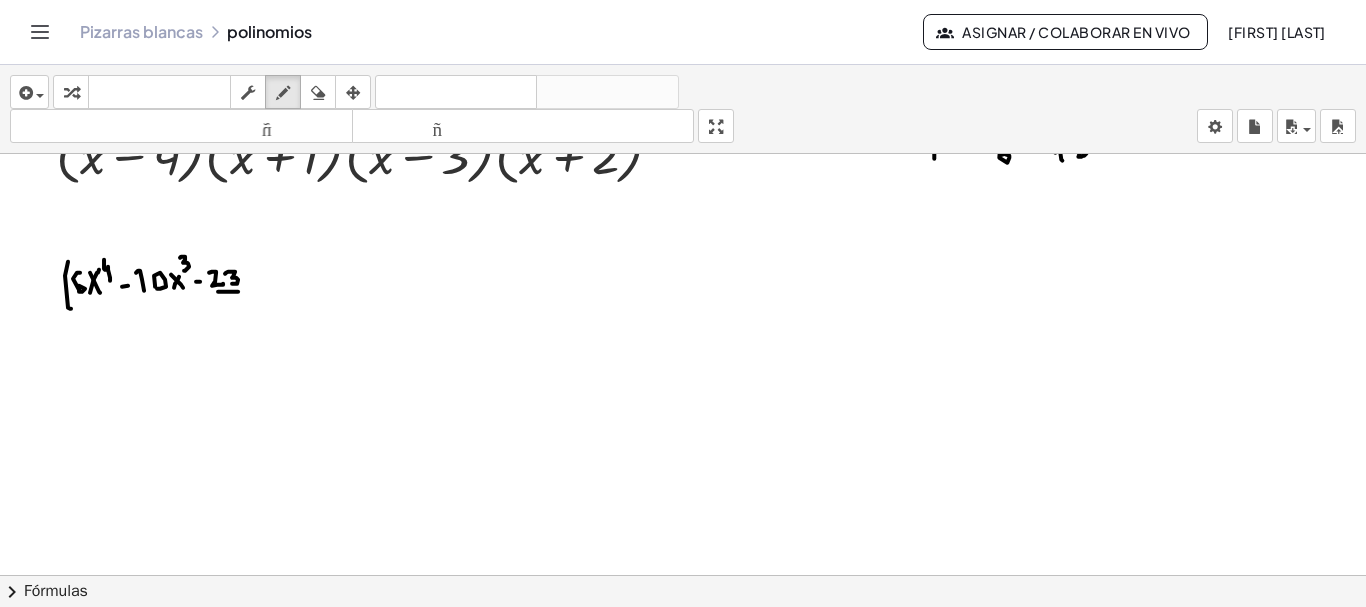 drag, startPoint x: 218, startPoint y: 289, endPoint x: 238, endPoint y: 289, distance: 20 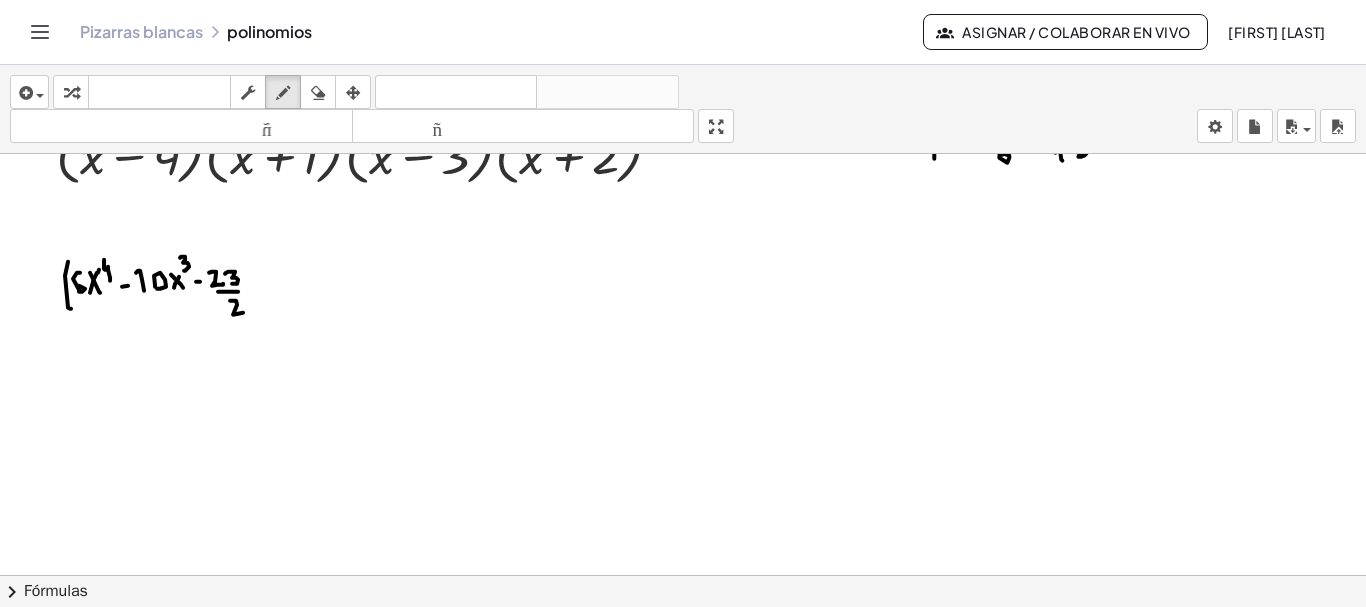 drag, startPoint x: 230, startPoint y: 298, endPoint x: 243, endPoint y: 310, distance: 17.691807 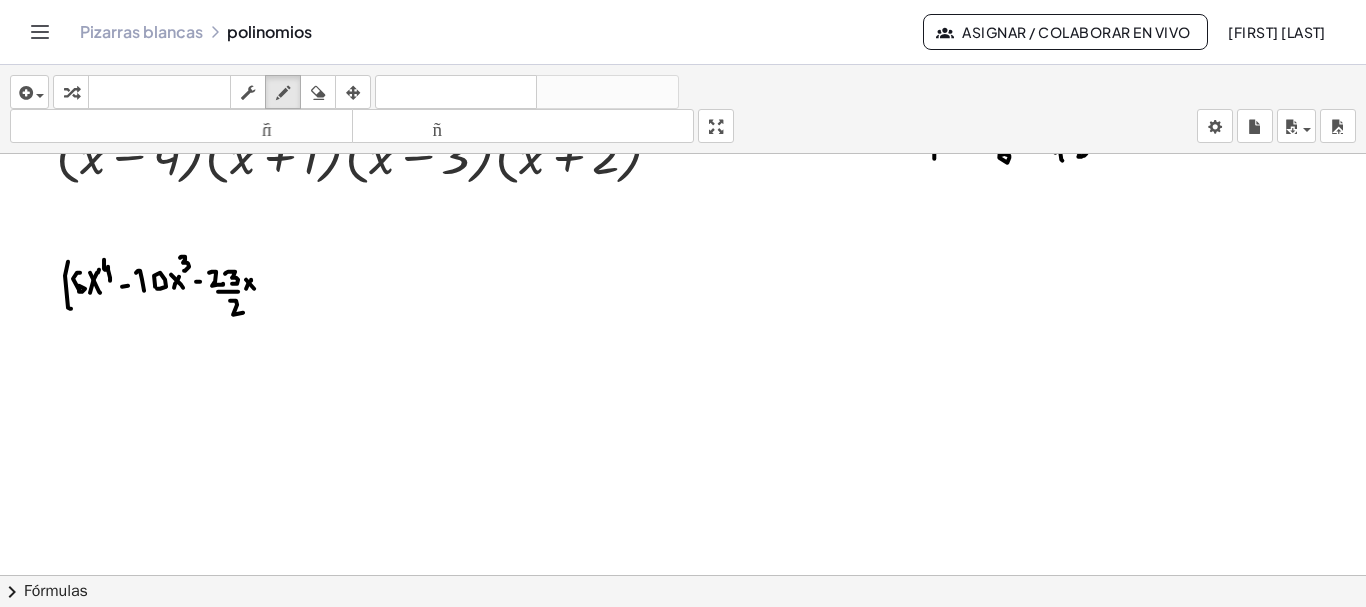 drag, startPoint x: 246, startPoint y: 277, endPoint x: 255, endPoint y: 286, distance: 12.727922 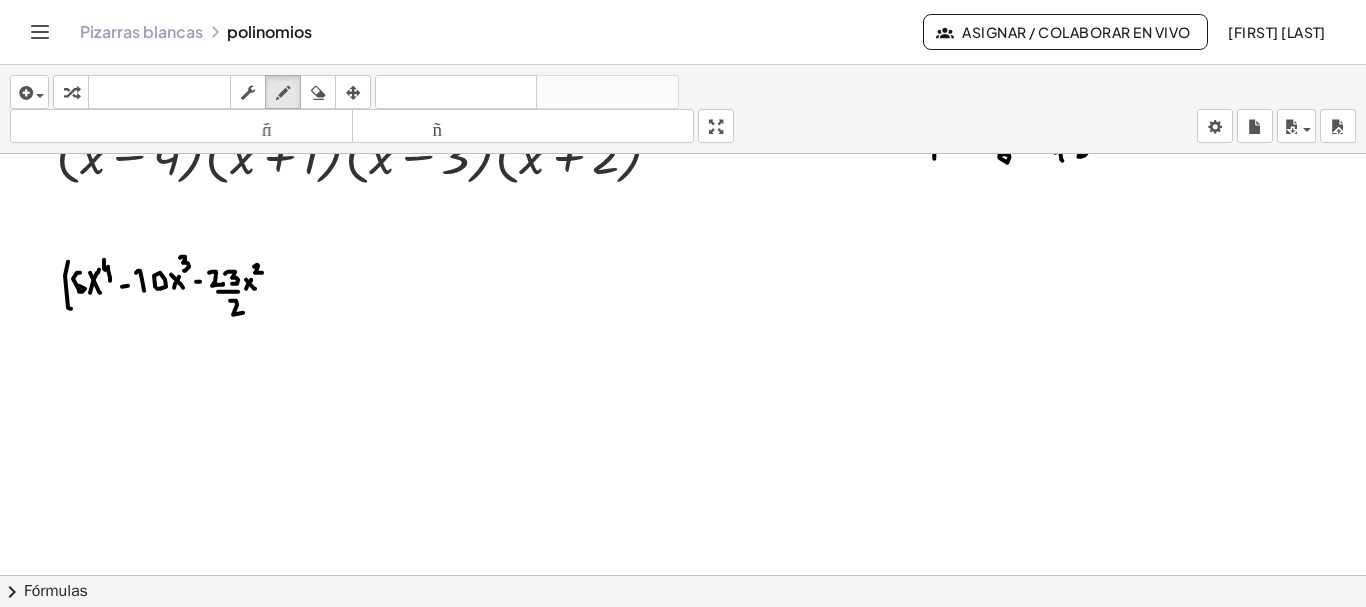 click at bounding box center (684, -3650) 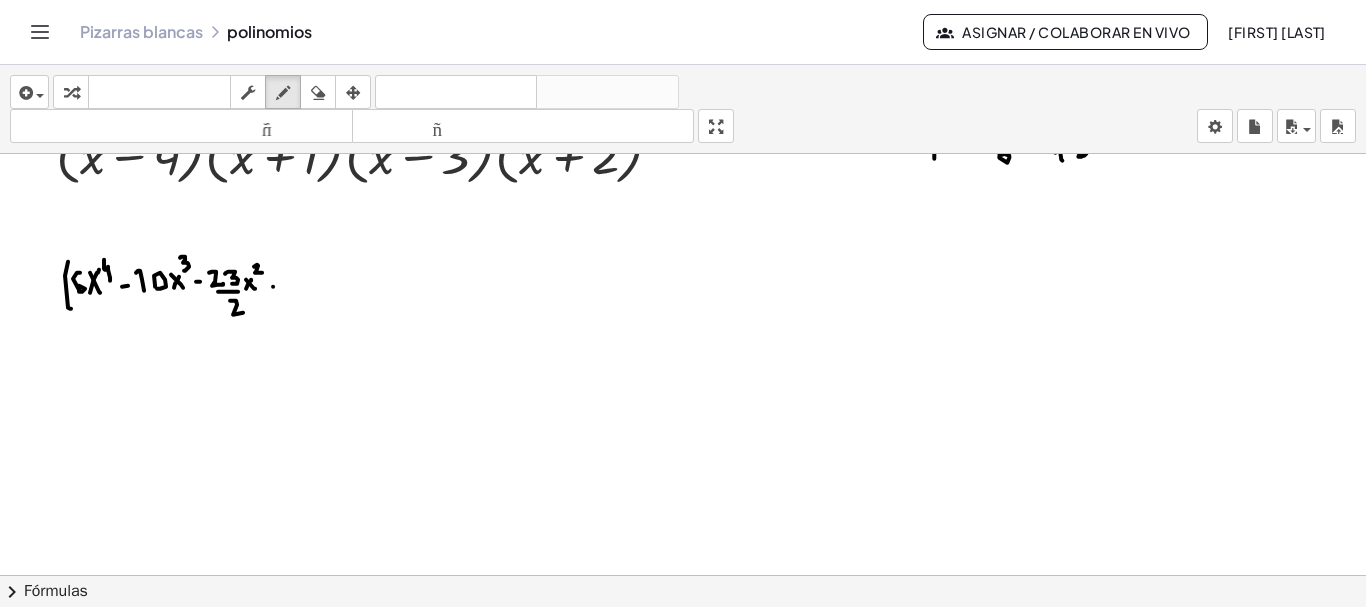 click at bounding box center (684, -3650) 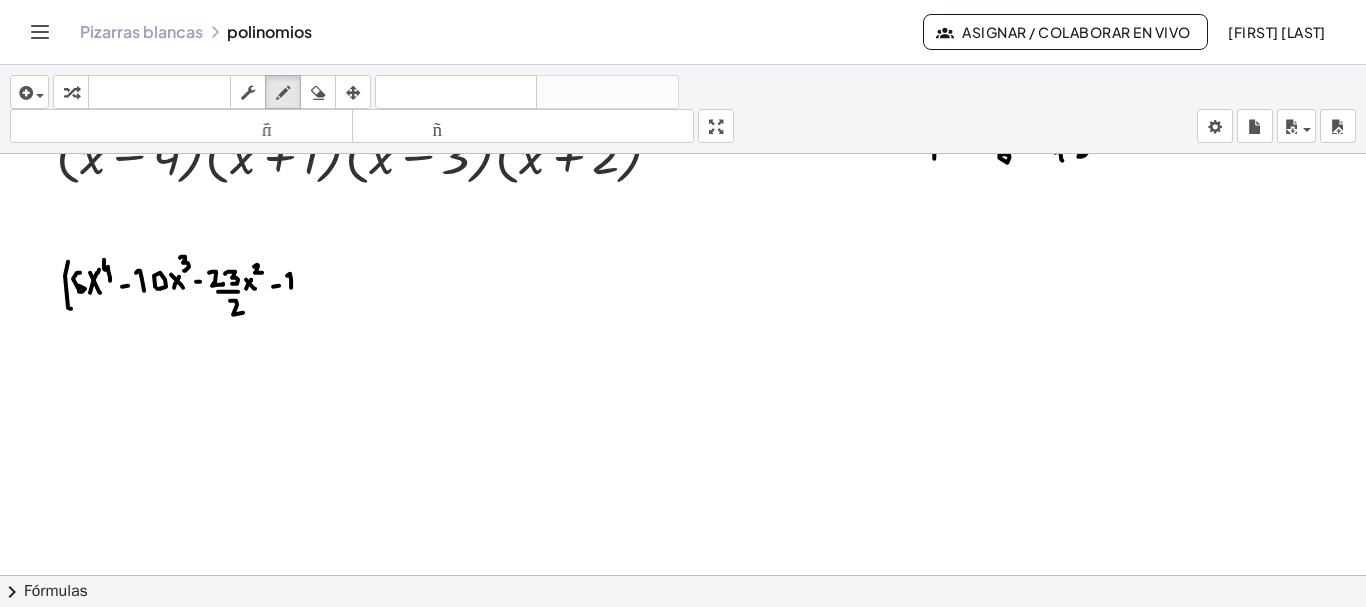 drag, startPoint x: 291, startPoint y: 285, endPoint x: 287, endPoint y: 274, distance: 11.7046995 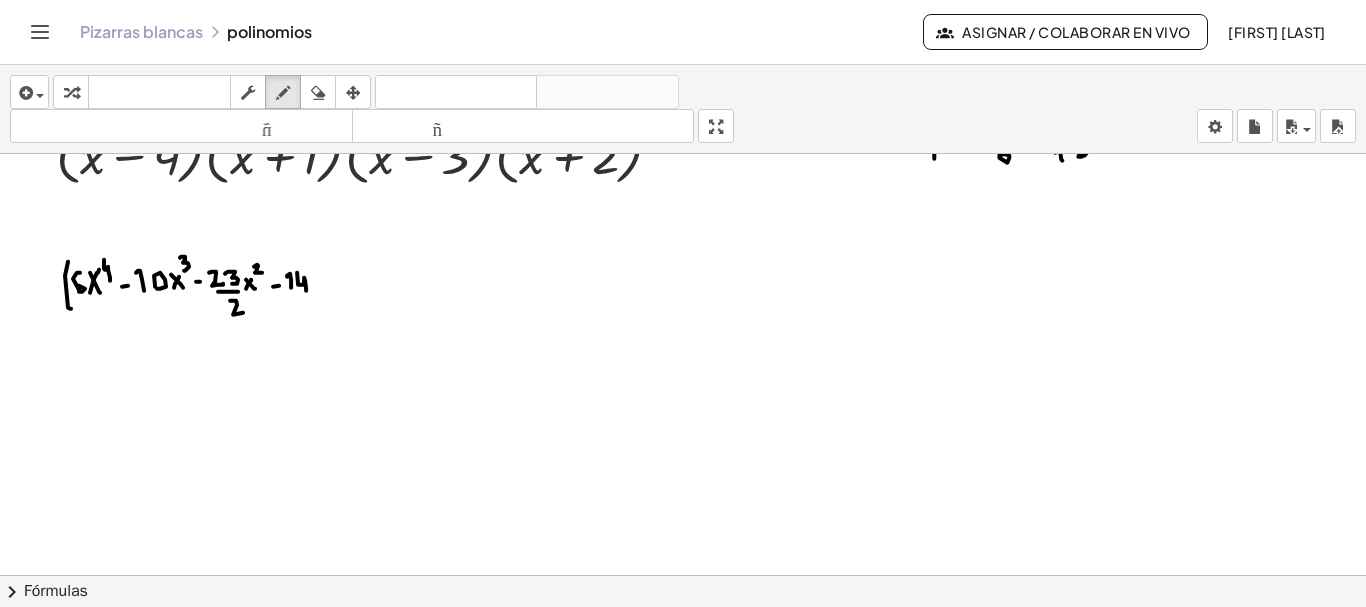 click at bounding box center [684, -3650] 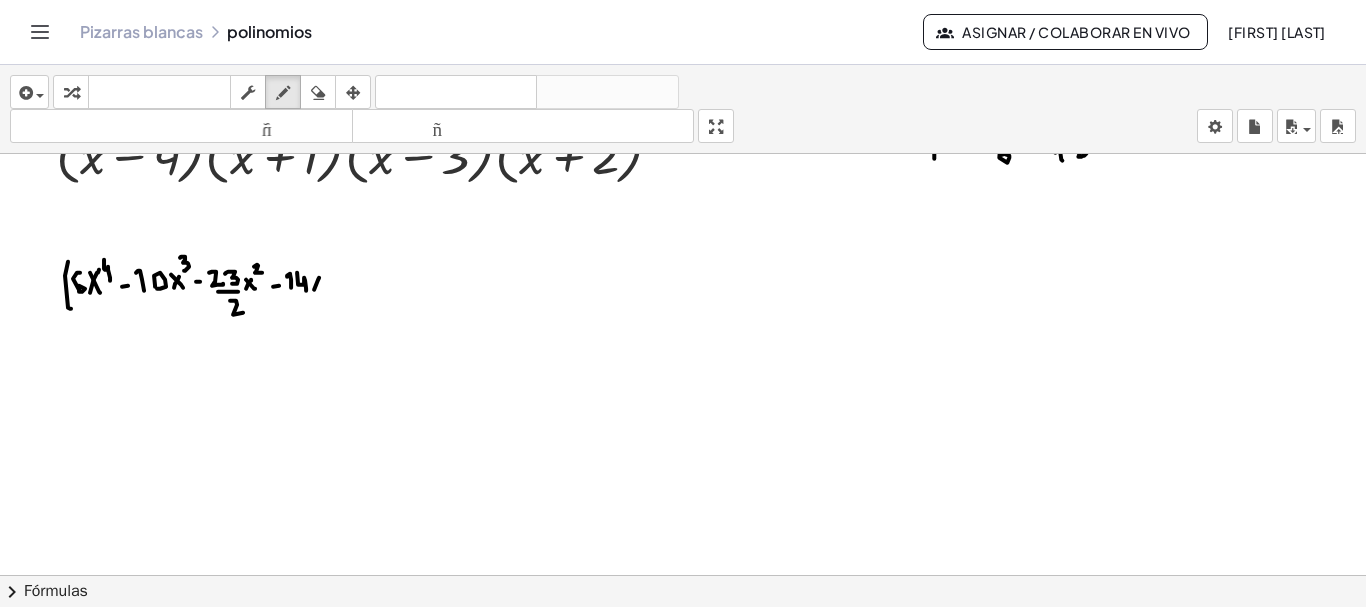 drag, startPoint x: 314, startPoint y: 287, endPoint x: 312, endPoint y: 275, distance: 12.165525 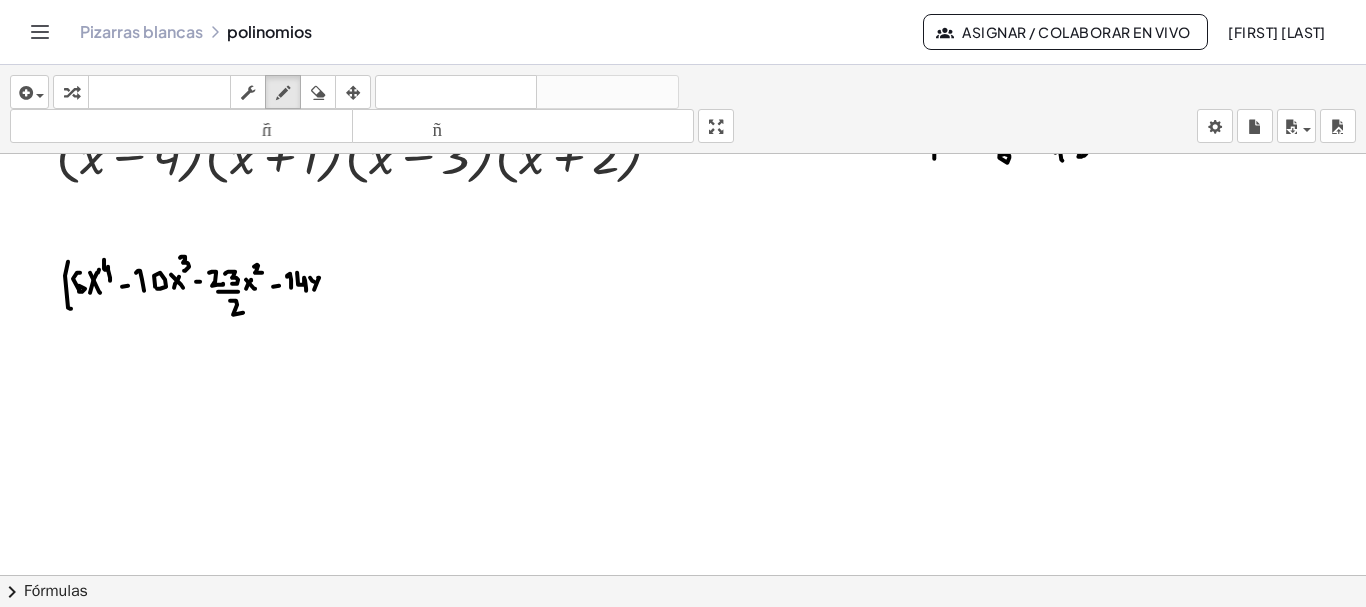 drag, startPoint x: 314, startPoint y: 279, endPoint x: 322, endPoint y: 288, distance: 12.0415945 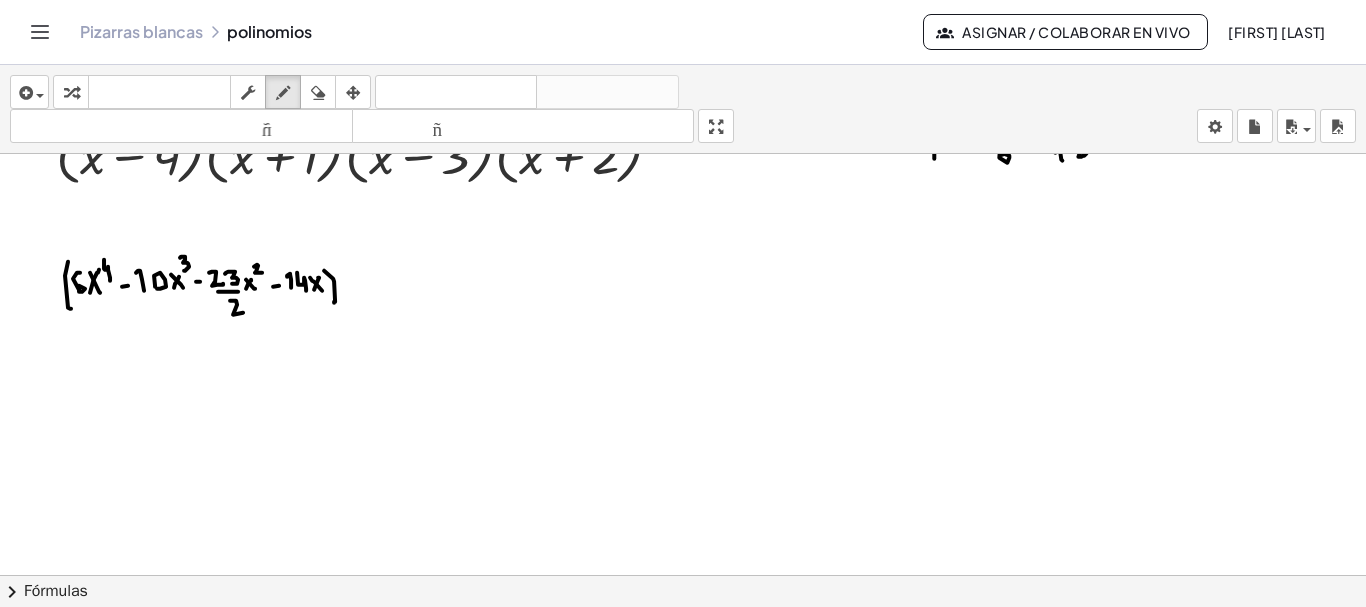 drag, startPoint x: 324, startPoint y: 268, endPoint x: 334, endPoint y: 300, distance: 33.526108 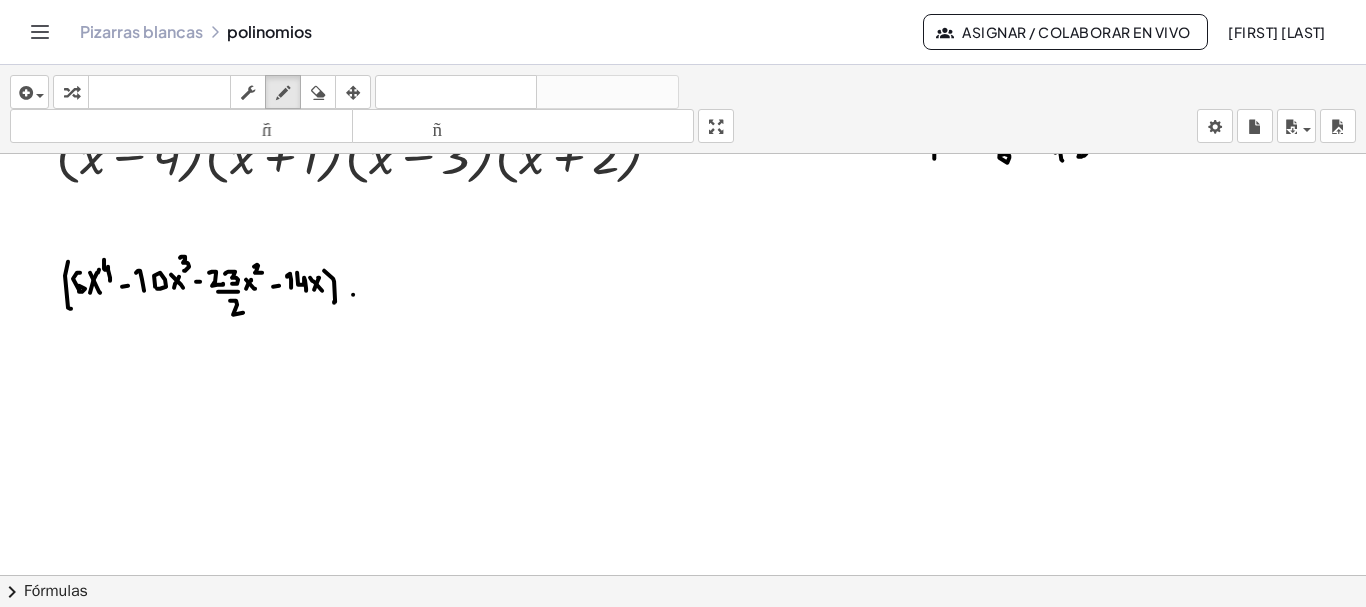 click at bounding box center (684, -3650) 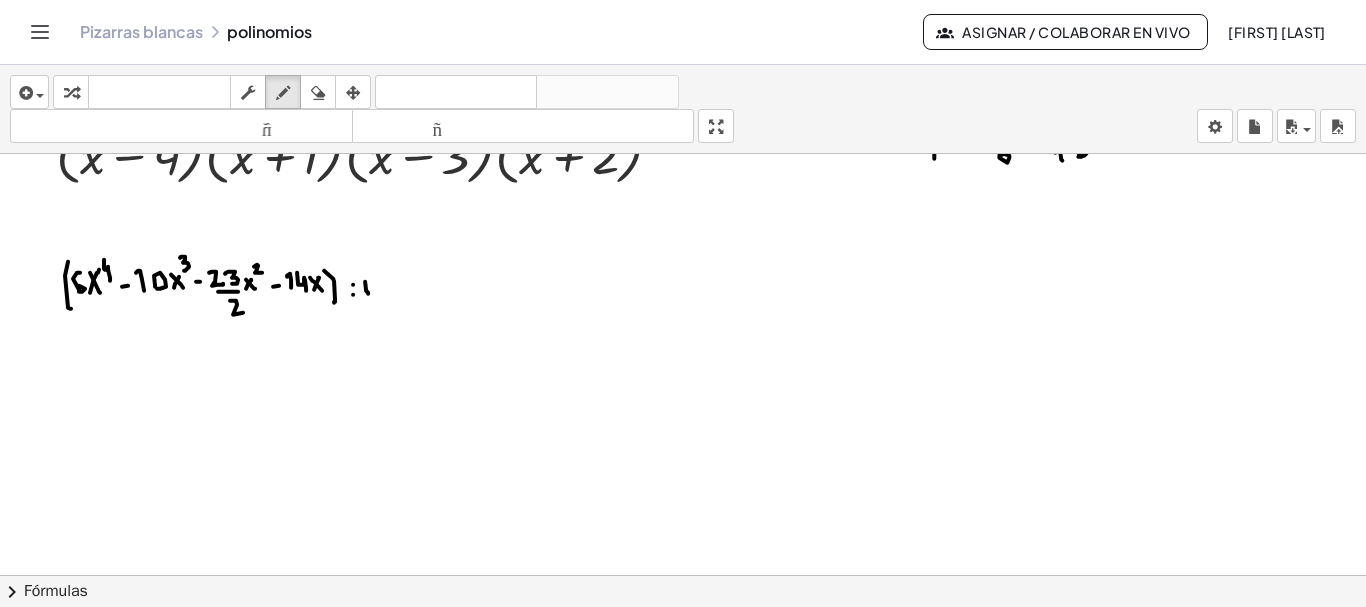 drag, startPoint x: 365, startPoint y: 279, endPoint x: 368, endPoint y: 291, distance: 12.369317 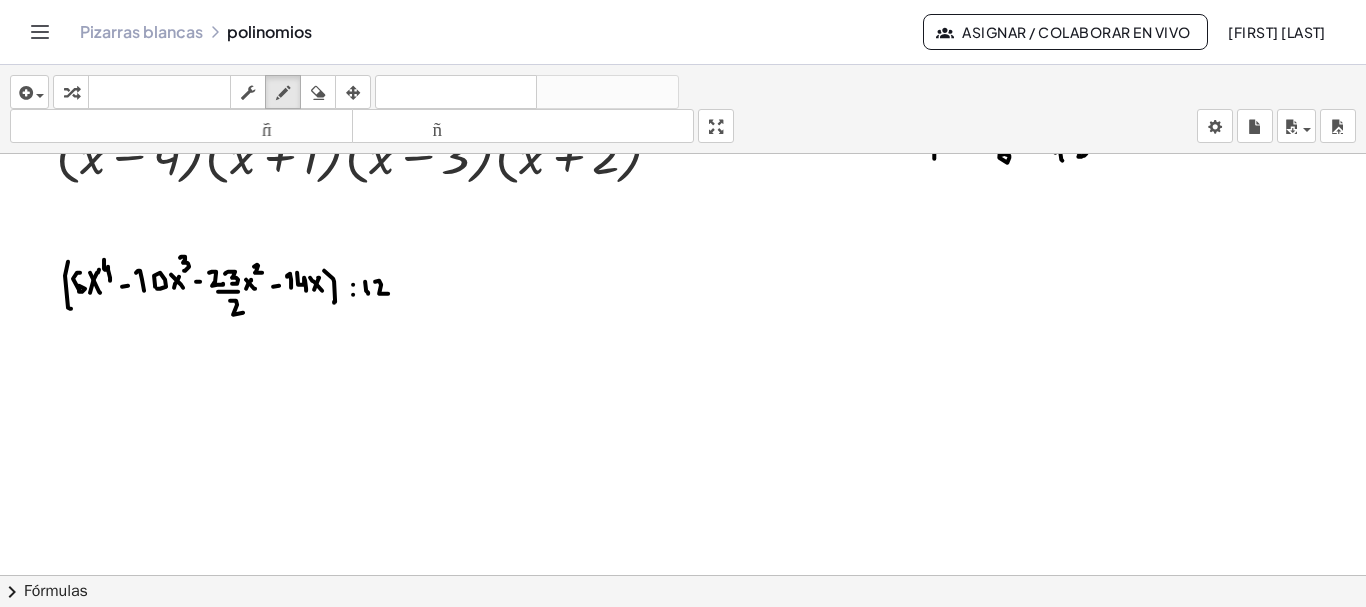 drag, startPoint x: 379, startPoint y: 278, endPoint x: 388, endPoint y: 291, distance: 15.811388 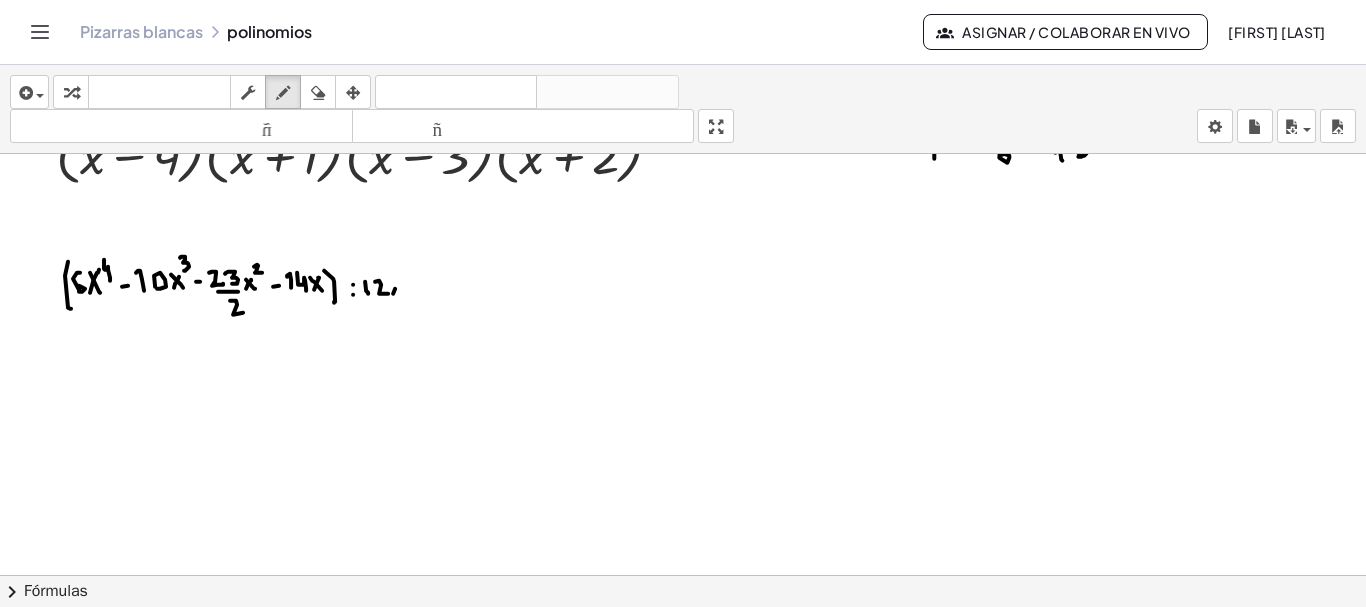 click at bounding box center [684, -3650] 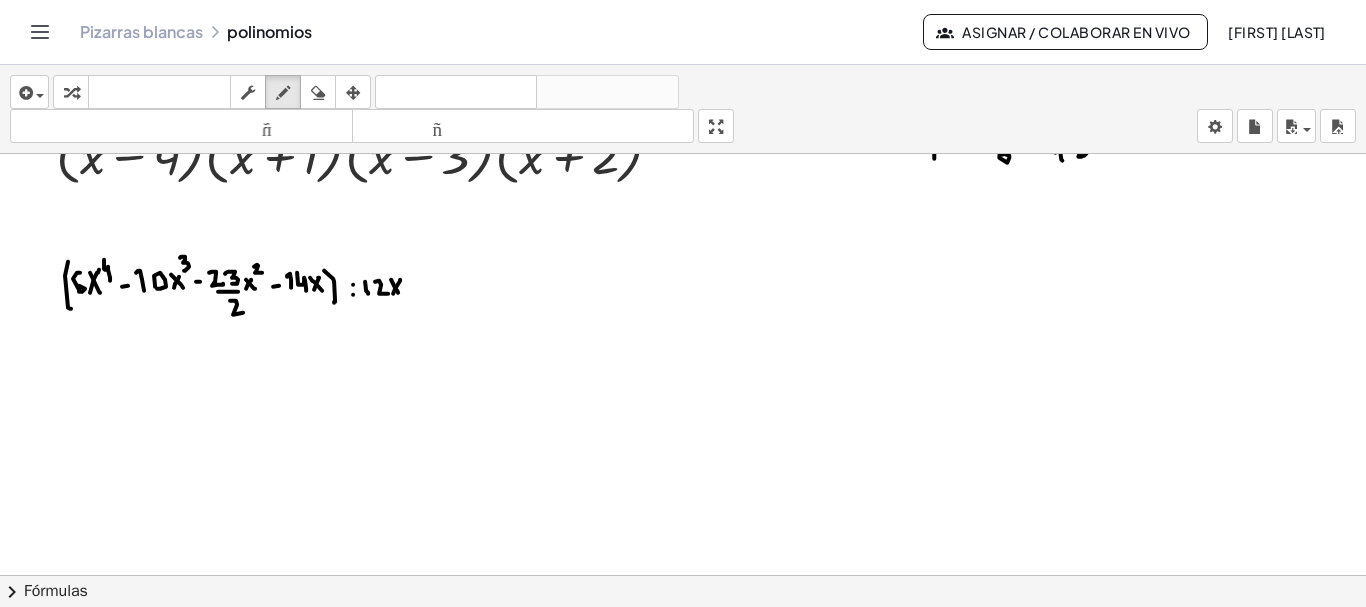 drag, startPoint x: 391, startPoint y: 277, endPoint x: 403, endPoint y: 289, distance: 16.970562 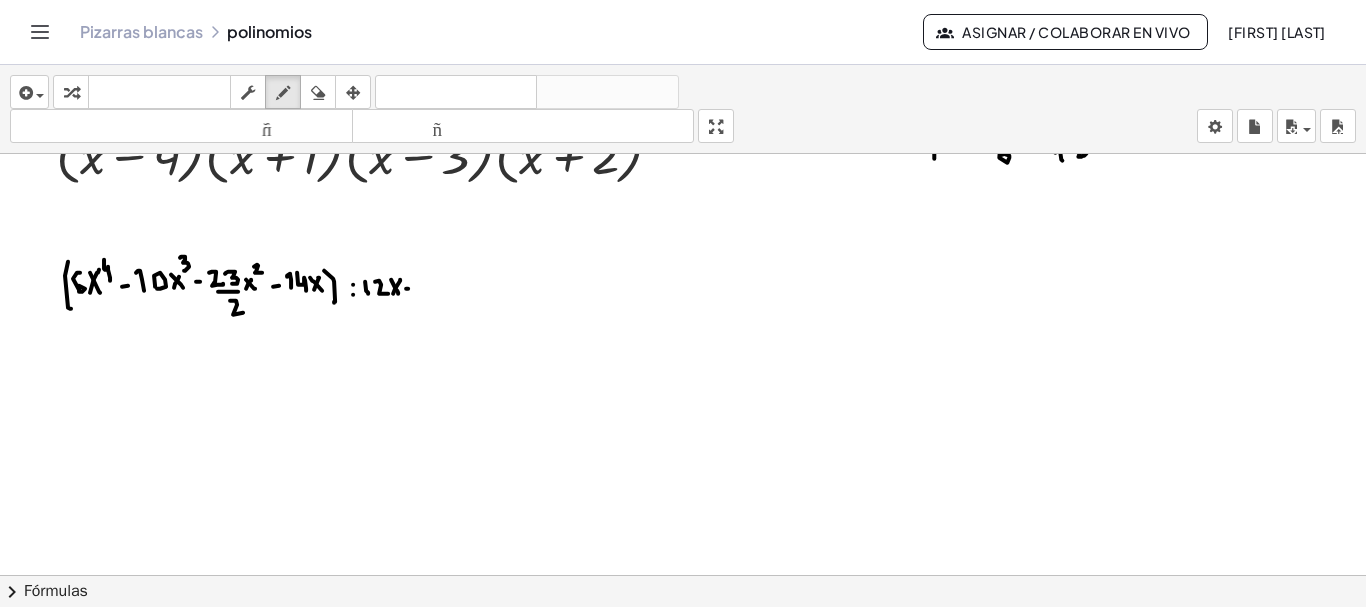 click at bounding box center (684, -3650) 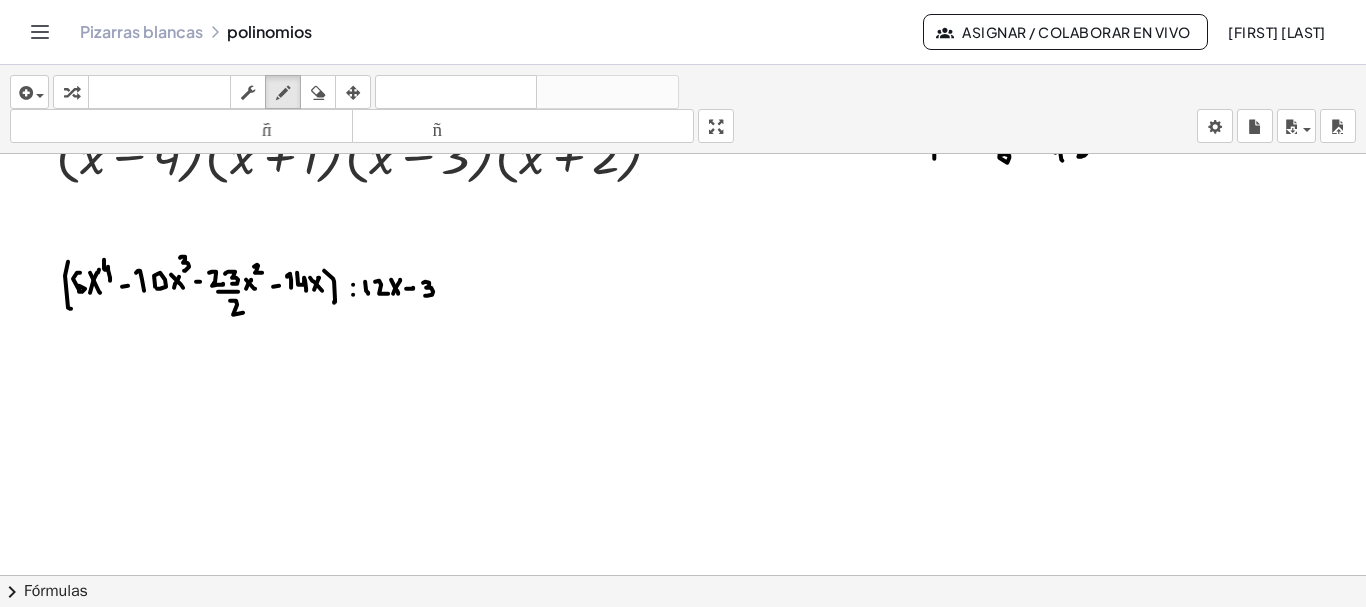 drag, startPoint x: 425, startPoint y: 279, endPoint x: 425, endPoint y: 293, distance: 14 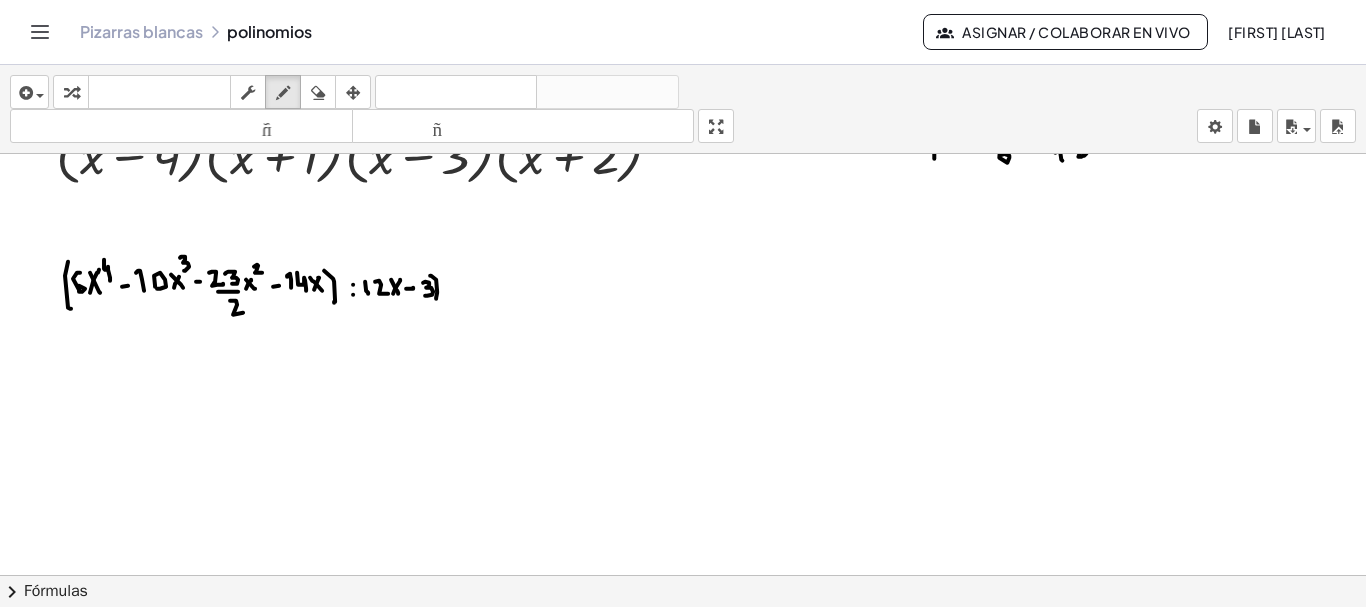 drag, startPoint x: 431, startPoint y: 273, endPoint x: 436, endPoint y: 296, distance: 23.537205 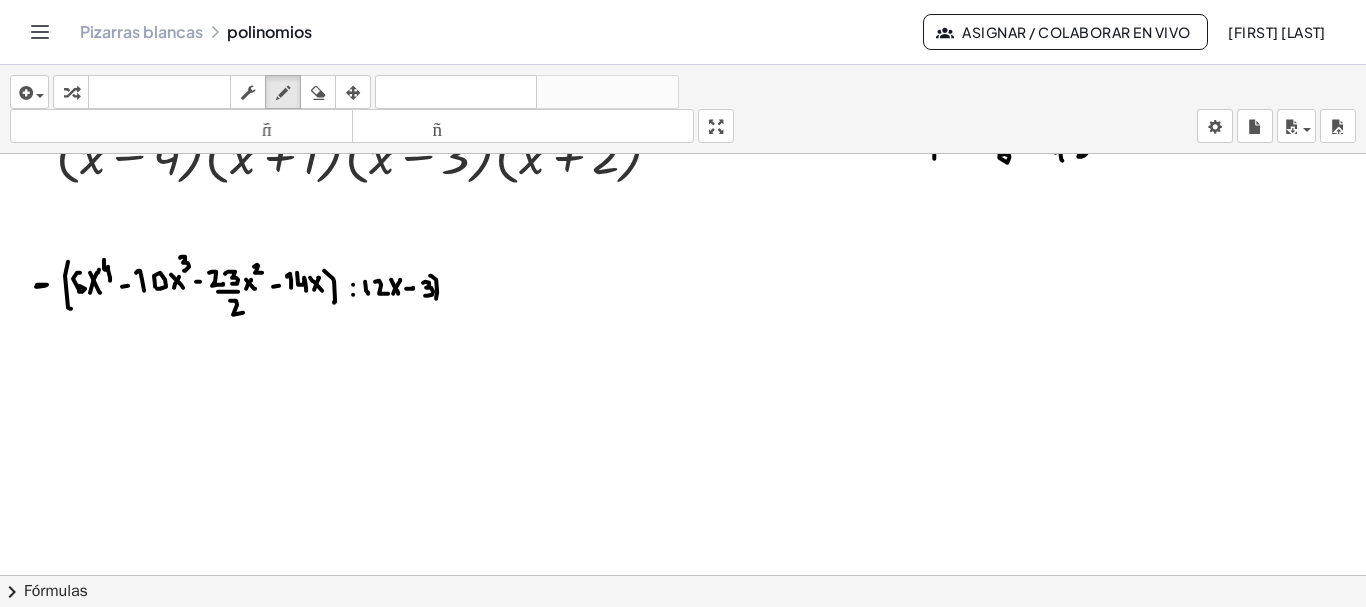 click at bounding box center [684, -3650] 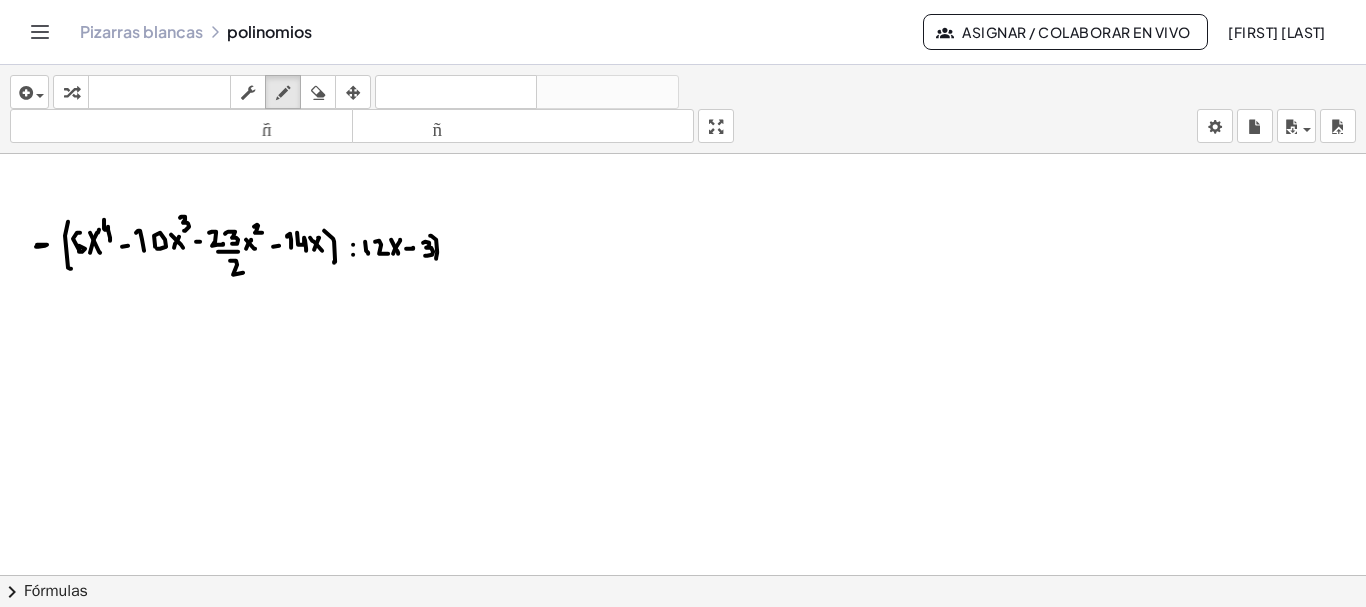 scroll, scrollTop: 8515, scrollLeft: 0, axis: vertical 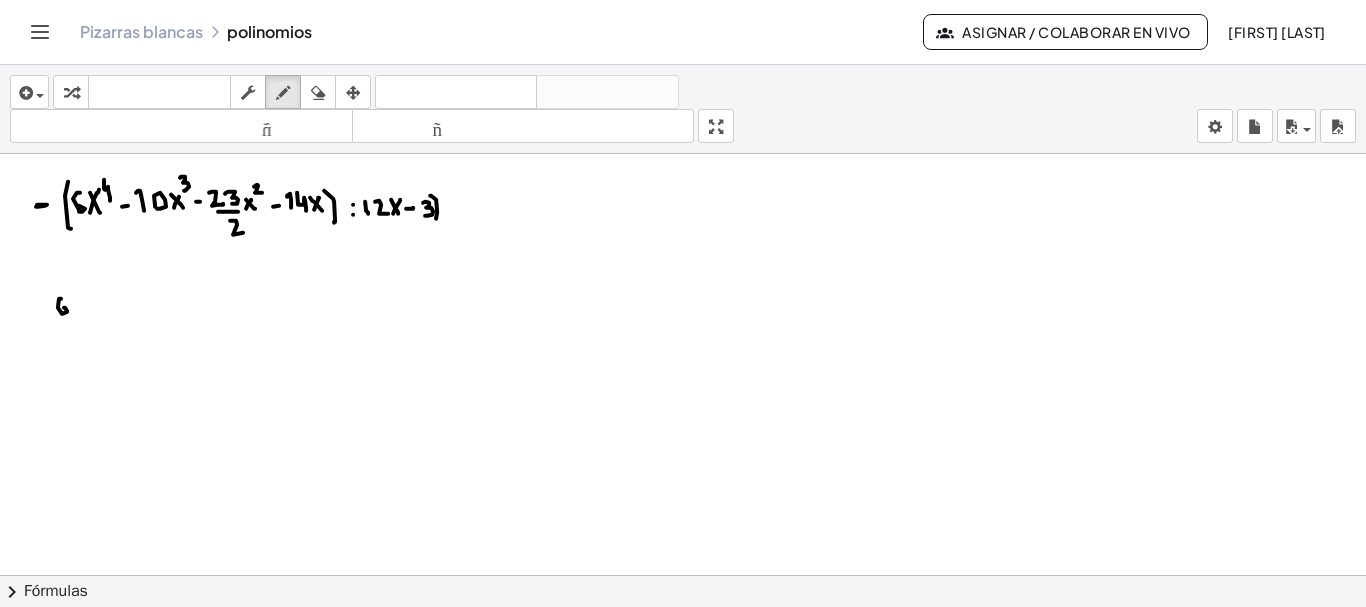 drag, startPoint x: 61, startPoint y: 296, endPoint x: 60, endPoint y: 312, distance: 16.03122 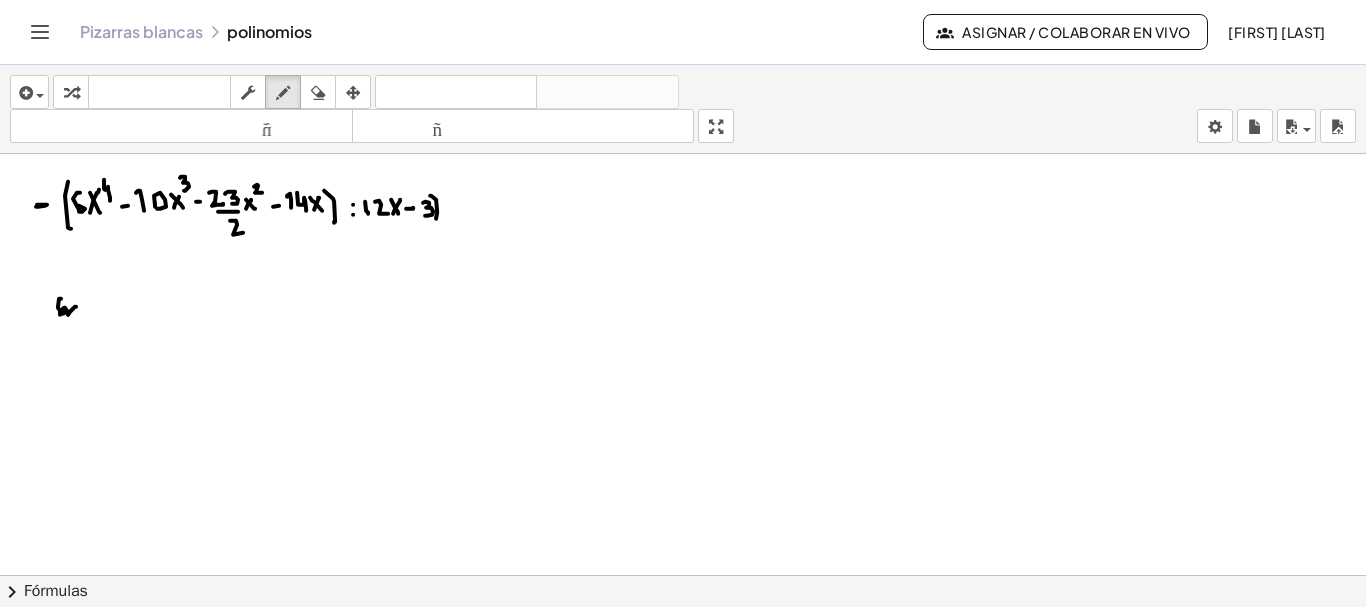 drag, startPoint x: 68, startPoint y: 312, endPoint x: 79, endPoint y: 301, distance: 15.556349 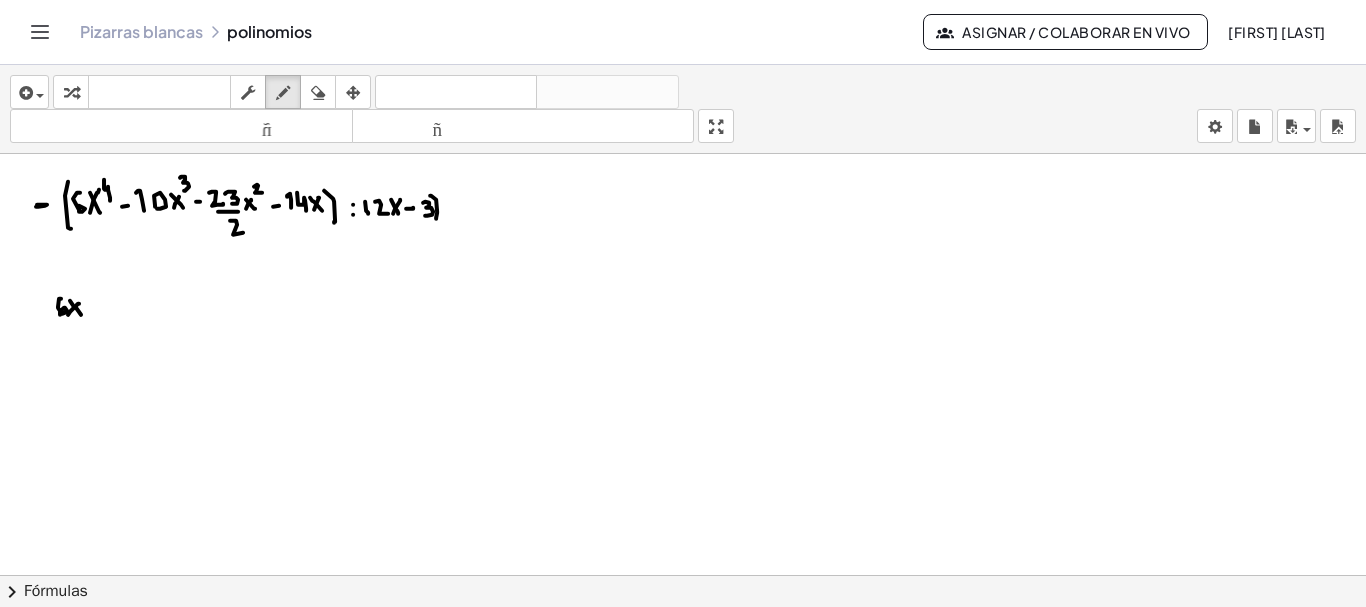 drag, startPoint x: 70, startPoint y: 298, endPoint x: 81, endPoint y: 312, distance: 17.804493 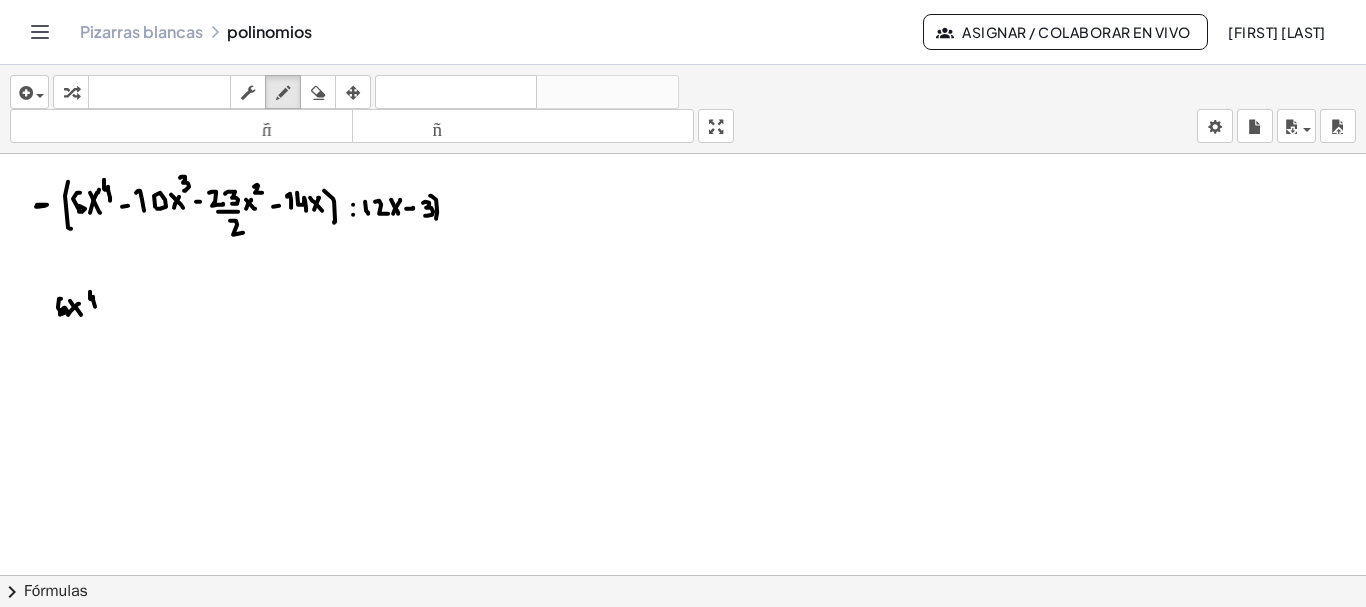 drag, startPoint x: 90, startPoint y: 289, endPoint x: 95, endPoint y: 304, distance: 15.811388 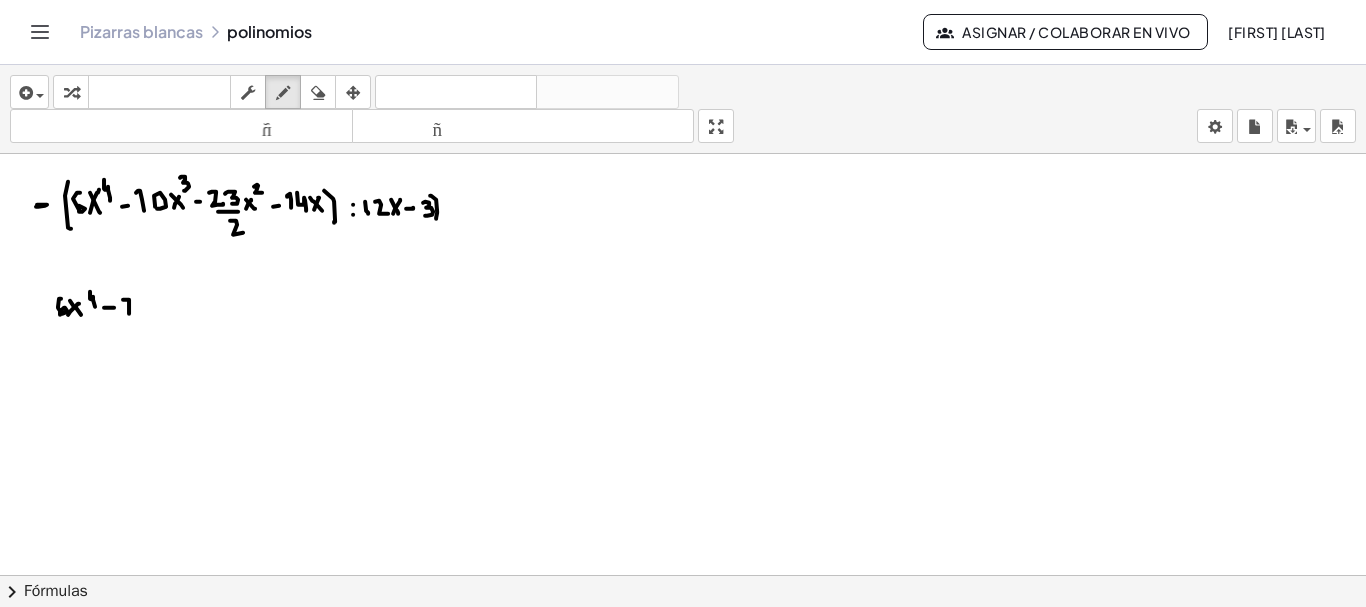 click at bounding box center [684, -3730] 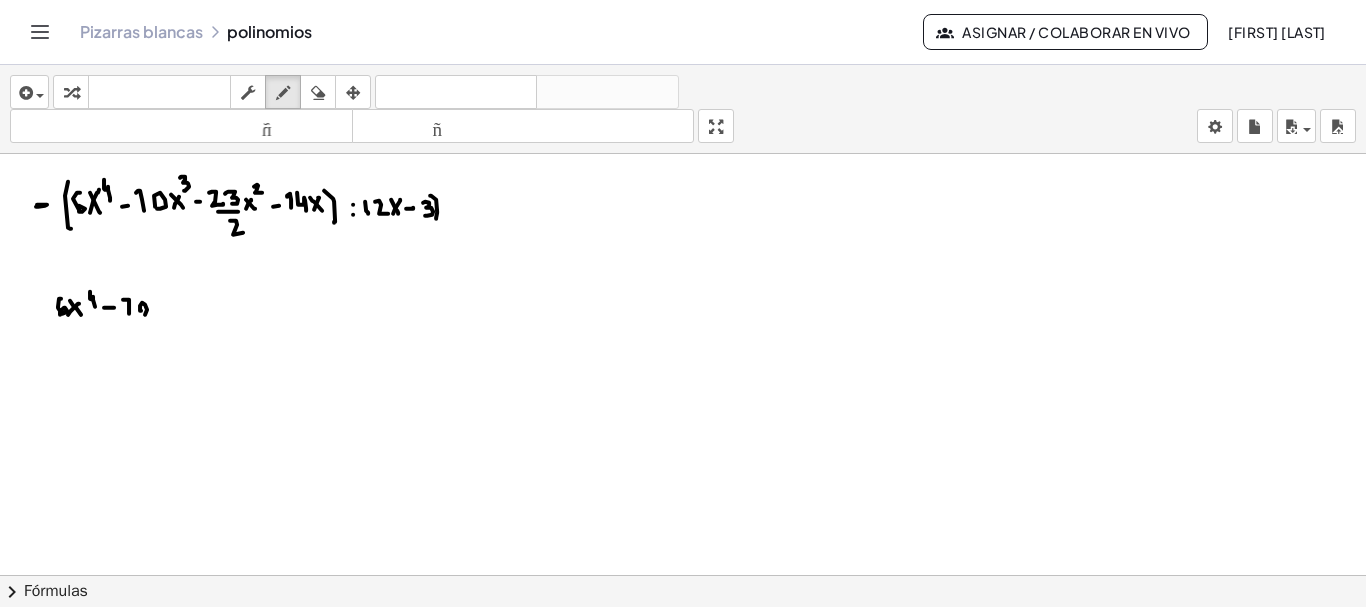 click at bounding box center (684, -3730) 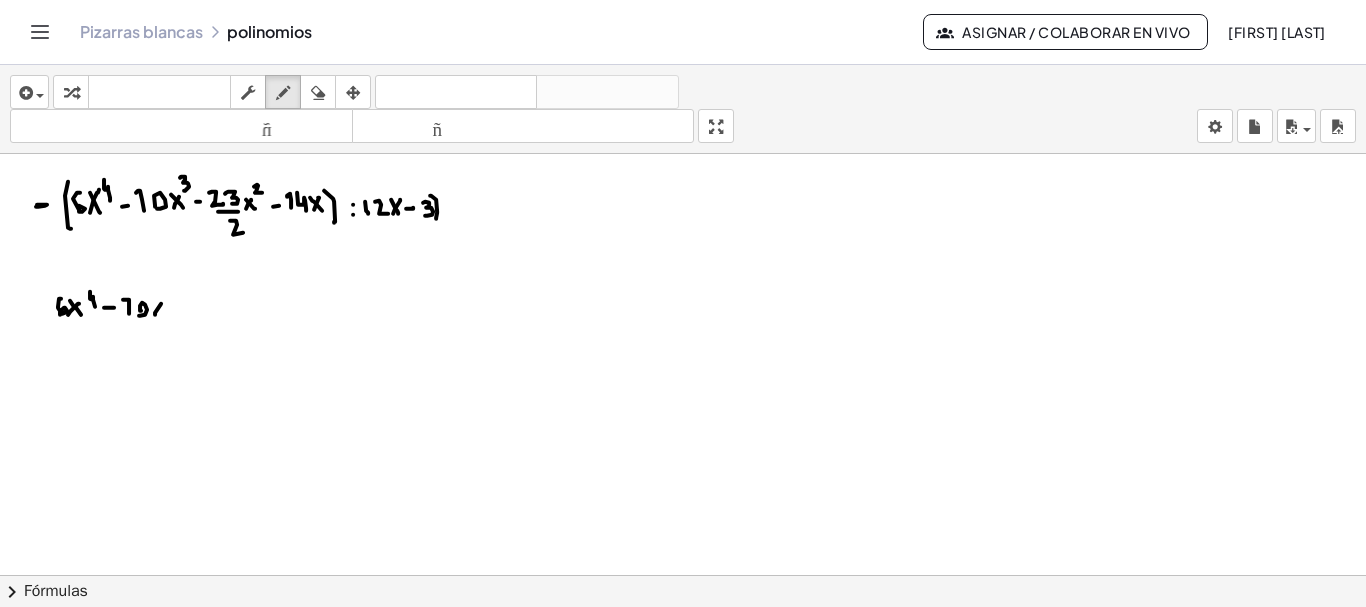 drag, startPoint x: 155, startPoint y: 310, endPoint x: 161, endPoint y: 301, distance: 10.816654 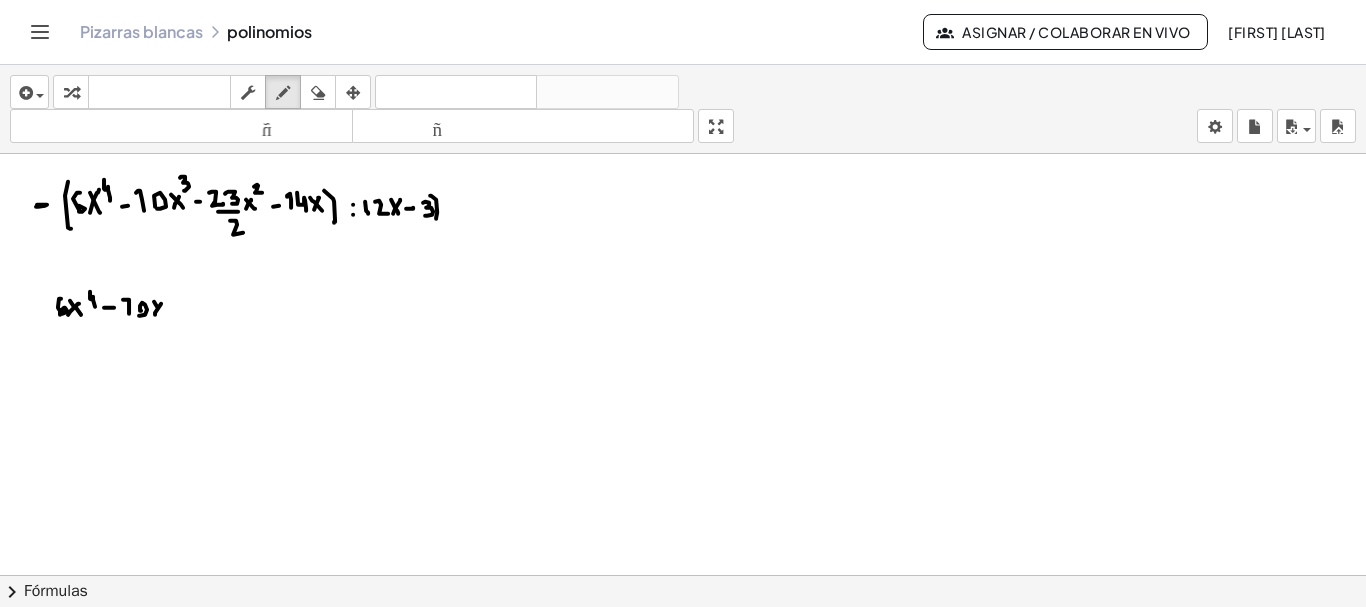 drag, startPoint x: 154, startPoint y: 299, endPoint x: 164, endPoint y: 312, distance: 16.40122 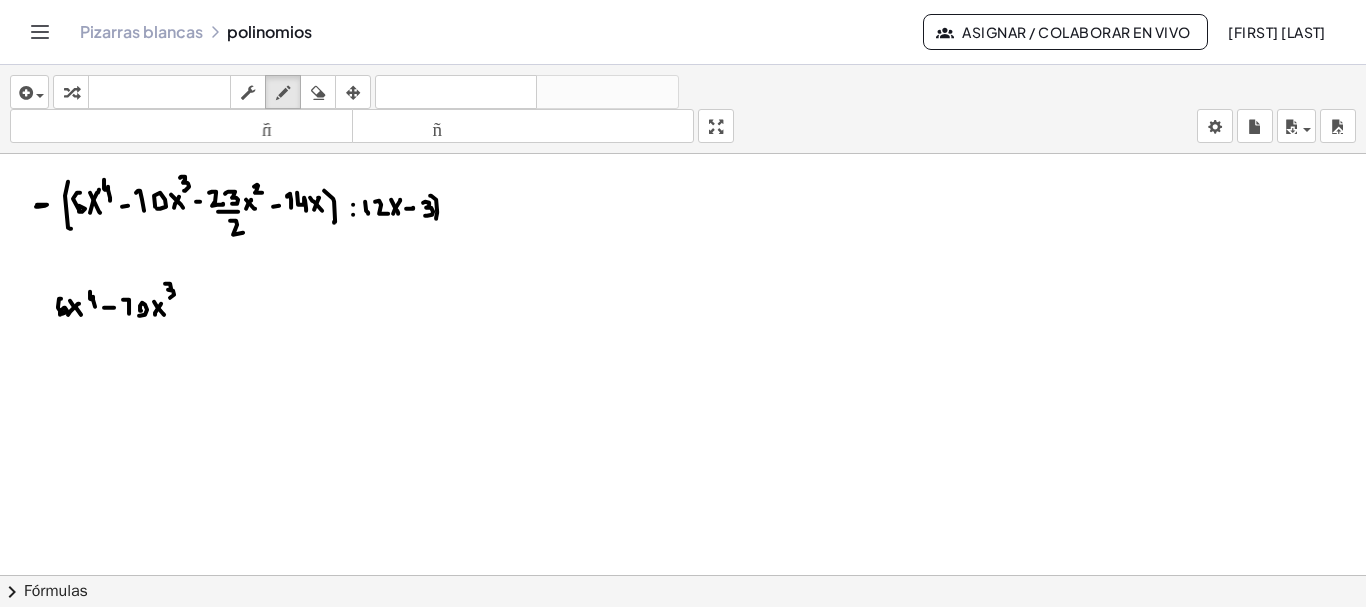 drag, startPoint x: 165, startPoint y: 281, endPoint x: 169, endPoint y: 295, distance: 14.56022 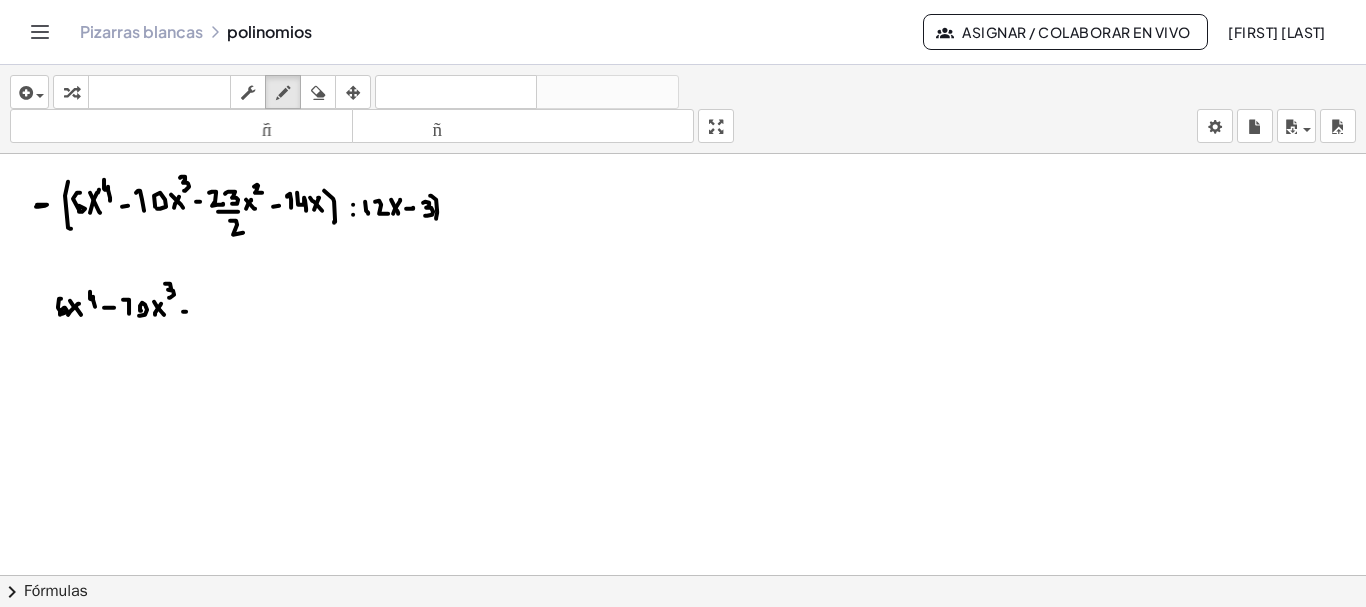 click at bounding box center [684, -3730] 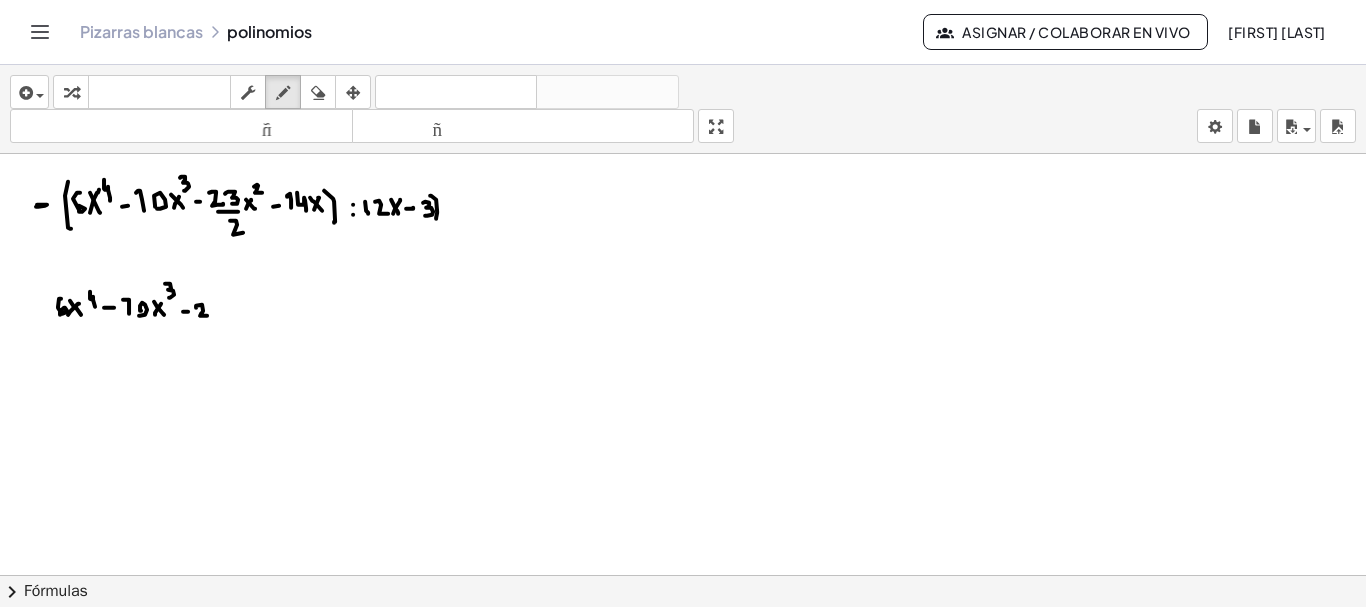 drag, startPoint x: 196, startPoint y: 305, endPoint x: 207, endPoint y: 313, distance: 13.601471 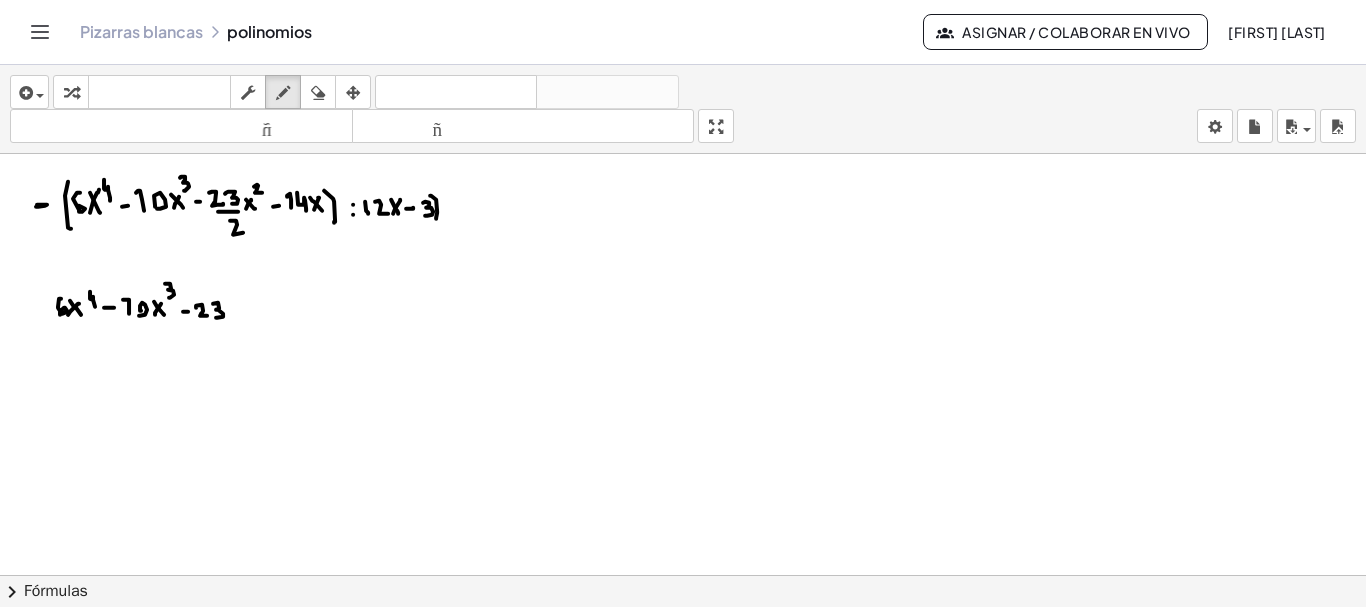 drag, startPoint x: 213, startPoint y: 301, endPoint x: 216, endPoint y: 315, distance: 14.3178215 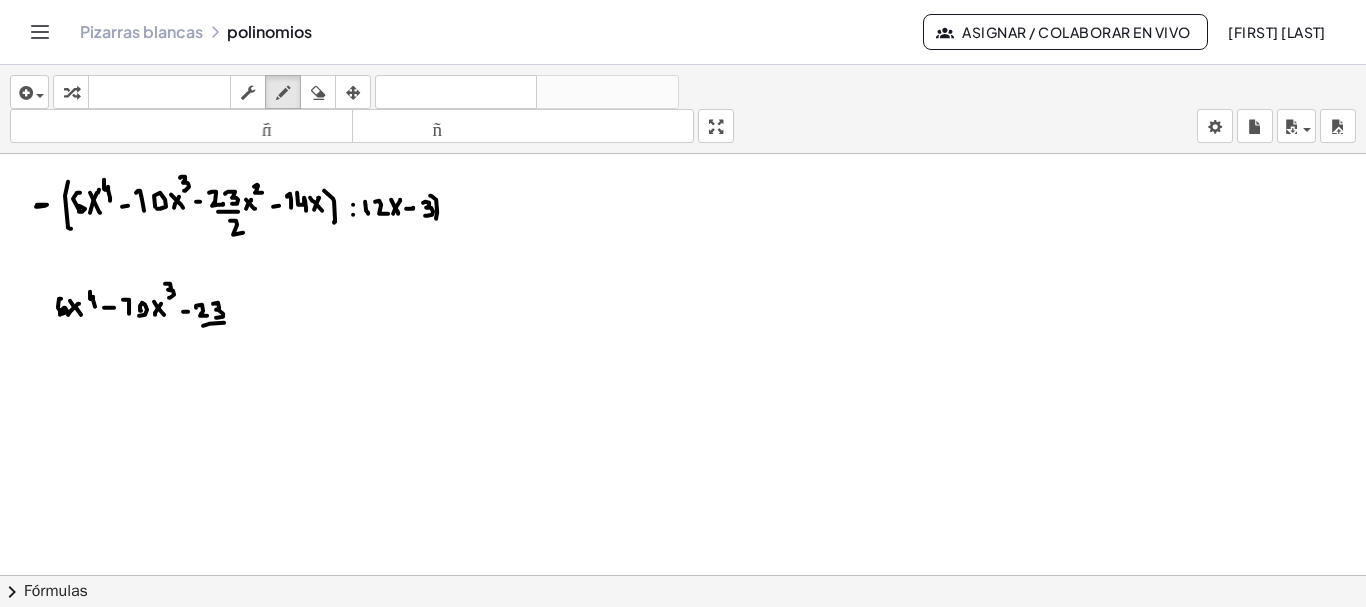 drag, startPoint x: 203, startPoint y: 323, endPoint x: 224, endPoint y: 320, distance: 21.213203 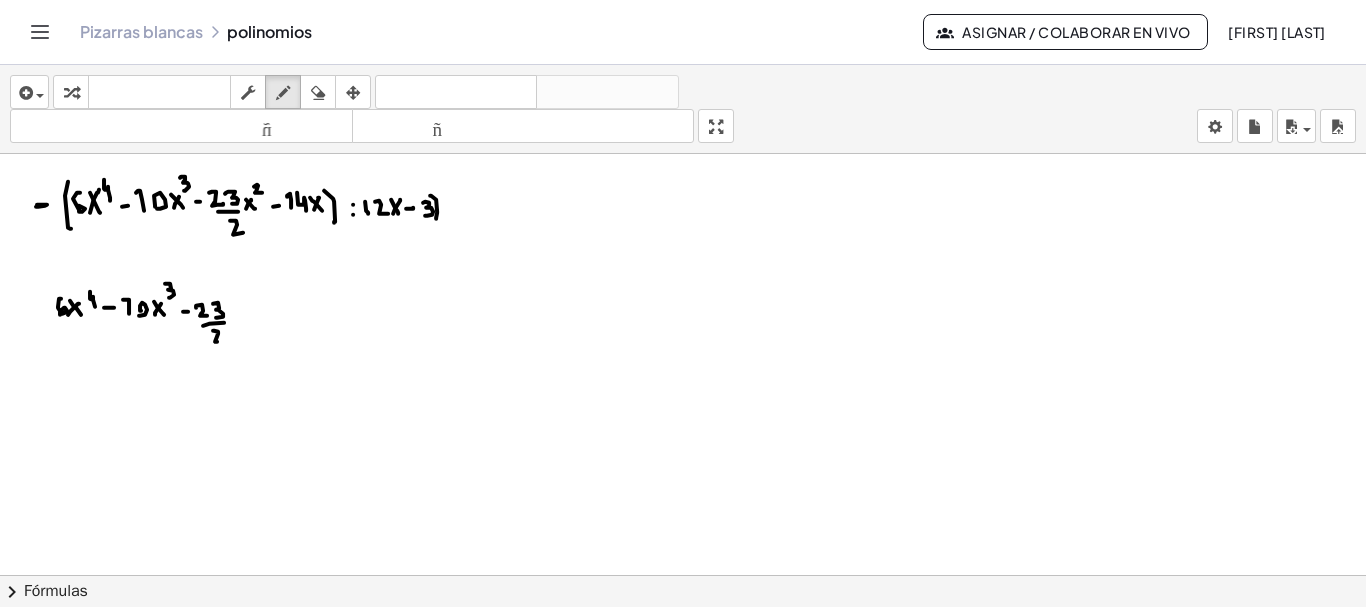 drag, startPoint x: 213, startPoint y: 328, endPoint x: 225, endPoint y: 337, distance: 15 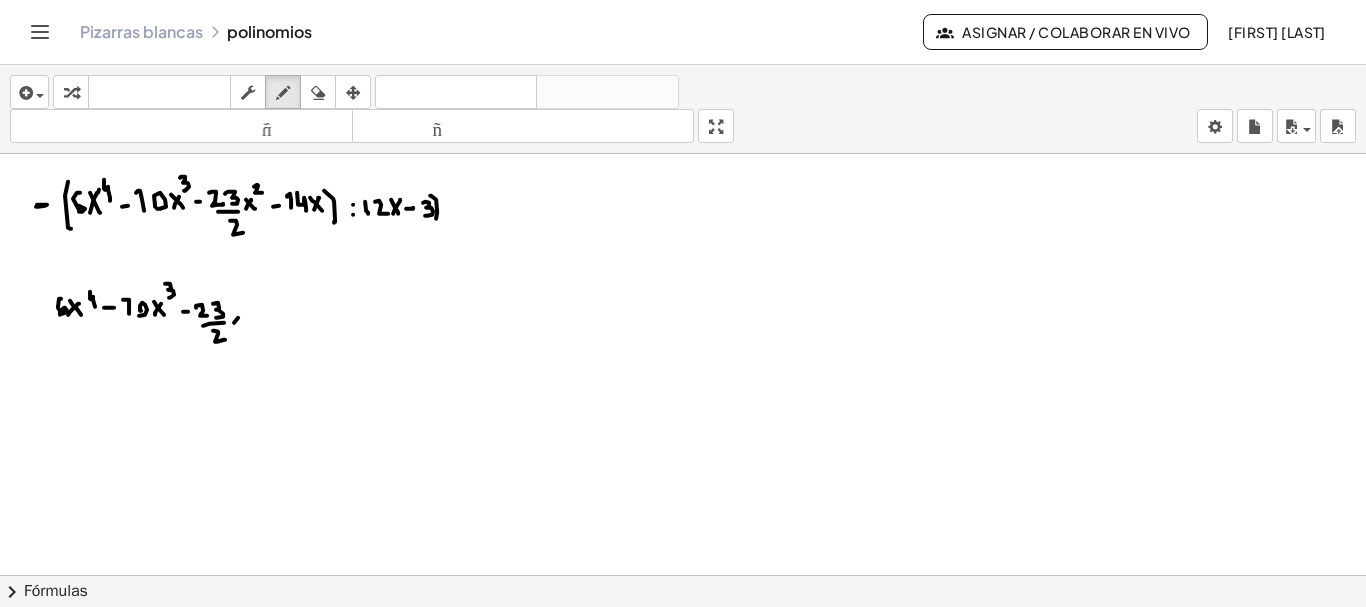 click at bounding box center [684, -3730] 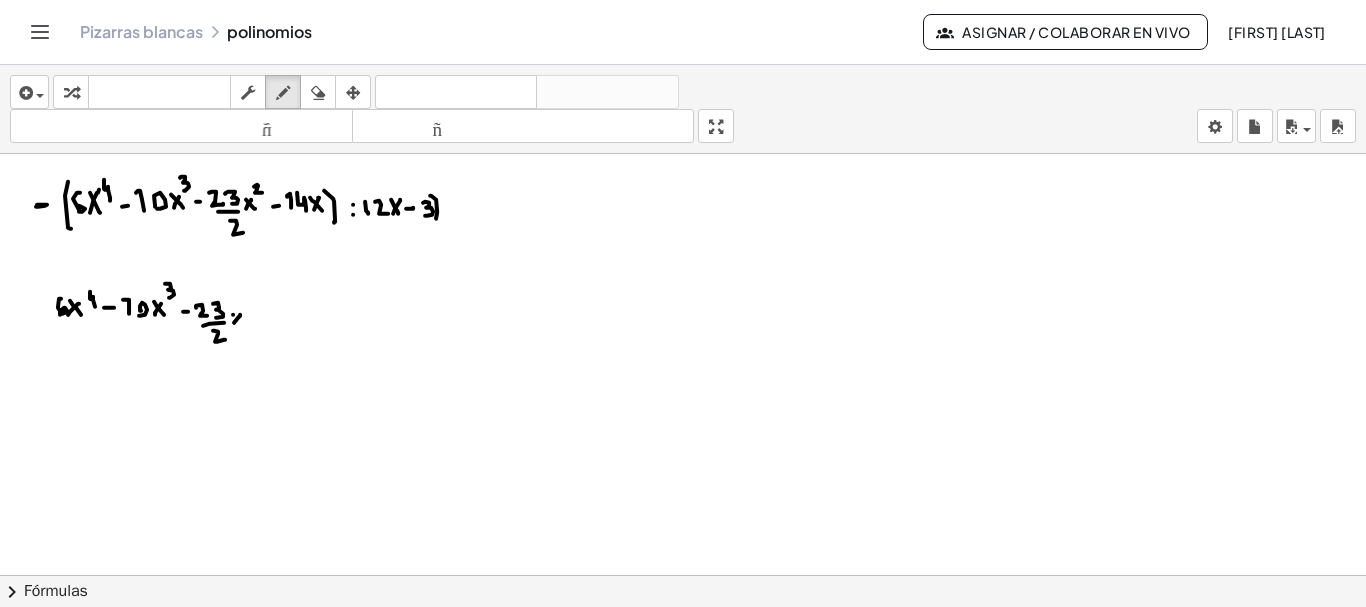 drag, startPoint x: 233, startPoint y: 312, endPoint x: 242, endPoint y: 320, distance: 12.0415945 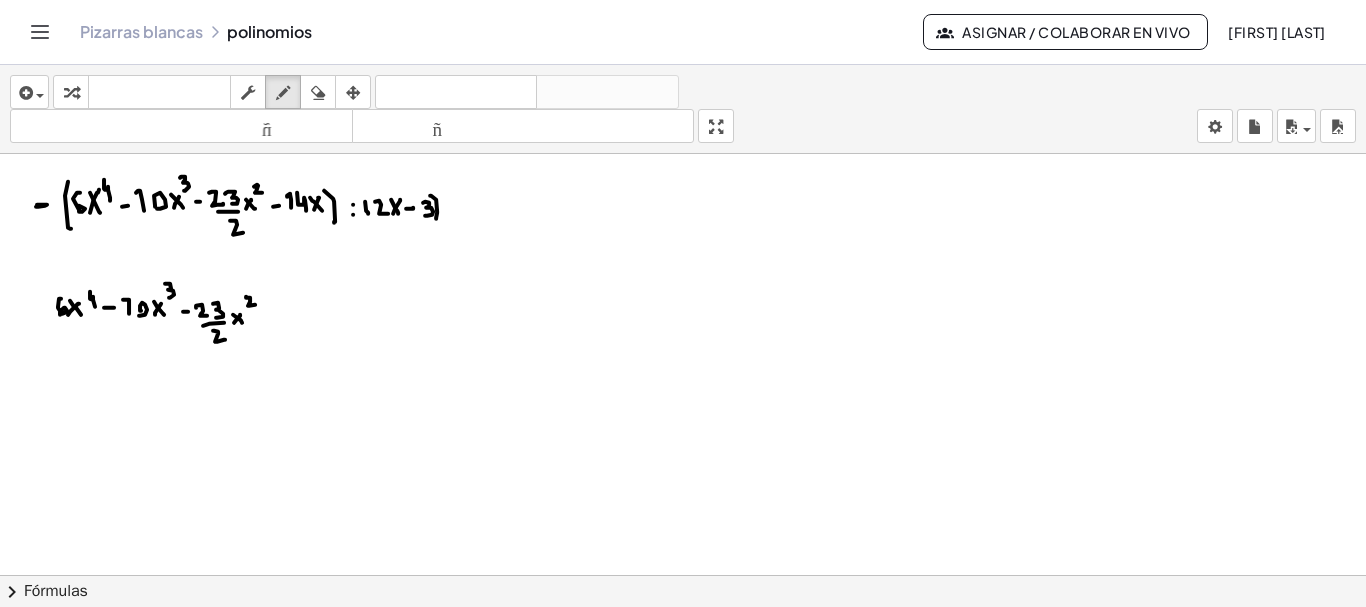 drag, startPoint x: 246, startPoint y: 294, endPoint x: 255, endPoint y: 302, distance: 12.0415945 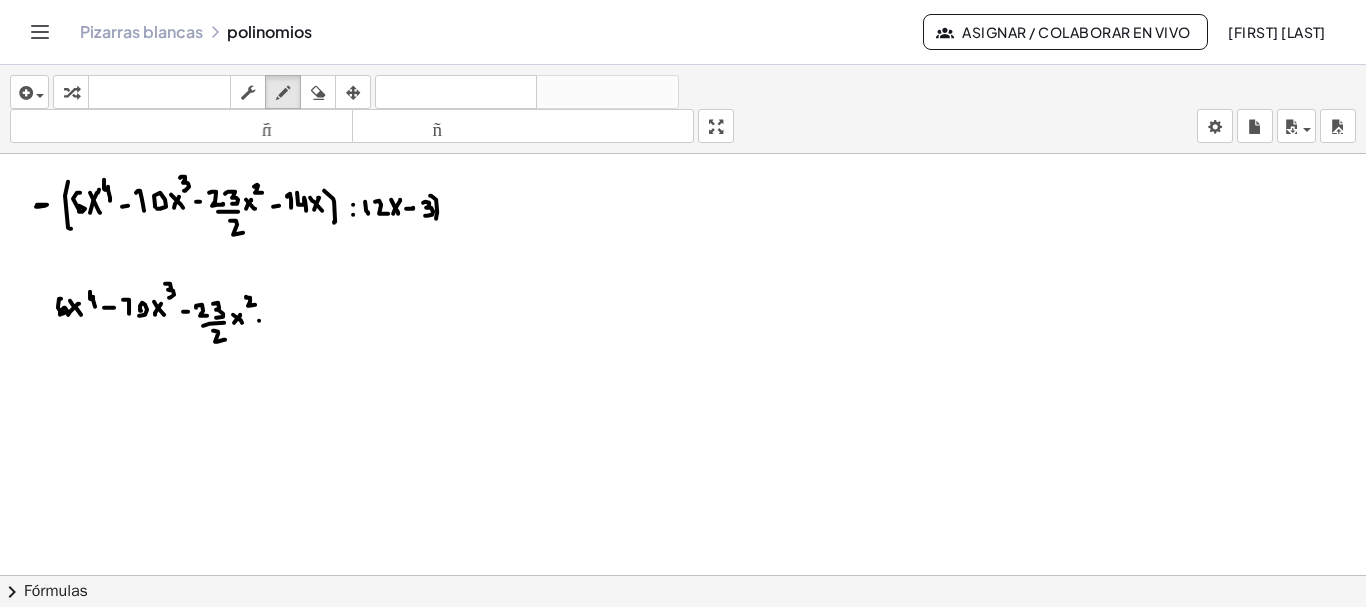 click at bounding box center (684, -3730) 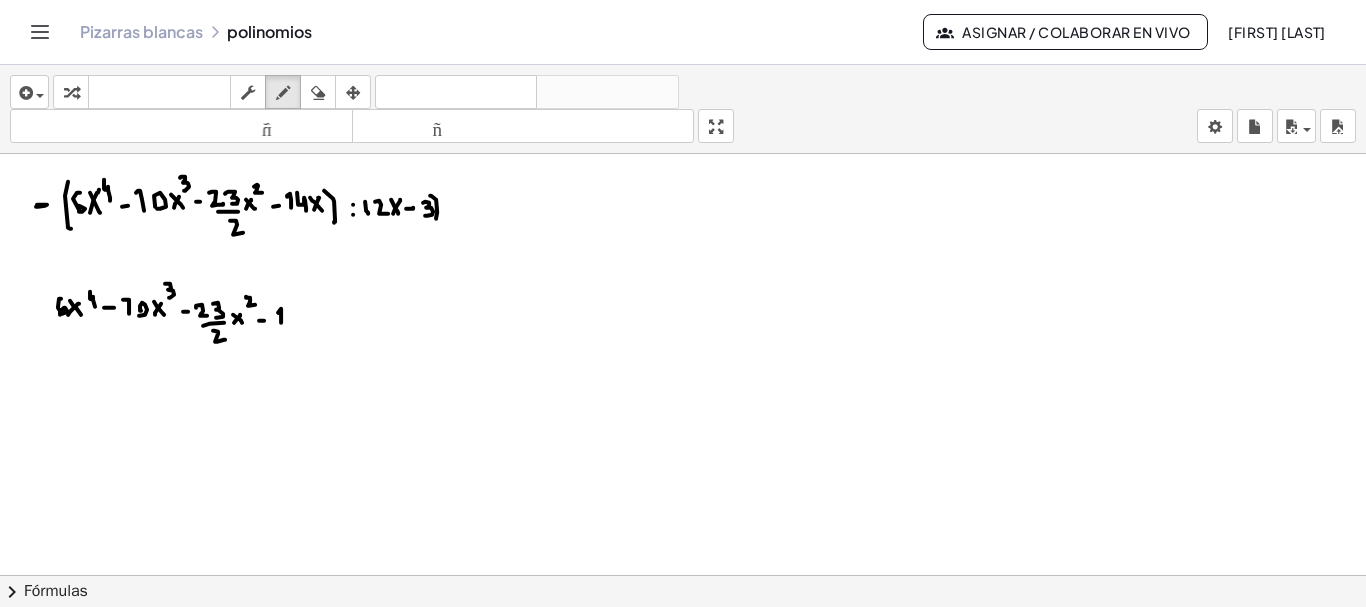 drag, startPoint x: 281, startPoint y: 320, endPoint x: 278, endPoint y: 310, distance: 10.440307 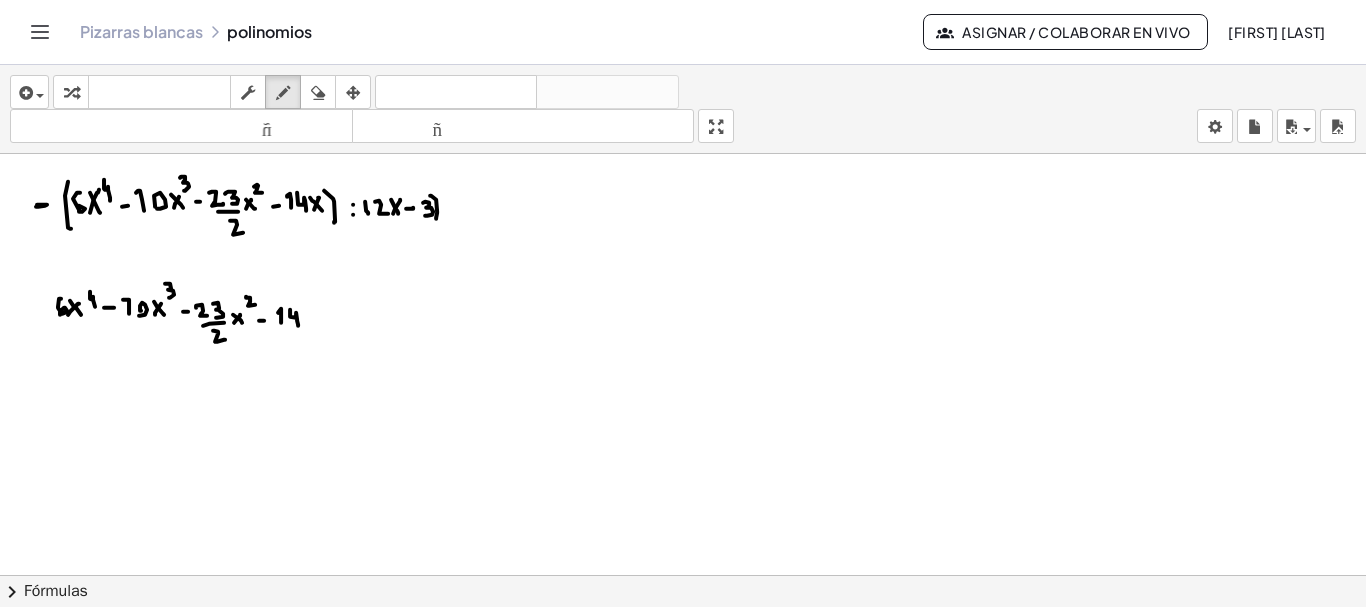 drag, startPoint x: 290, startPoint y: 307, endPoint x: 298, endPoint y: 323, distance: 17.888544 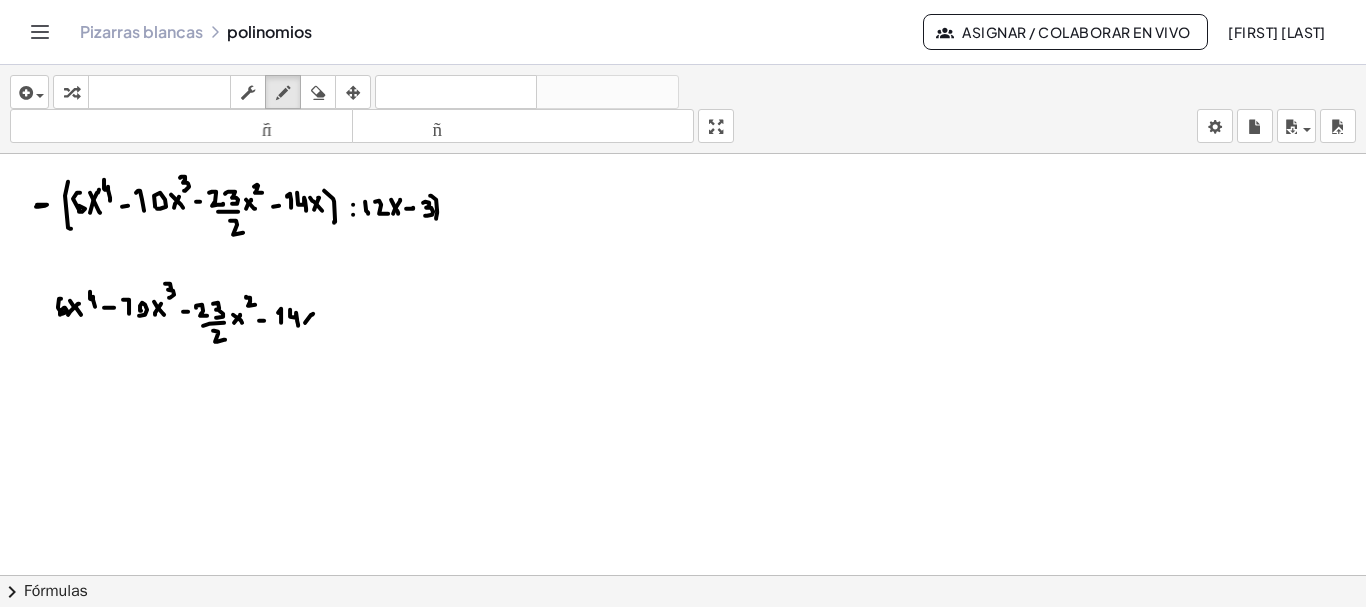 click at bounding box center (684, -3730) 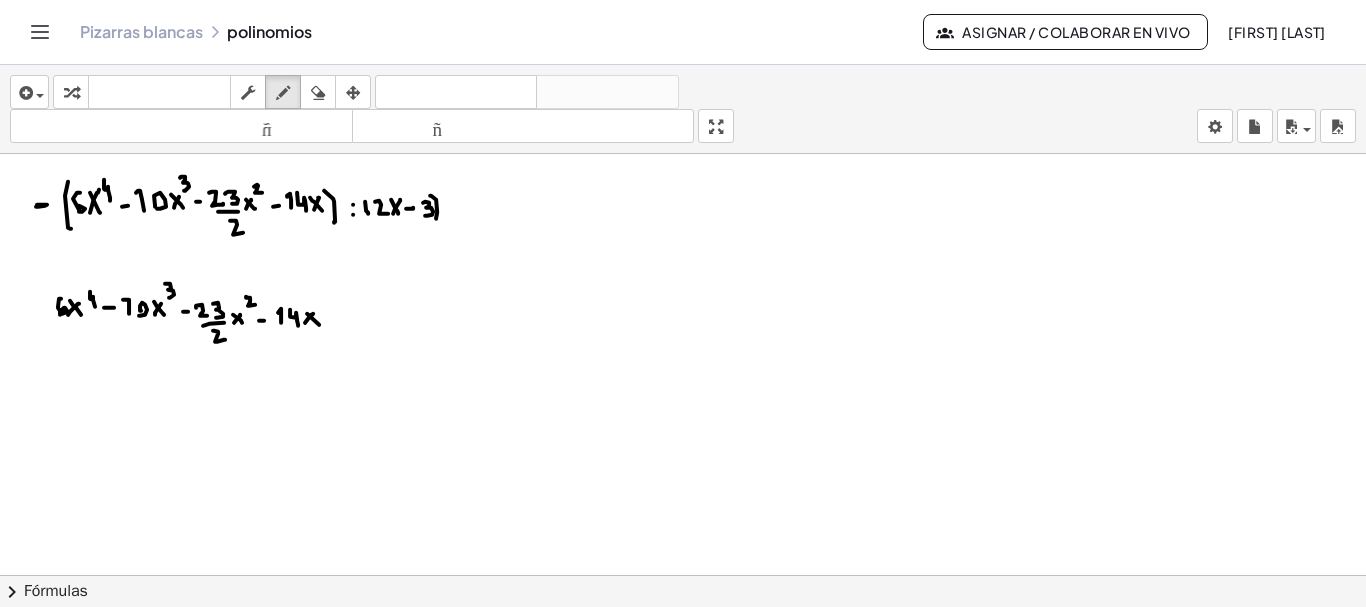 drag, startPoint x: 307, startPoint y: 311, endPoint x: 320, endPoint y: 323, distance: 17.691807 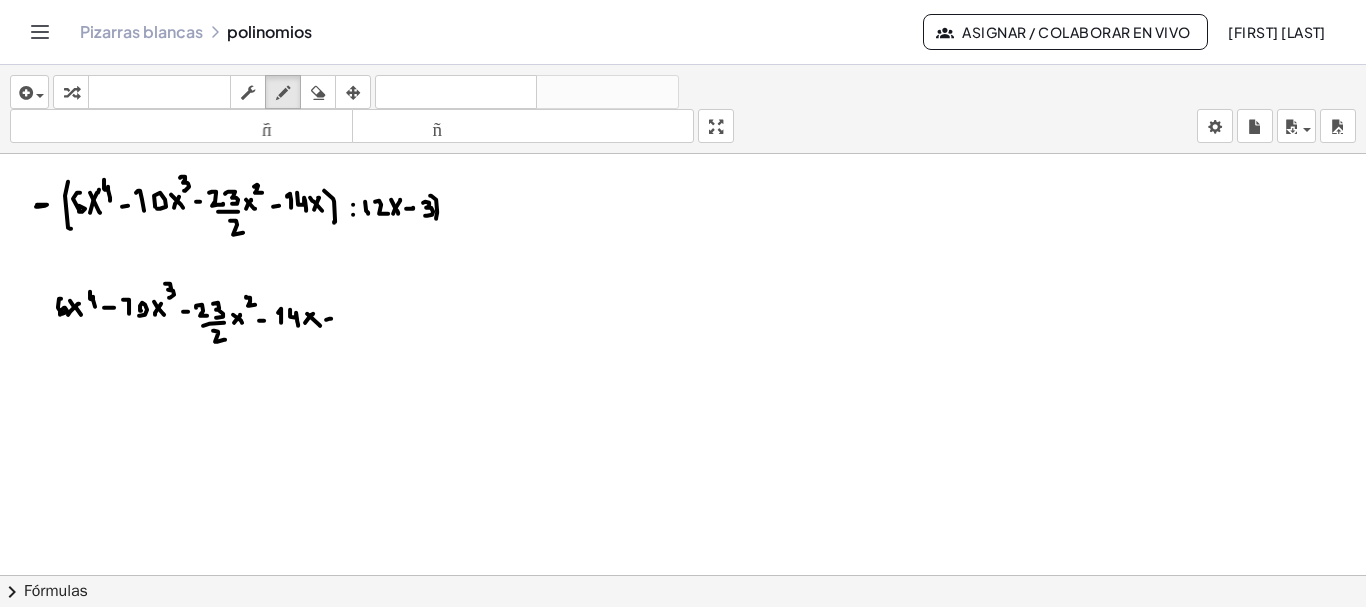 click at bounding box center (684, -3730) 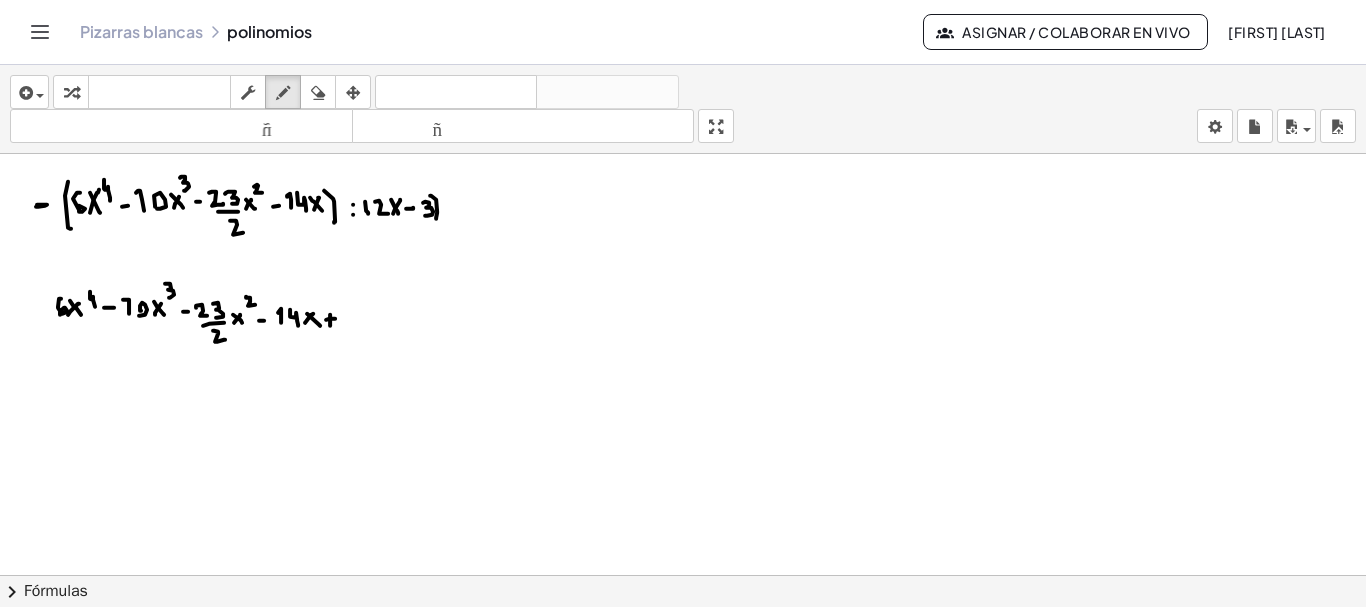 drag, startPoint x: 330, startPoint y: 312, endPoint x: 330, endPoint y: 324, distance: 12 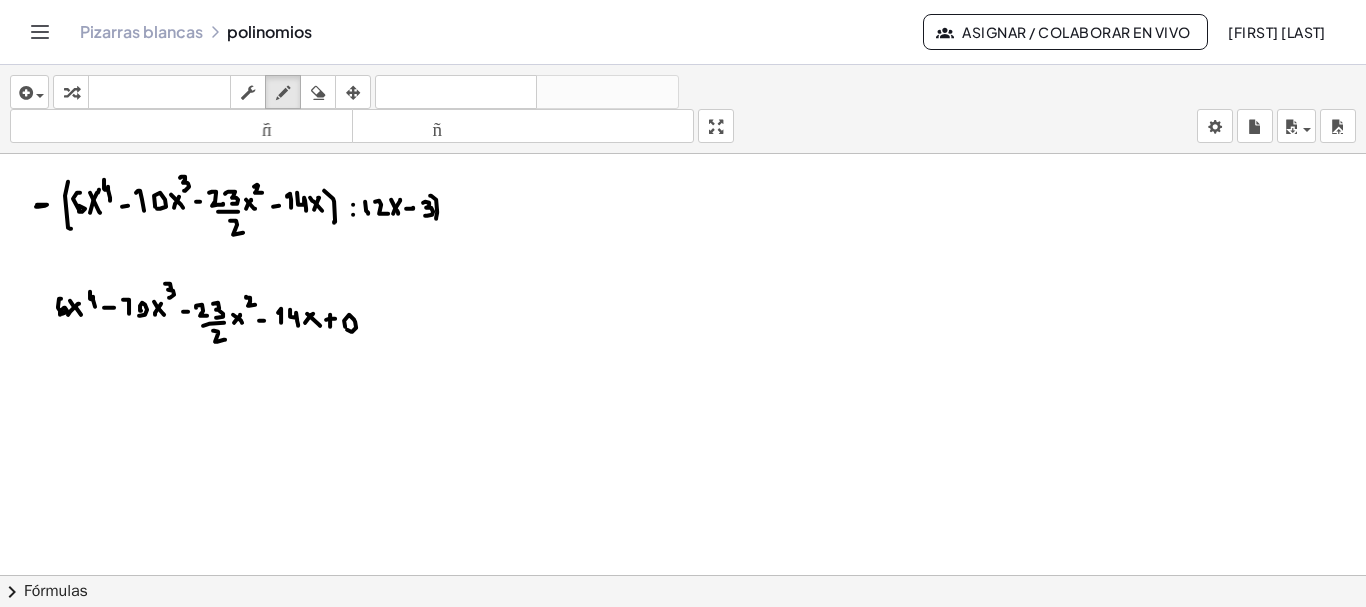click at bounding box center (684, -3730) 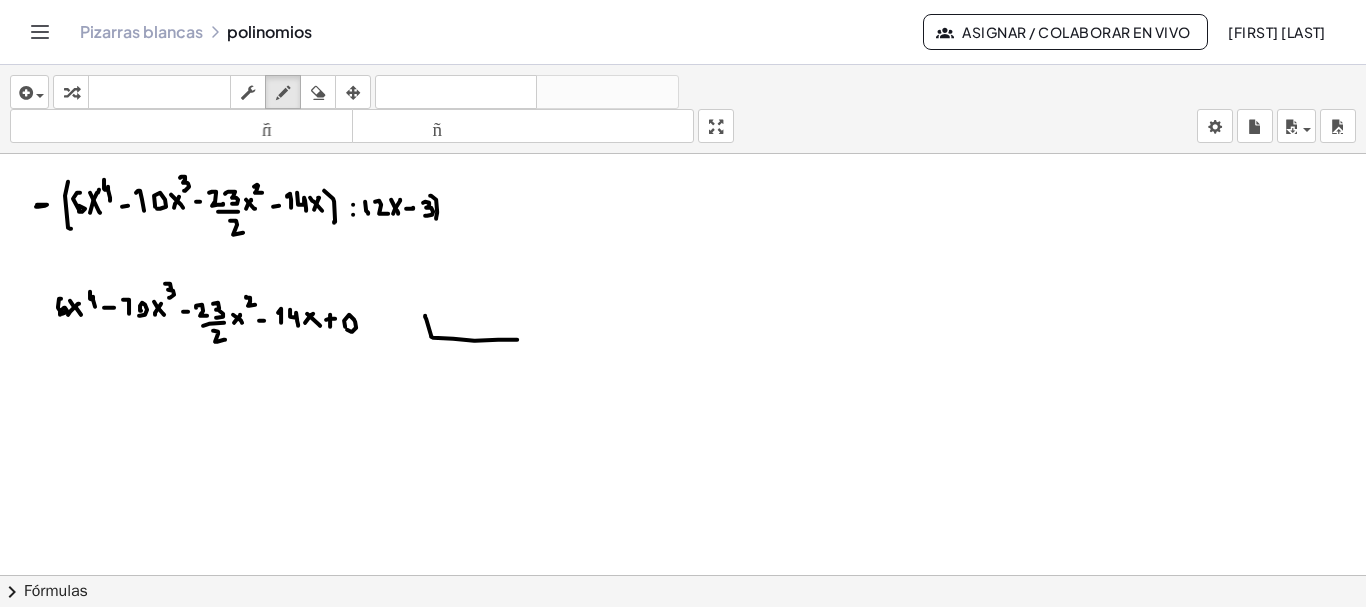 drag, startPoint x: 425, startPoint y: 313, endPoint x: 520, endPoint y: 336, distance: 97.74457 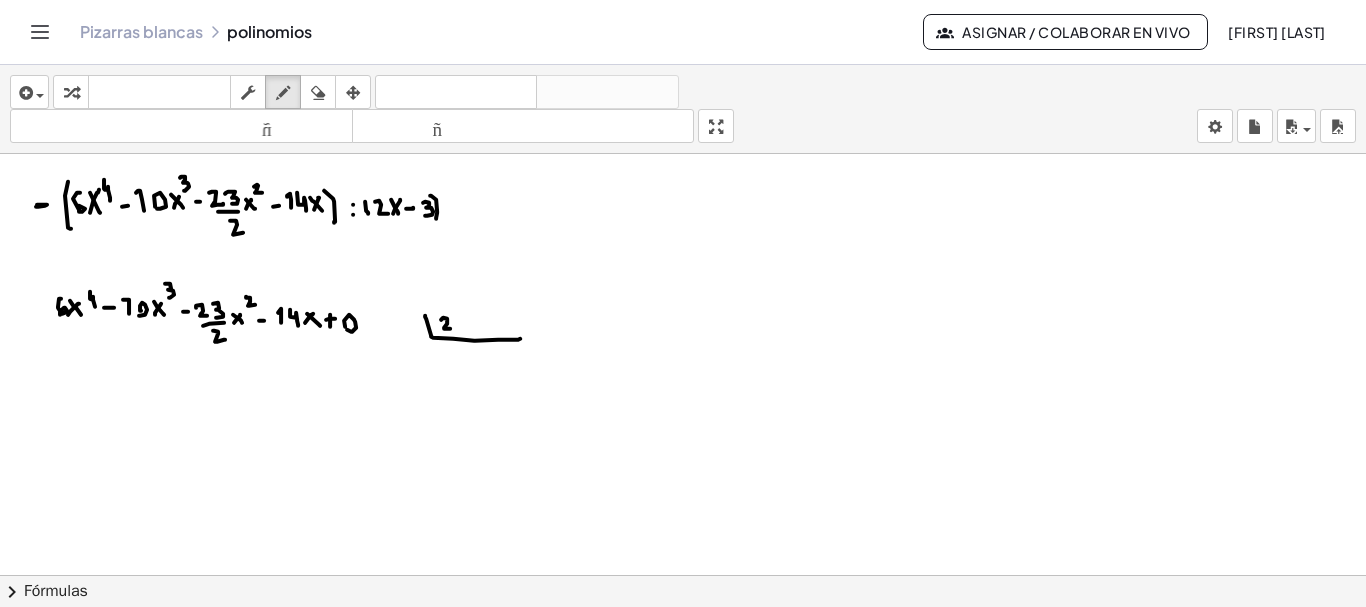 drag, startPoint x: 441, startPoint y: 317, endPoint x: 452, endPoint y: 326, distance: 14.21267 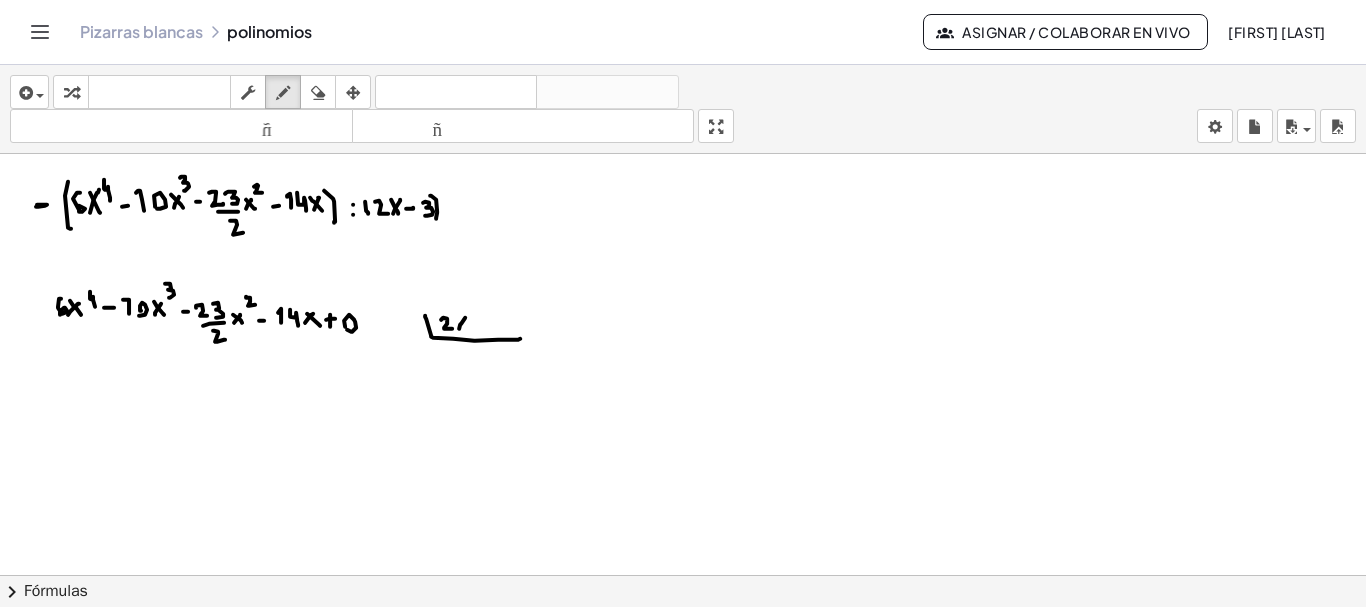 click at bounding box center [684, -3730] 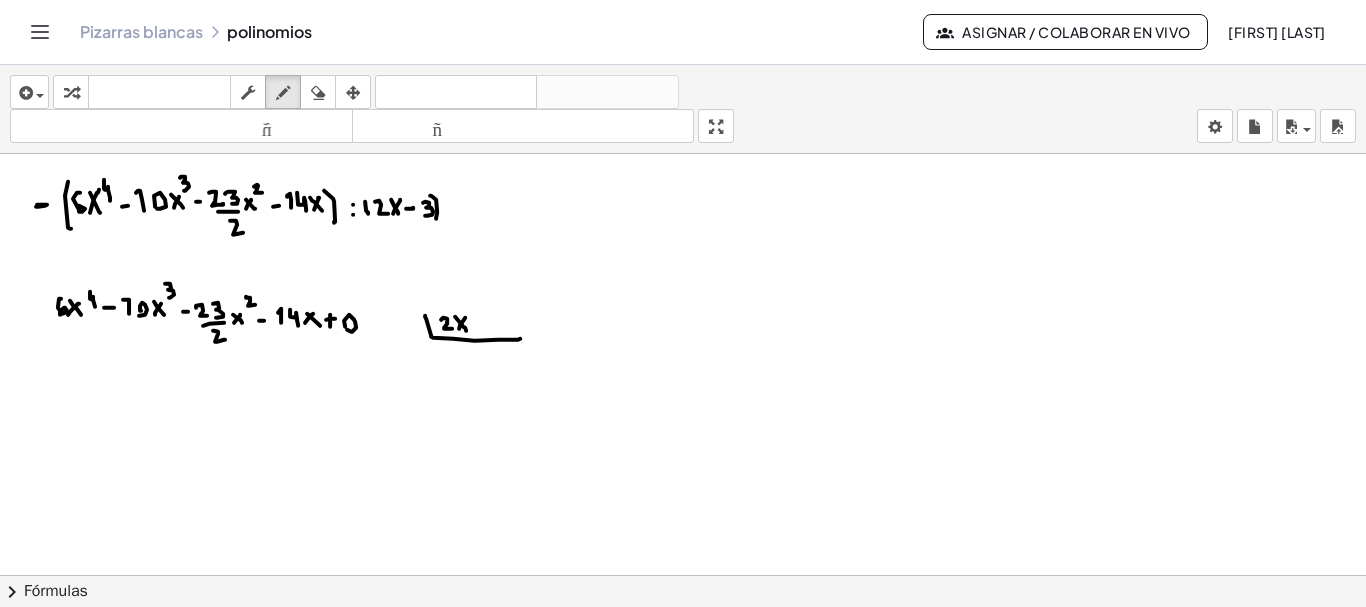 drag, startPoint x: 455, startPoint y: 314, endPoint x: 466, endPoint y: 328, distance: 17.804493 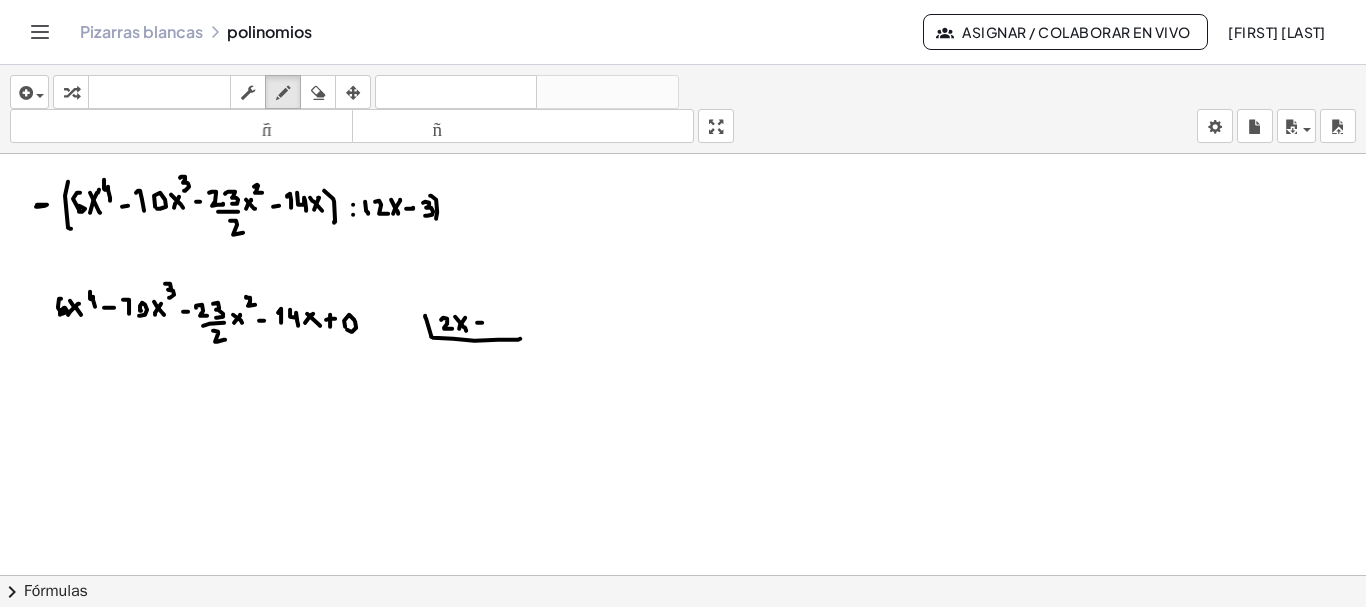 click at bounding box center (684, -3730) 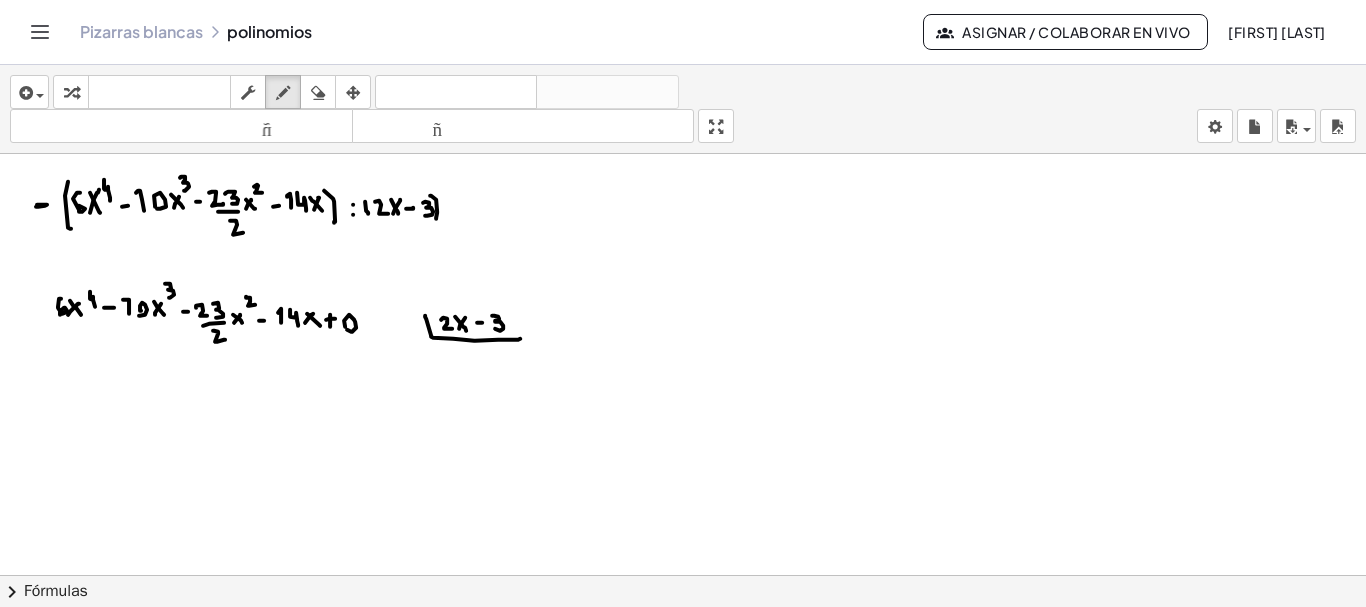 drag, startPoint x: 494, startPoint y: 313, endPoint x: 495, endPoint y: 325, distance: 12.0415945 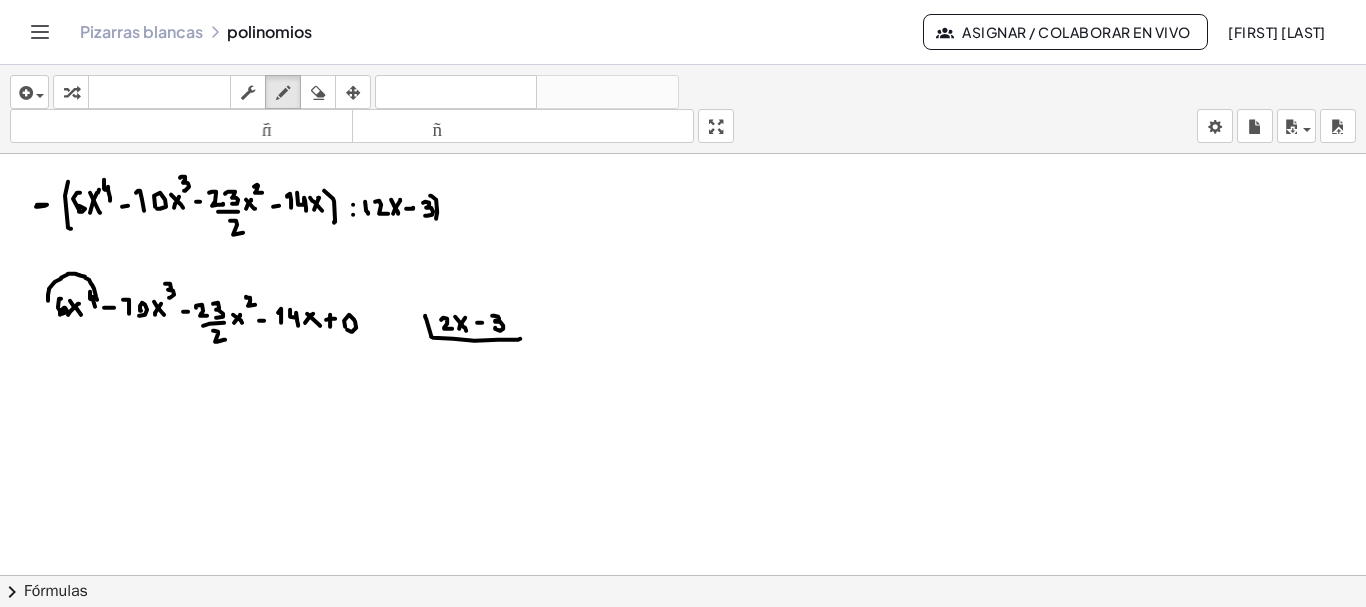 drag, startPoint x: 48, startPoint y: 298, endPoint x: 97, endPoint y: 297, distance: 49.010204 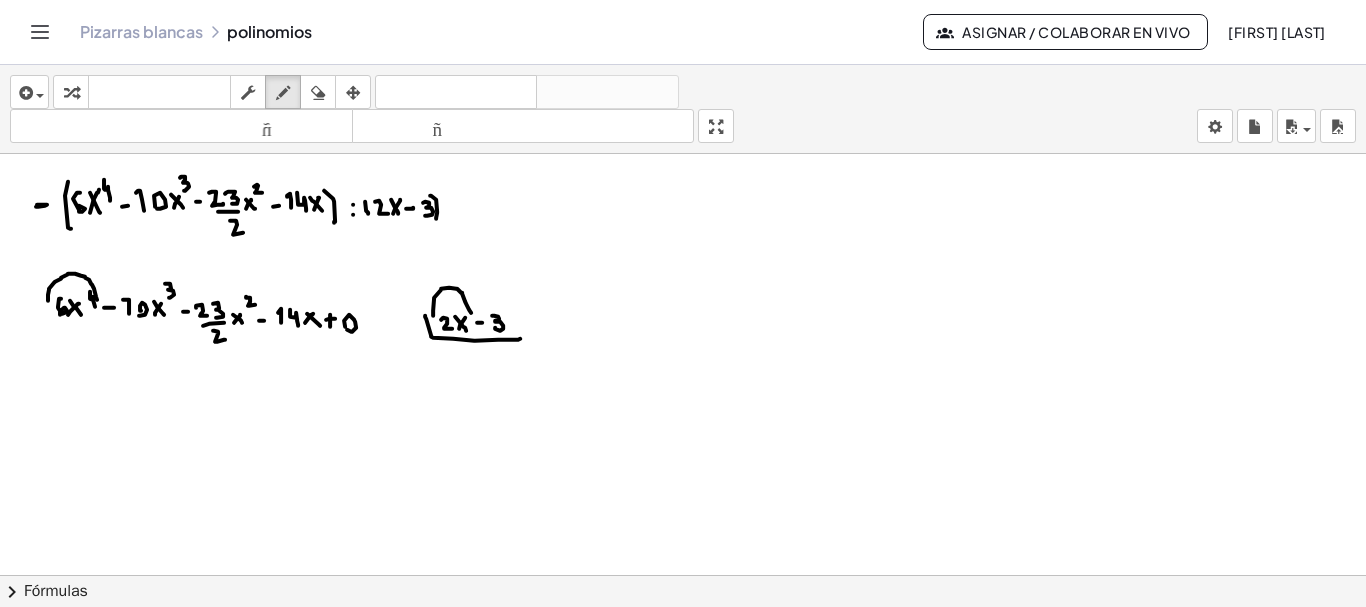 drag, startPoint x: 433, startPoint y: 313, endPoint x: 471, endPoint y: 310, distance: 38.118237 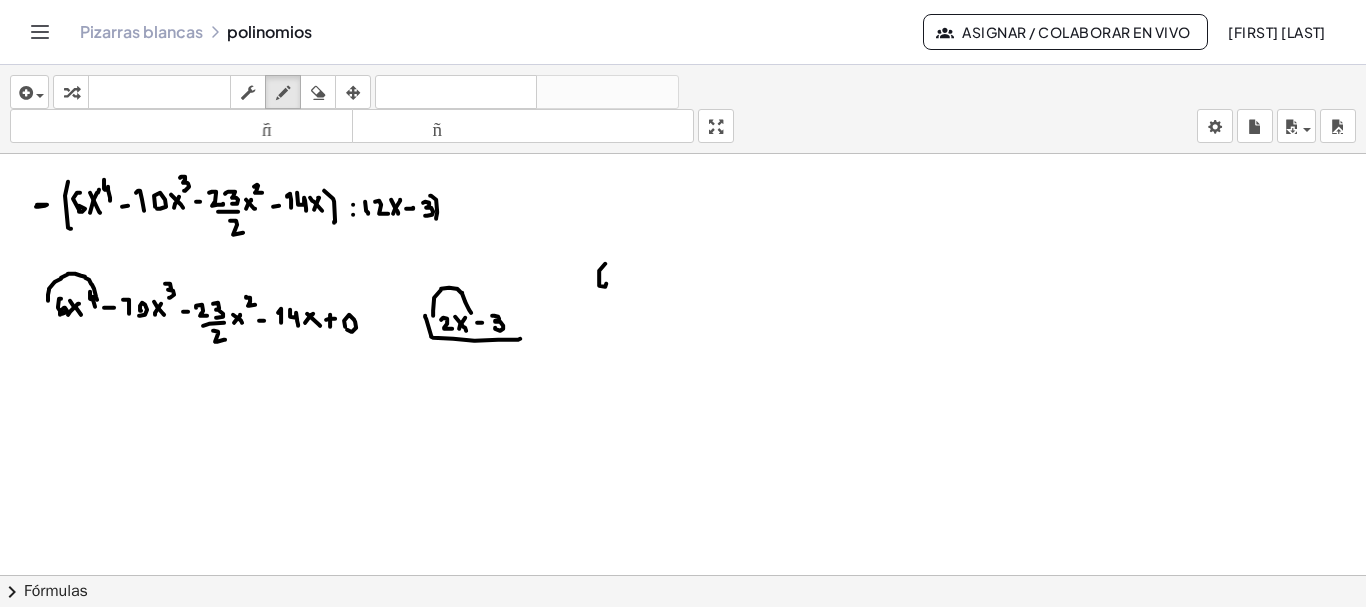 drag, startPoint x: 605, startPoint y: 261, endPoint x: 599, endPoint y: 280, distance: 19.924858 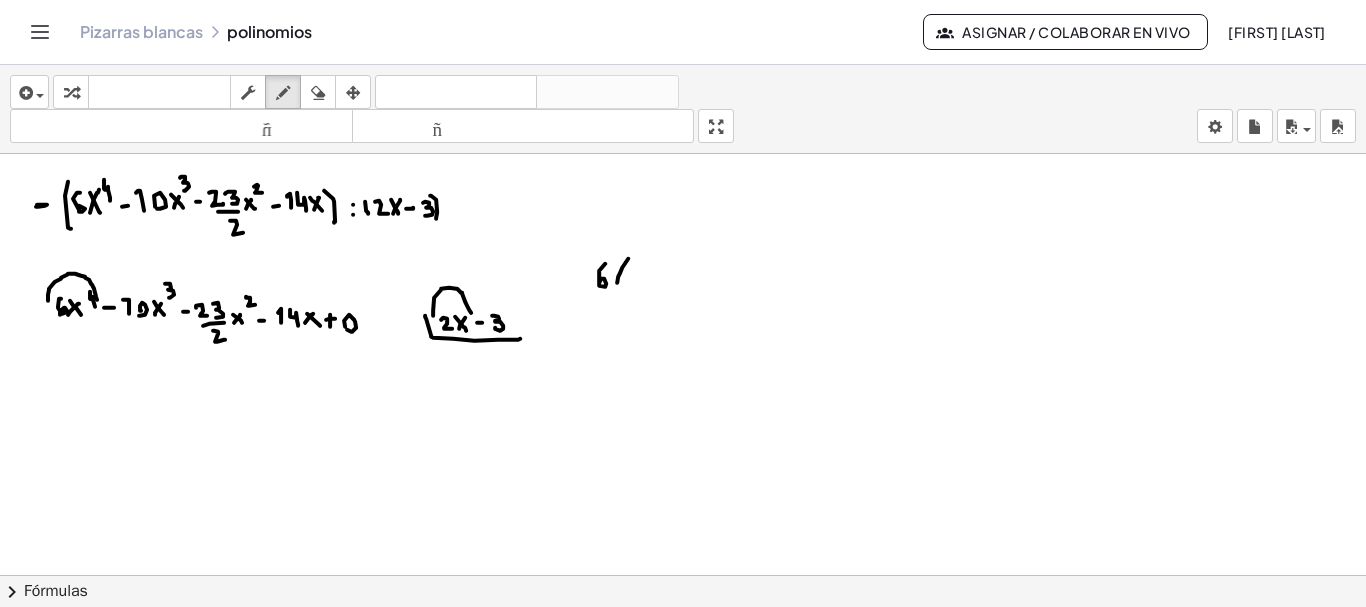 drag, startPoint x: 617, startPoint y: 280, endPoint x: 628, endPoint y: 256, distance: 26.400757 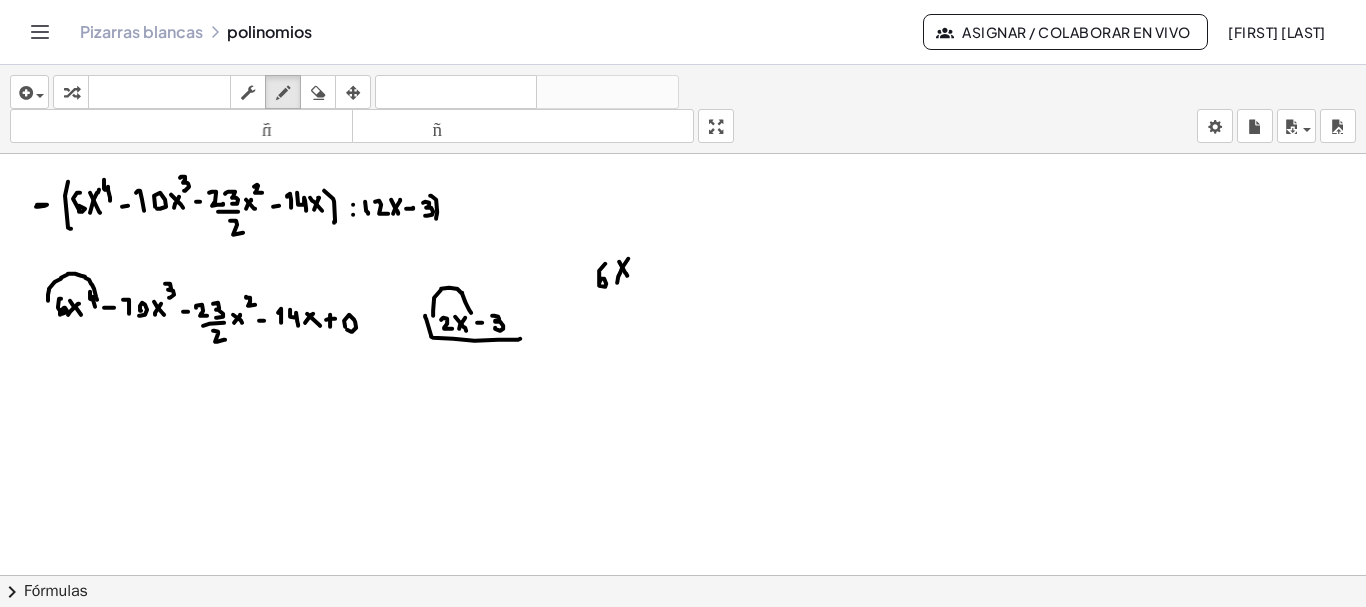 drag, startPoint x: 619, startPoint y: 259, endPoint x: 627, endPoint y: 273, distance: 16.124516 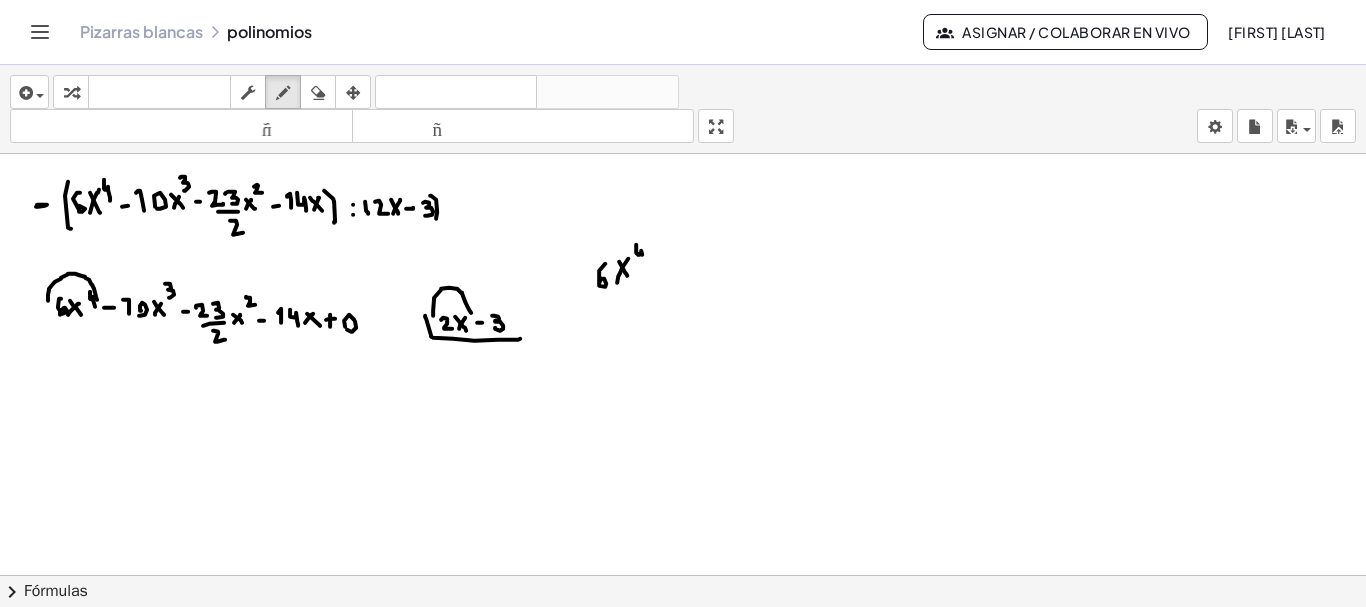 drag, startPoint x: 636, startPoint y: 242, endPoint x: 642, endPoint y: 257, distance: 16.155495 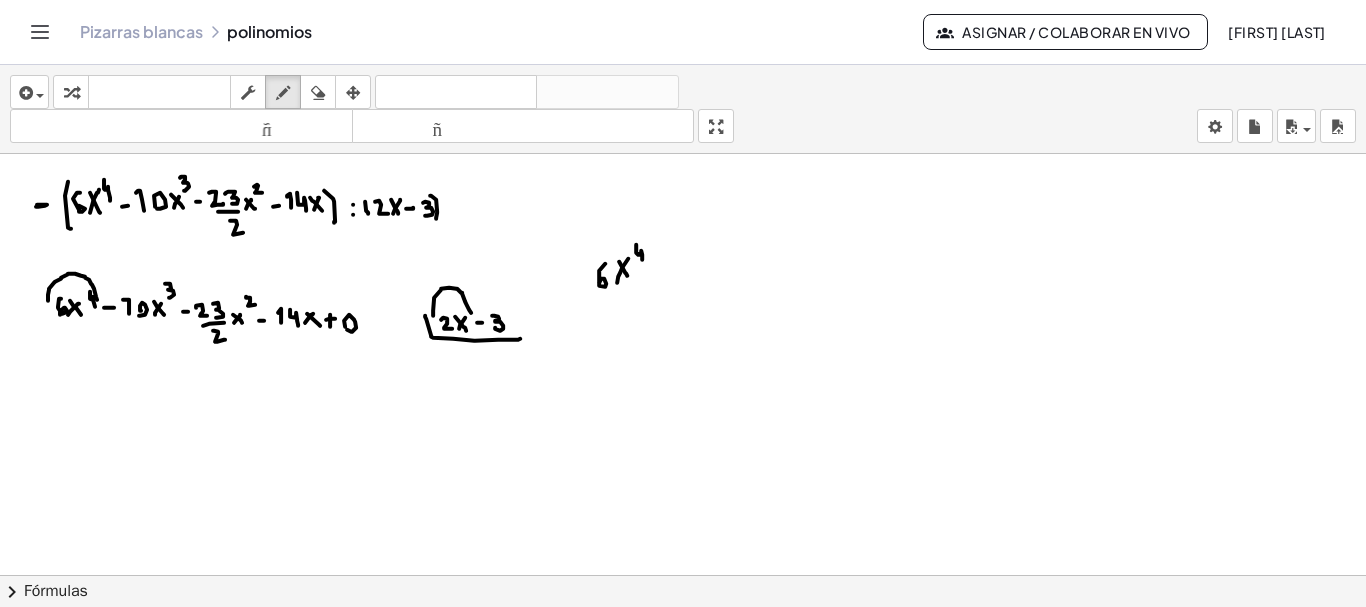click at bounding box center [684, -3730] 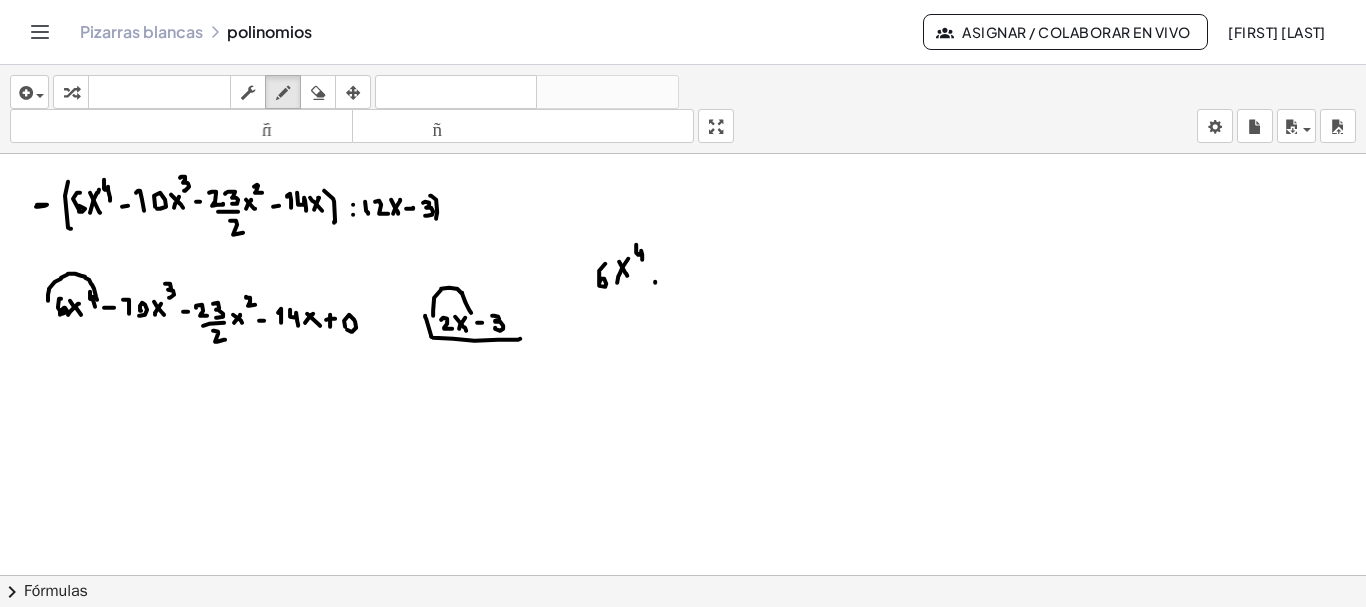 click at bounding box center [684, -3730] 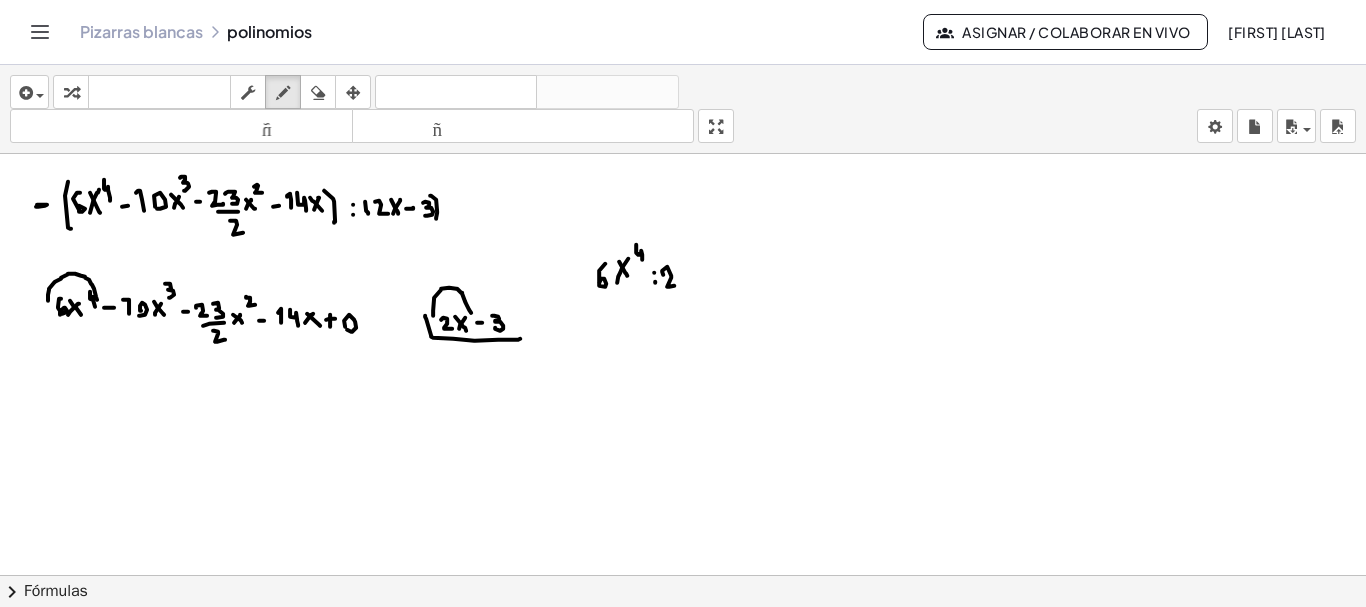 drag, startPoint x: 662, startPoint y: 269, endPoint x: 677, endPoint y: 282, distance: 19.849434 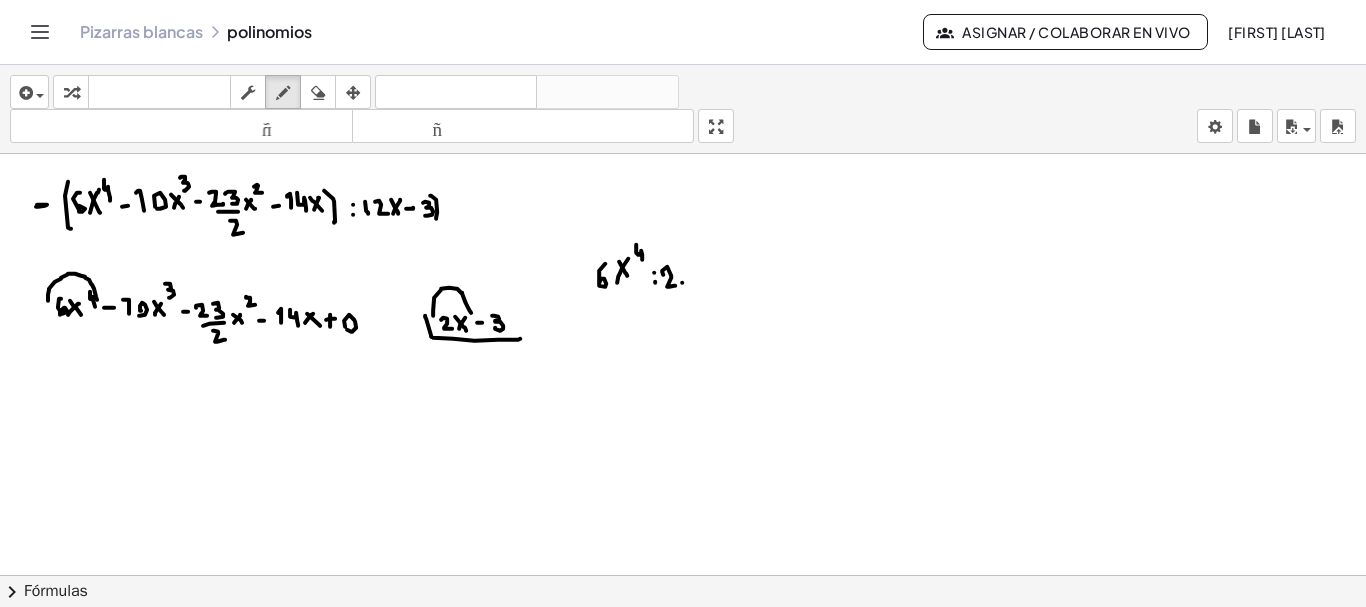 drag, startPoint x: 682, startPoint y: 280, endPoint x: 688, endPoint y: 268, distance: 13.416408 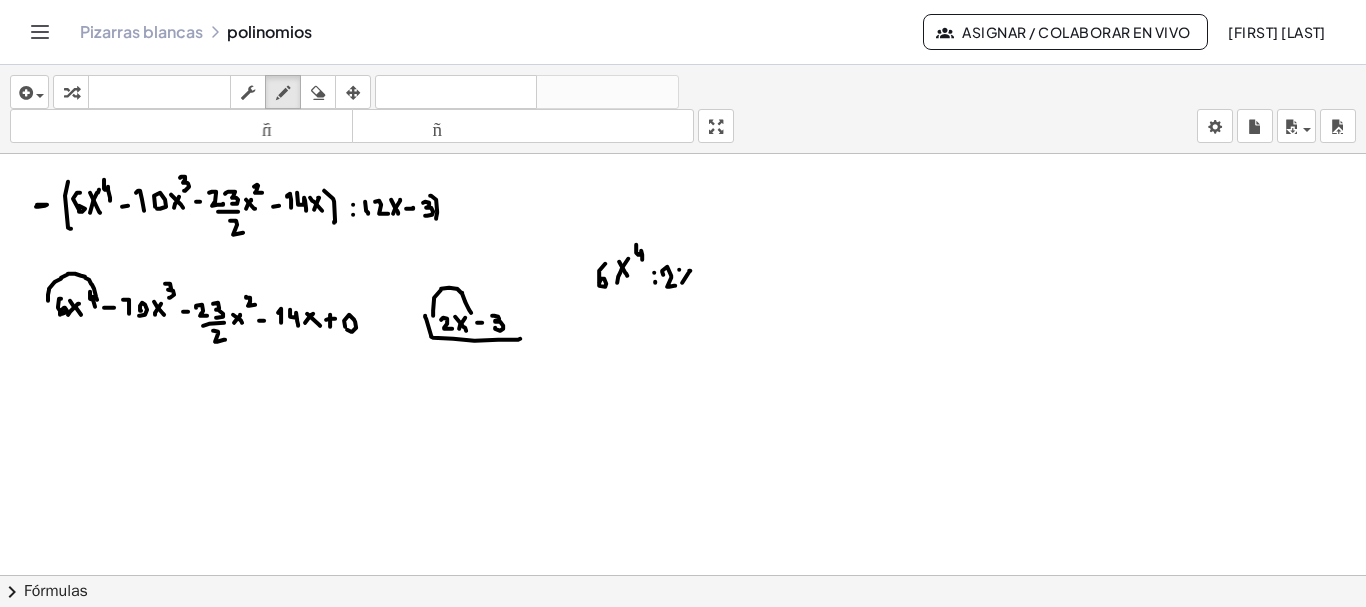 click at bounding box center (684, -3730) 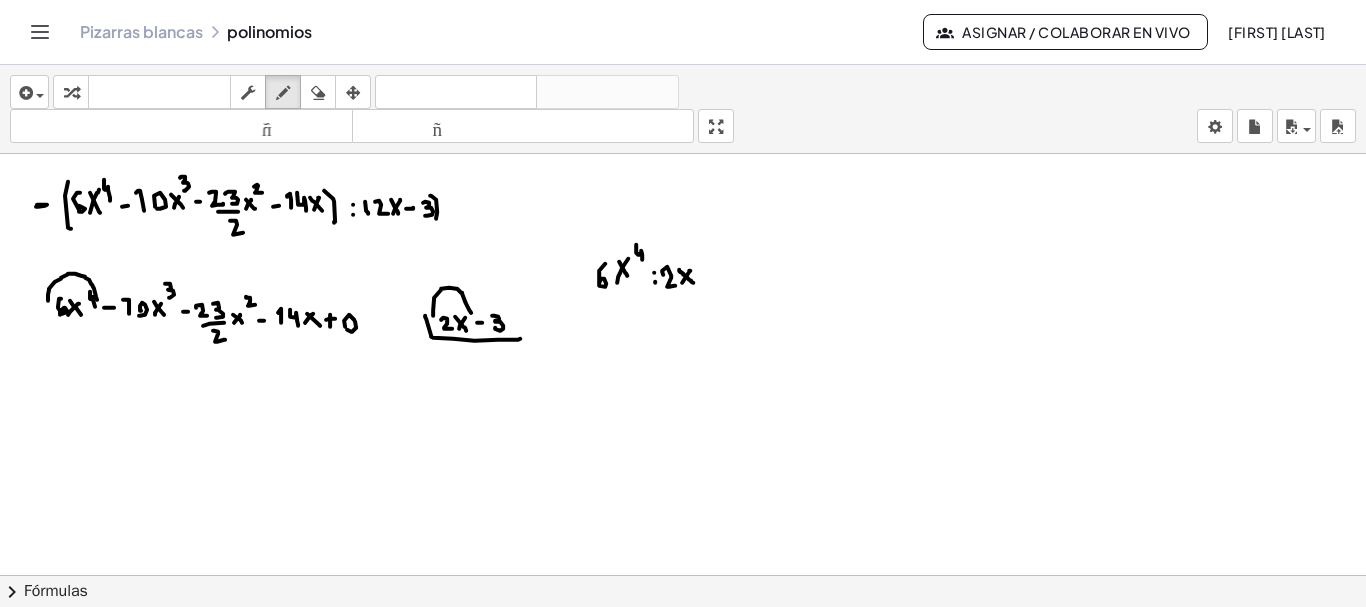 drag, startPoint x: 680, startPoint y: 269, endPoint x: 693, endPoint y: 280, distance: 17.029387 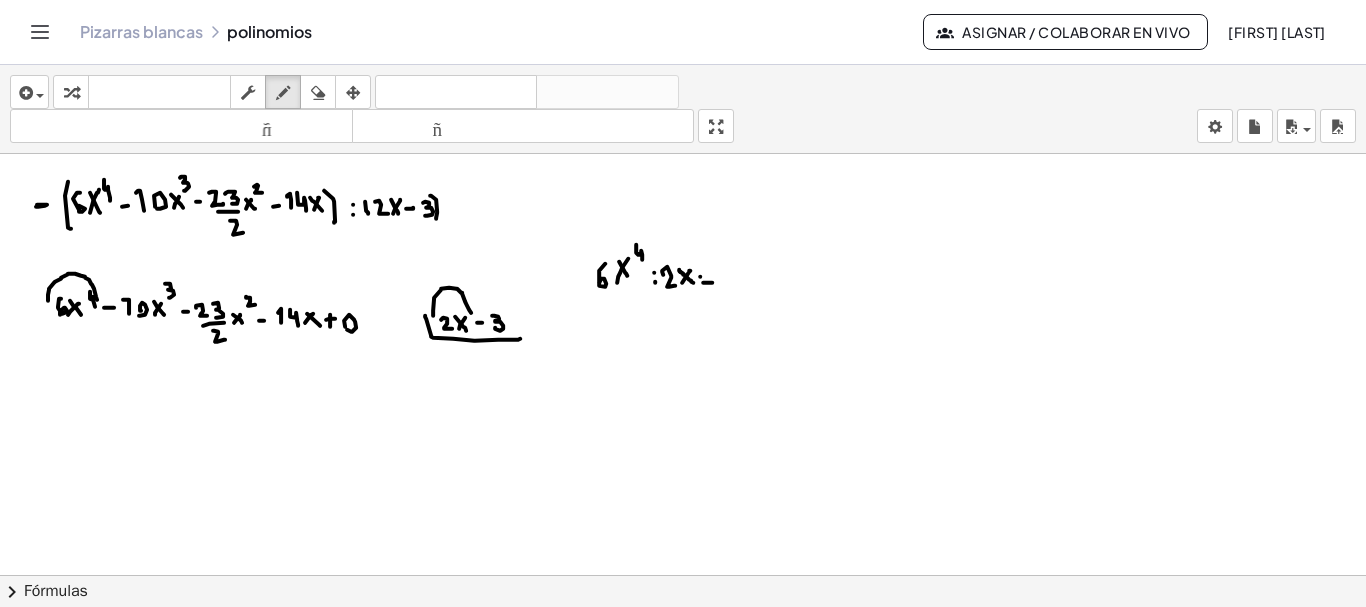 click at bounding box center [684, -3730] 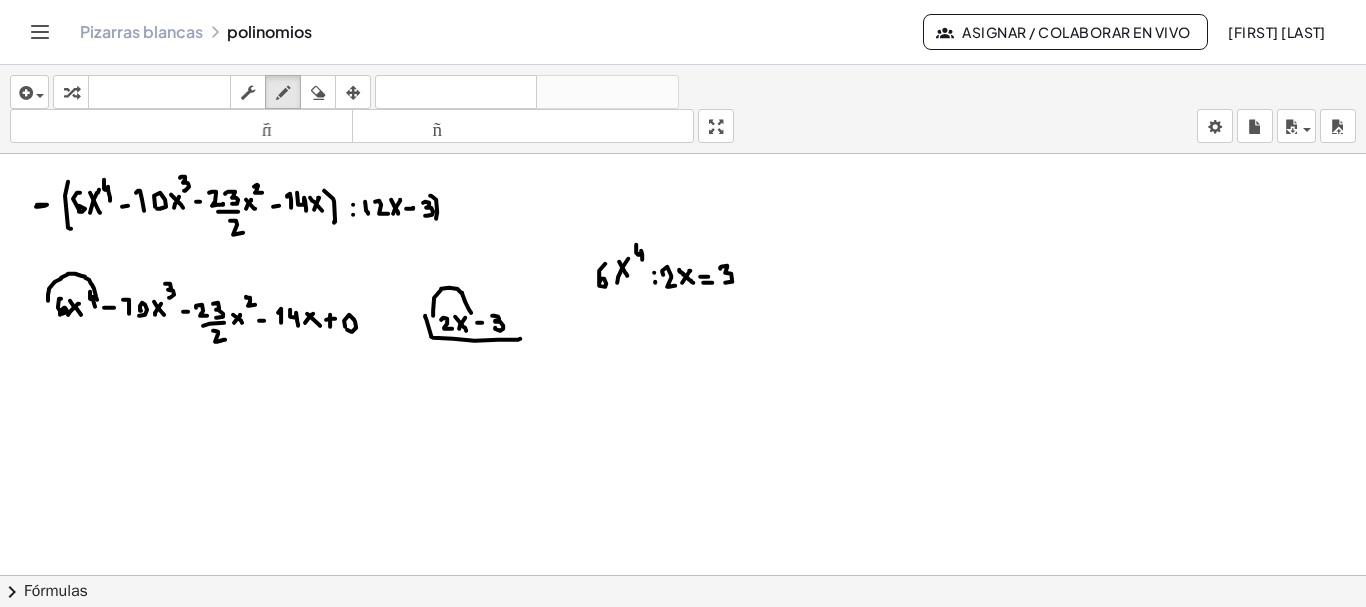 drag 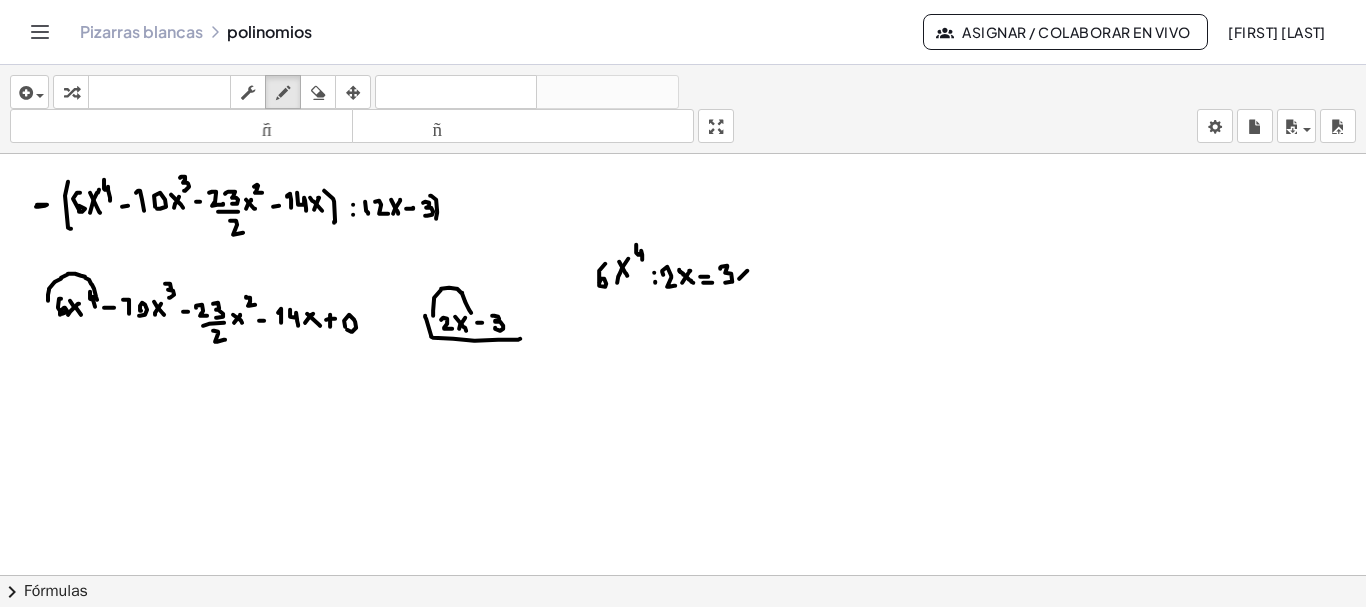 click at bounding box center [684, -3730] 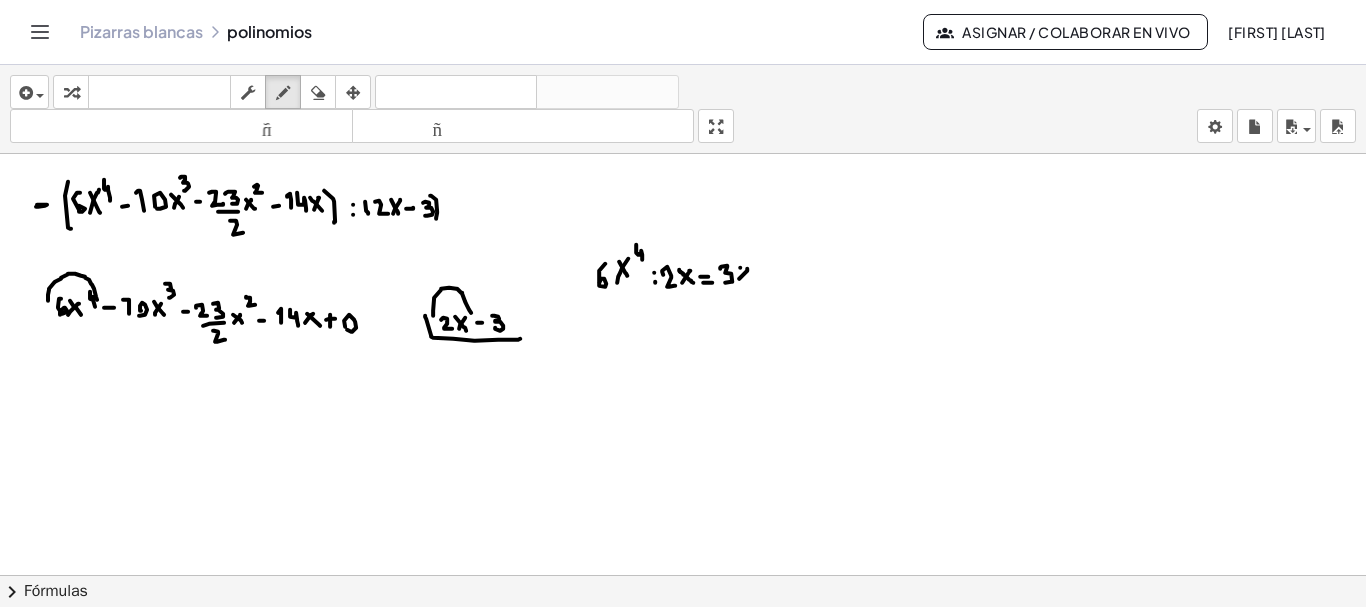 click at bounding box center (684, -3730) 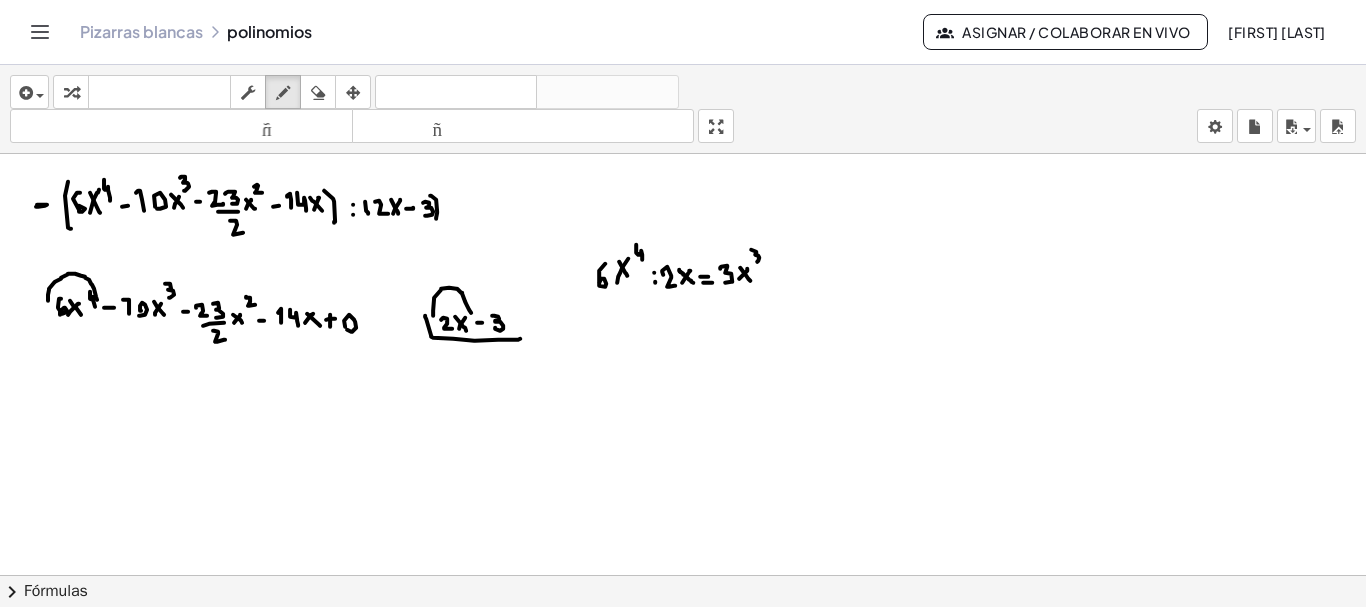 click at bounding box center [684, -3730] 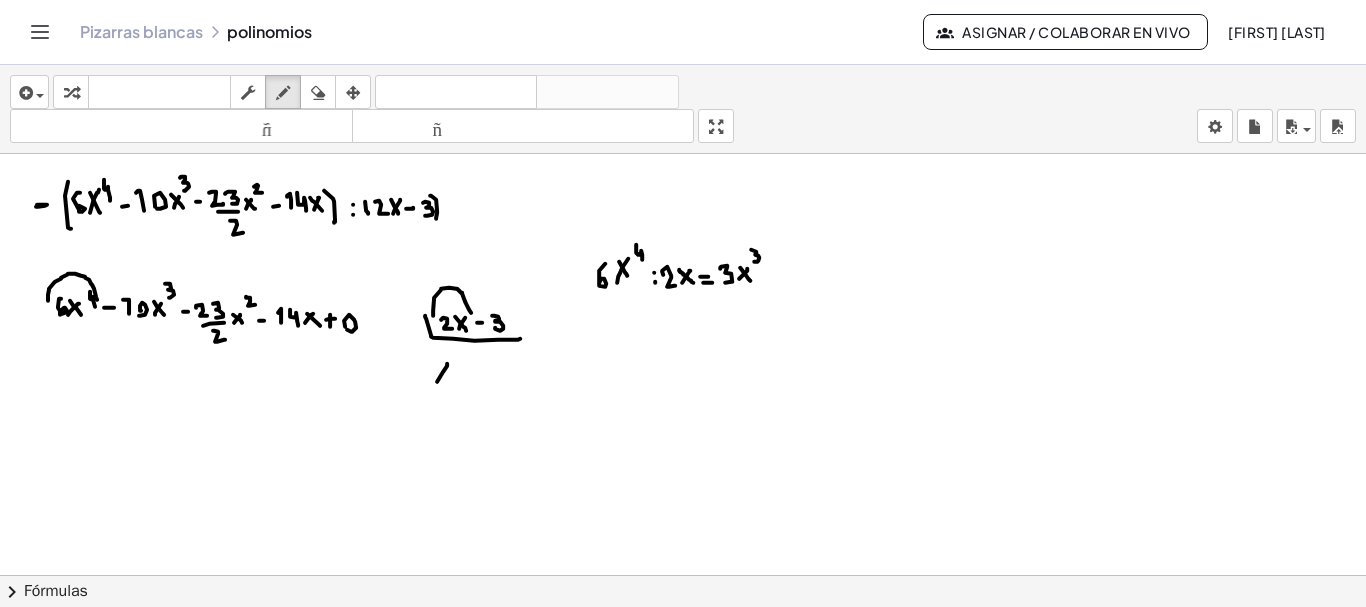 click at bounding box center (684, -3730) 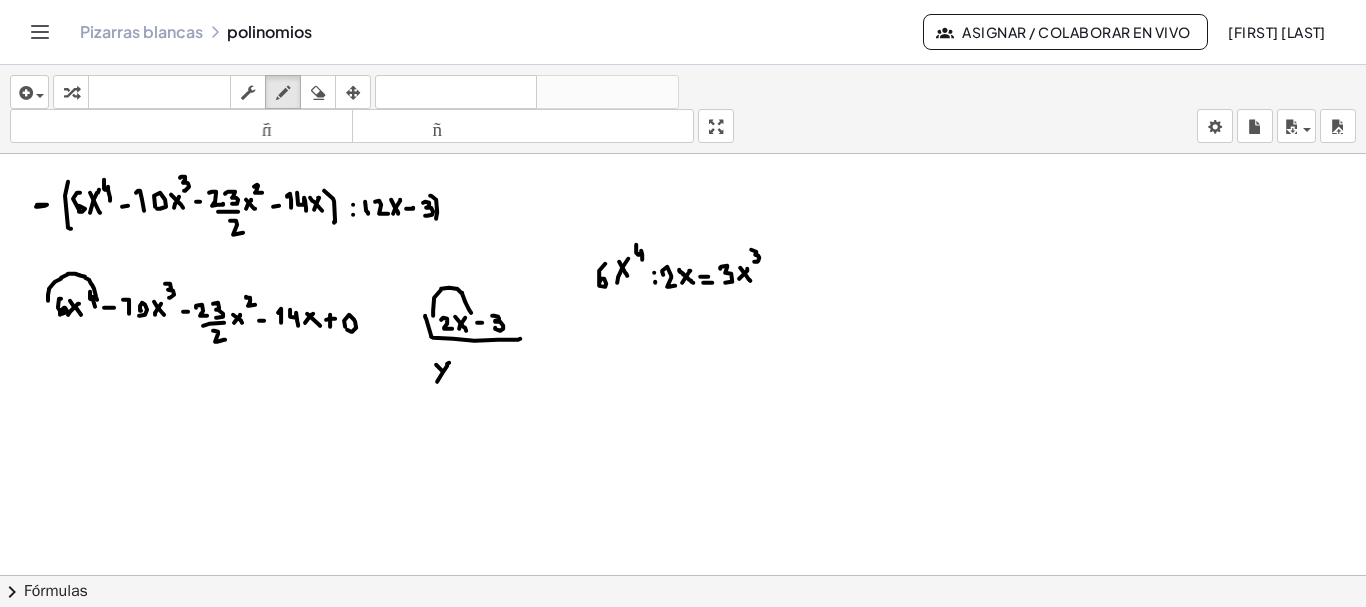 click at bounding box center [684, -3730] 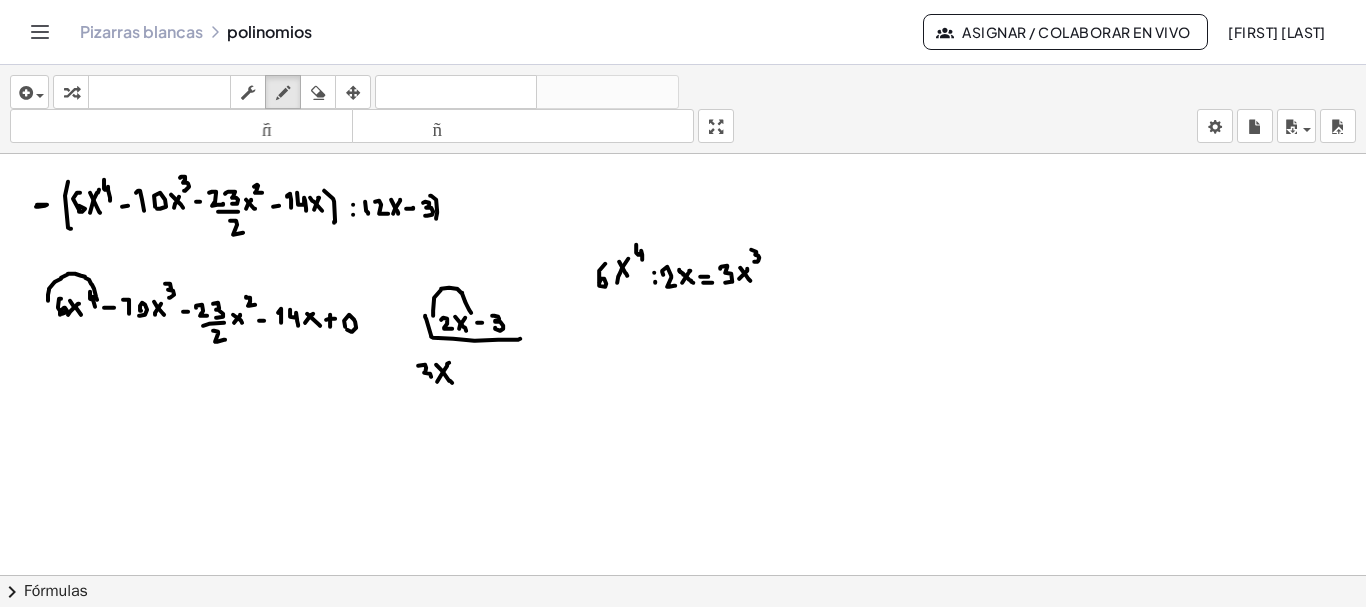 click at bounding box center [684, -3730] 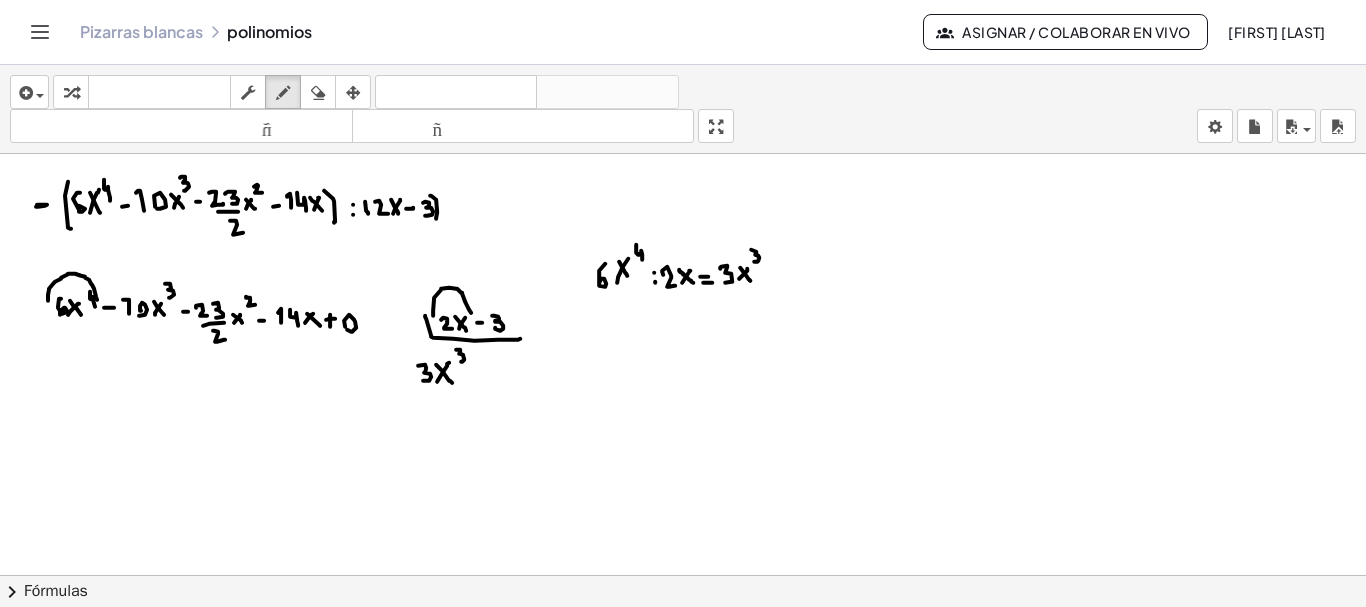 click at bounding box center [684, -3730] 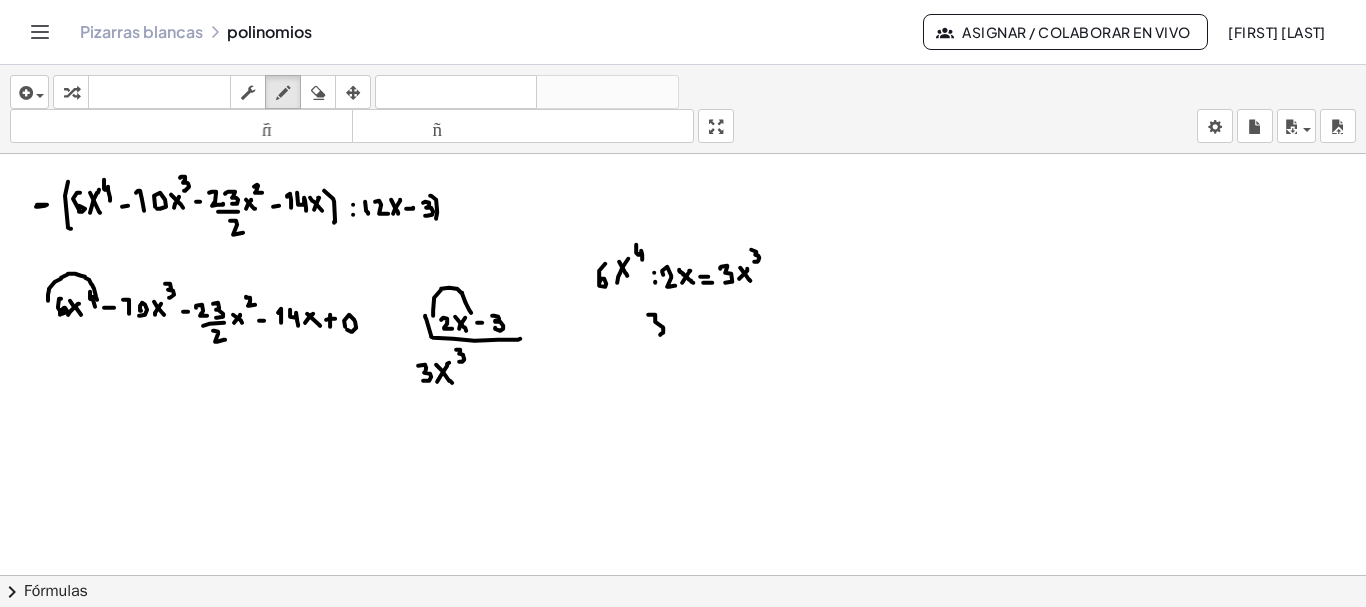 drag, startPoint x: 648, startPoint y: 312, endPoint x: 656, endPoint y: 332, distance: 21.540659 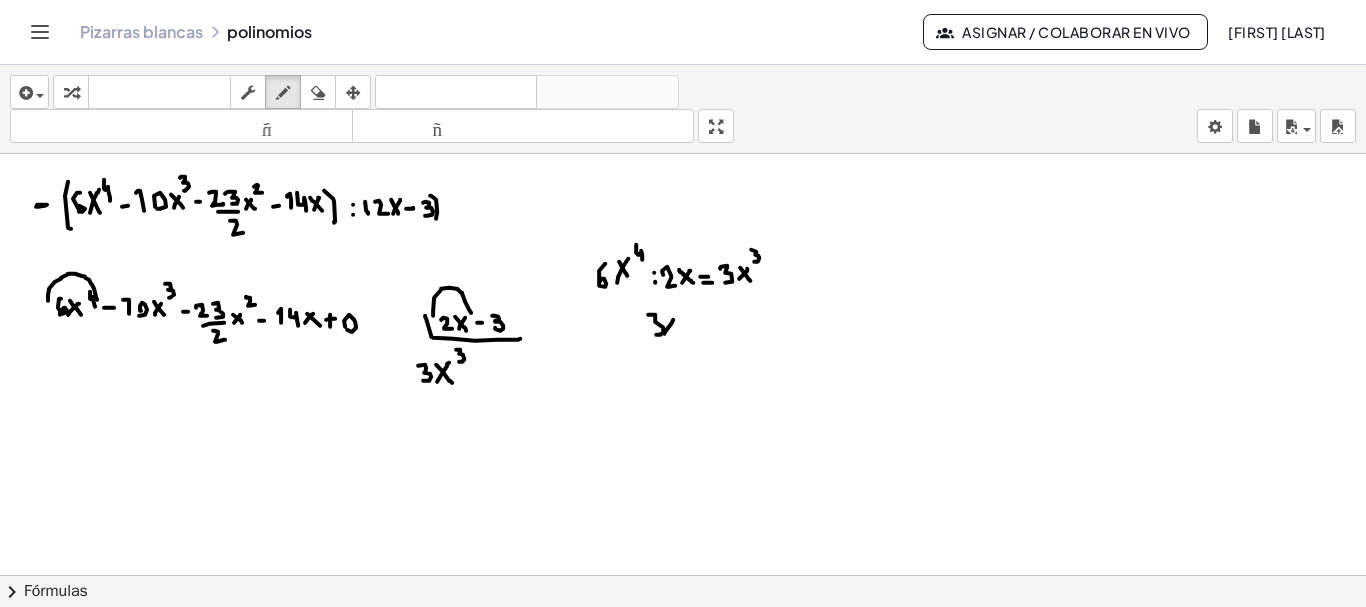drag, startPoint x: 665, startPoint y: 329, endPoint x: 674, endPoint y: 314, distance: 17.492855 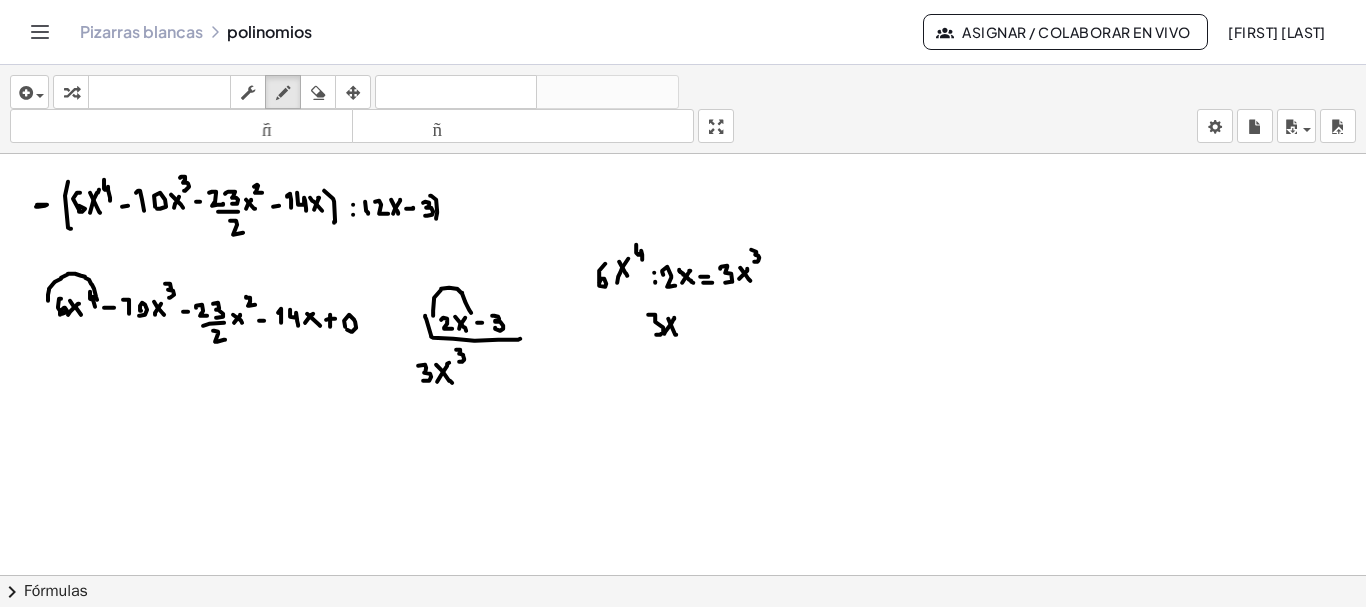 click at bounding box center (684, -3730) 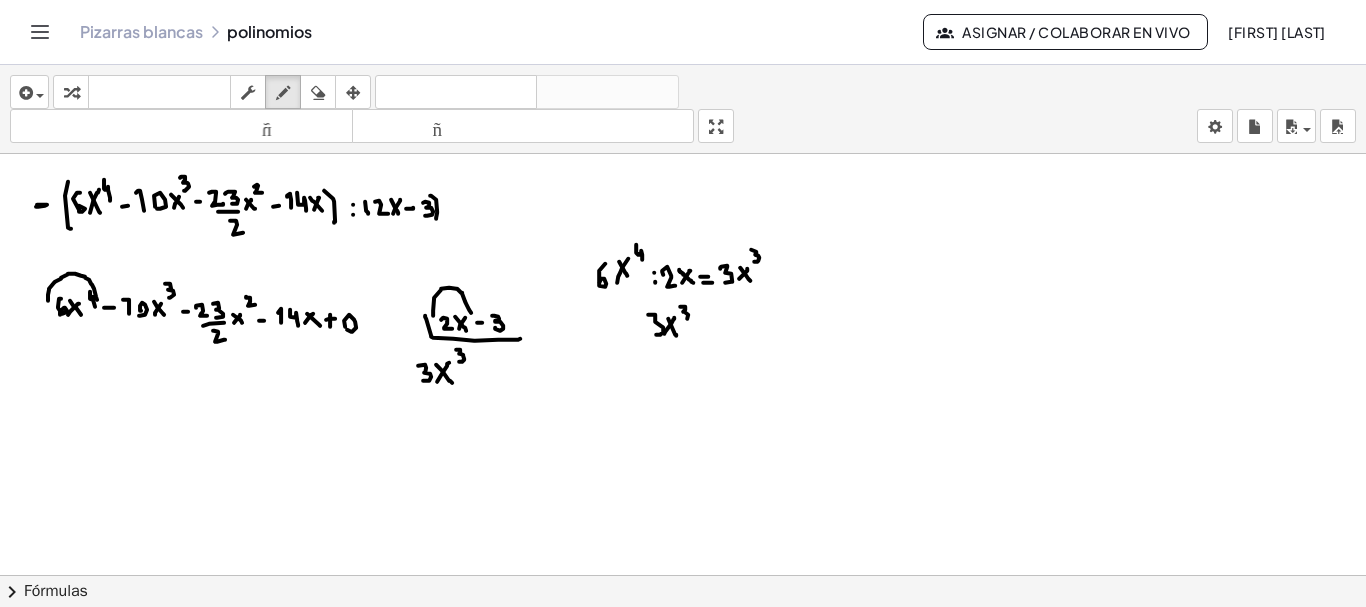 click at bounding box center (684, -3730) 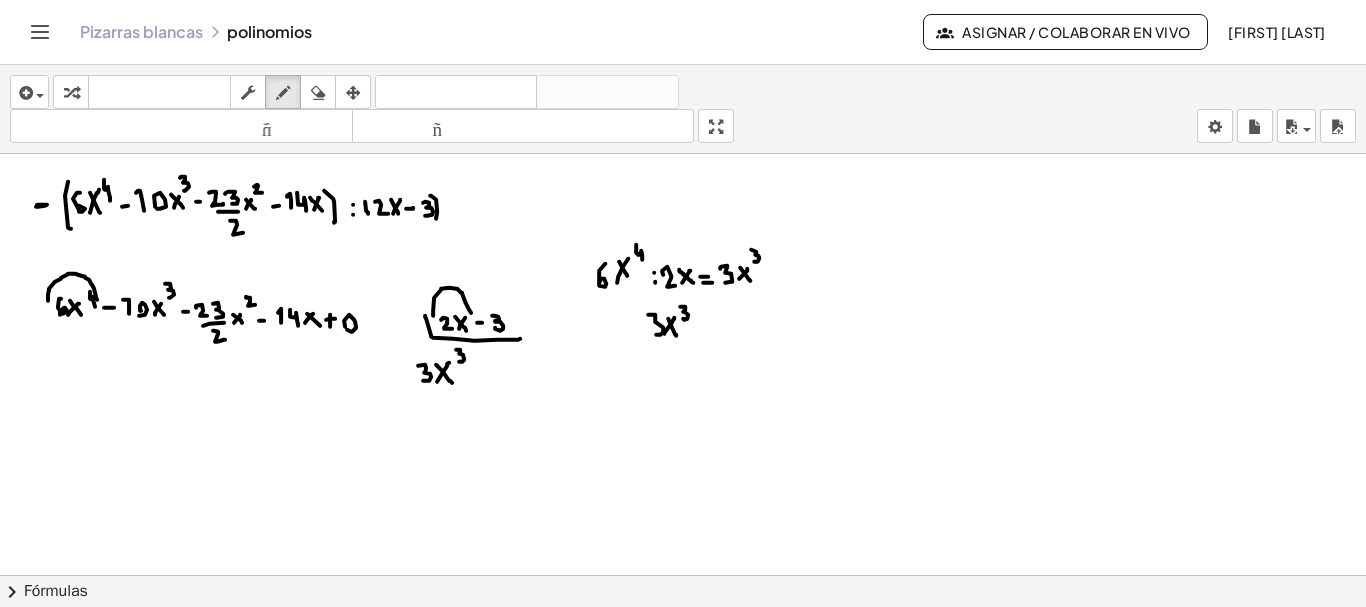 click at bounding box center [684, -3730] 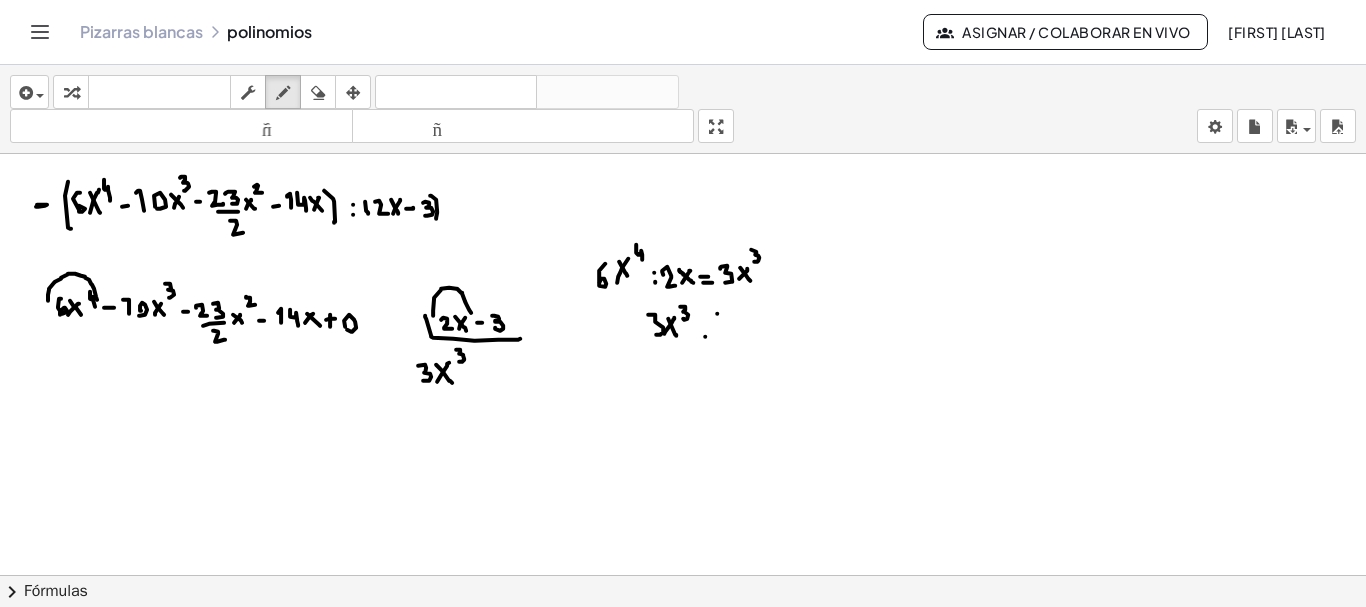 click at bounding box center (684, -3730) 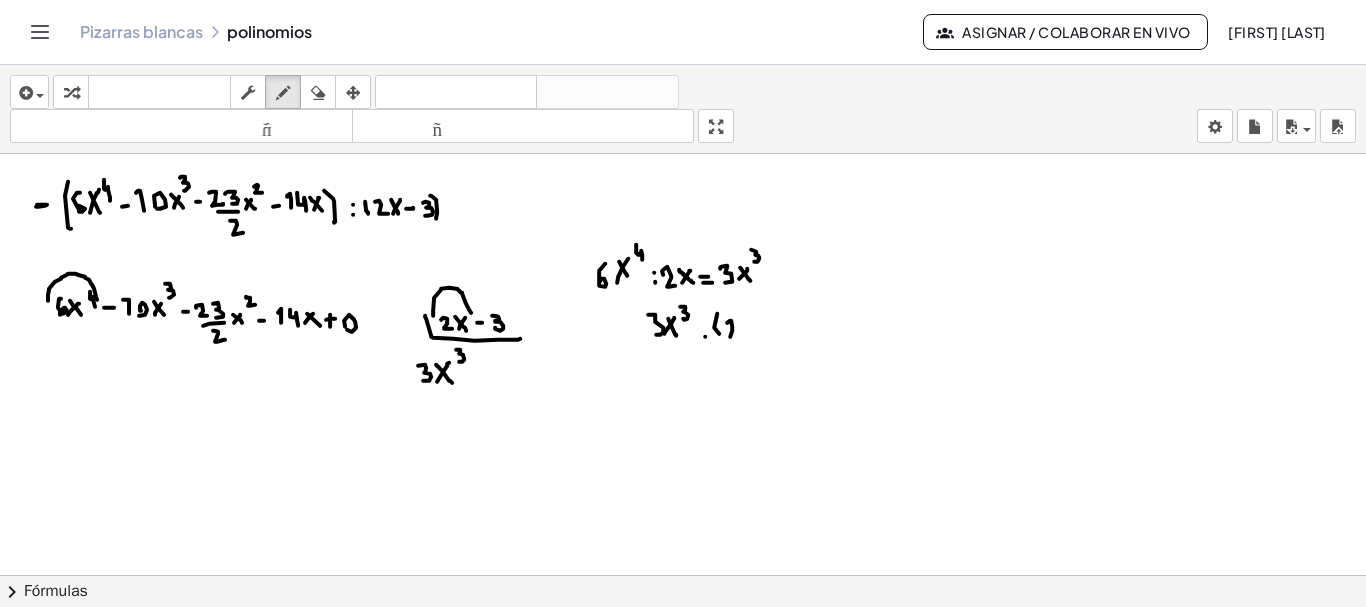 click at bounding box center [684, -3730] 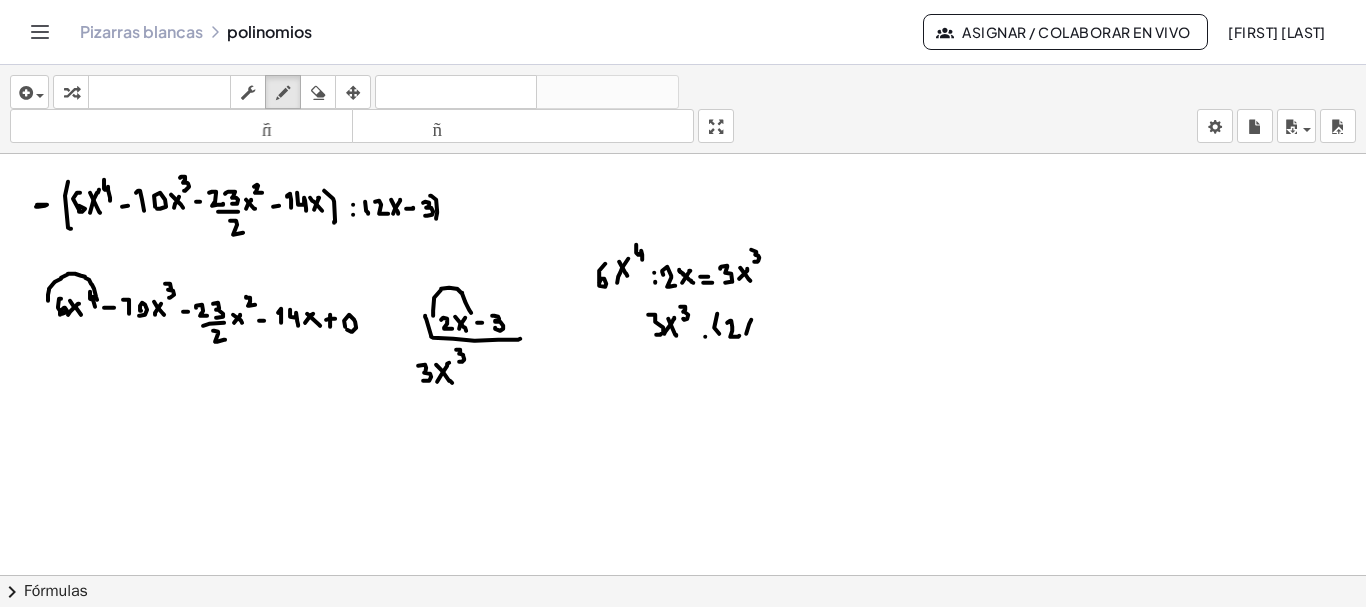 click at bounding box center (684, -3730) 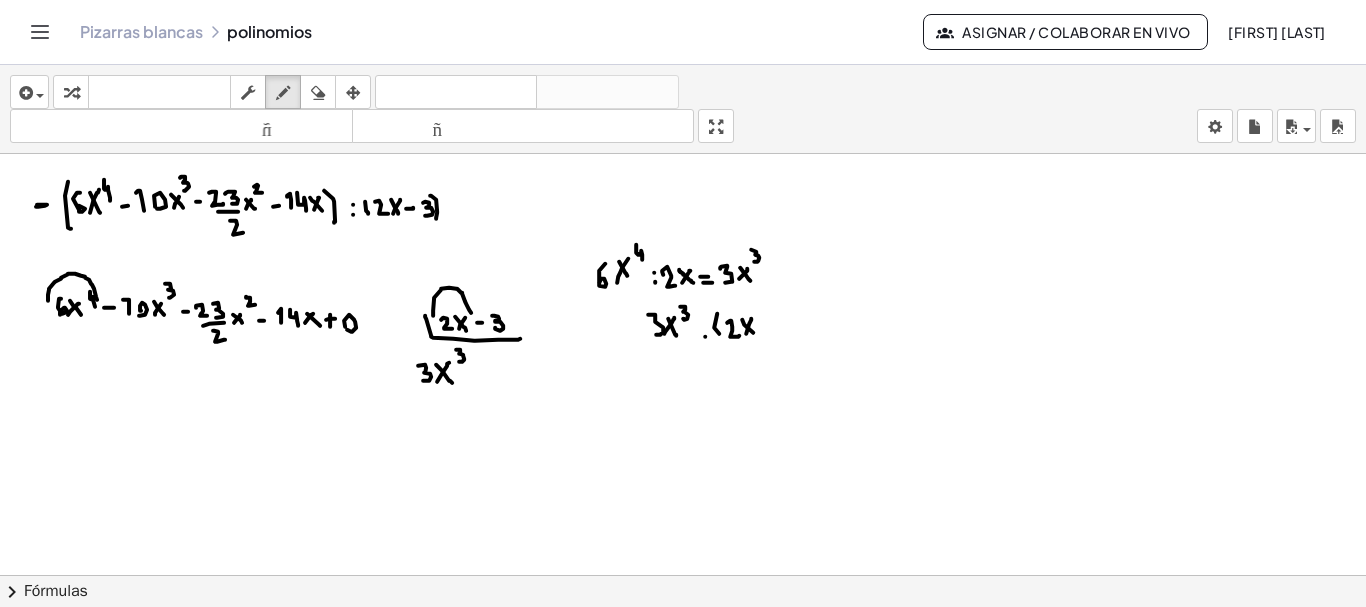 click at bounding box center [684, -3730] 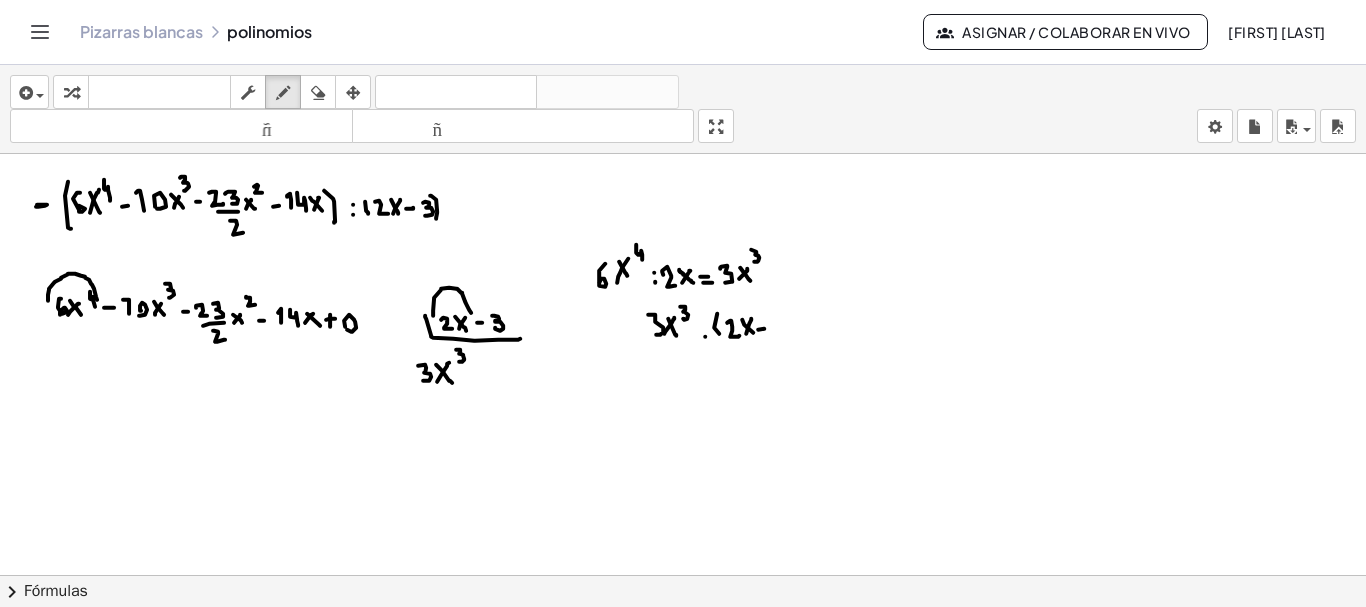 click at bounding box center [684, -3730] 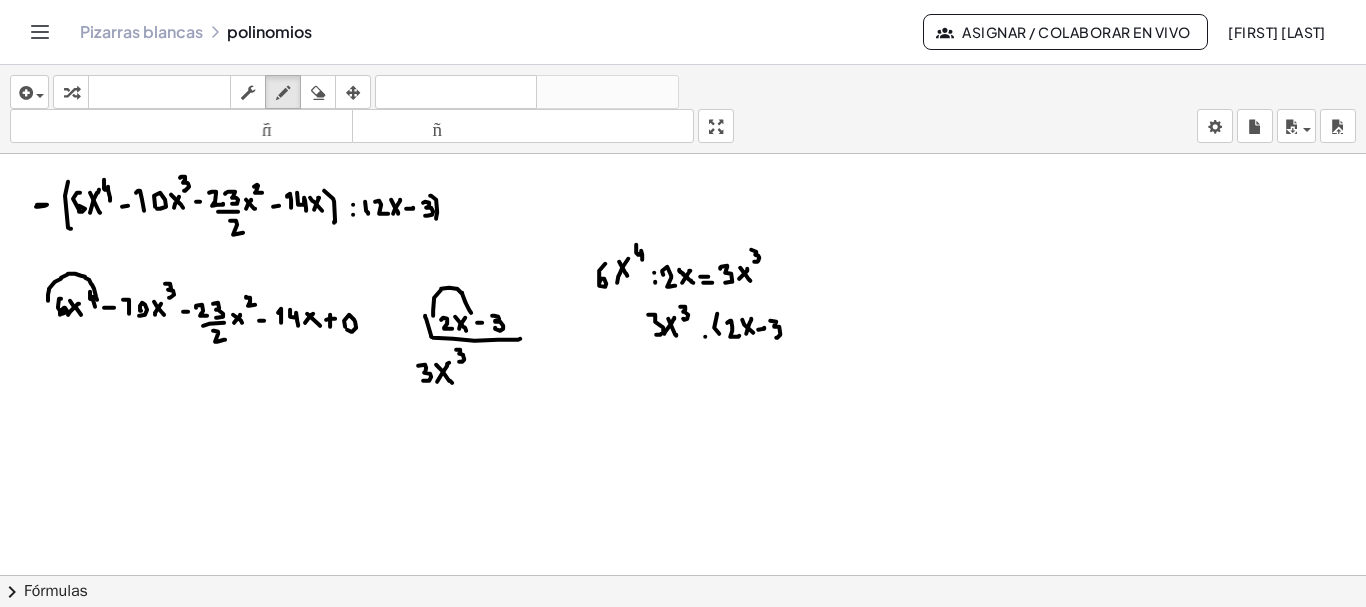 click at bounding box center [684, -3730] 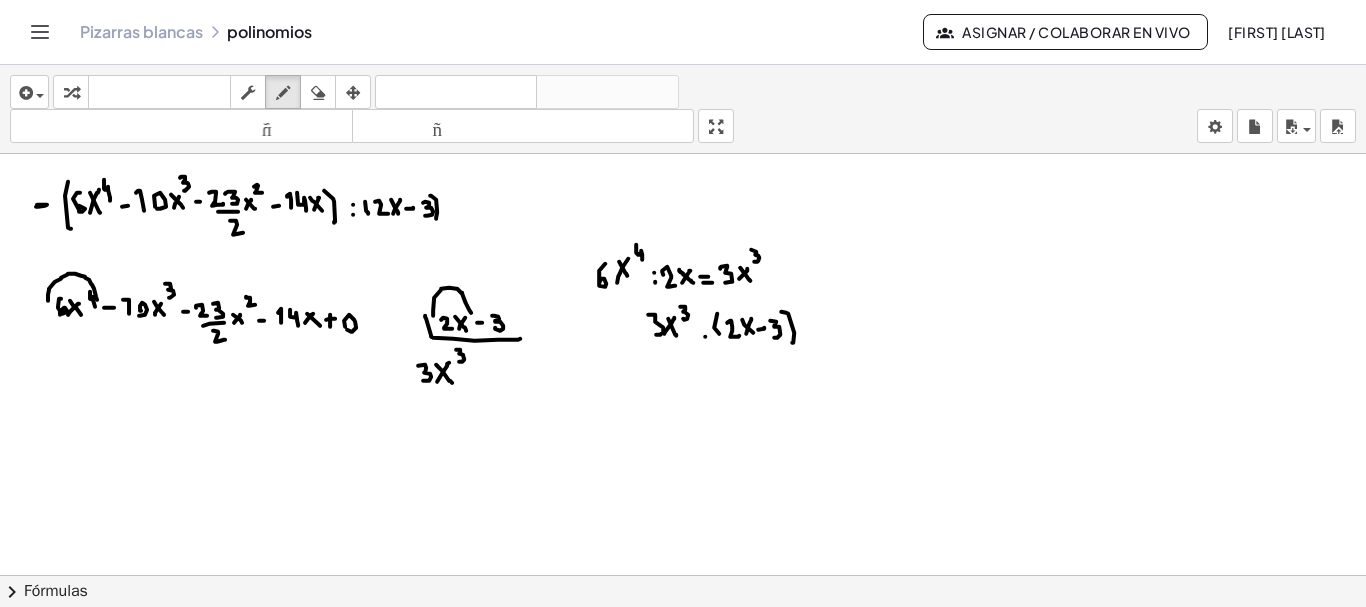 click at bounding box center [684, -3730] 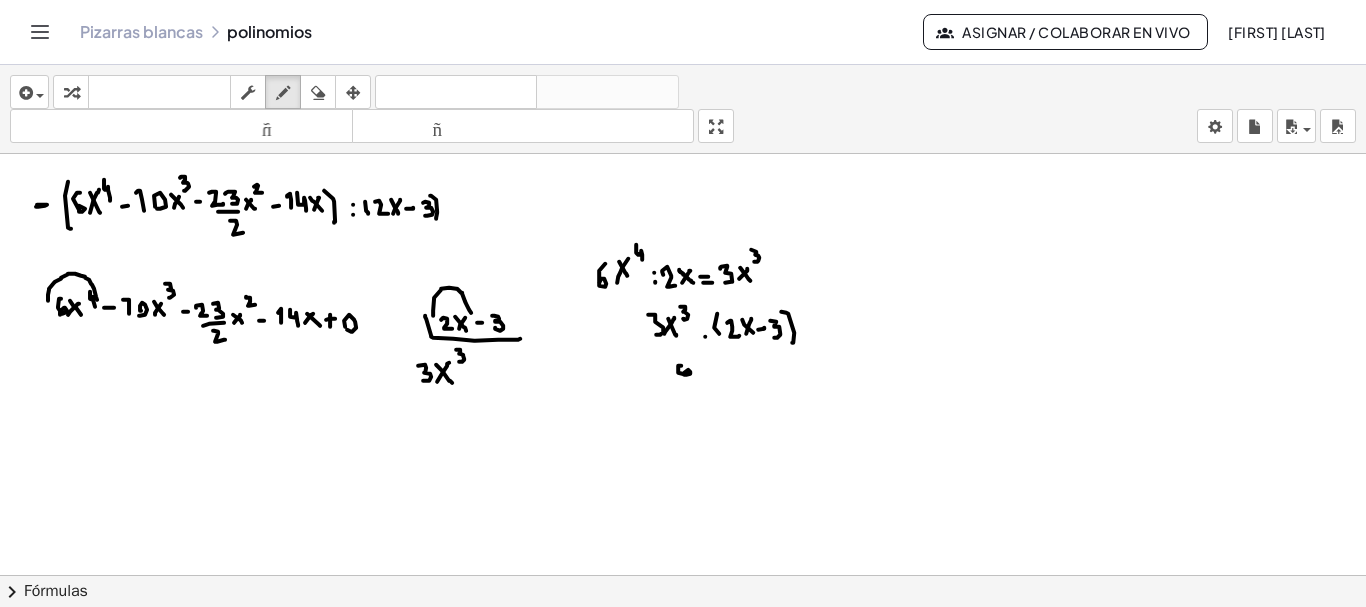 click at bounding box center (684, -3730) 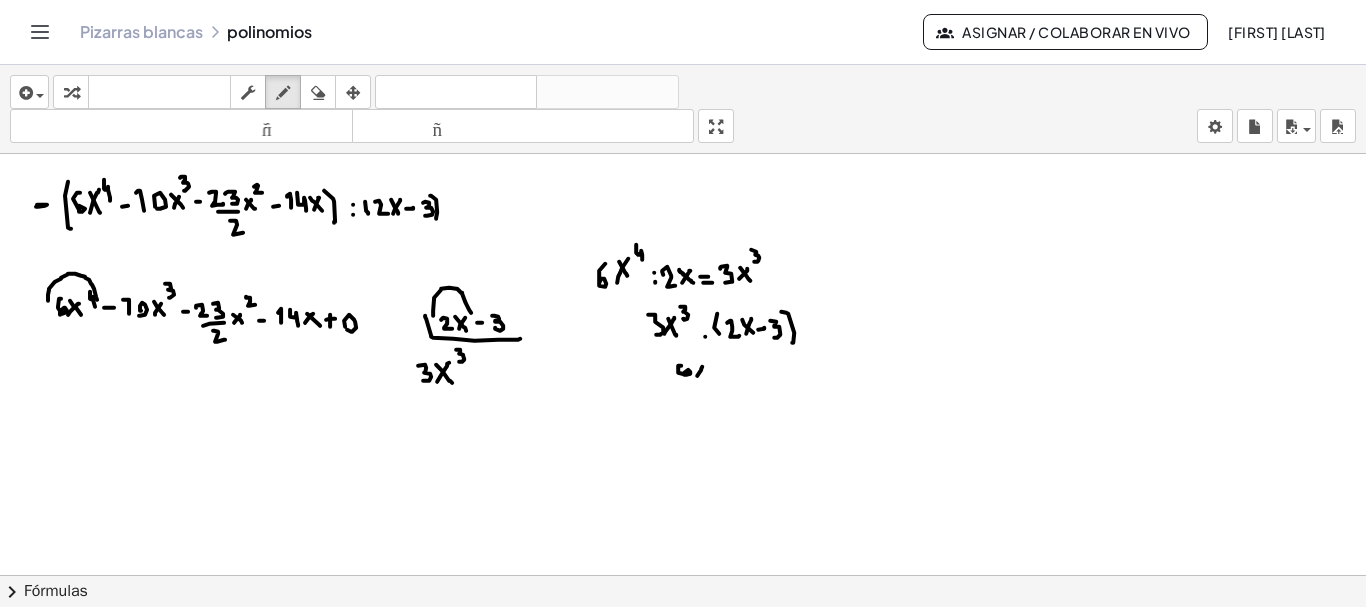 click at bounding box center [684, -3730] 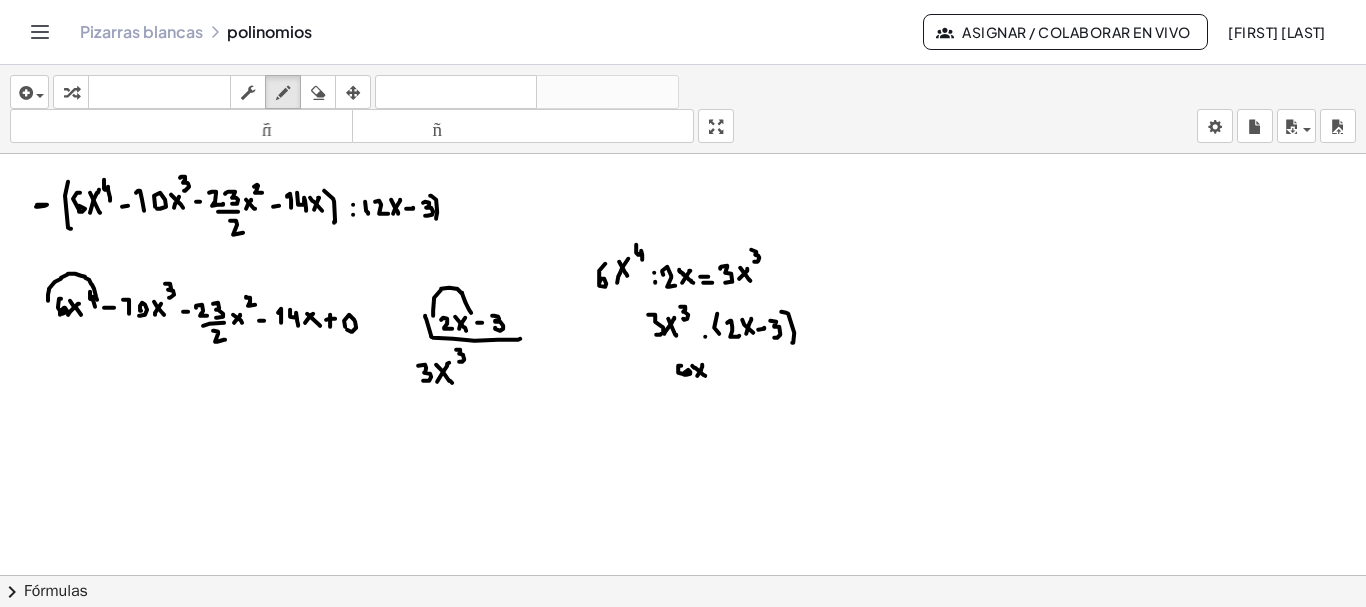 click at bounding box center [684, -3730] 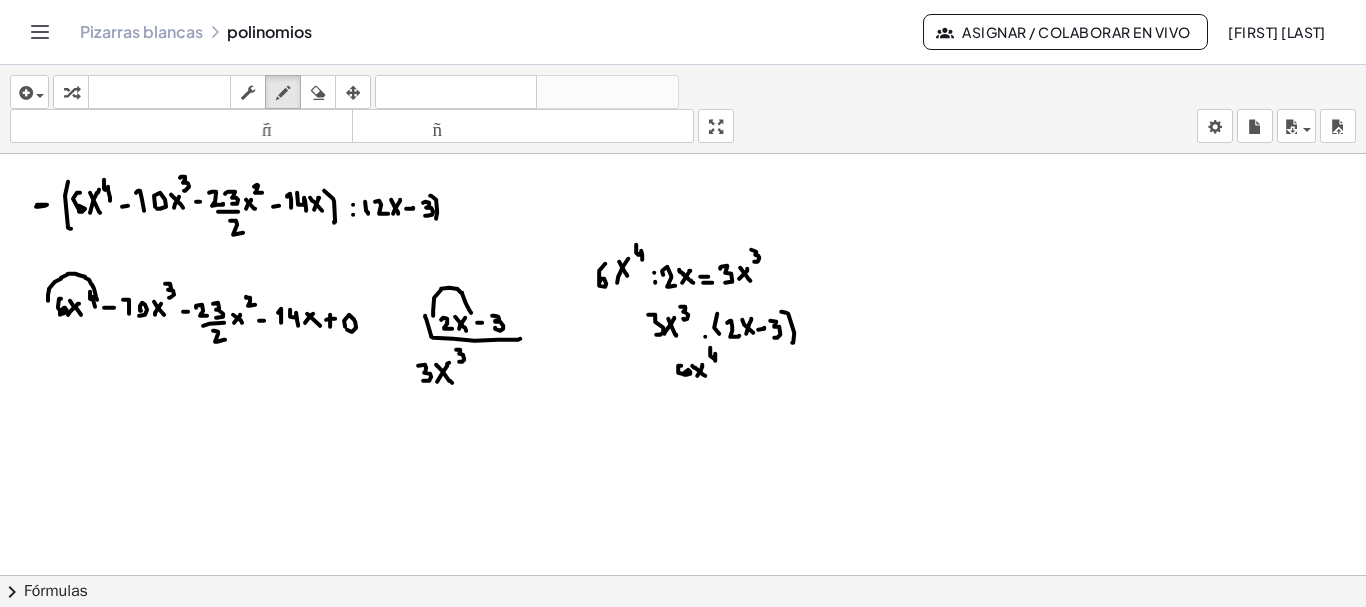 click at bounding box center (684, -3730) 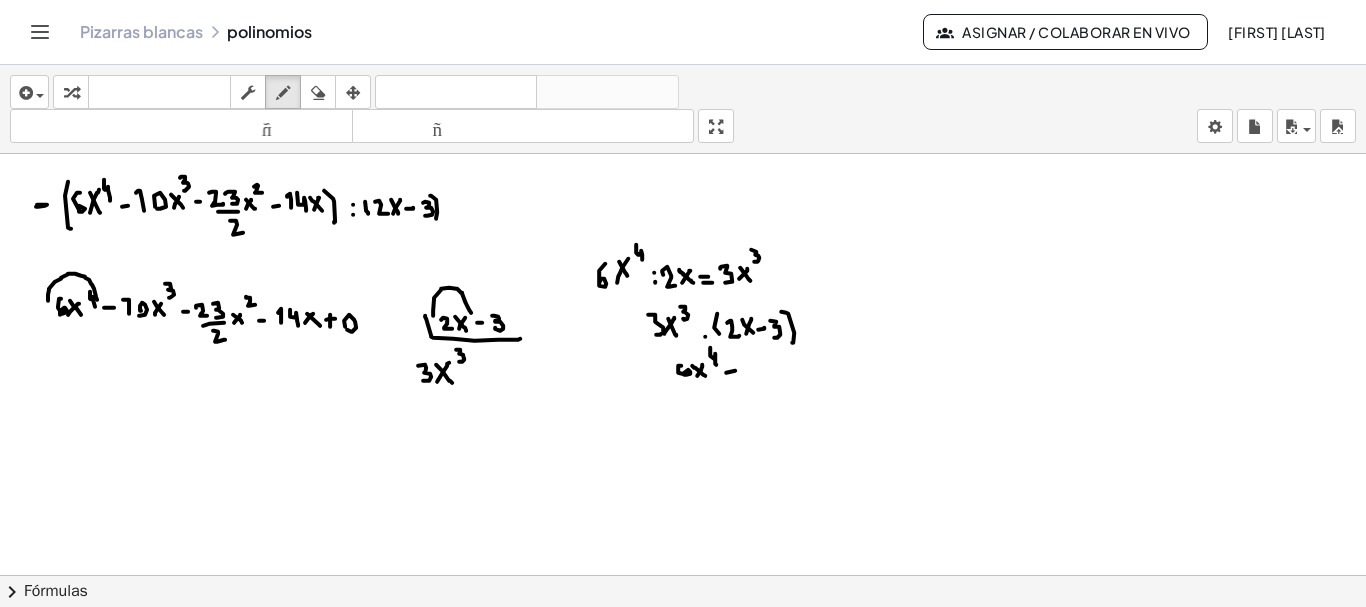 click at bounding box center (684, -3730) 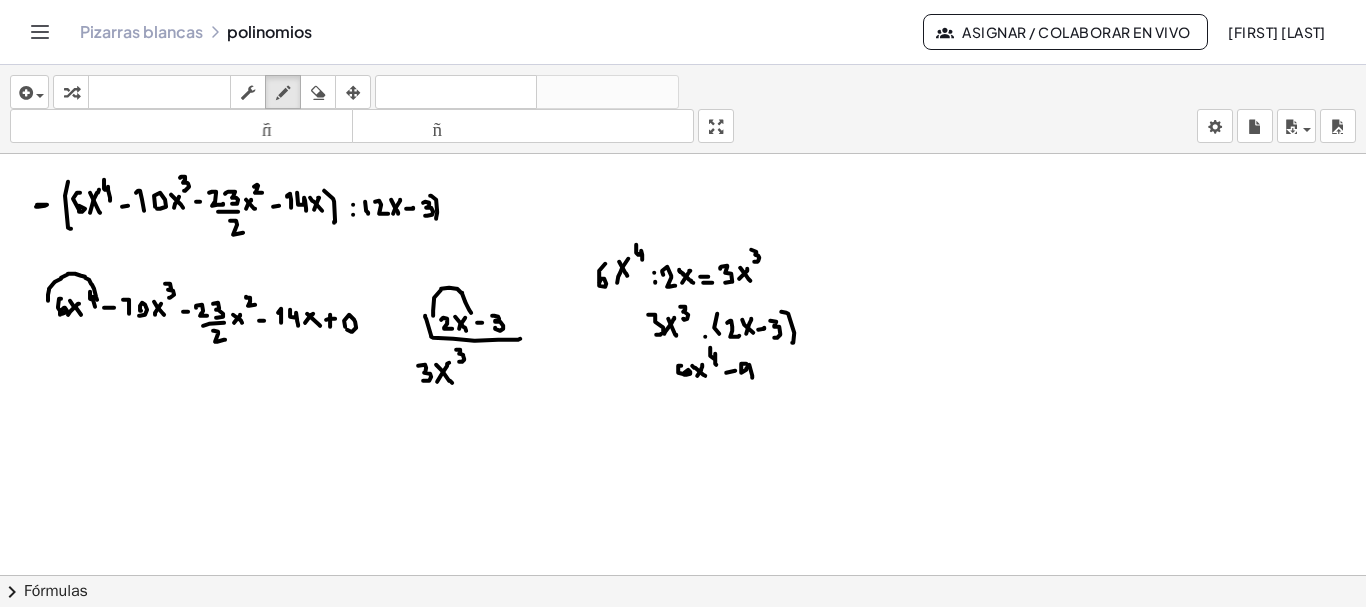 click at bounding box center [684, -3730] 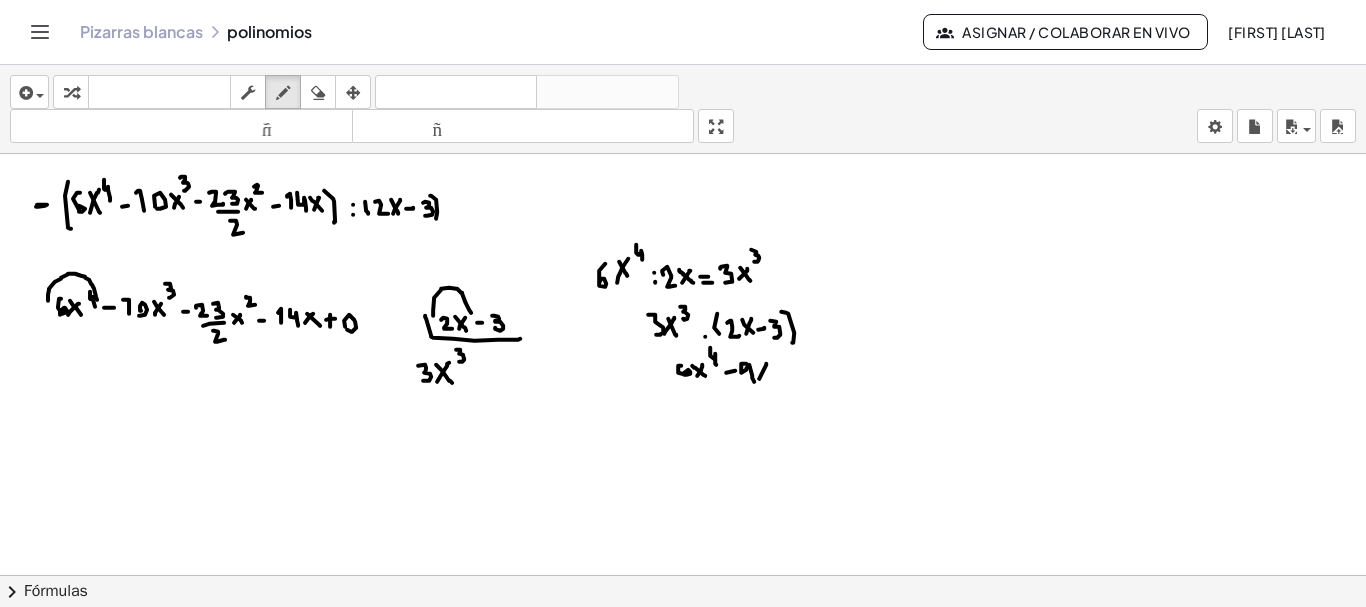 click at bounding box center (684, -3730) 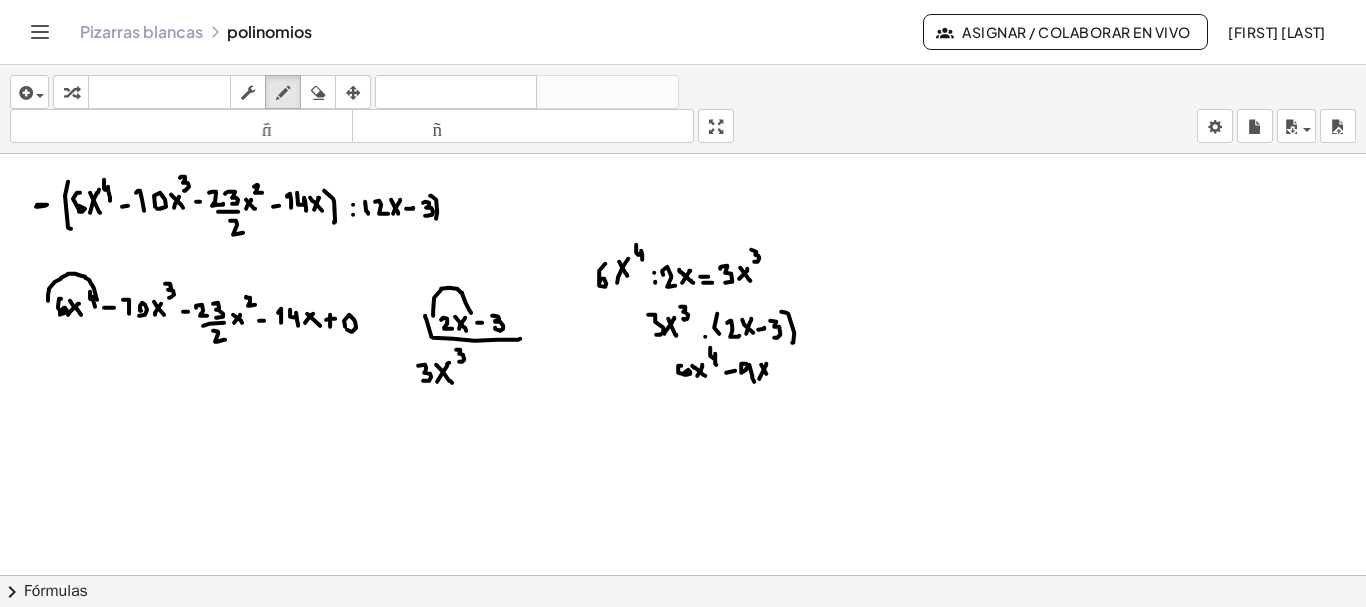 click at bounding box center (684, -3730) 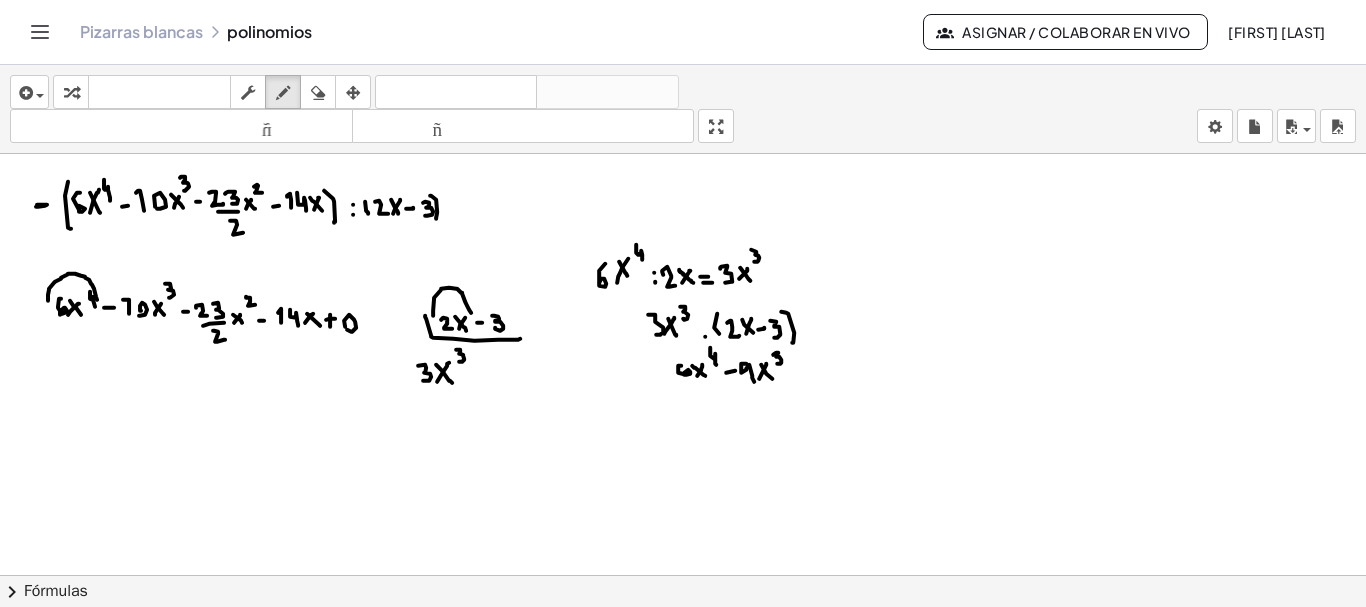click at bounding box center (684, -3730) 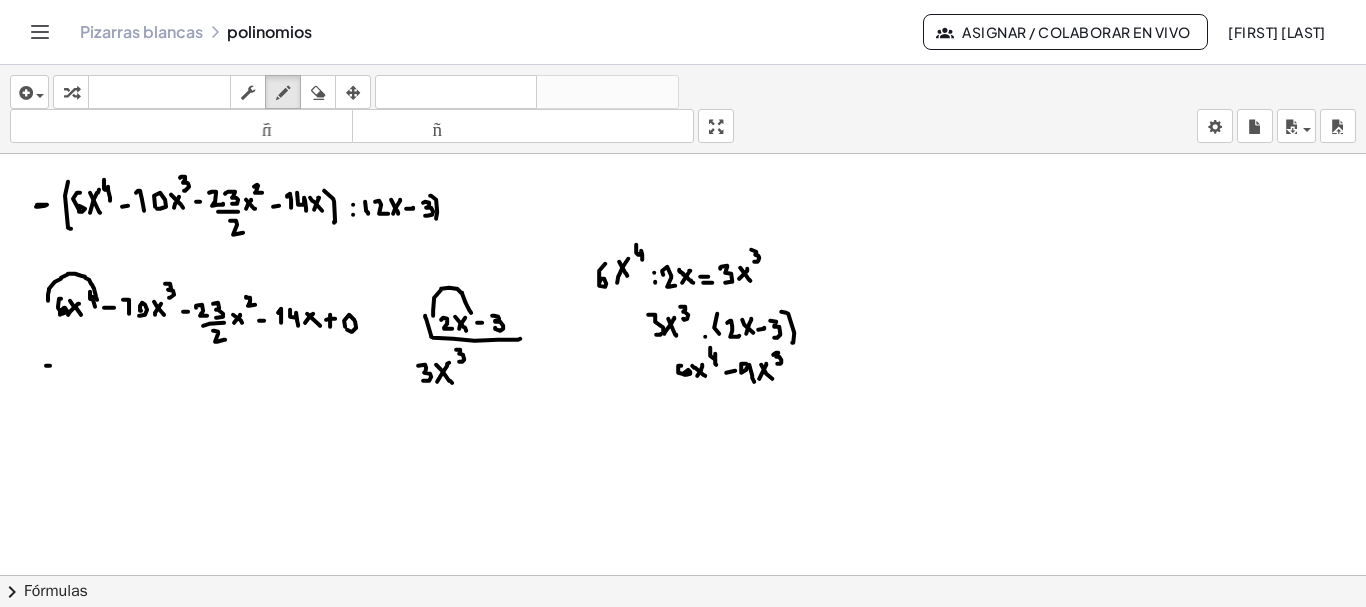 click at bounding box center (684, -3730) 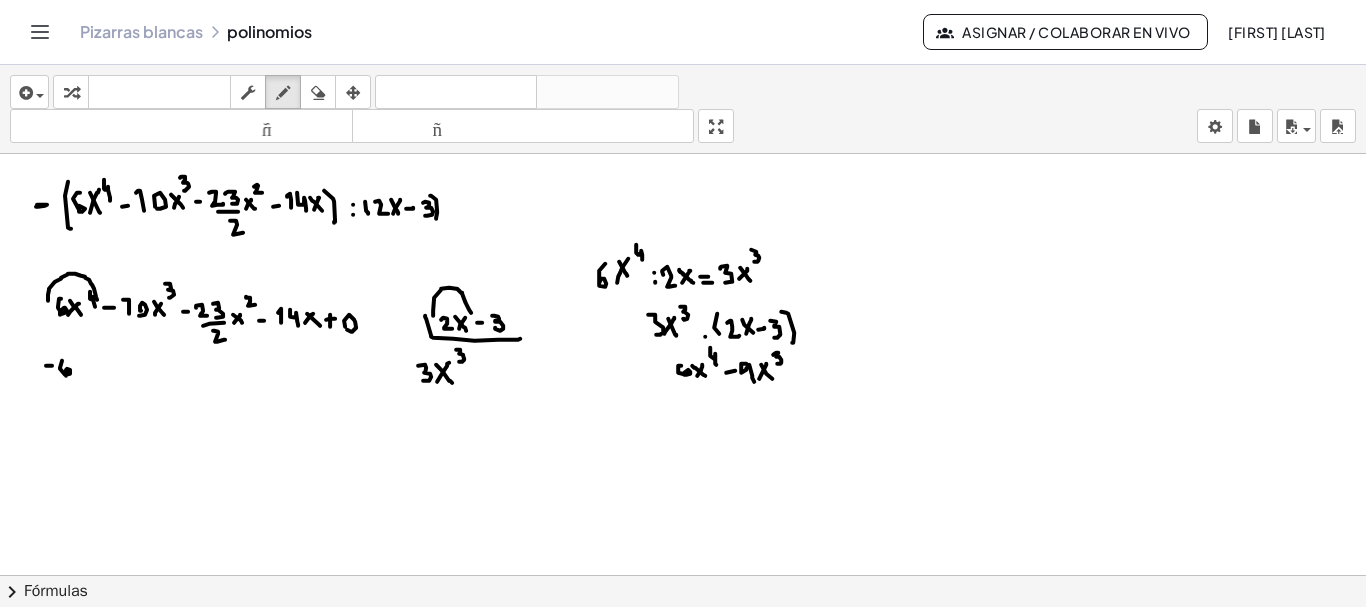 click at bounding box center [684, -3730] 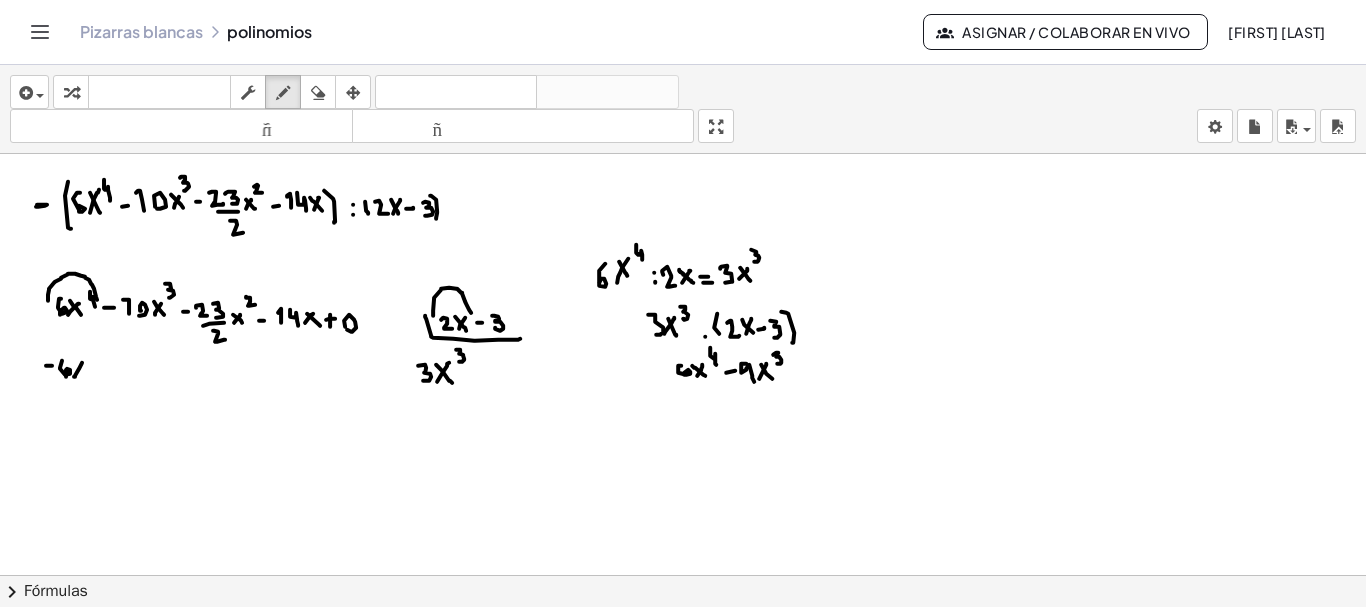 click at bounding box center (684, -3730) 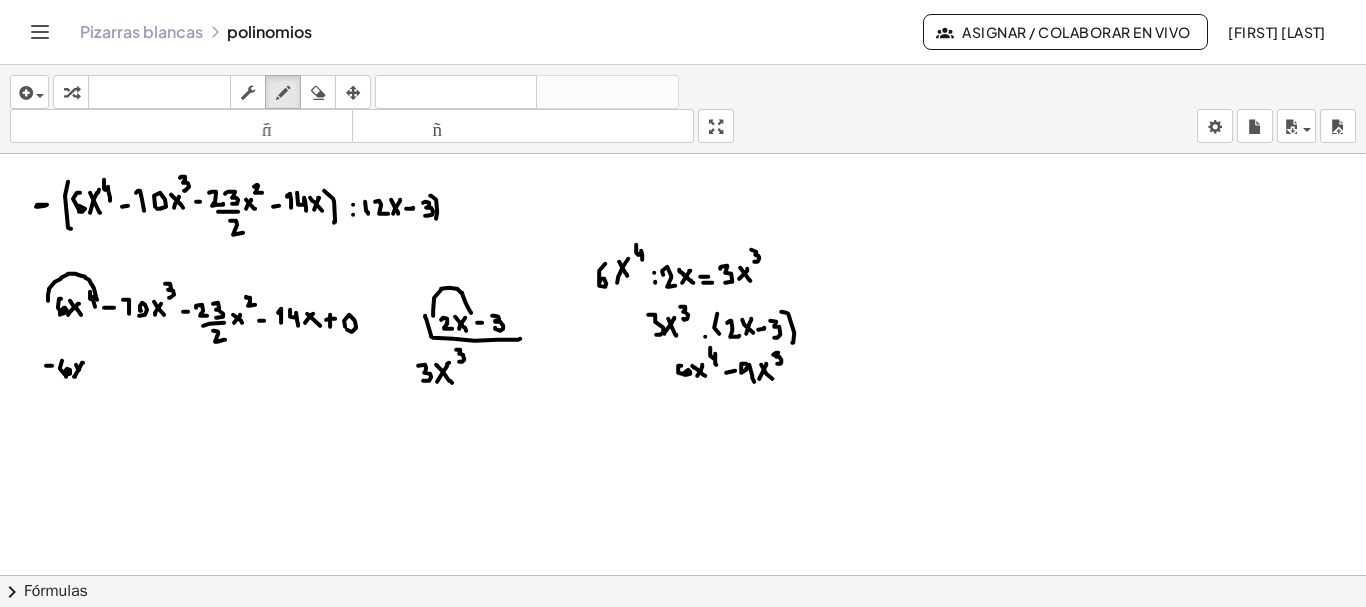 click at bounding box center (684, -3730) 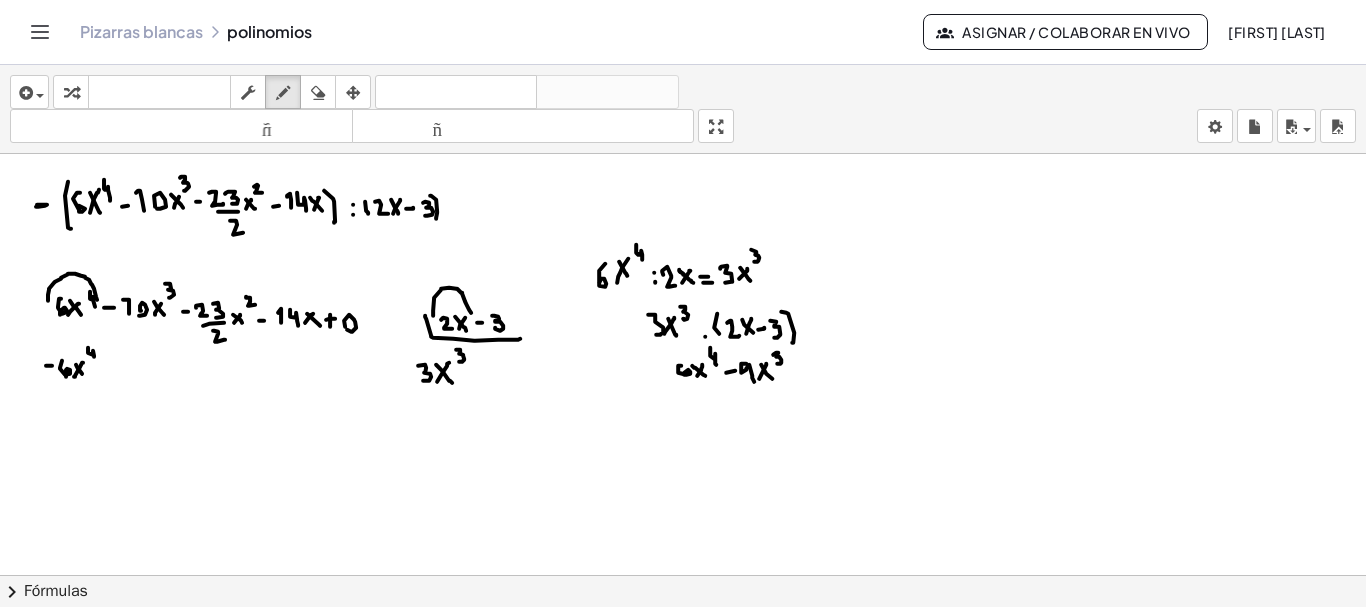 click at bounding box center [684, -3730] 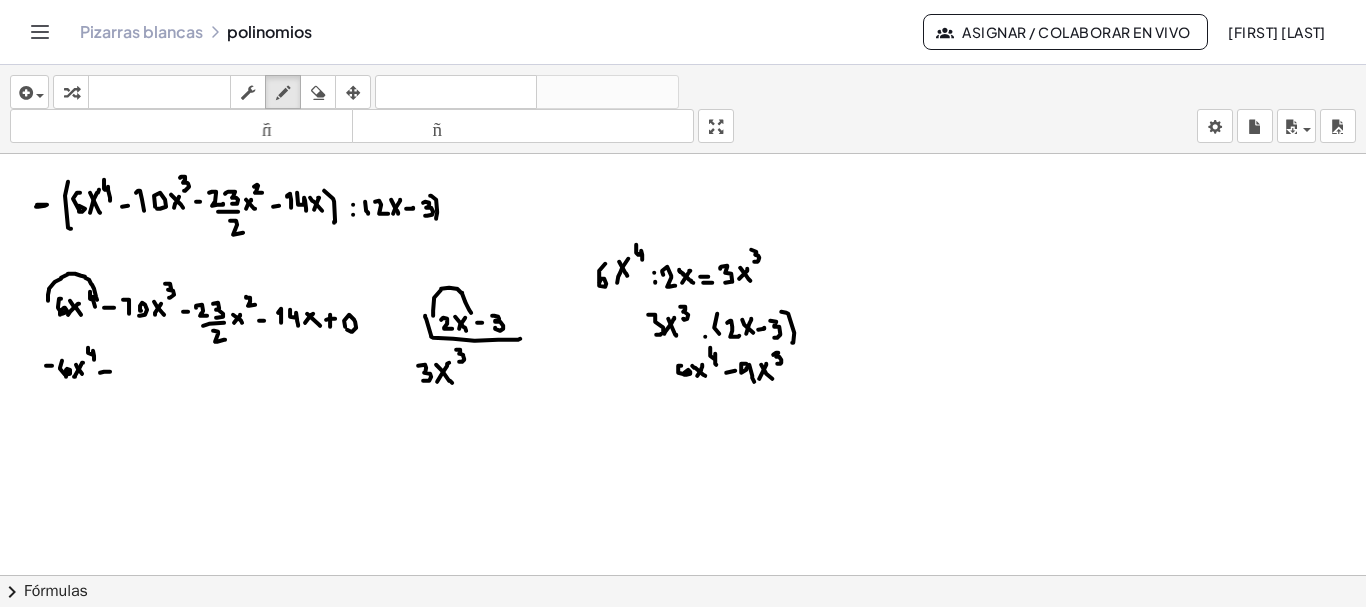click at bounding box center [684, -3730] 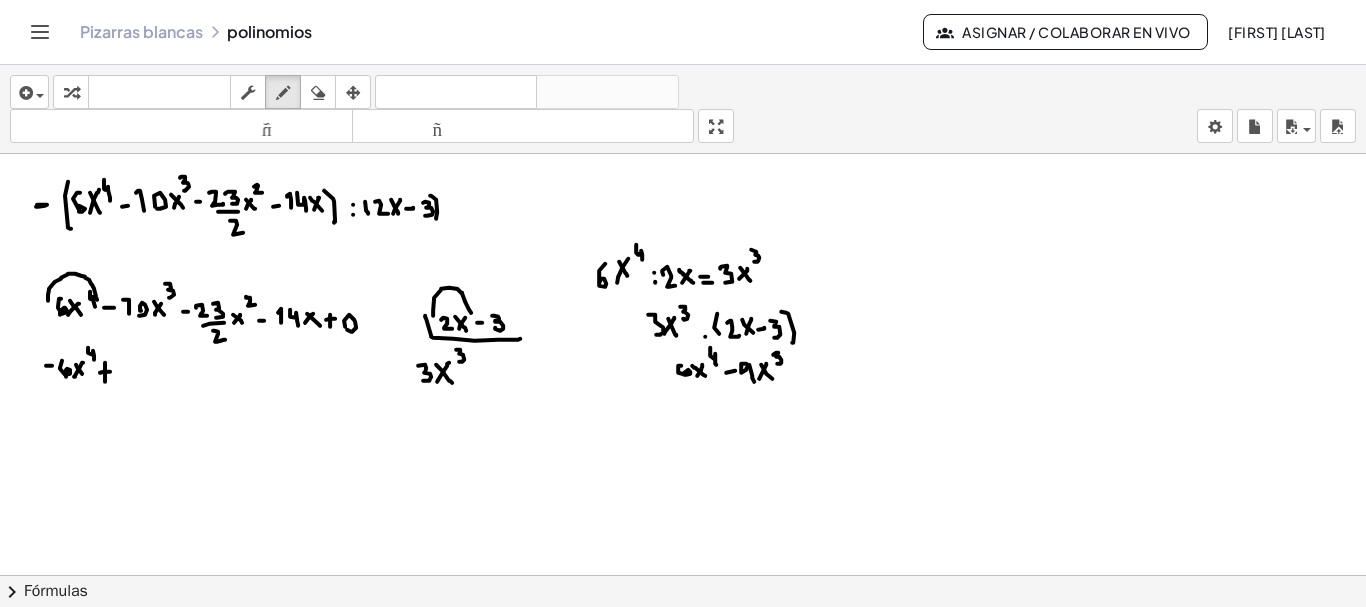 click at bounding box center [684, -3730] 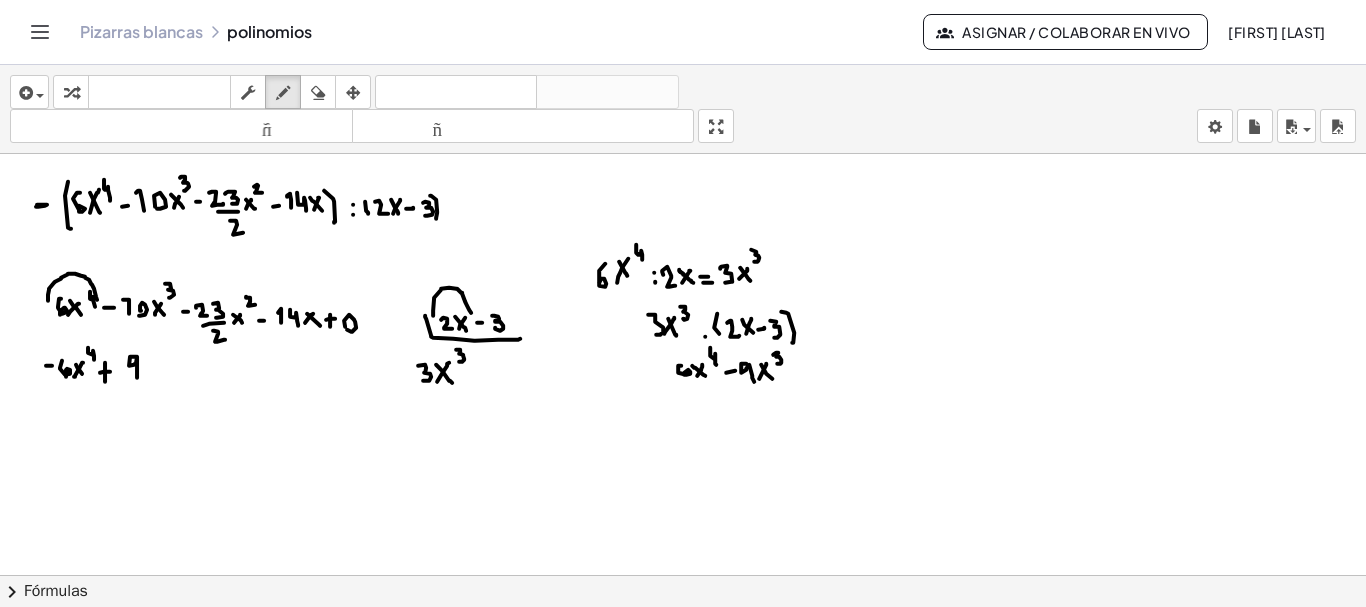 click at bounding box center [684, -3730] 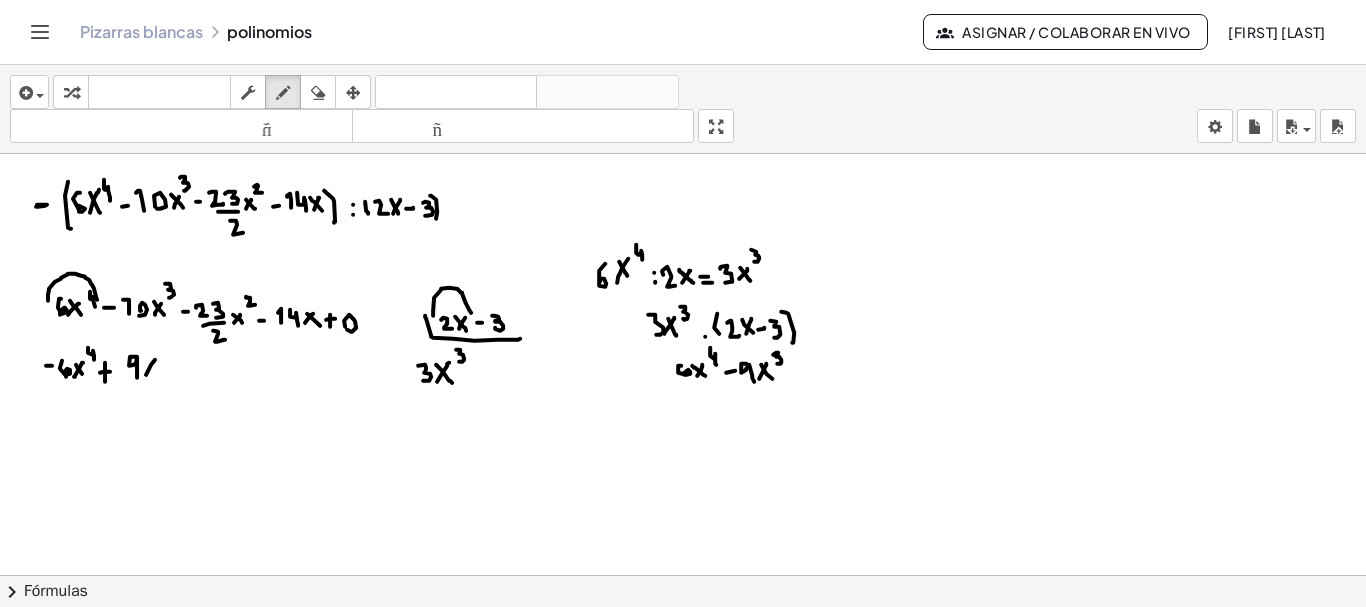 click at bounding box center (684, -3730) 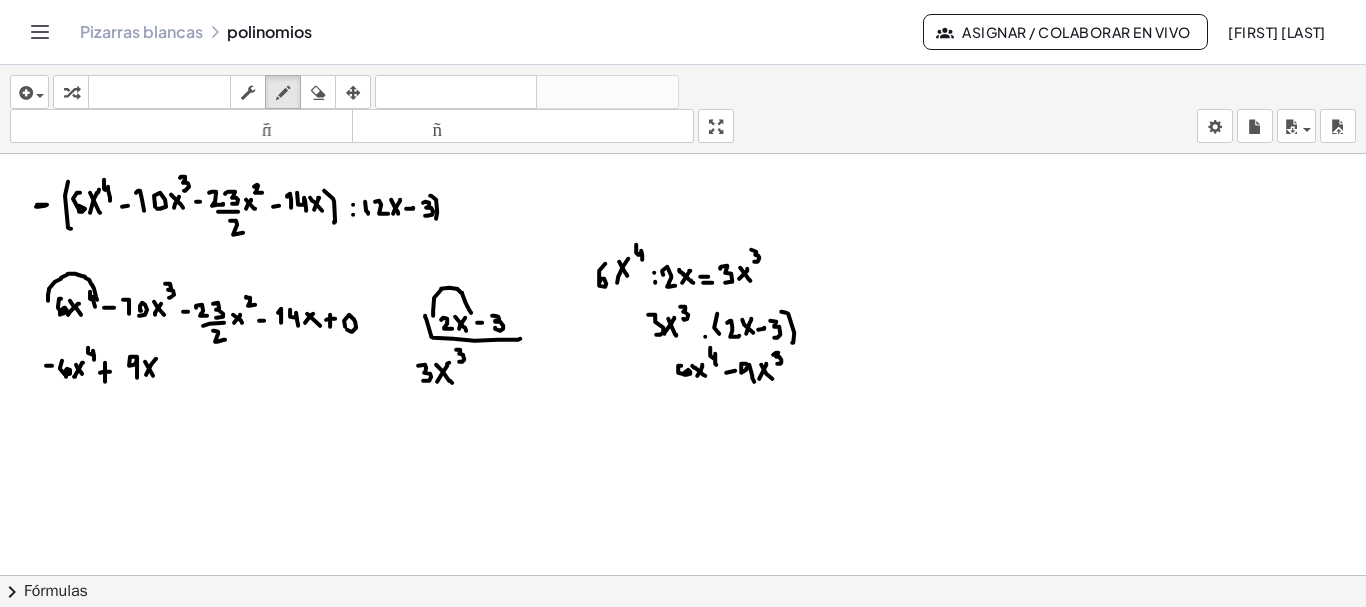 click at bounding box center (684, -3730) 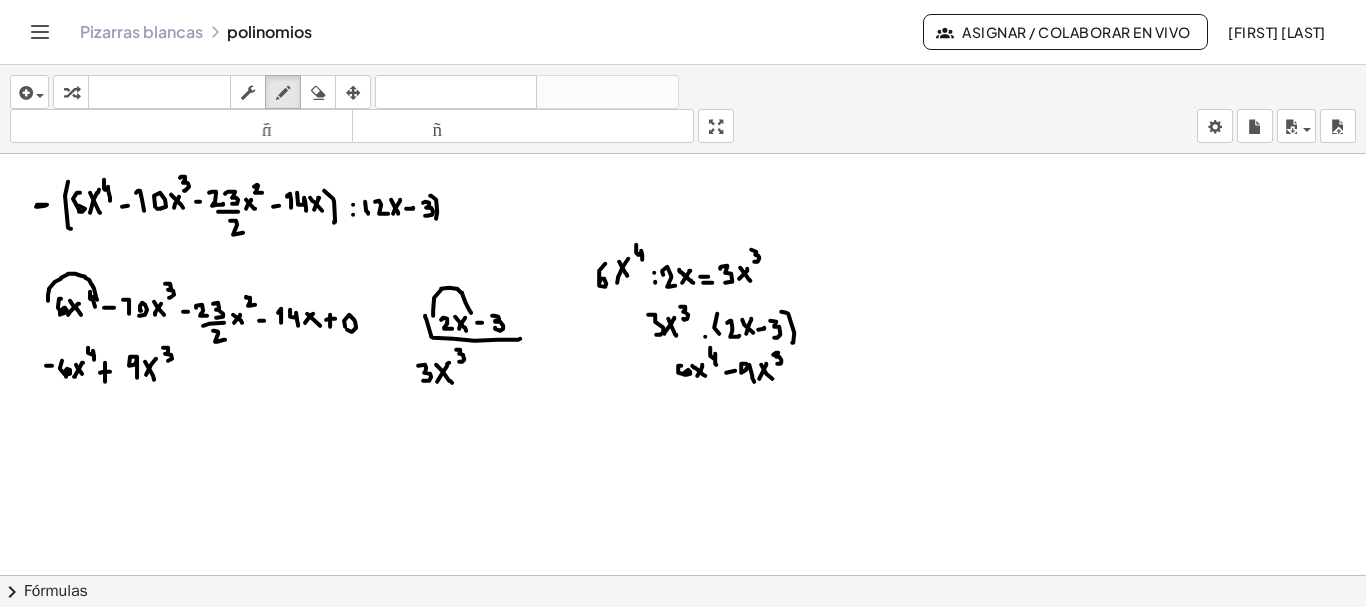 click at bounding box center [684, -3730] 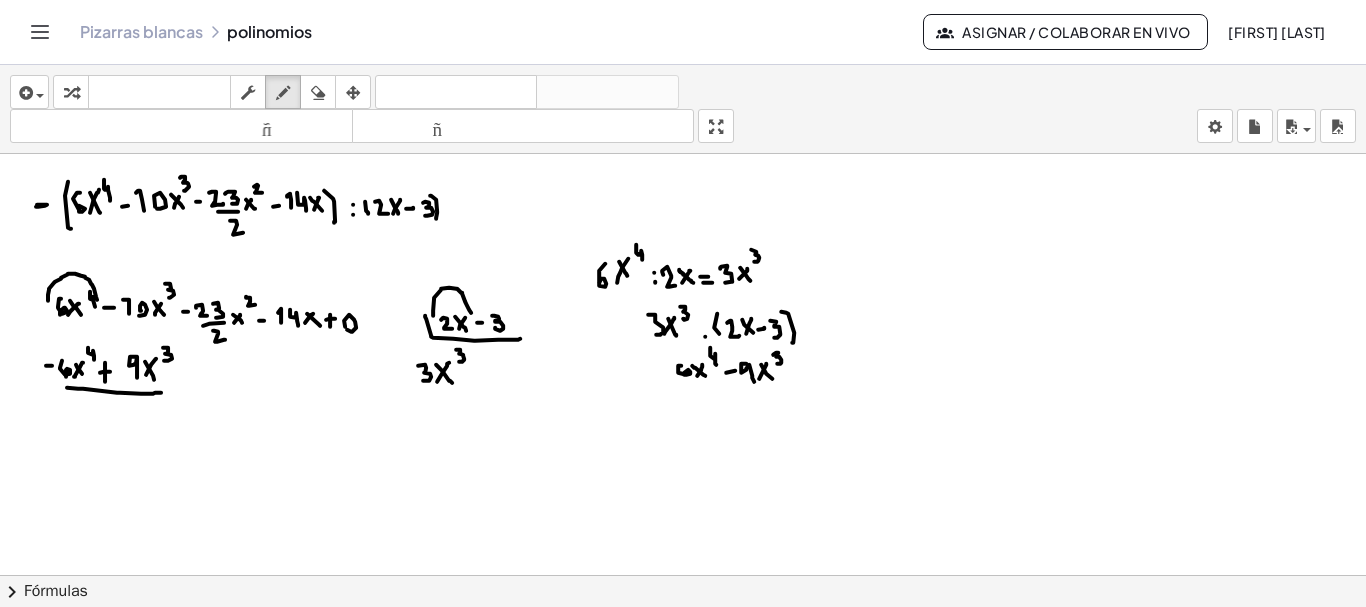 click at bounding box center [684, -3730] 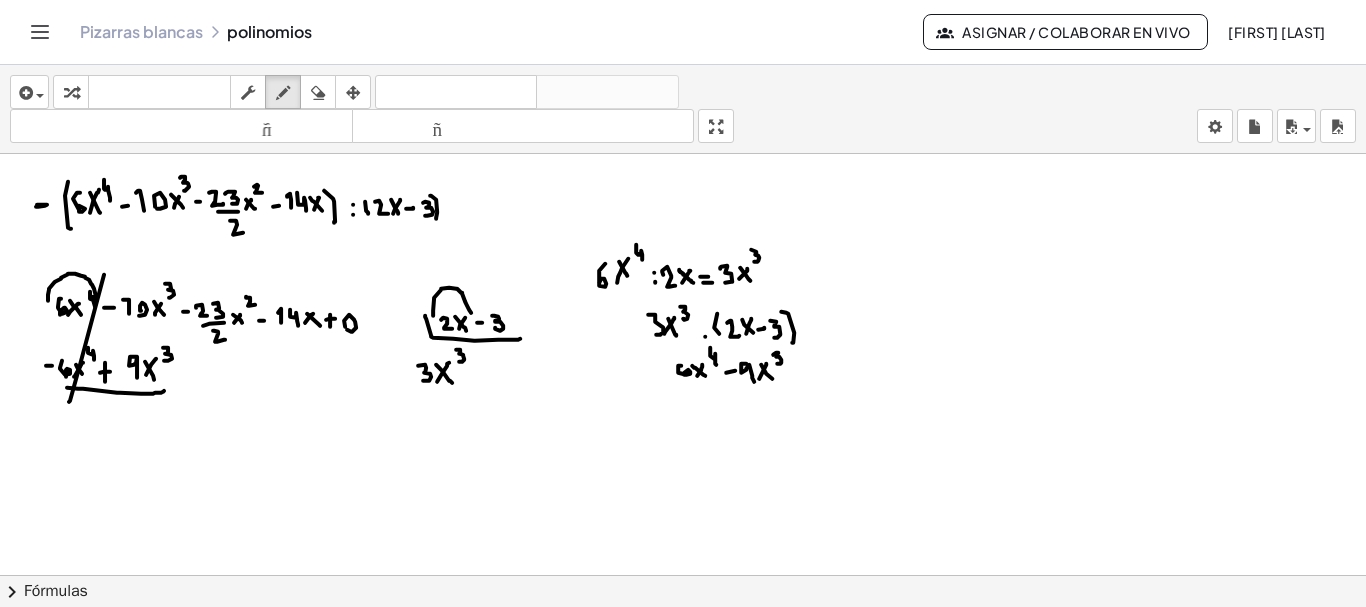 click at bounding box center (684, -3730) 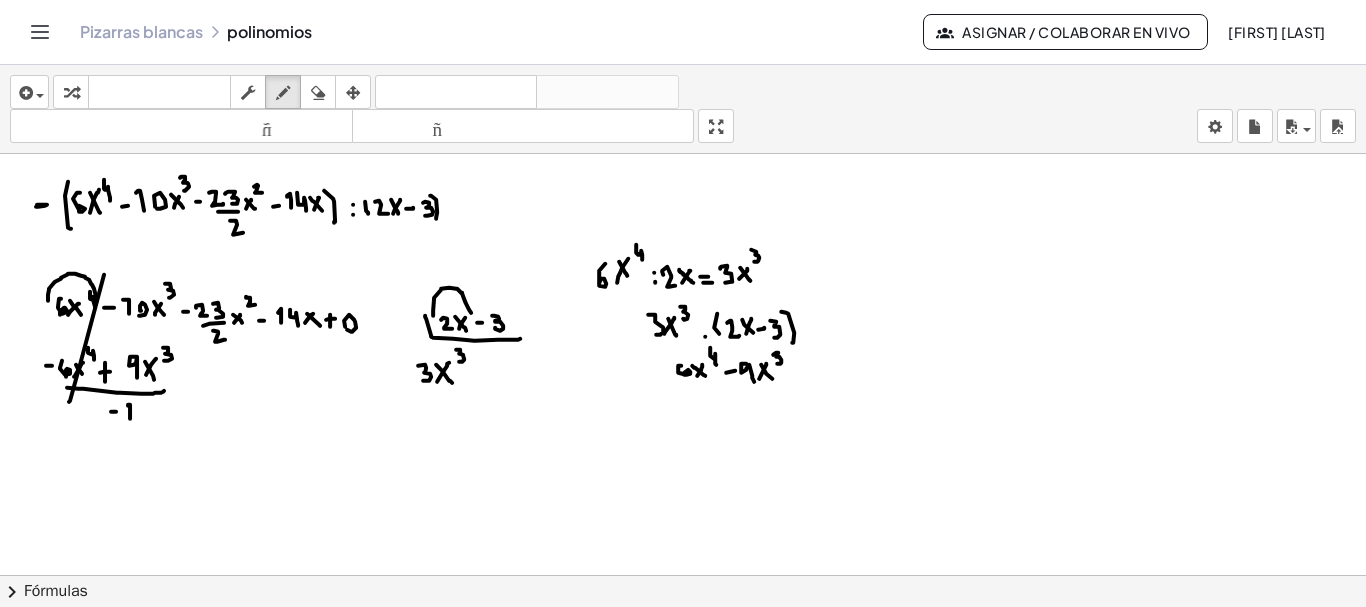 click at bounding box center (684, -3730) 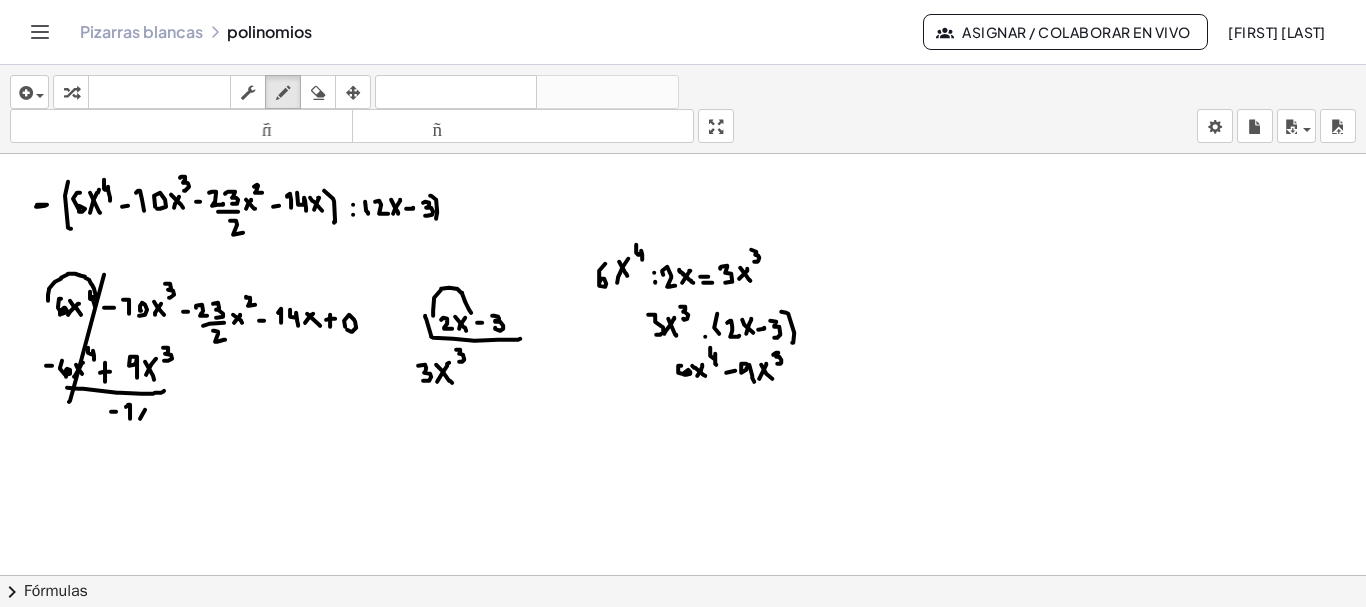 click at bounding box center (684, -3730) 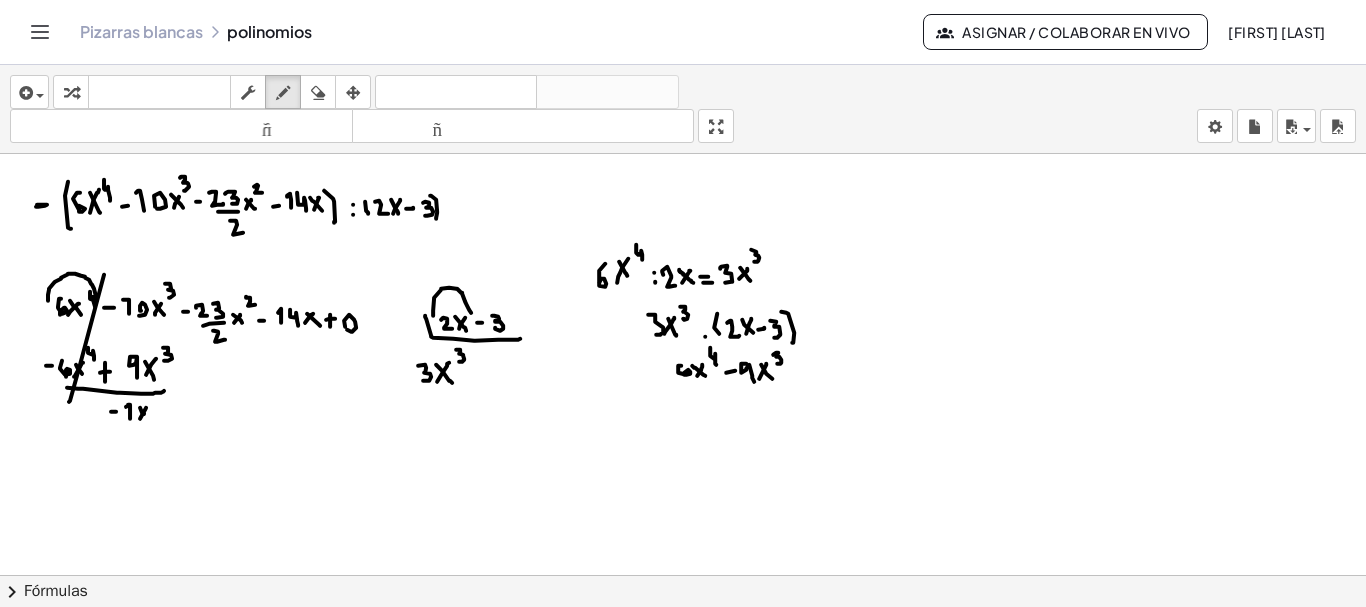 click at bounding box center [684, -3730] 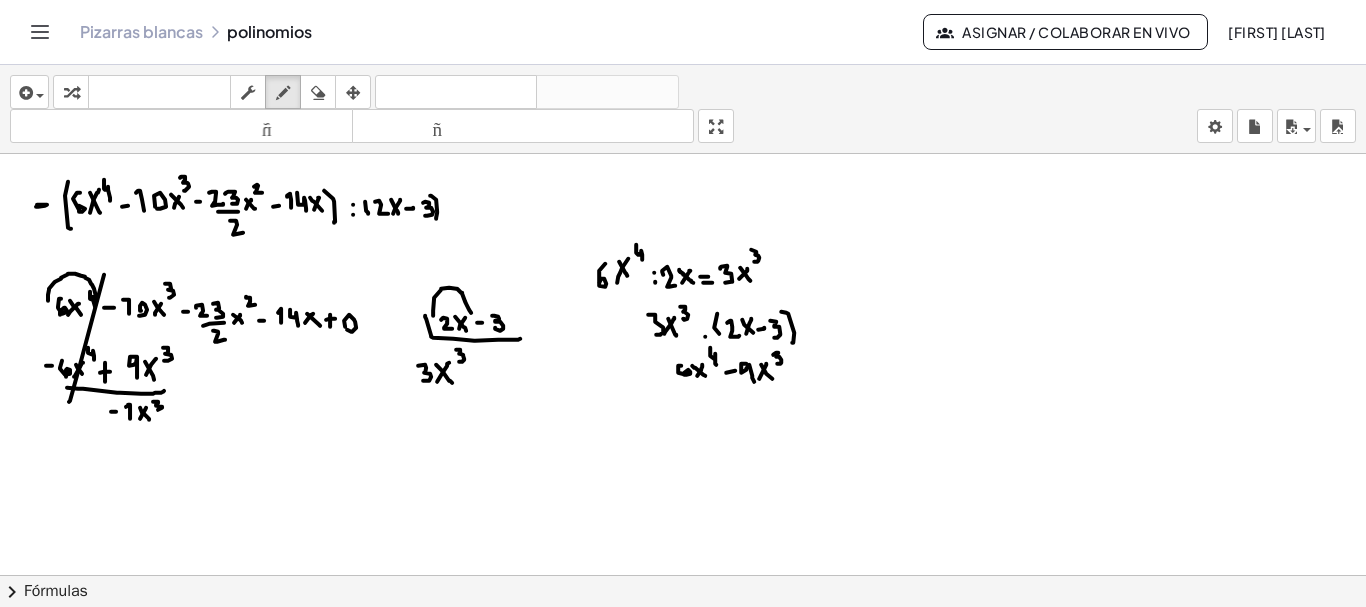click at bounding box center [684, -3730] 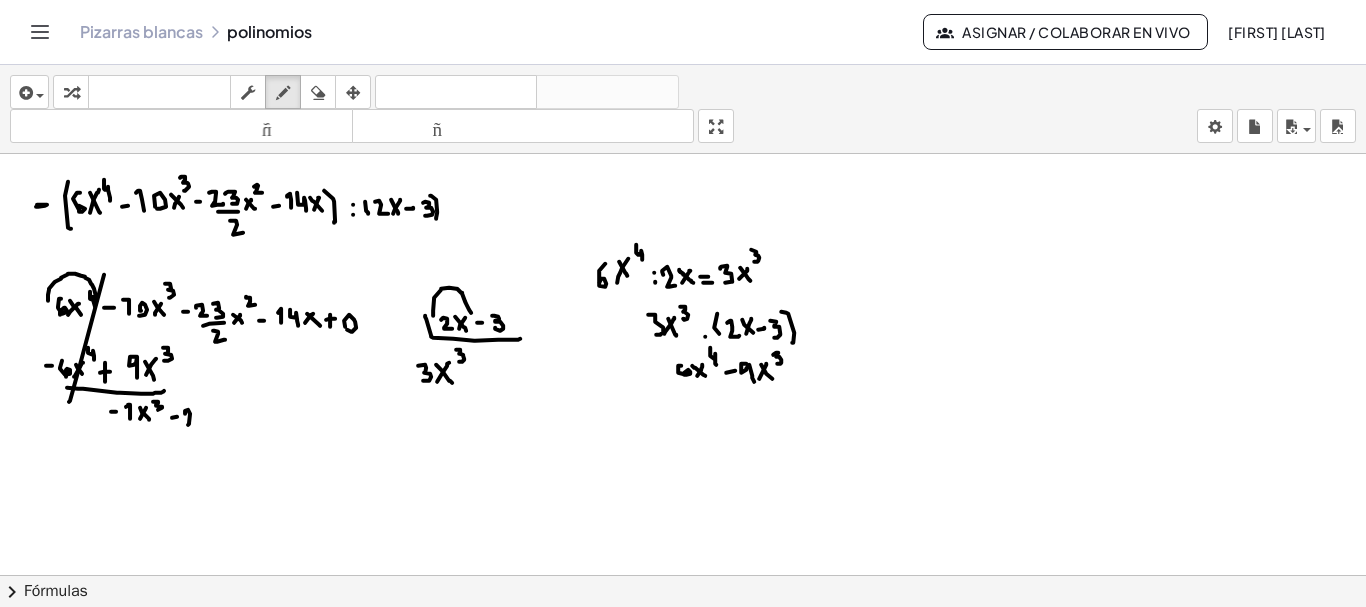 click at bounding box center [684, -3730] 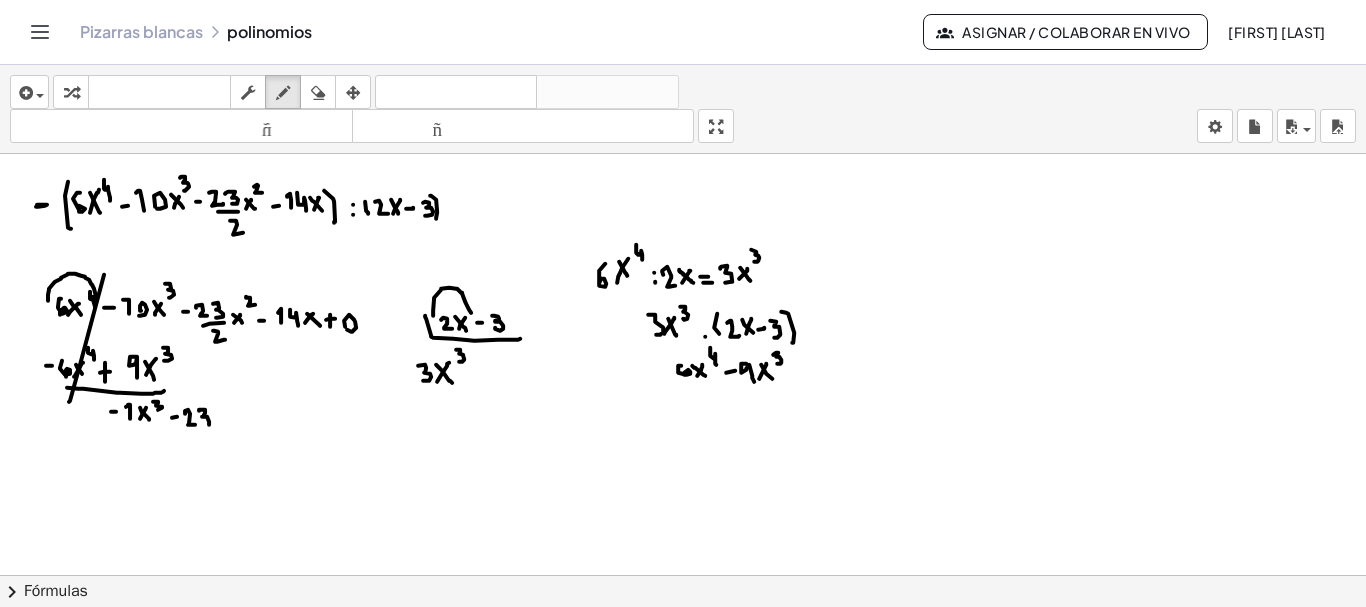 click at bounding box center [684, -3730] 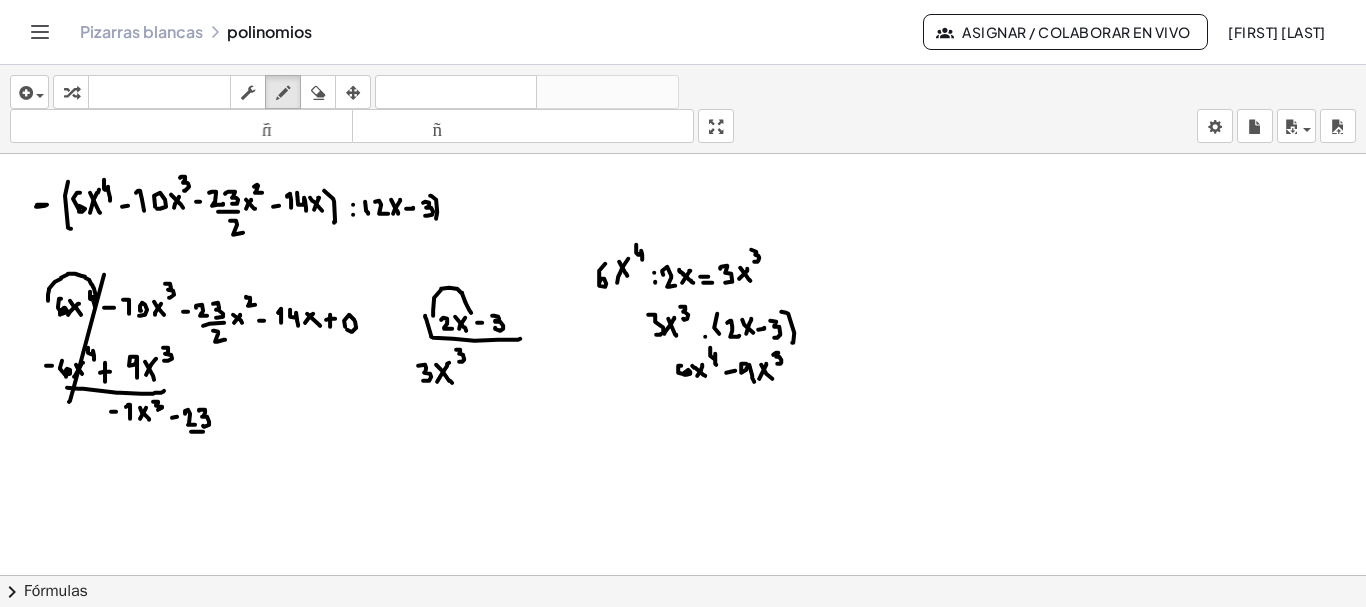 click at bounding box center [684, -3730] 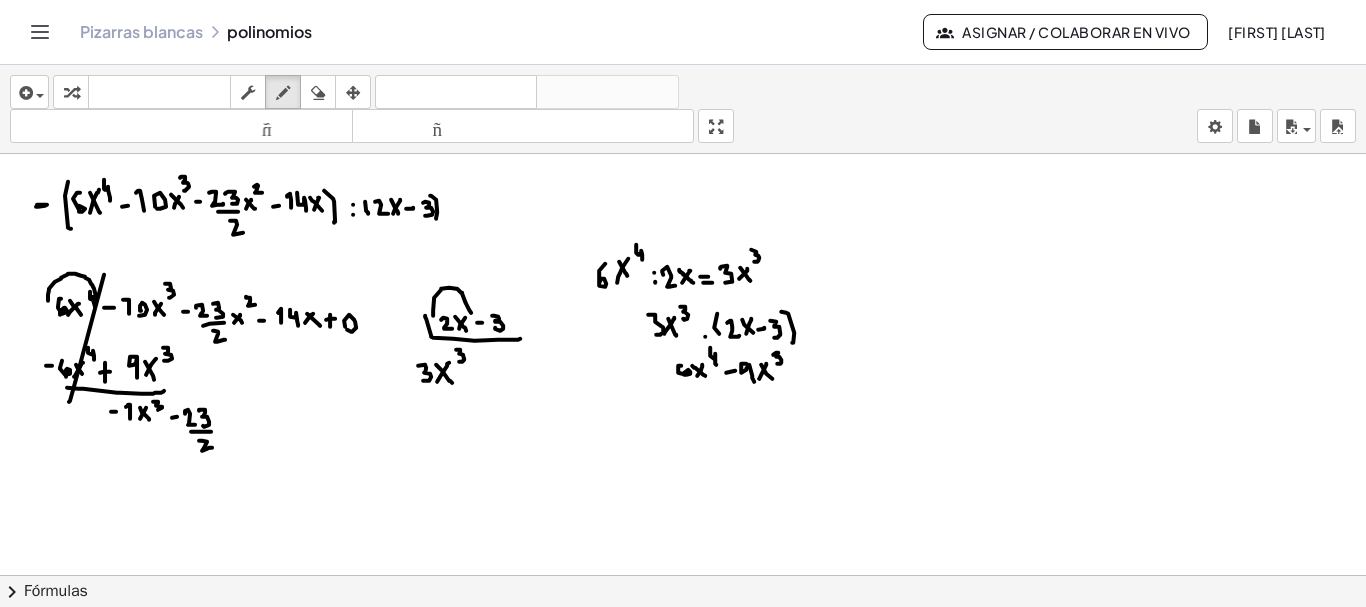 click at bounding box center [684, -3730] 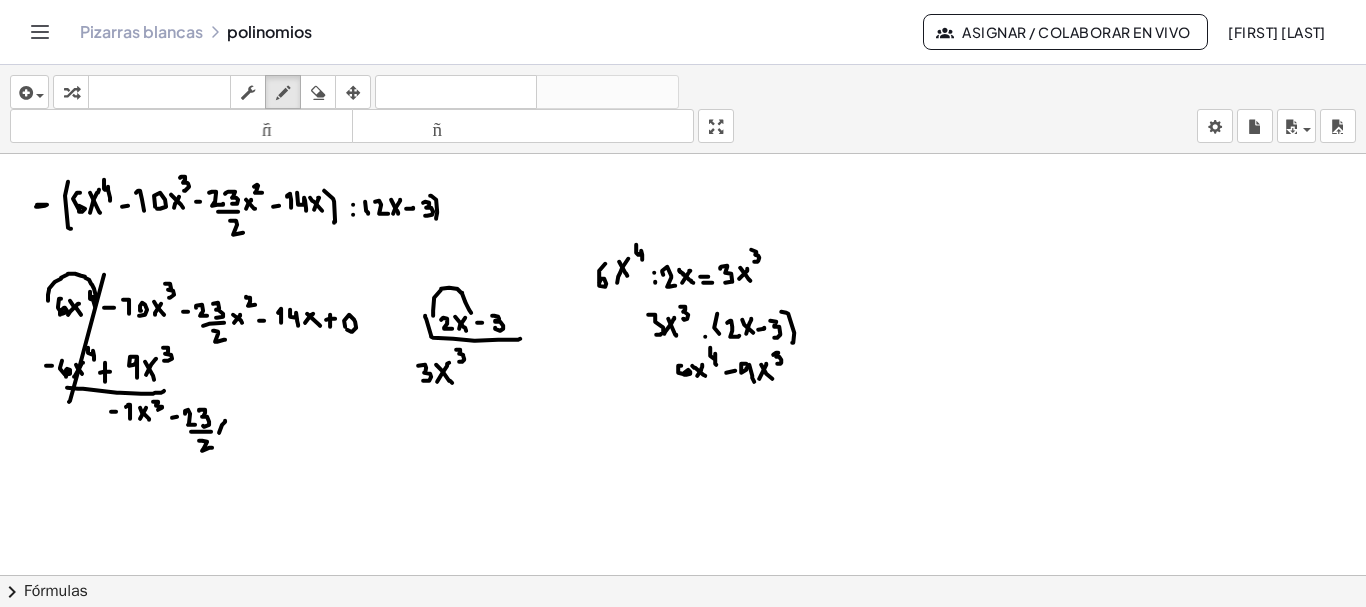 click at bounding box center [684, -3730] 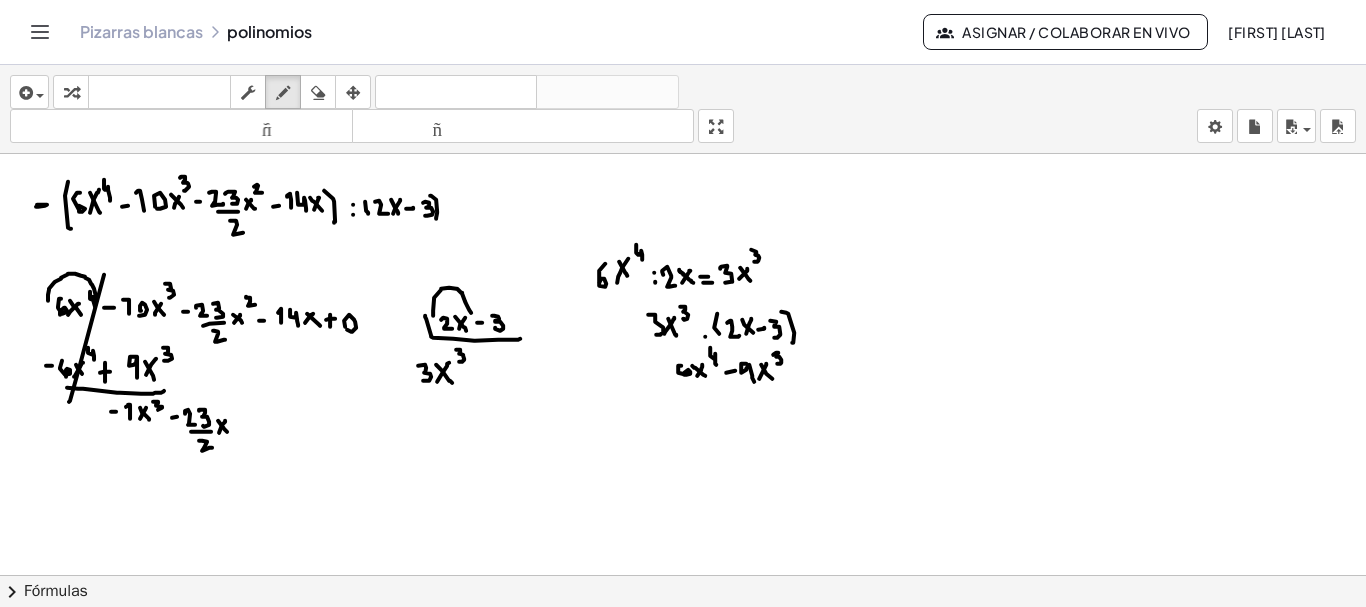 click at bounding box center [684, -3730] 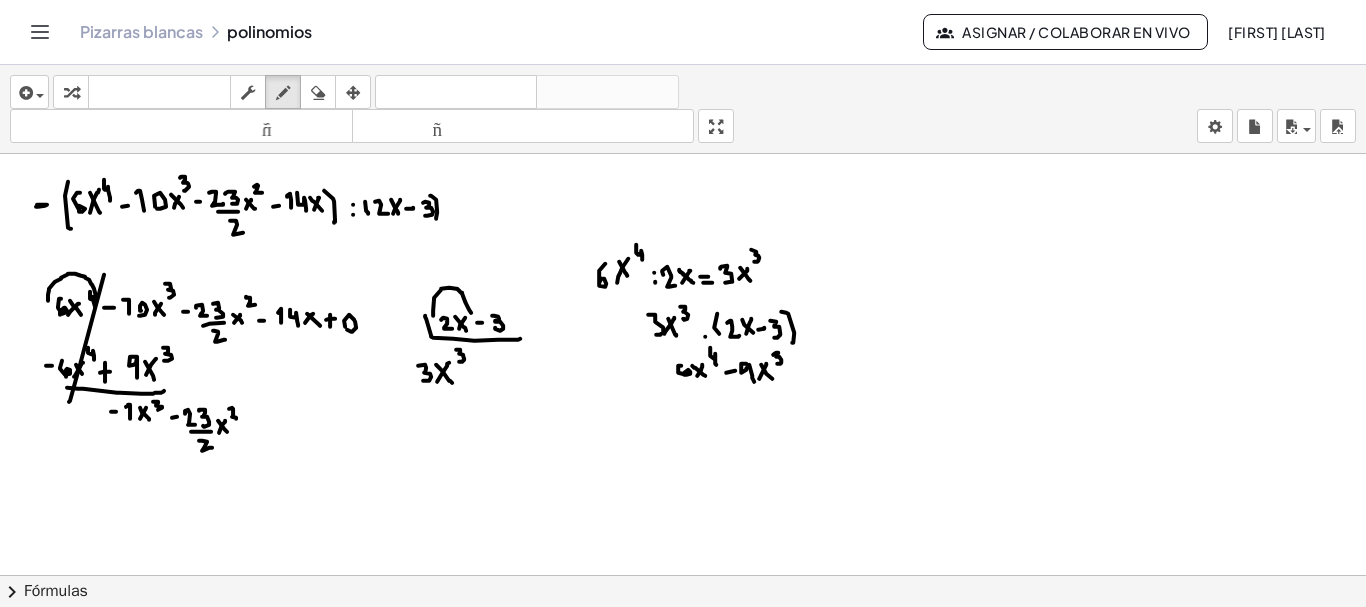 click at bounding box center (684, -3730) 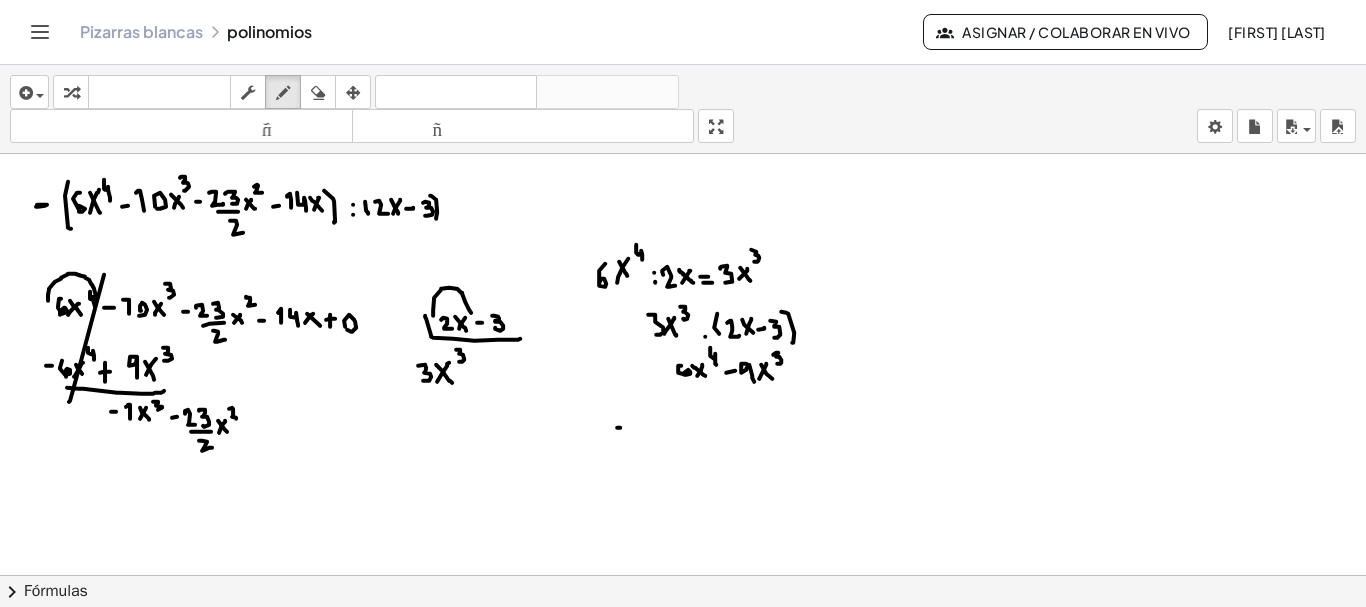 click at bounding box center (684, -3730) 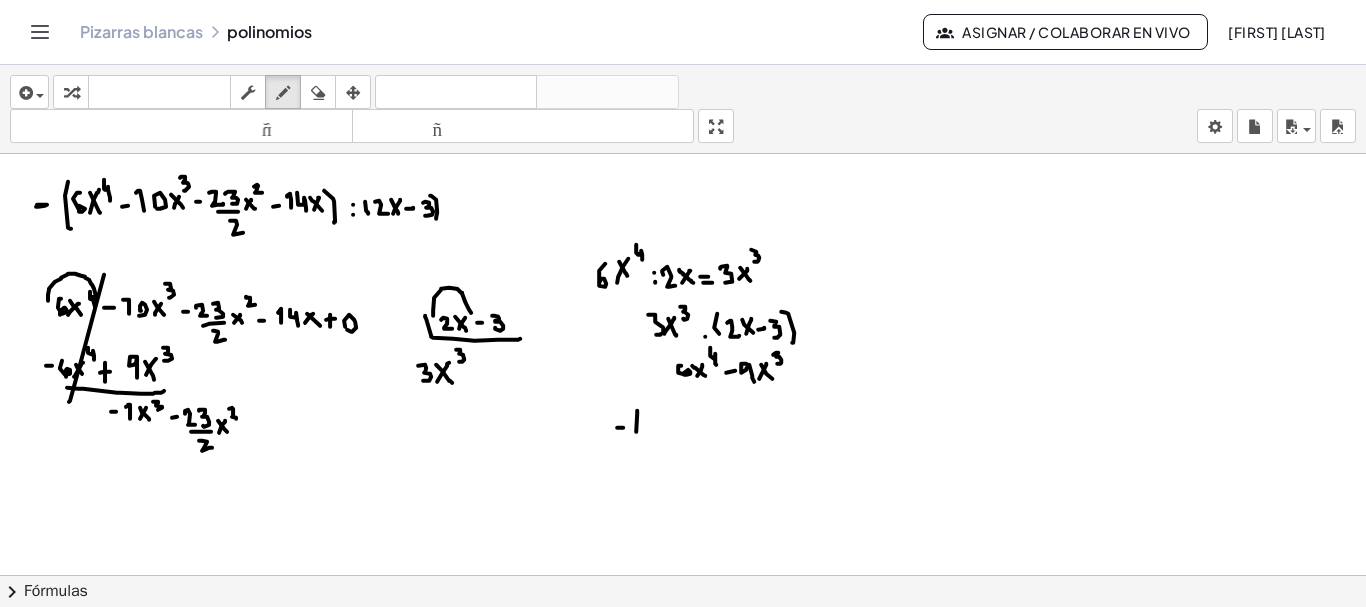 drag, startPoint x: 636, startPoint y: 429, endPoint x: 637, endPoint y: 415, distance: 14.035668 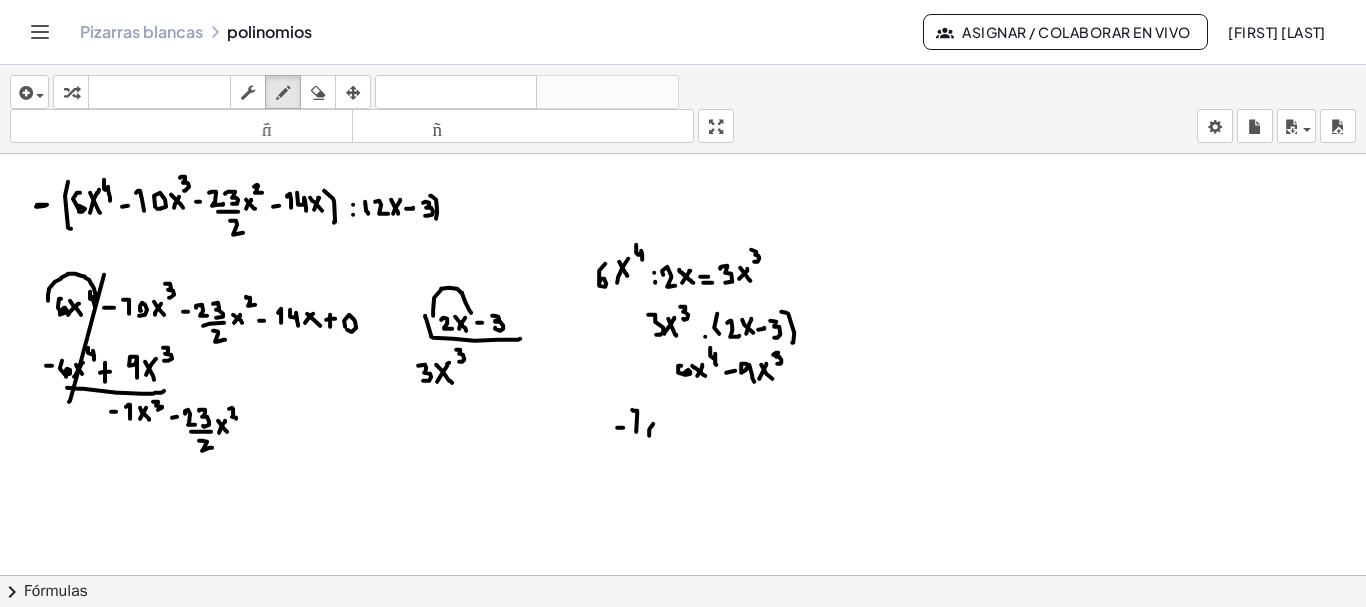 drag, startPoint x: 649, startPoint y: 433, endPoint x: 656, endPoint y: 415, distance: 19.313208 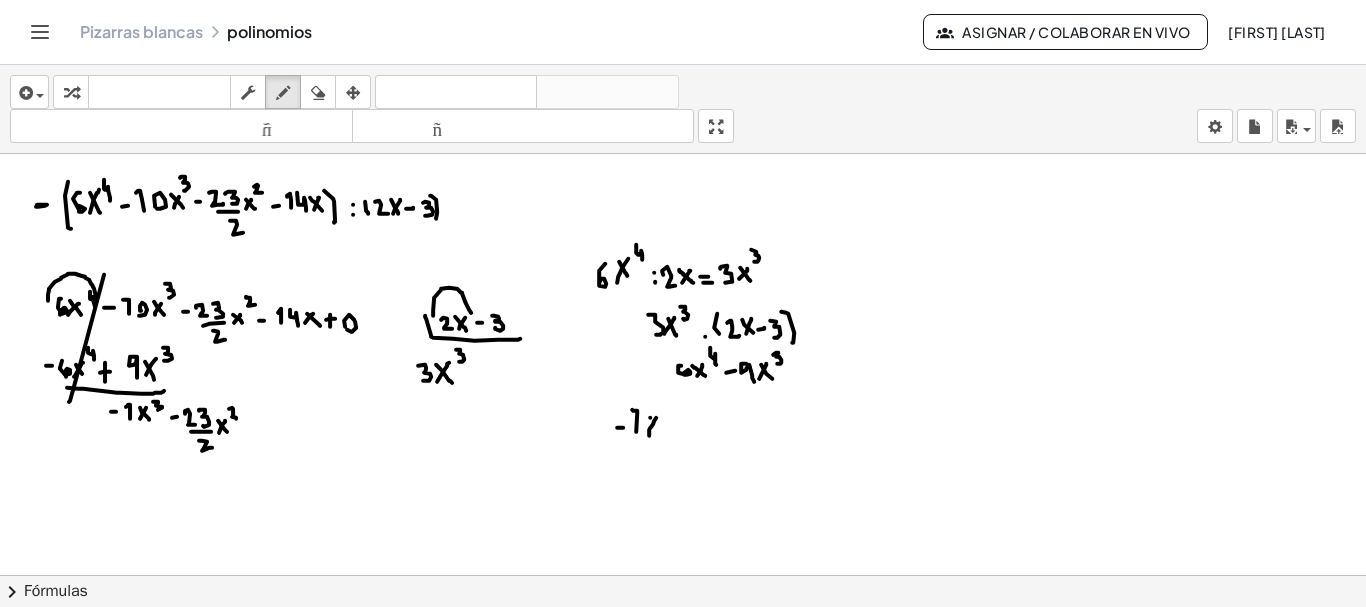 drag, startPoint x: 650, startPoint y: 415, endPoint x: 659, endPoint y: 433, distance: 20.12461 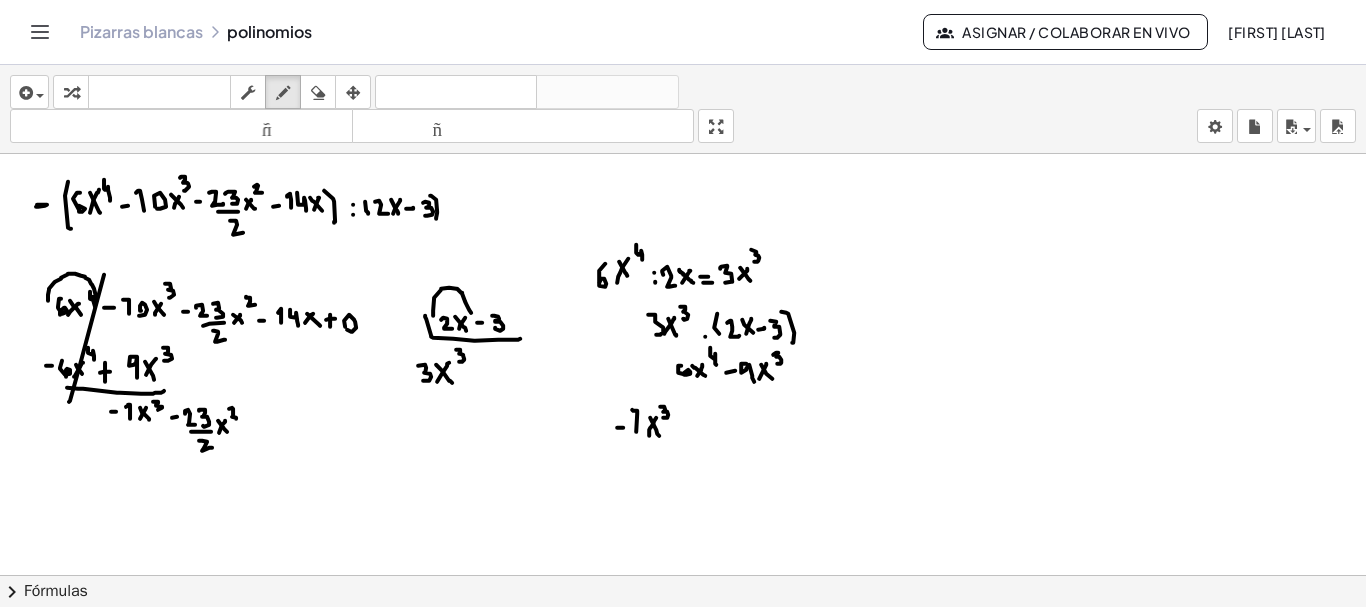 drag, startPoint x: 660, startPoint y: 404, endPoint x: 663, endPoint y: 415, distance: 11.401754 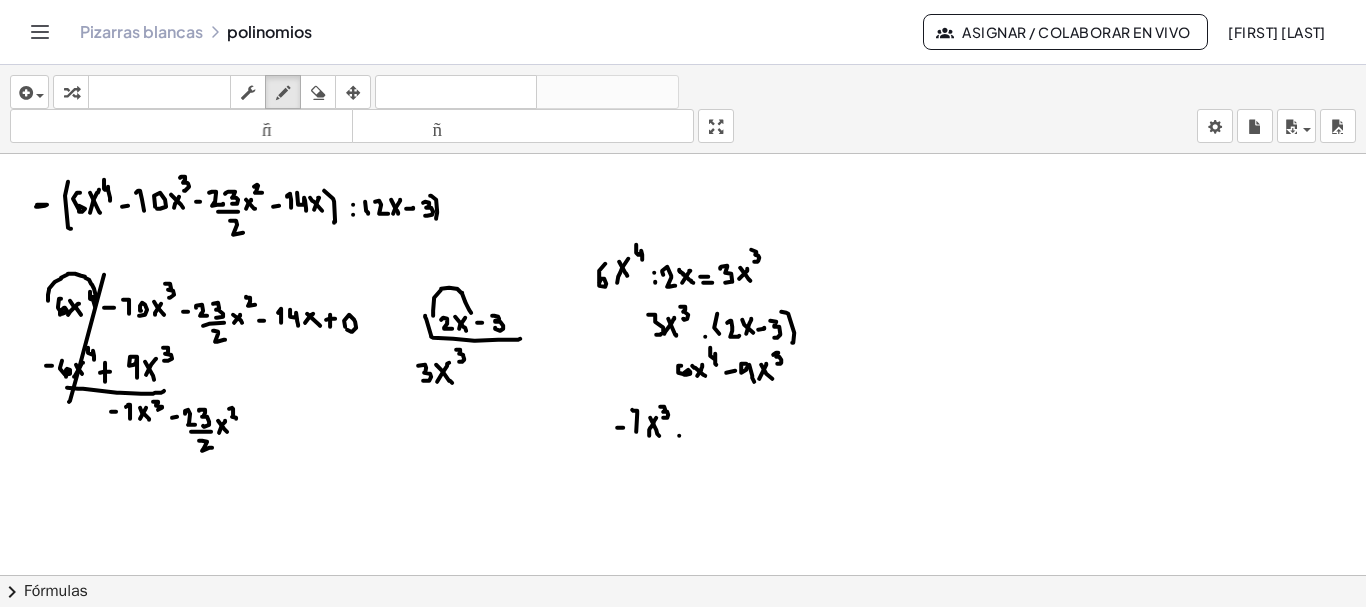 click at bounding box center (684, -3730) 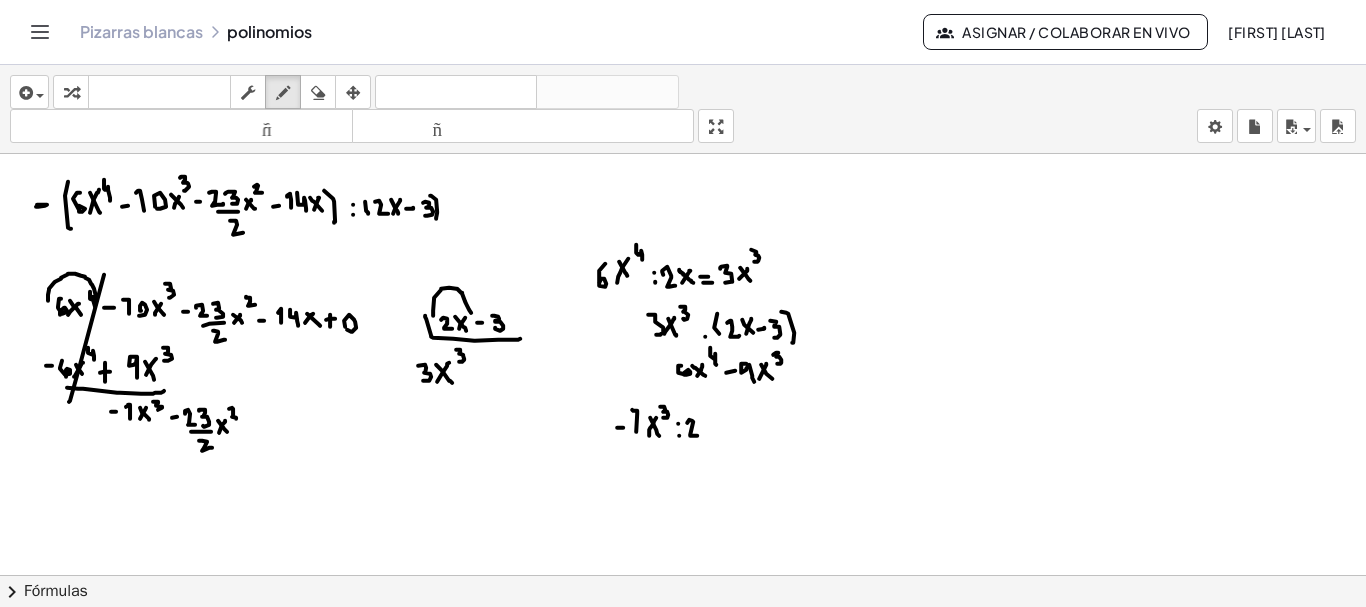 drag, startPoint x: 687, startPoint y: 420, endPoint x: 697, endPoint y: 433, distance: 16.40122 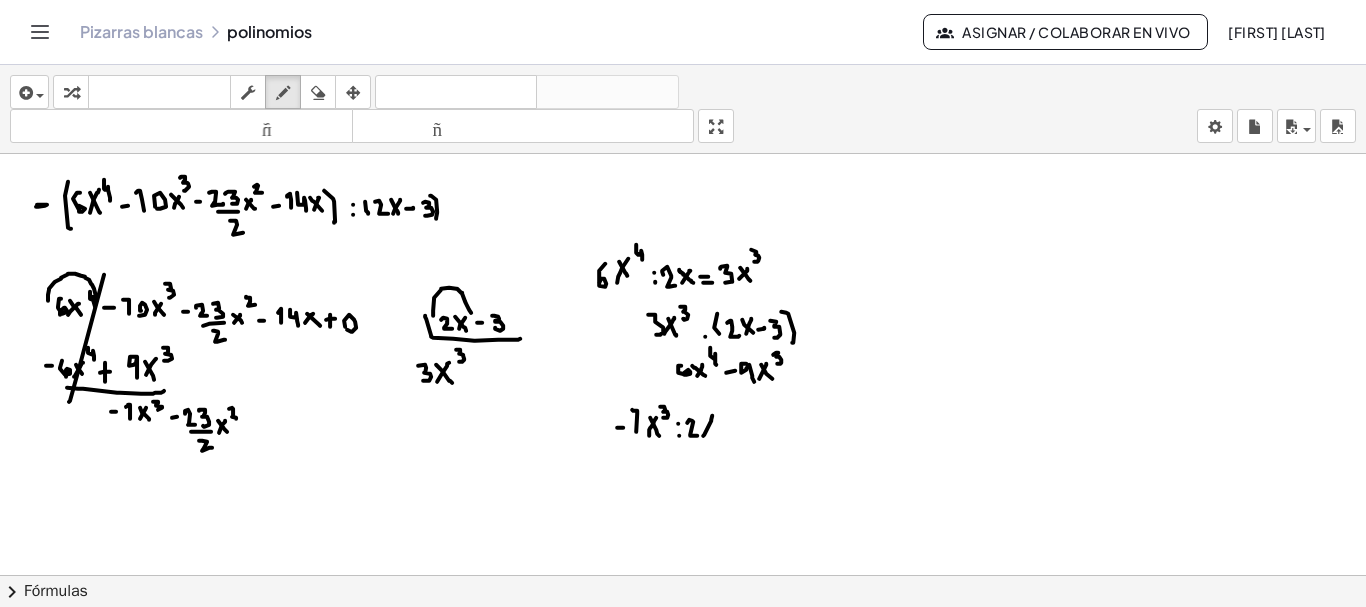 drag, startPoint x: 704, startPoint y: 432, endPoint x: 712, endPoint y: 413, distance: 20.615528 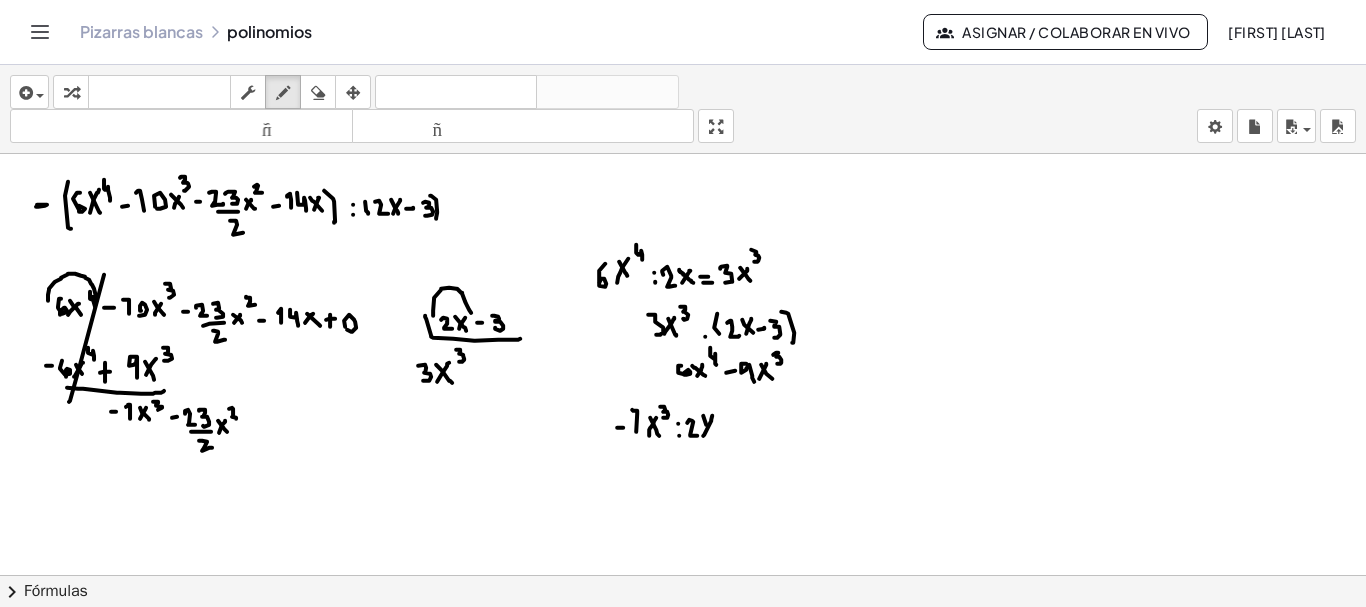 click at bounding box center (684, -3730) 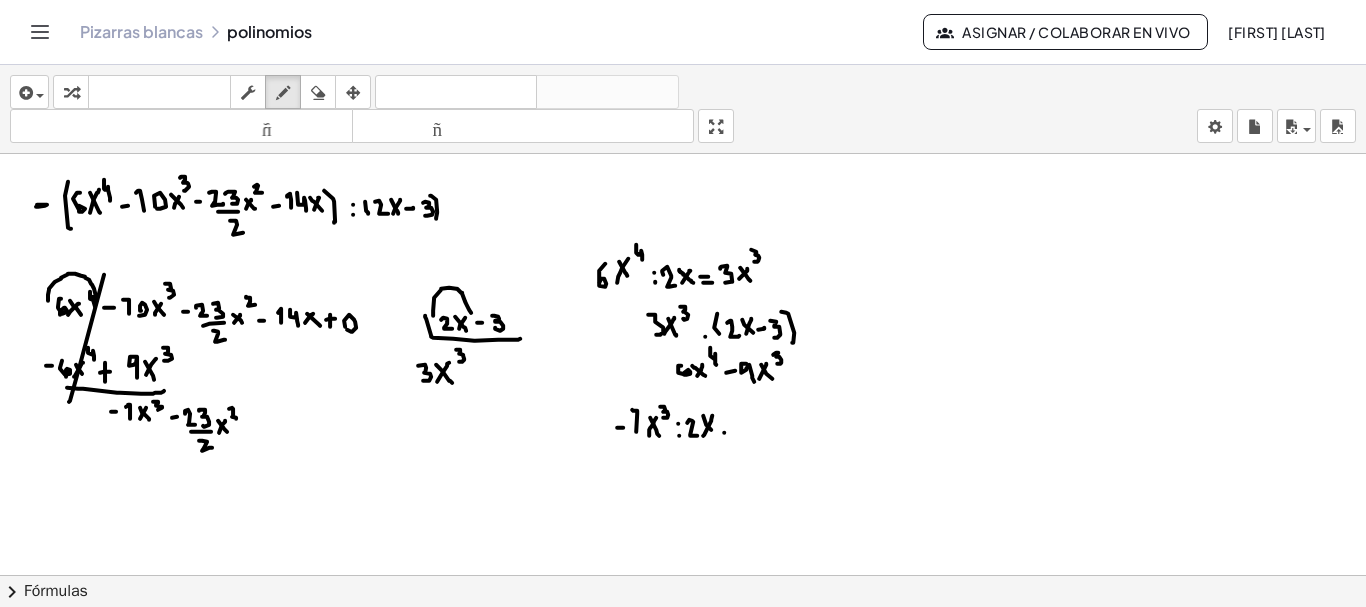 click at bounding box center [684, -3730] 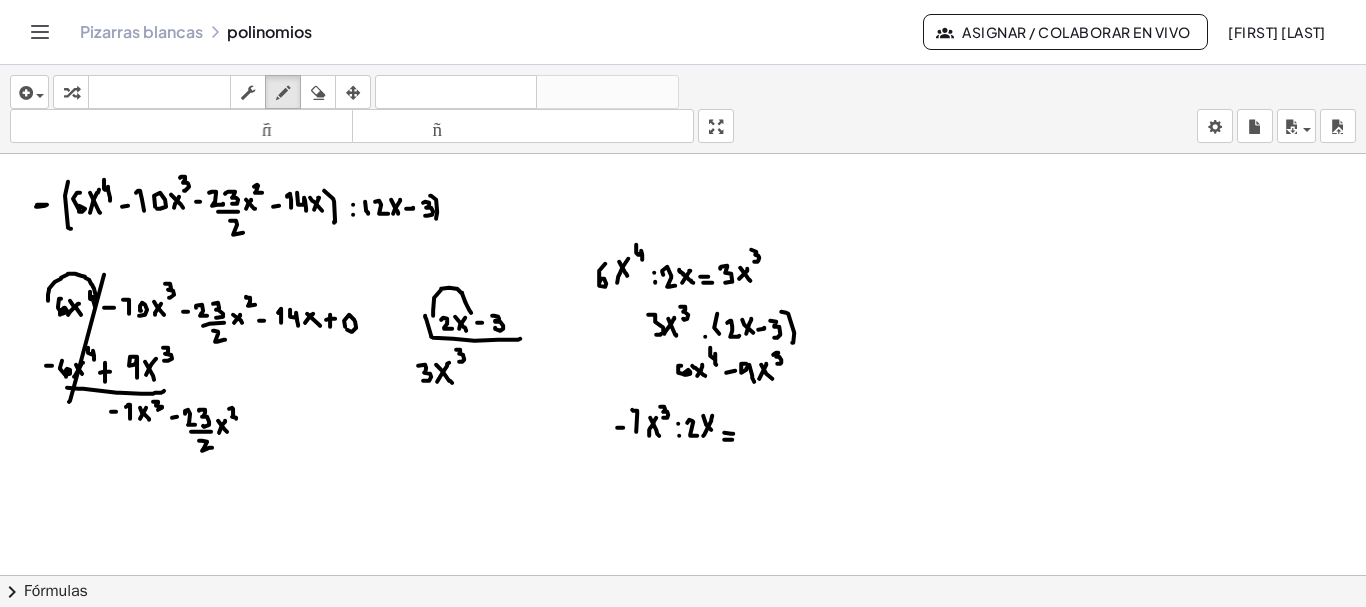 click at bounding box center [684, -3730] 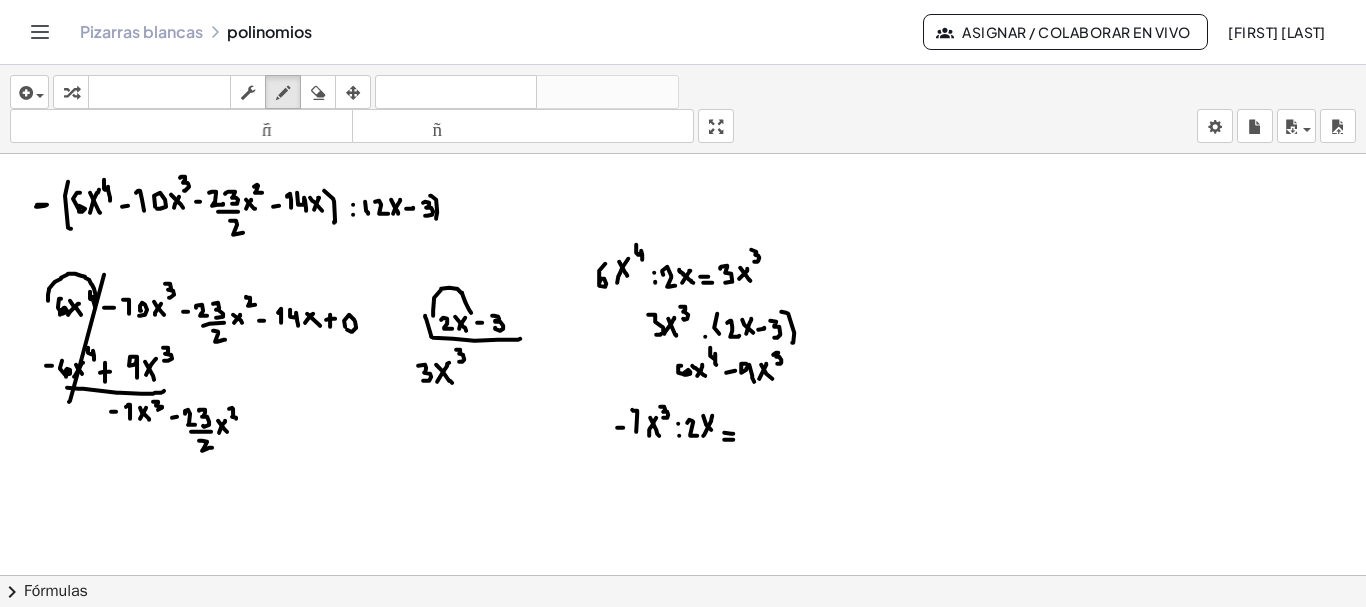 click at bounding box center (684, -3730) 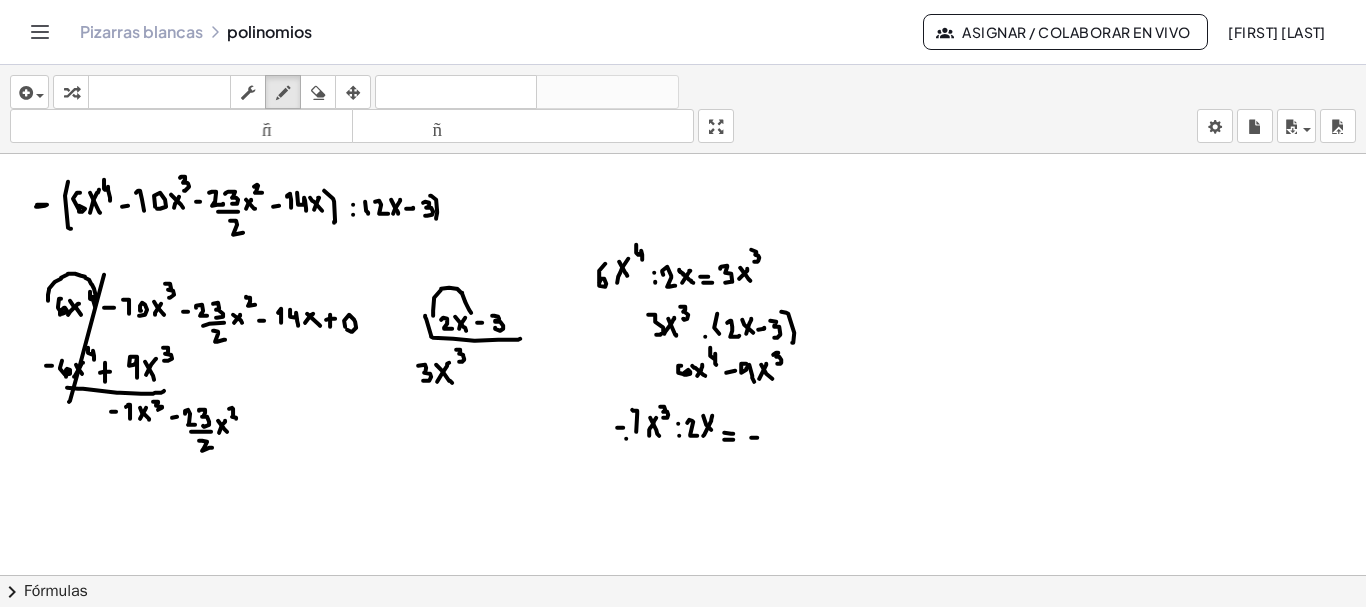click at bounding box center [684, -3730] 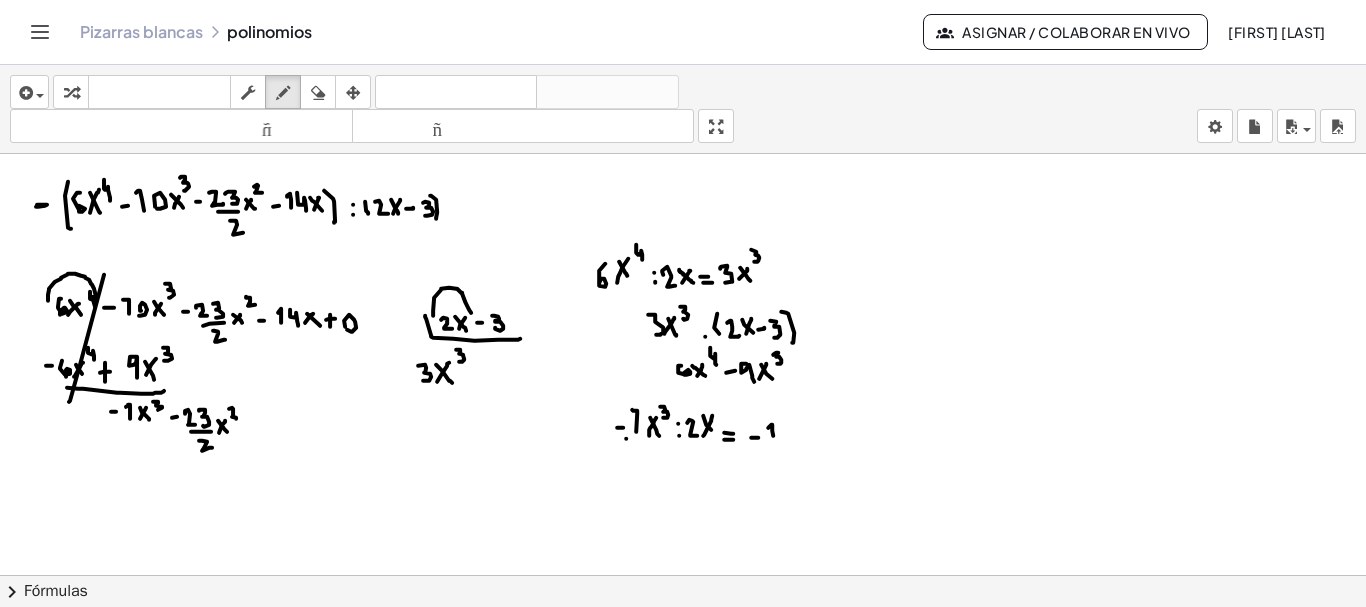 click at bounding box center (684, -3730) 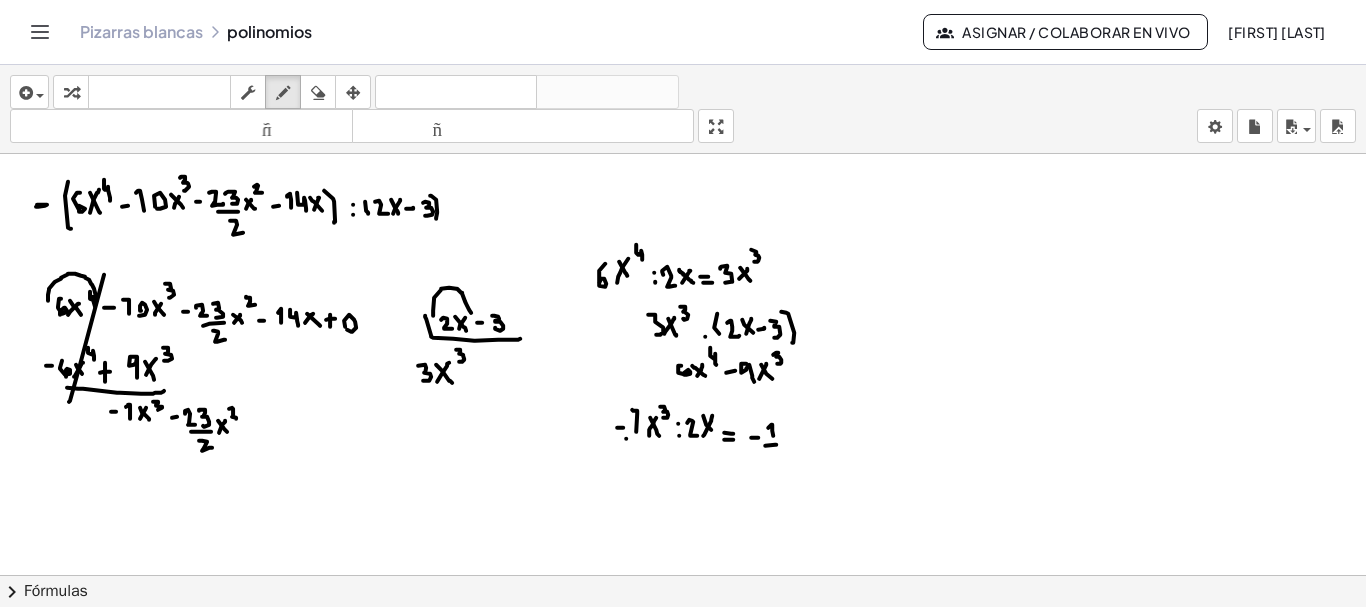 click at bounding box center [684, -3730] 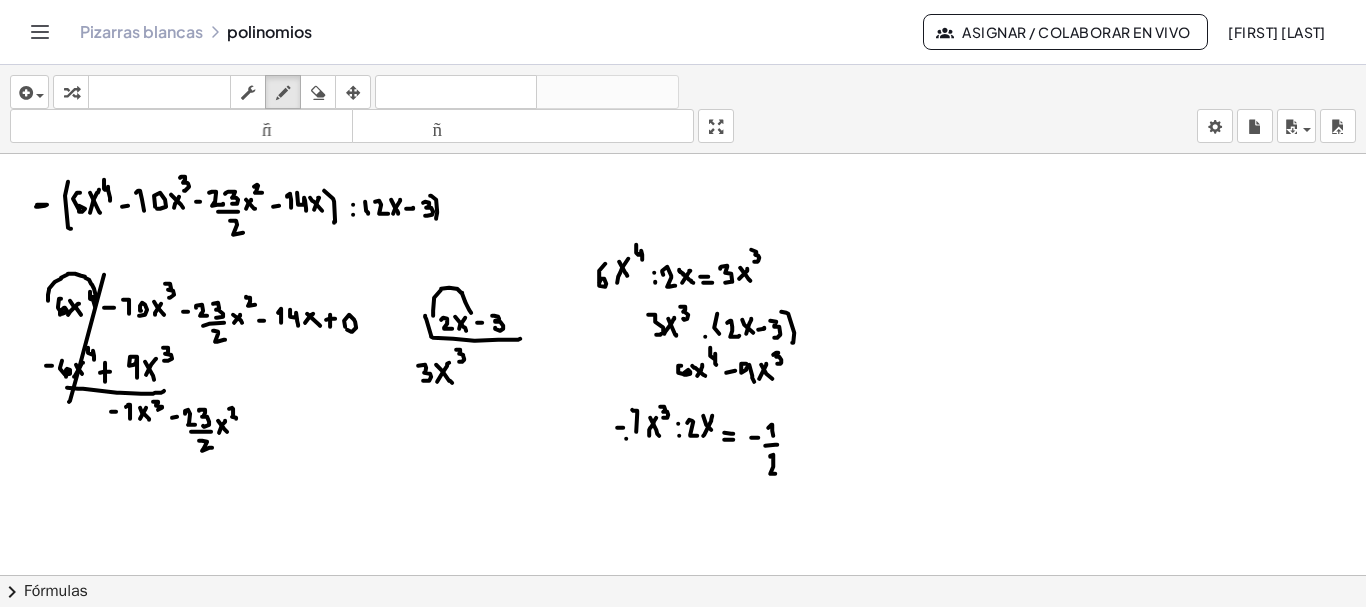 drag, startPoint x: 770, startPoint y: 453, endPoint x: 779, endPoint y: 471, distance: 20.12461 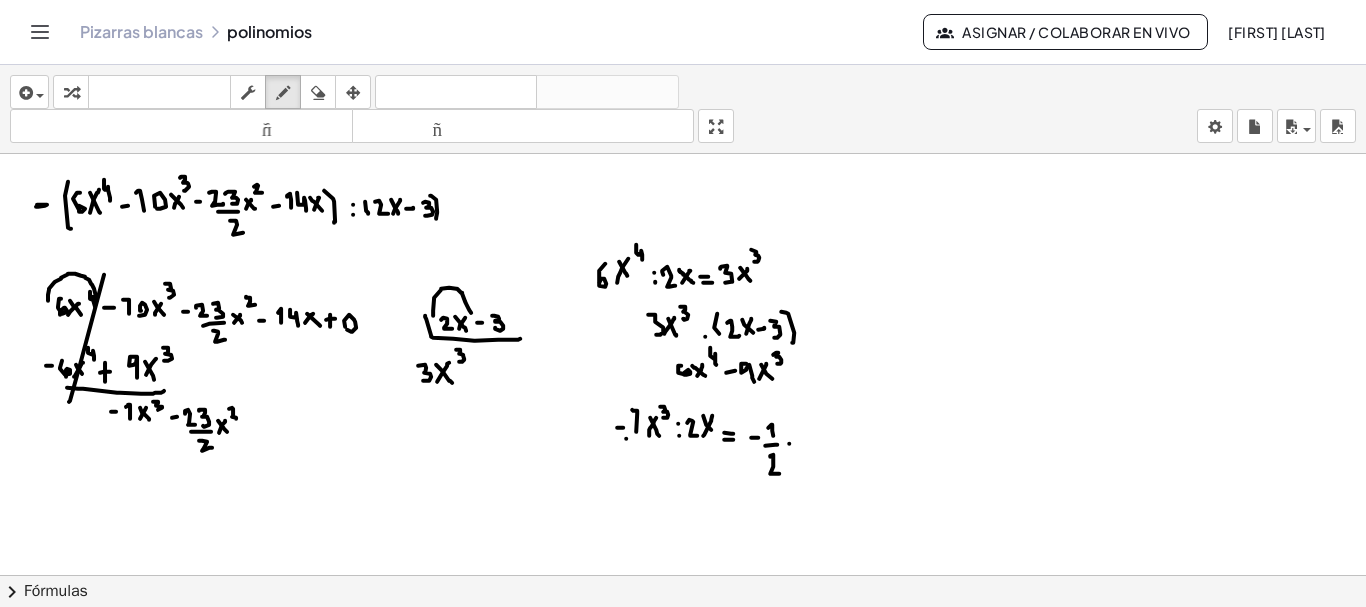 click at bounding box center (684, -3730) 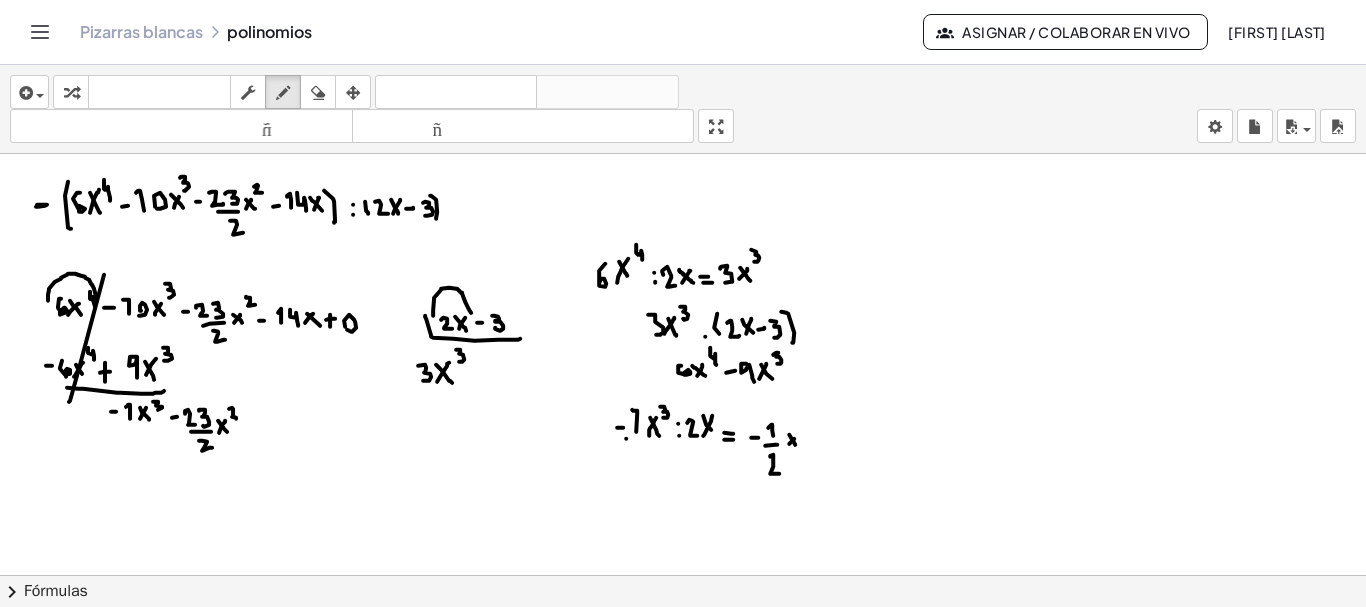 drag, startPoint x: 789, startPoint y: 432, endPoint x: 796, endPoint y: 443, distance: 13.038404 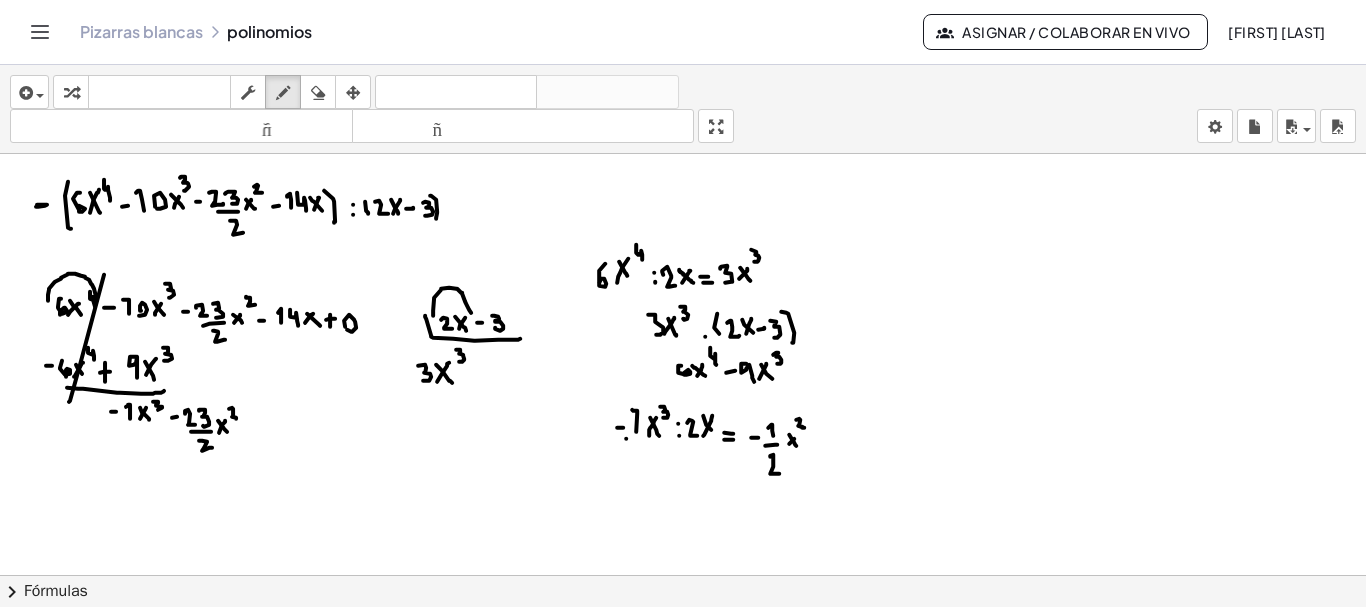 drag, startPoint x: 796, startPoint y: 417, endPoint x: 804, endPoint y: 425, distance: 11.313708 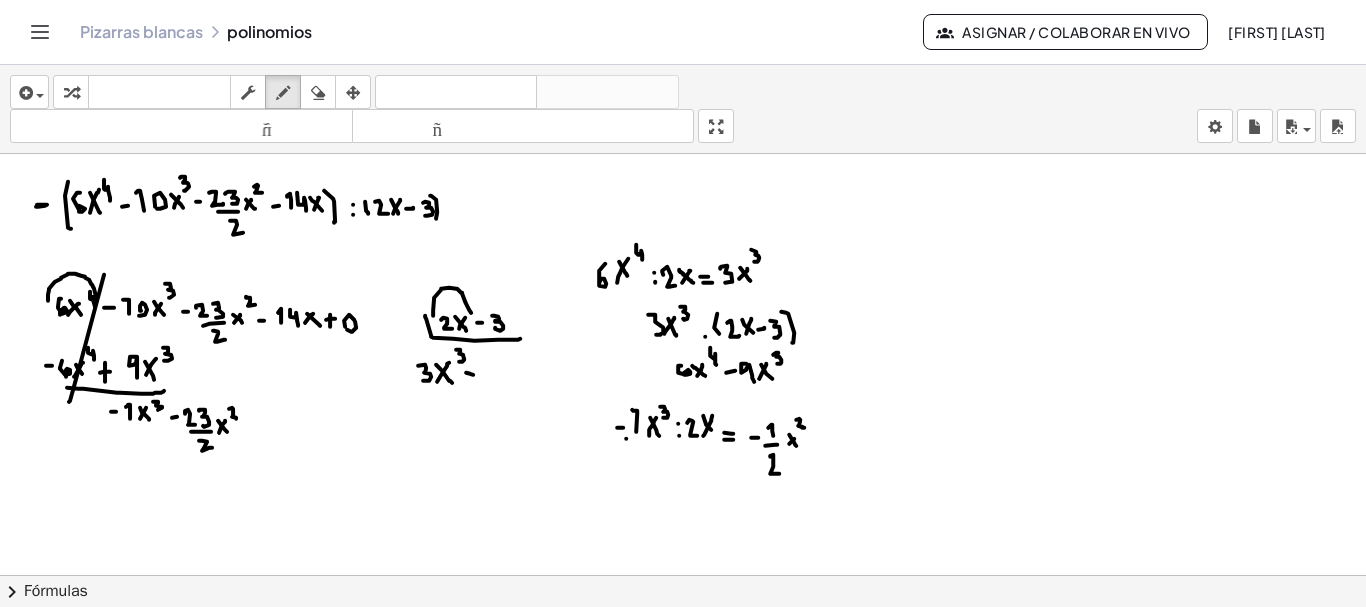 click at bounding box center (684, -3730) 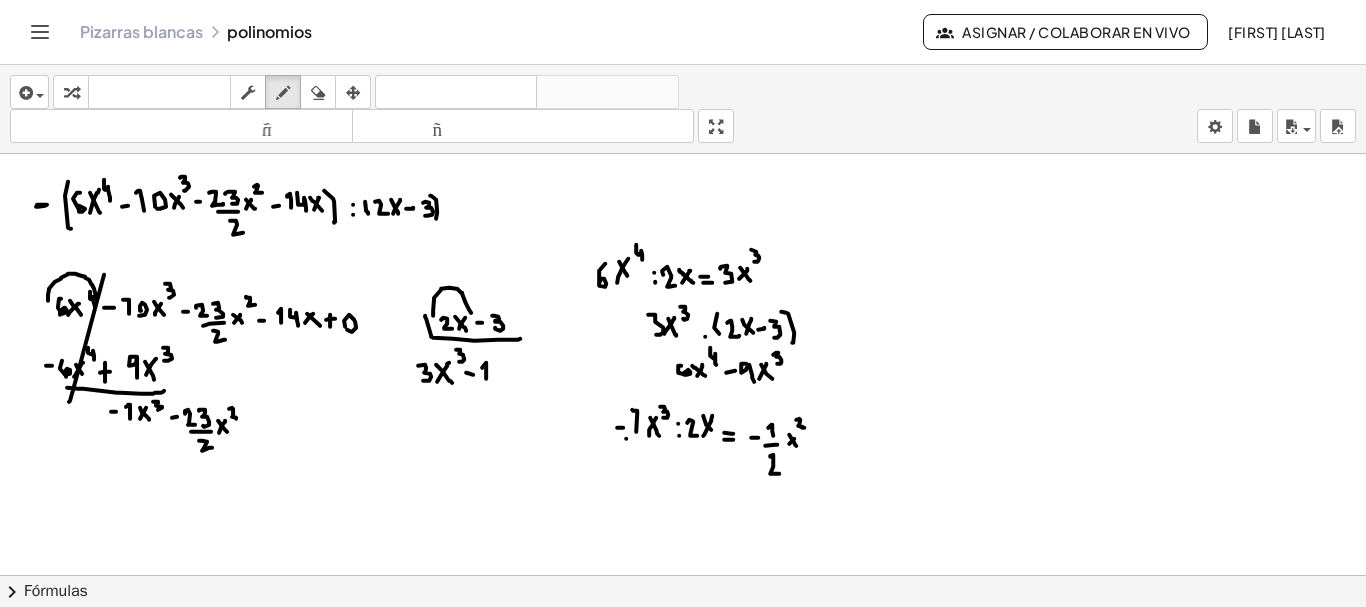 click at bounding box center [684, -3730] 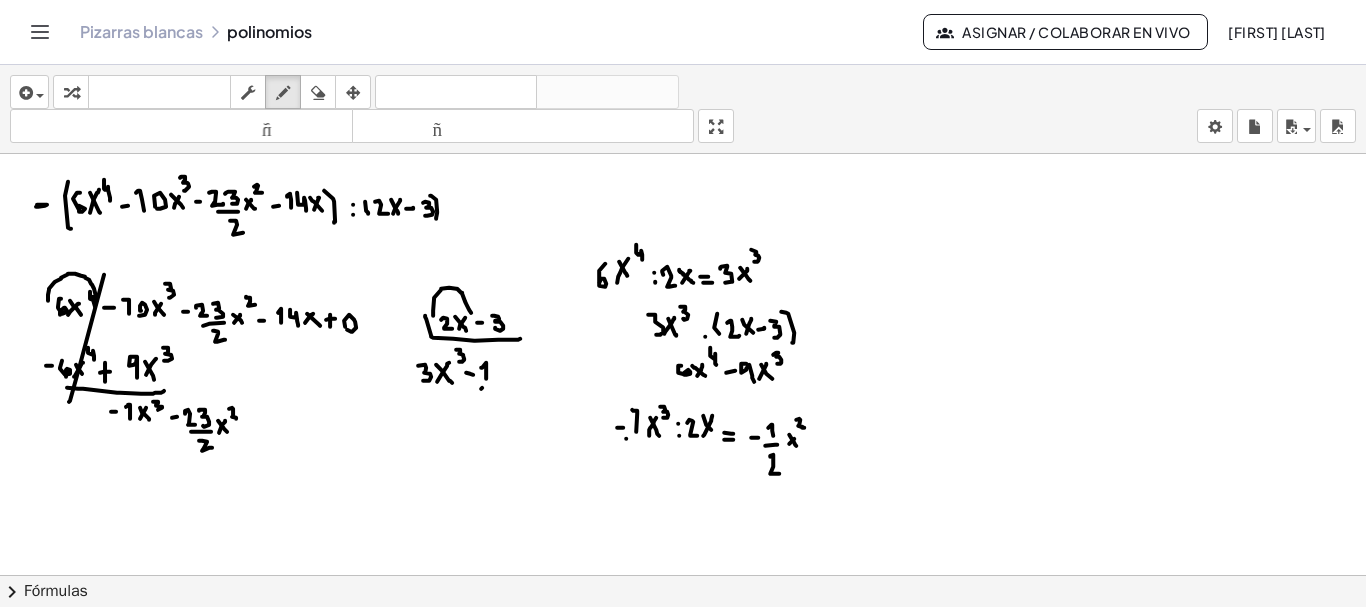 drag, startPoint x: 482, startPoint y: 385, endPoint x: 492, endPoint y: 384, distance: 10.049875 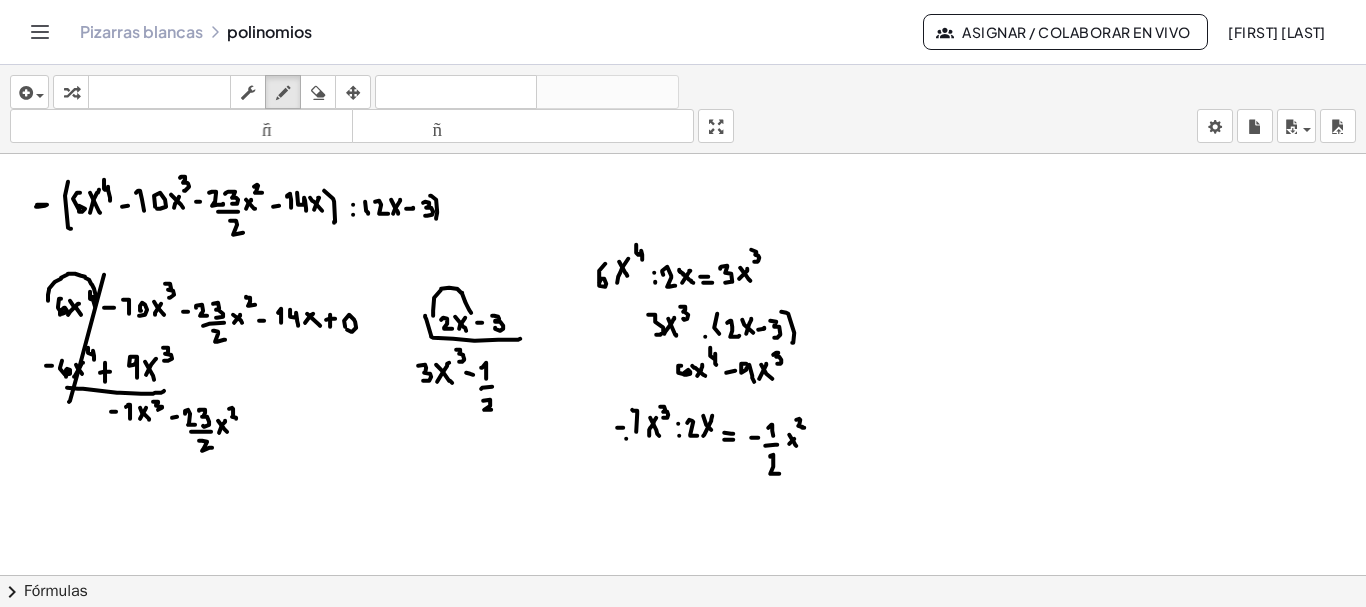 drag, startPoint x: 483, startPoint y: 398, endPoint x: 494, endPoint y: 407, distance: 14.21267 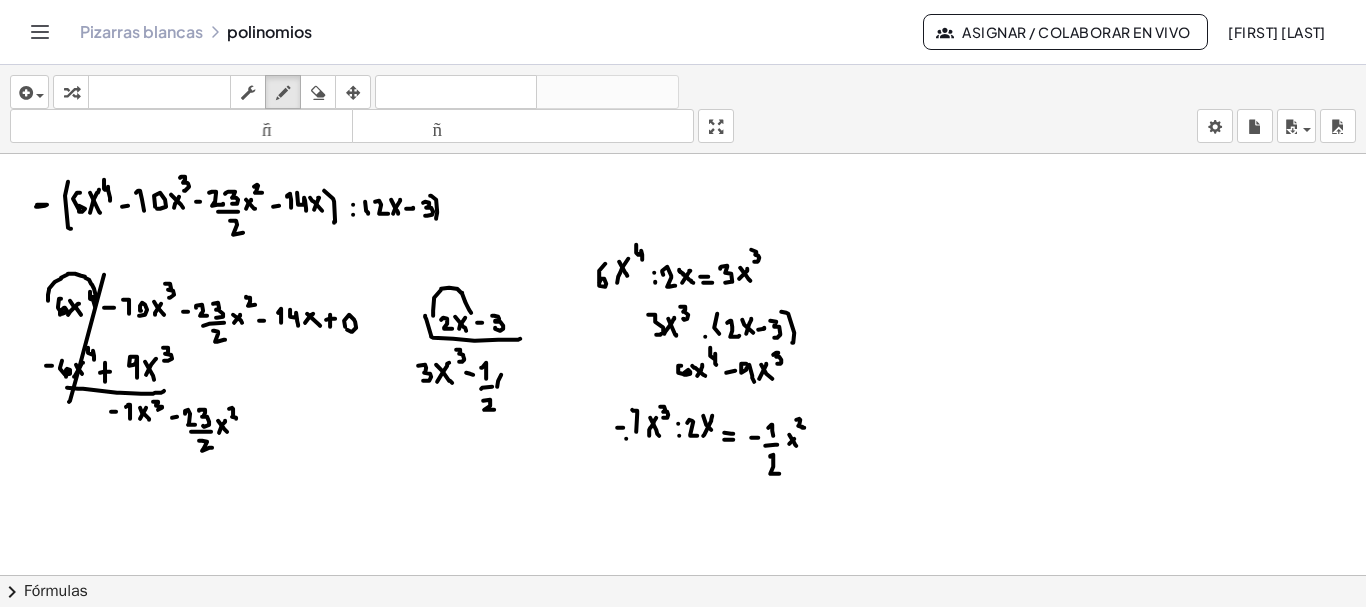click at bounding box center [684, -3730] 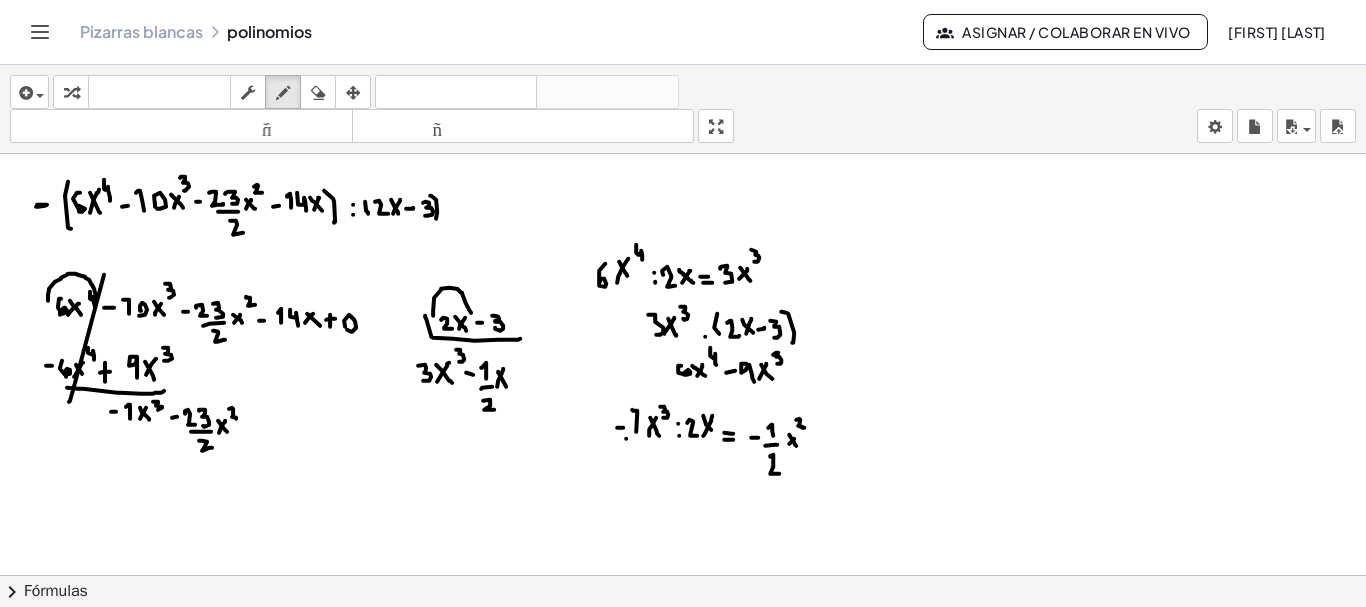 drag, startPoint x: 498, startPoint y: 369, endPoint x: 506, endPoint y: 386, distance: 18.788294 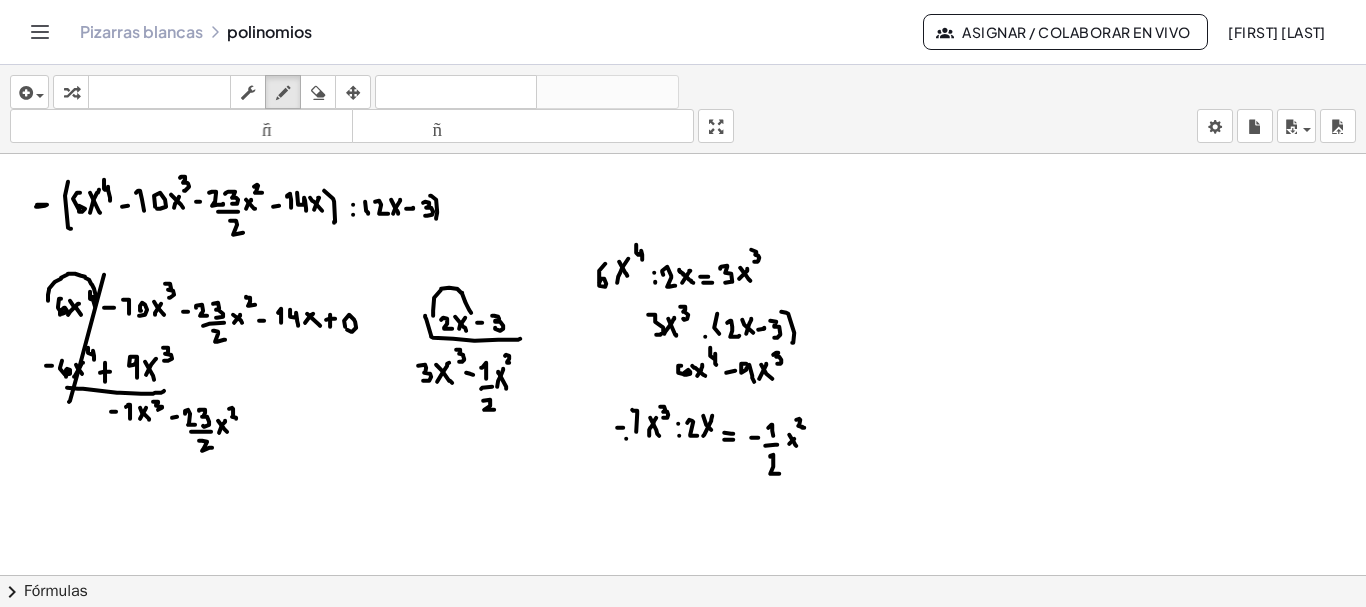 click at bounding box center [684, -3730] 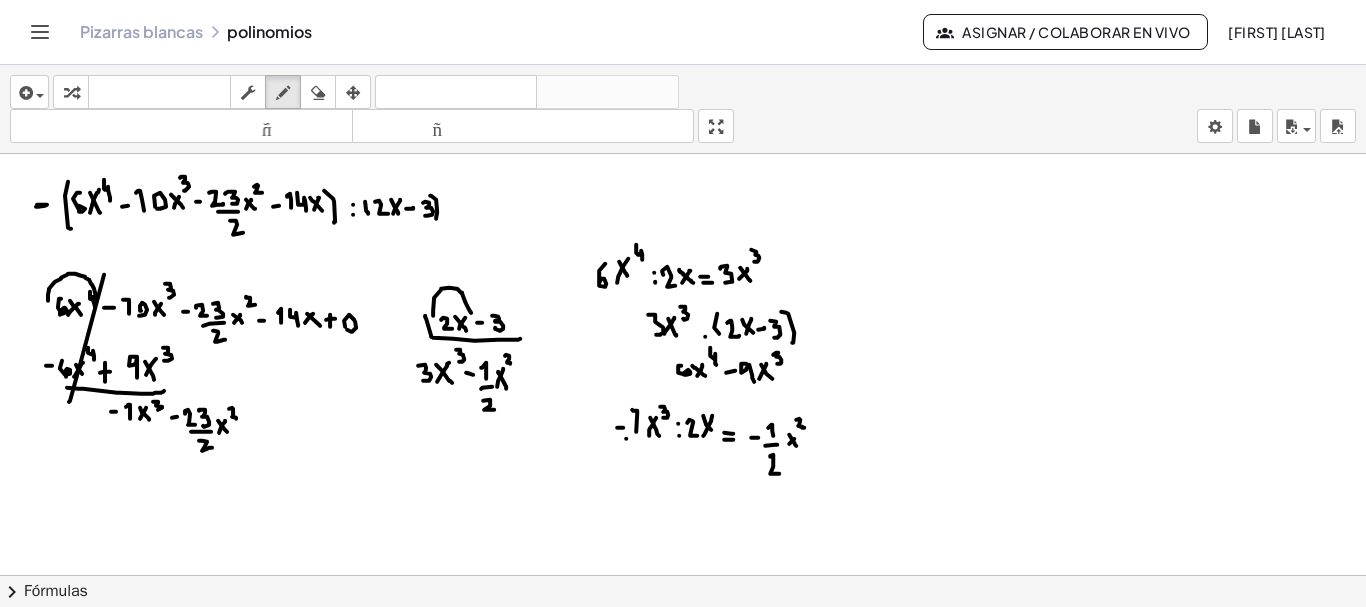 click at bounding box center [684, -3730] 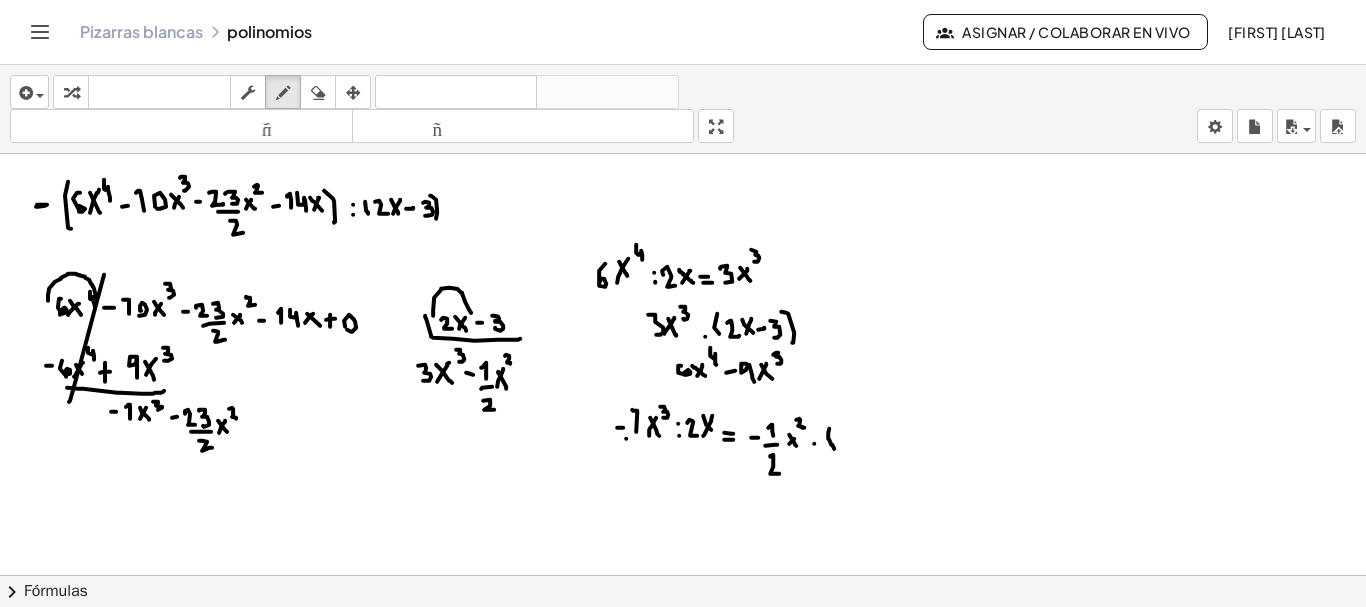 drag, startPoint x: 829, startPoint y: 426, endPoint x: 834, endPoint y: 446, distance: 20.615528 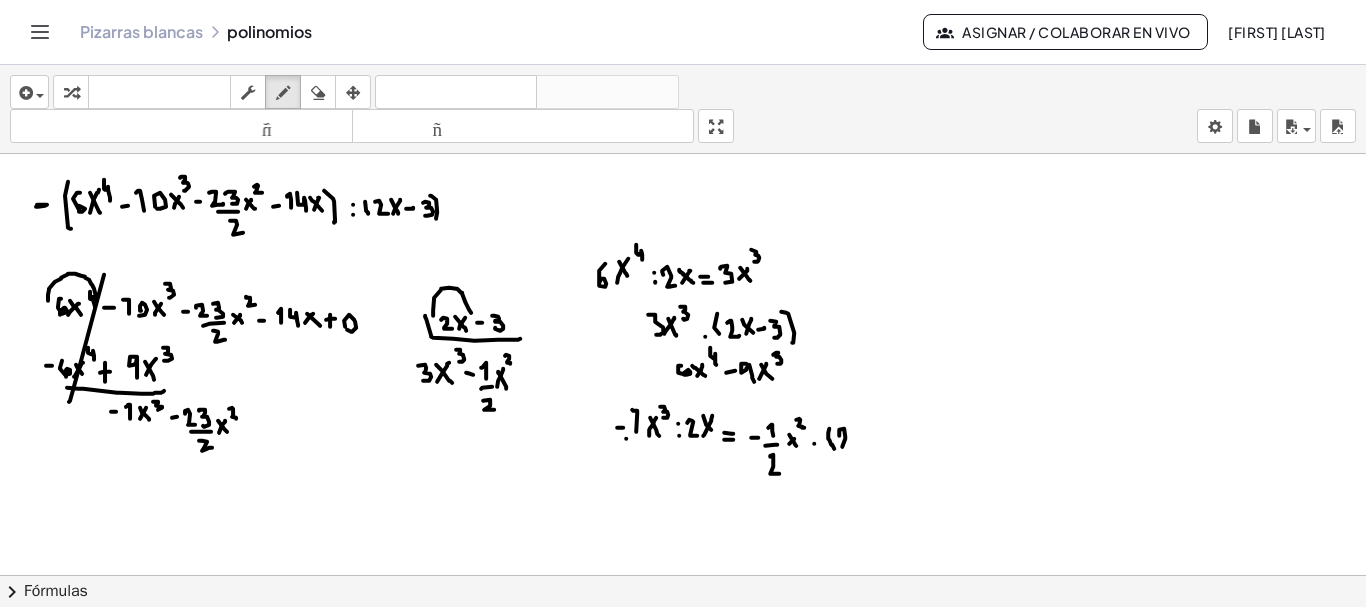 drag, startPoint x: 839, startPoint y: 427, endPoint x: 851, endPoint y: 446, distance: 22.472204 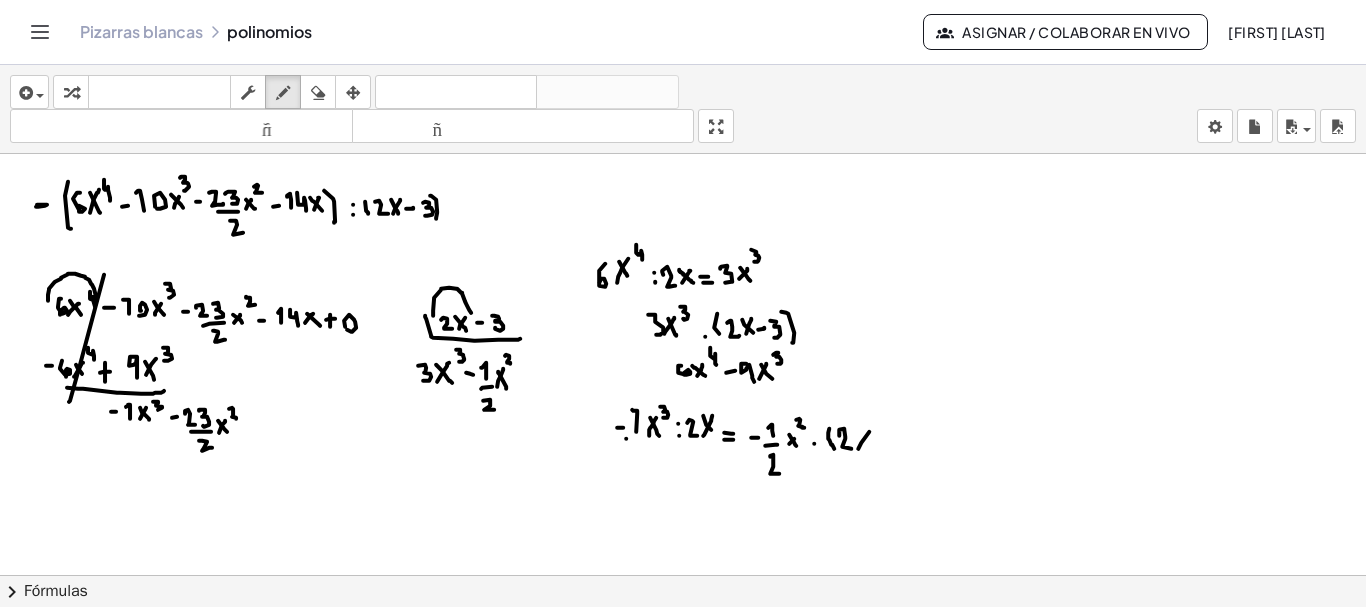 drag, startPoint x: 858, startPoint y: 446, endPoint x: 869, endPoint y: 428, distance: 21.095022 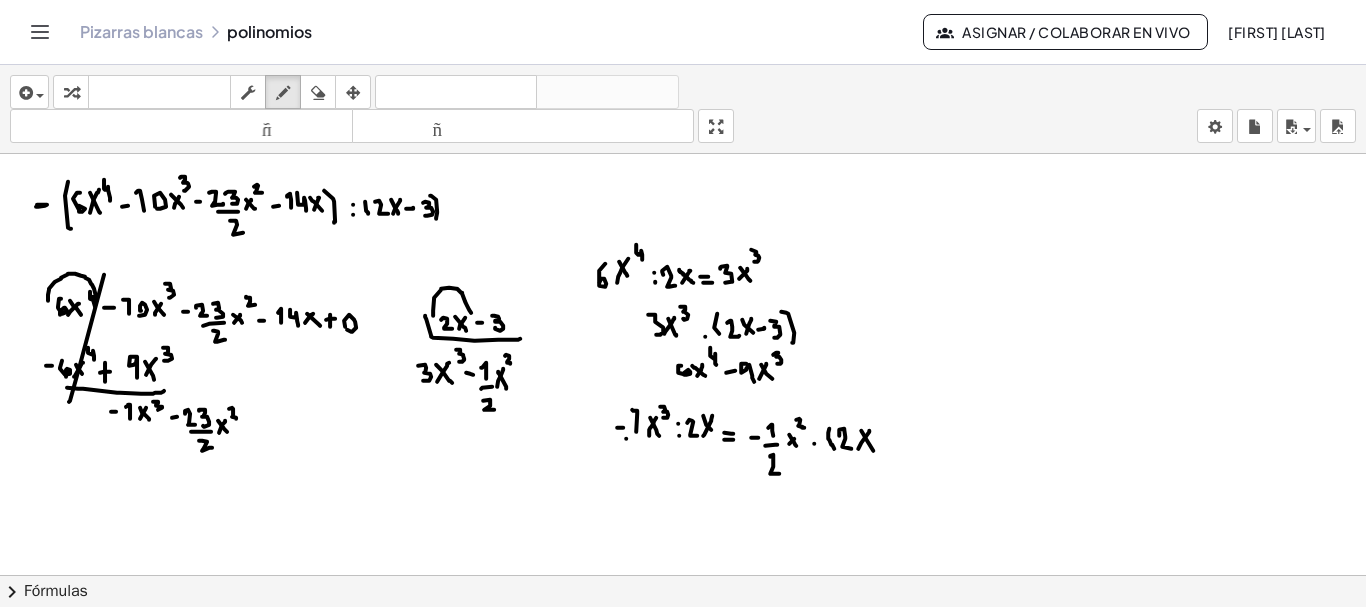 drag, startPoint x: 861, startPoint y: 428, endPoint x: 873, endPoint y: 448, distance: 23.323807 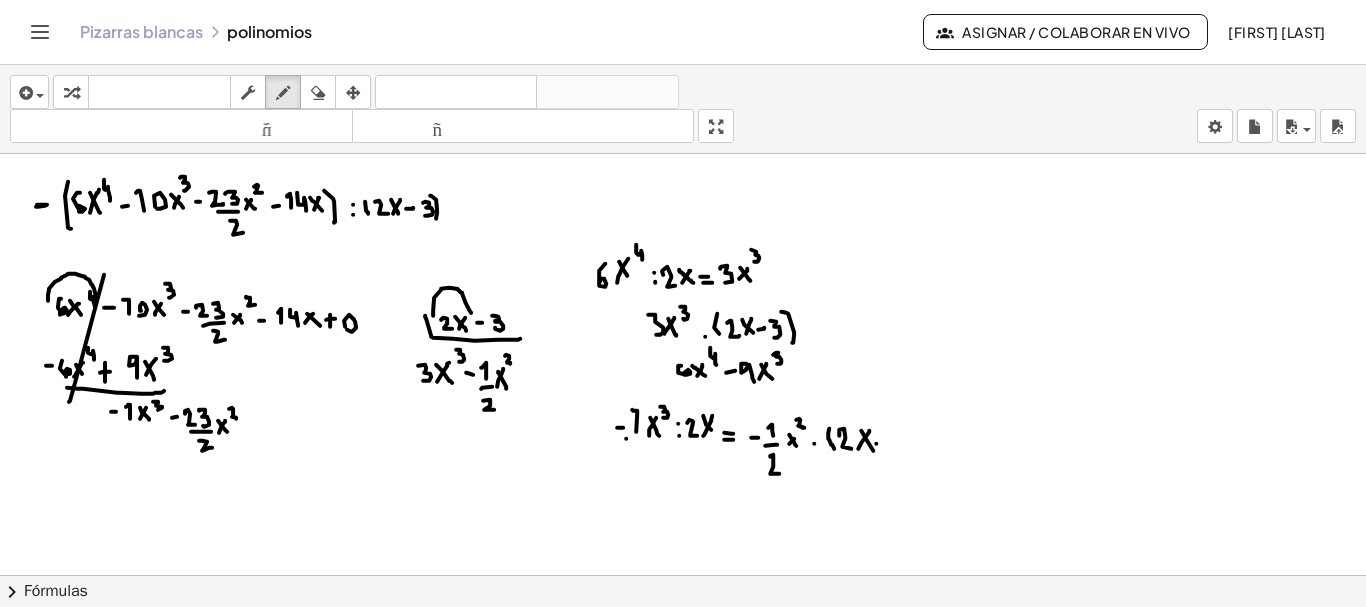 click at bounding box center [684, -3730] 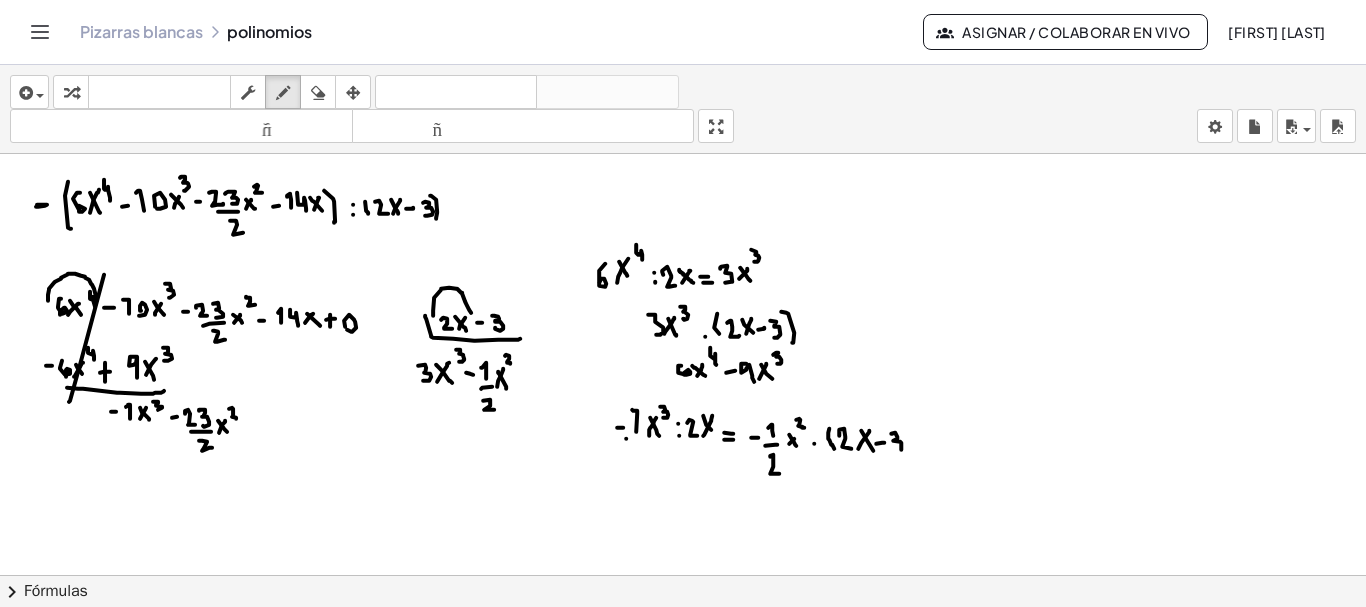 drag, startPoint x: 891, startPoint y: 431, endPoint x: 891, endPoint y: 448, distance: 17 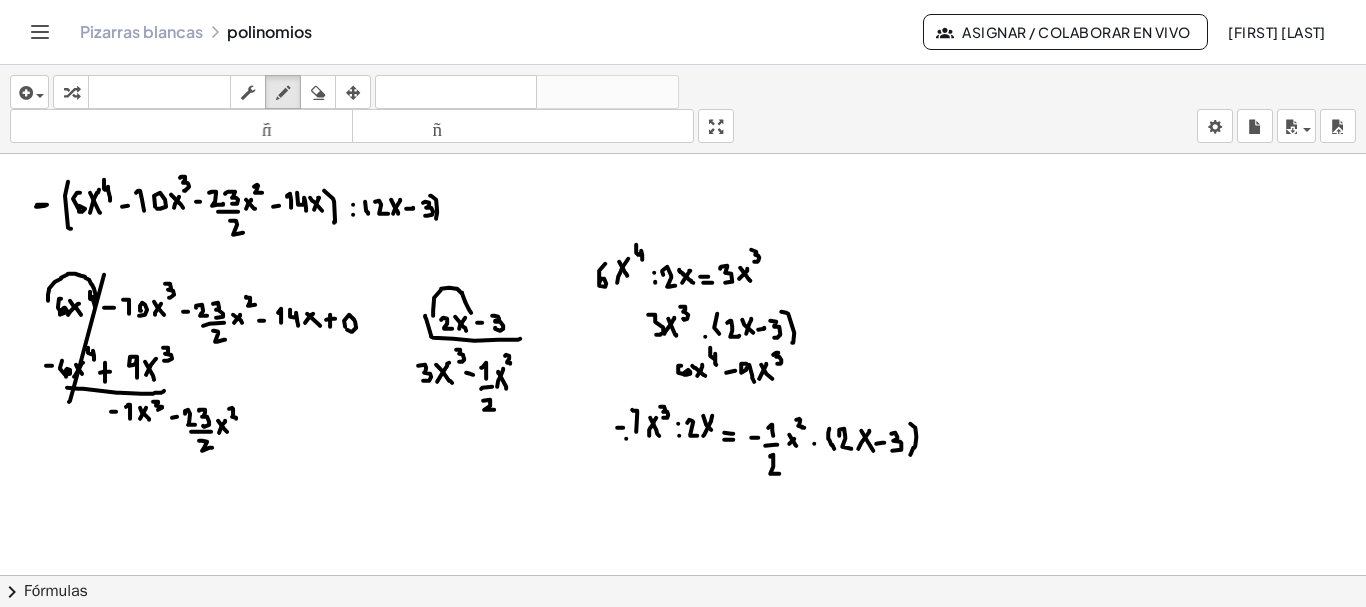 drag, startPoint x: 910, startPoint y: 421, endPoint x: 910, endPoint y: 452, distance: 31 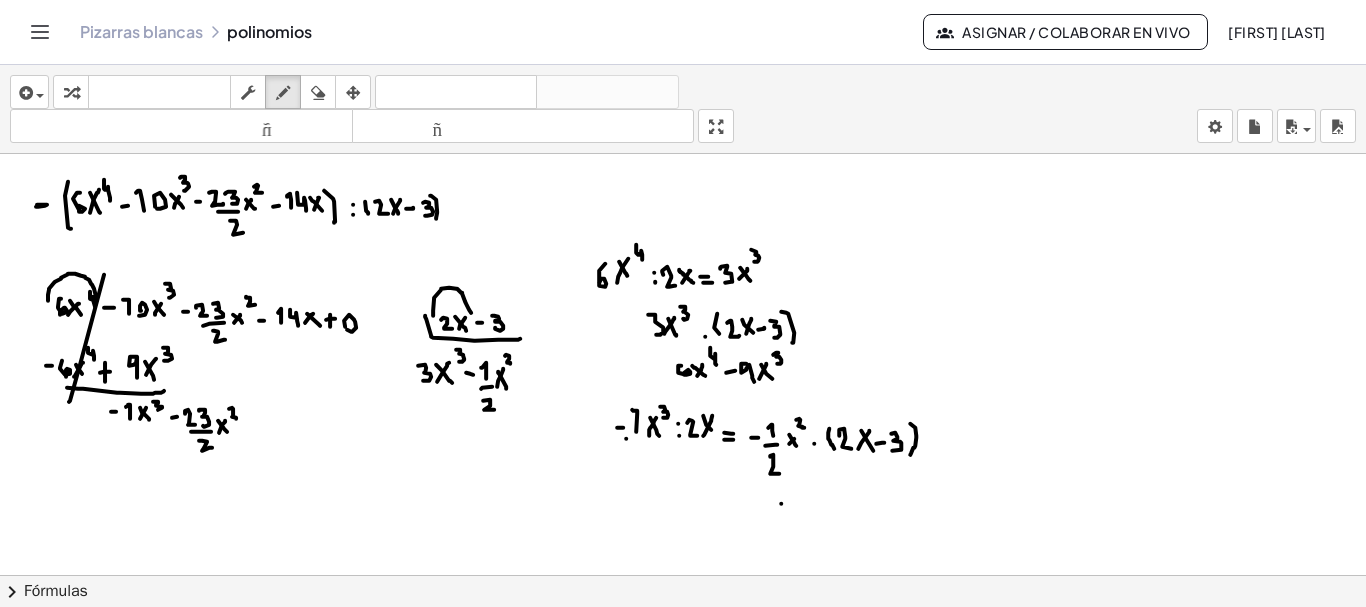 click at bounding box center (684, -3730) 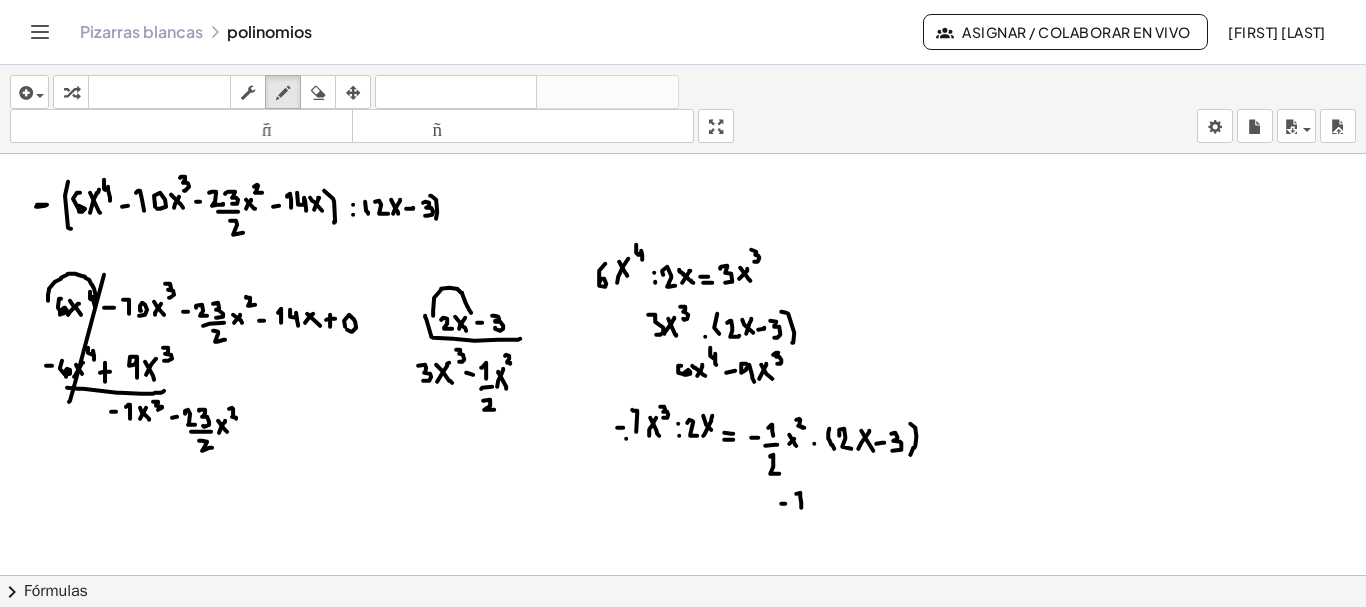 drag, startPoint x: 801, startPoint y: 505, endPoint x: 796, endPoint y: 492, distance: 13.928389 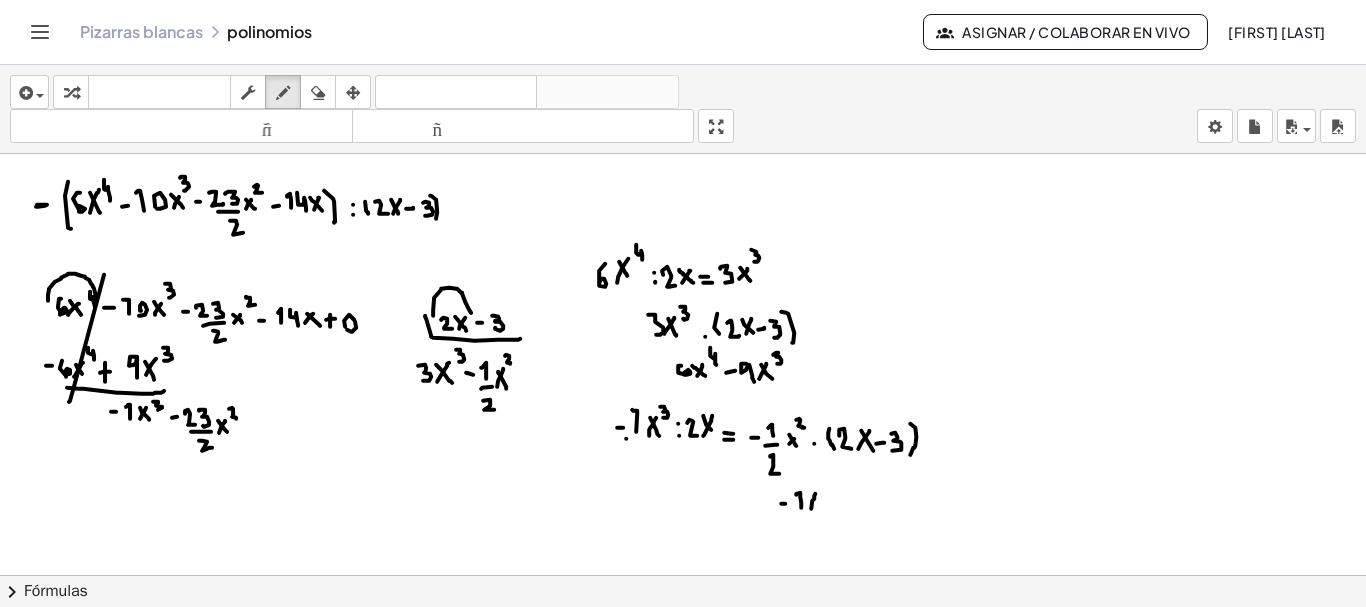 click at bounding box center [684, -3730] 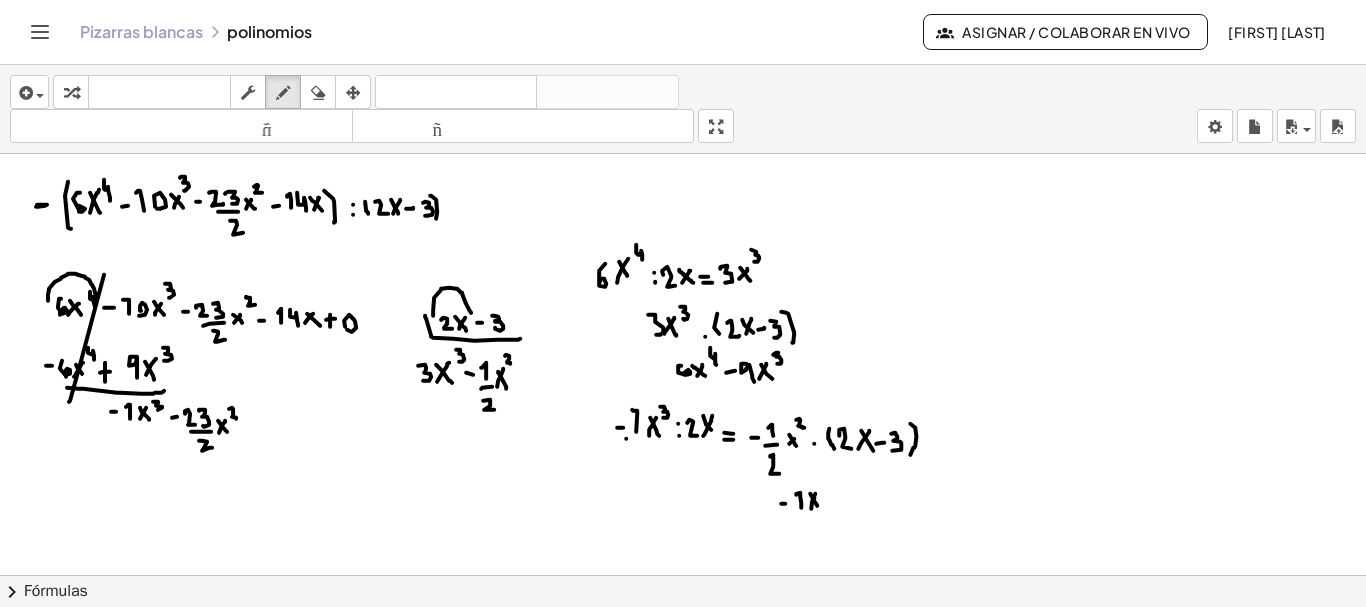 drag, startPoint x: 810, startPoint y: 491, endPoint x: 820, endPoint y: 506, distance: 18.027756 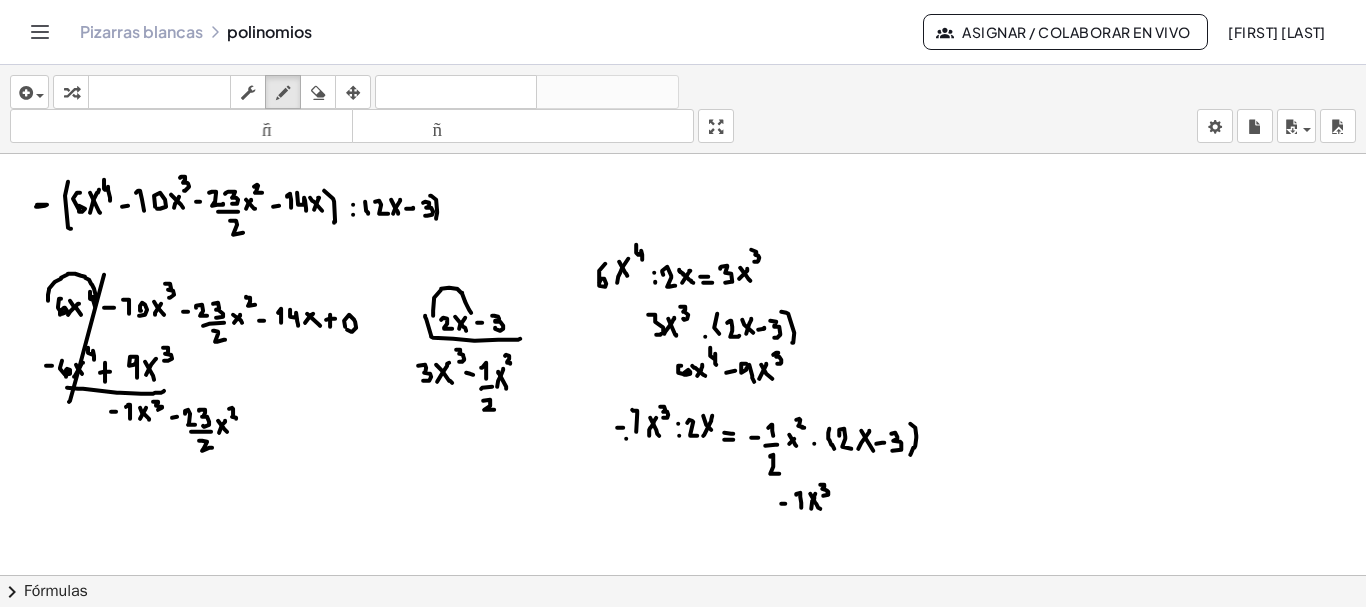 drag, startPoint x: 820, startPoint y: 482, endPoint x: 822, endPoint y: 492, distance: 10.198039 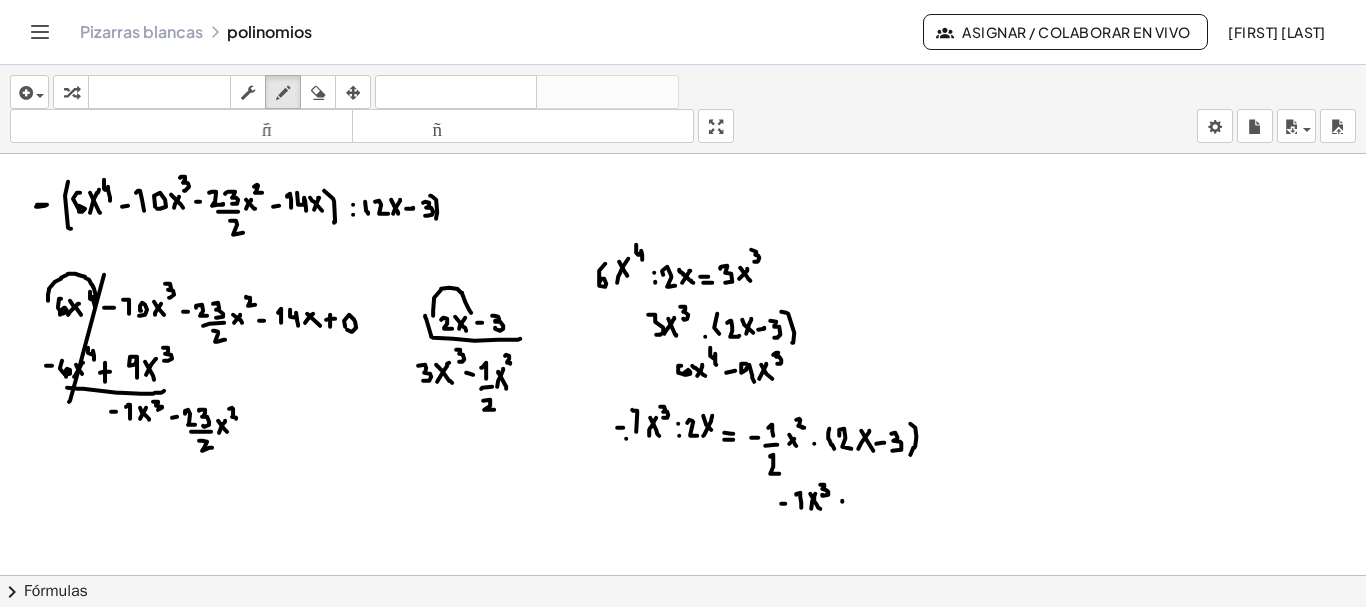 click at bounding box center (684, -3730) 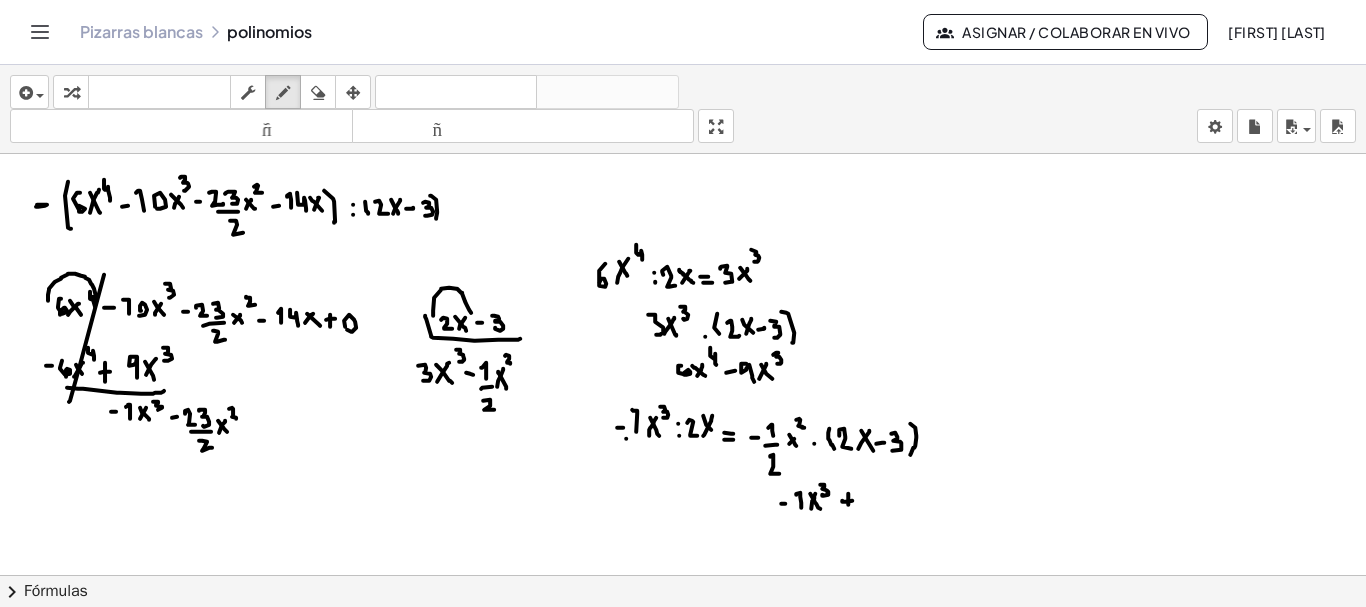 drag, startPoint x: 848, startPoint y: 491, endPoint x: 848, endPoint y: 509, distance: 18 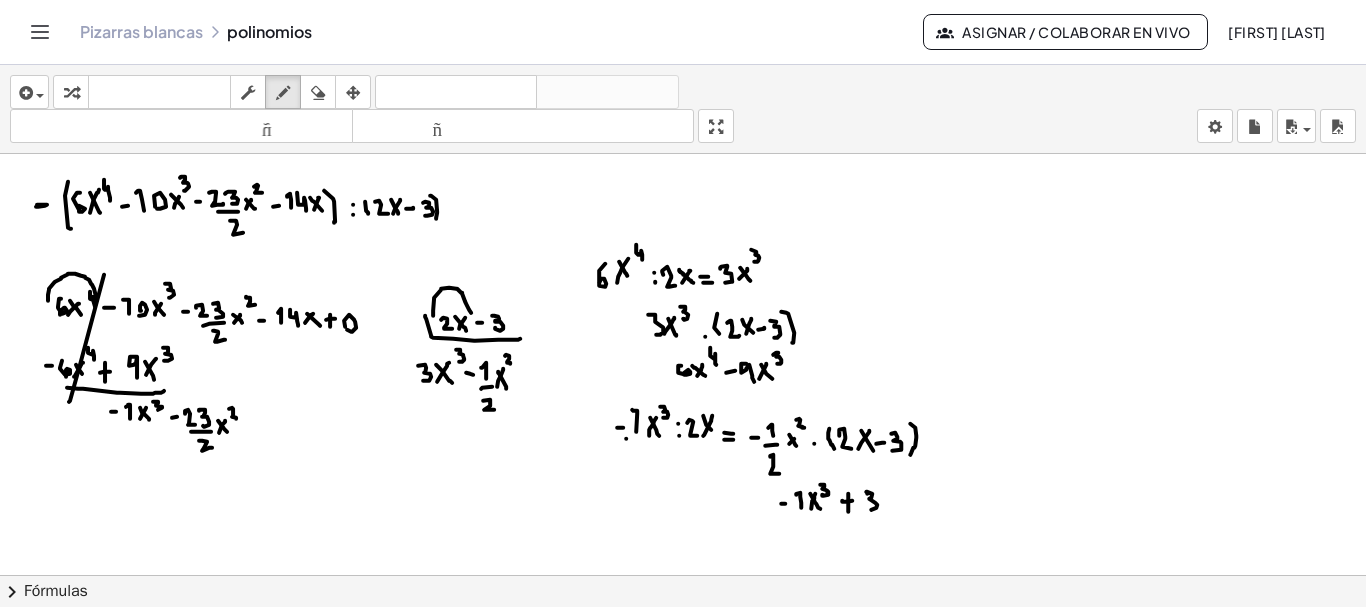 drag, startPoint x: 867, startPoint y: 491, endPoint x: 871, endPoint y: 507, distance: 16.492422 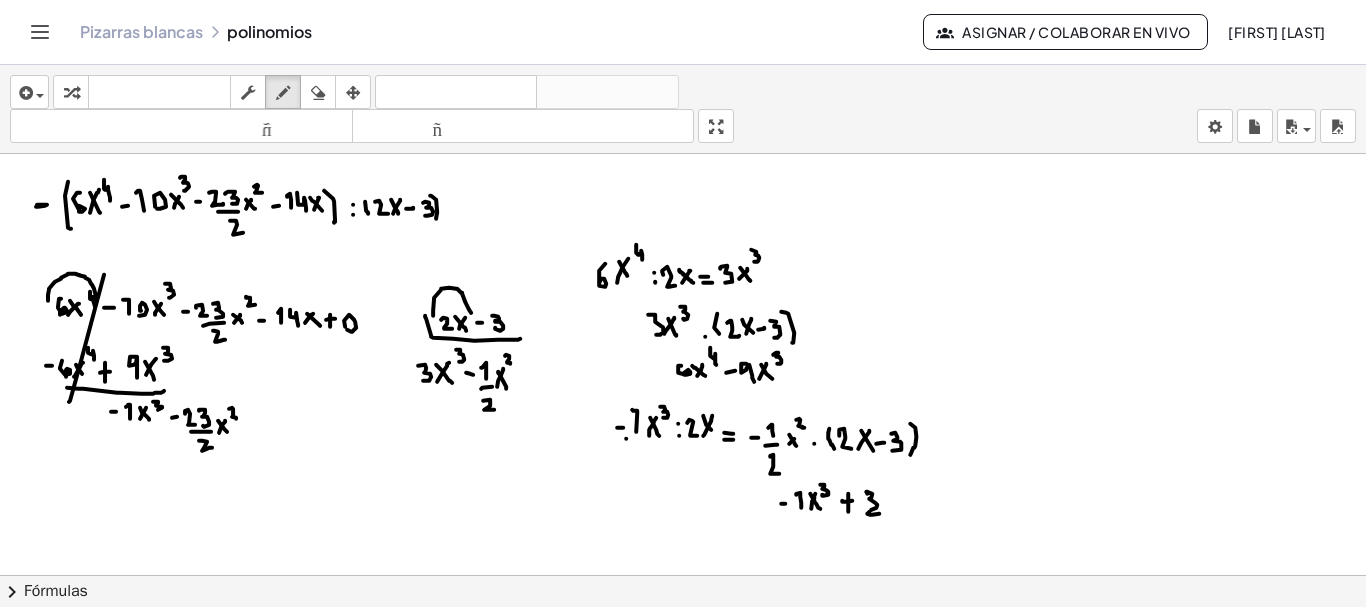 drag, startPoint x: 869, startPoint y: 509, endPoint x: 879, endPoint y: 511, distance: 10.198039 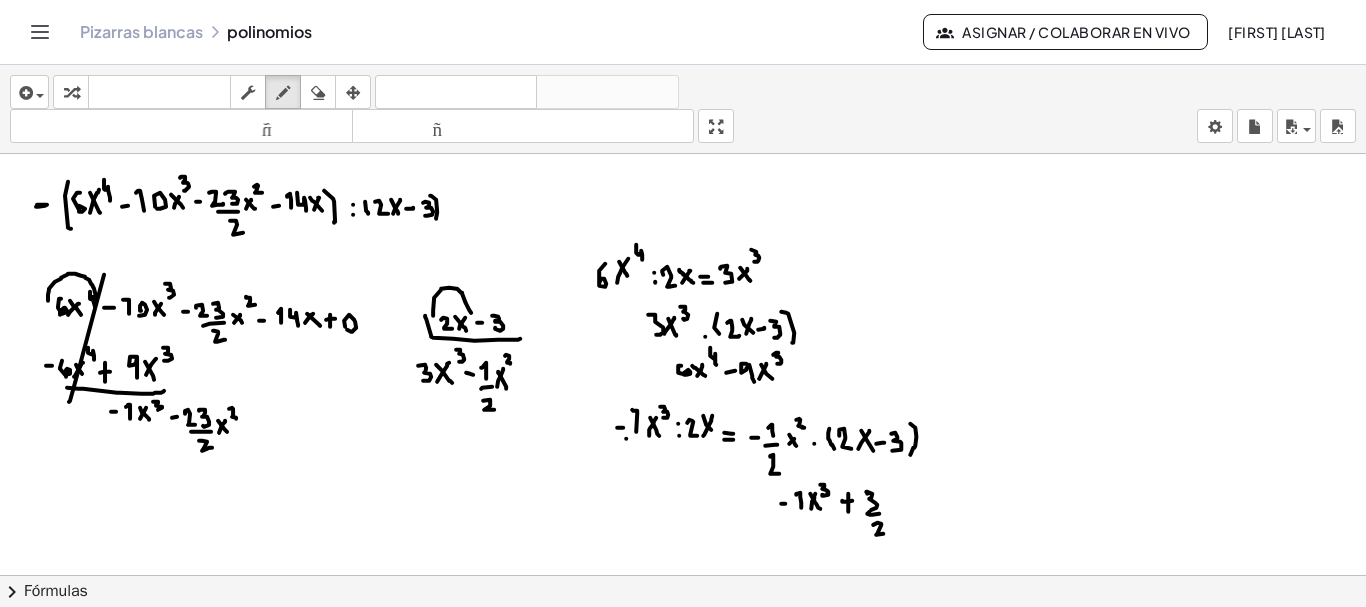 click at bounding box center (684, -3730) 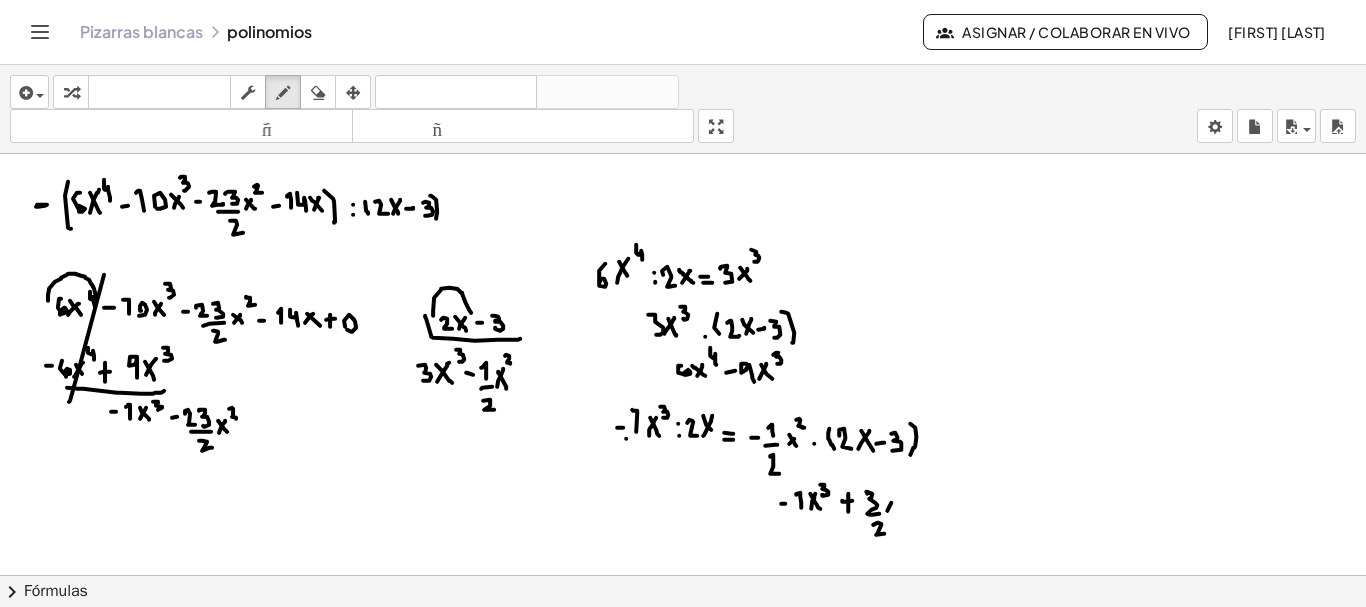 click at bounding box center [684, -3730] 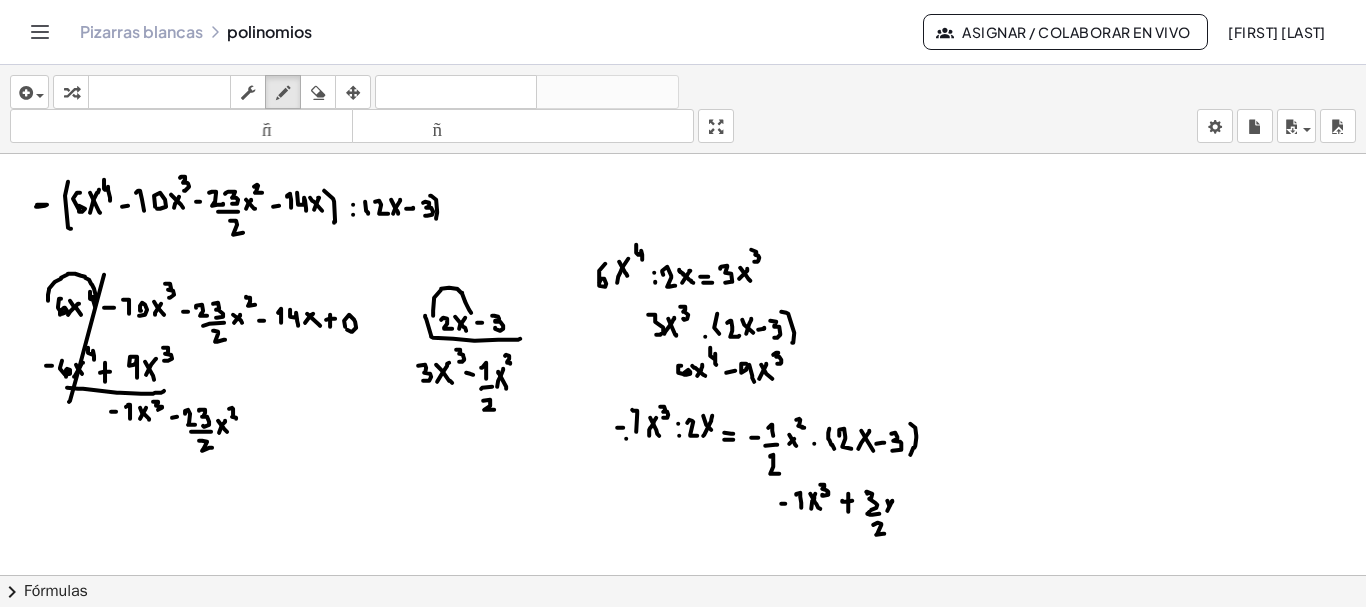 drag, startPoint x: 887, startPoint y: 498, endPoint x: 894, endPoint y: 509, distance: 13.038404 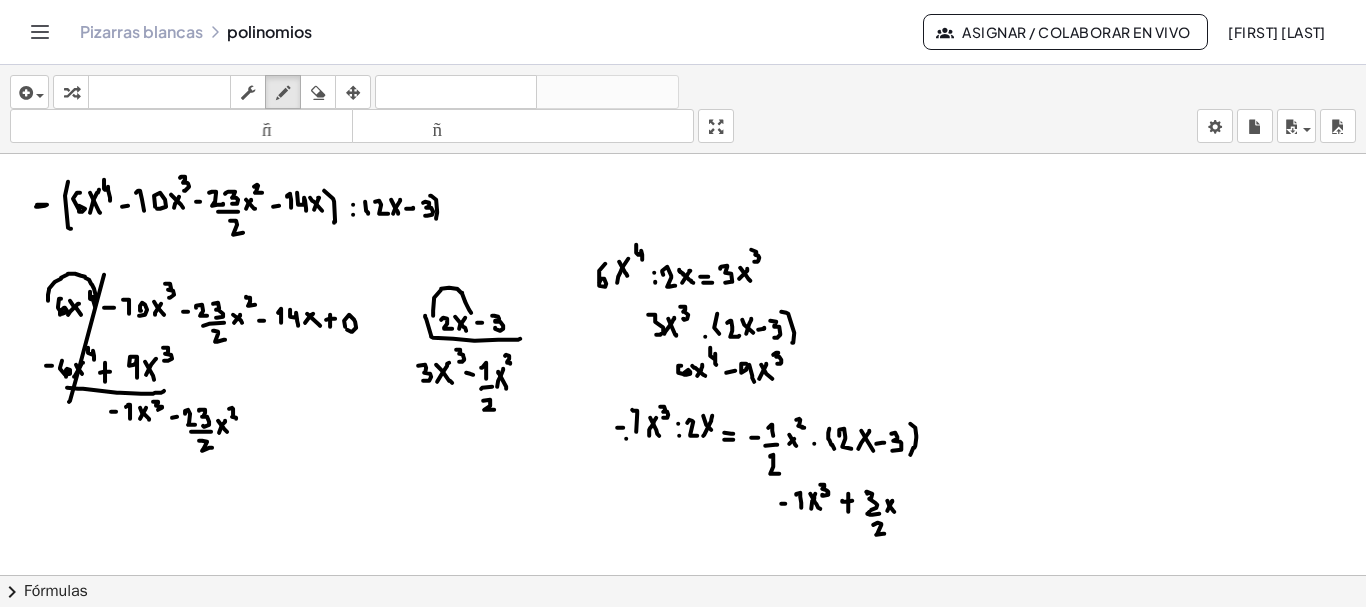 click at bounding box center (684, -3730) 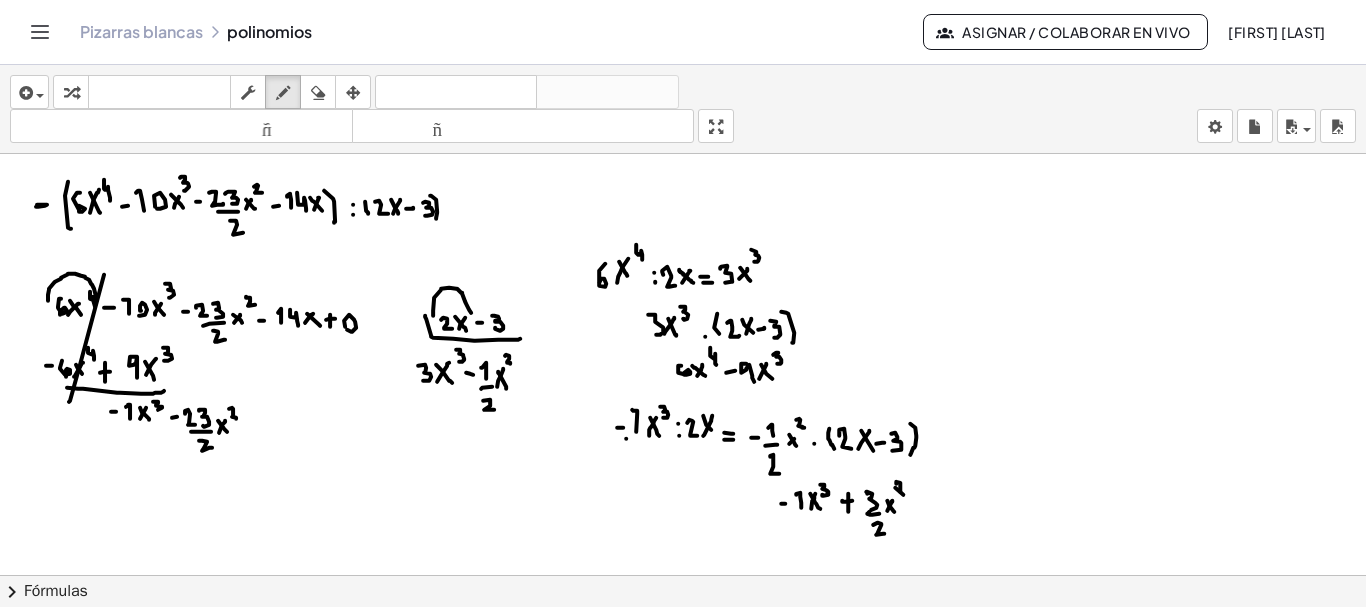click at bounding box center (684, -3730) 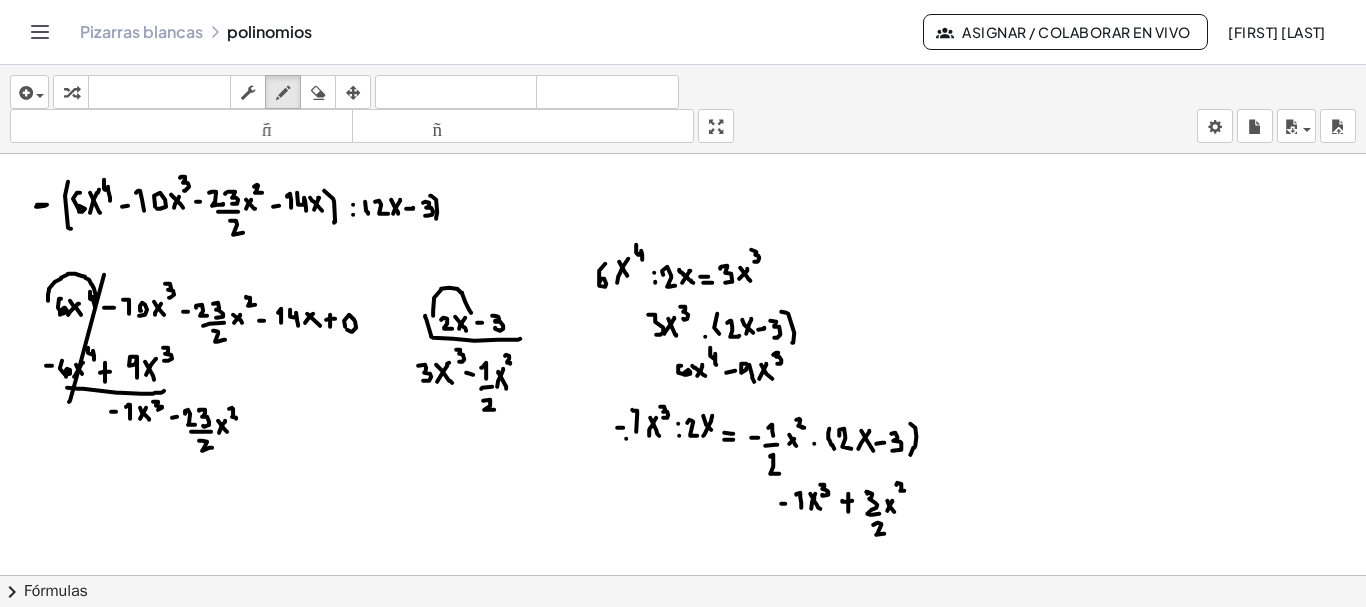 drag, startPoint x: 897, startPoint y: 480, endPoint x: 904, endPoint y: 488, distance: 10.630146 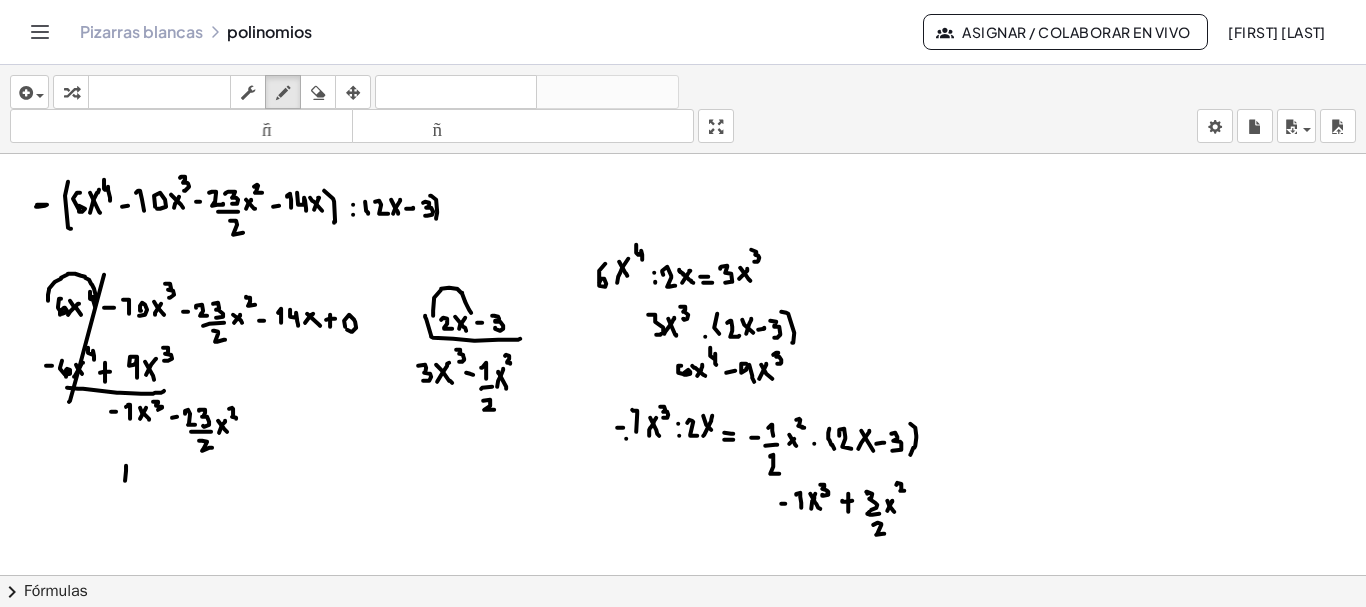 drag, startPoint x: 125, startPoint y: 478, endPoint x: 120, endPoint y: 466, distance: 13 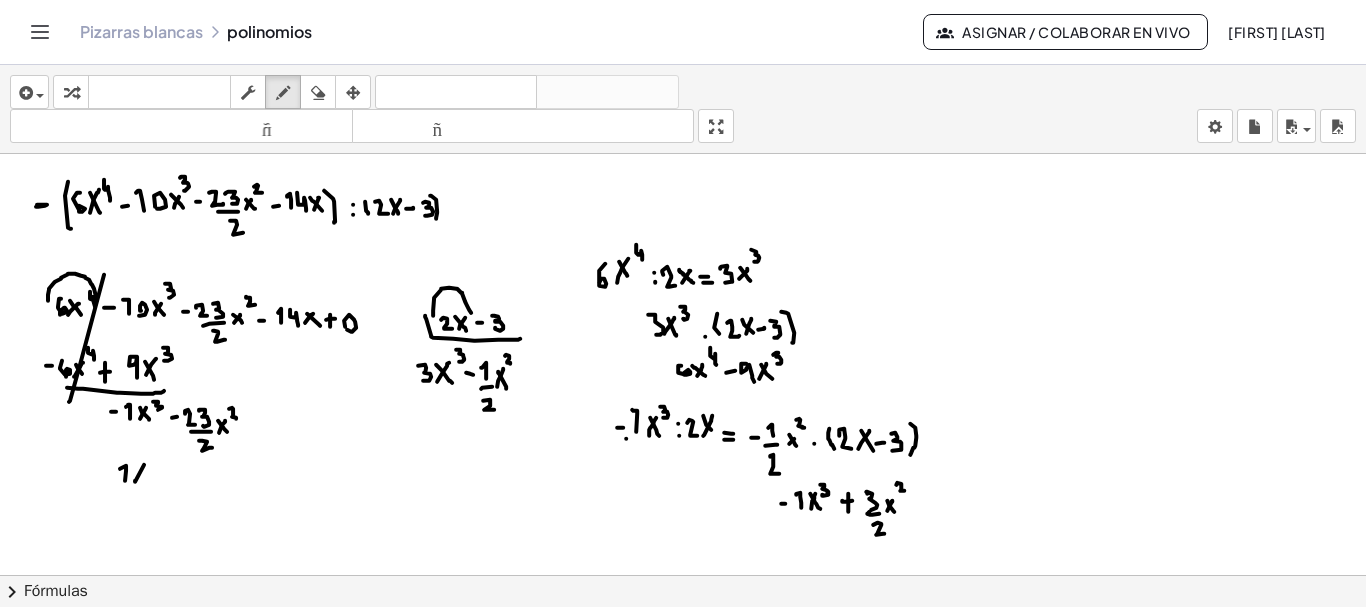 drag, startPoint x: 135, startPoint y: 478, endPoint x: 144, endPoint y: 460, distance: 20.12461 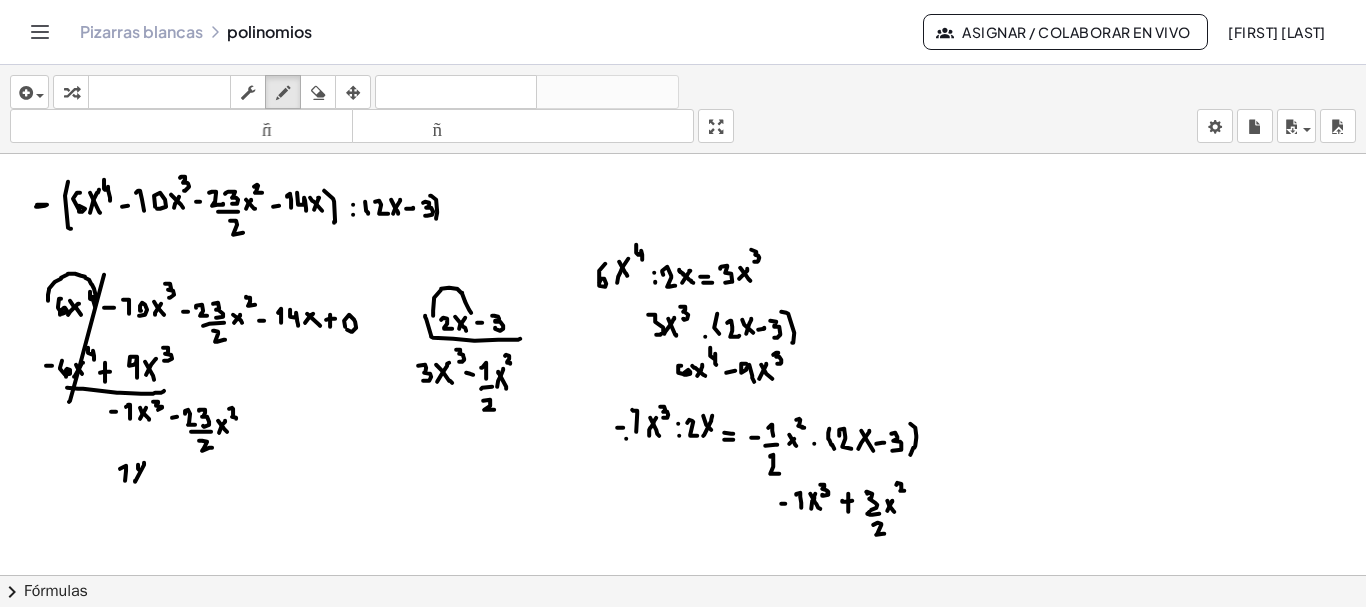 drag, startPoint x: 139, startPoint y: 467, endPoint x: 145, endPoint y: 476, distance: 10.816654 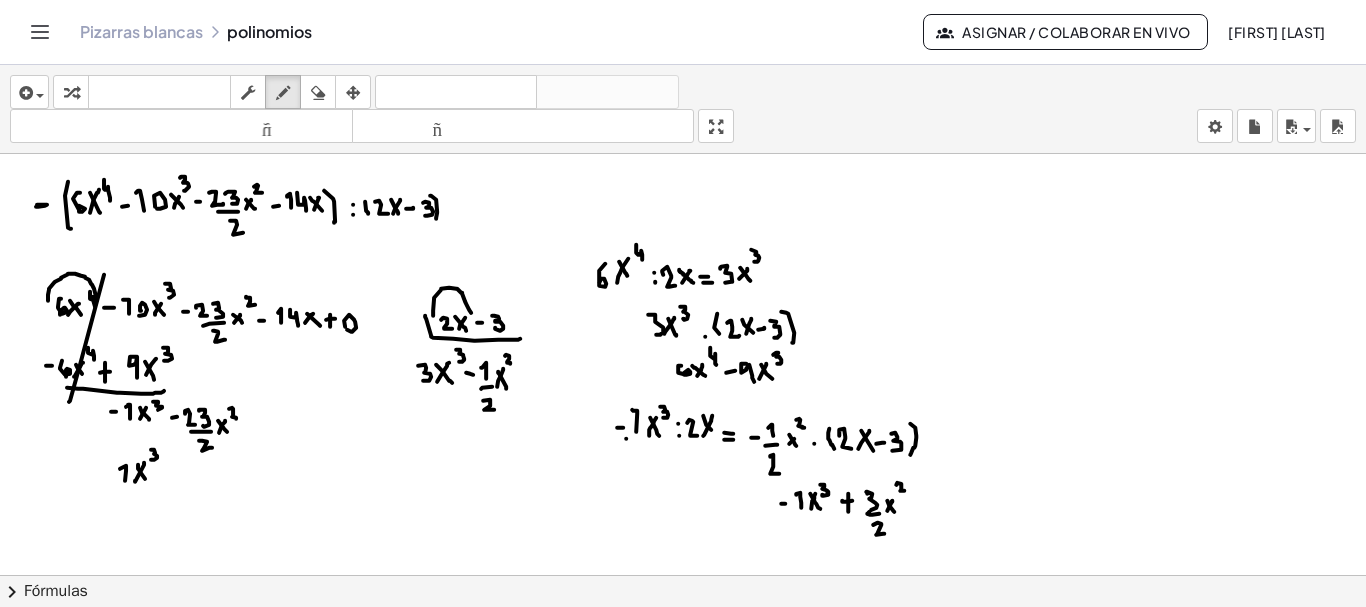 click at bounding box center (684, -3730) 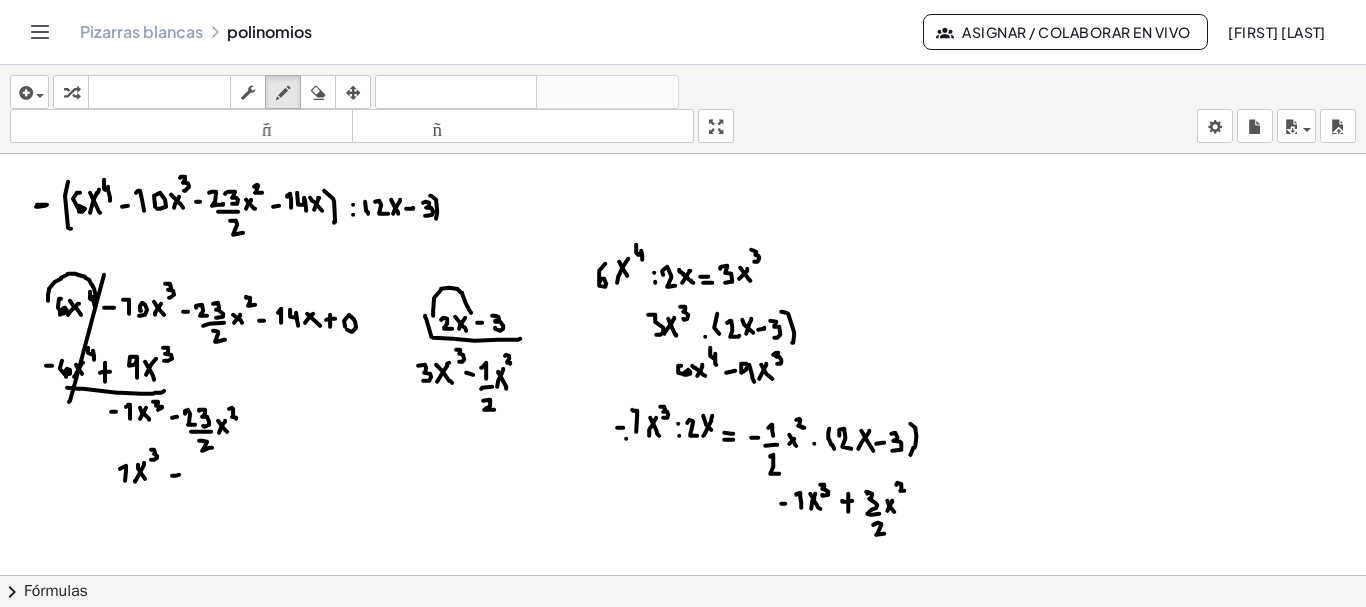 click at bounding box center (684, -3730) 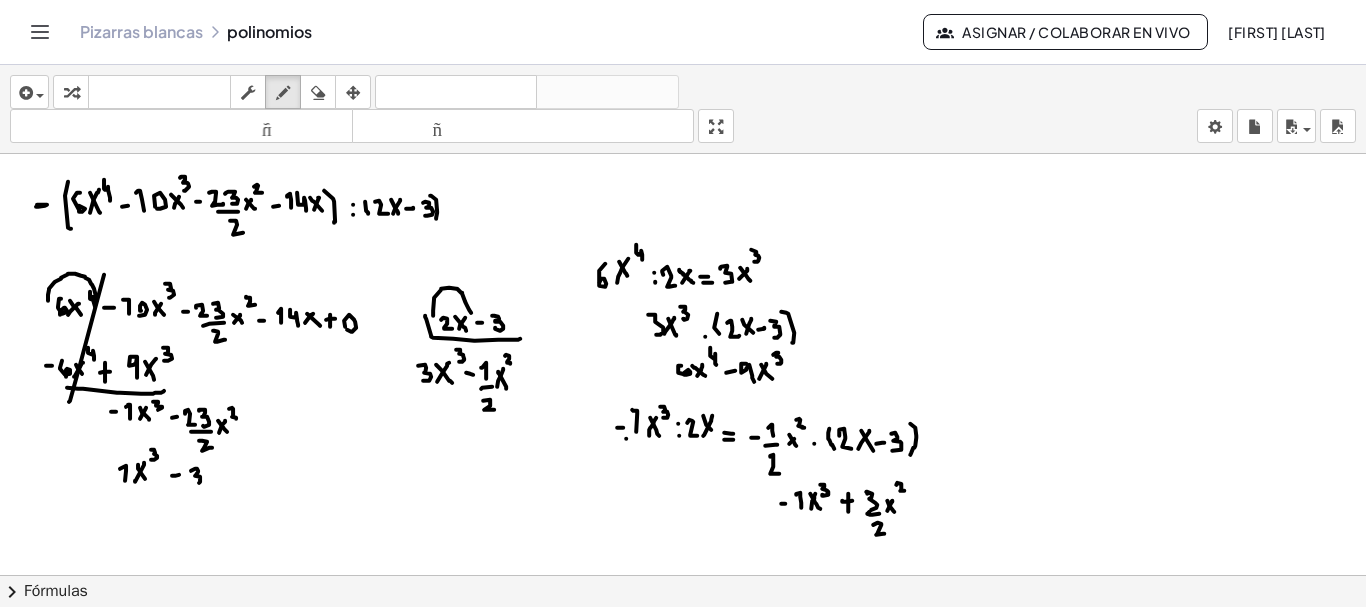 drag, startPoint x: 191, startPoint y: 468, endPoint x: 193, endPoint y: 480, distance: 12.165525 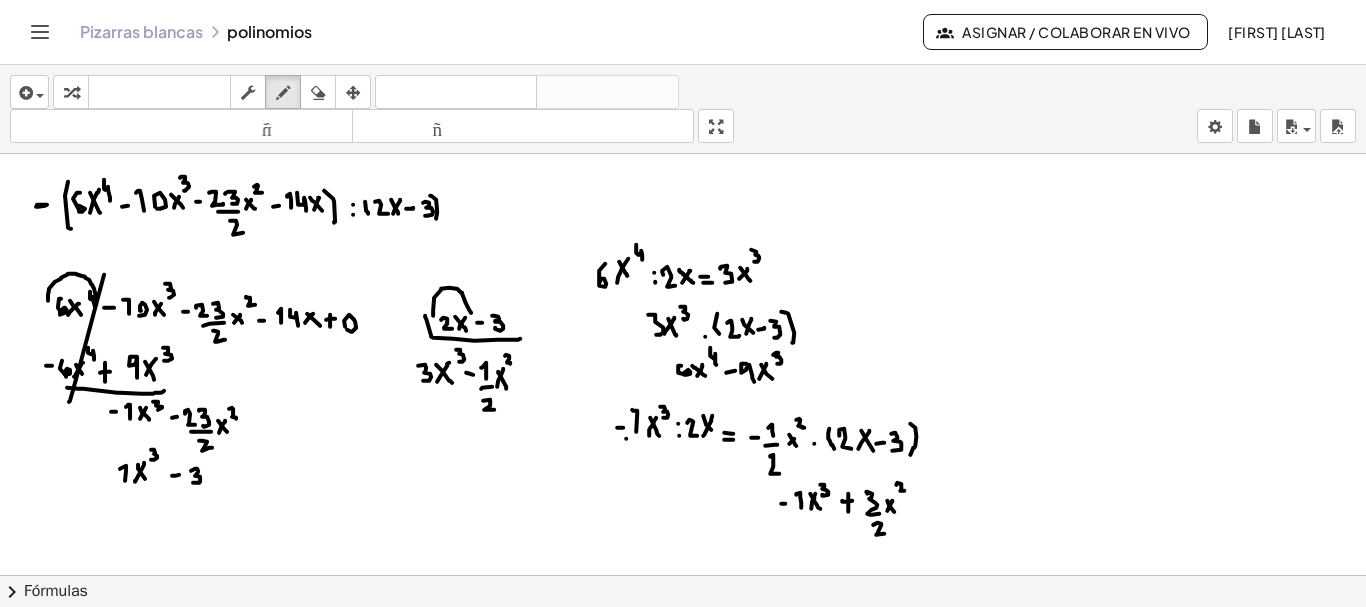 drag, startPoint x: 192, startPoint y: 488, endPoint x: 202, endPoint y: 489, distance: 10.049875 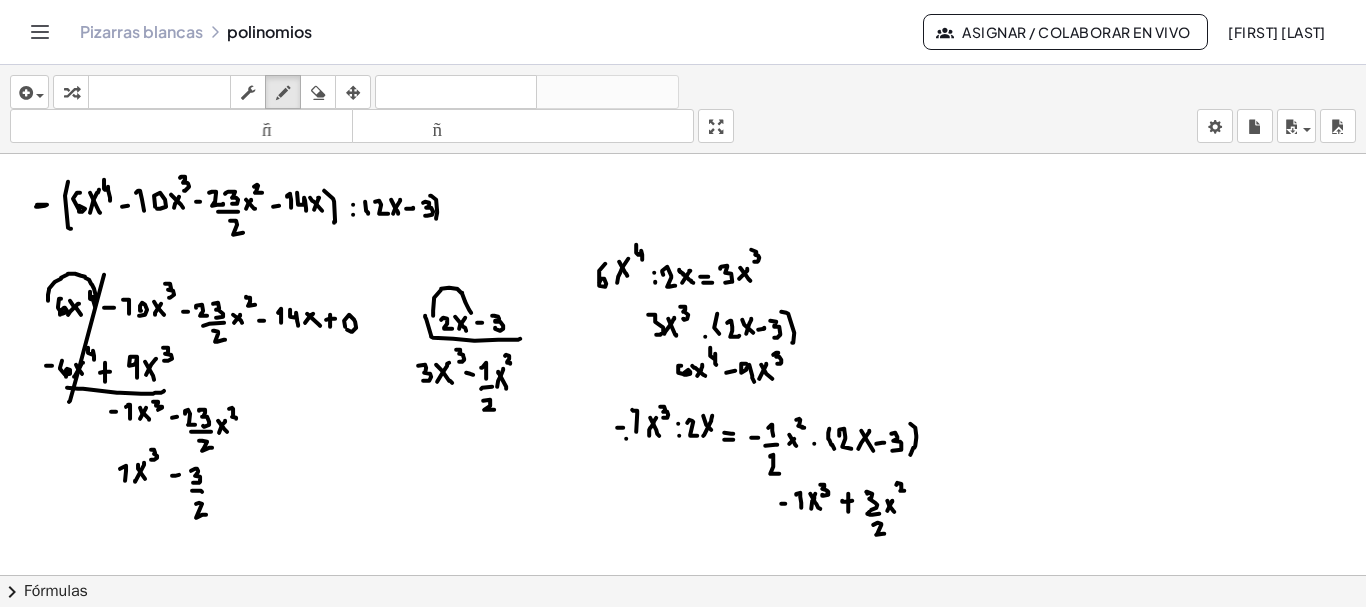 drag, startPoint x: 199, startPoint y: 500, endPoint x: 206, endPoint y: 512, distance: 13.892444 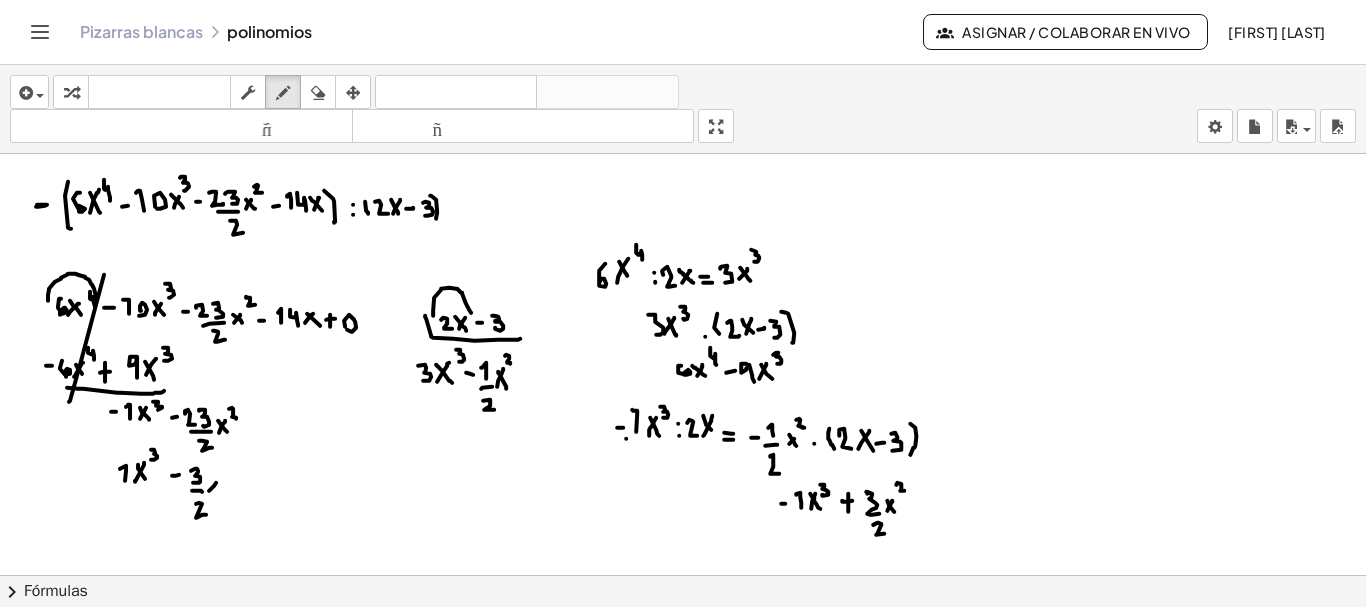 drag, startPoint x: 209, startPoint y: 488, endPoint x: 216, endPoint y: 480, distance: 10.630146 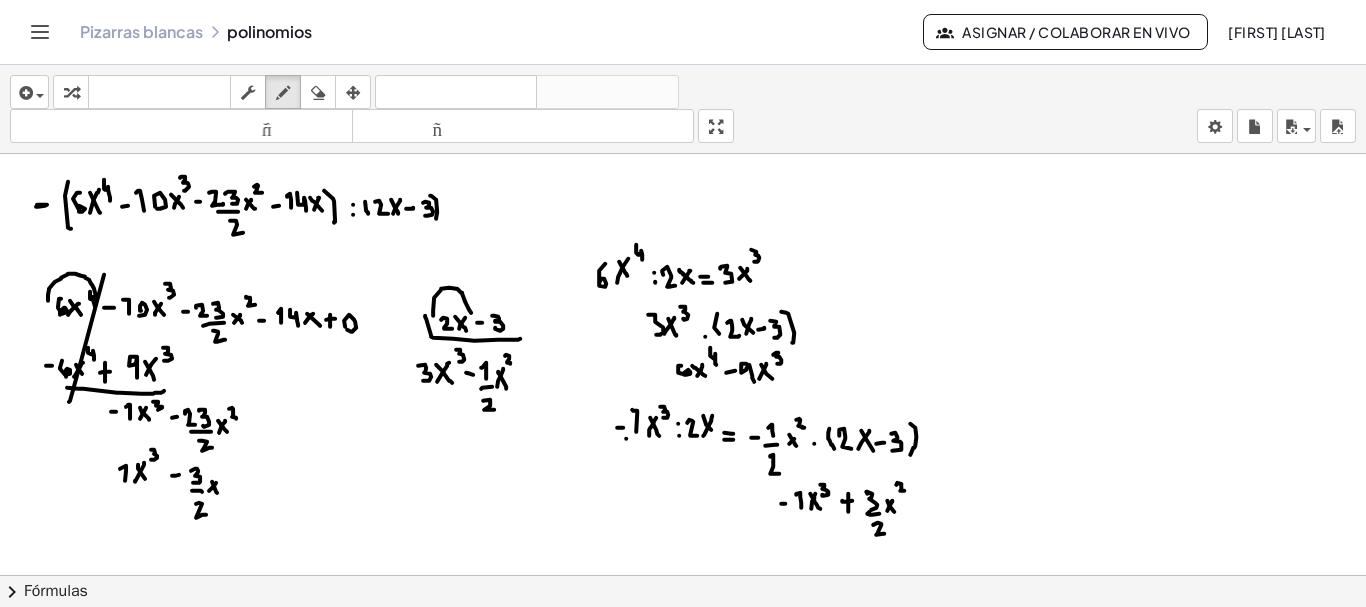drag, startPoint x: 212, startPoint y: 479, endPoint x: 217, endPoint y: 490, distance: 12.083046 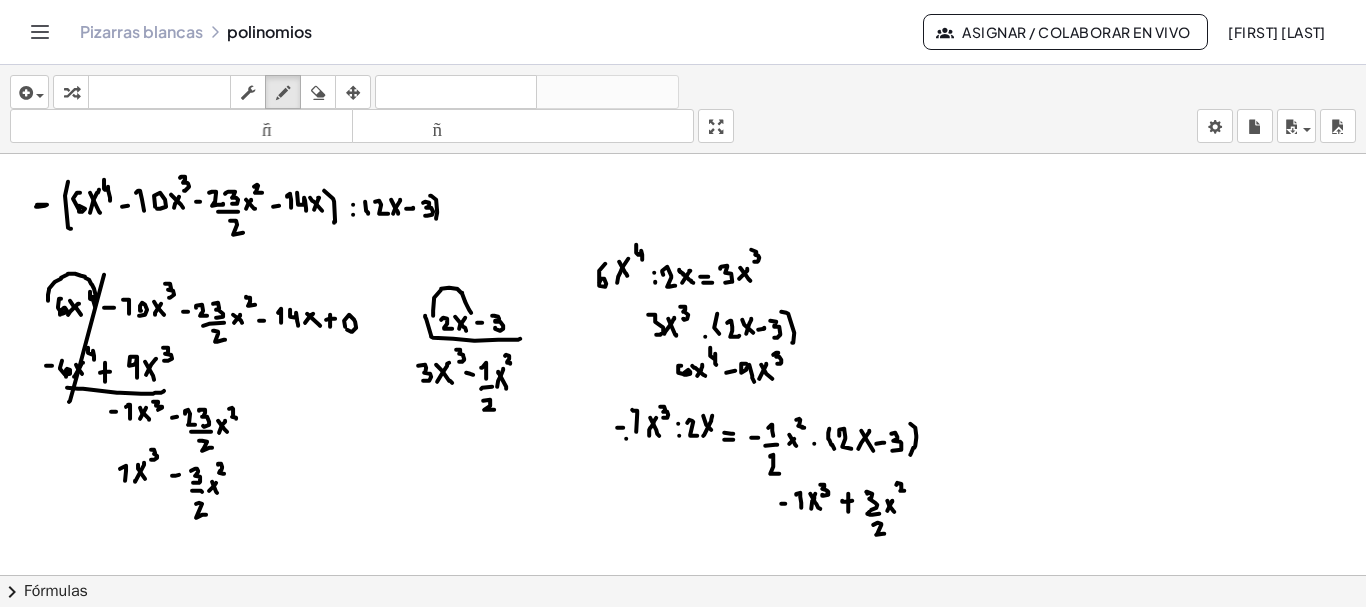 drag, startPoint x: 218, startPoint y: 462, endPoint x: 224, endPoint y: 471, distance: 10.816654 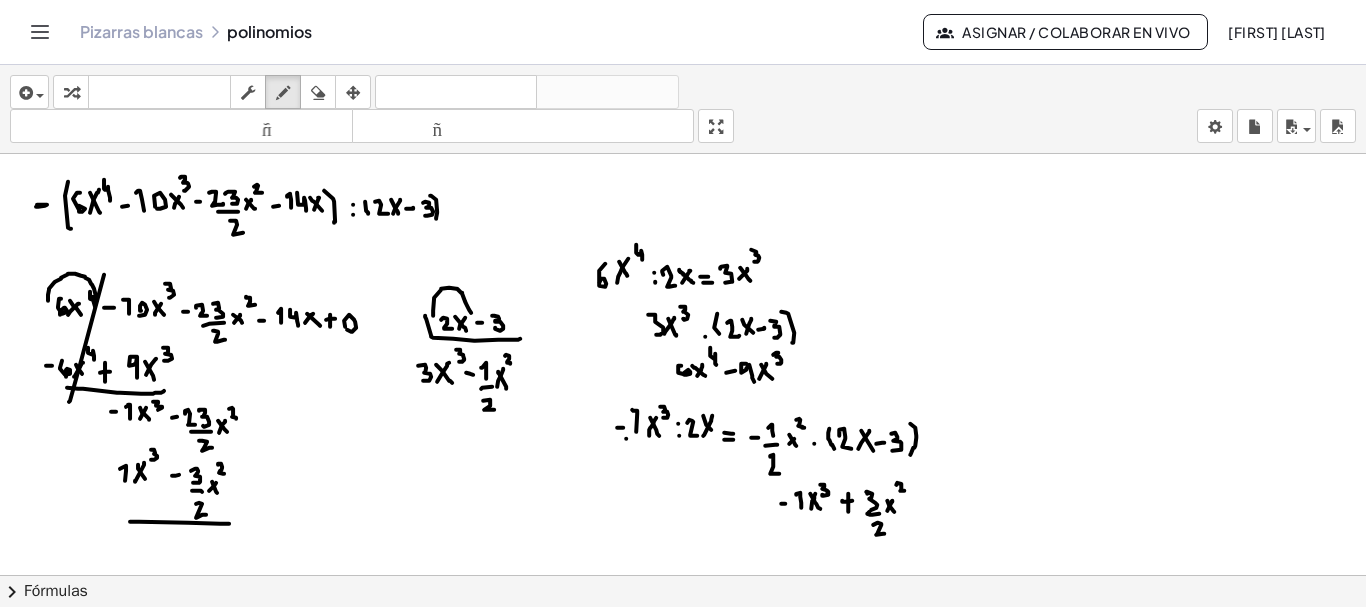 drag, startPoint x: 139, startPoint y: 519, endPoint x: 229, endPoint y: 521, distance: 90.02222 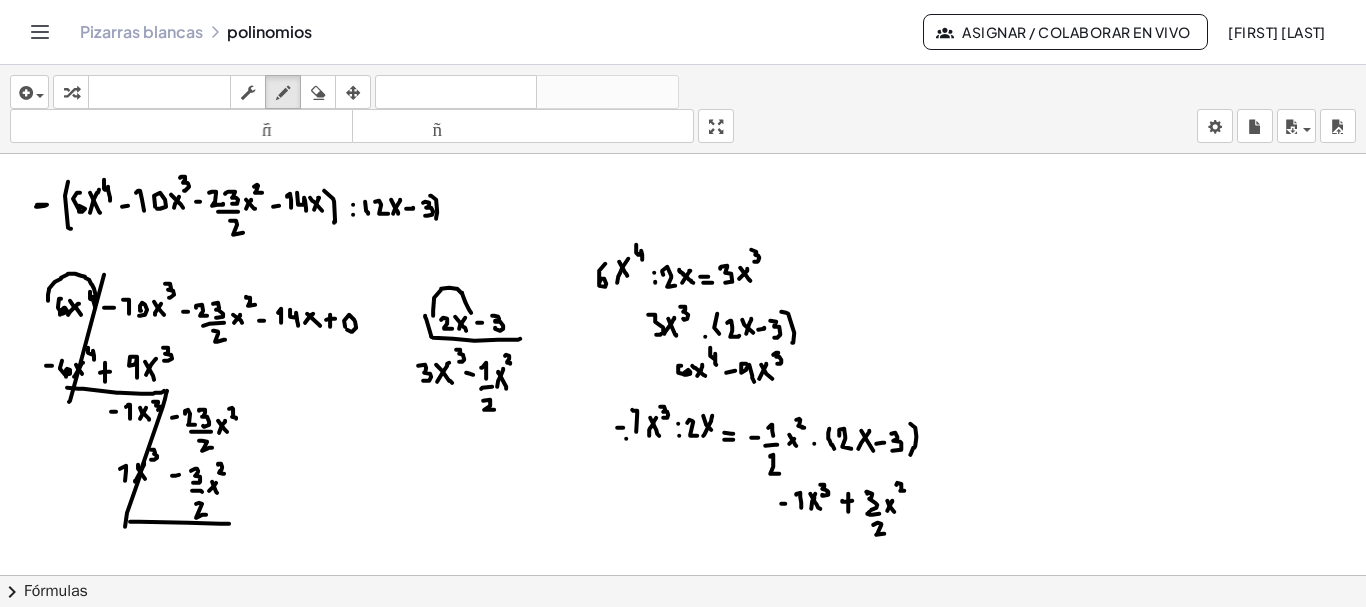 drag, startPoint x: 167, startPoint y: 388, endPoint x: 125, endPoint y: 525, distance: 143.29341 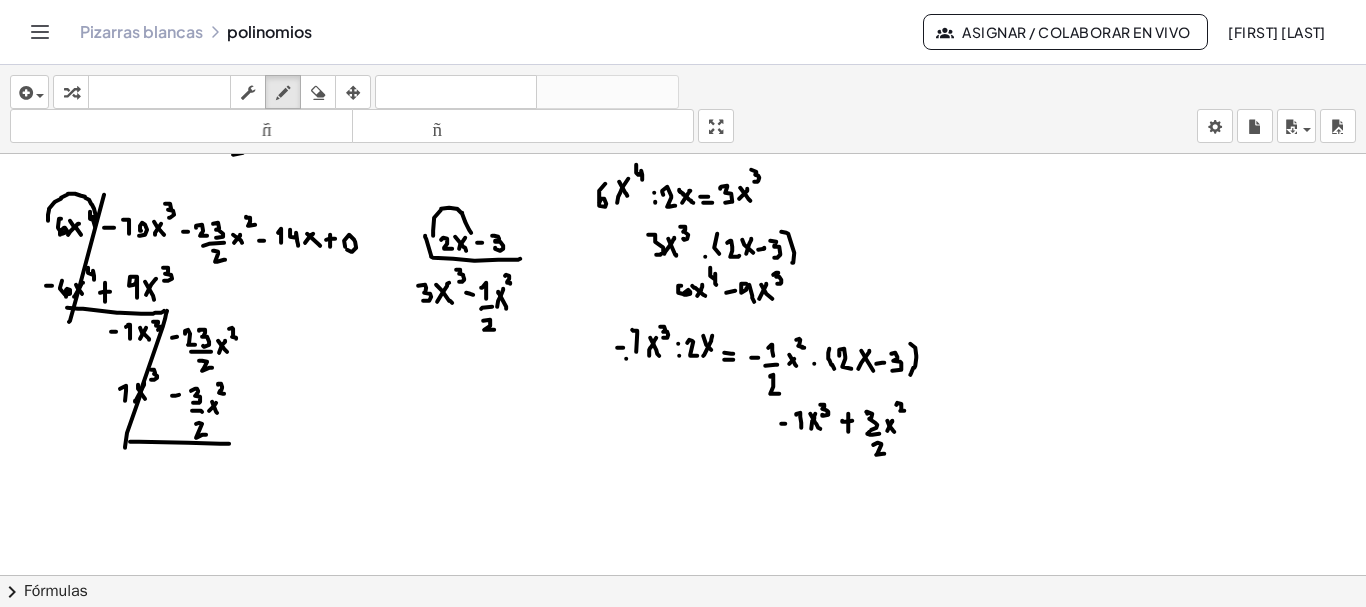 scroll, scrollTop: 8635, scrollLeft: 0, axis: vertical 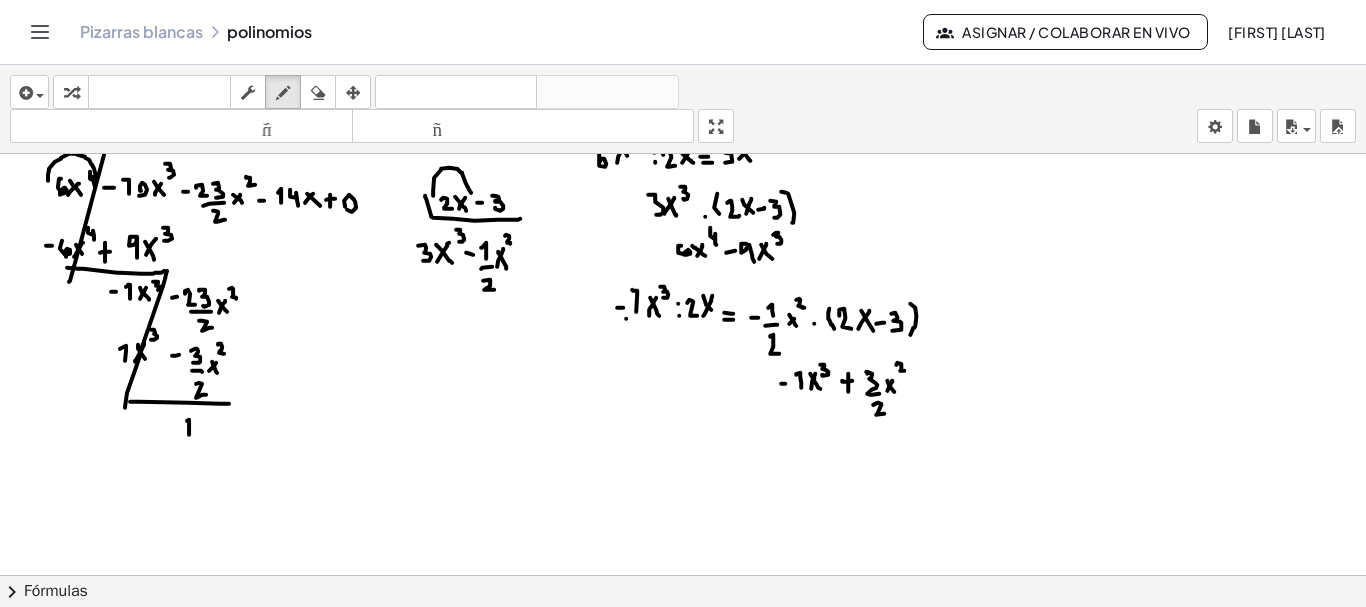 drag, startPoint x: 189, startPoint y: 432, endPoint x: 184, endPoint y: 421, distance: 12.083046 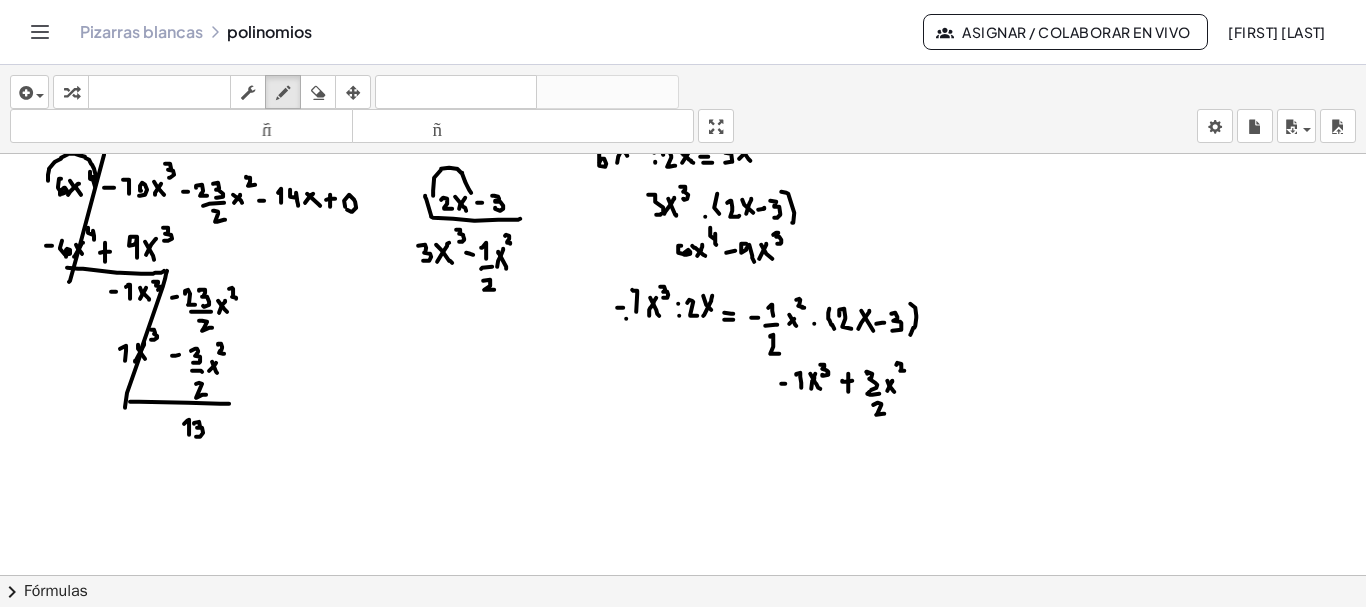 drag, startPoint x: 194, startPoint y: 421, endPoint x: 196, endPoint y: 434, distance: 13.152946 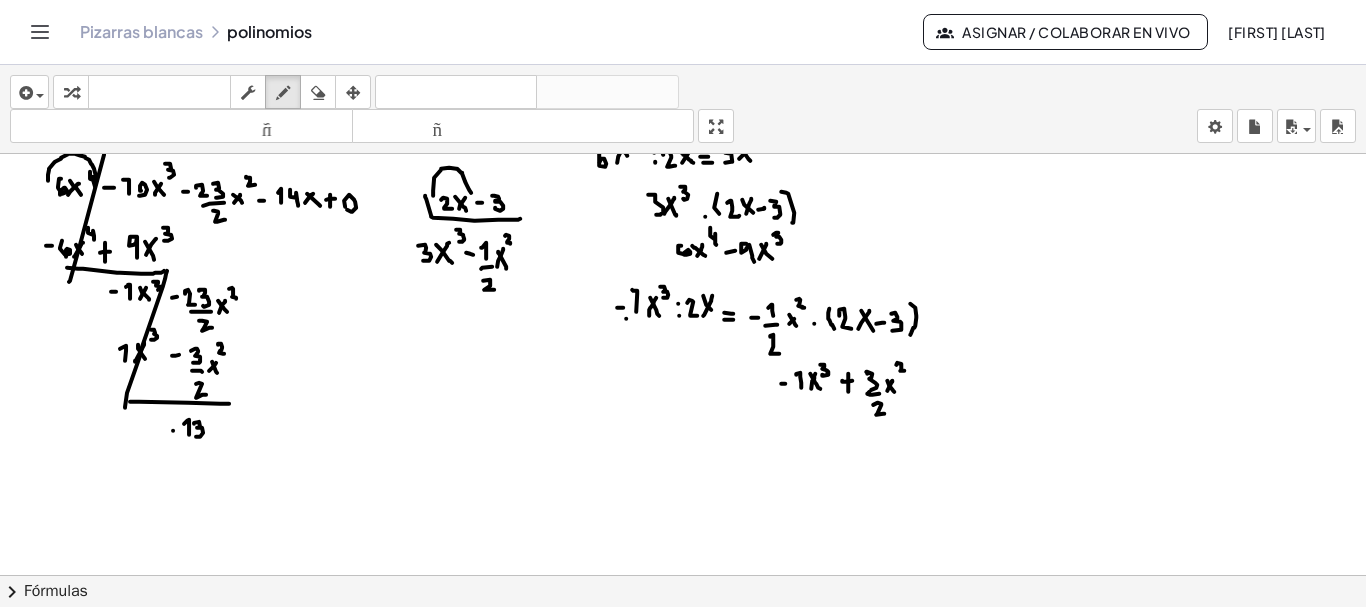 click at bounding box center (684, -3850) 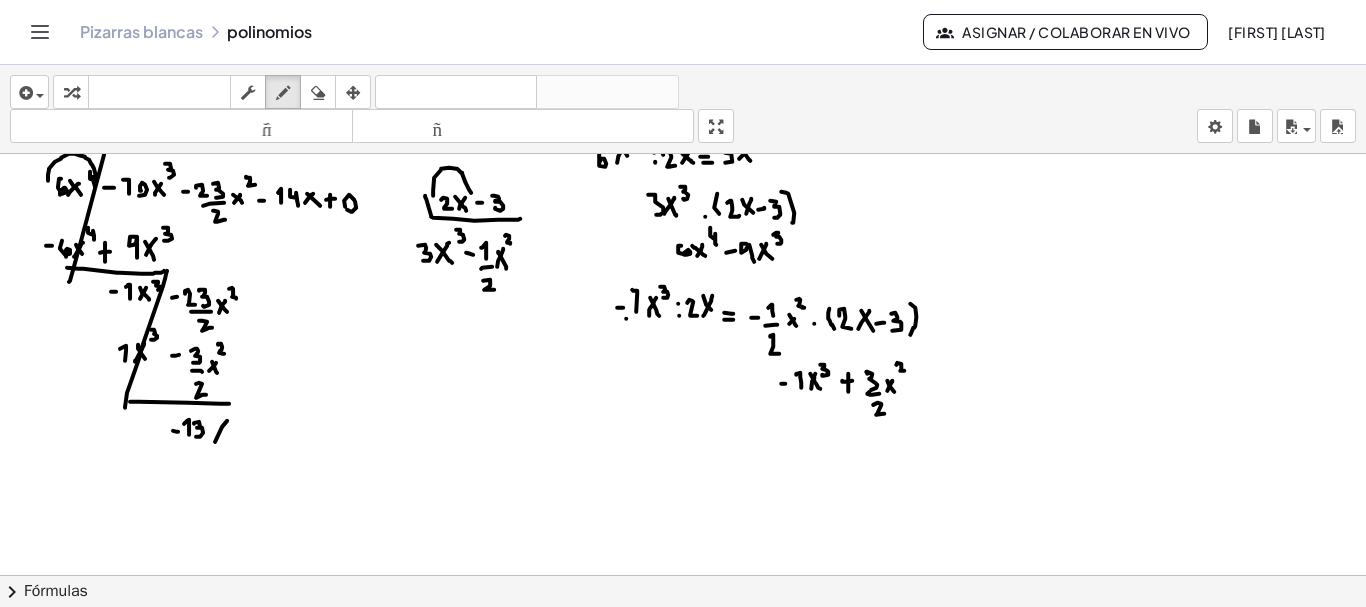 drag, startPoint x: 215, startPoint y: 439, endPoint x: 227, endPoint y: 418, distance: 24.186773 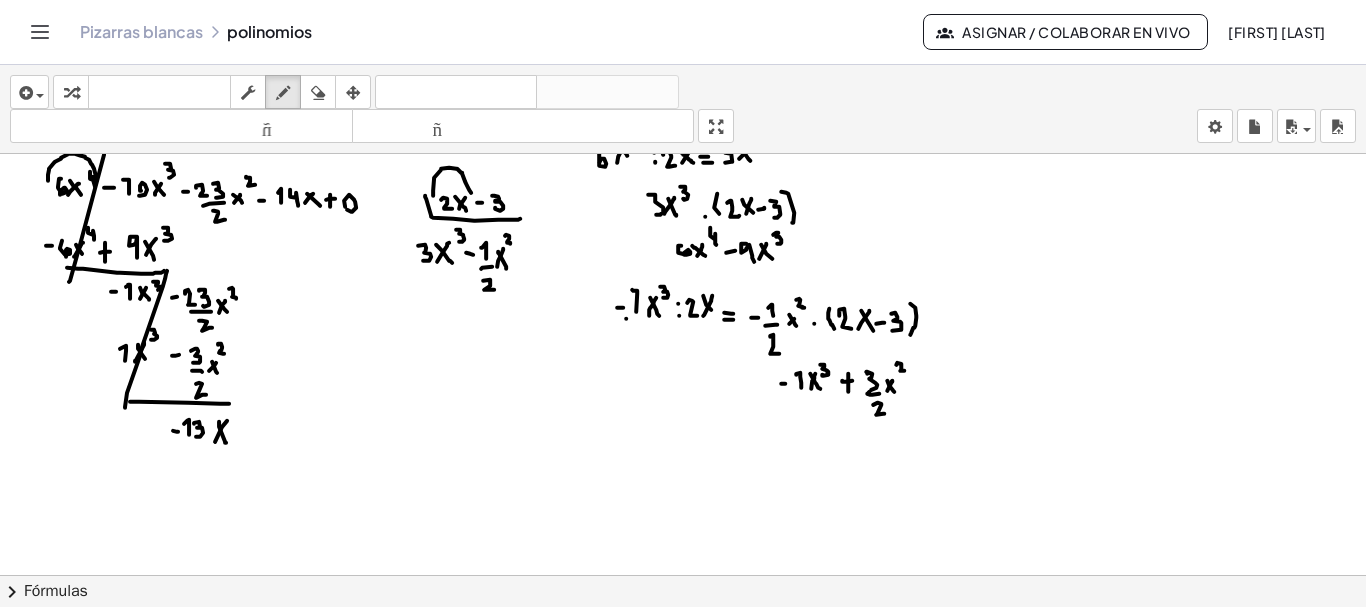 drag, startPoint x: 219, startPoint y: 419, endPoint x: 226, endPoint y: 441, distance: 23.086792 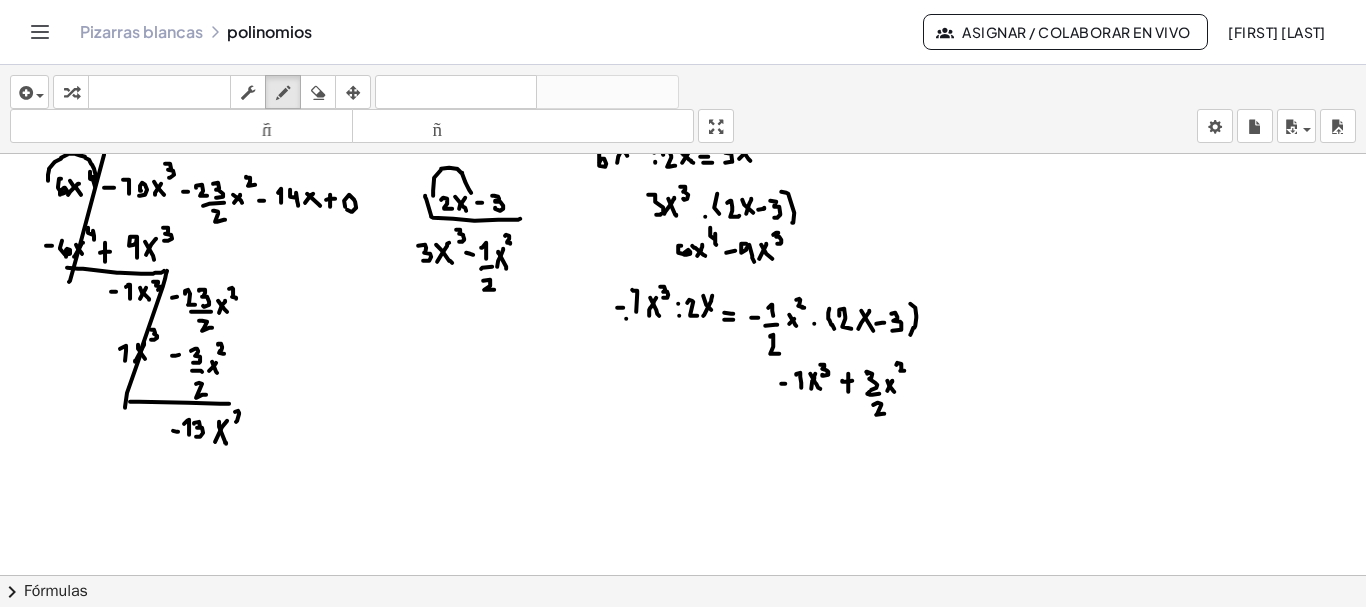drag, startPoint x: 235, startPoint y: 409, endPoint x: 243, endPoint y: 419, distance: 12.806249 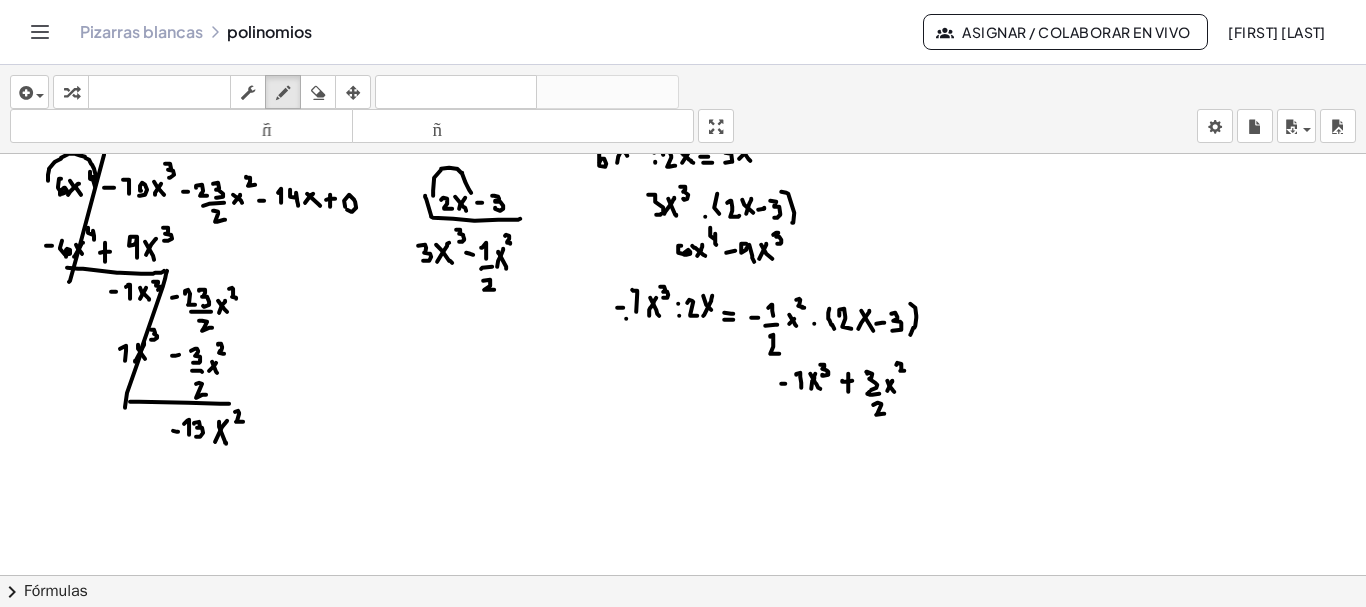 click at bounding box center [684, -3850] 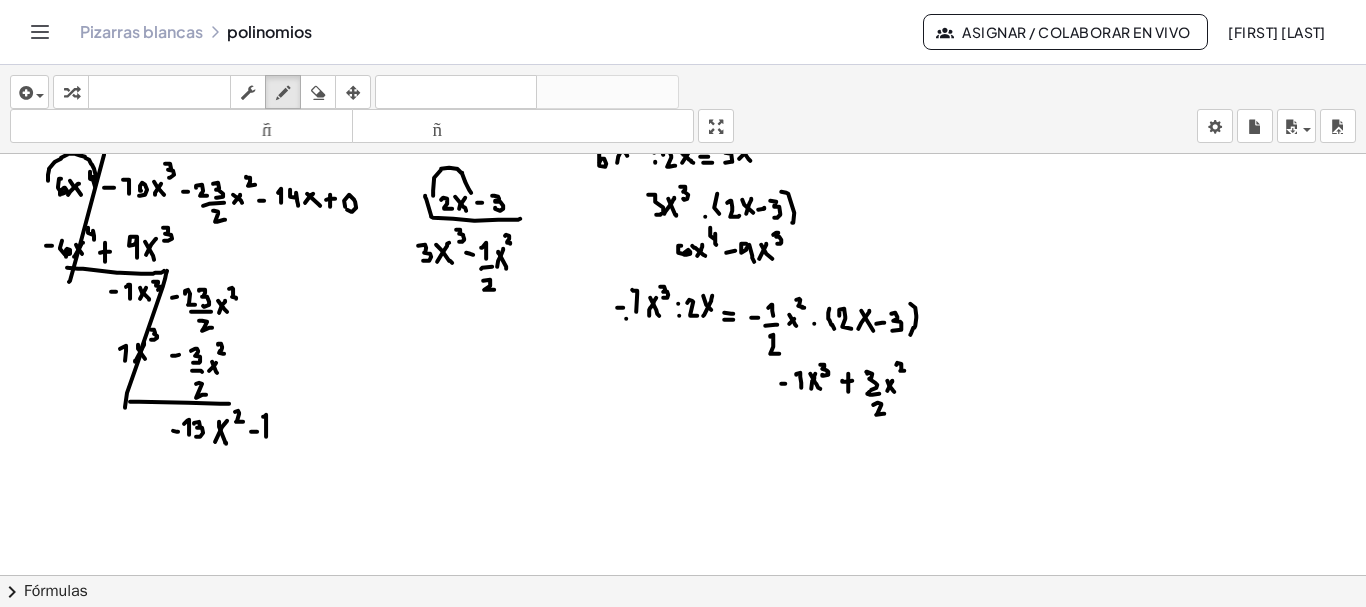 drag, startPoint x: 266, startPoint y: 434, endPoint x: 262, endPoint y: 414, distance: 20.396078 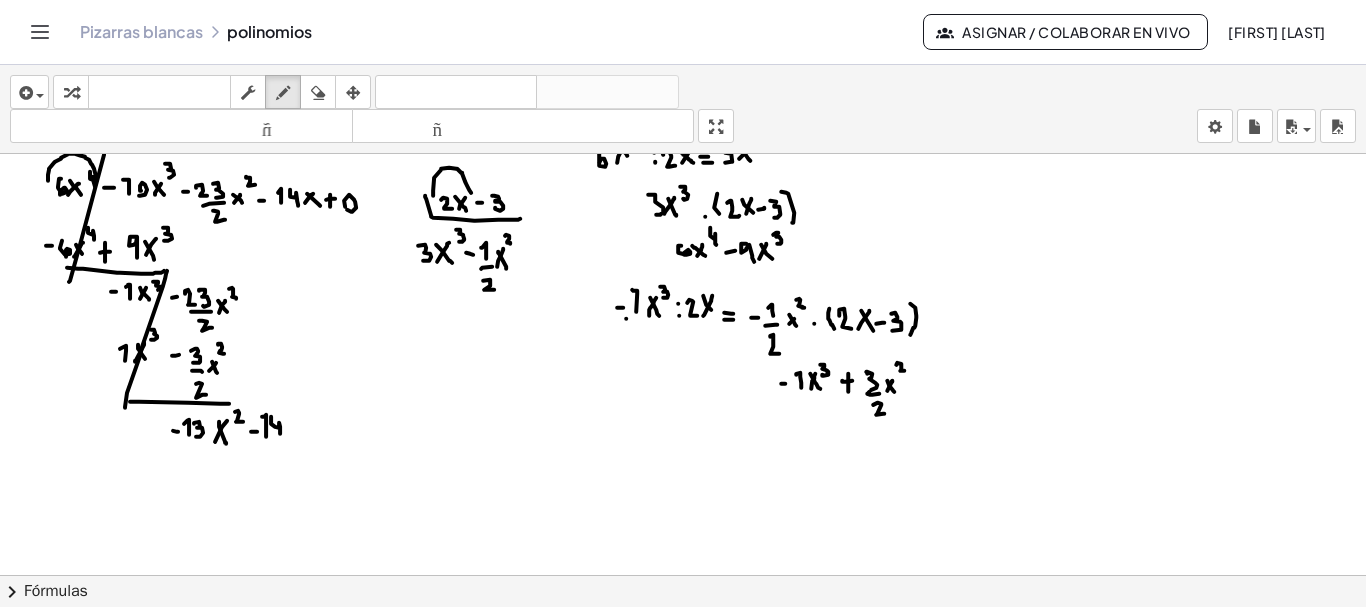 drag, startPoint x: 271, startPoint y: 414, endPoint x: 280, endPoint y: 431, distance: 19.235384 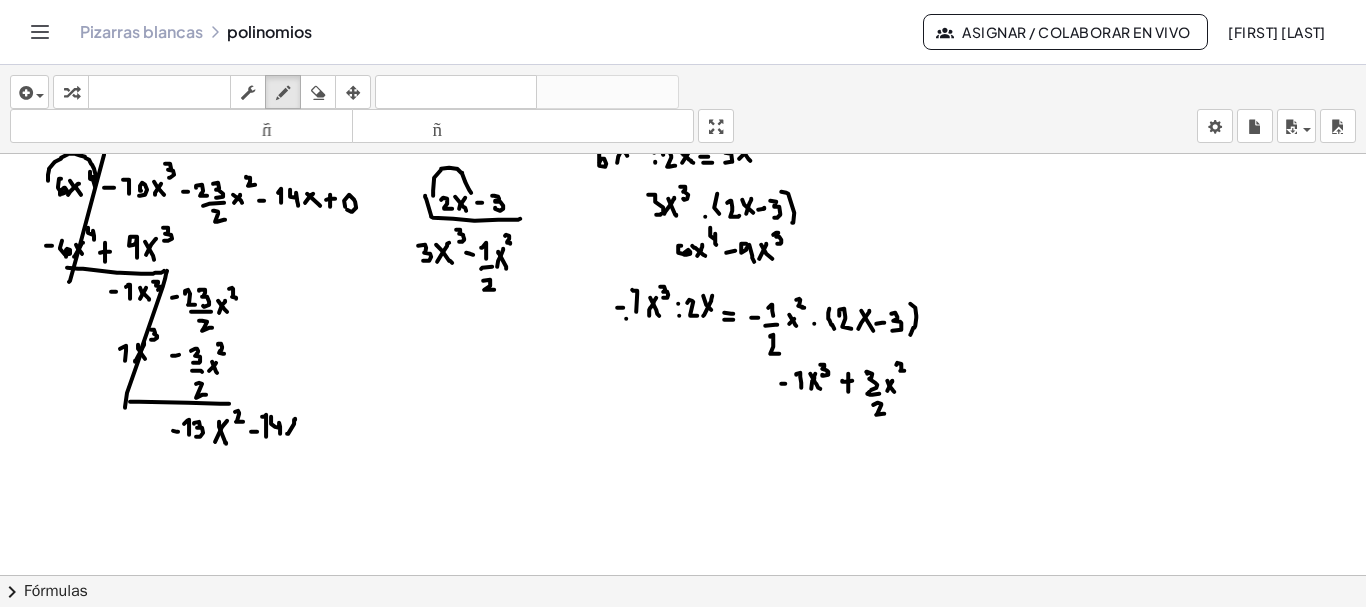 drag, startPoint x: 287, startPoint y: 431, endPoint x: 296, endPoint y: 414, distance: 19.235384 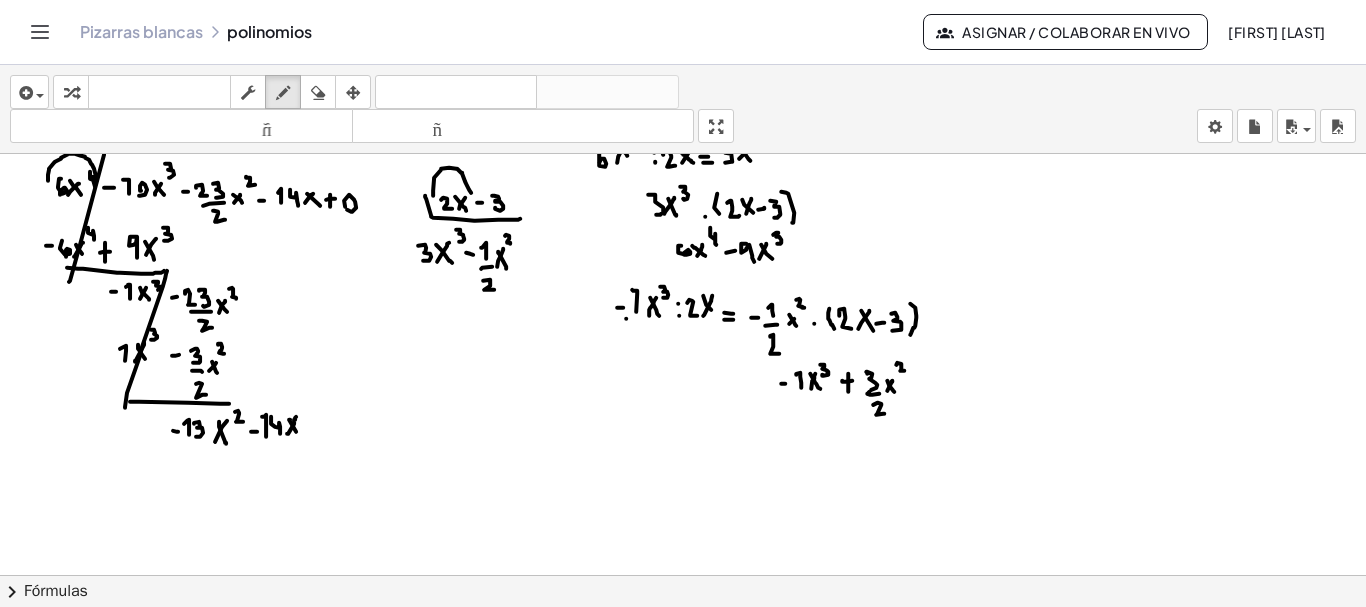 click at bounding box center (684, -3850) 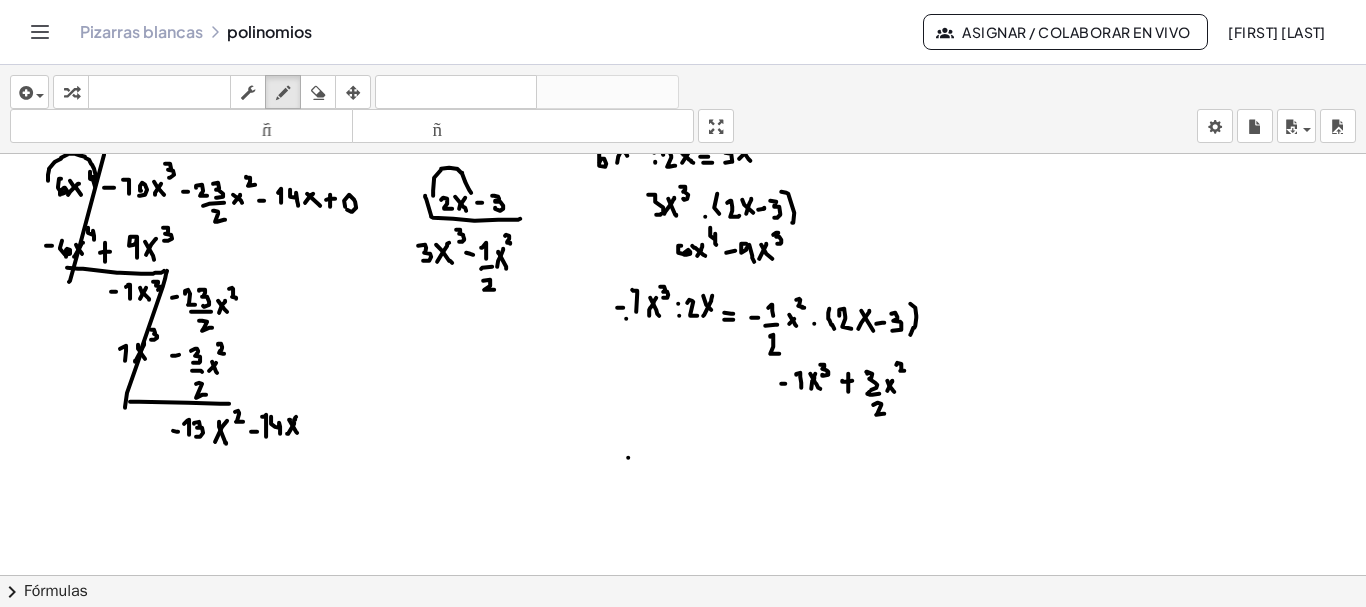 click at bounding box center (684, -3850) 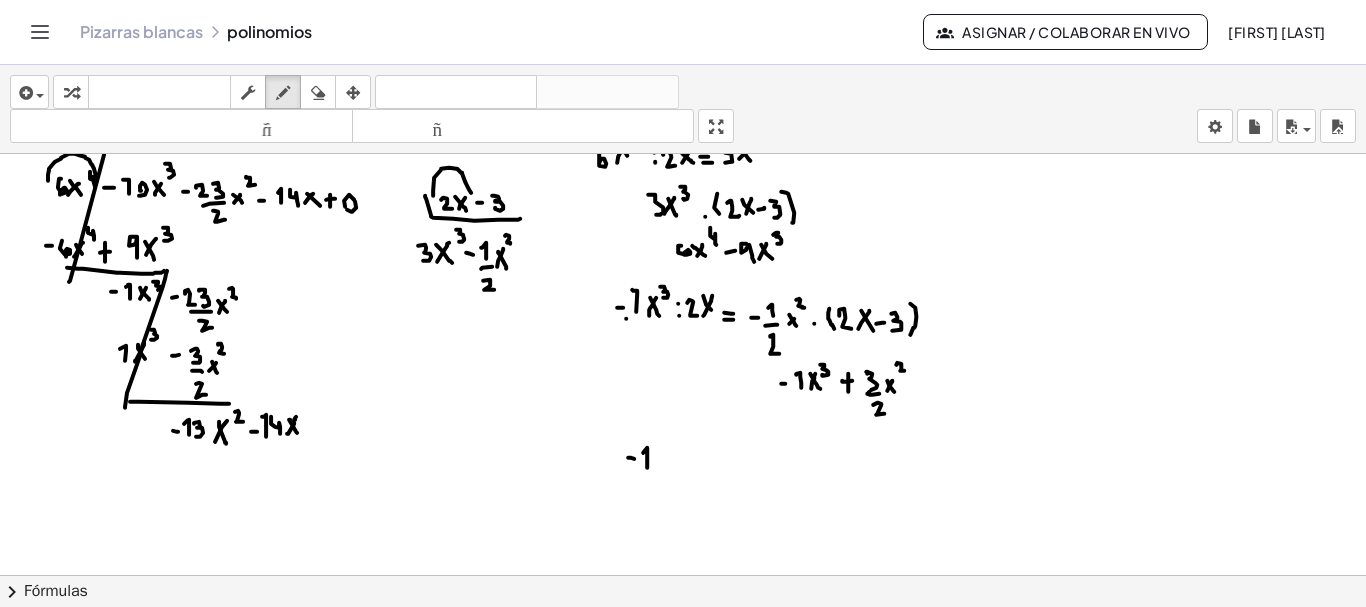 drag, startPoint x: 647, startPoint y: 465, endPoint x: 643, endPoint y: 450, distance: 15.524175 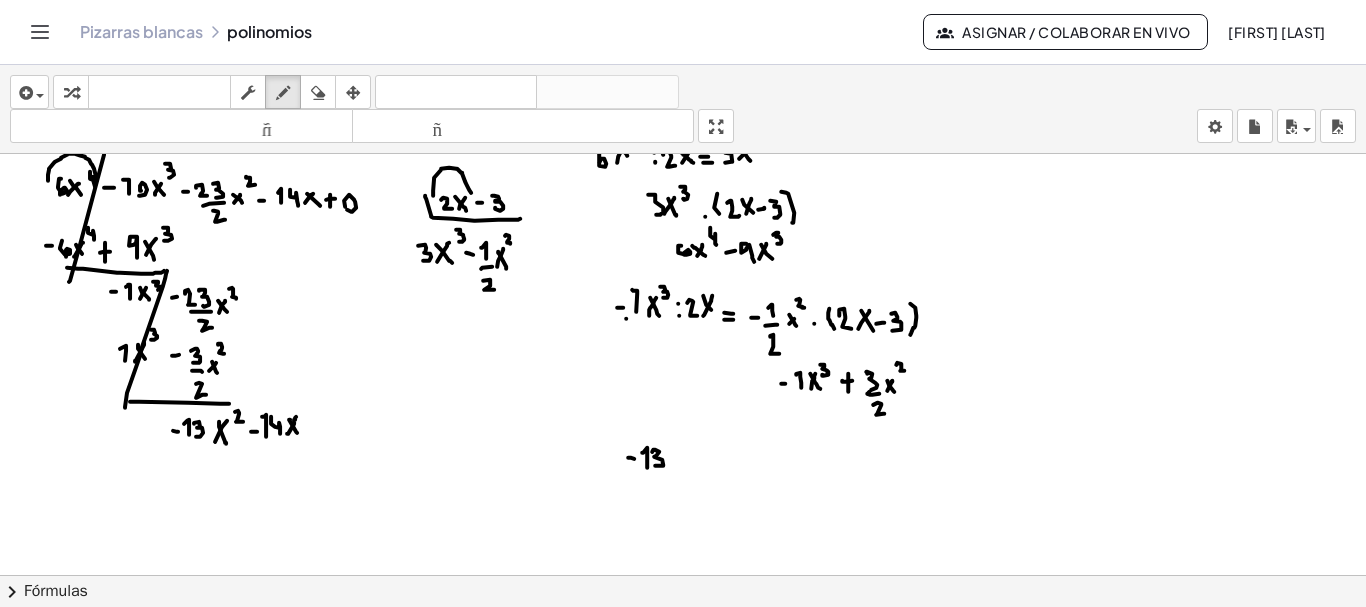 drag, startPoint x: 652, startPoint y: 449, endPoint x: 656, endPoint y: 462, distance: 13.601471 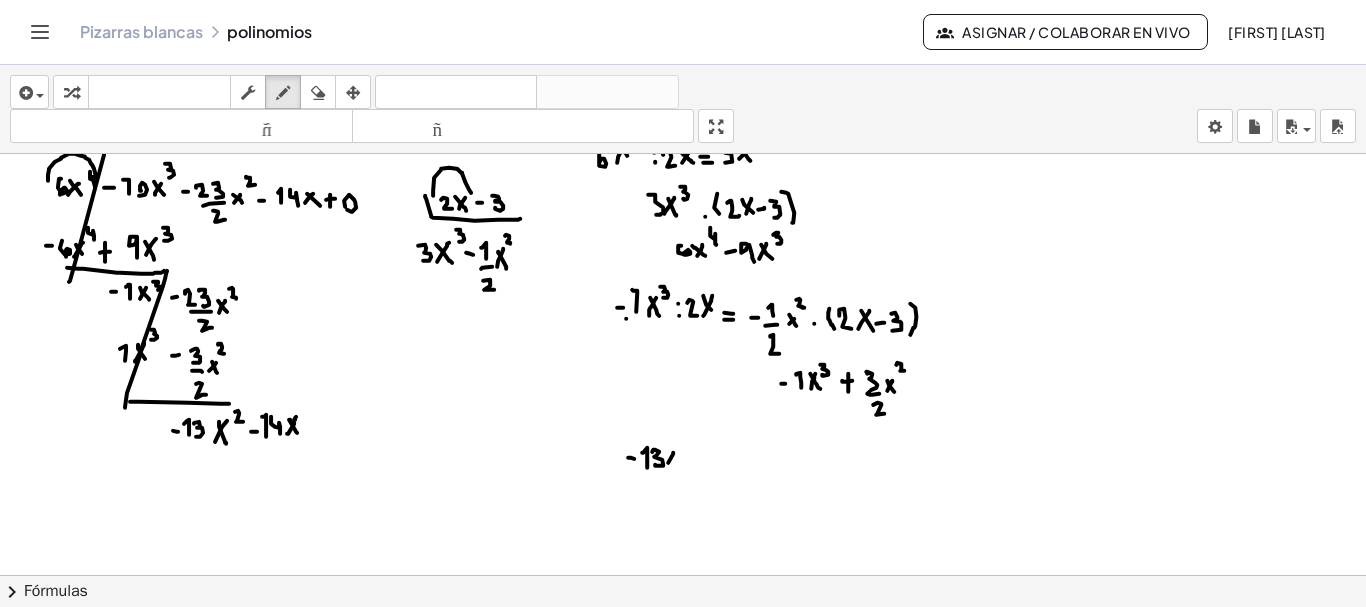 drag, startPoint x: 668, startPoint y: 460, endPoint x: 676, endPoint y: 445, distance: 17 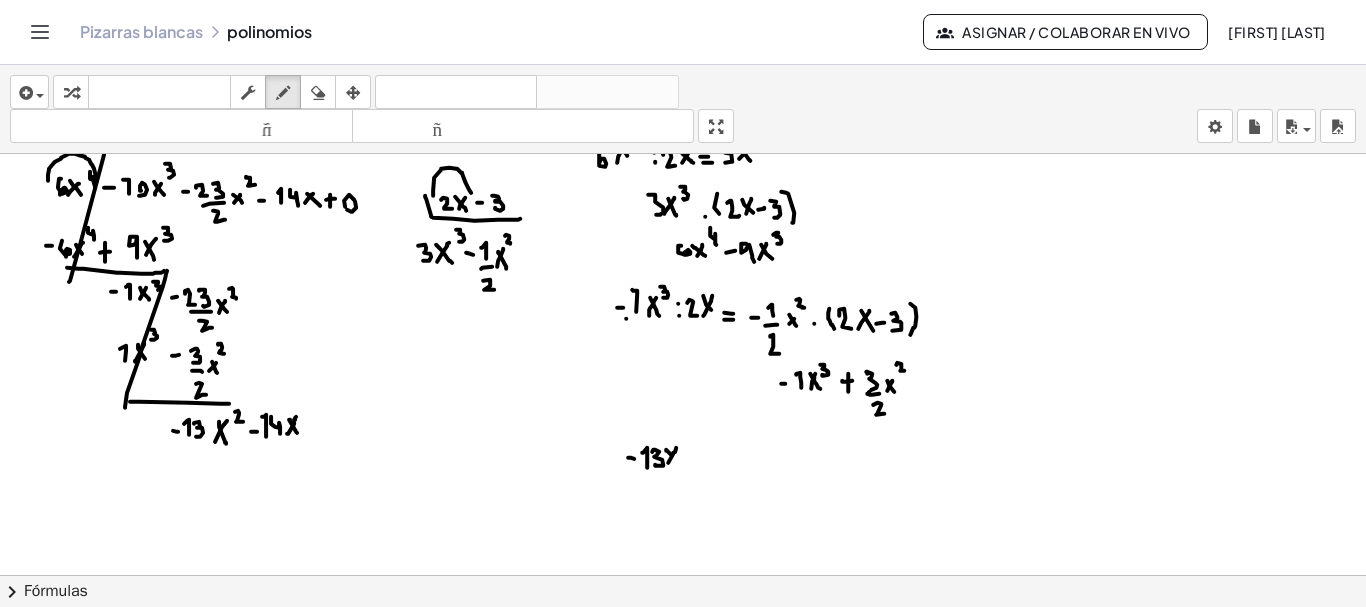 click at bounding box center [684, -3850] 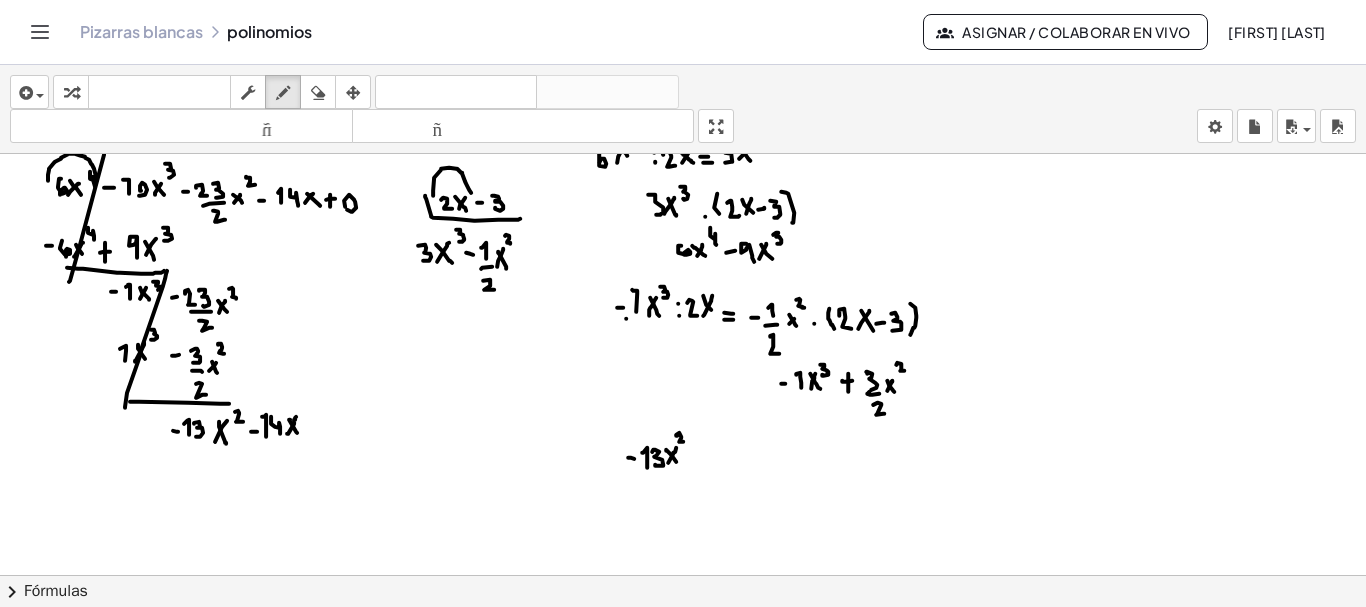 drag, startPoint x: 676, startPoint y: 432, endPoint x: 686, endPoint y: 443, distance: 14.866069 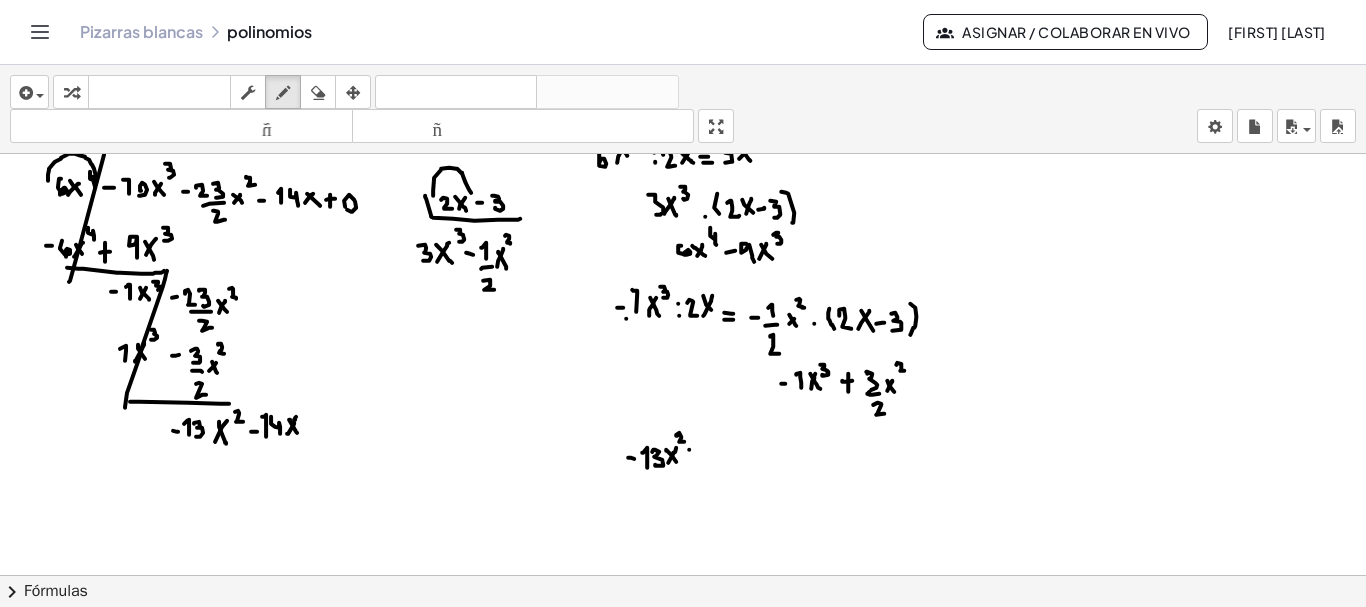 click at bounding box center (684, -3850) 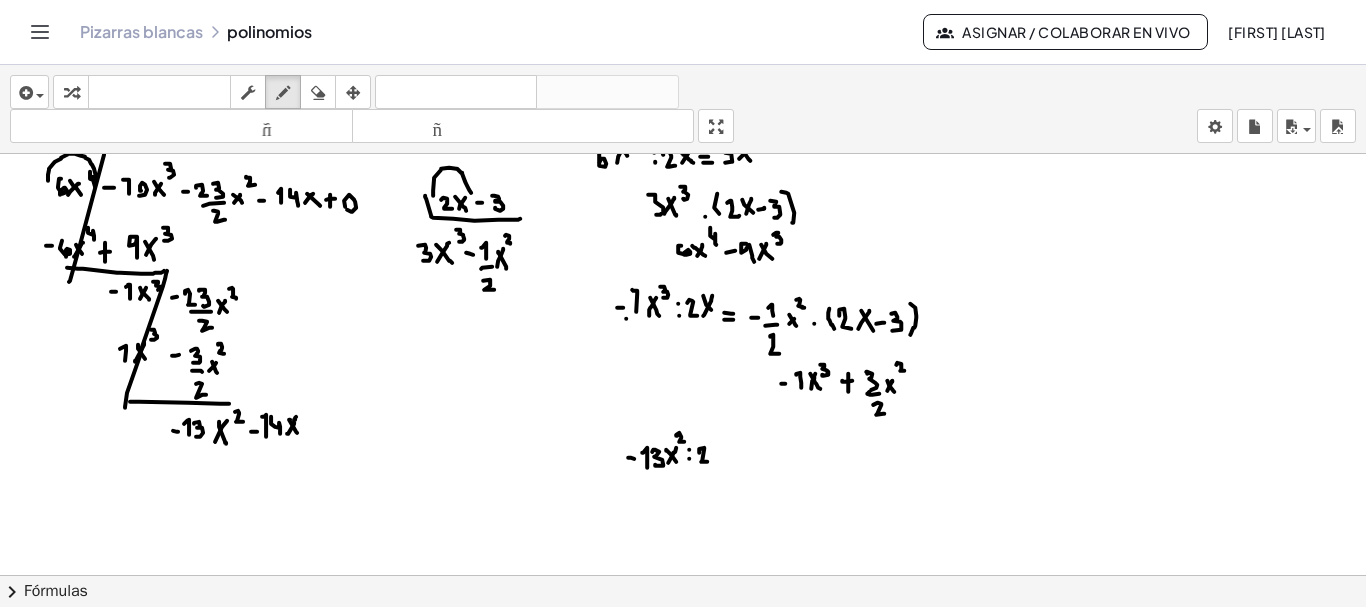 drag, startPoint x: 699, startPoint y: 446, endPoint x: 707, endPoint y: 459, distance: 15.264338 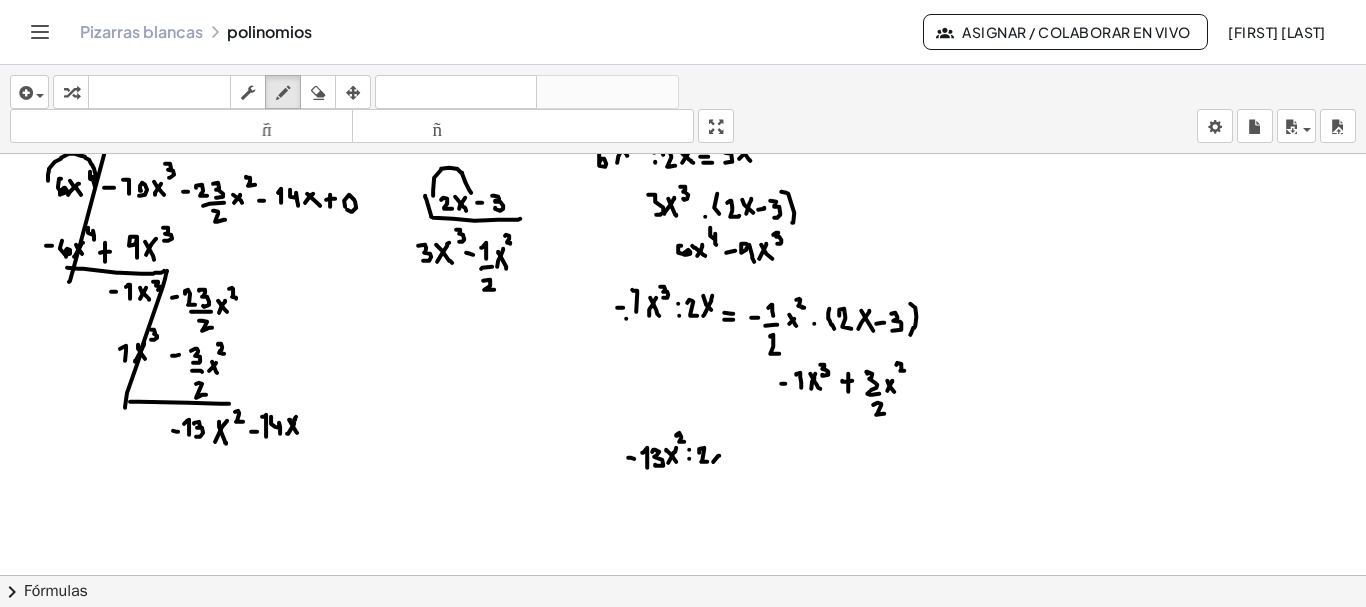 click at bounding box center (684, -3850) 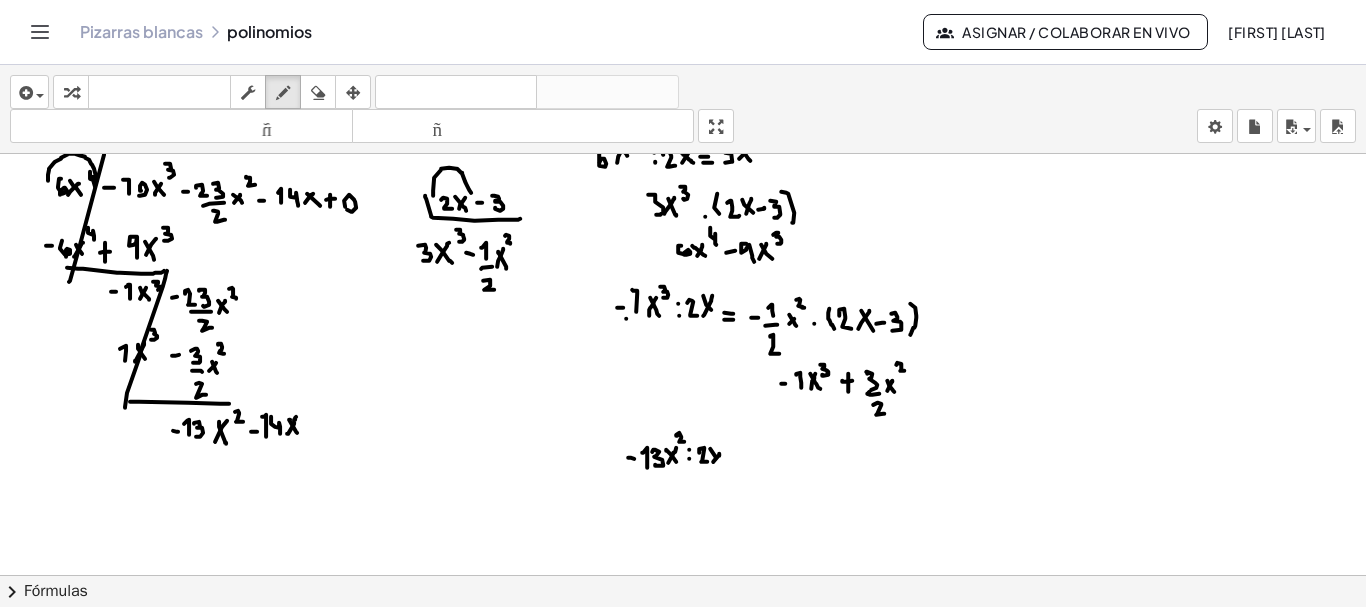 drag, startPoint x: 710, startPoint y: 446, endPoint x: 724, endPoint y: 461, distance: 20.518284 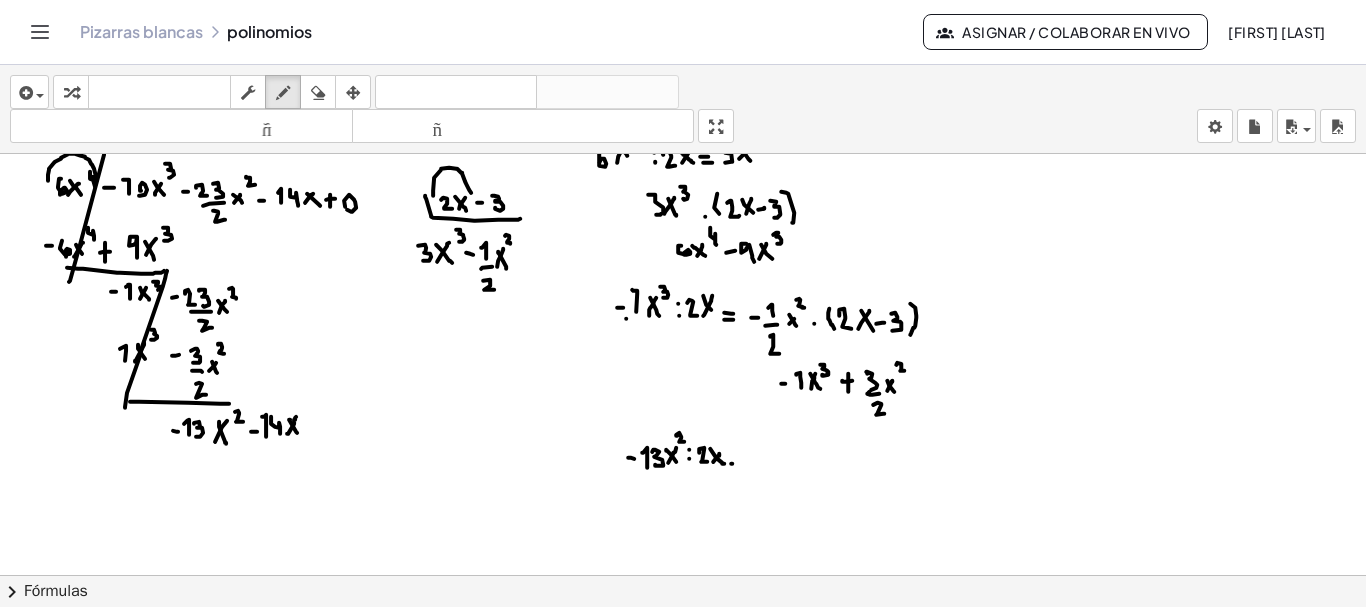 click at bounding box center (684, -3850) 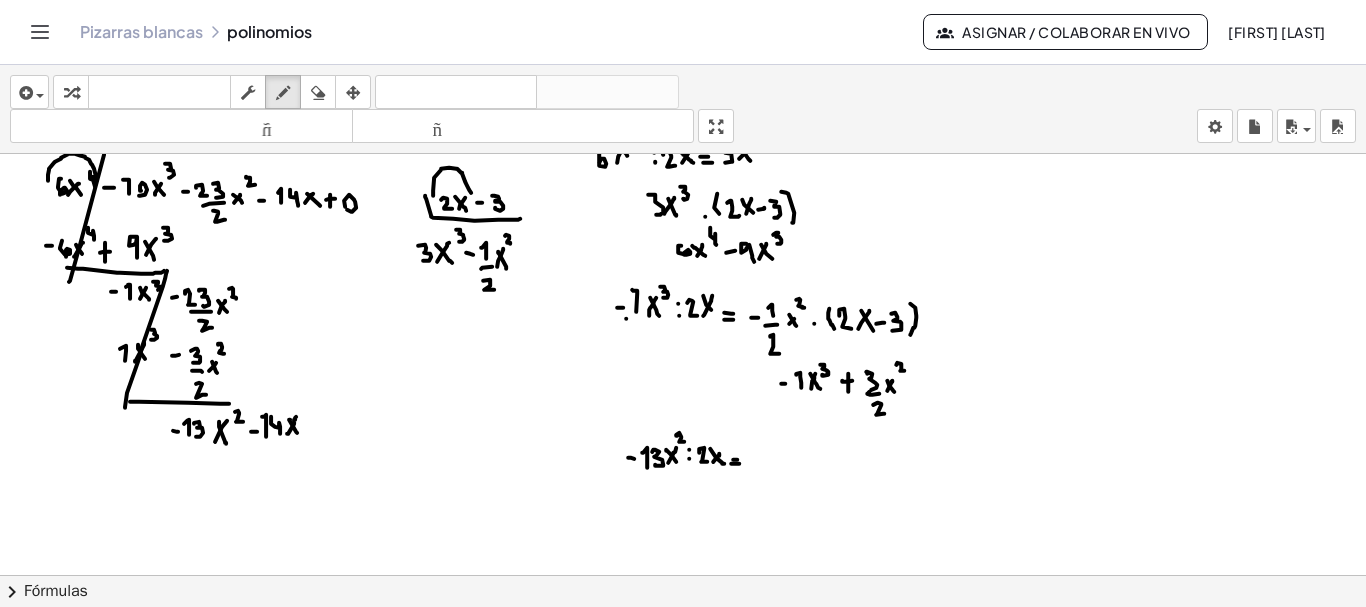 click at bounding box center (684, -3850) 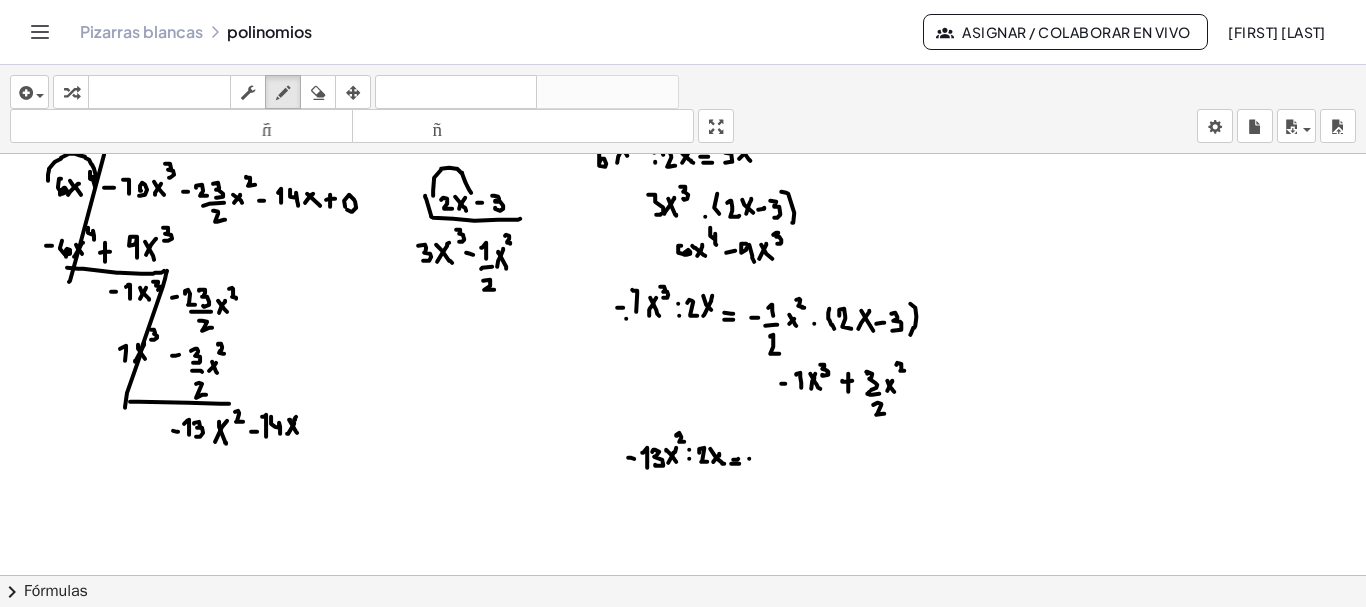 click at bounding box center [684, -3850] 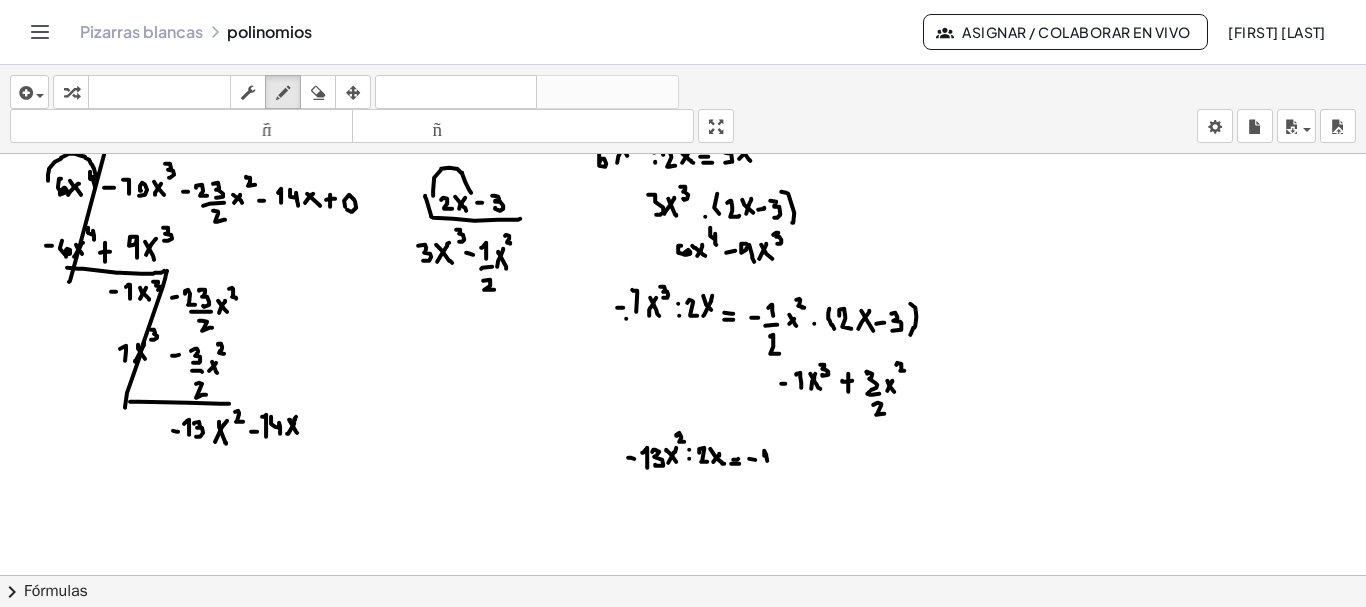 click at bounding box center [684, -3850] 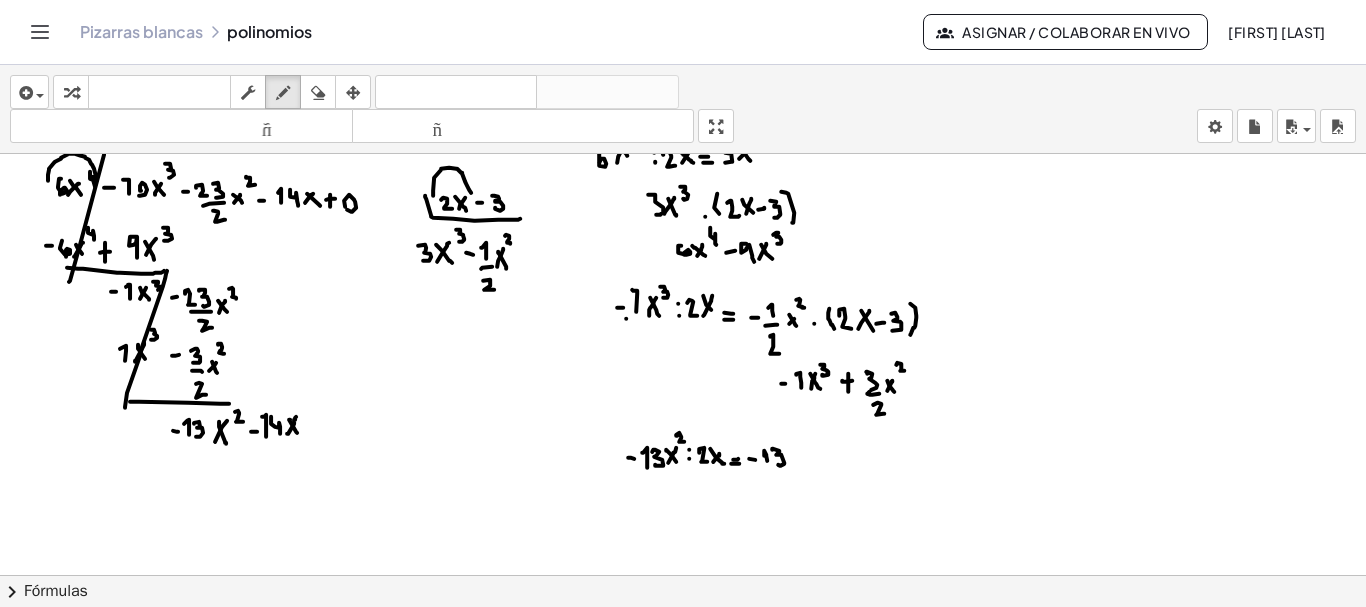 drag, startPoint x: 773, startPoint y: 446, endPoint x: 778, endPoint y: 462, distance: 16.763054 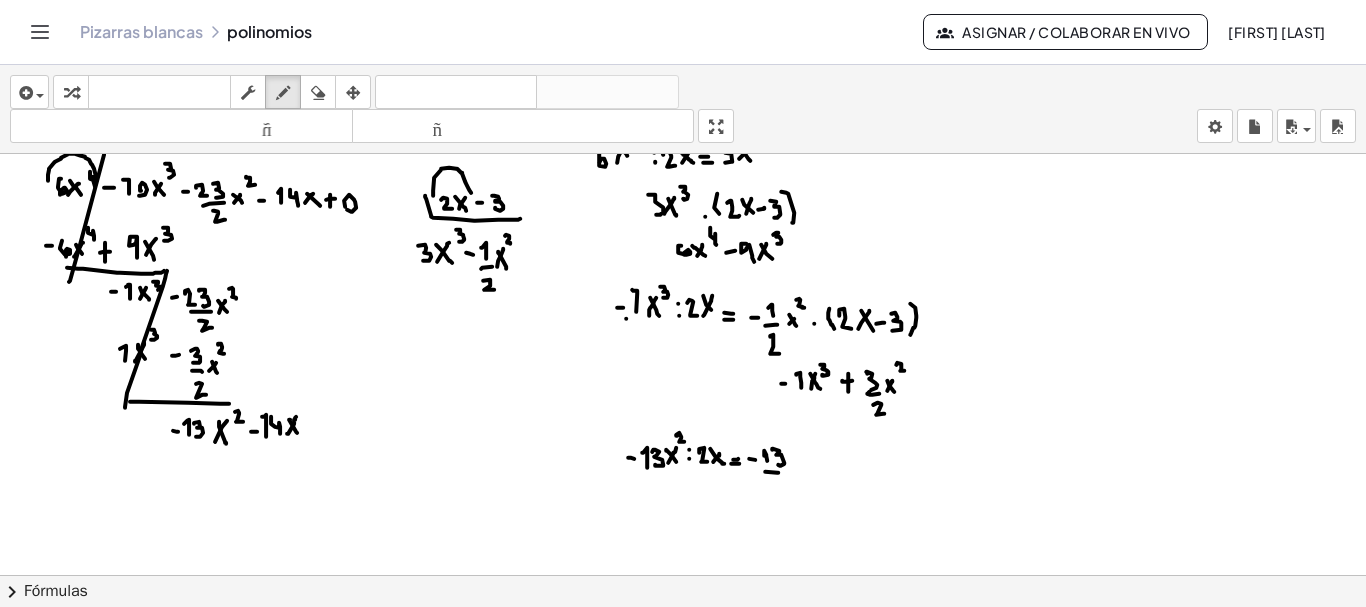 drag, startPoint x: 765, startPoint y: 469, endPoint x: 782, endPoint y: 470, distance: 17.029387 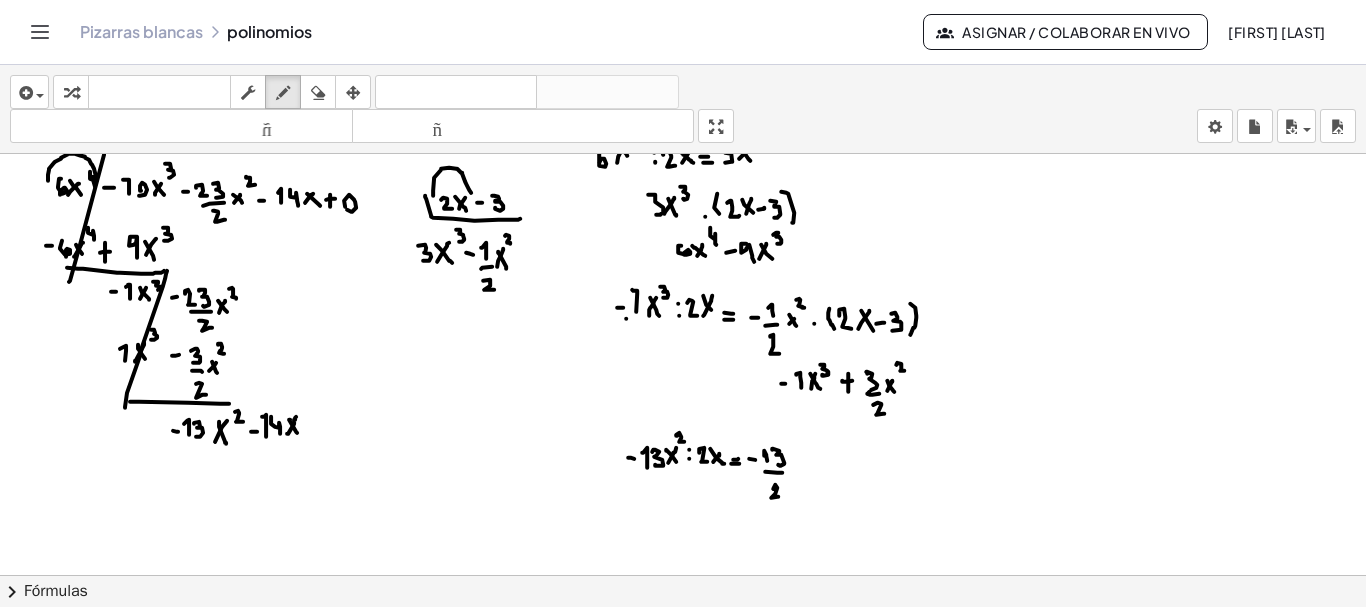 click at bounding box center (684, -3850) 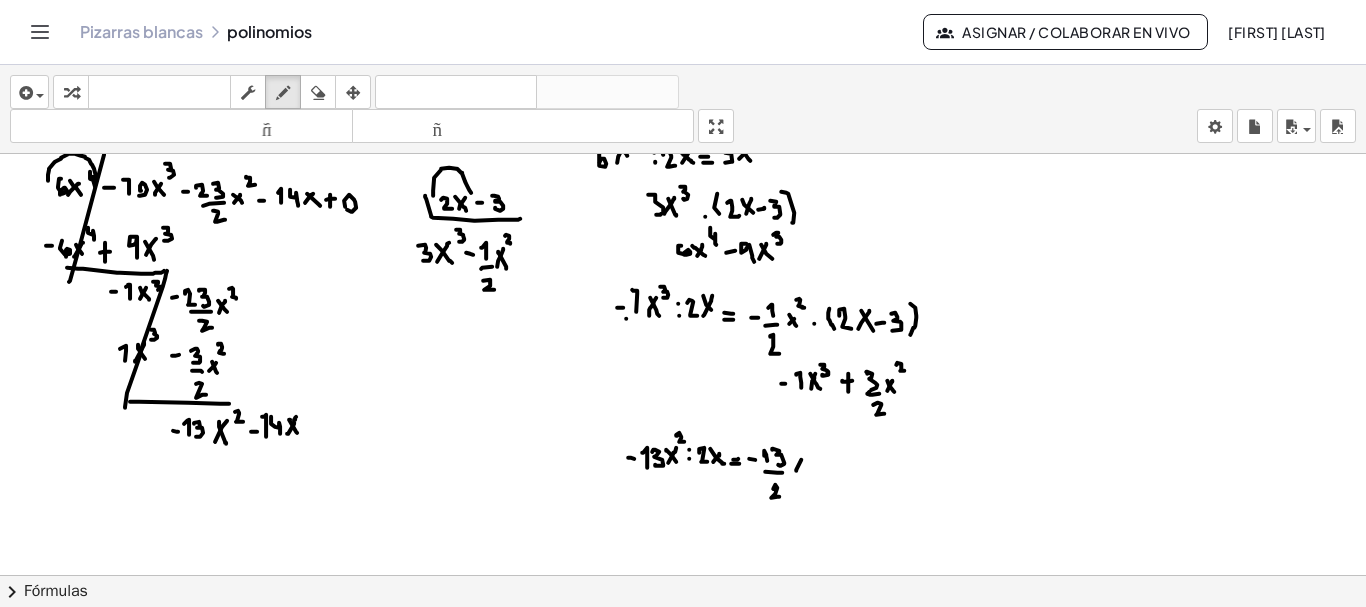 drag, startPoint x: 796, startPoint y: 468, endPoint x: 802, endPoint y: 457, distance: 12.529964 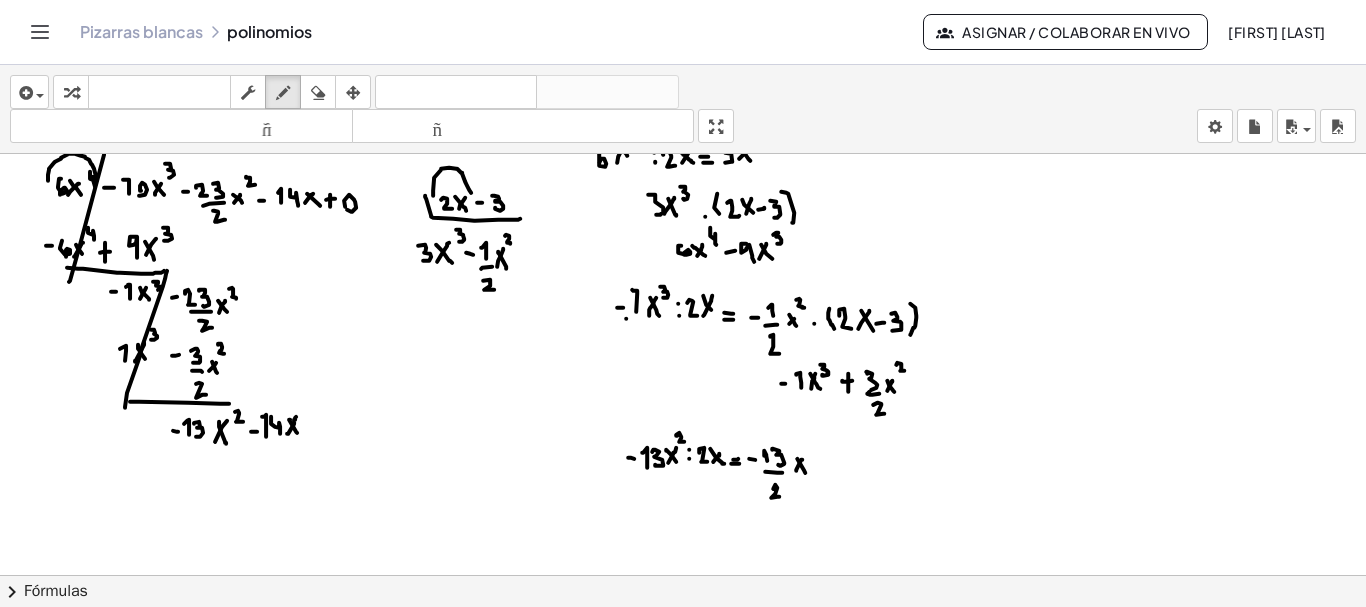 drag, startPoint x: 797, startPoint y: 456, endPoint x: 805, endPoint y: 472, distance: 17.888544 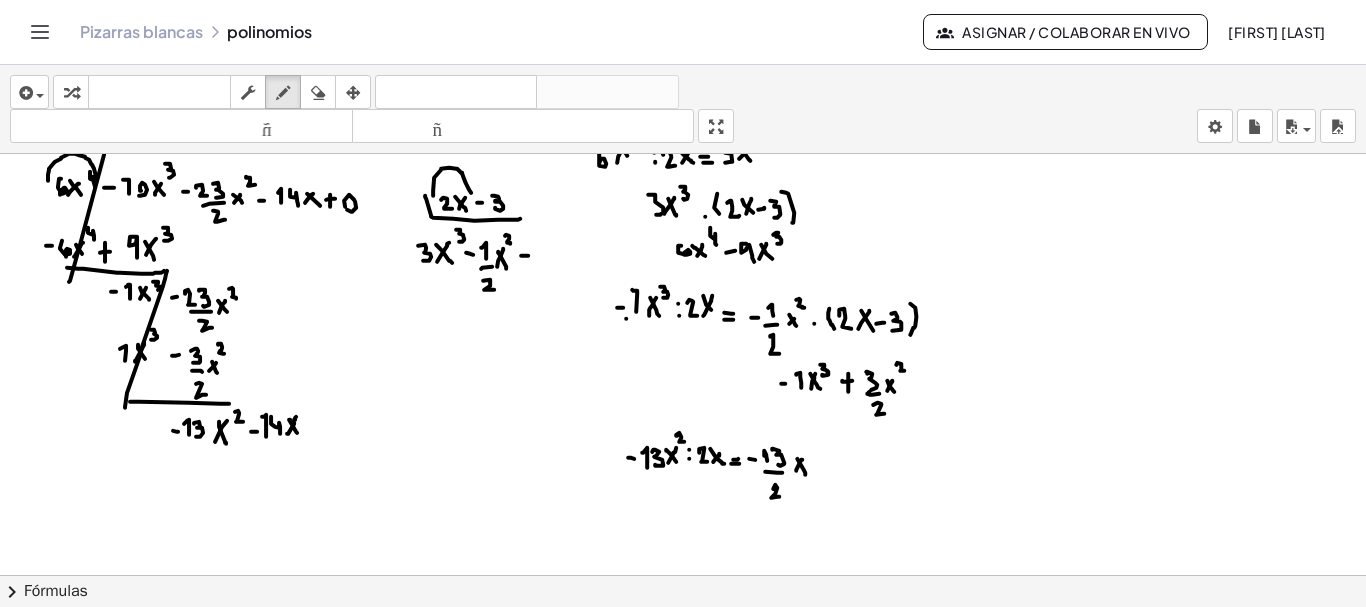 click at bounding box center [684, -3850] 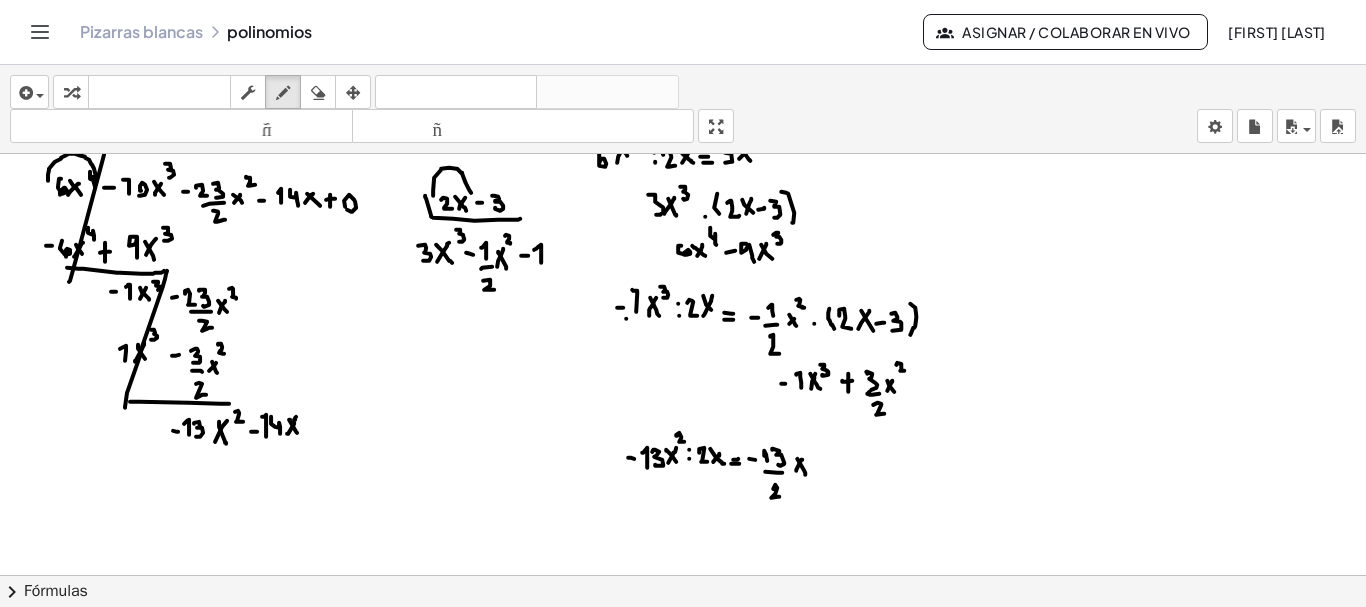 drag, startPoint x: 541, startPoint y: 260, endPoint x: 534, endPoint y: 247, distance: 14.764823 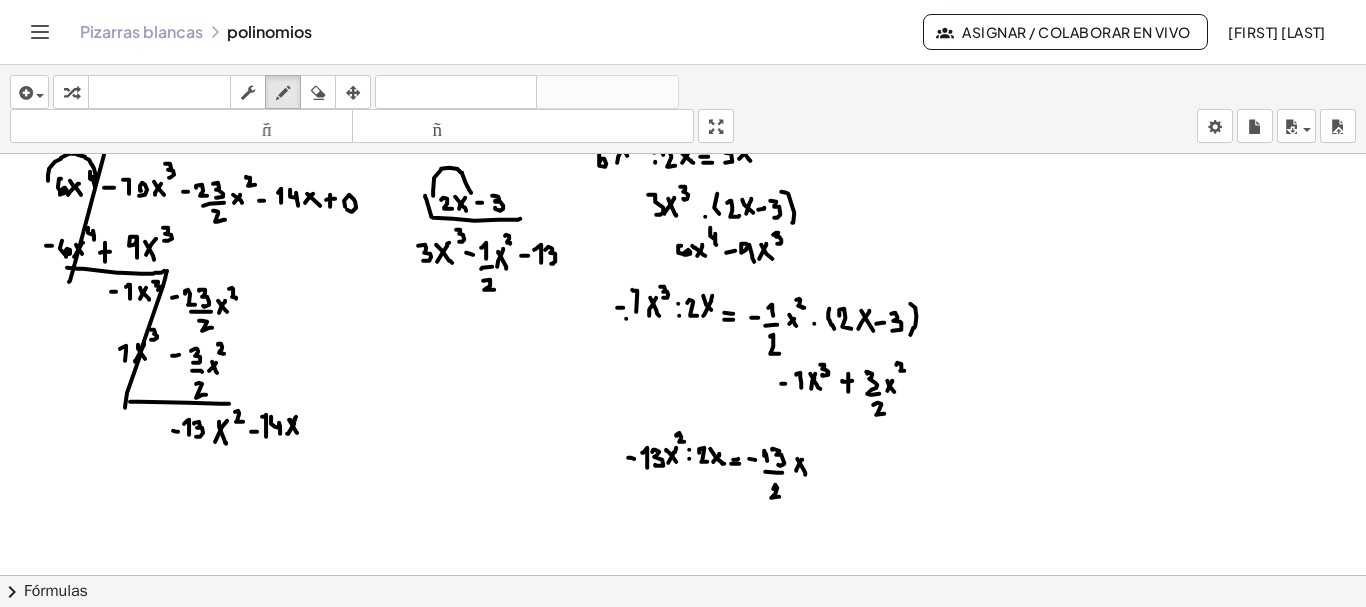 drag, startPoint x: 545, startPoint y: 247, endPoint x: 551, endPoint y: 261, distance: 15.231546 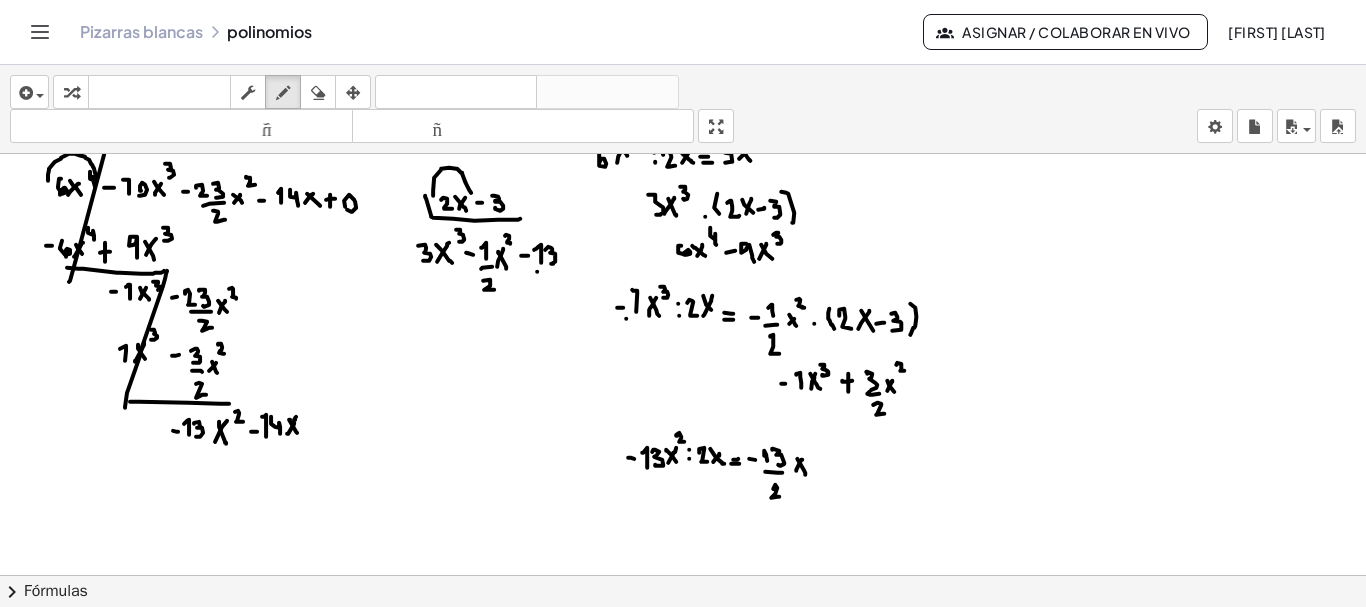 drag, startPoint x: 537, startPoint y: 269, endPoint x: 552, endPoint y: 270, distance: 15.033297 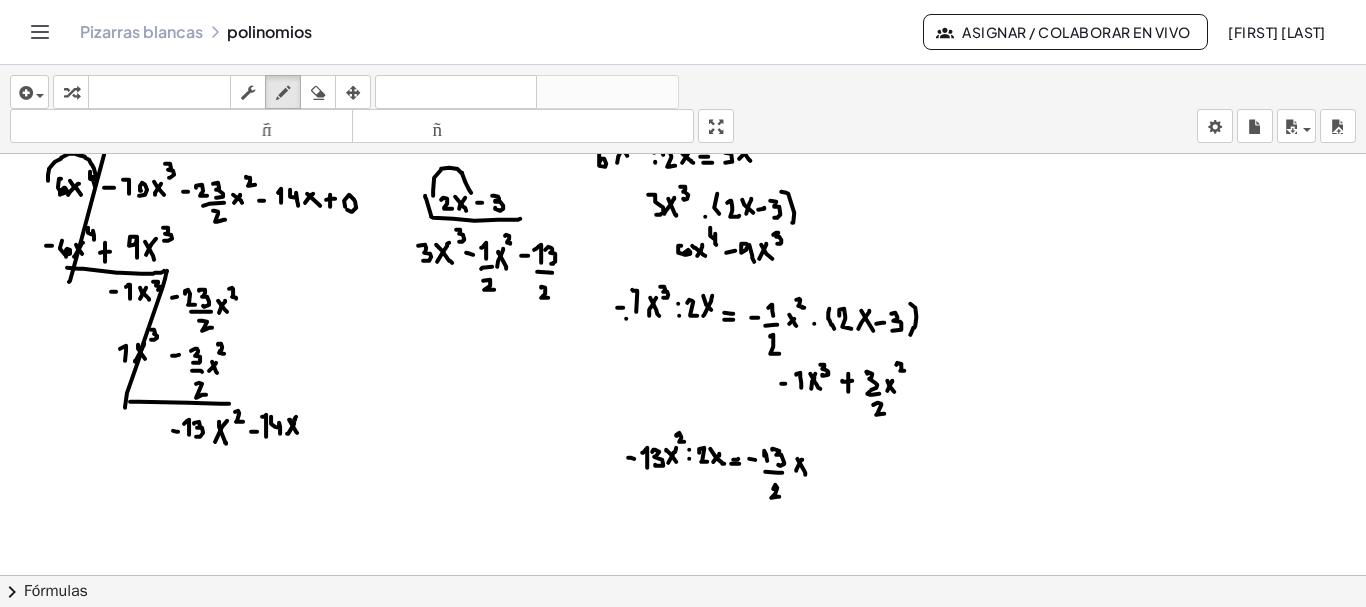 drag, startPoint x: 541, startPoint y: 284, endPoint x: 548, endPoint y: 295, distance: 13.038404 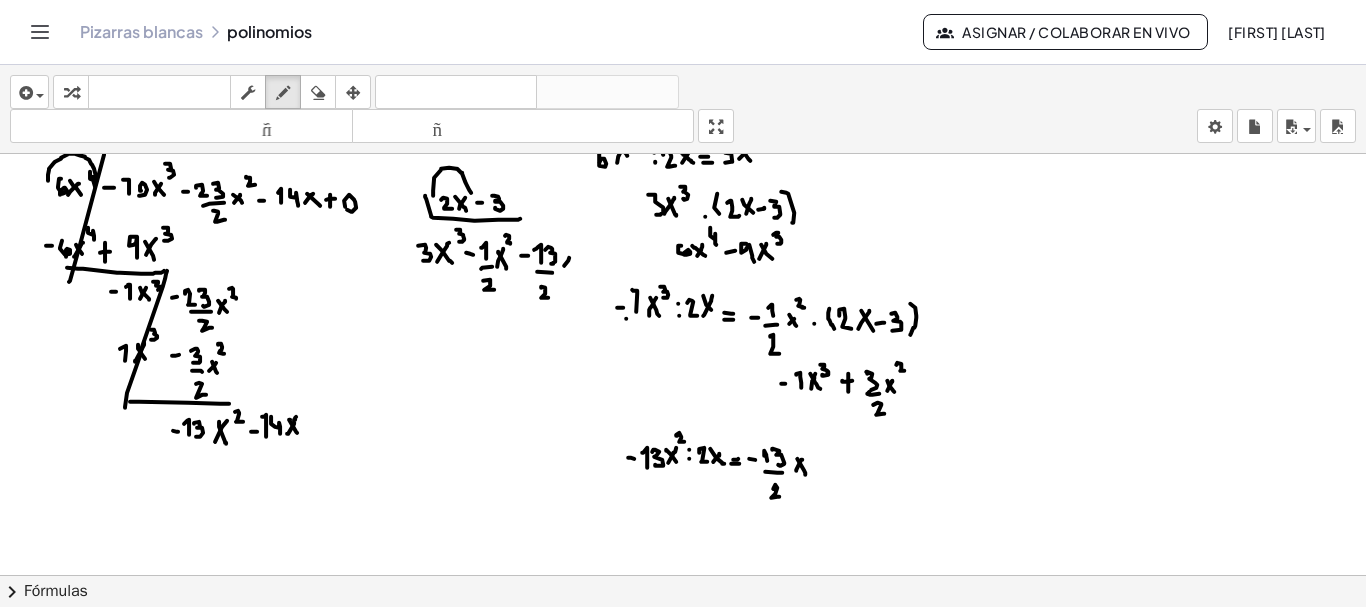 drag, startPoint x: 564, startPoint y: 263, endPoint x: 574, endPoint y: 249, distance: 17.20465 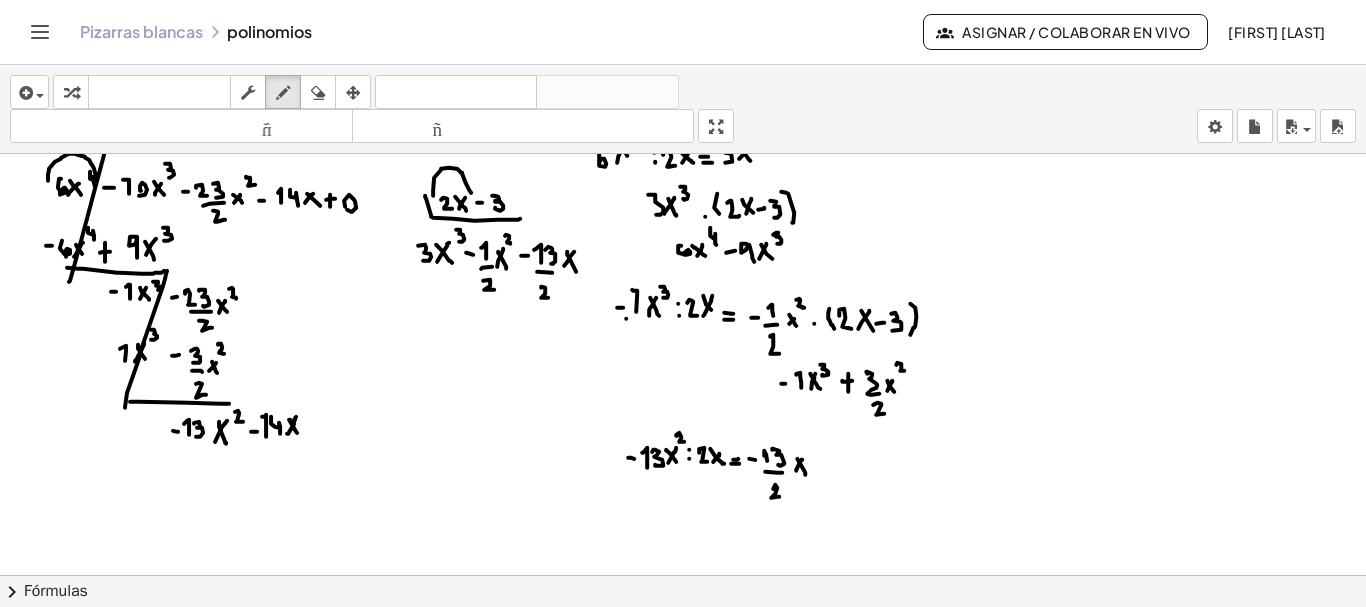 drag, startPoint x: 567, startPoint y: 249, endPoint x: 576, endPoint y: 269, distance: 21.931713 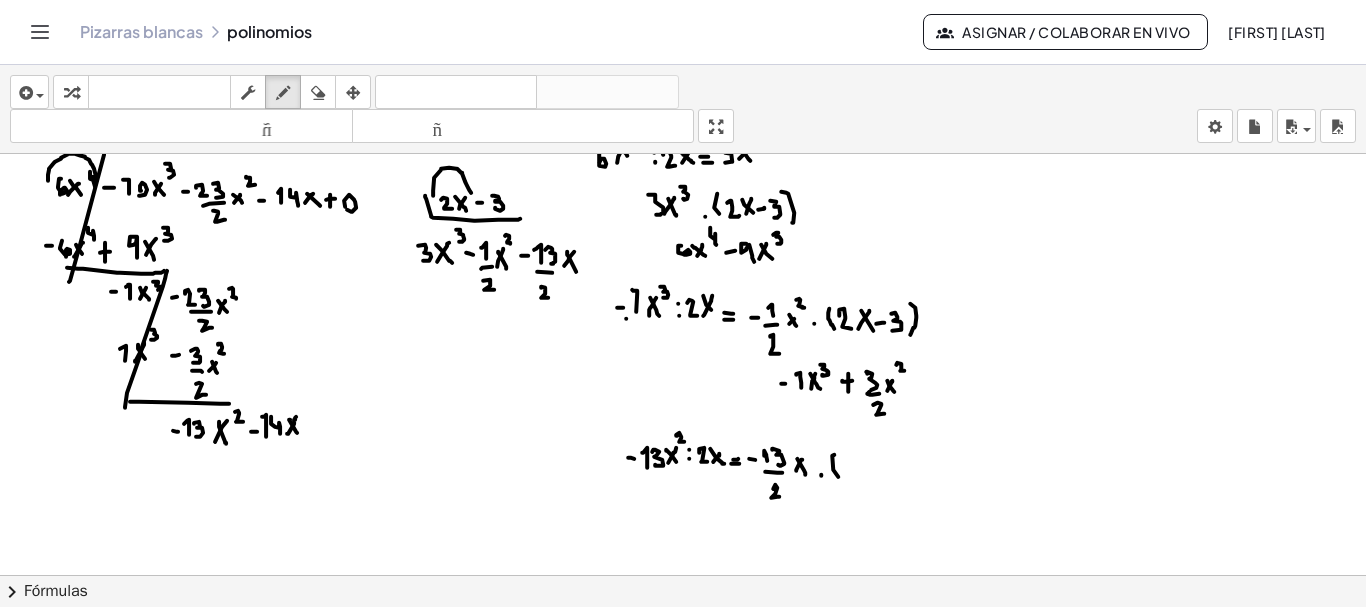 drag, startPoint x: 834, startPoint y: 452, endPoint x: 838, endPoint y: 474, distance: 22.36068 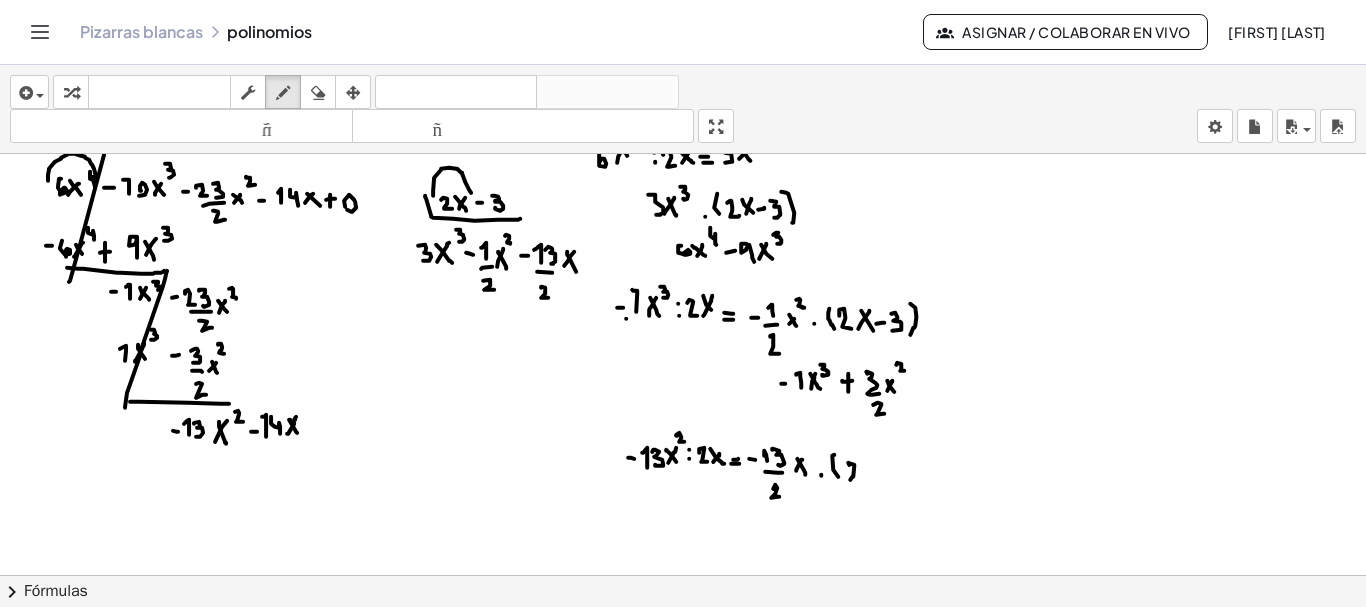 drag, startPoint x: 849, startPoint y: 462, endPoint x: 858, endPoint y: 475, distance: 15.811388 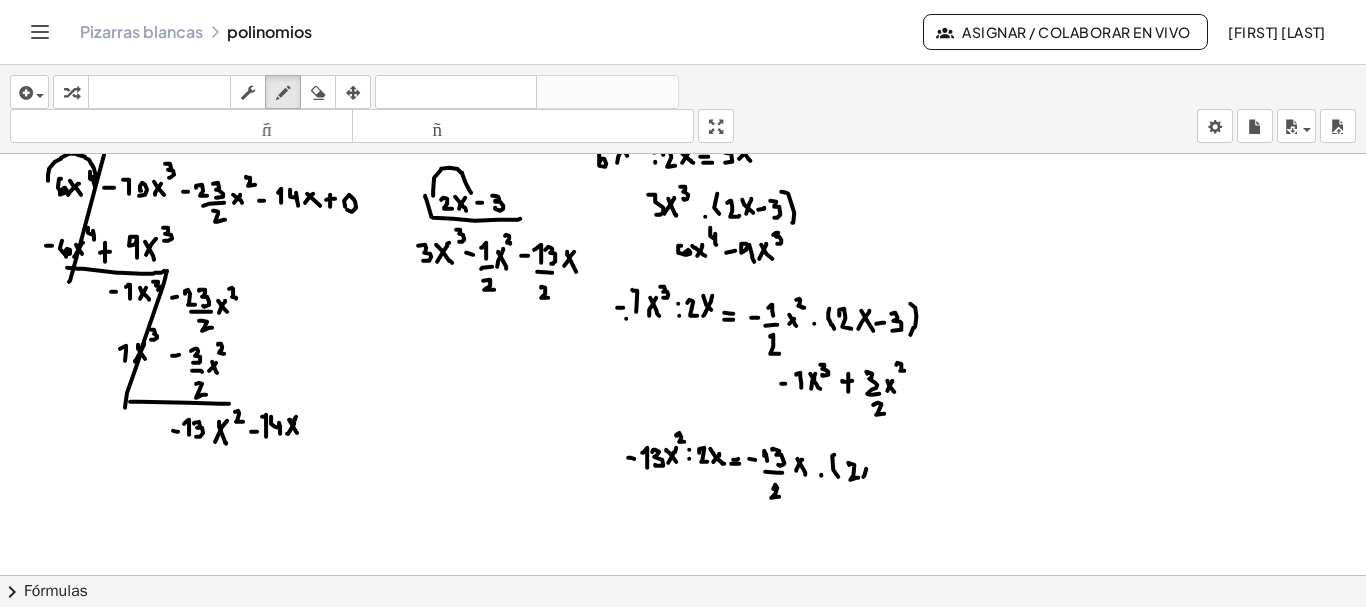 click at bounding box center (684, -3850) 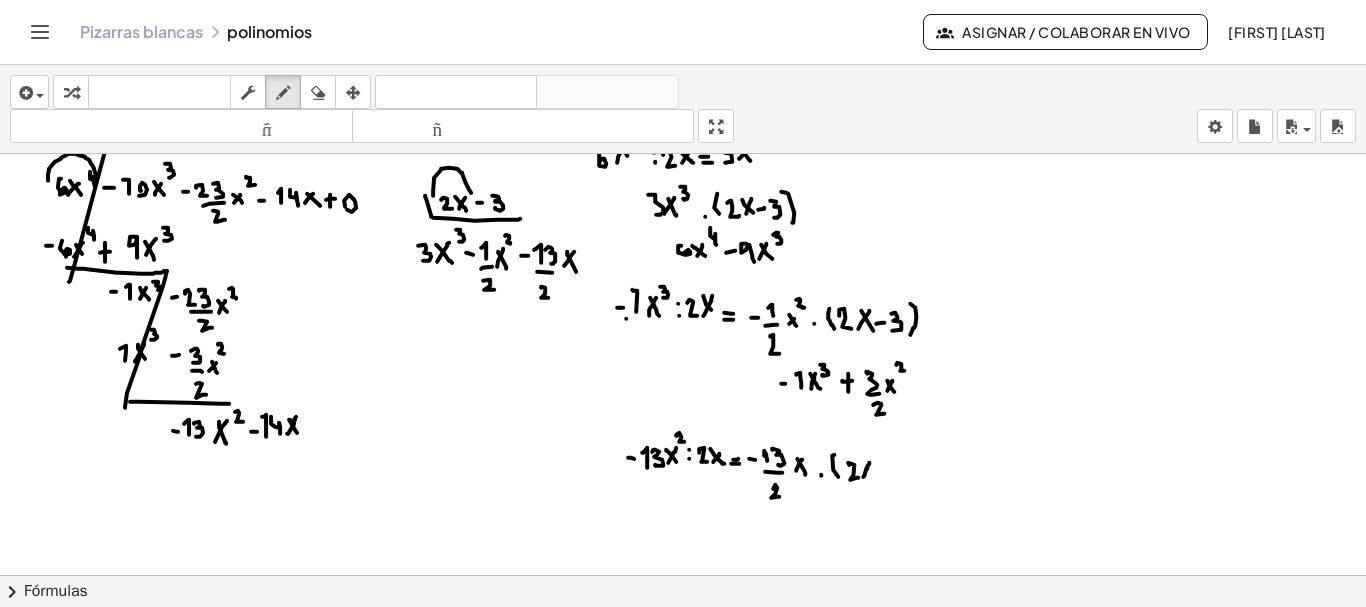 click at bounding box center (684, -3850) 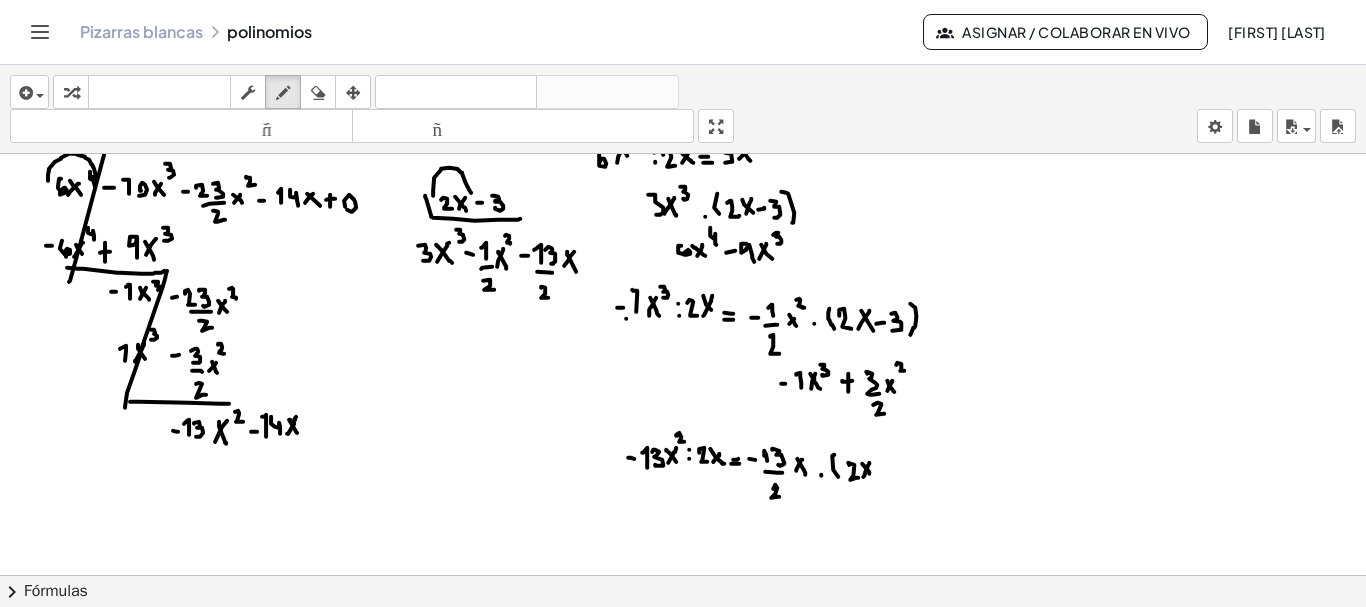 drag, startPoint x: 862, startPoint y: 461, endPoint x: 872, endPoint y: 473, distance: 15.6205 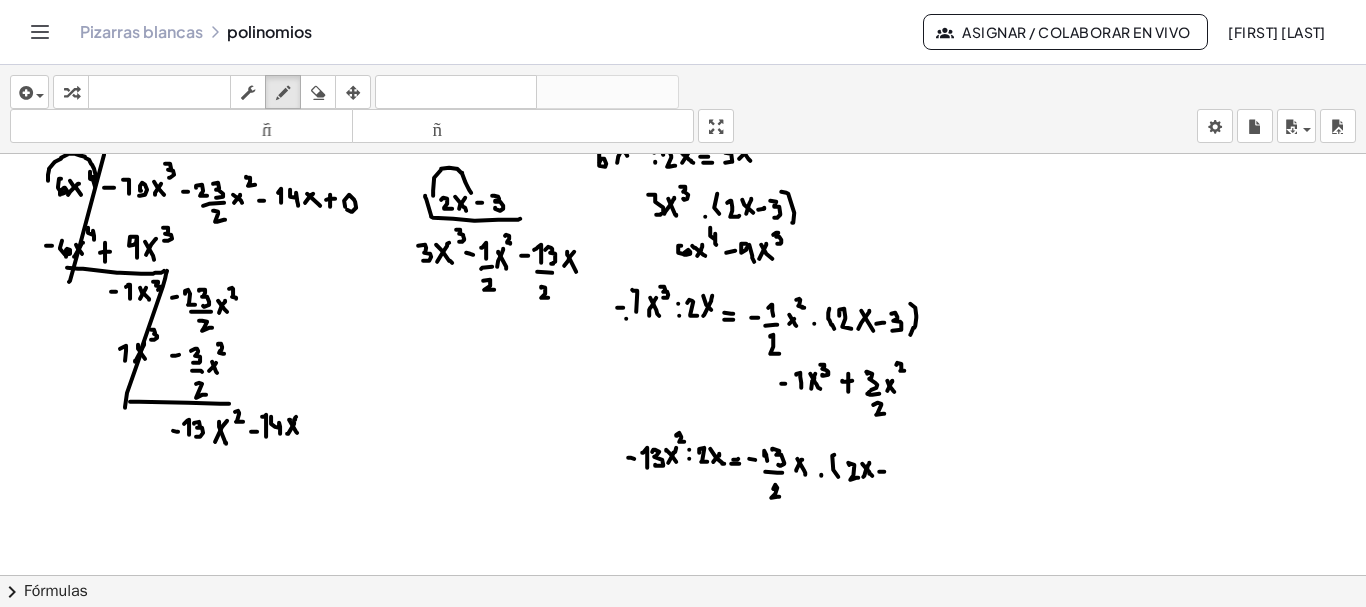 click at bounding box center (684, -3850) 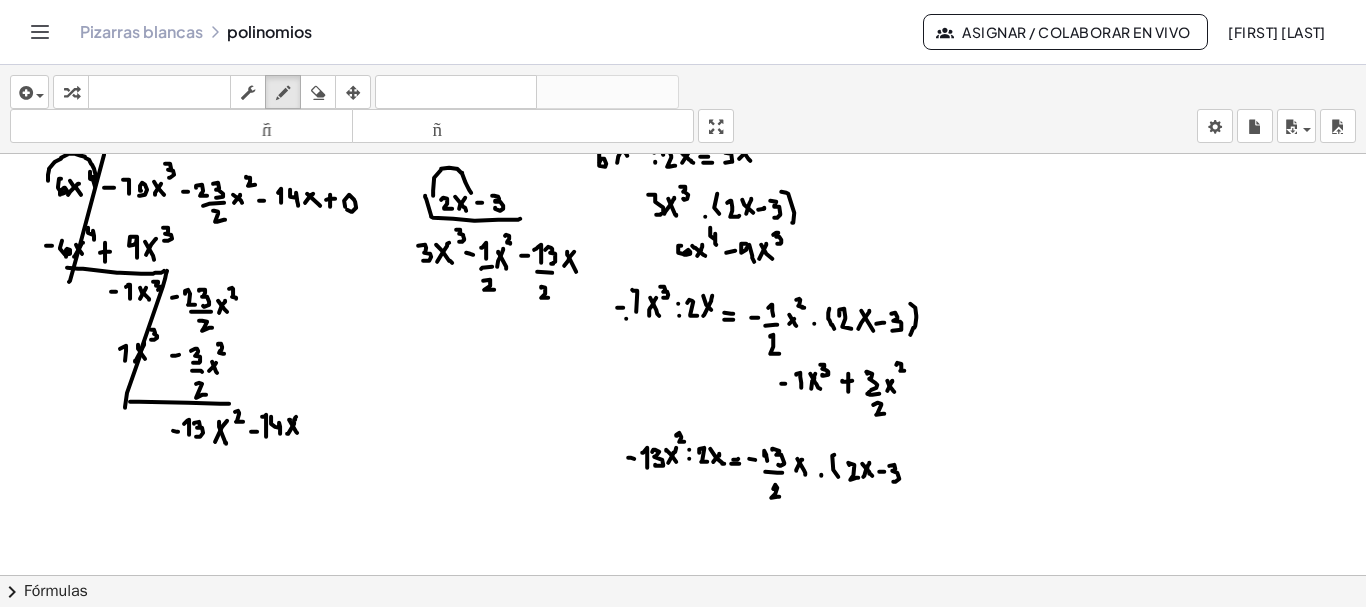 drag, startPoint x: 889, startPoint y: 463, endPoint x: 893, endPoint y: 479, distance: 16.492422 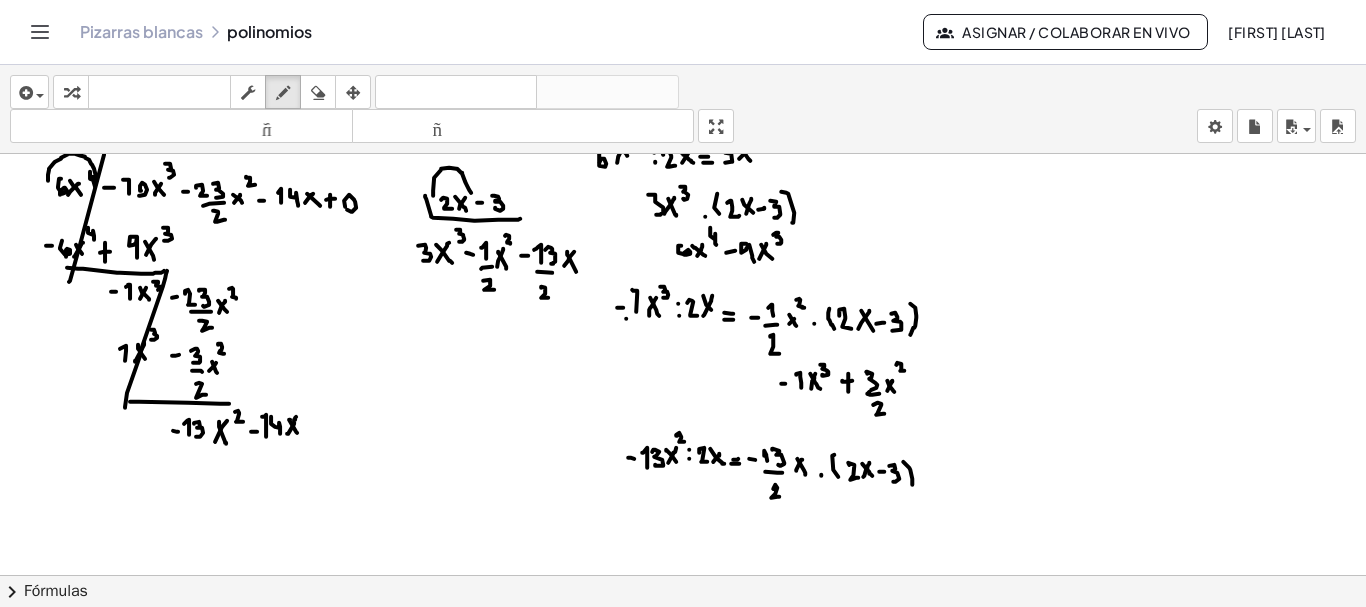 drag, startPoint x: 903, startPoint y: 459, endPoint x: 912, endPoint y: 483, distance: 25.632011 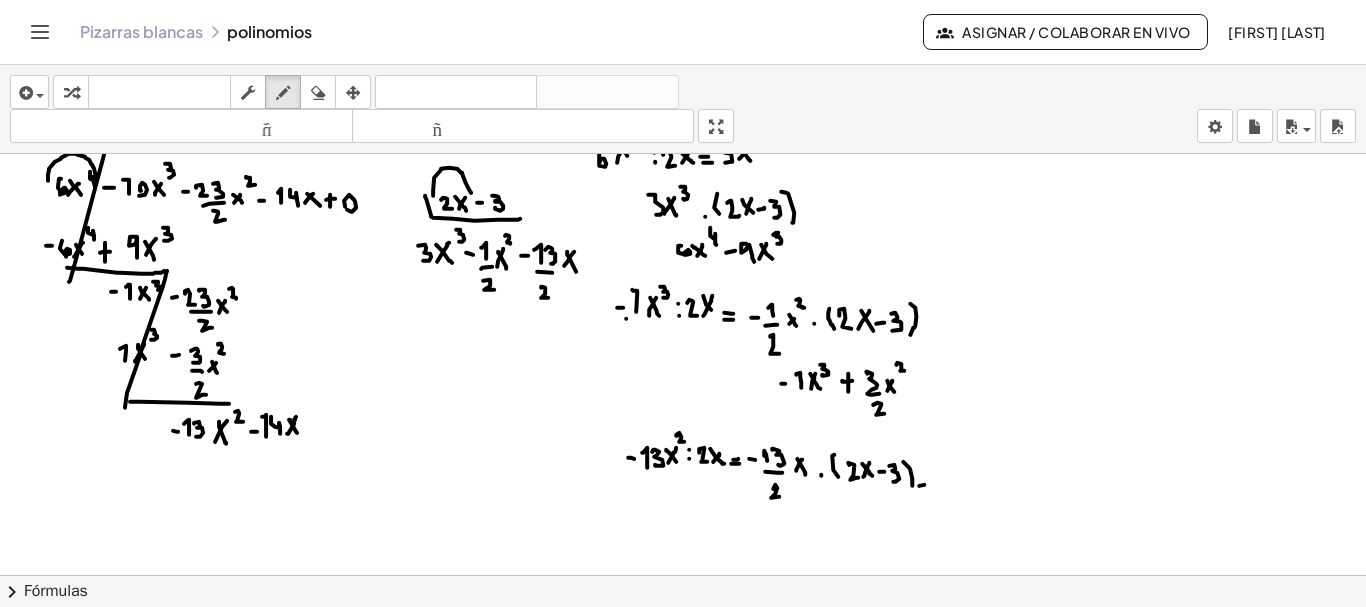 click at bounding box center [684, -3850] 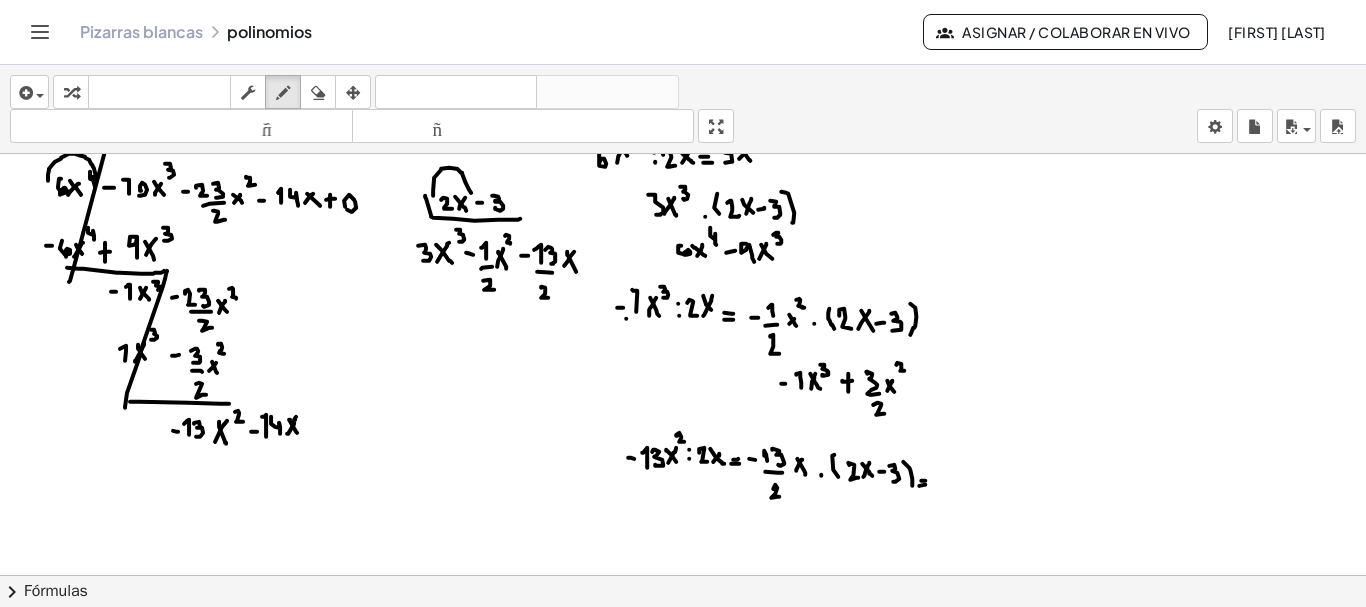click at bounding box center (684, -3850) 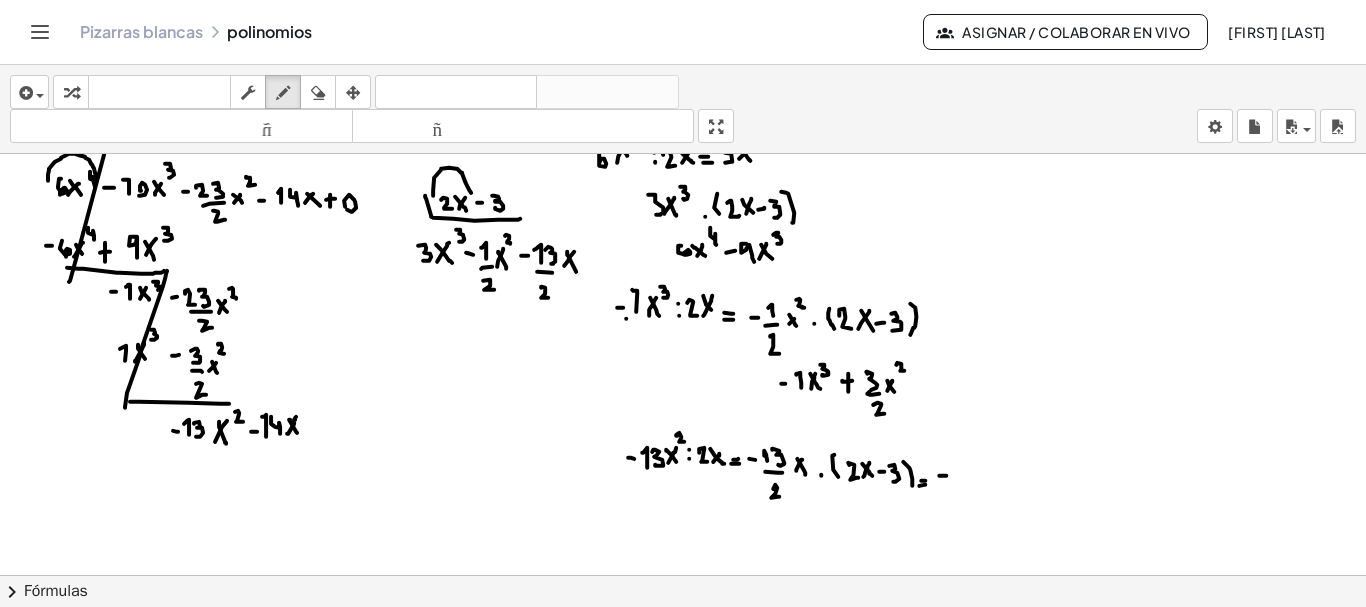 click at bounding box center [684, -3850] 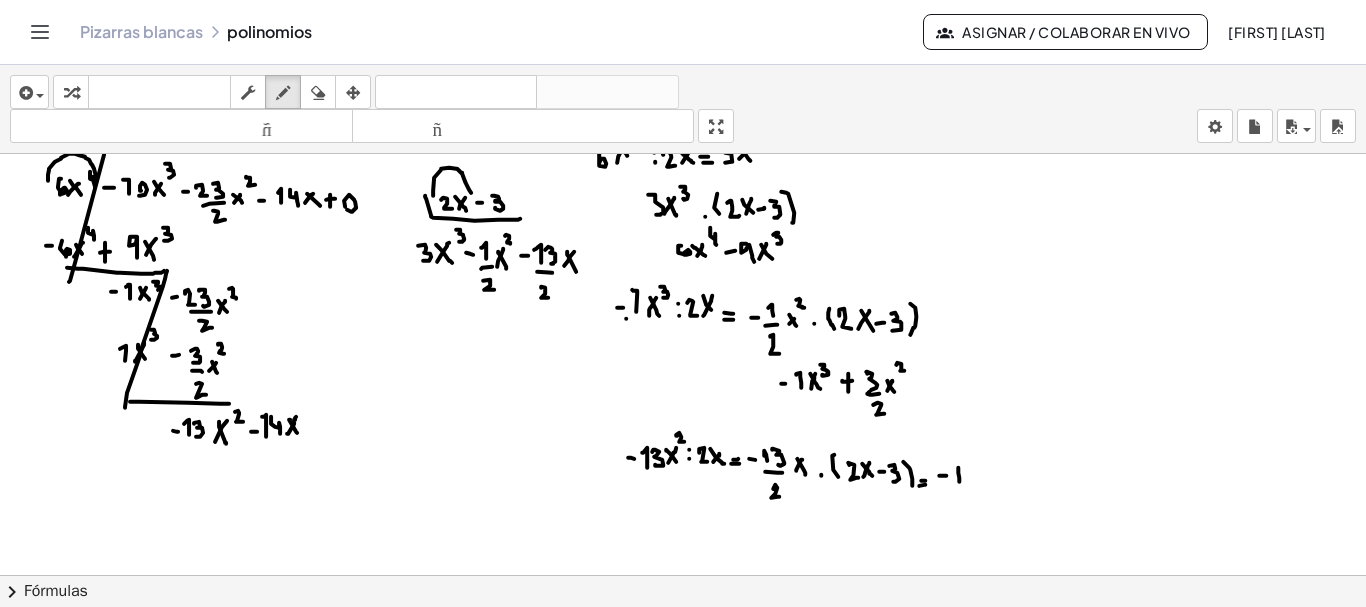 drag, startPoint x: 959, startPoint y: 479, endPoint x: 954, endPoint y: 468, distance: 12.083046 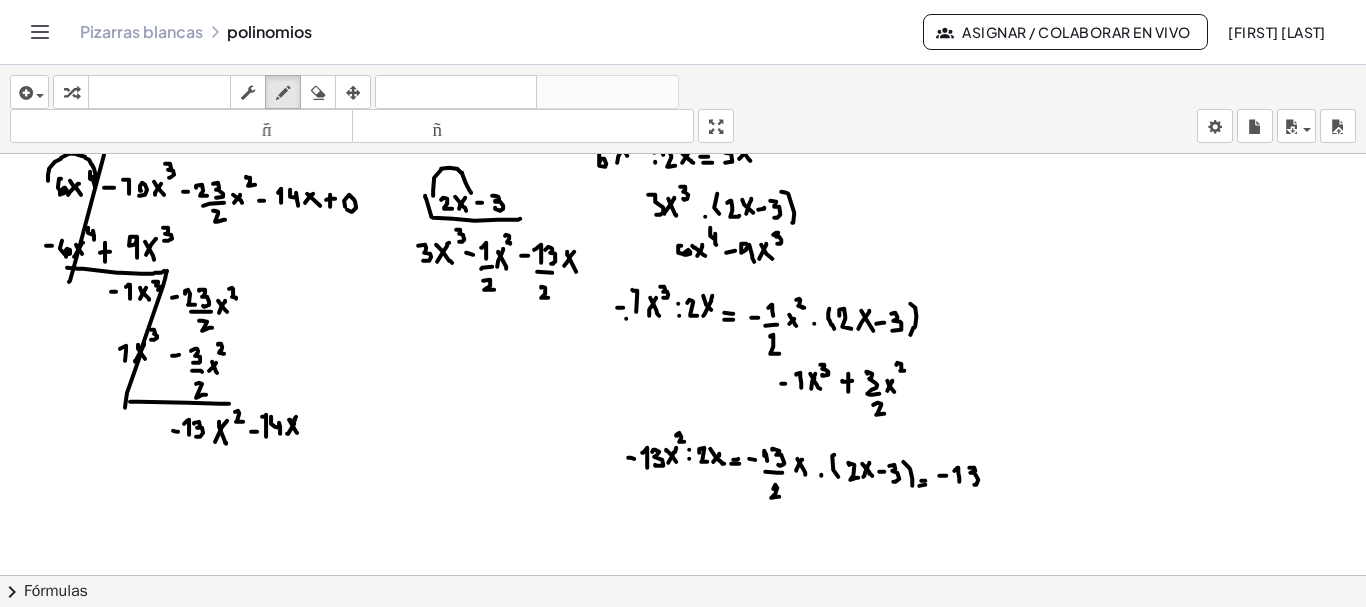 drag, startPoint x: 969, startPoint y: 465, endPoint x: 971, endPoint y: 482, distance: 17.117243 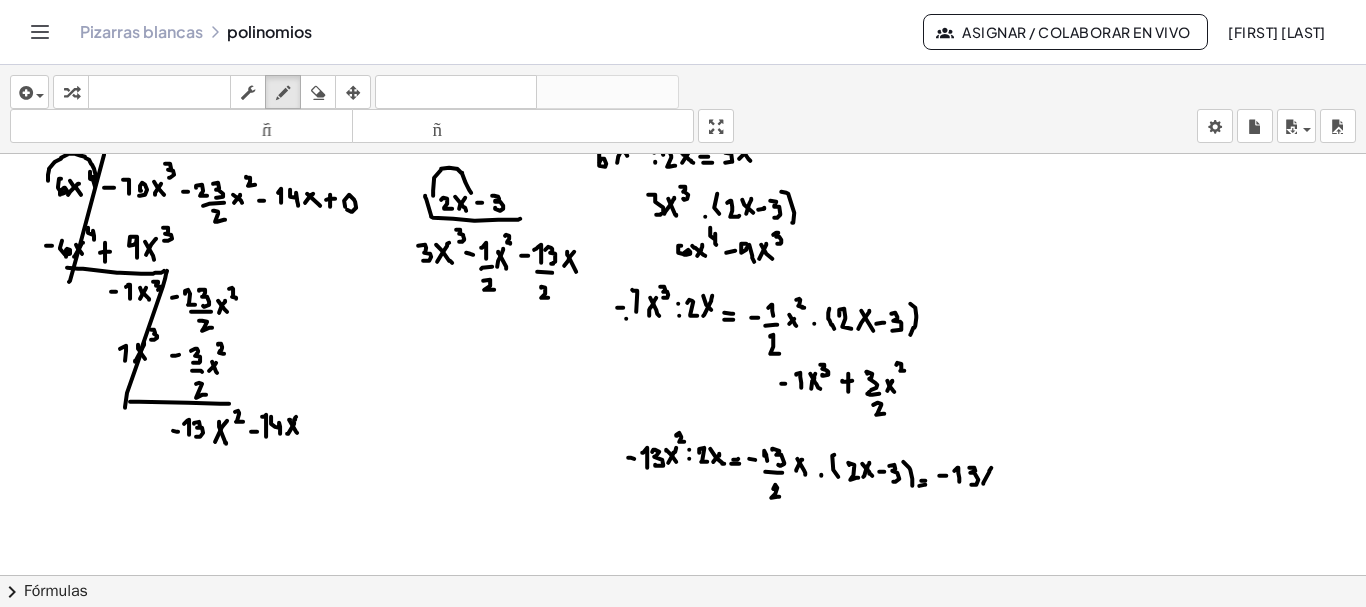 click at bounding box center (684, -3850) 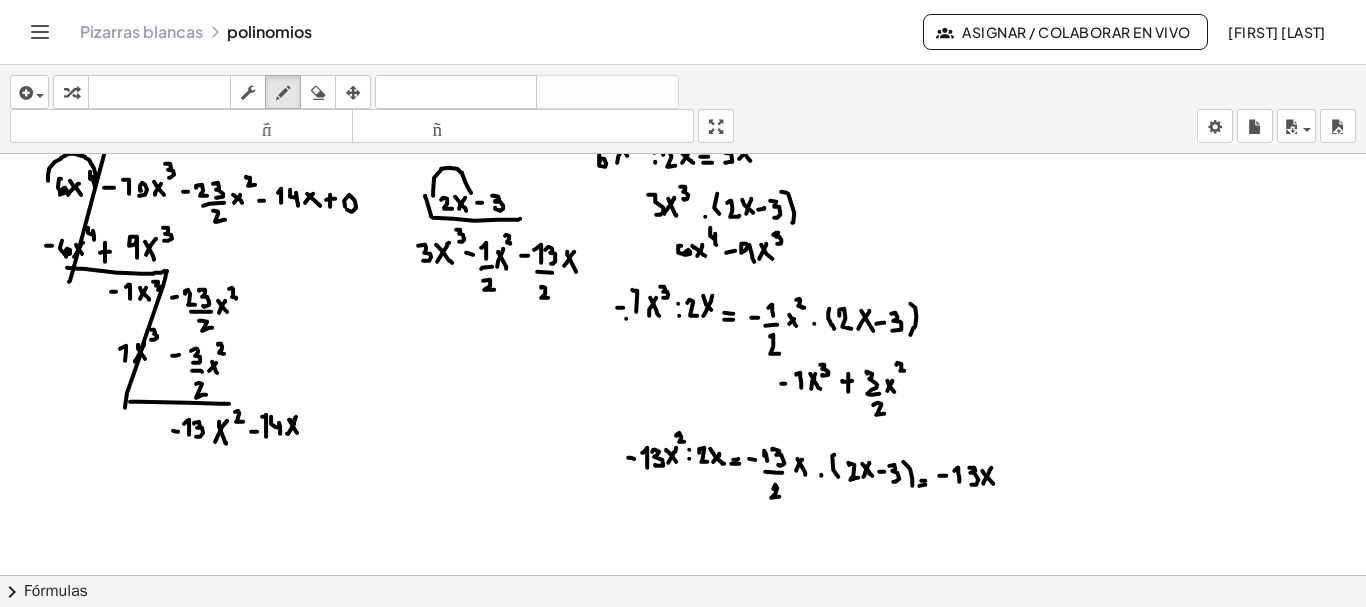 drag, startPoint x: 982, startPoint y: 468, endPoint x: 993, endPoint y: 481, distance: 17.029387 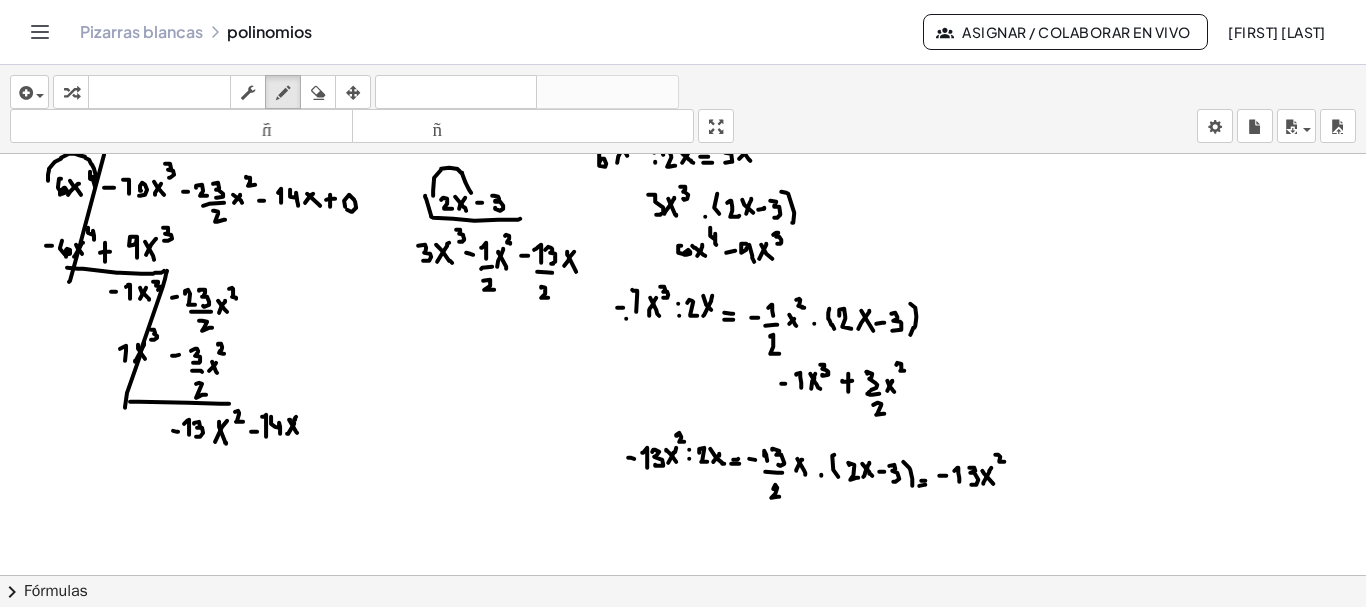 drag, startPoint x: 995, startPoint y: 452, endPoint x: 1004, endPoint y: 459, distance: 11.401754 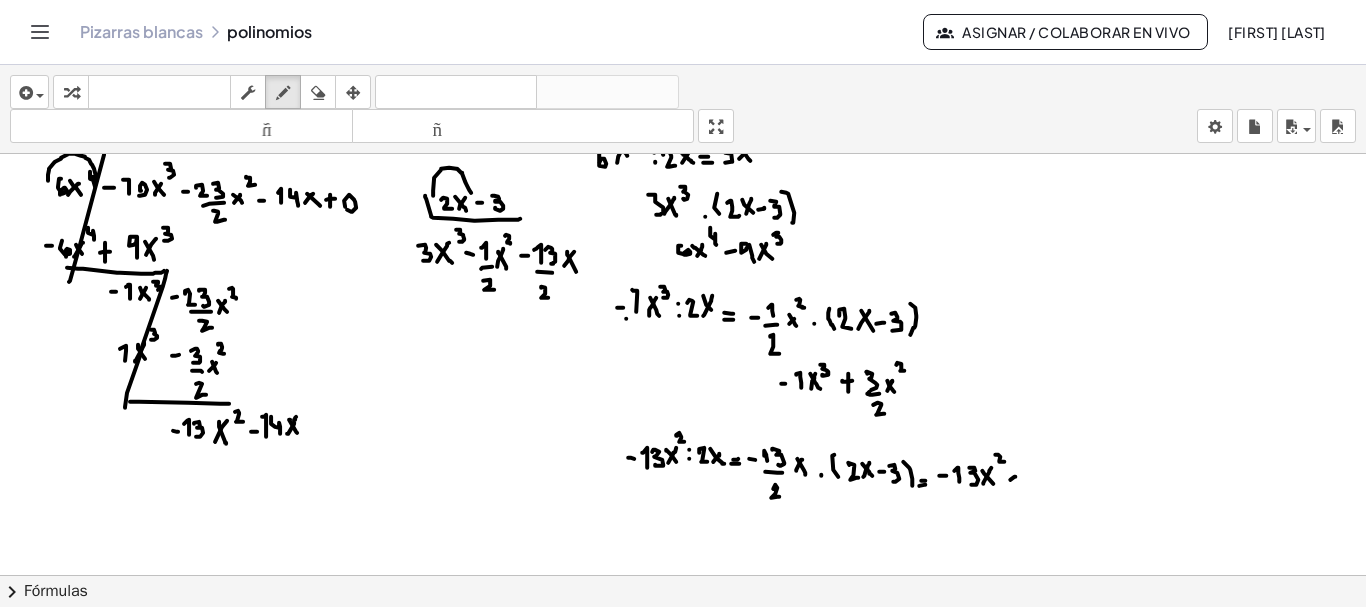 click at bounding box center (684, -3850) 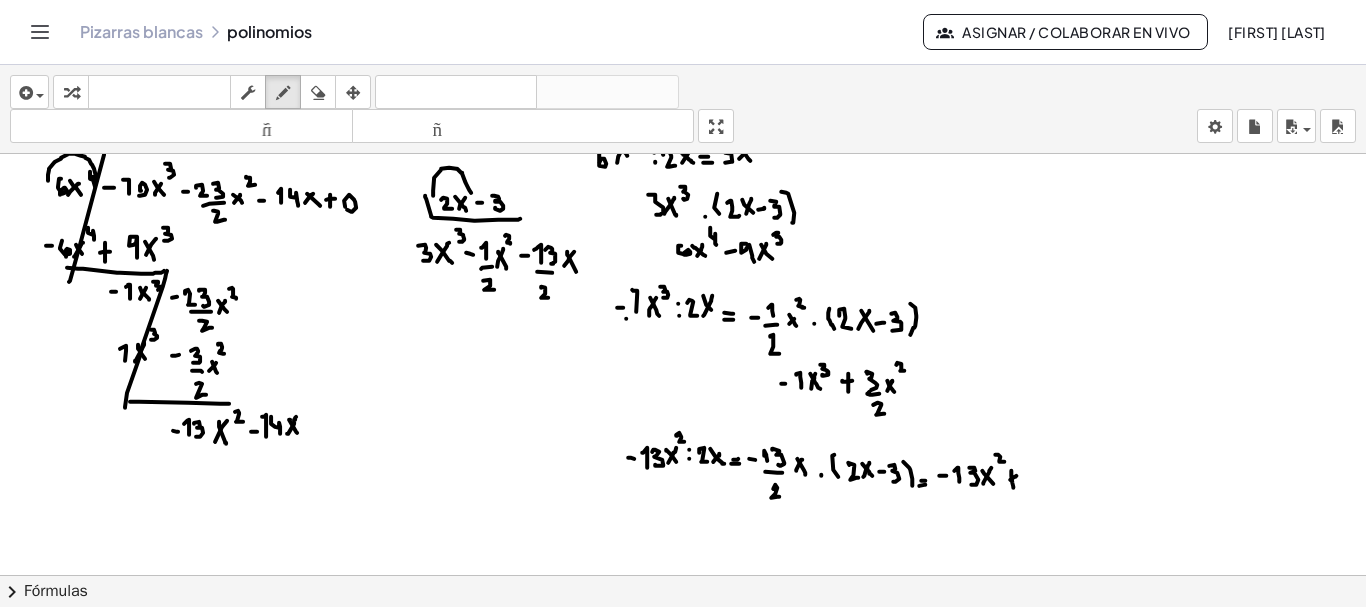 drag, startPoint x: 1011, startPoint y: 468, endPoint x: 1013, endPoint y: 485, distance: 17.117243 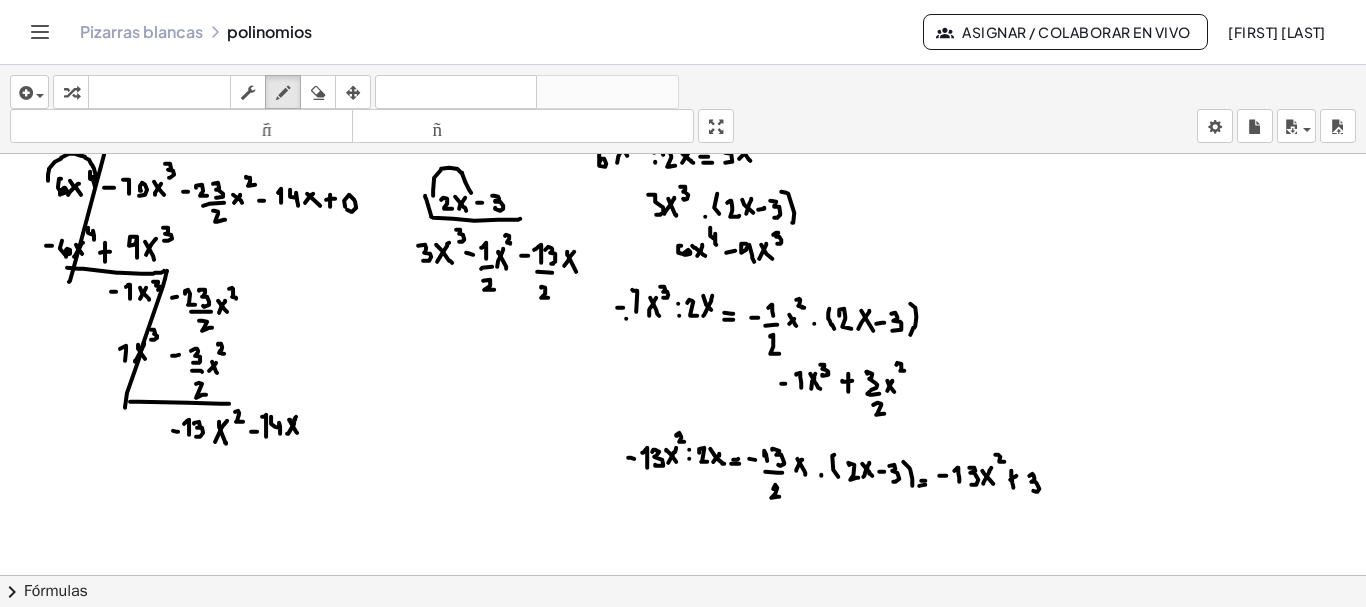 drag, startPoint x: 1029, startPoint y: 473, endPoint x: 1033, endPoint y: 488, distance: 15.524175 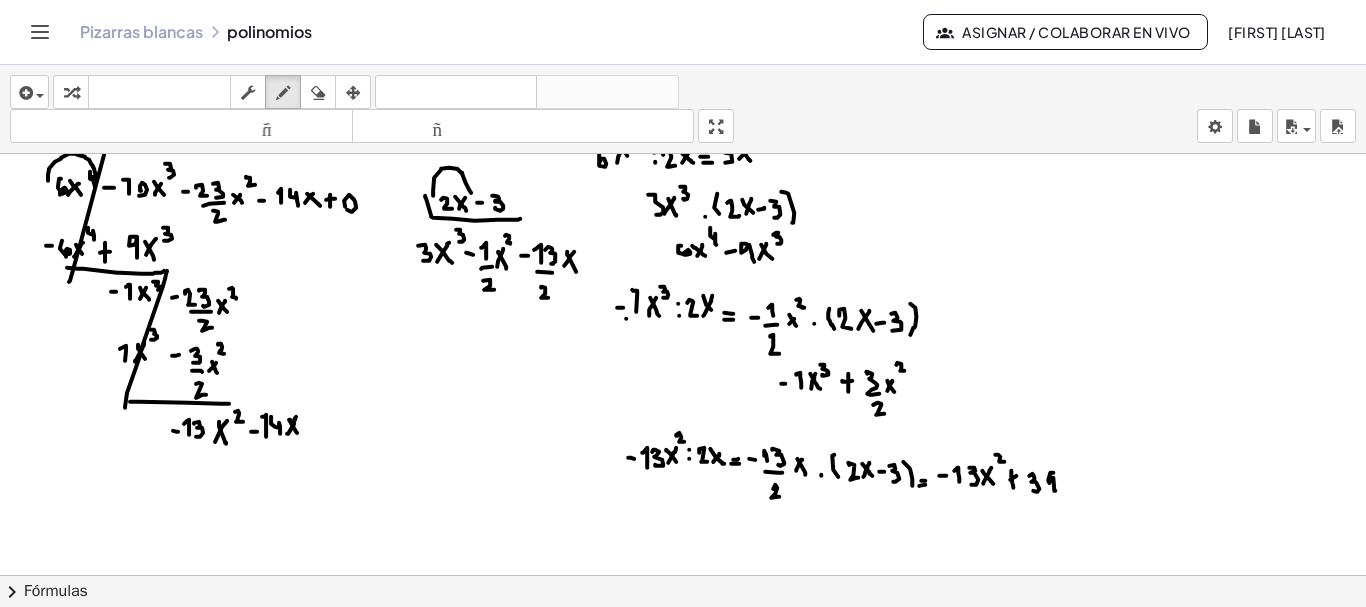 drag, startPoint x: 1053, startPoint y: 470, endPoint x: 1055, endPoint y: 488, distance: 18.110771 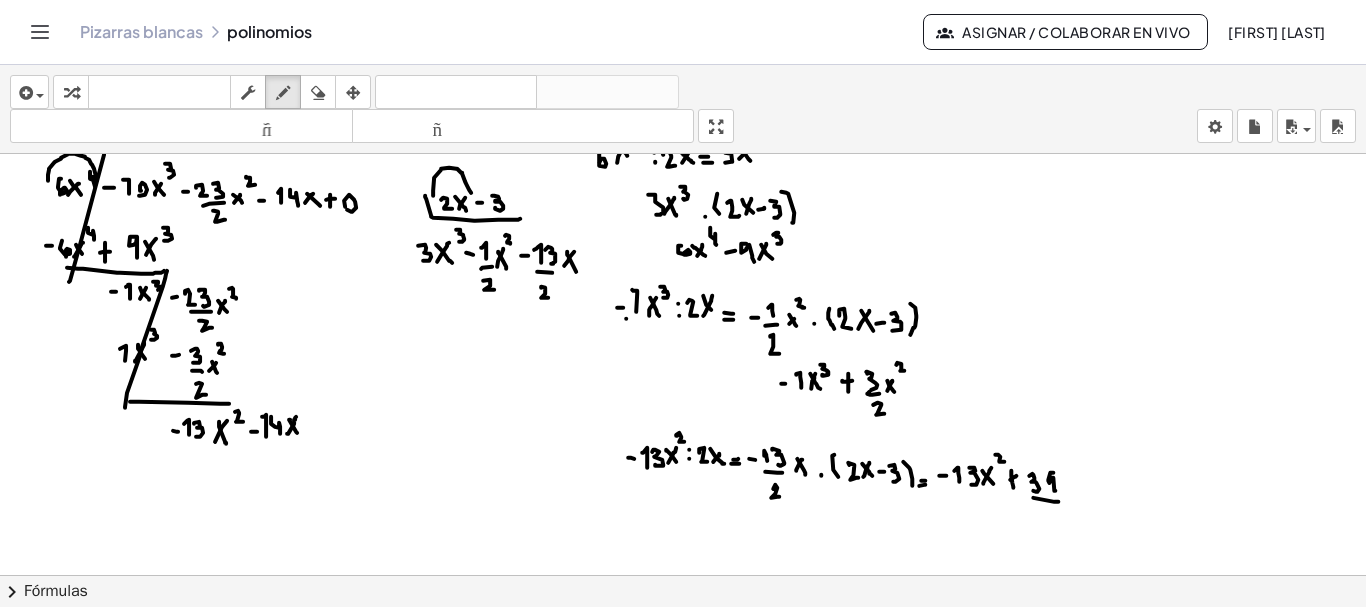 drag, startPoint x: 1033, startPoint y: 495, endPoint x: 1058, endPoint y: 499, distance: 25.317978 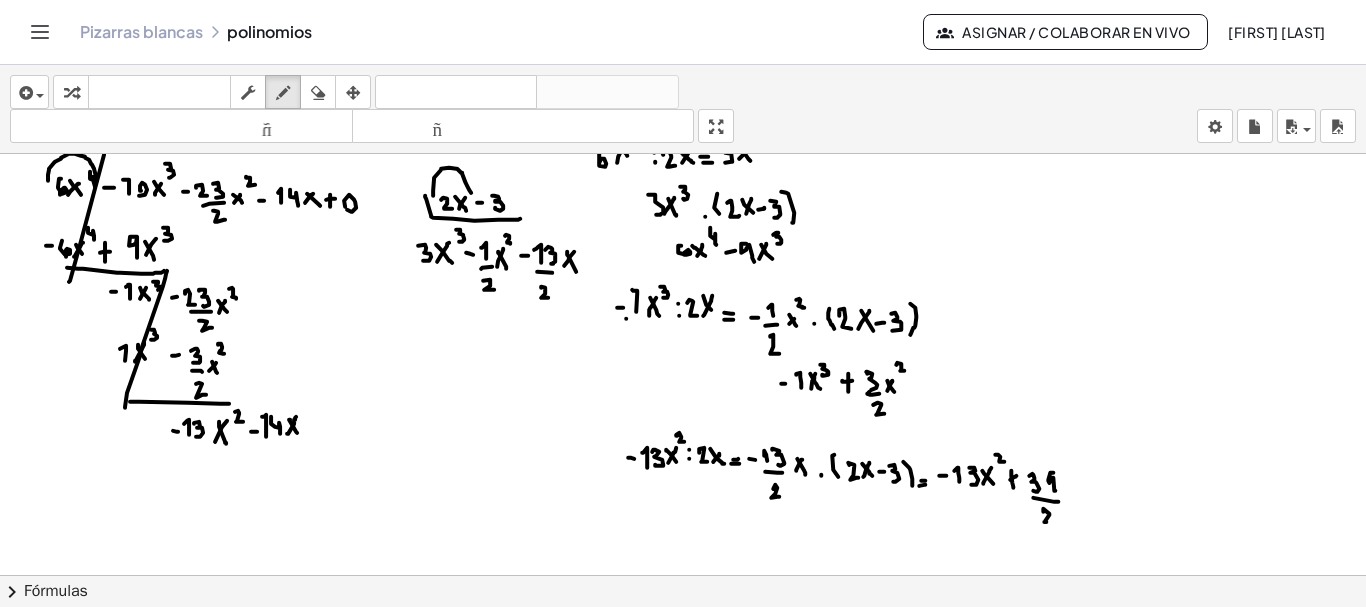 drag, startPoint x: 1043, startPoint y: 506, endPoint x: 1053, endPoint y: 518, distance: 15.6205 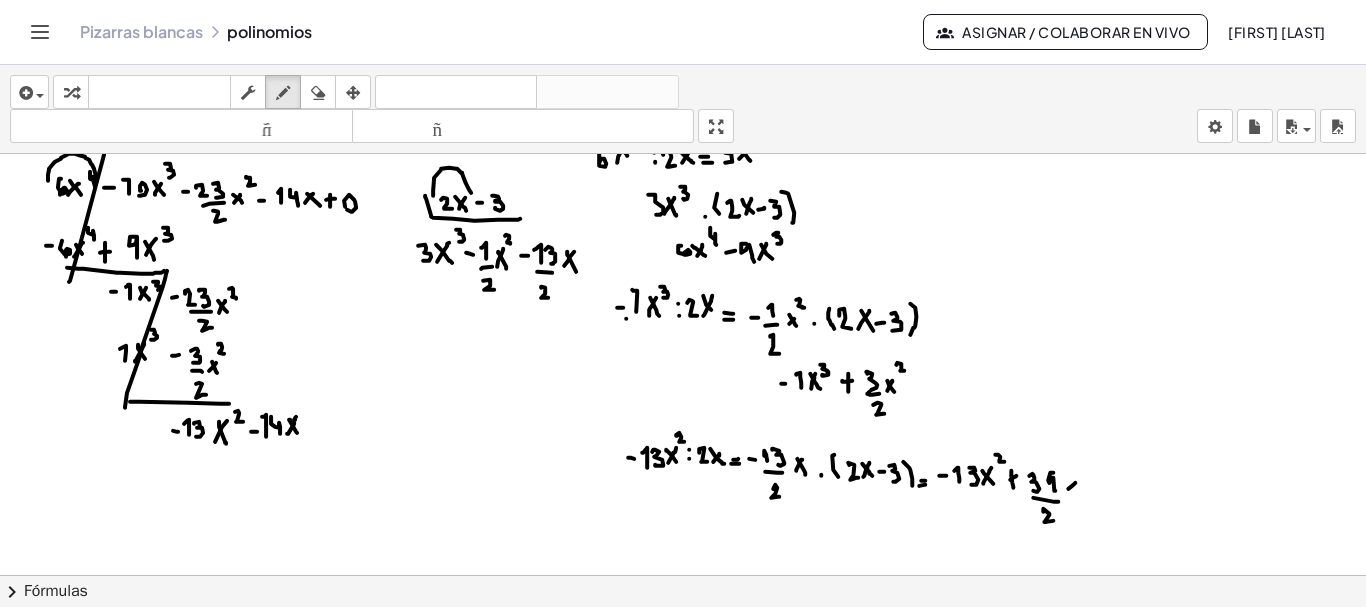 drag, startPoint x: 1068, startPoint y: 486, endPoint x: 1078, endPoint y: 476, distance: 14.142136 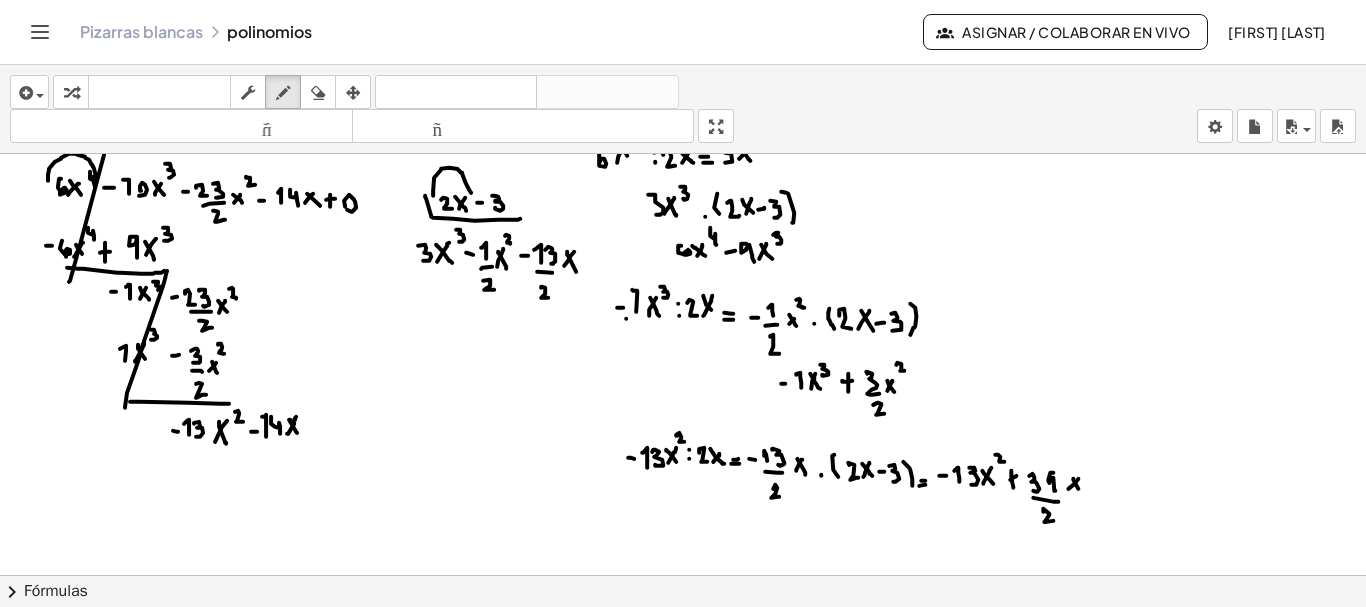drag, startPoint x: 1073, startPoint y: 477, endPoint x: 1078, endPoint y: 486, distance: 10.29563 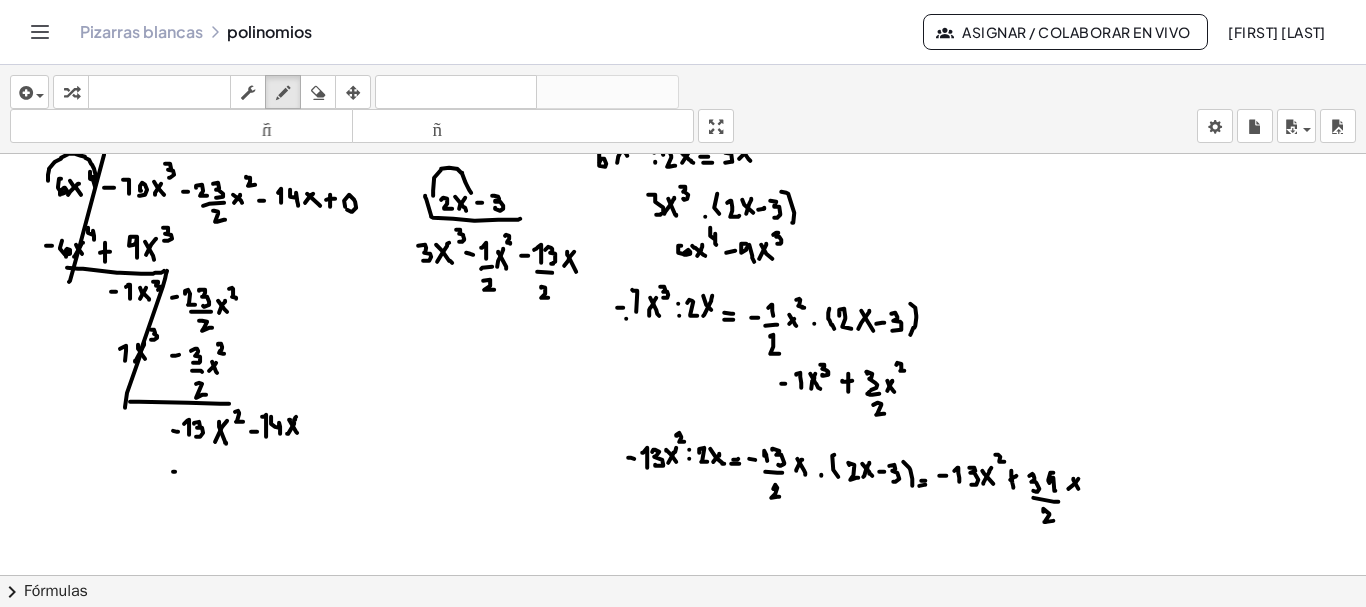 click at bounding box center (684, -3850) 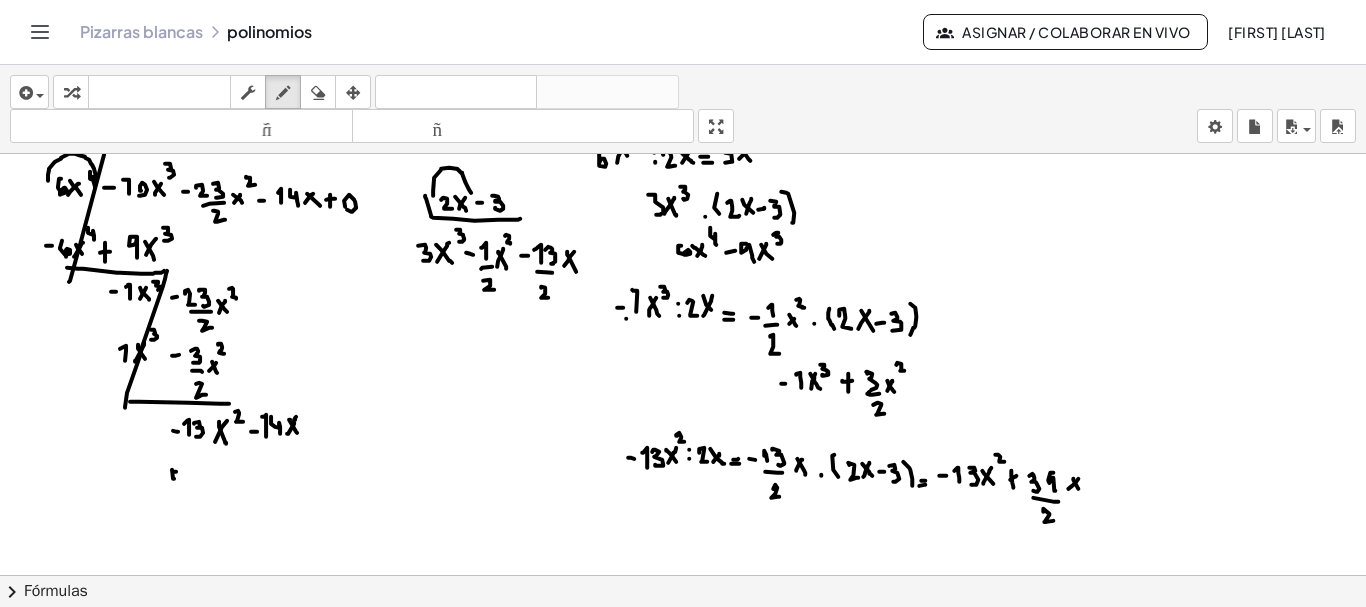 click at bounding box center (684, -3850) 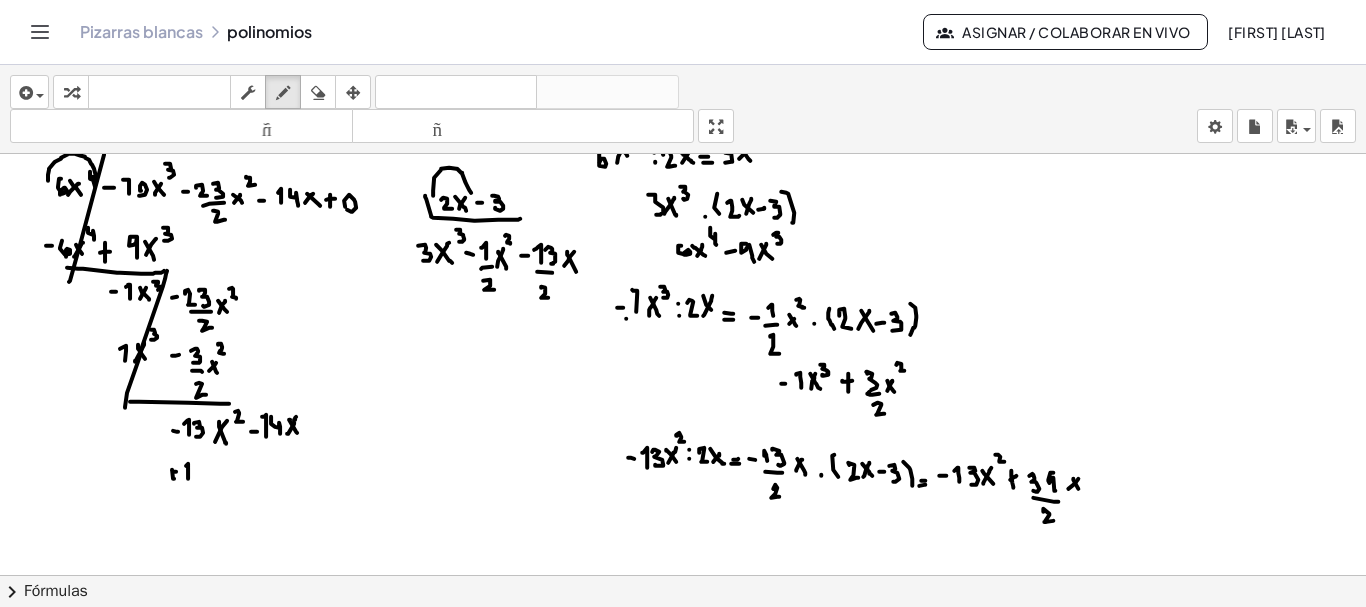 drag, startPoint x: 188, startPoint y: 476, endPoint x: 185, endPoint y: 464, distance: 12.369317 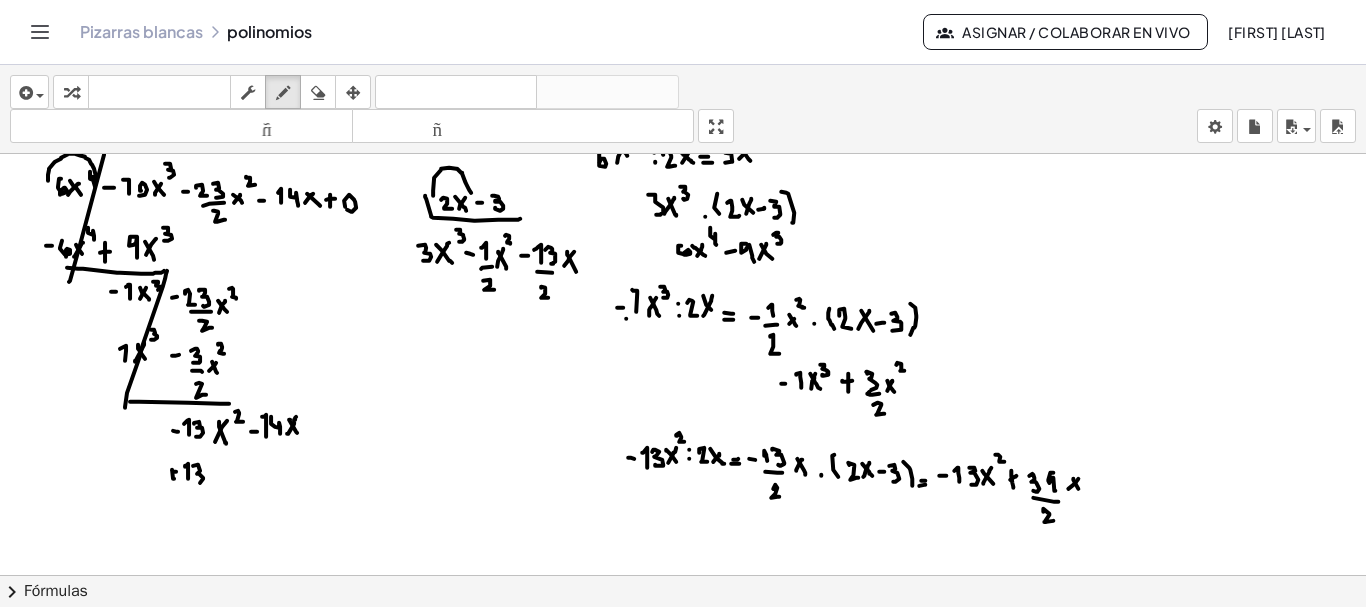 drag, startPoint x: 198, startPoint y: 462, endPoint x: 196, endPoint y: 480, distance: 18.110771 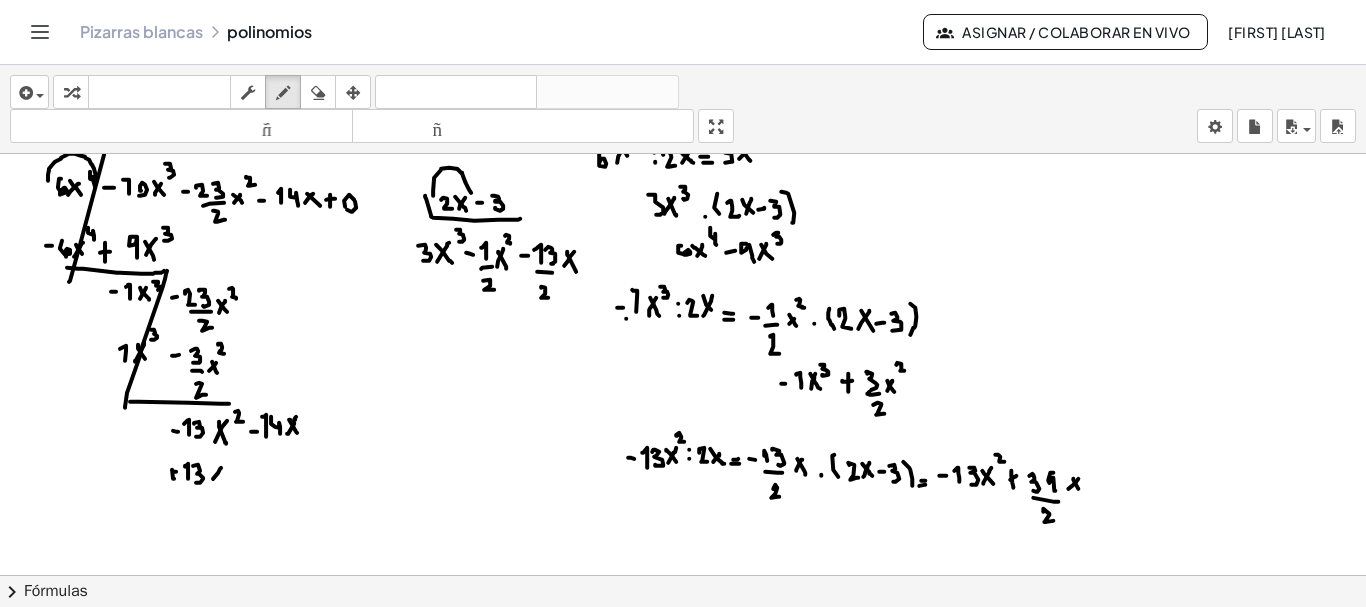 drag, startPoint x: 213, startPoint y: 476, endPoint x: 222, endPoint y: 464, distance: 15 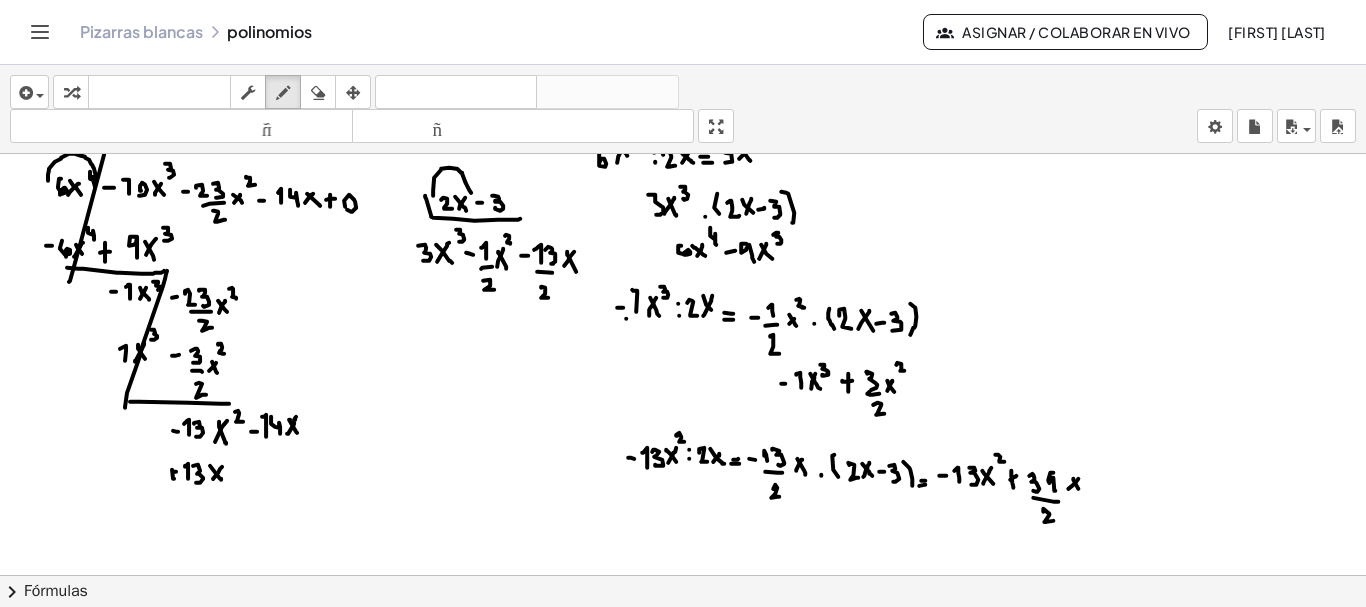 drag, startPoint x: 210, startPoint y: 463, endPoint x: 221, endPoint y: 477, distance: 17.804493 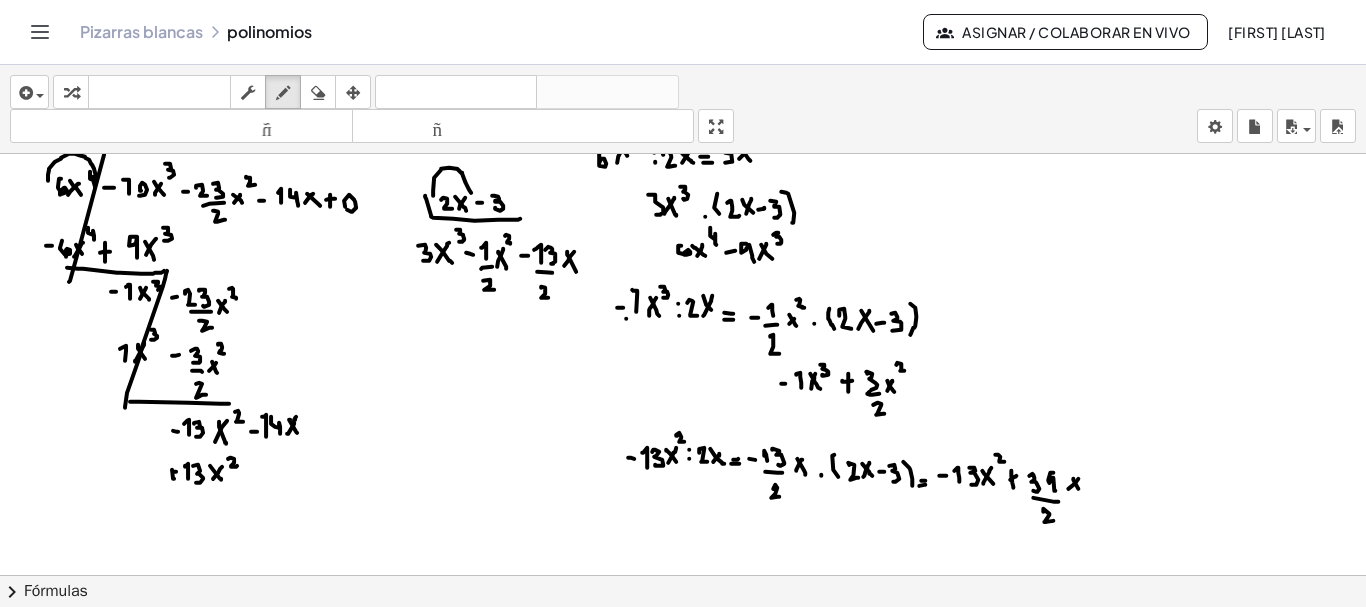 drag, startPoint x: 231, startPoint y: 455, endPoint x: 239, endPoint y: 463, distance: 11.313708 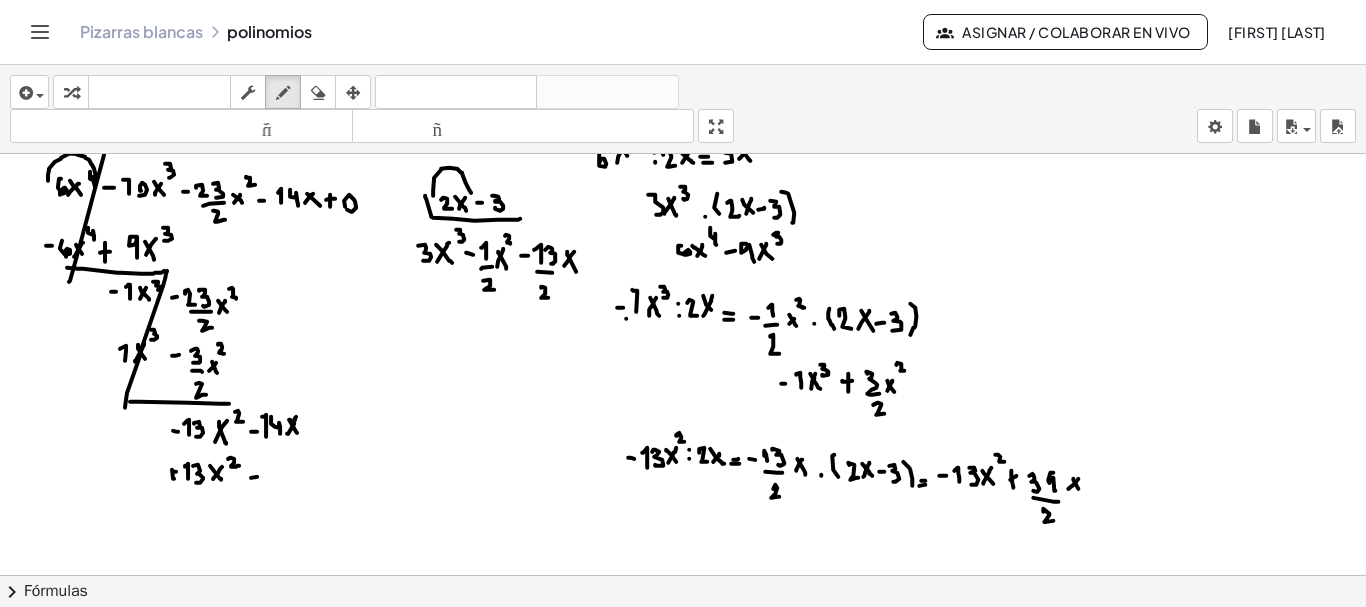 click at bounding box center [684, -3850] 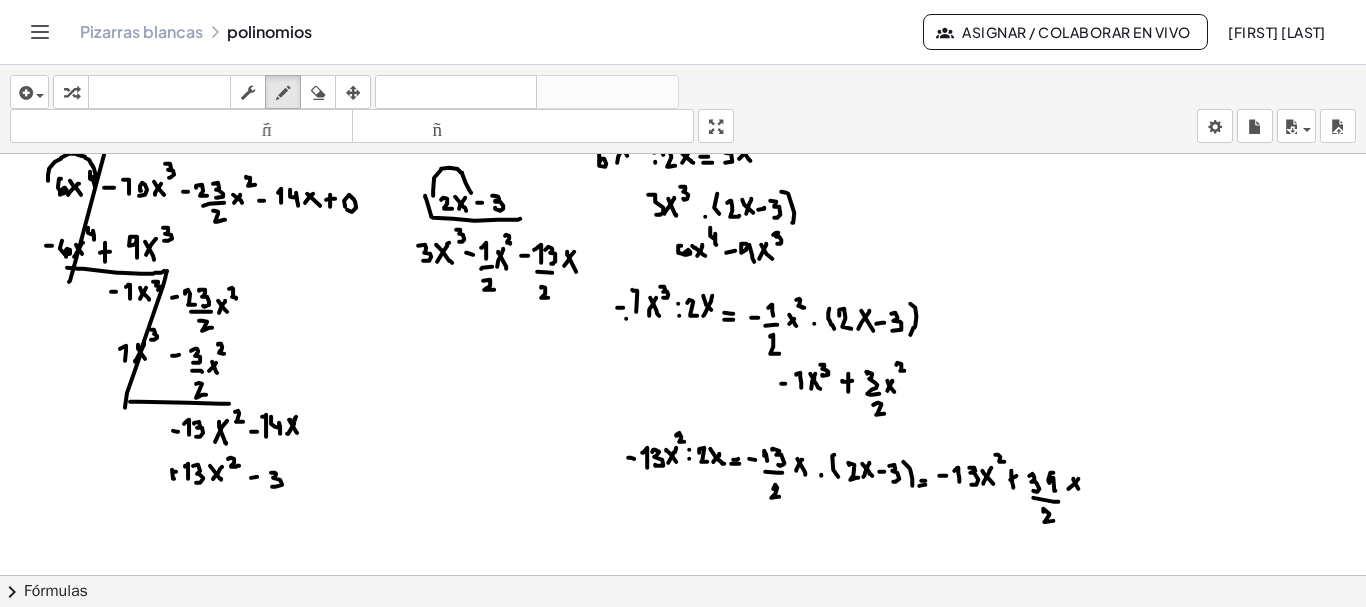 drag, startPoint x: 271, startPoint y: 470, endPoint x: 272, endPoint y: 484, distance: 14.035668 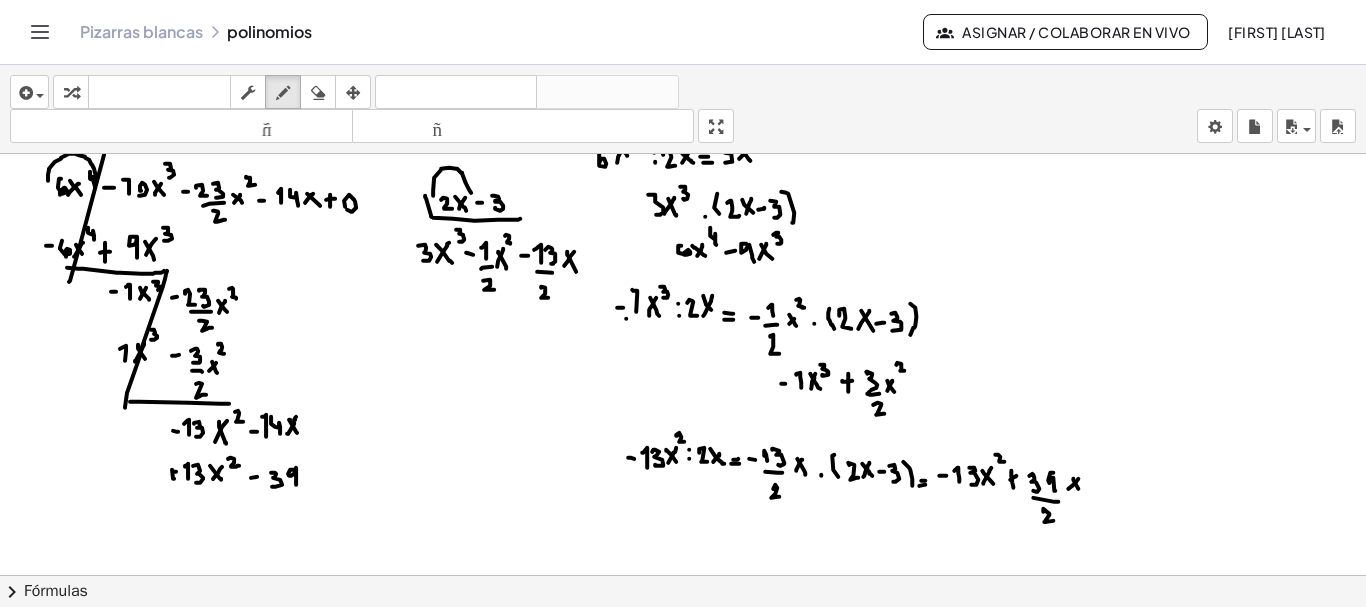drag, startPoint x: 295, startPoint y: 468, endPoint x: 297, endPoint y: 486, distance: 18.110771 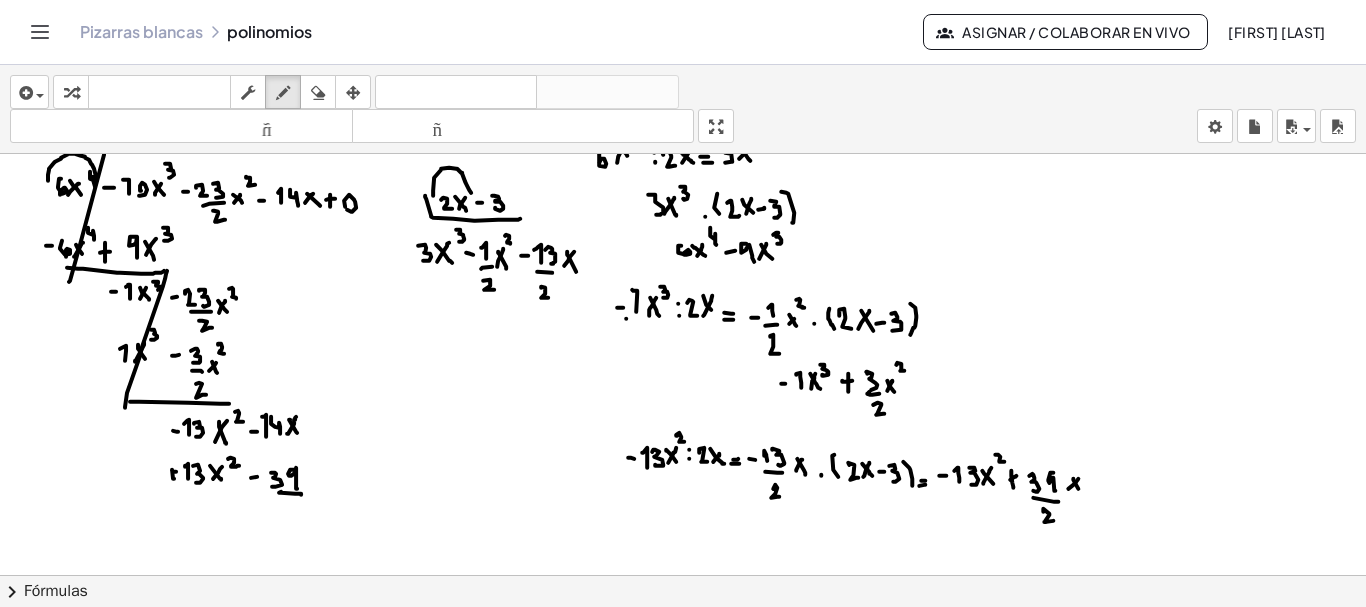 drag, startPoint x: 281, startPoint y: 489, endPoint x: 301, endPoint y: 492, distance: 20.22375 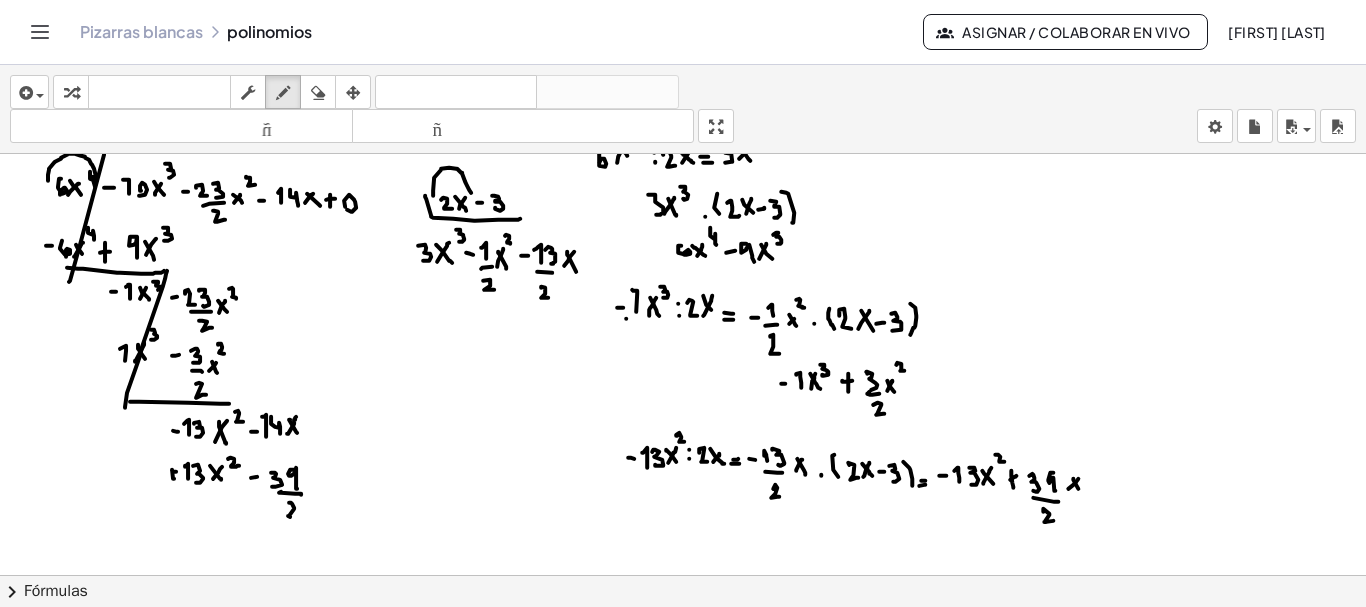 drag, startPoint x: 289, startPoint y: 500, endPoint x: 299, endPoint y: 511, distance: 14.866069 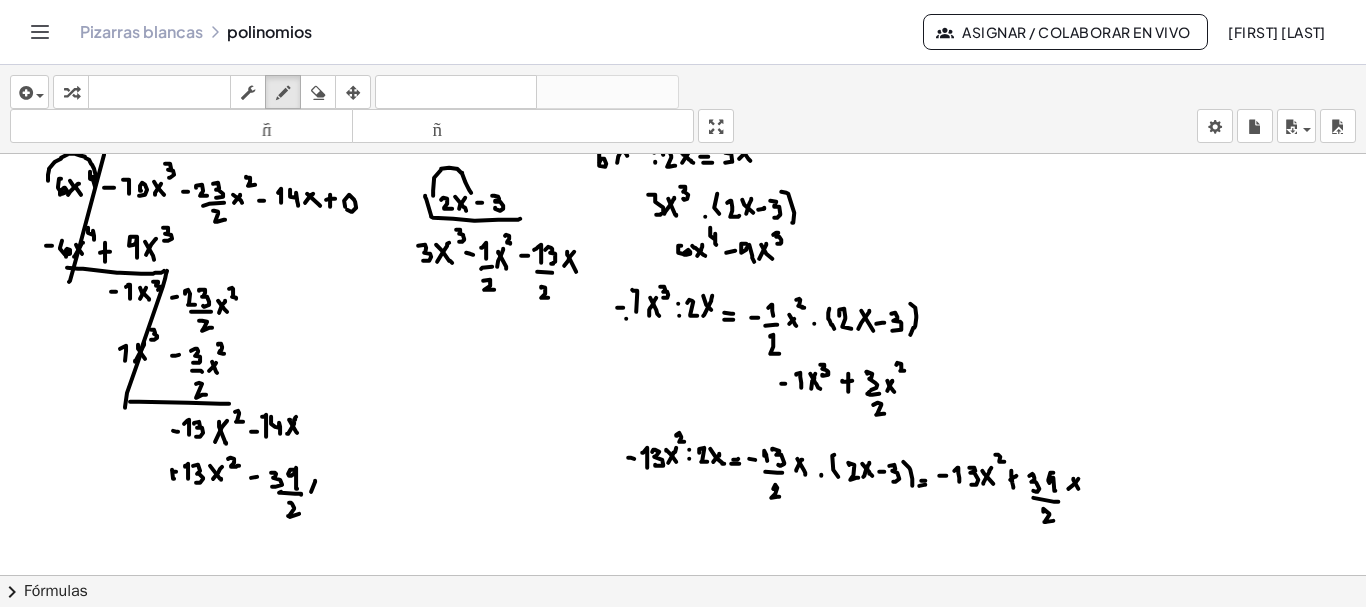 drag, startPoint x: 311, startPoint y: 489, endPoint x: 315, endPoint y: 478, distance: 11.7046995 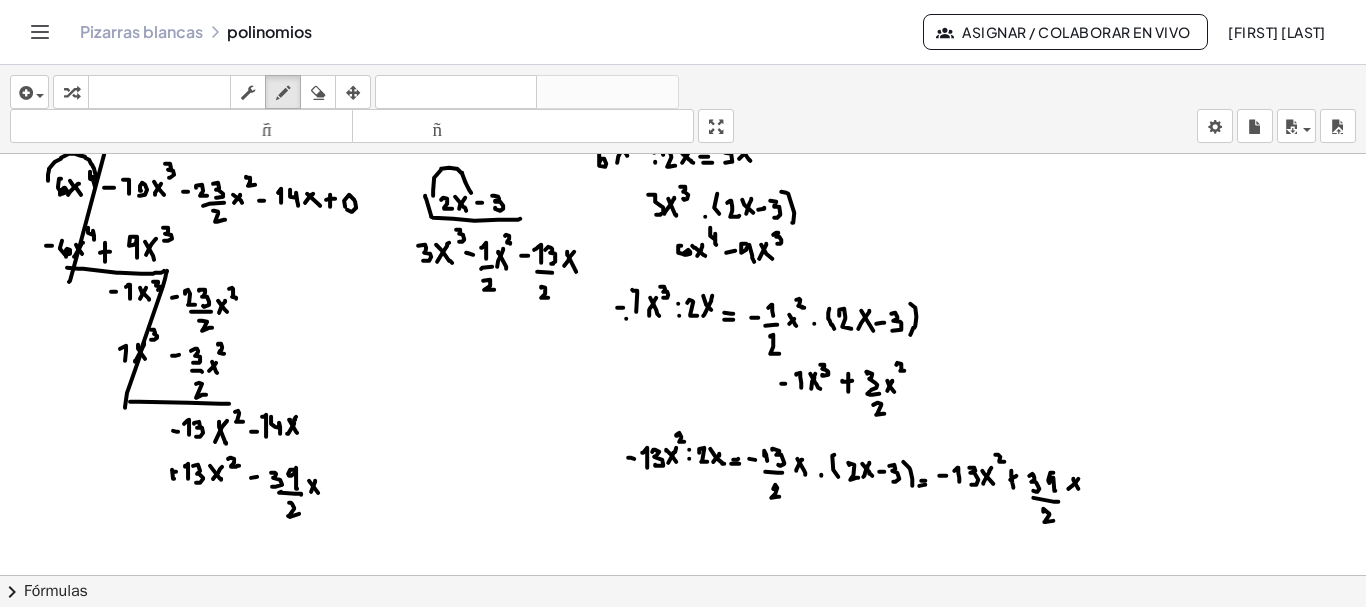 click at bounding box center (684, -3850) 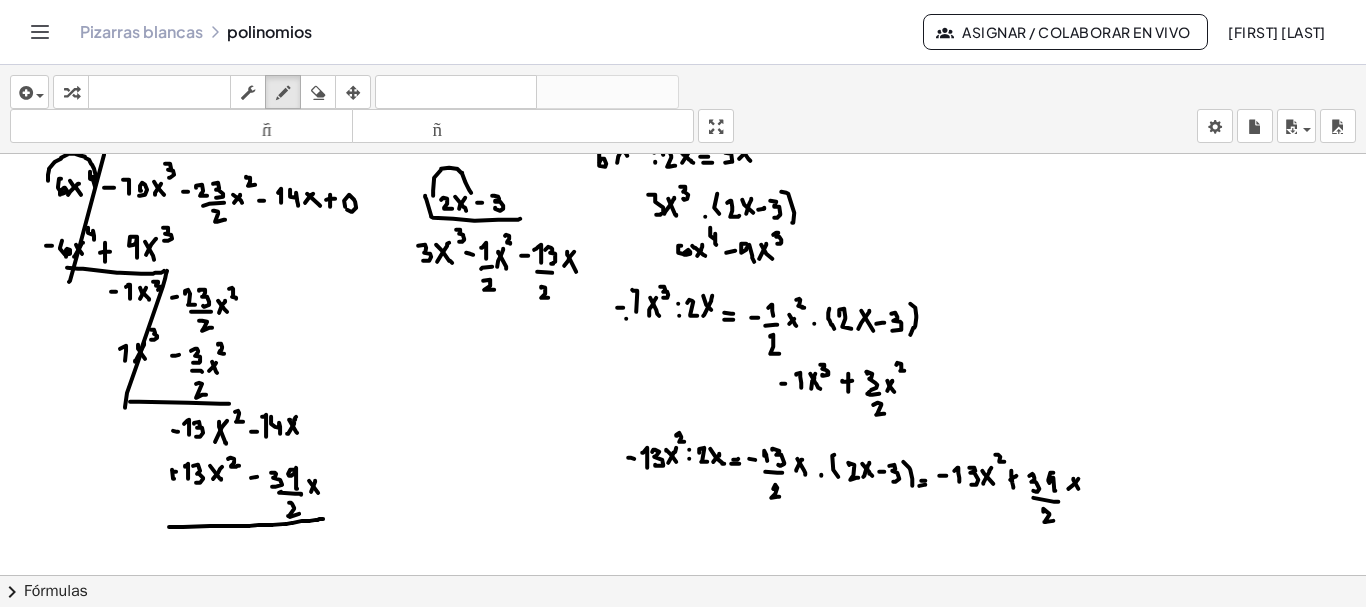 drag, startPoint x: 169, startPoint y: 524, endPoint x: 323, endPoint y: 516, distance: 154.20766 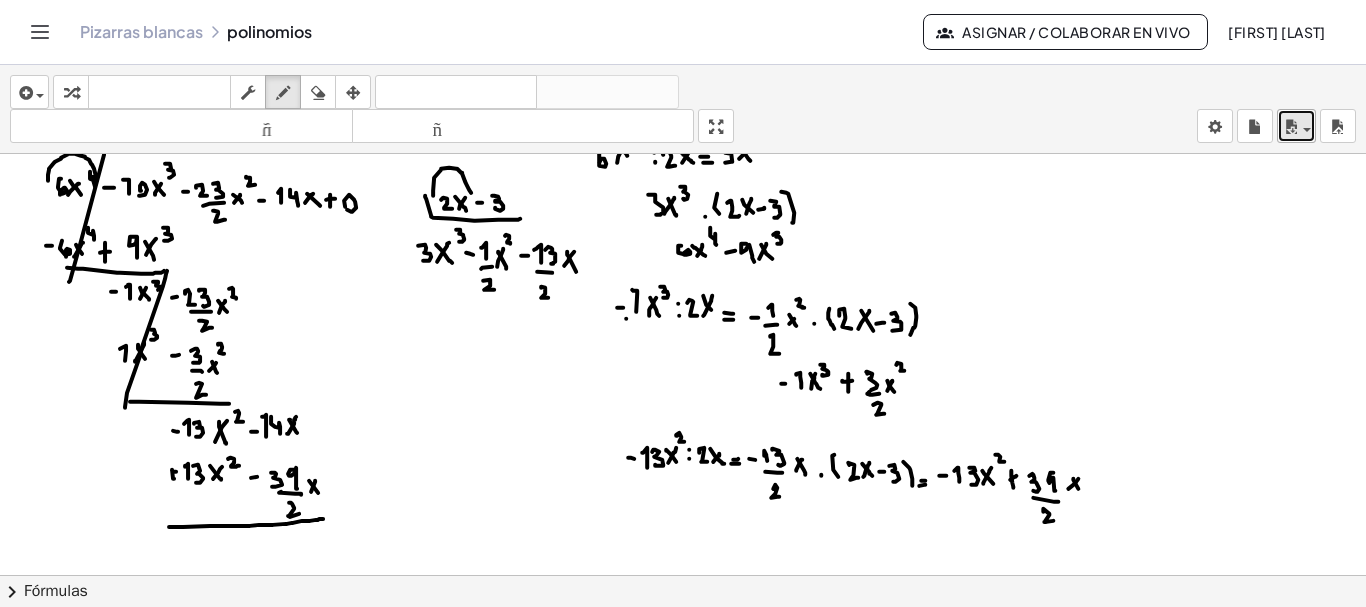 click at bounding box center [1301, 129] 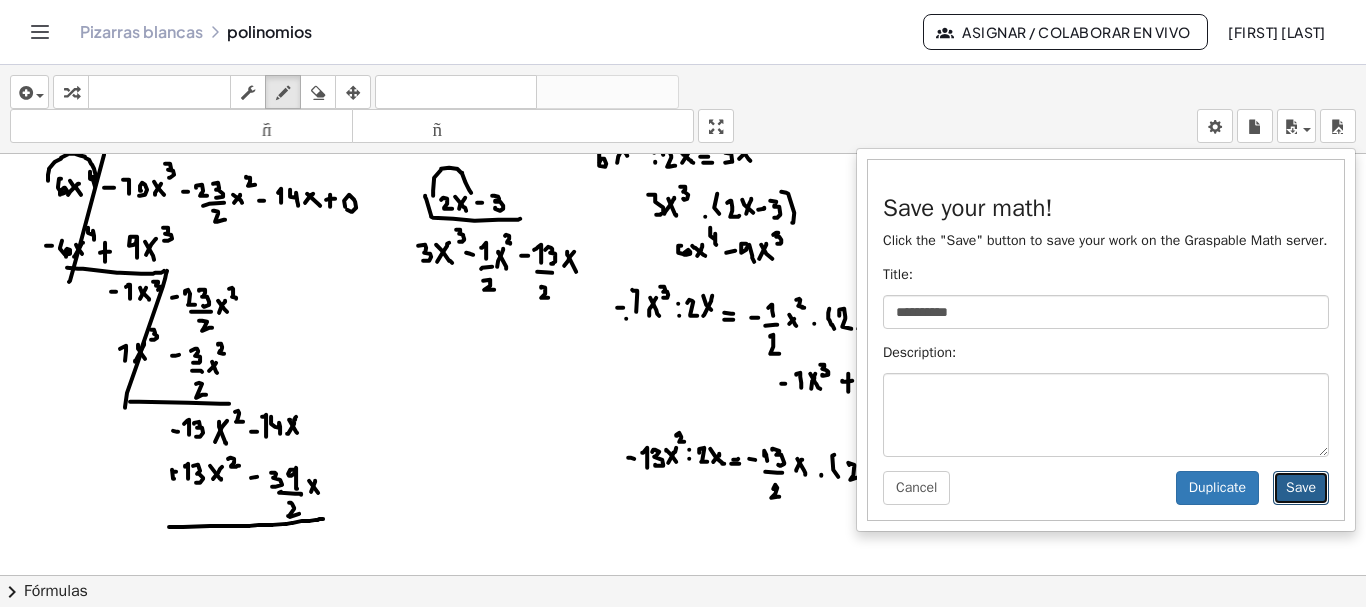 click on "Save" at bounding box center [1301, 488] 